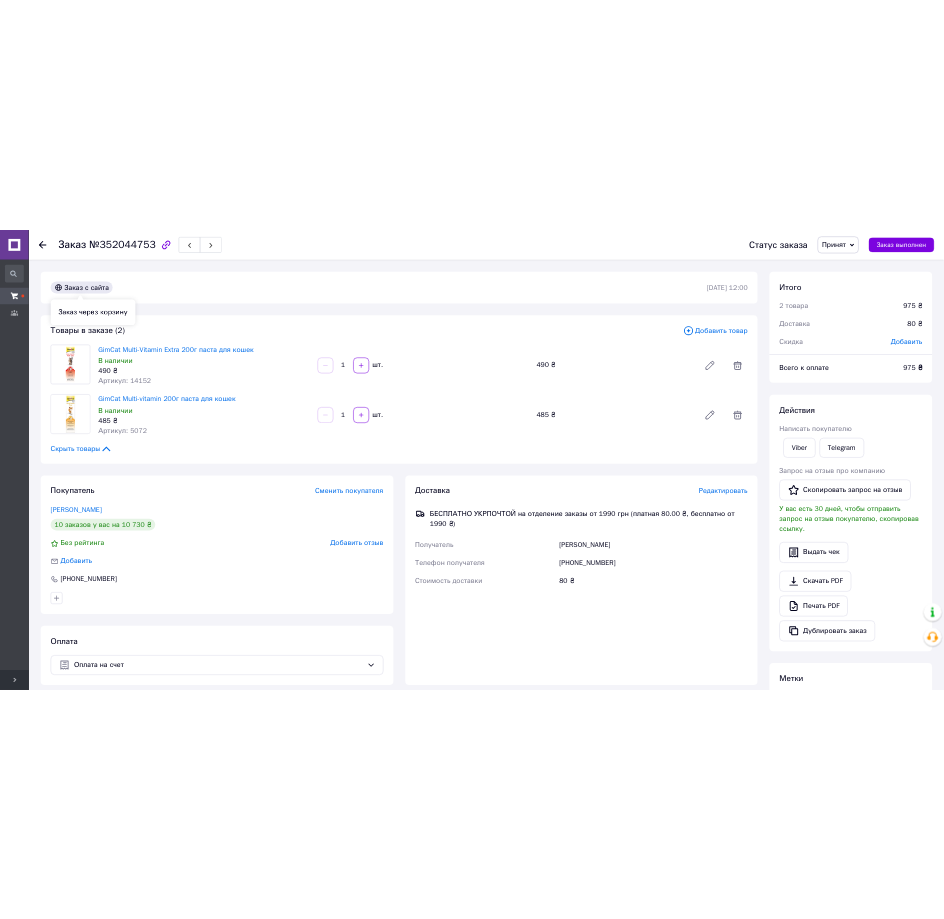 scroll, scrollTop: 0, scrollLeft: 0, axis: both 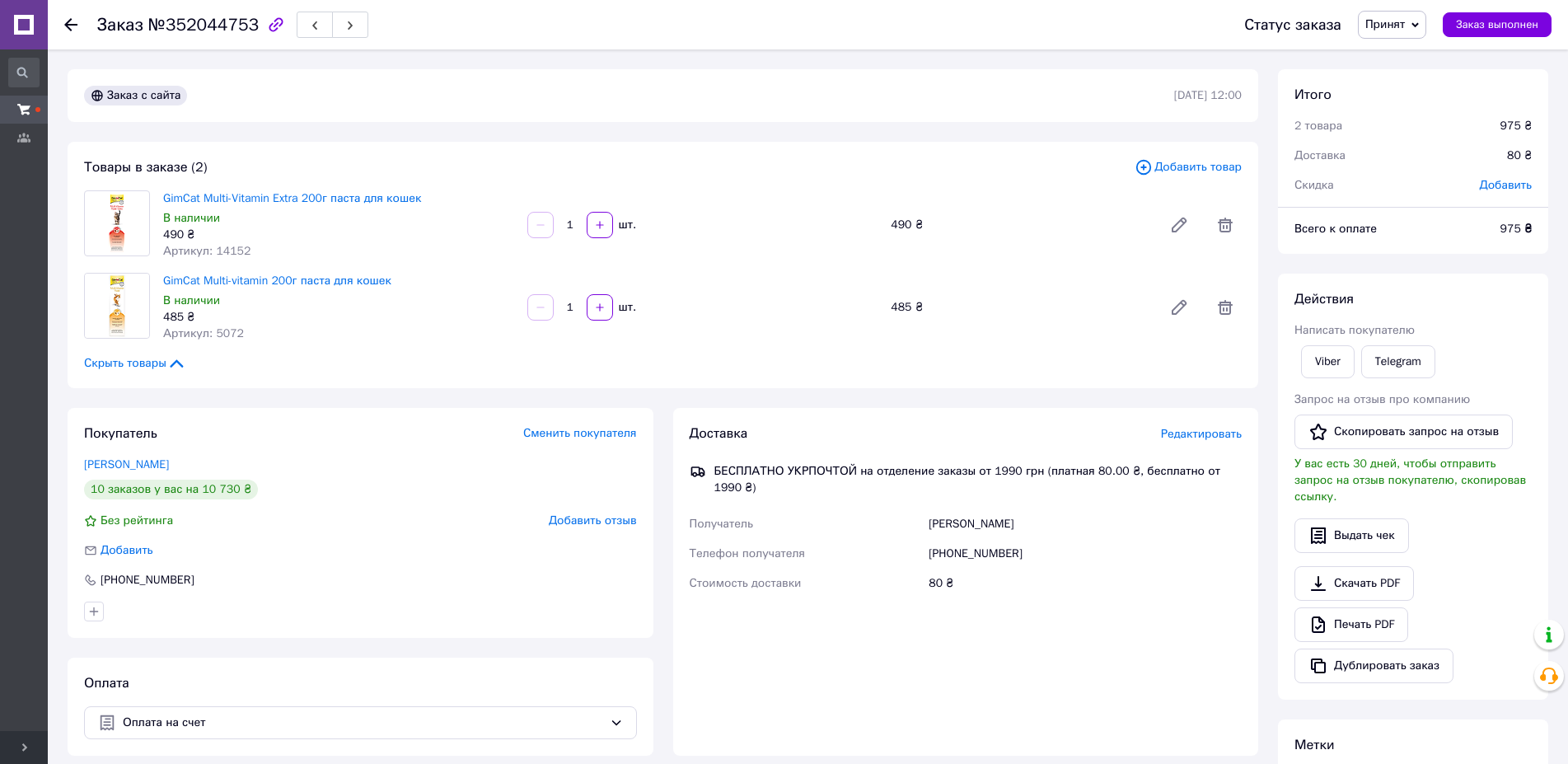 click 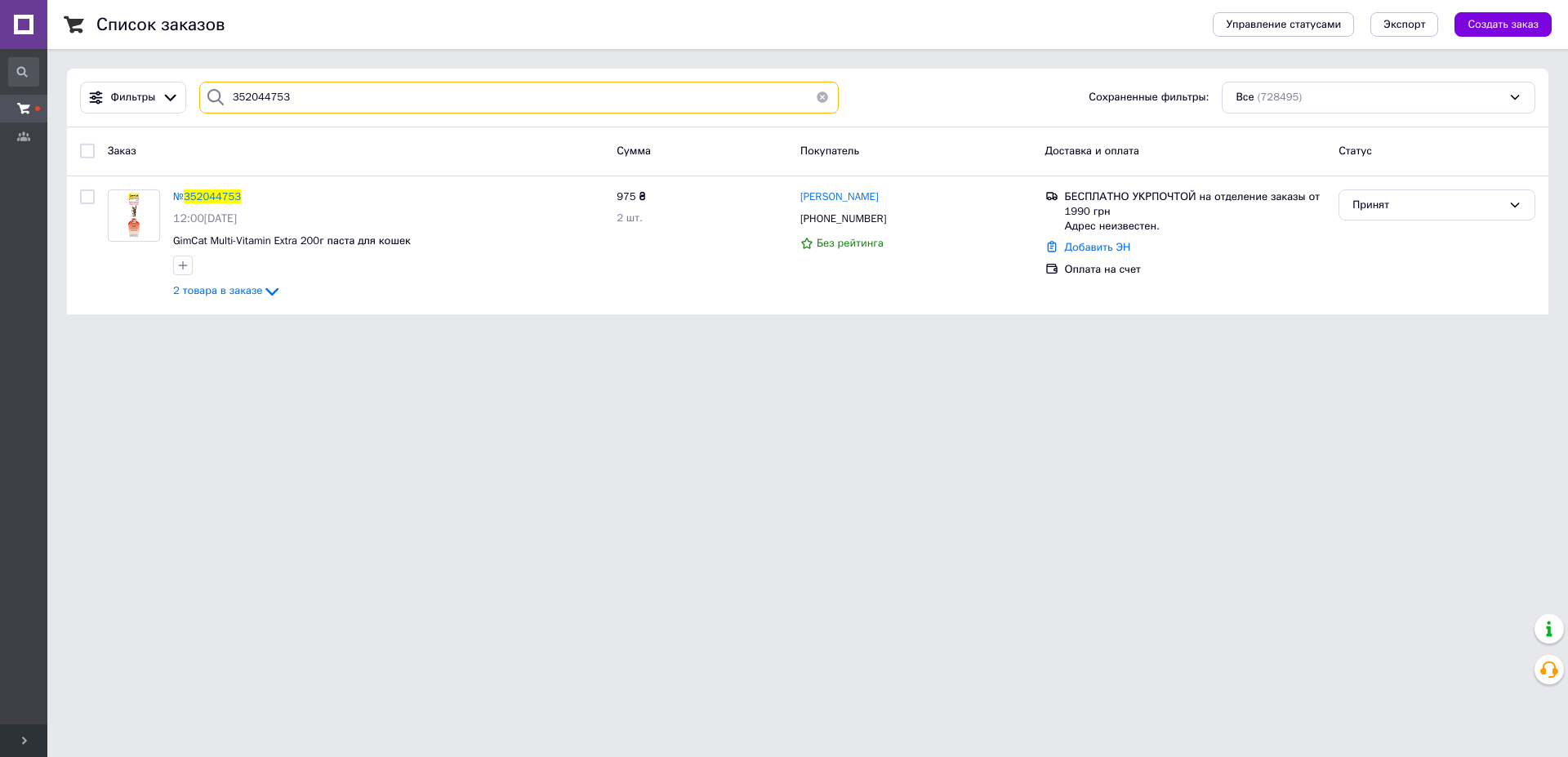 drag, startPoint x: 172, startPoint y: 100, endPoint x: 152, endPoint y: 118, distance: 26.907248 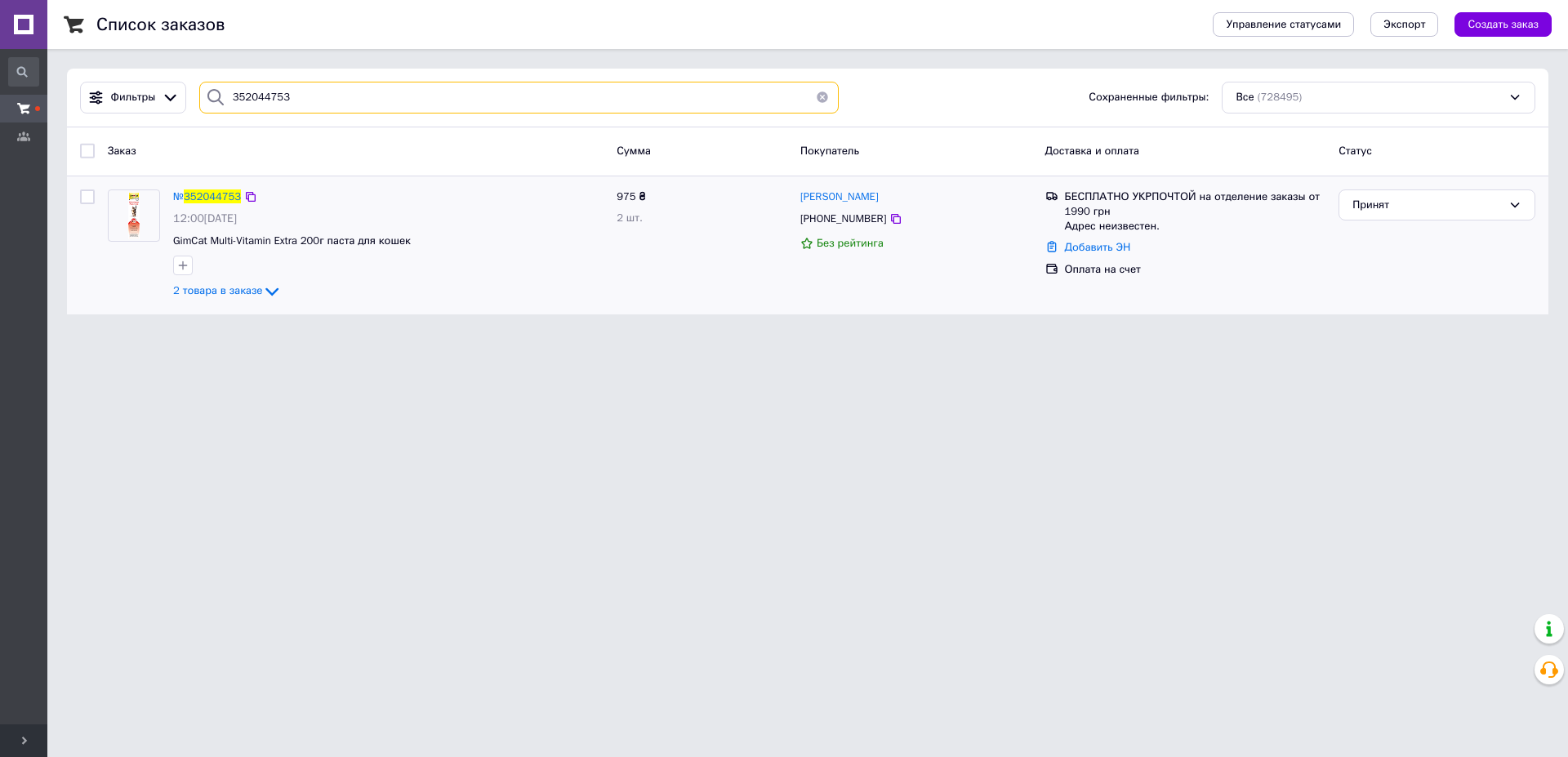 paste on "58039" 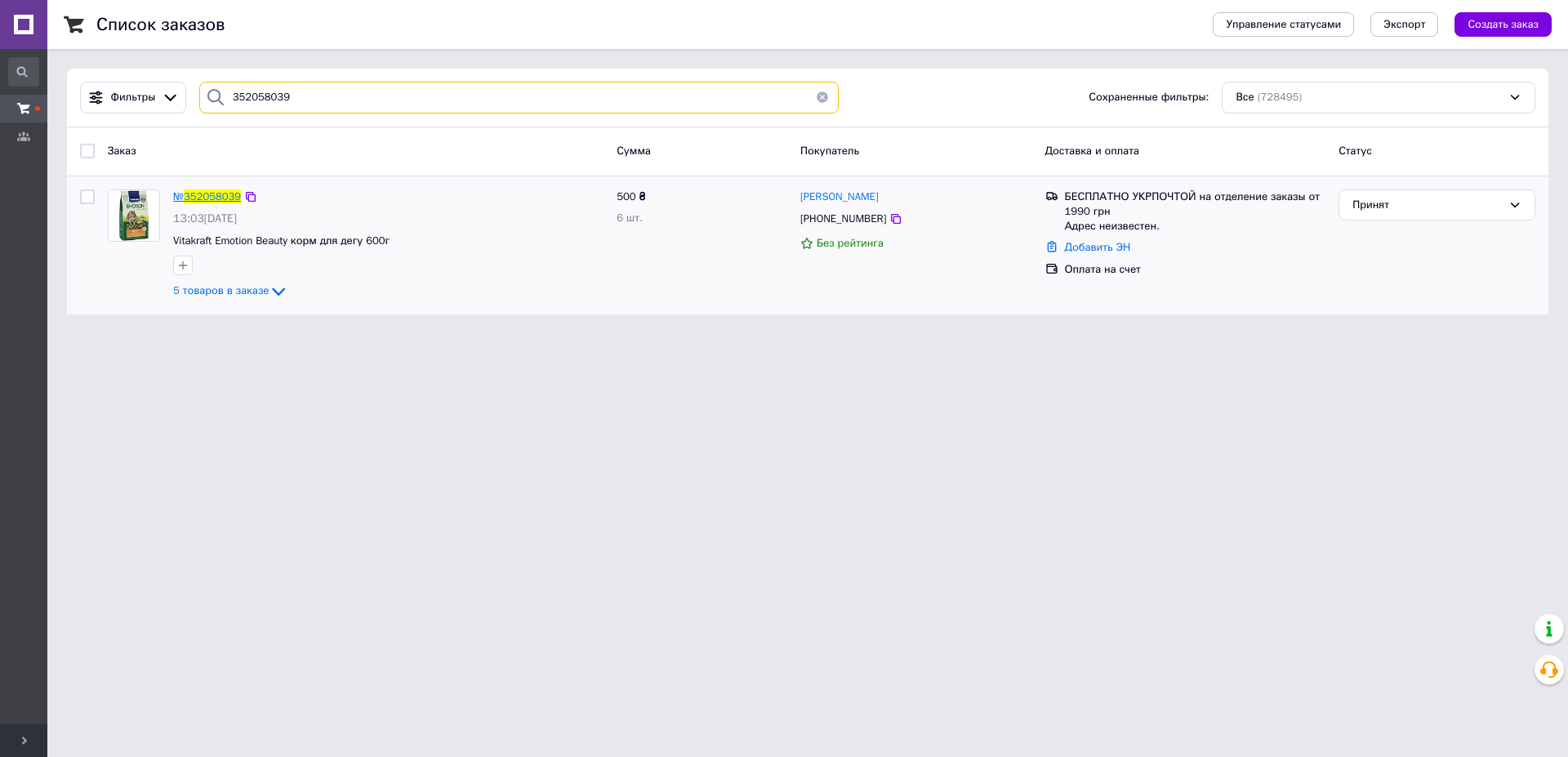 type on "352058039" 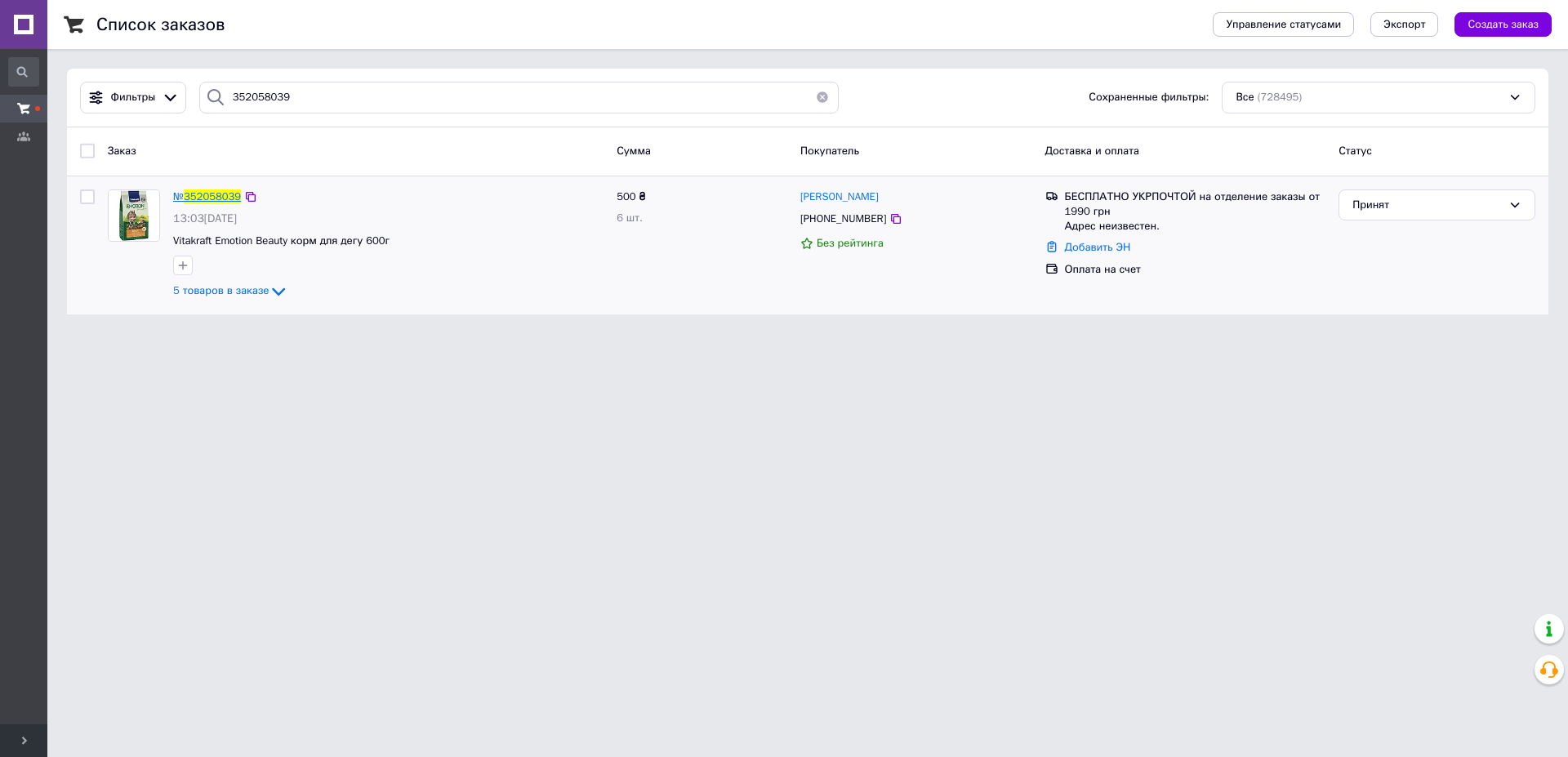 click on "352058039" at bounding box center [212, 196] 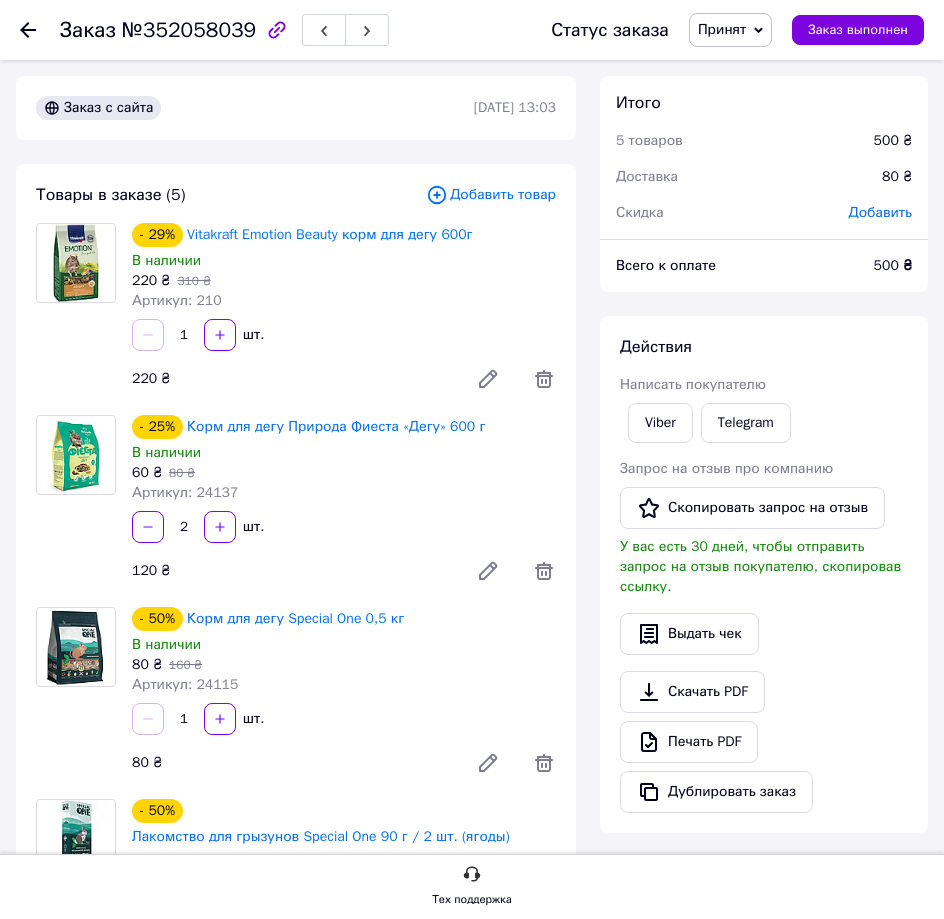 click on "220 ₴   310 ₴" at bounding box center (344, 281) 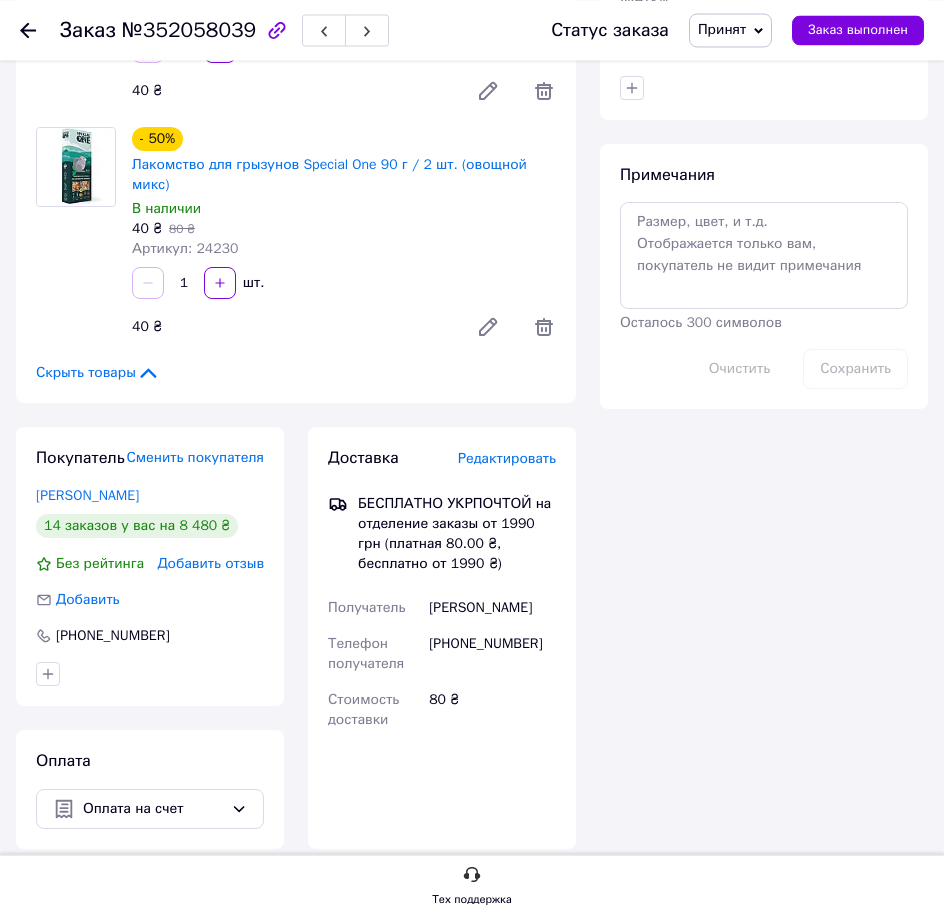 scroll, scrollTop: 918, scrollLeft: 0, axis: vertical 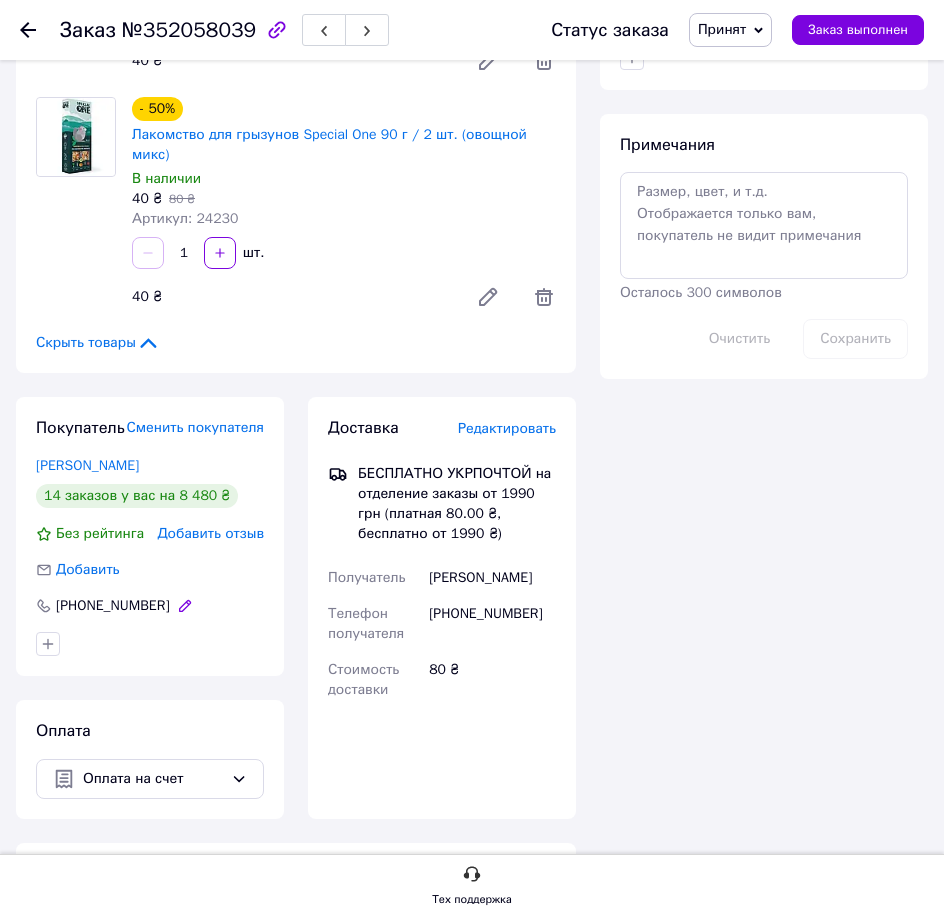 drag, startPoint x: 182, startPoint y: 633, endPoint x: 148, endPoint y: 633, distance: 34 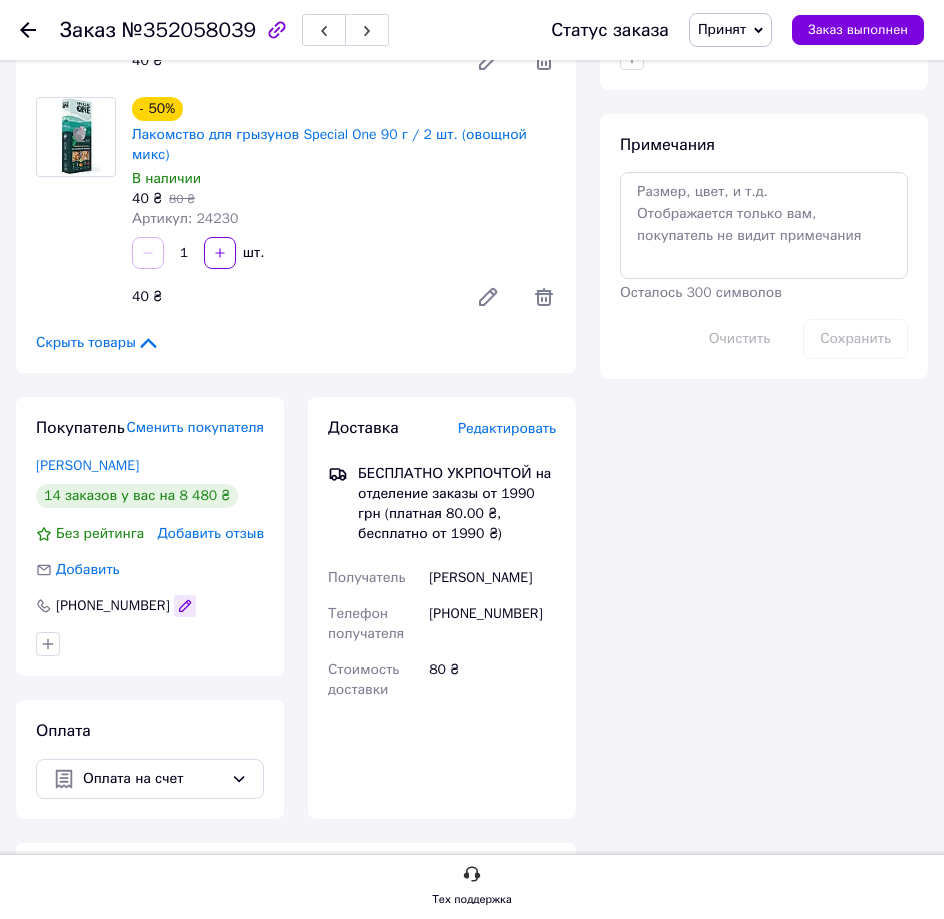 click 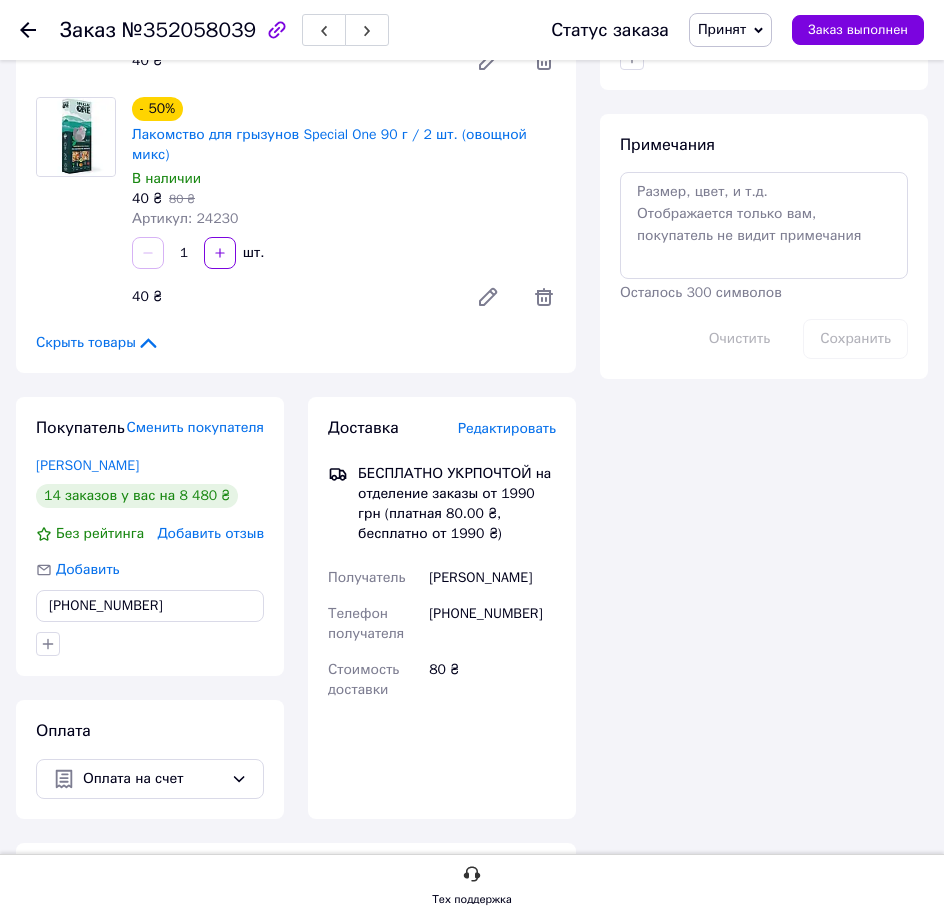 drag, startPoint x: 170, startPoint y: 630, endPoint x: 86, endPoint y: 636, distance: 84.21401 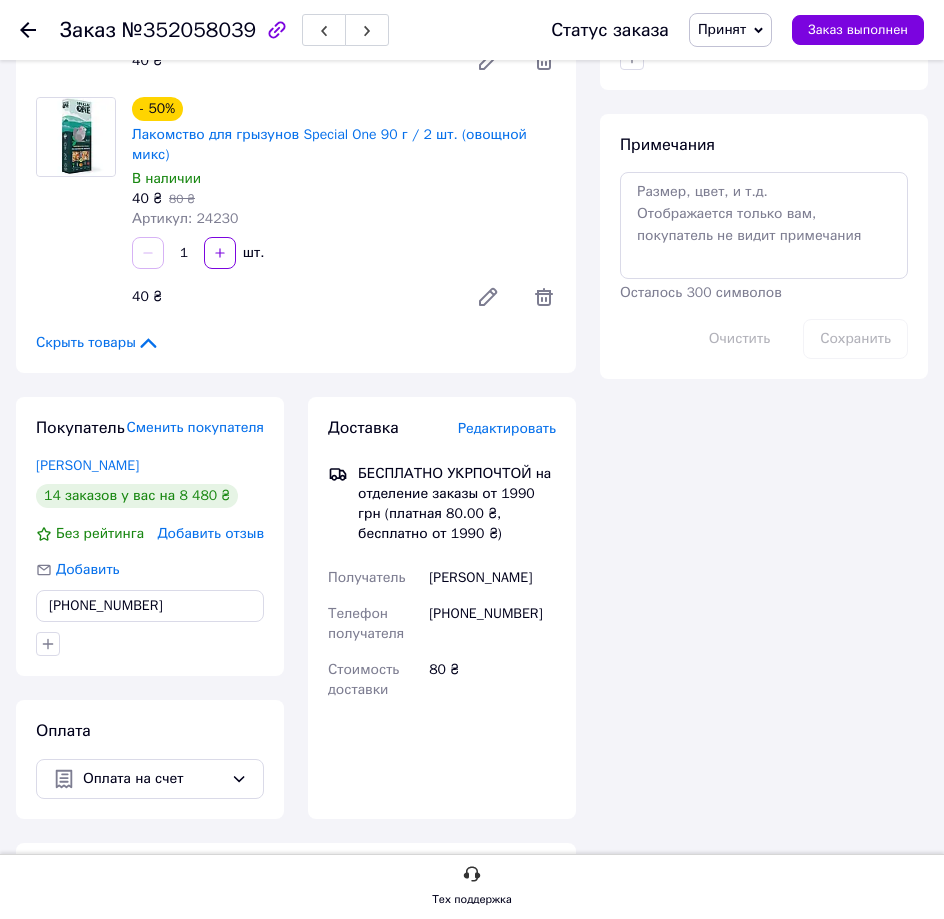 click on "1   шт." at bounding box center [344, 253] 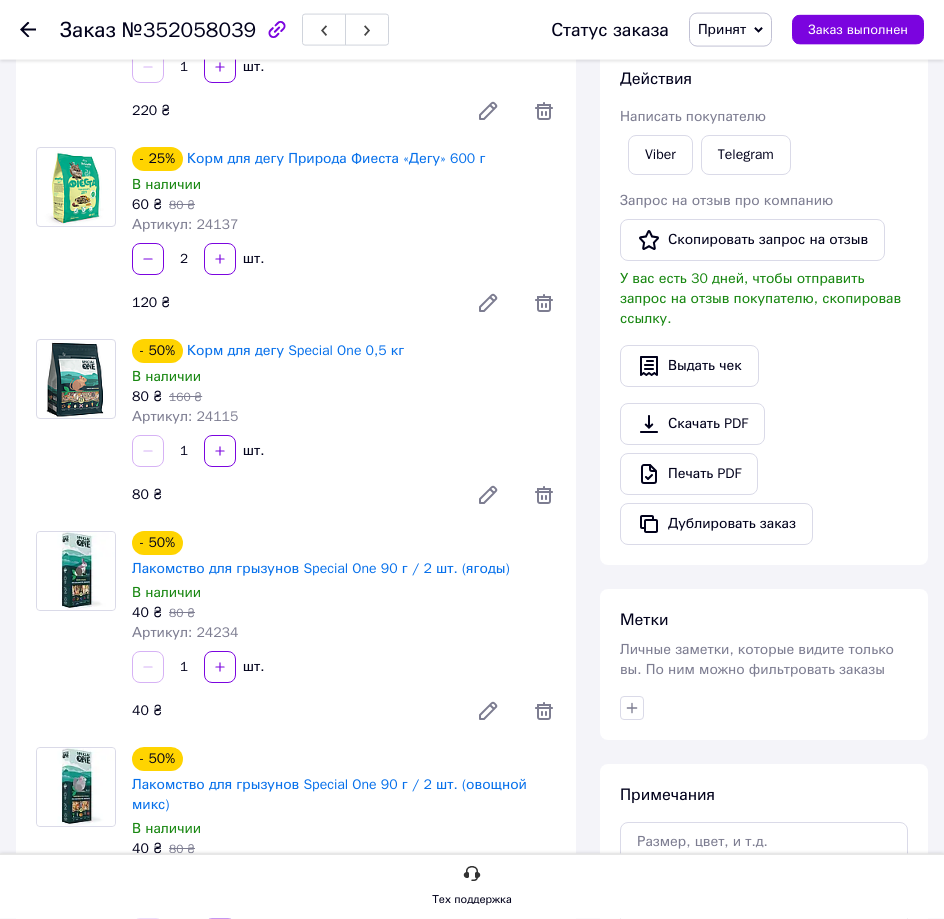 scroll, scrollTop: 0, scrollLeft: 0, axis: both 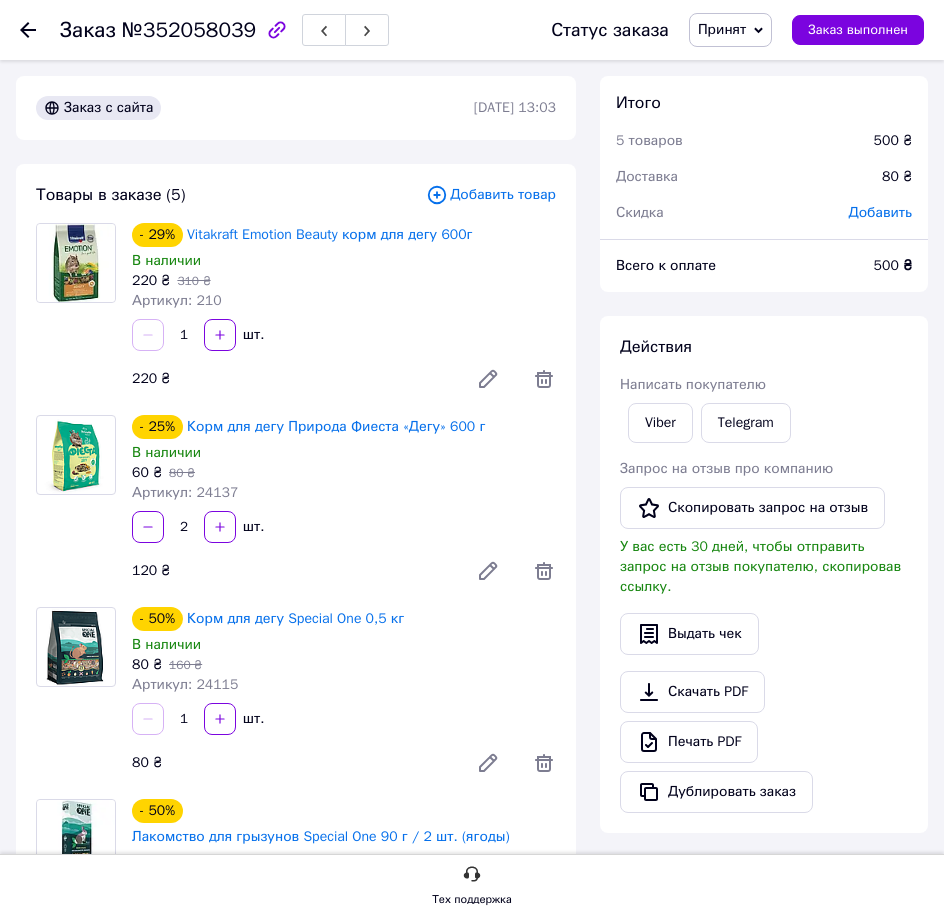 click on "Артикул: 210" at bounding box center (344, 301) 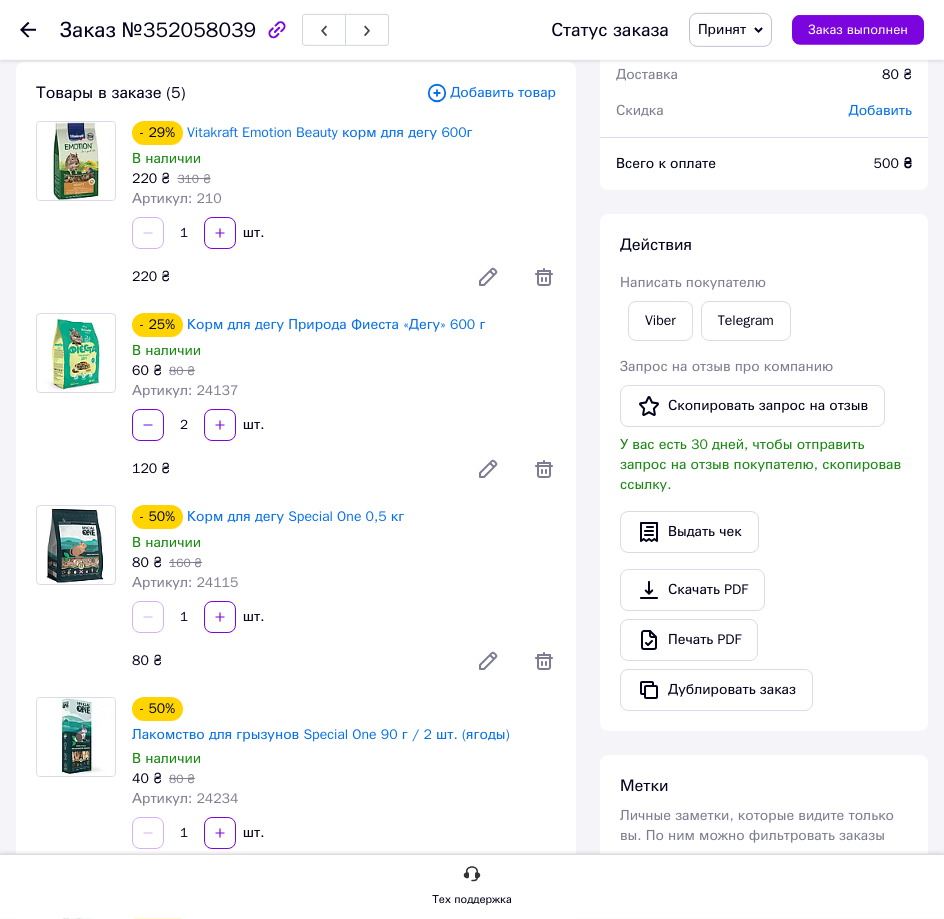 scroll, scrollTop: 204, scrollLeft: 0, axis: vertical 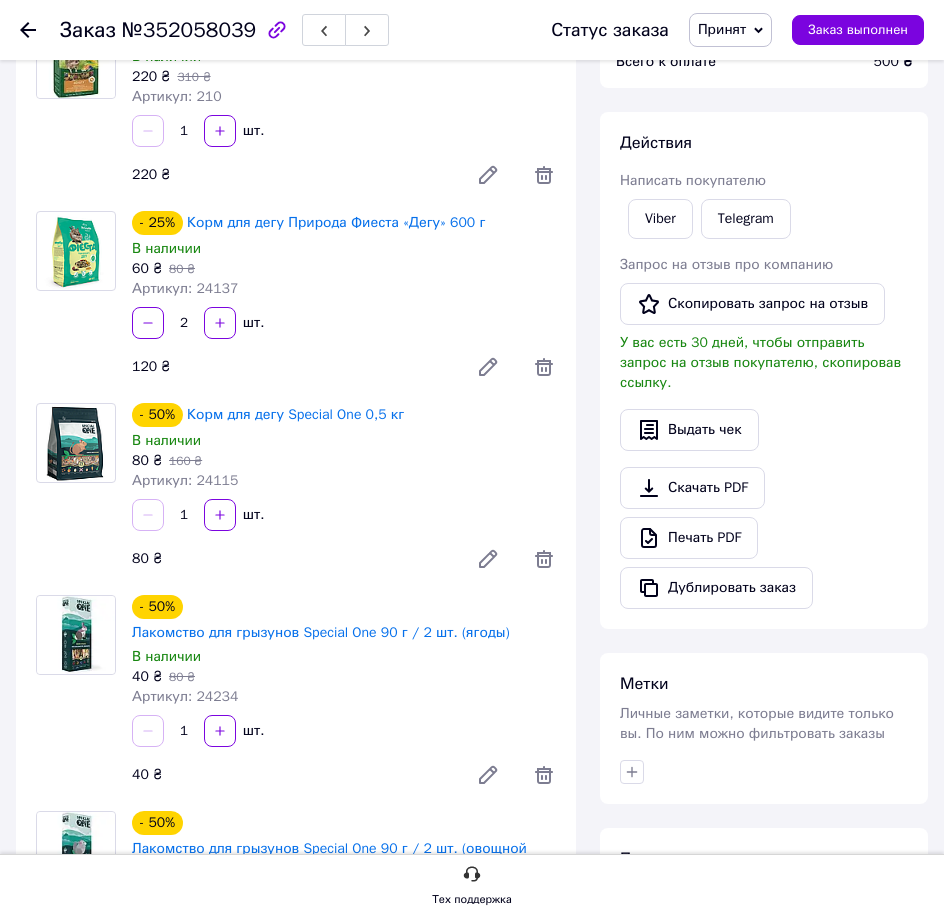 click on "2   шт." at bounding box center (344, 323) 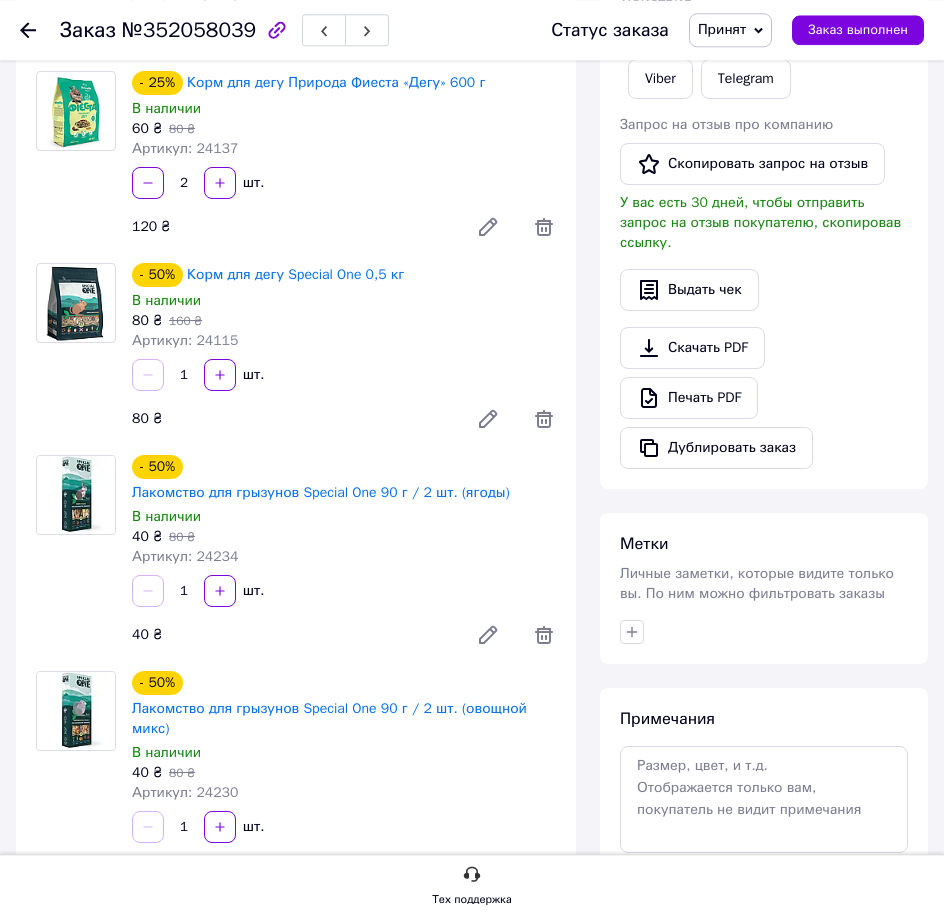 scroll, scrollTop: 408, scrollLeft: 0, axis: vertical 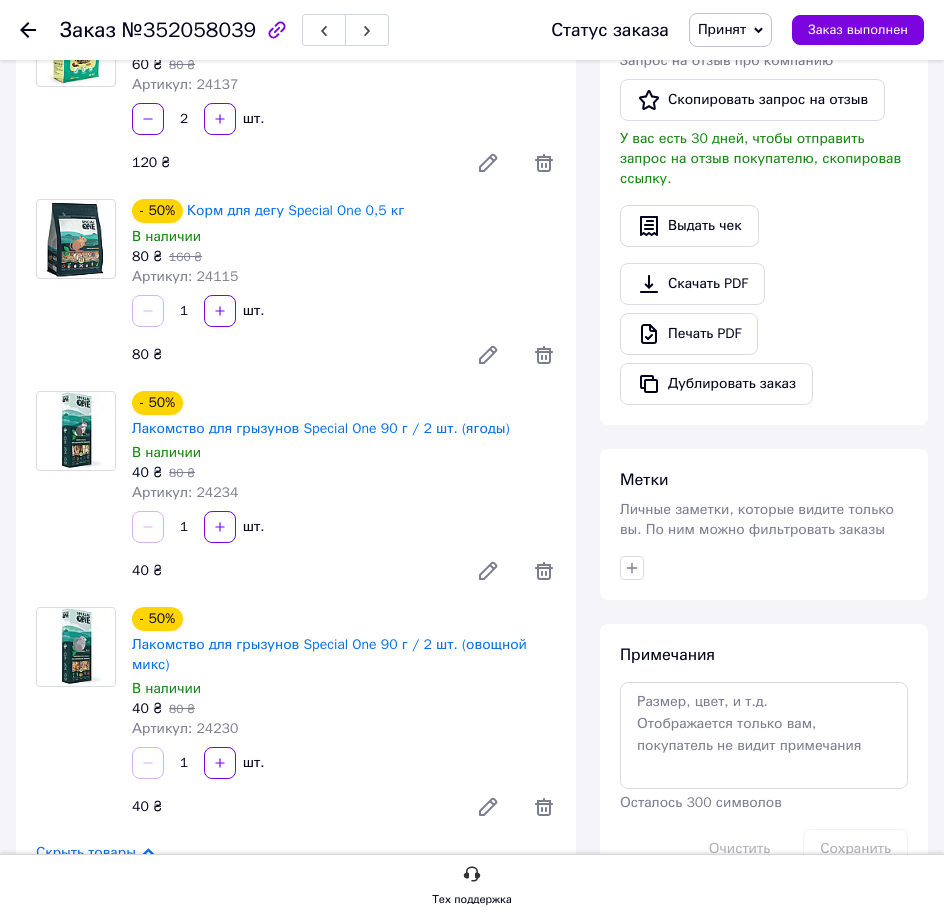click on "Артикул: 24115" at bounding box center (344, 277) 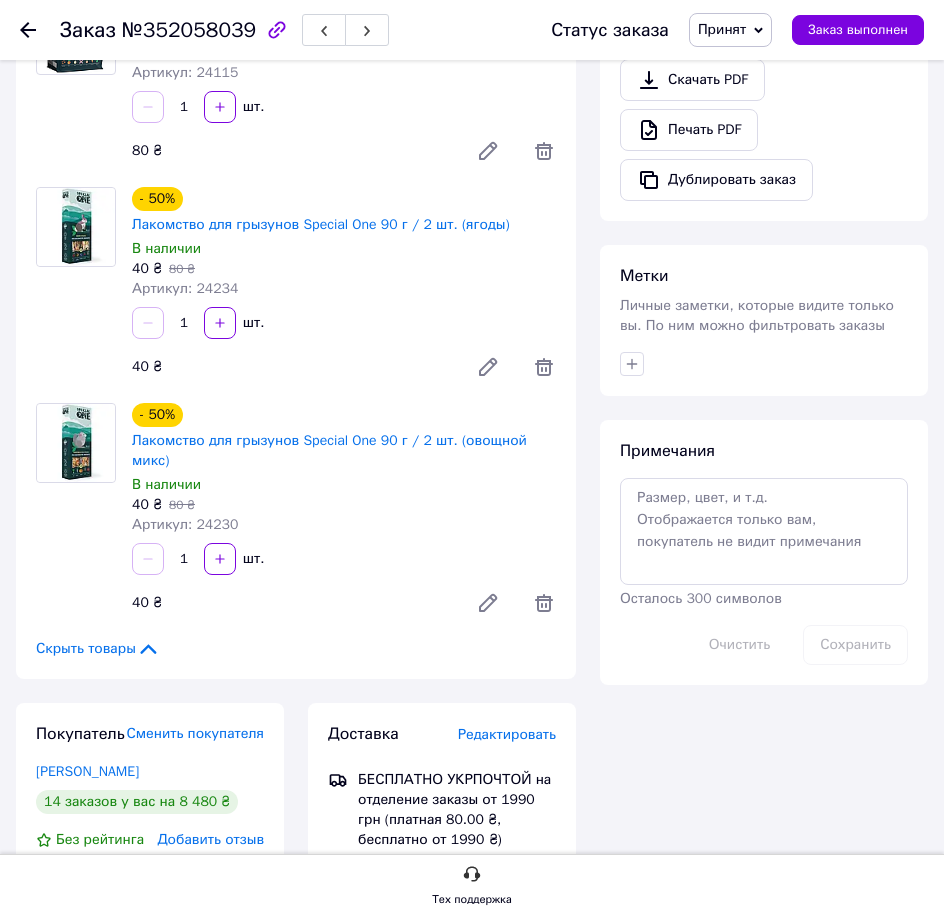 scroll, scrollTop: 714, scrollLeft: 0, axis: vertical 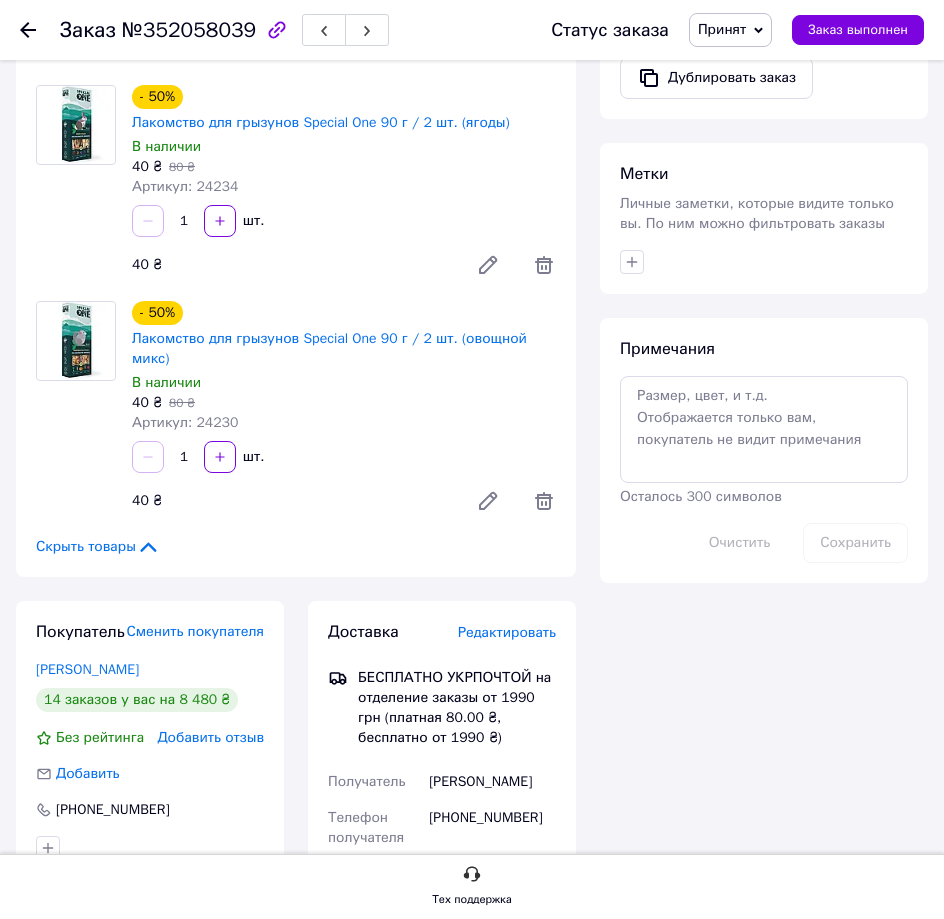 click on "40 ₴" at bounding box center (288, 265) 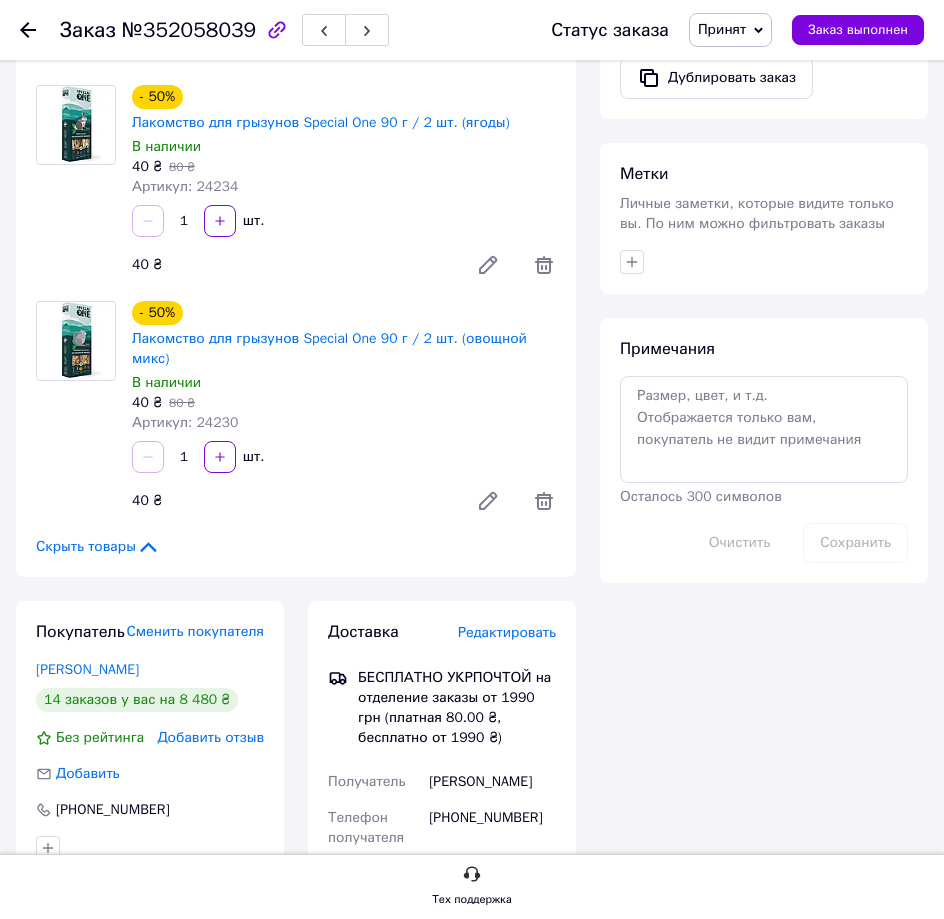 click on "1   шт." at bounding box center (344, 221) 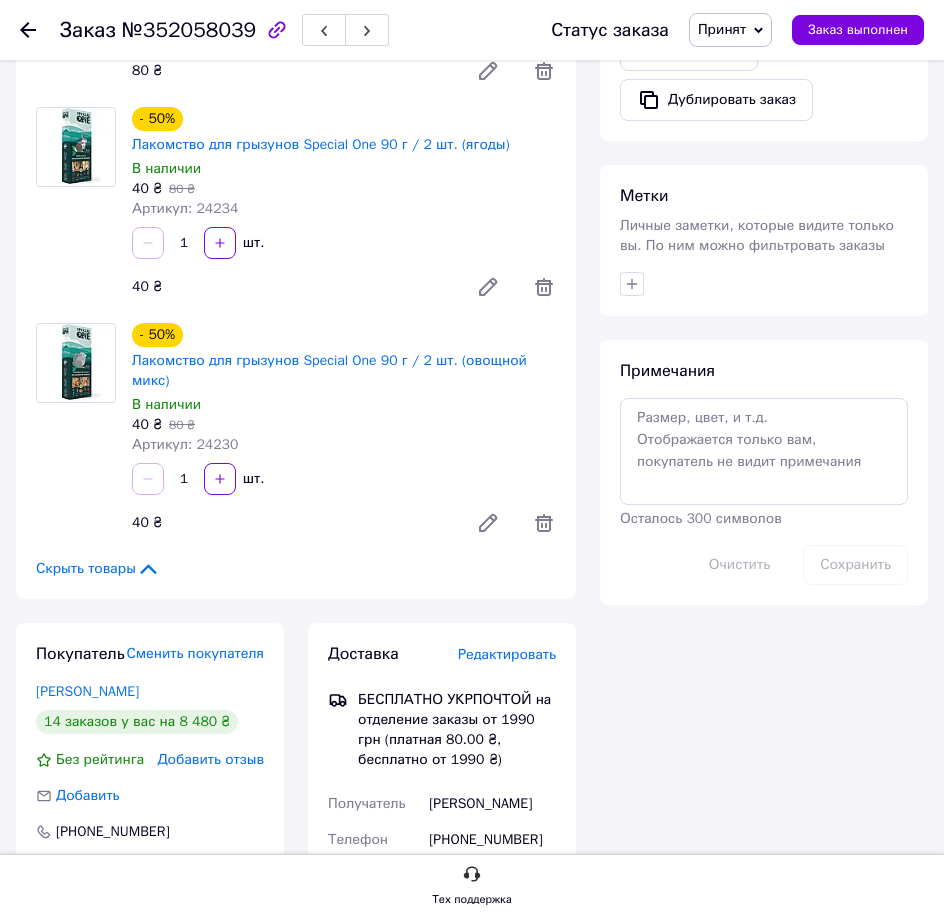 scroll, scrollTop: 714, scrollLeft: 0, axis: vertical 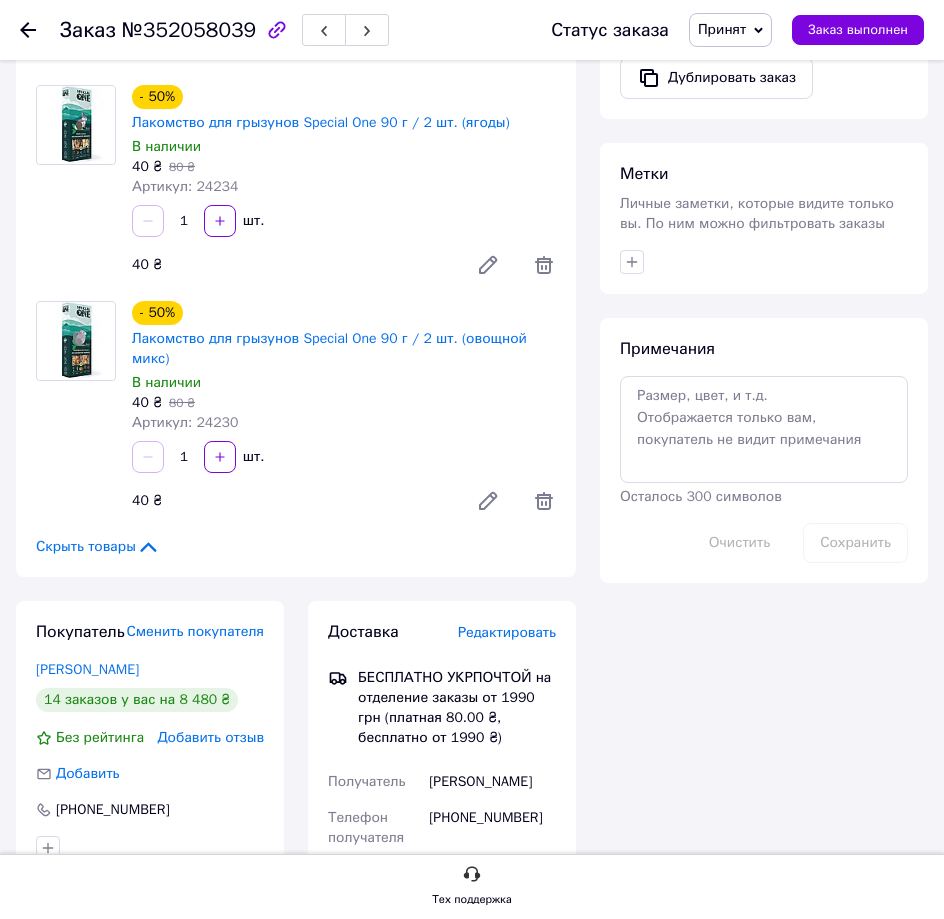 drag, startPoint x: 341, startPoint y: 224, endPoint x: 373, endPoint y: 121, distance: 107.856384 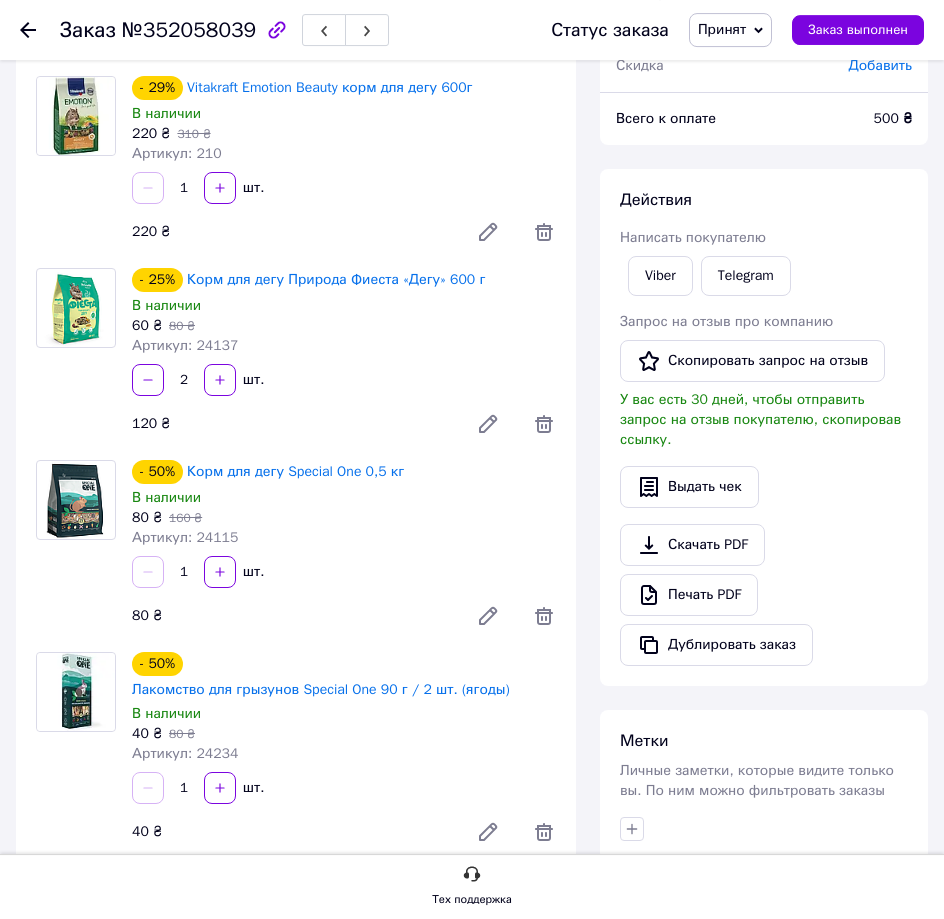 scroll, scrollTop: 204, scrollLeft: 0, axis: vertical 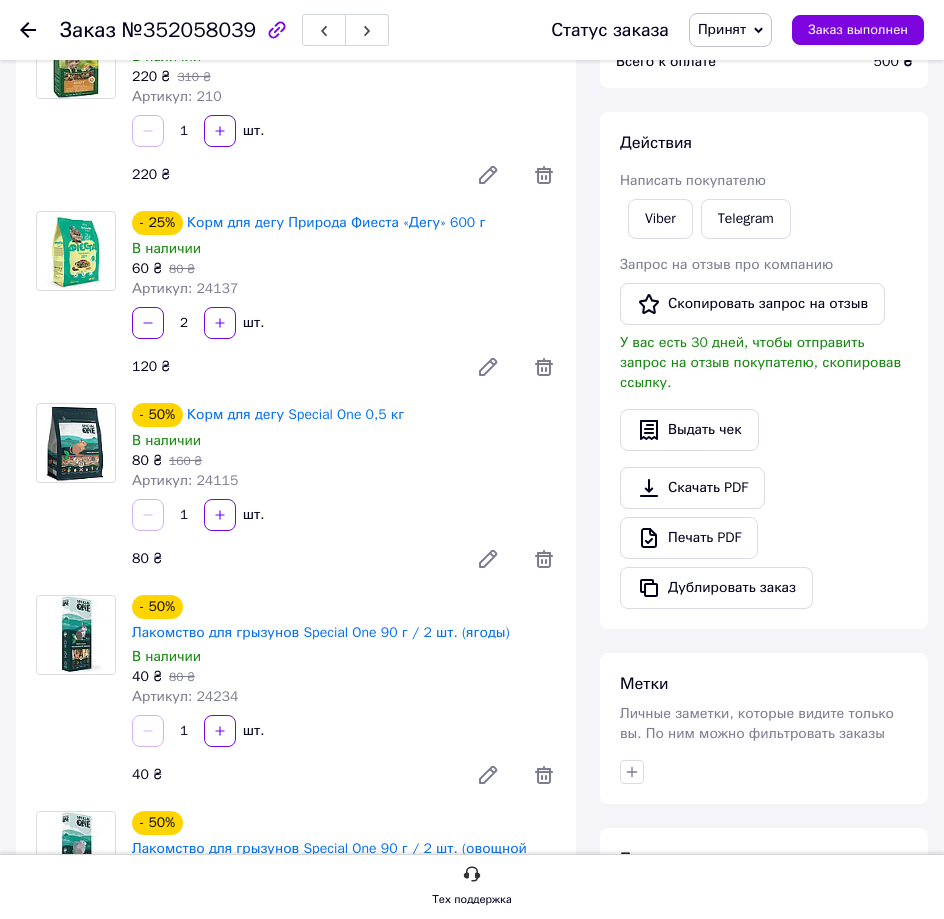 click on "60 ₴   80 ₴" at bounding box center [344, 269] 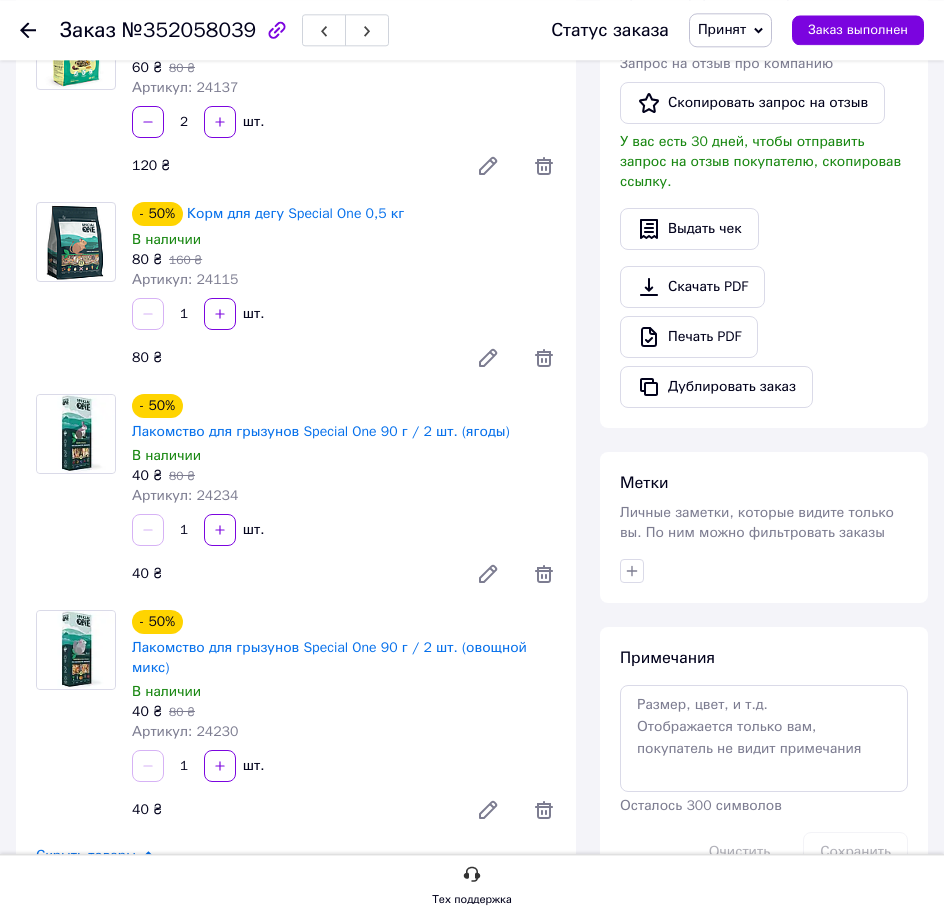 scroll, scrollTop: 408, scrollLeft: 0, axis: vertical 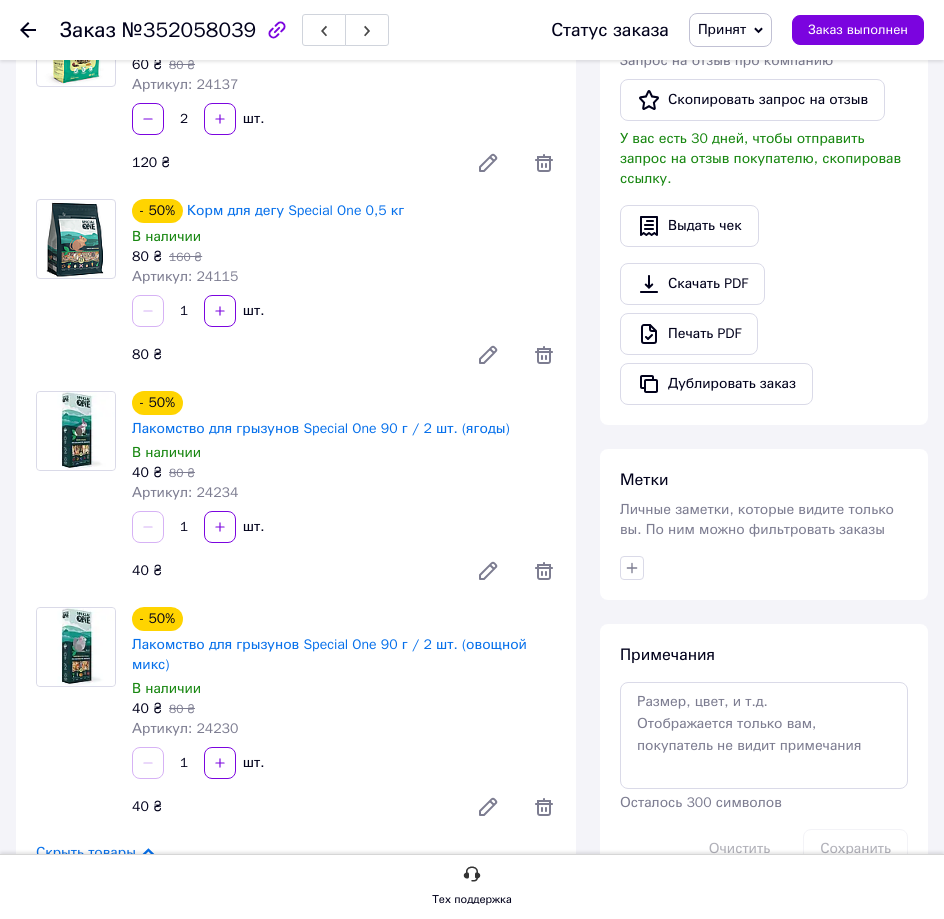 click on "80 ₴" at bounding box center [288, 355] 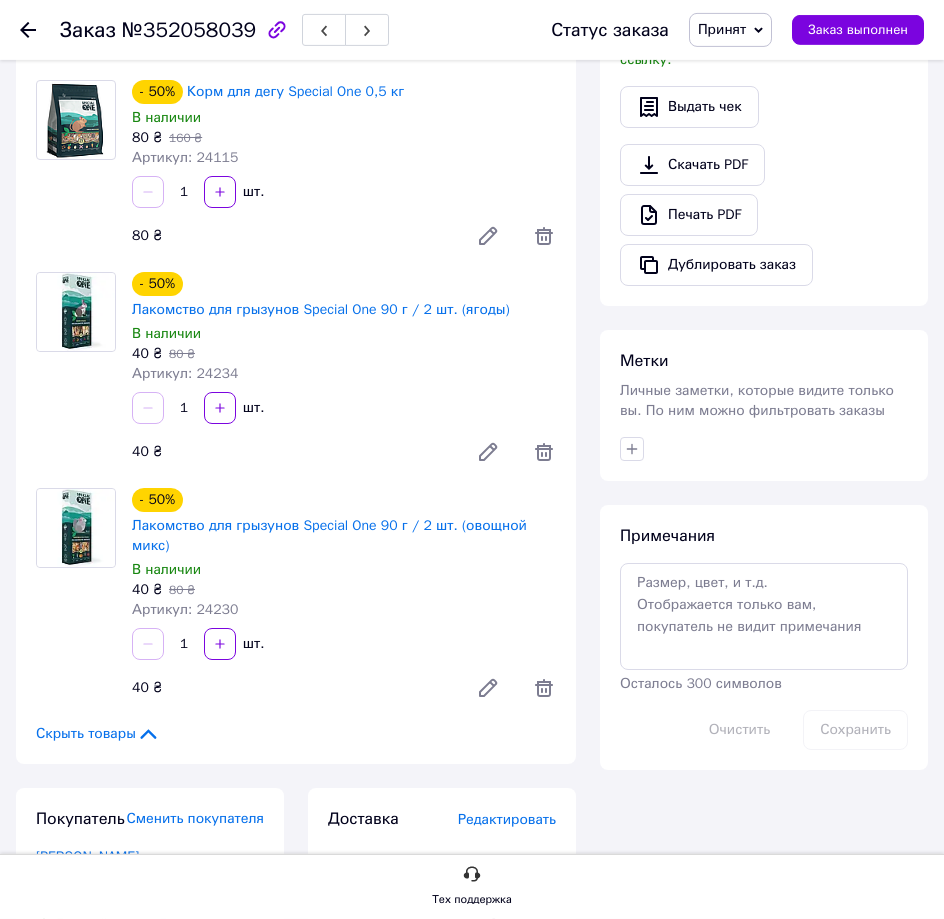 scroll, scrollTop: 612, scrollLeft: 0, axis: vertical 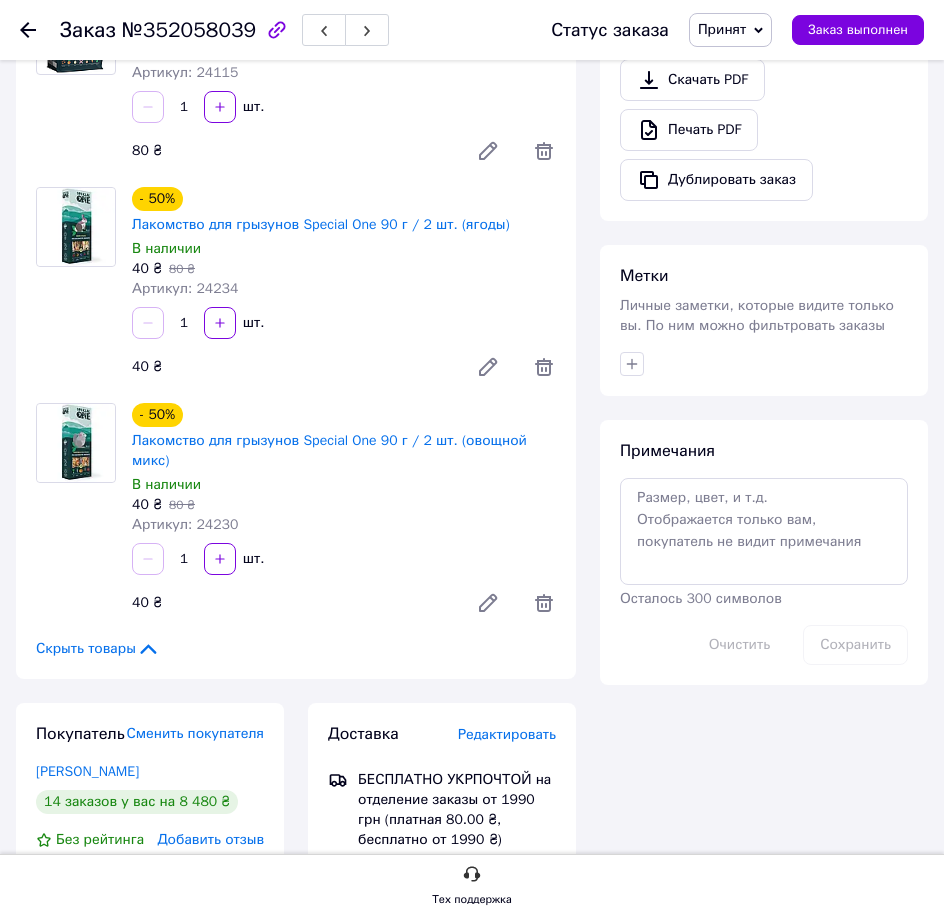 click on "- 50% Лакомство для грызунов Special One 90 г / 2 шт. (ягоды) В наличии 40 ₴   80 ₴ Артикул: 24234" at bounding box center (344, 243) 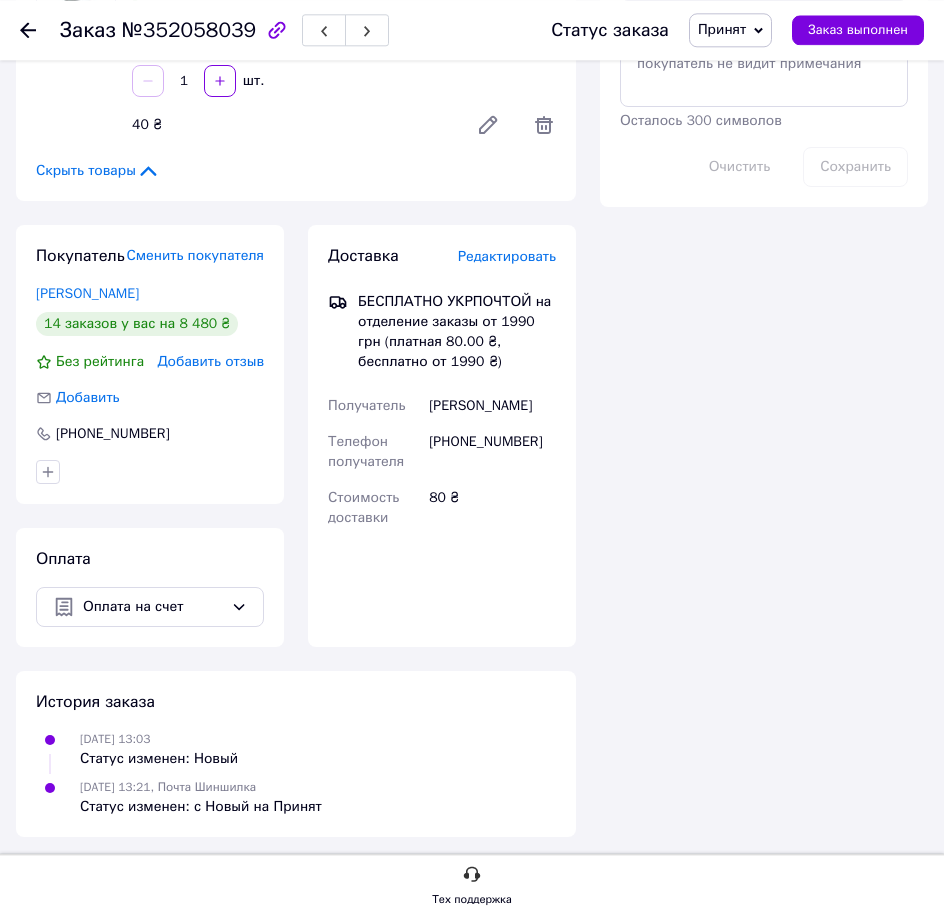 scroll, scrollTop: 1126, scrollLeft: 0, axis: vertical 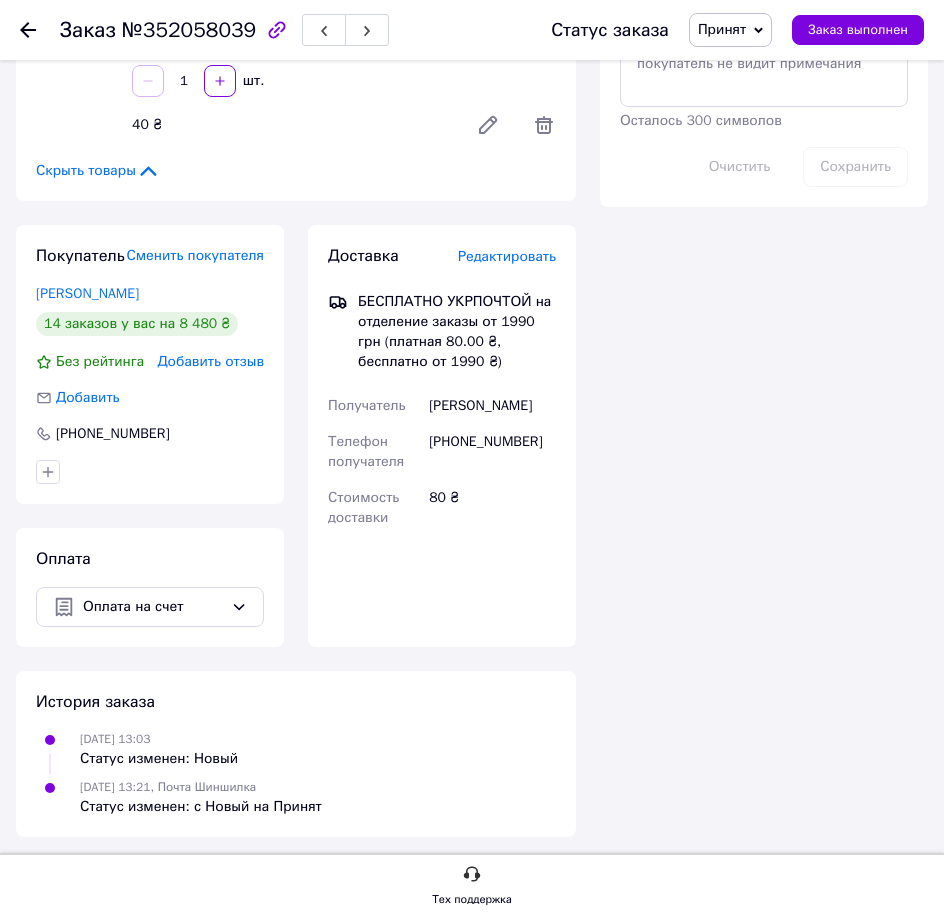 click on "- 50% Лакомство для грызунов Special One 90 г / 2 шт. (овощной микс) В наличии 40 ₴   80 ₴ Артикул: 24230 1   шт. 40 ₴" at bounding box center (344, 35) 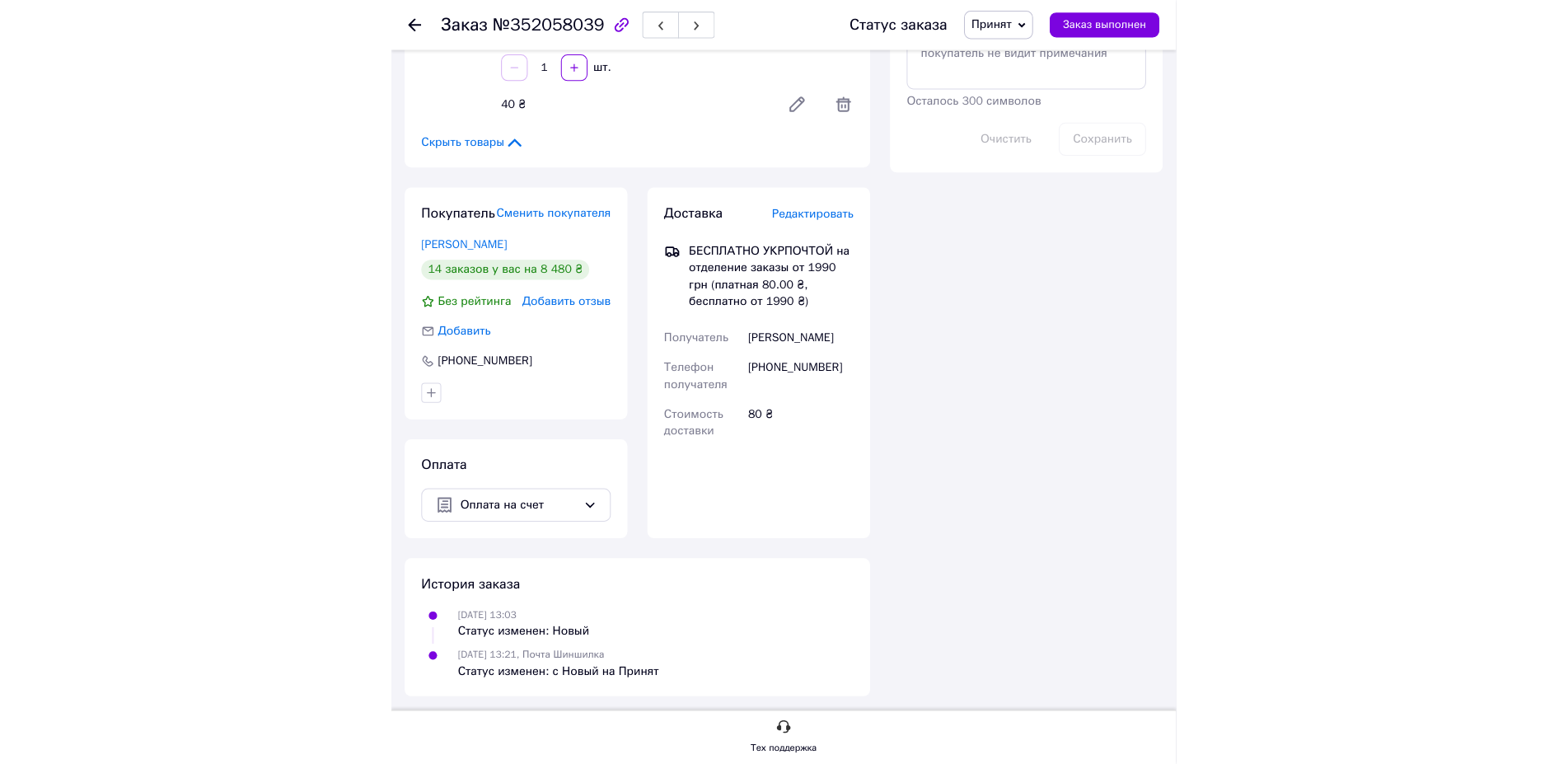 scroll, scrollTop: 452, scrollLeft: 0, axis: vertical 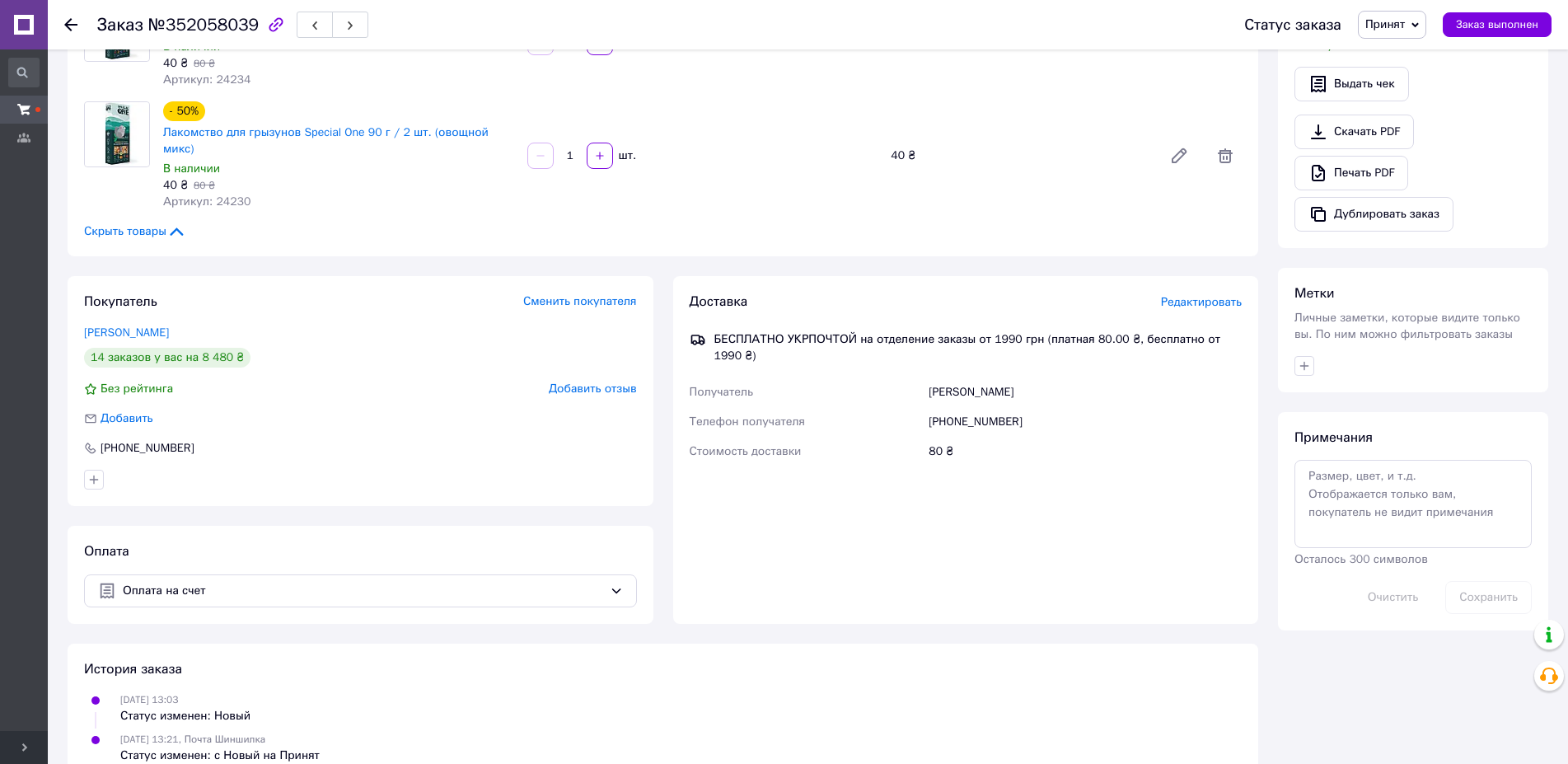 click 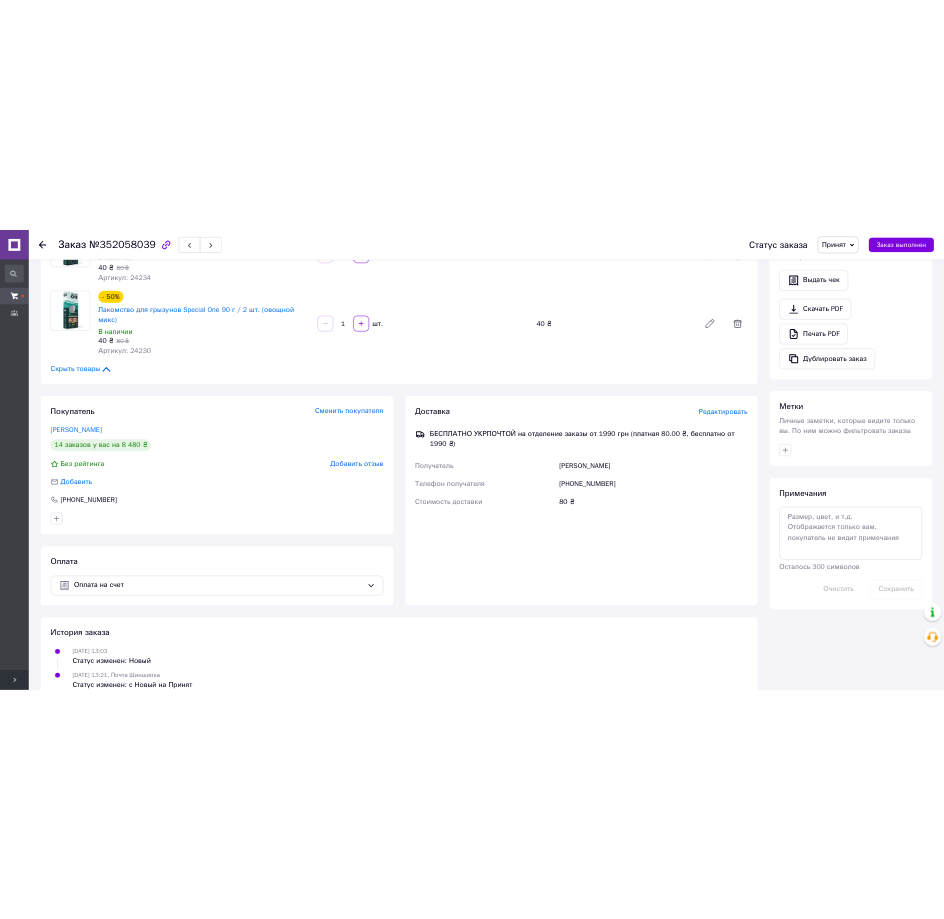 scroll, scrollTop: 0, scrollLeft: 0, axis: both 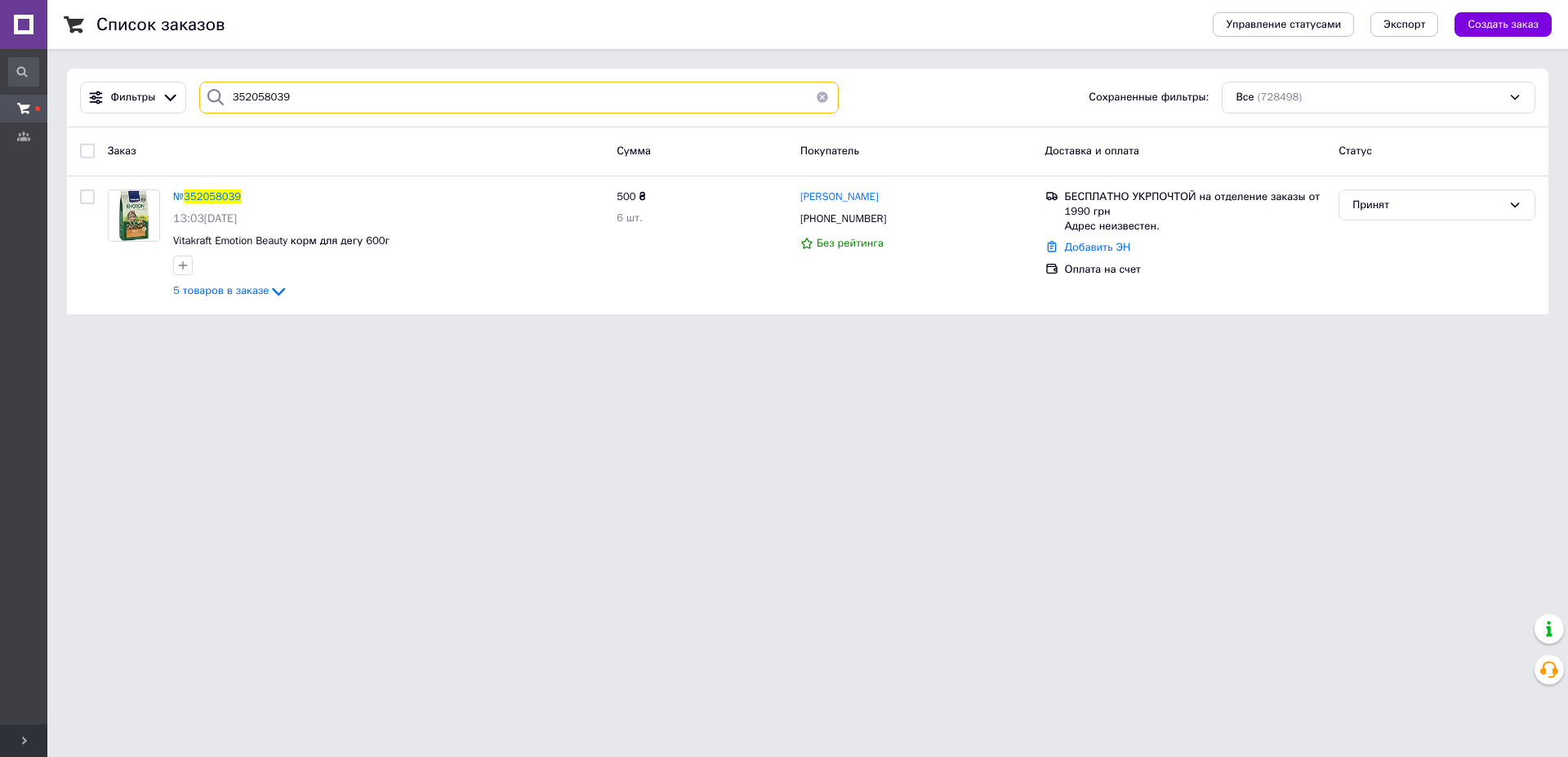 drag, startPoint x: 338, startPoint y: 108, endPoint x: 186, endPoint y: 107, distance: 152.00329 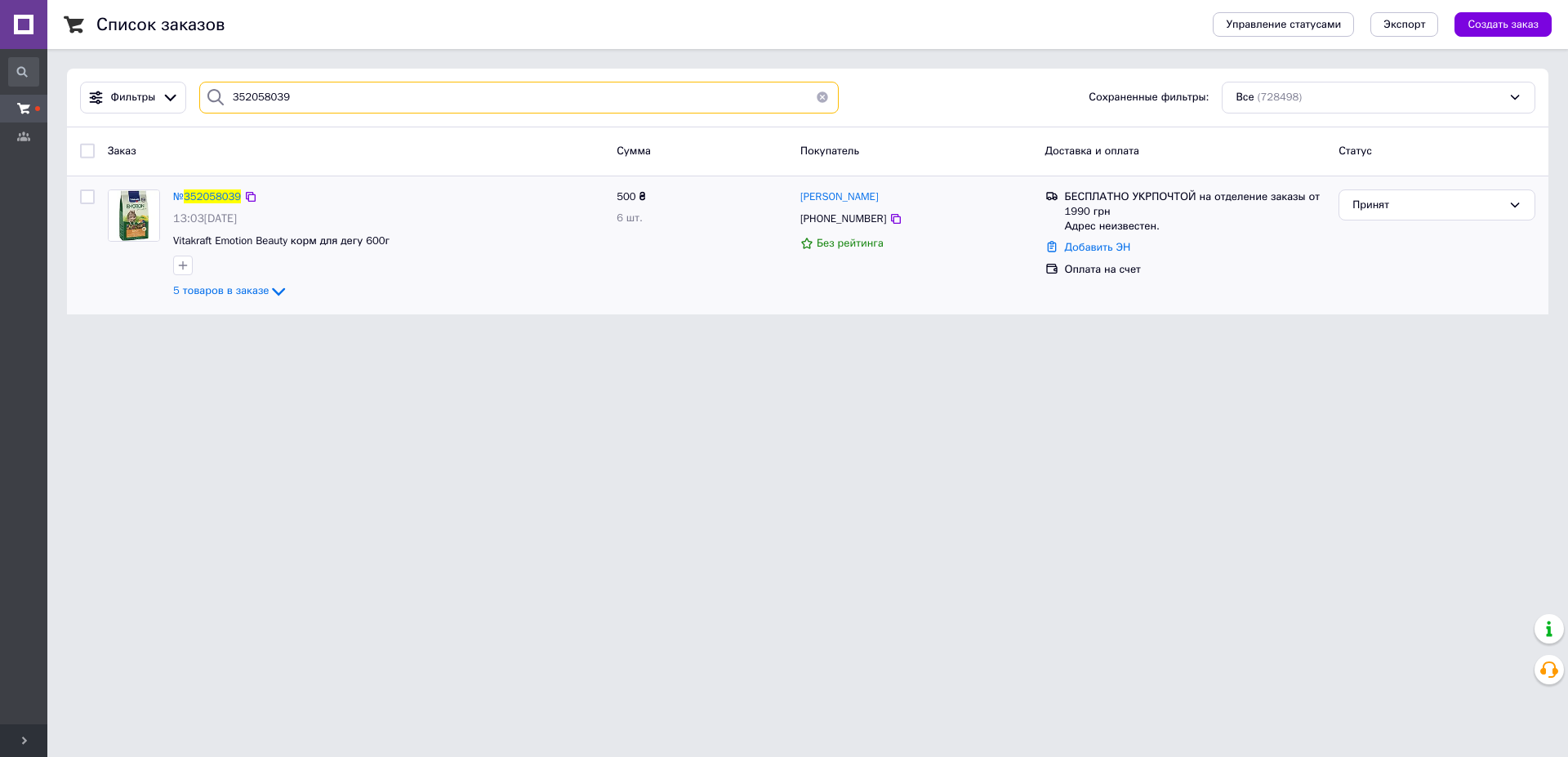 paste on "6009" 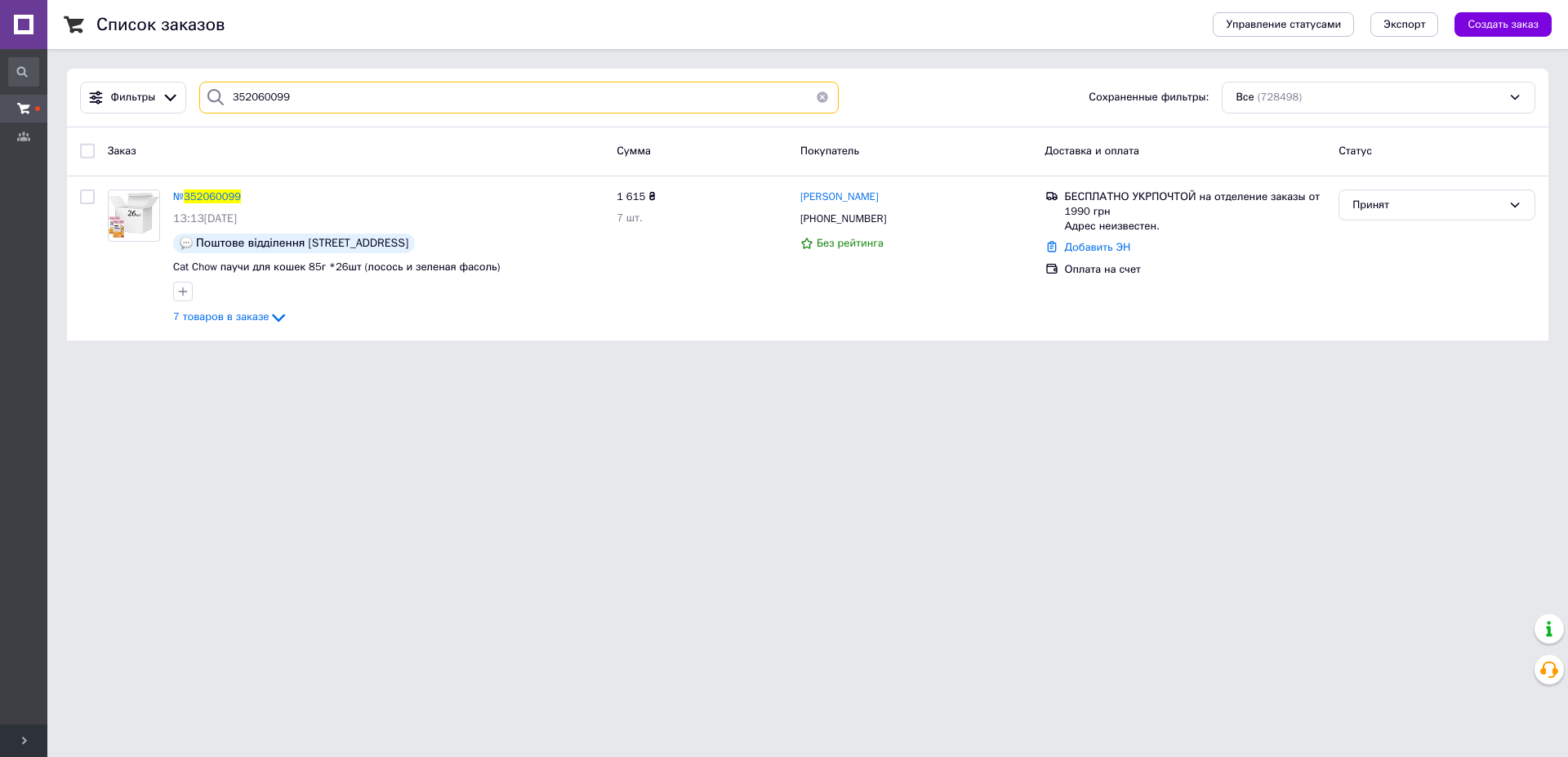 click on "352060099" at bounding box center (519, 97) 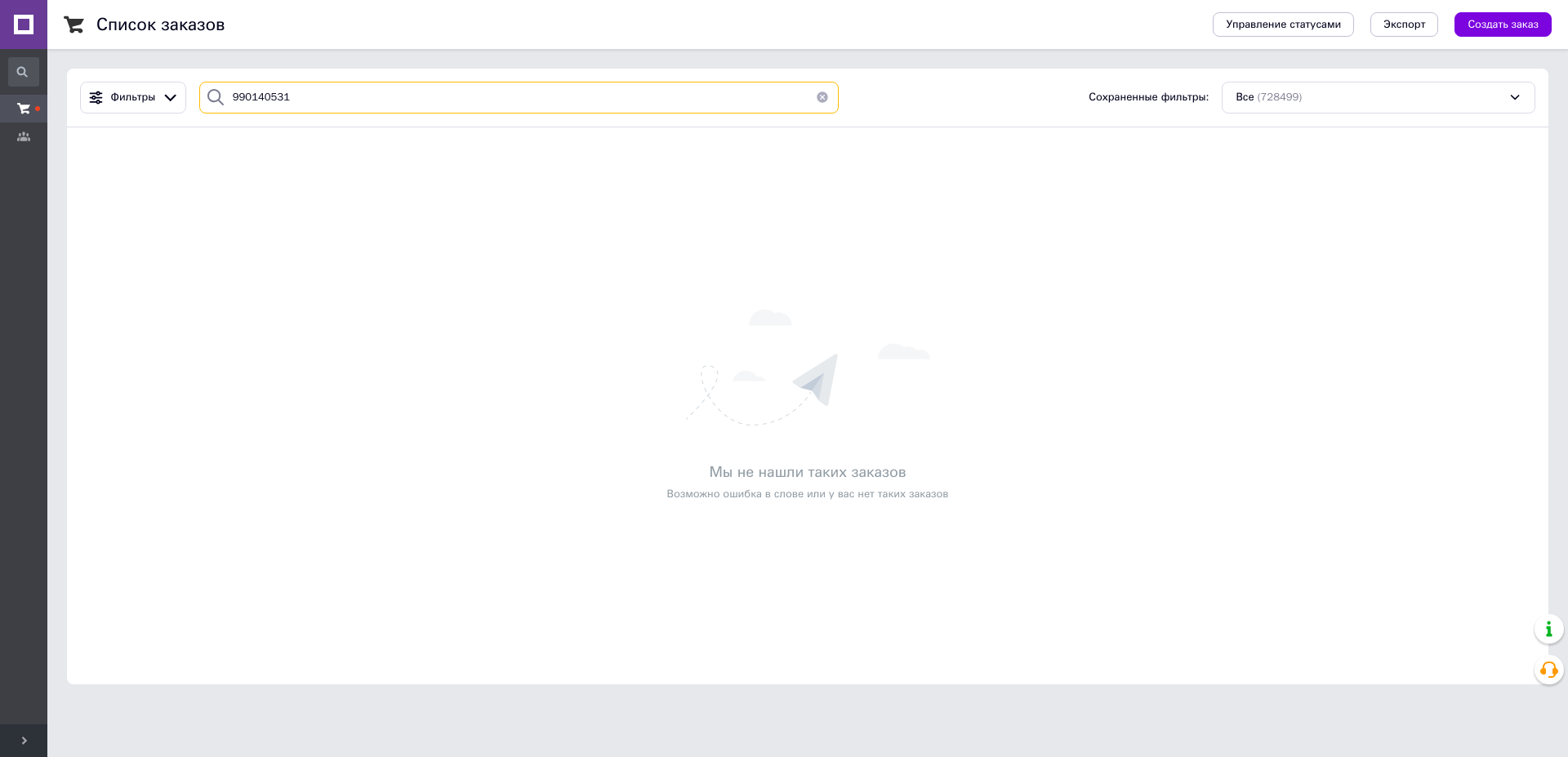 drag, startPoint x: 264, startPoint y: 104, endPoint x: 223, endPoint y: 104, distance: 41 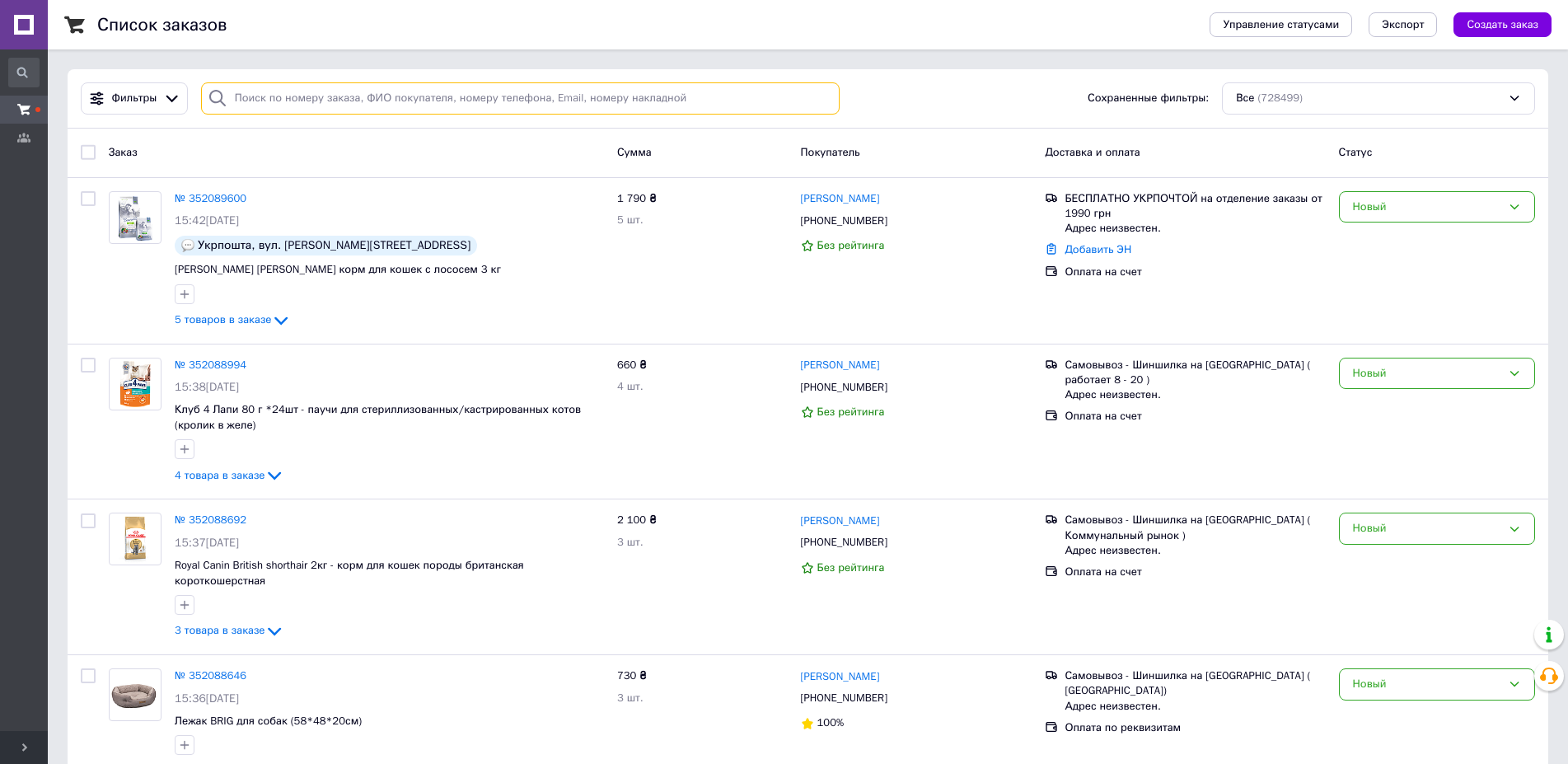 click at bounding box center (521, 98) 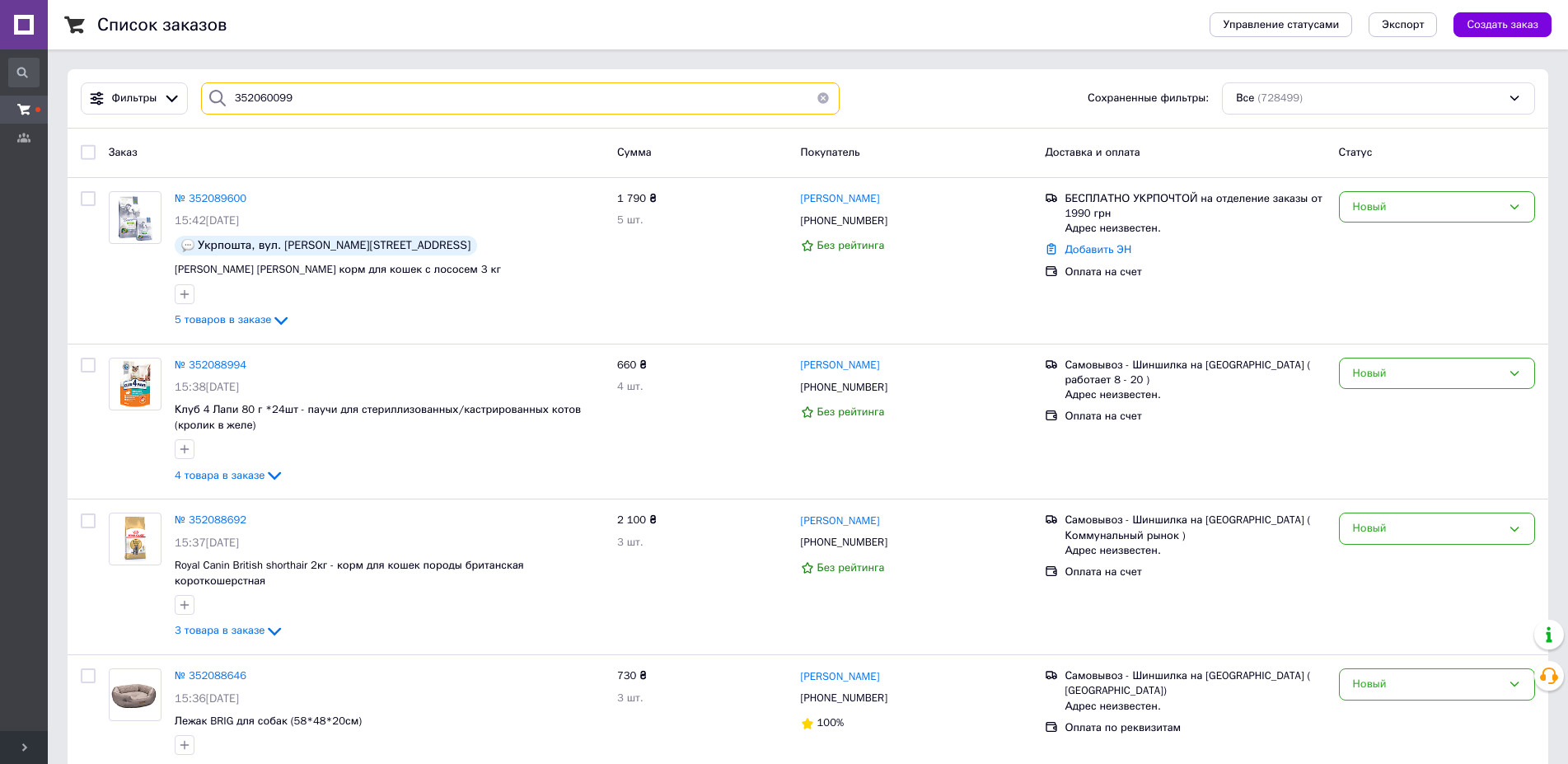 type on "352060099" 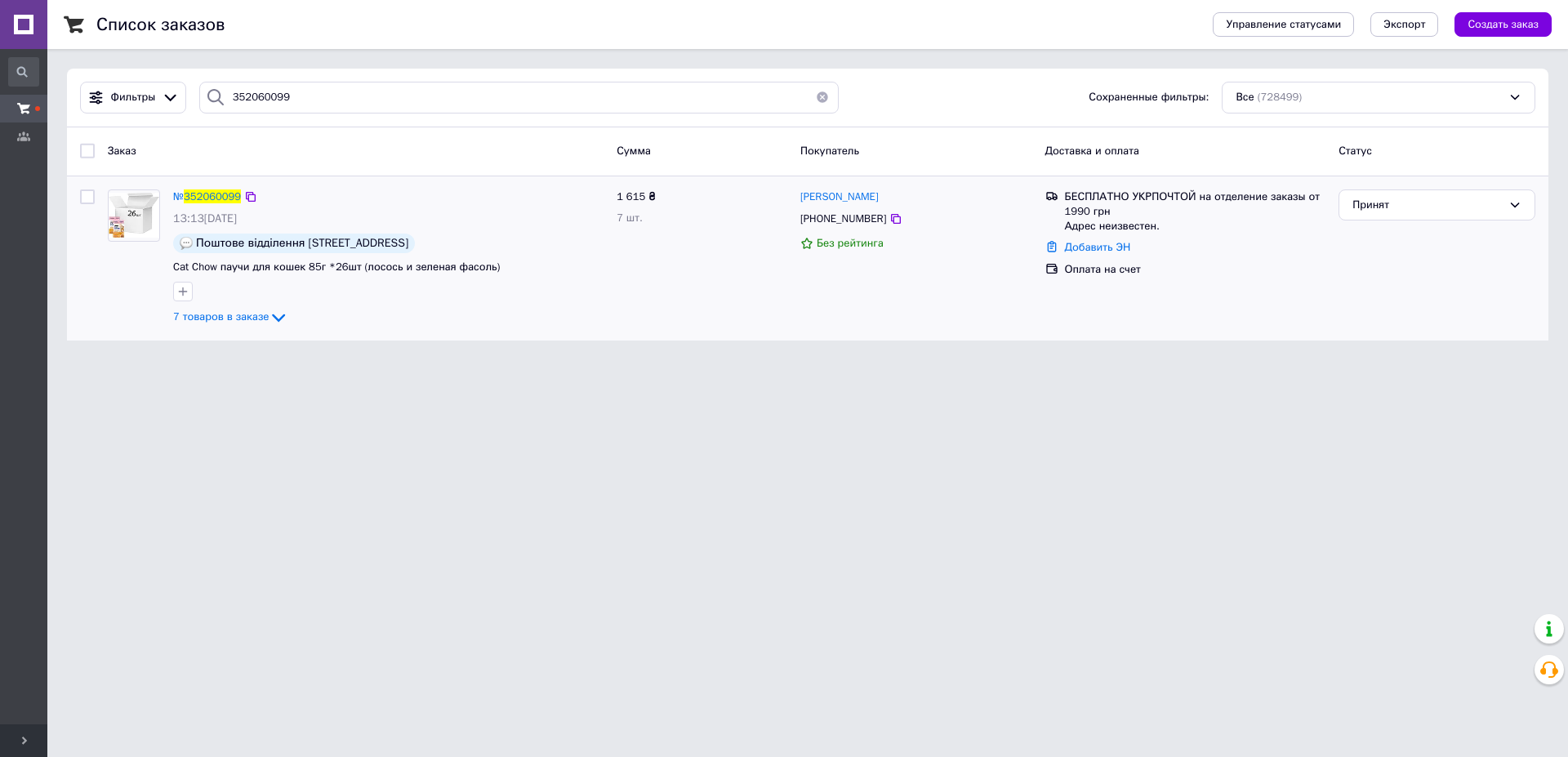 click on "№  352060099" at bounding box center (207, 197) 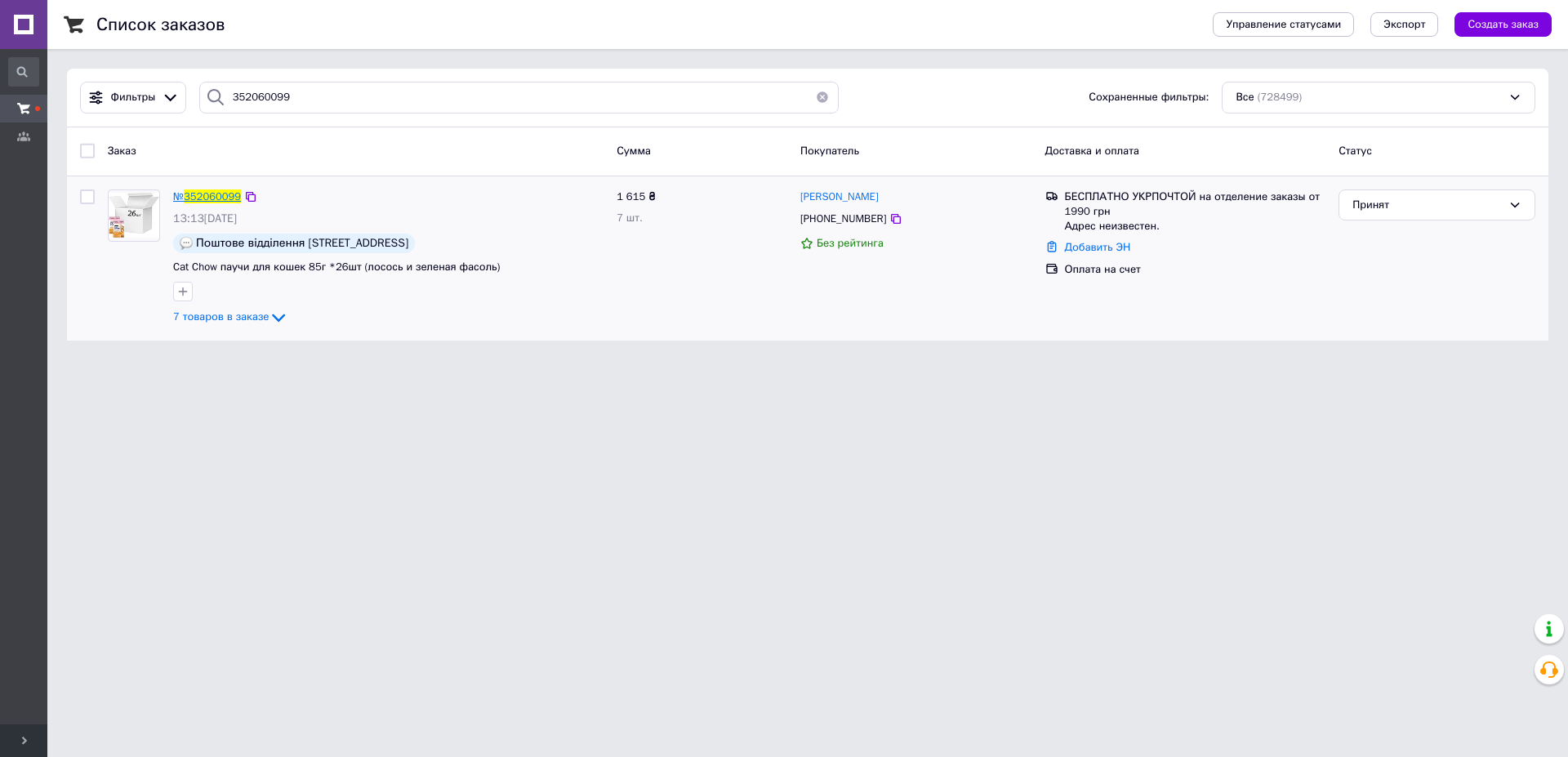 click on "352060099" at bounding box center [212, 196] 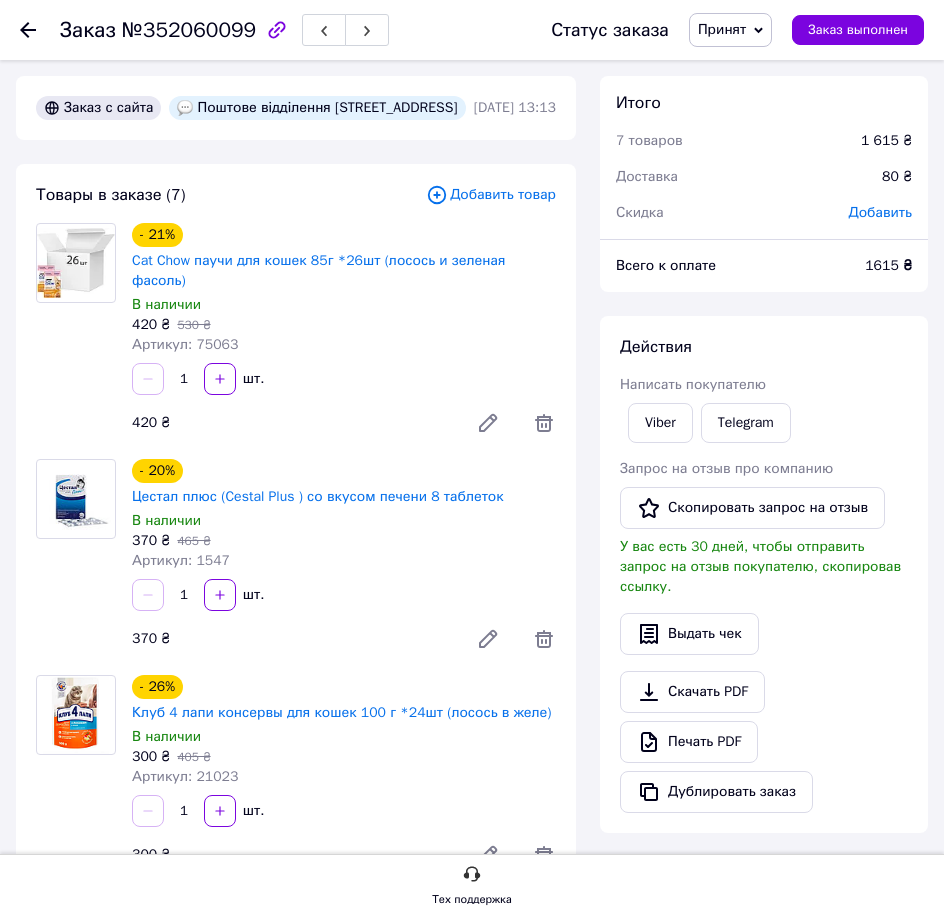click on "420 ₴   530 ₴" at bounding box center (344, 325) 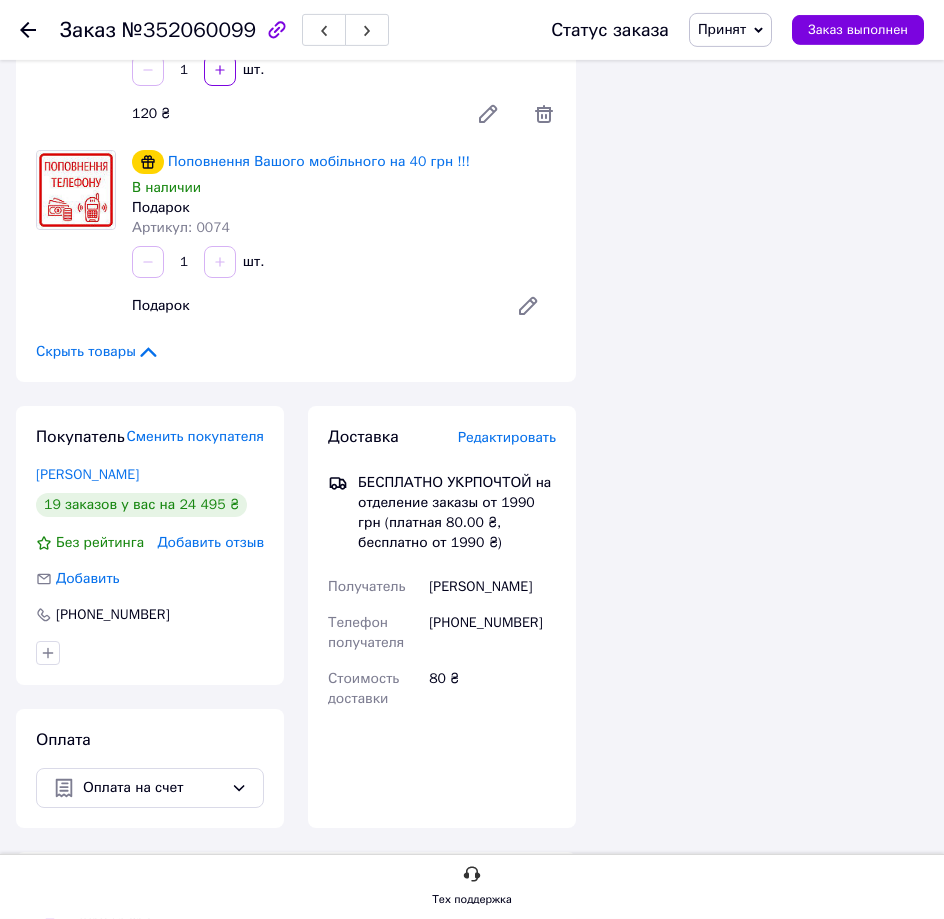 scroll, scrollTop: 1678, scrollLeft: 0, axis: vertical 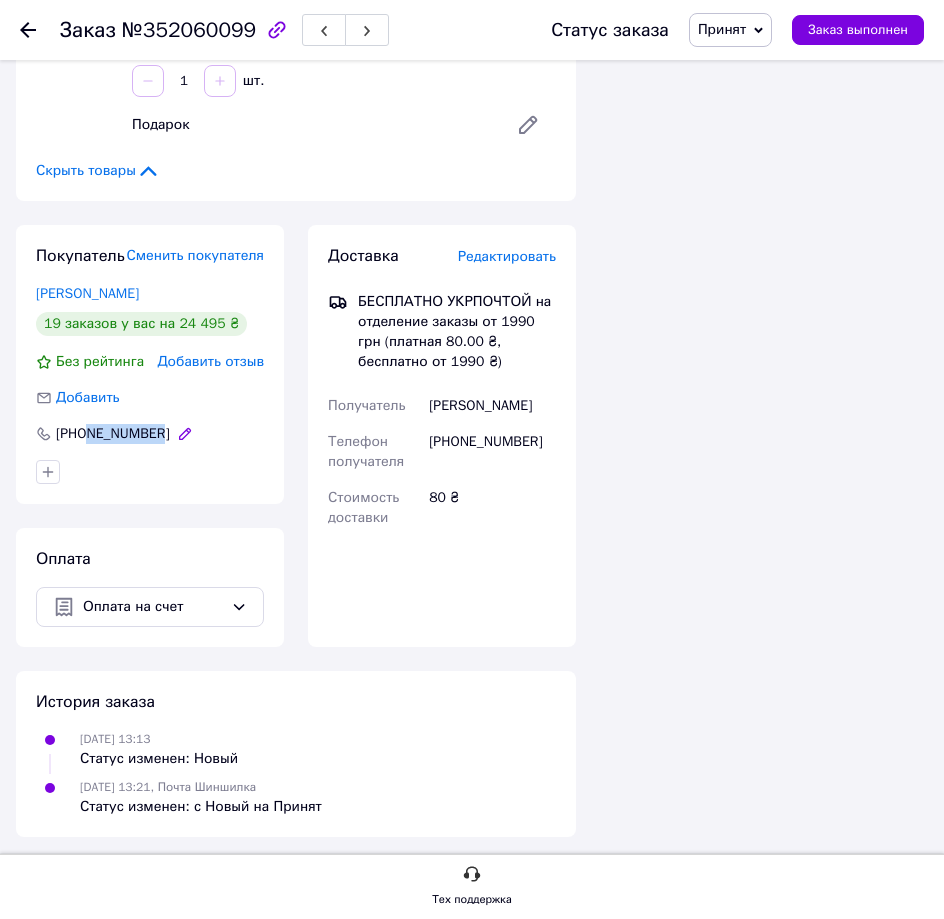 drag, startPoint x: 214, startPoint y: 427, endPoint x: 128, endPoint y: 421, distance: 86.209045 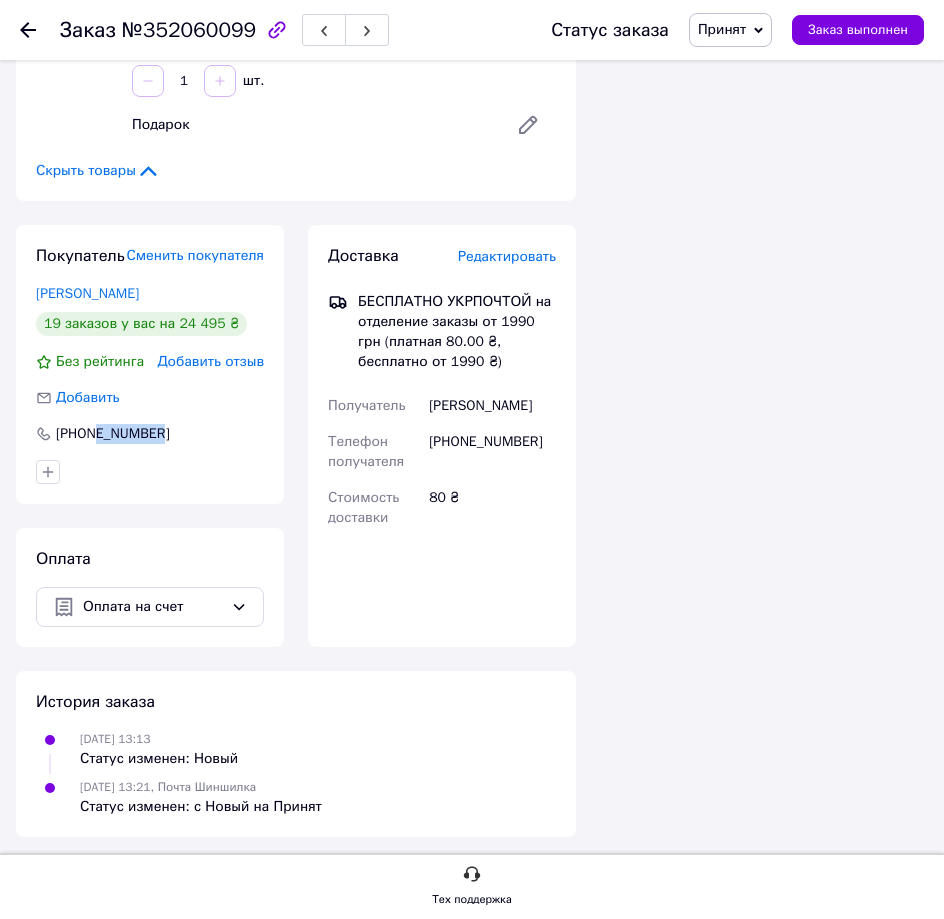 copy on "53493087" 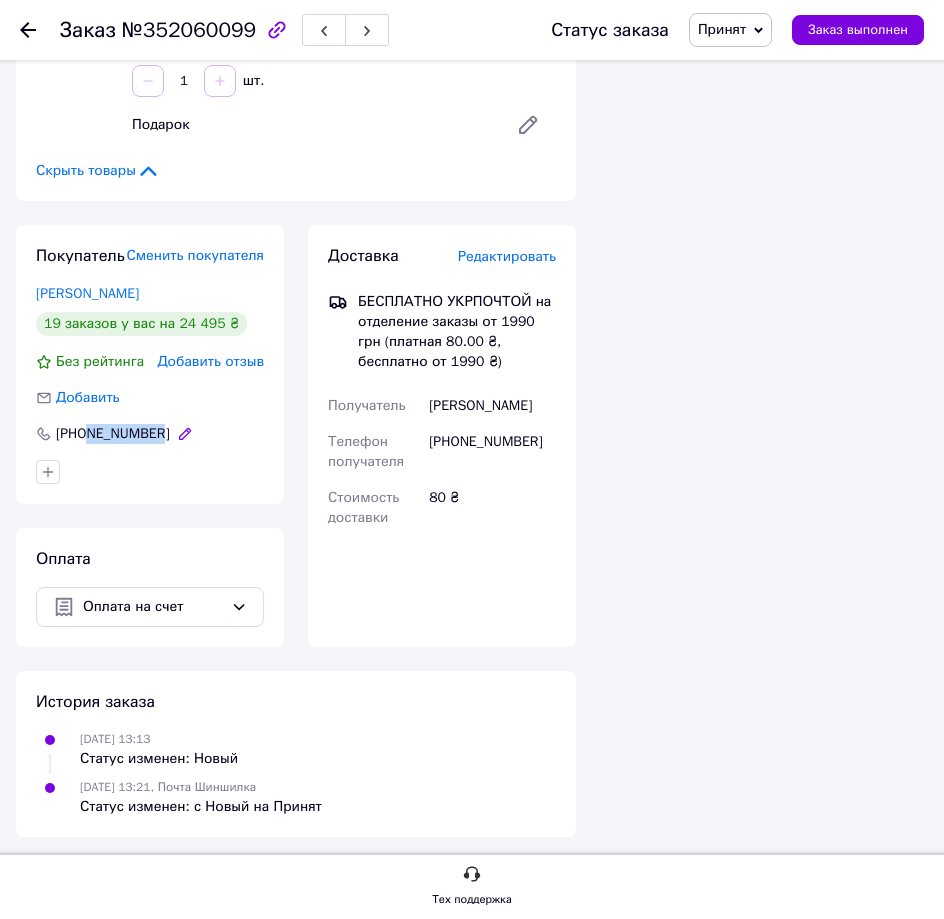 drag, startPoint x: 192, startPoint y: 429, endPoint x: 98, endPoint y: 431, distance: 94.02127 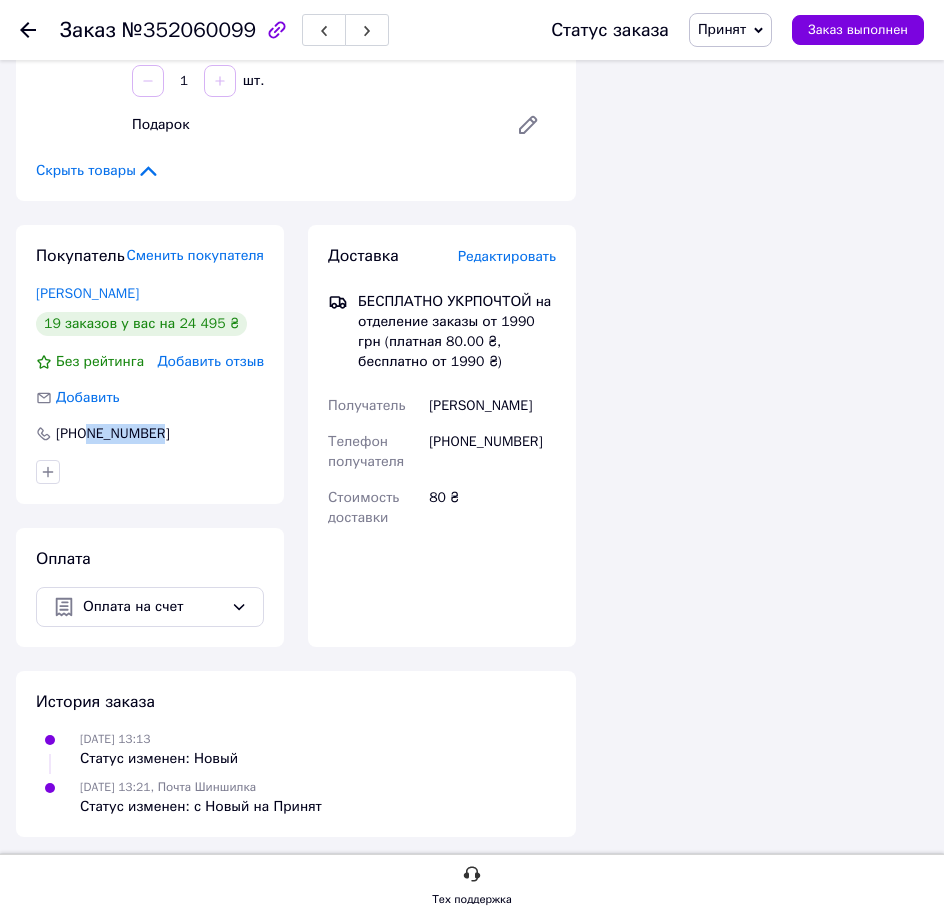 copy on "953493087" 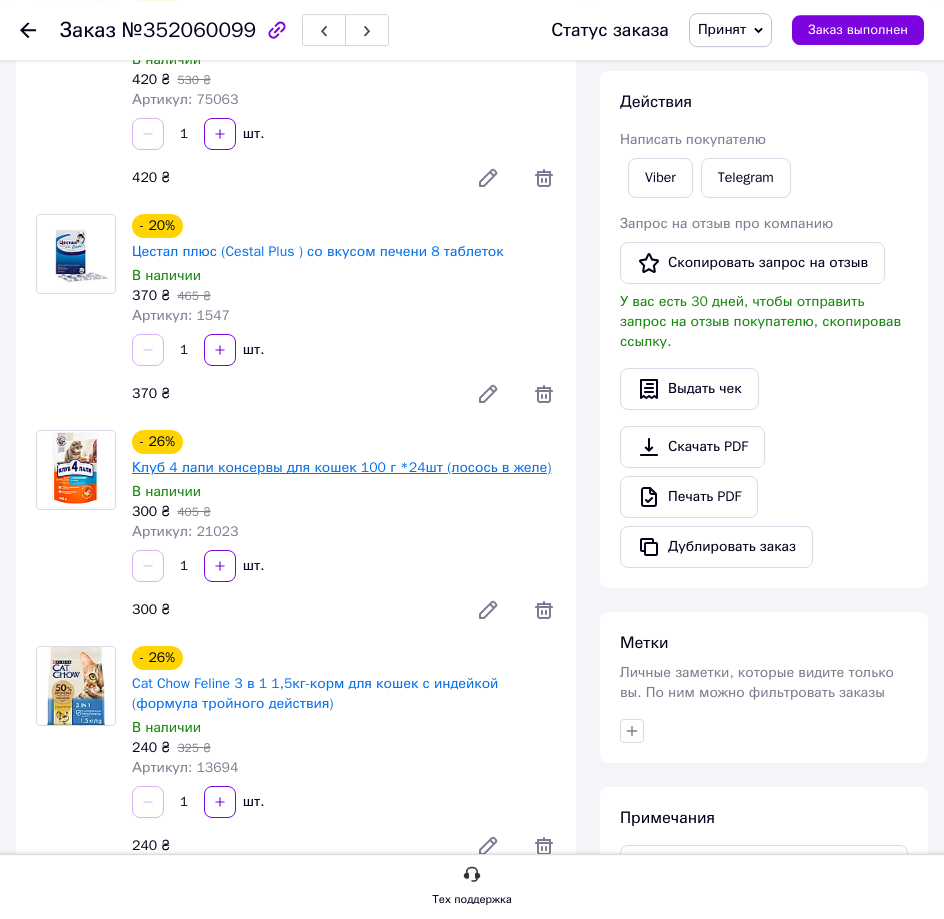 scroll, scrollTop: 0, scrollLeft: 0, axis: both 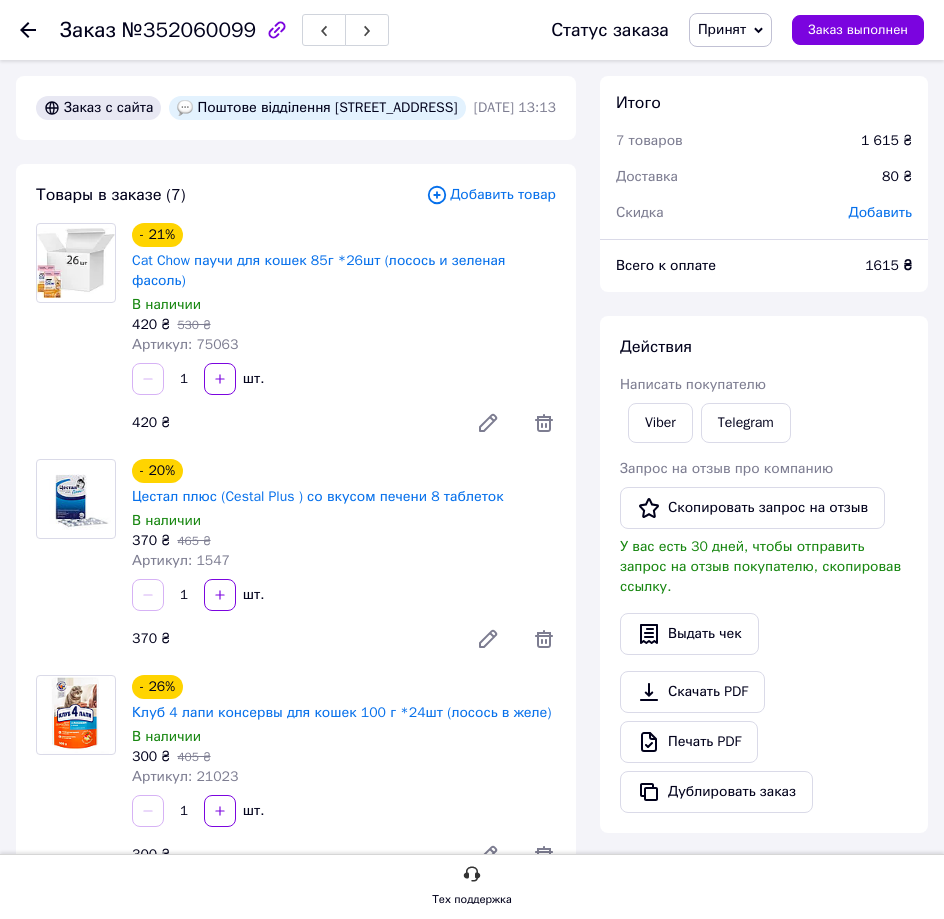 click on "- 21% Cat Chow  паучи для кошек 85г *26шт (лосось и зеленая фасоль)" at bounding box center [344, 257] 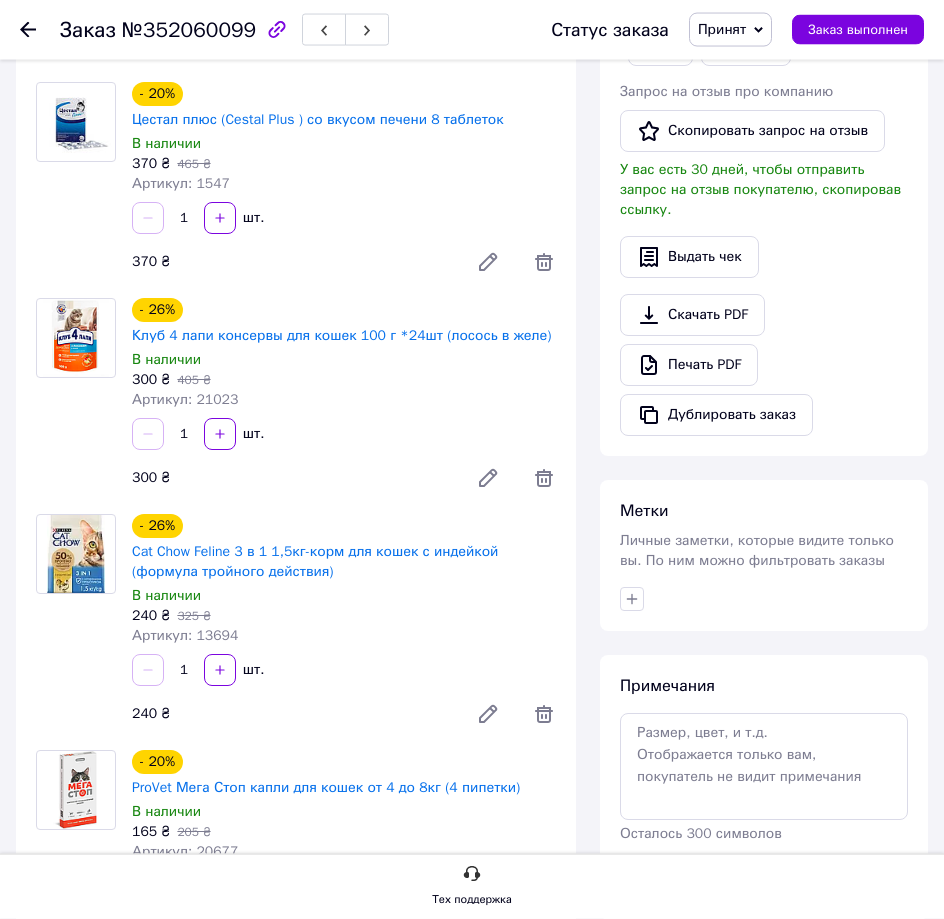 scroll, scrollTop: 408, scrollLeft: 0, axis: vertical 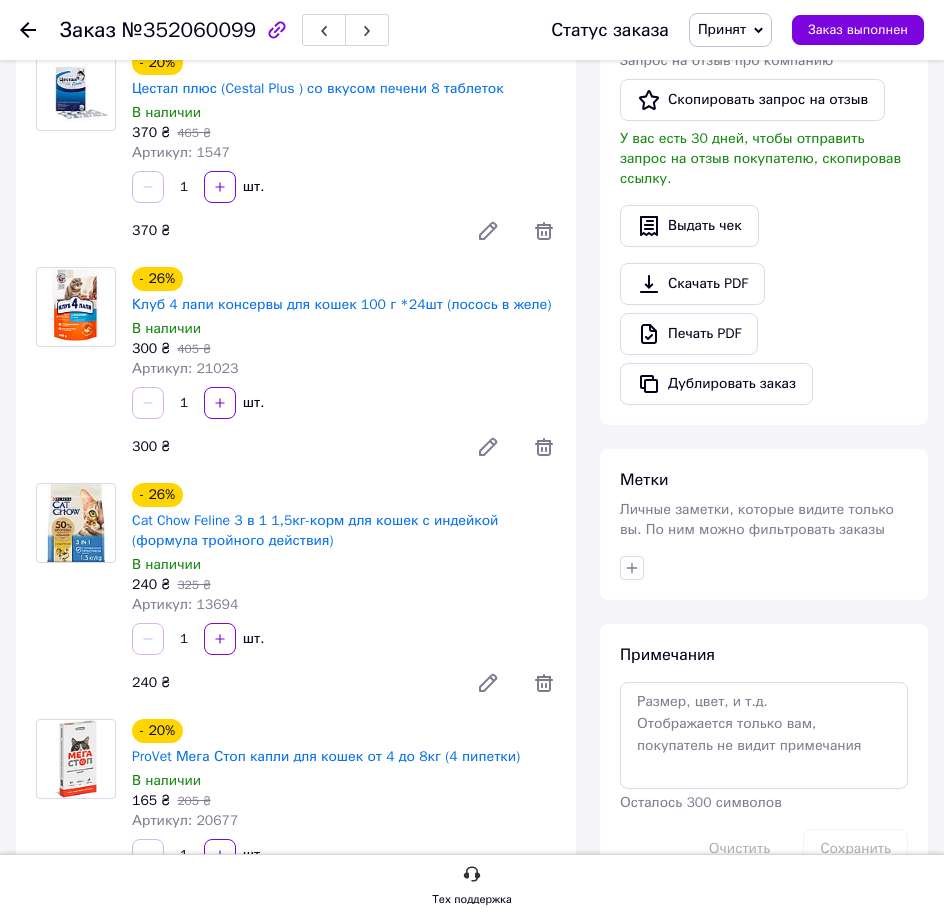 click on "370 ₴" at bounding box center (288, 231) 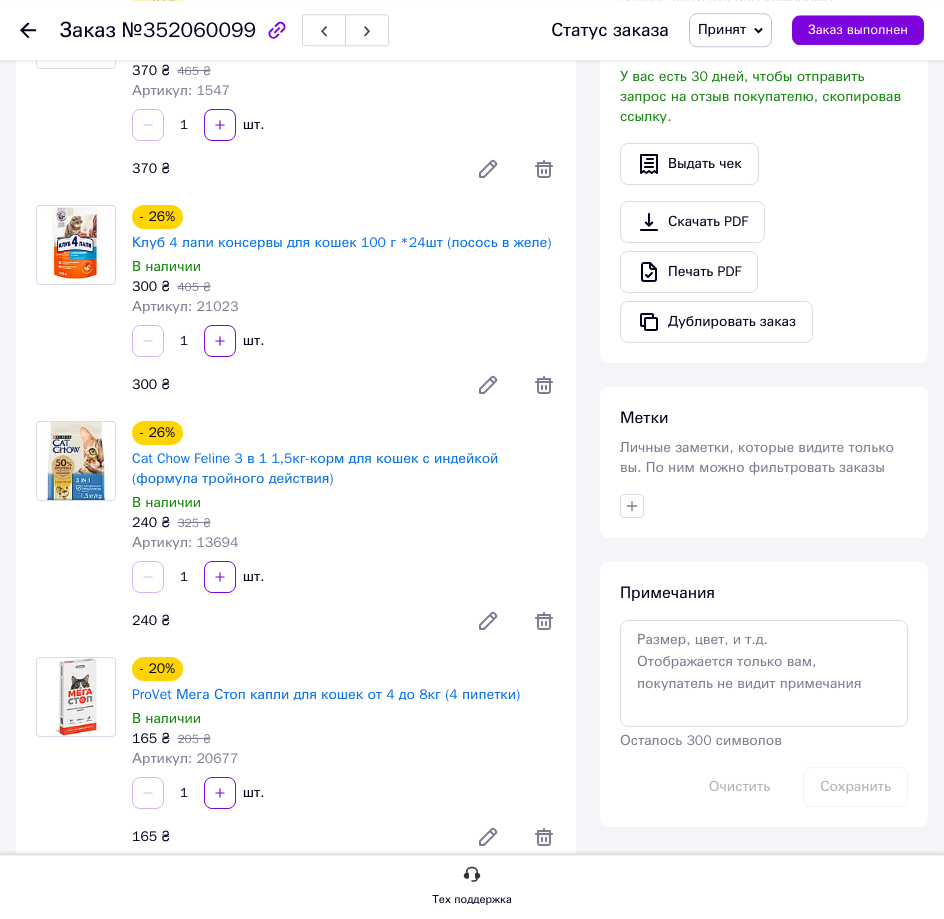 scroll, scrollTop: 612, scrollLeft: 0, axis: vertical 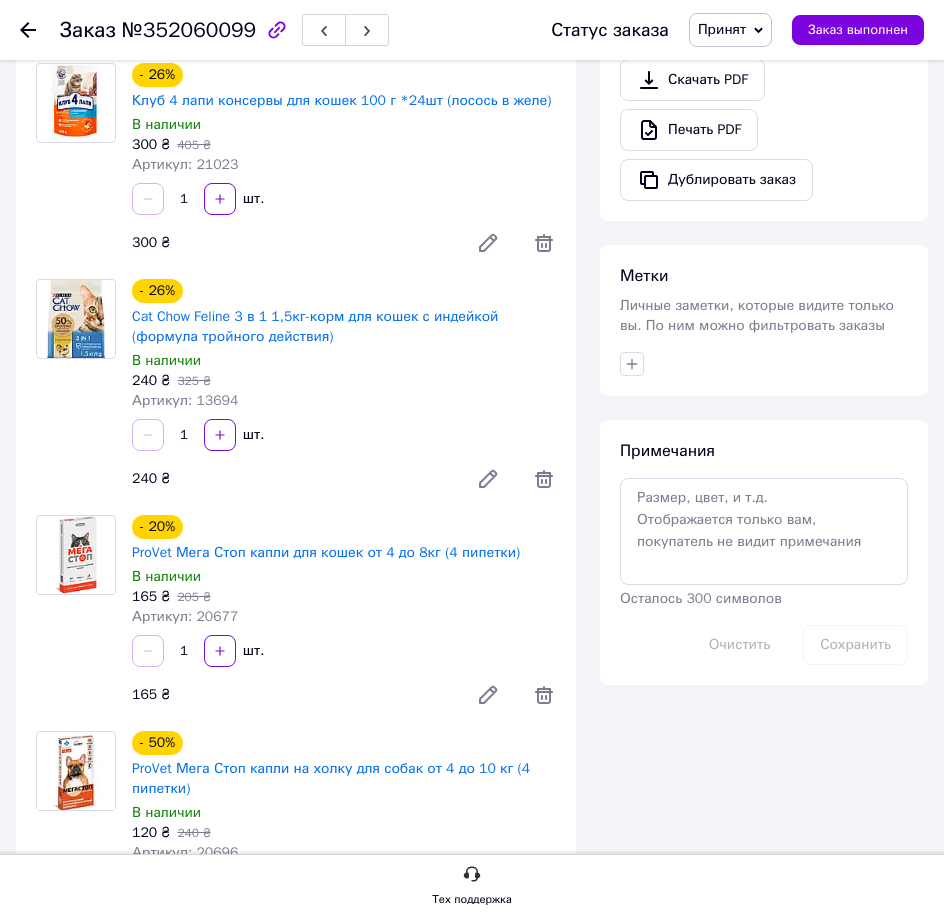 click on "Артикул: 21023" at bounding box center [344, 165] 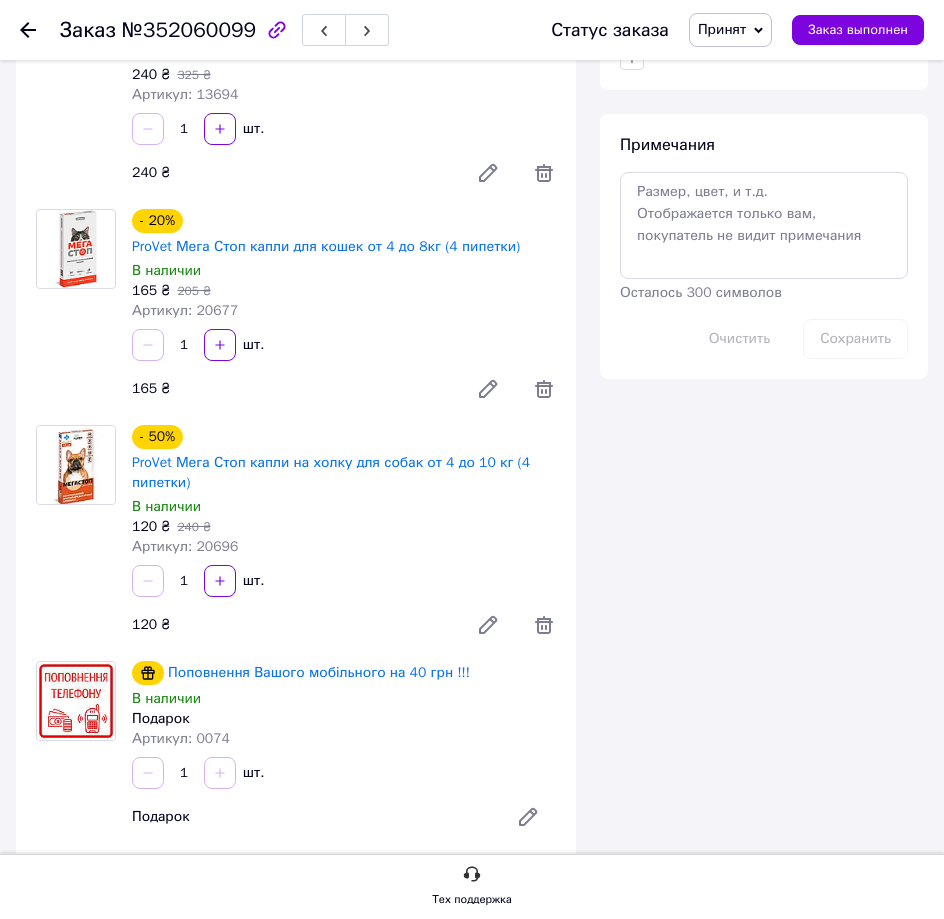 click on "- 26% Cat Chow Feline 3 в 1 1,5кг-корм для кошек с индейкой (формула тройного действия) В наличии 240 ₴   325 ₴ Артикул: 13694 1   шт. 240 ₴" at bounding box center [344, 83] 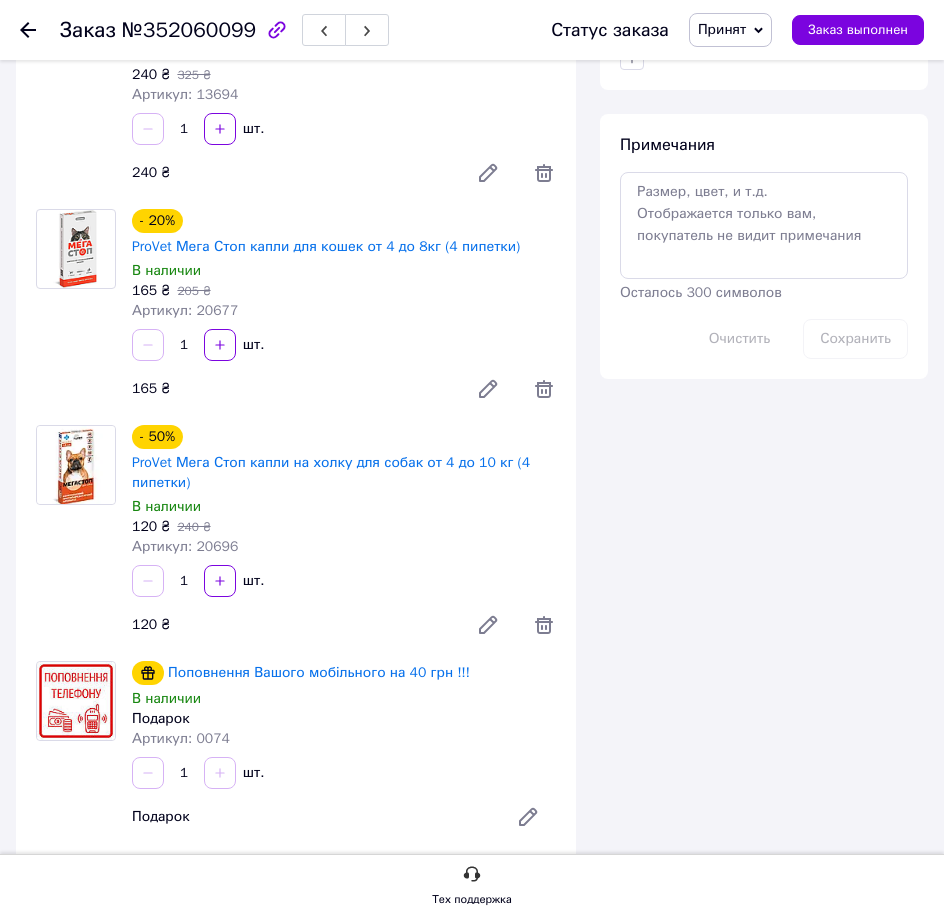 click on "Товары в заказе (7) Добавить товар - 21% Cat Chow  паучи для кошек 85г *26шт (лосось и зеленая фасоль) В наличии 420 ₴   530 ₴ Артикул: 75063 1   шт. 420 ₴ - 20% Цестал плюс (Cestal Plus ) со вкусом печени 8 таблеток В наличии 370 ₴   465 ₴ Артикул: 1547 1   шт. 370 ₴ - 26% Клуб 4 лапи консервы для кошек 100 г *24шт (лосось в желе) В наличии 300 ₴   405 ₴ Артикул: 21023 1   шт. 300 ₴ - 26% Cat Chow Feline 3 в 1 1,5кг-корм для кошек с индейкой (формула тройного действия) В наличии 240 ₴   325 ₴ Артикул: 13694 1   шт. 240 ₴ - 20% ProVet Мега Стоп капли для кошек от 4 до 8кг (4 пипетки) В наличии 165 ₴   205 ₴ Артикул: 20677 1   шт. 165 ₴ - 50% В наличии 120 ₴" at bounding box center (296, 69) 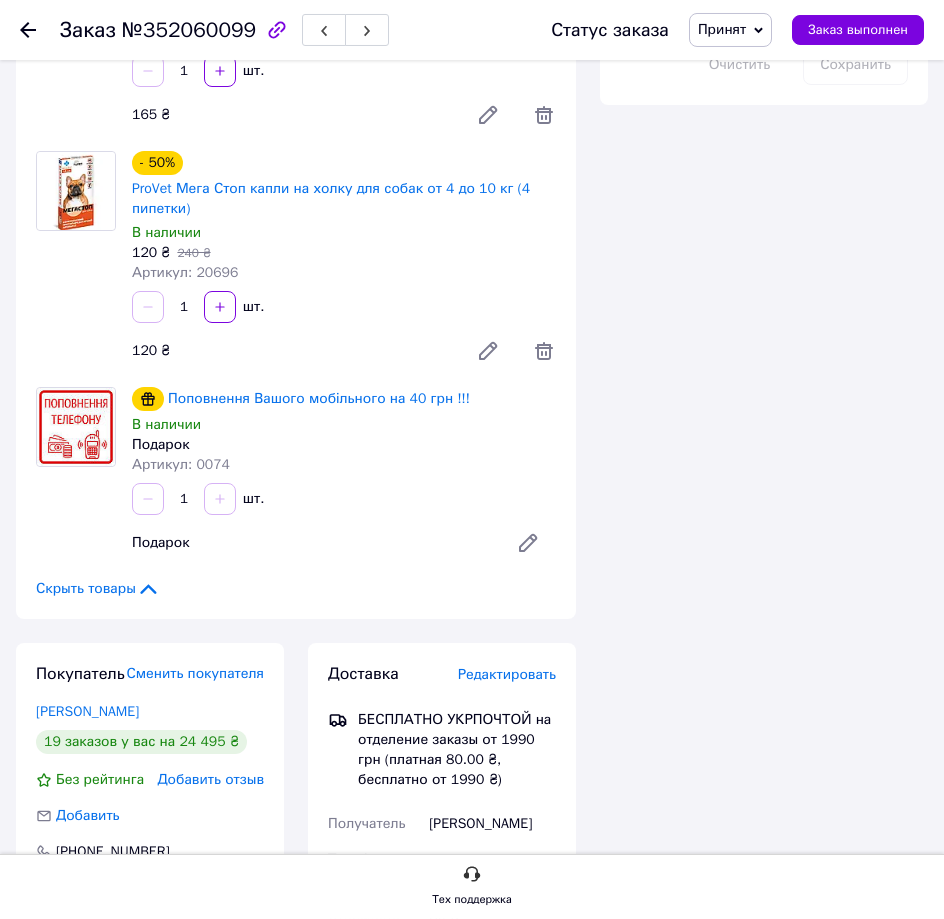 scroll, scrollTop: 1224, scrollLeft: 0, axis: vertical 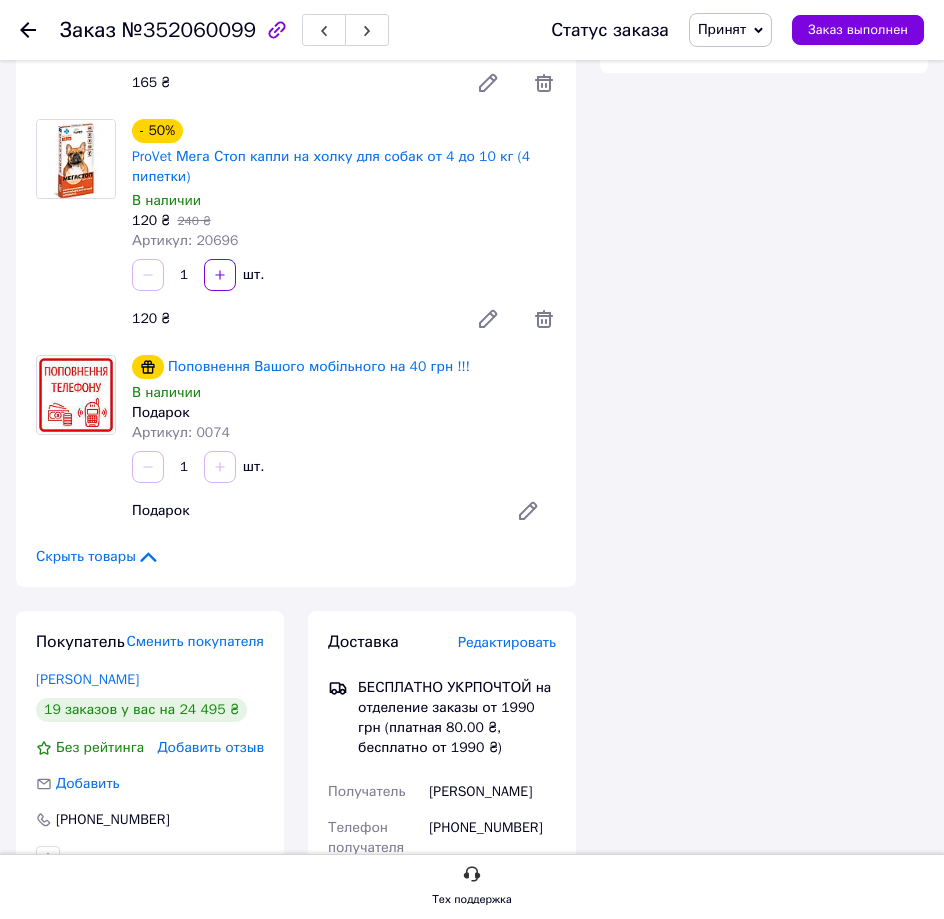 click on "1   шт." at bounding box center [344, 275] 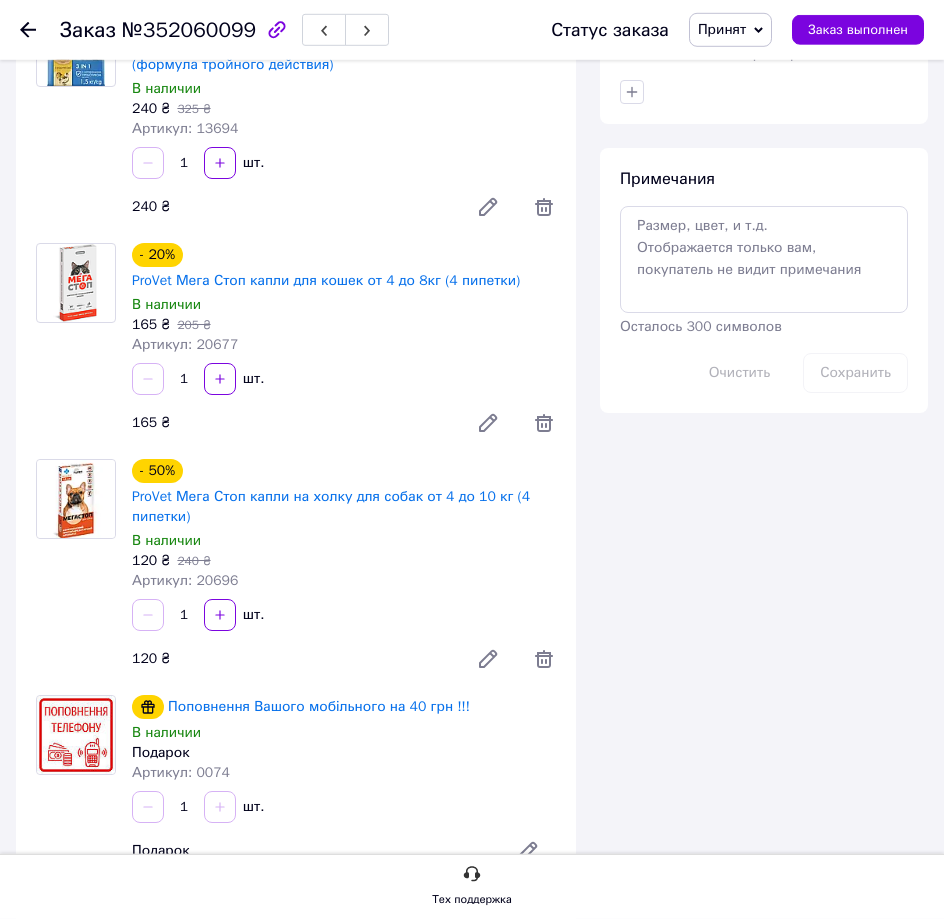 scroll, scrollTop: 918, scrollLeft: 0, axis: vertical 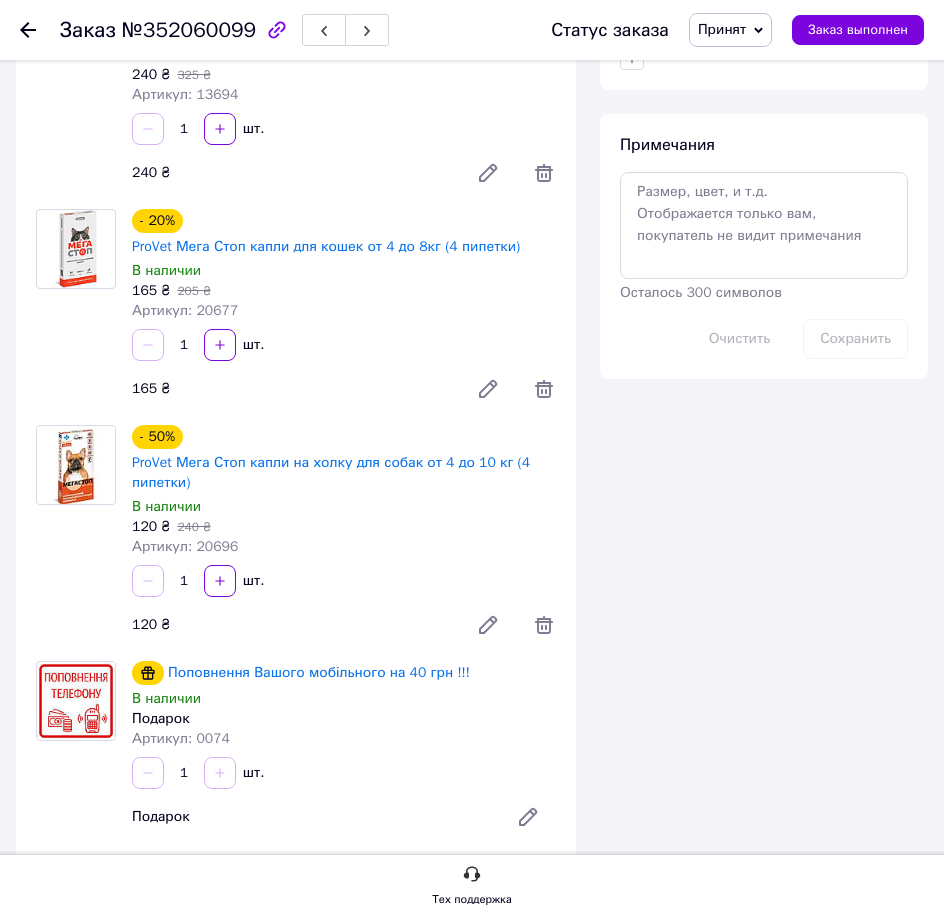 click on "165 ₴   205 ₴" at bounding box center (344, 291) 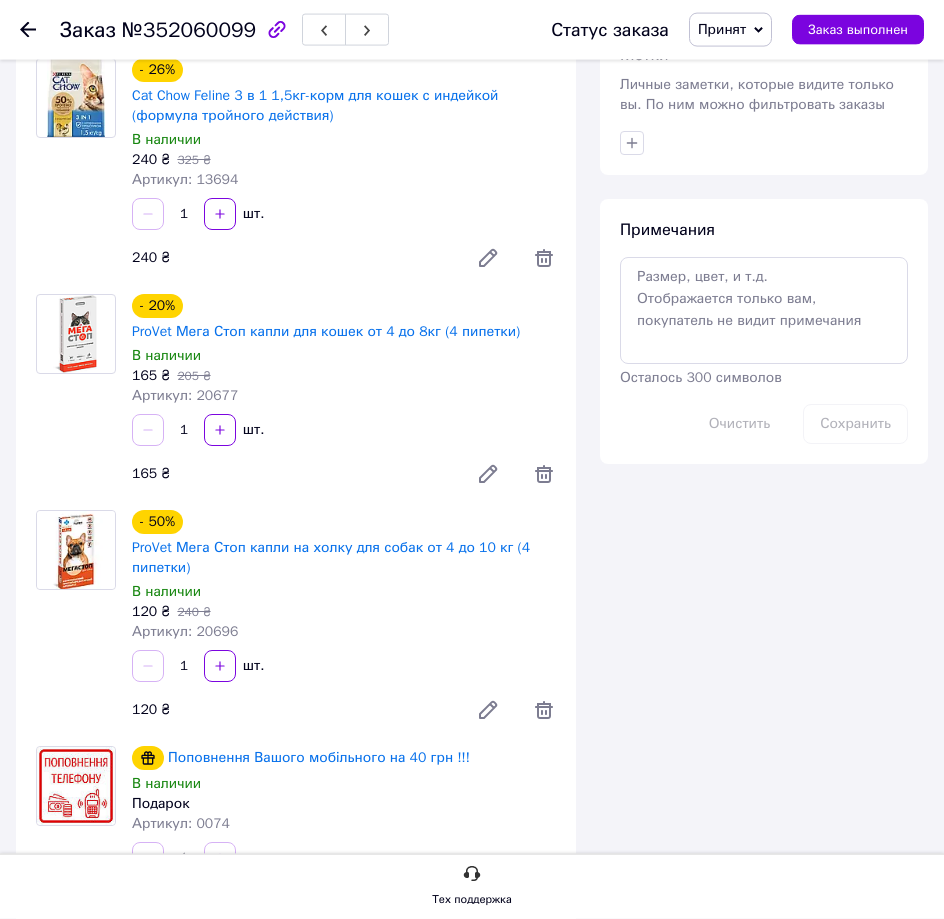 scroll, scrollTop: 918, scrollLeft: 0, axis: vertical 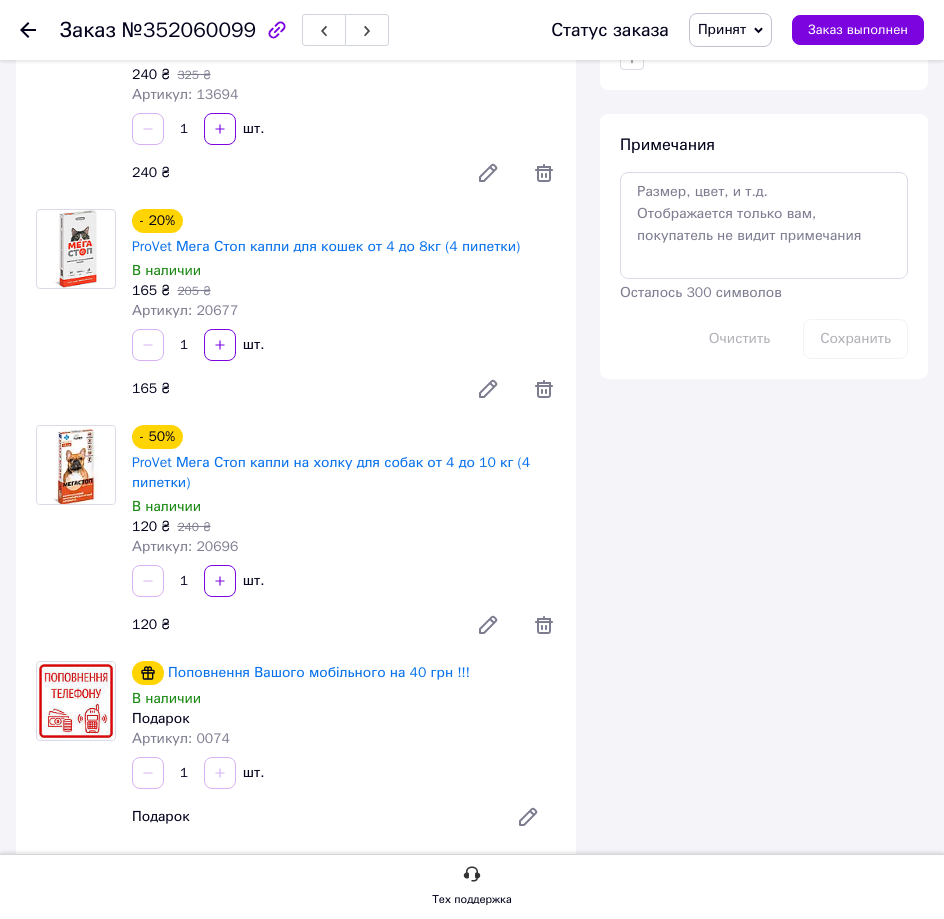 click on "Артикул: 20677" at bounding box center [344, 311] 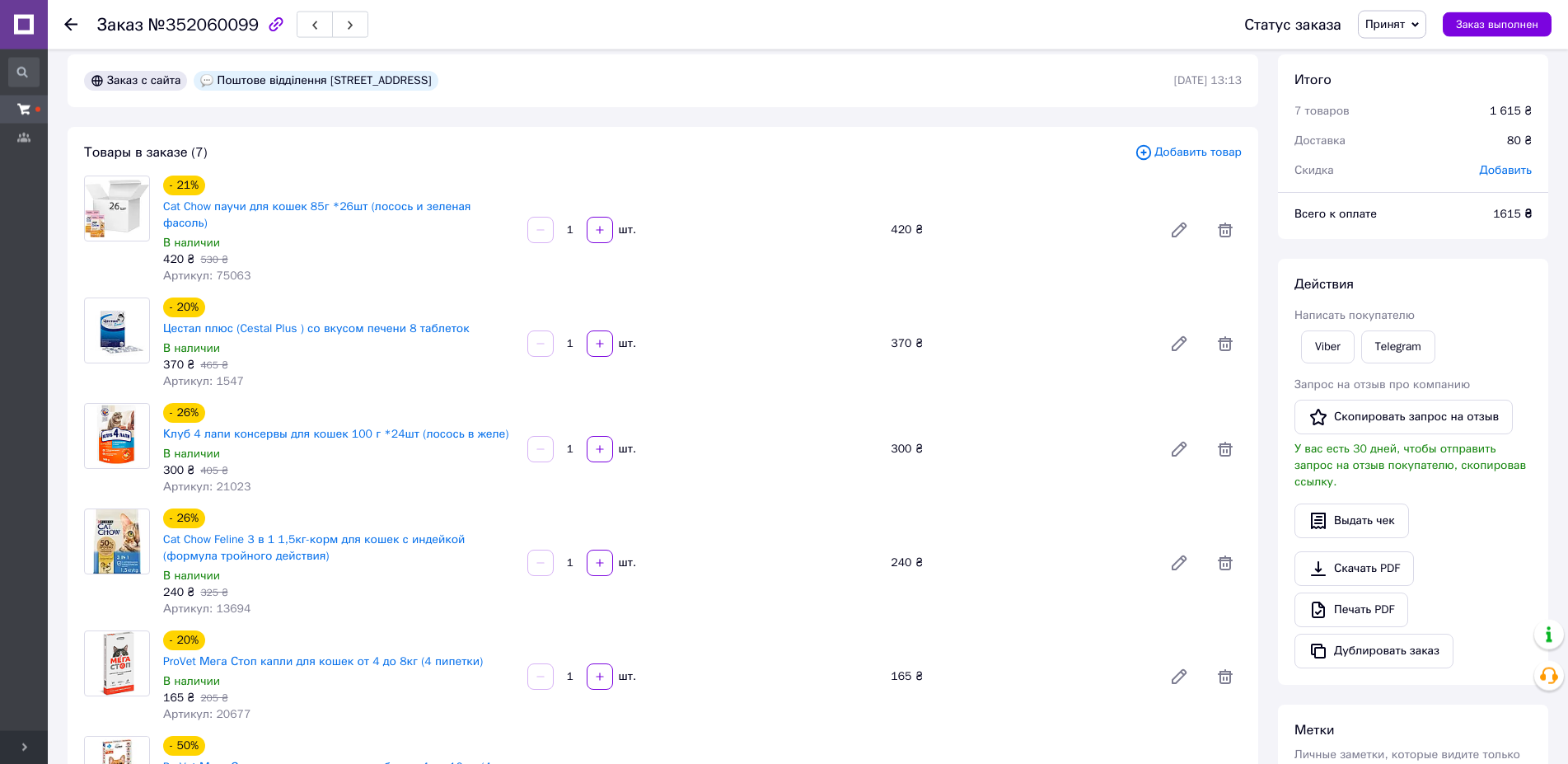 scroll, scrollTop: 0, scrollLeft: 0, axis: both 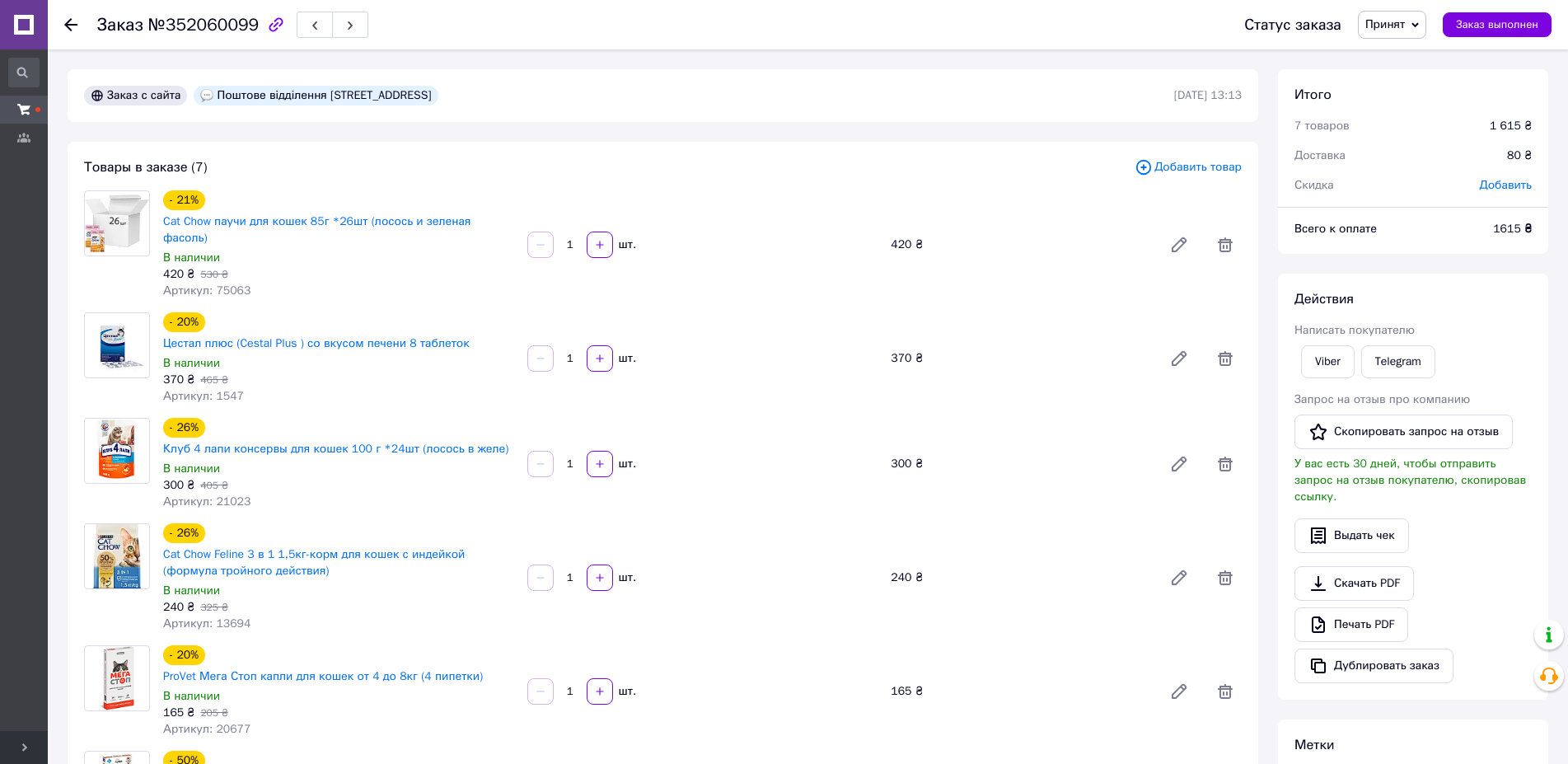 click 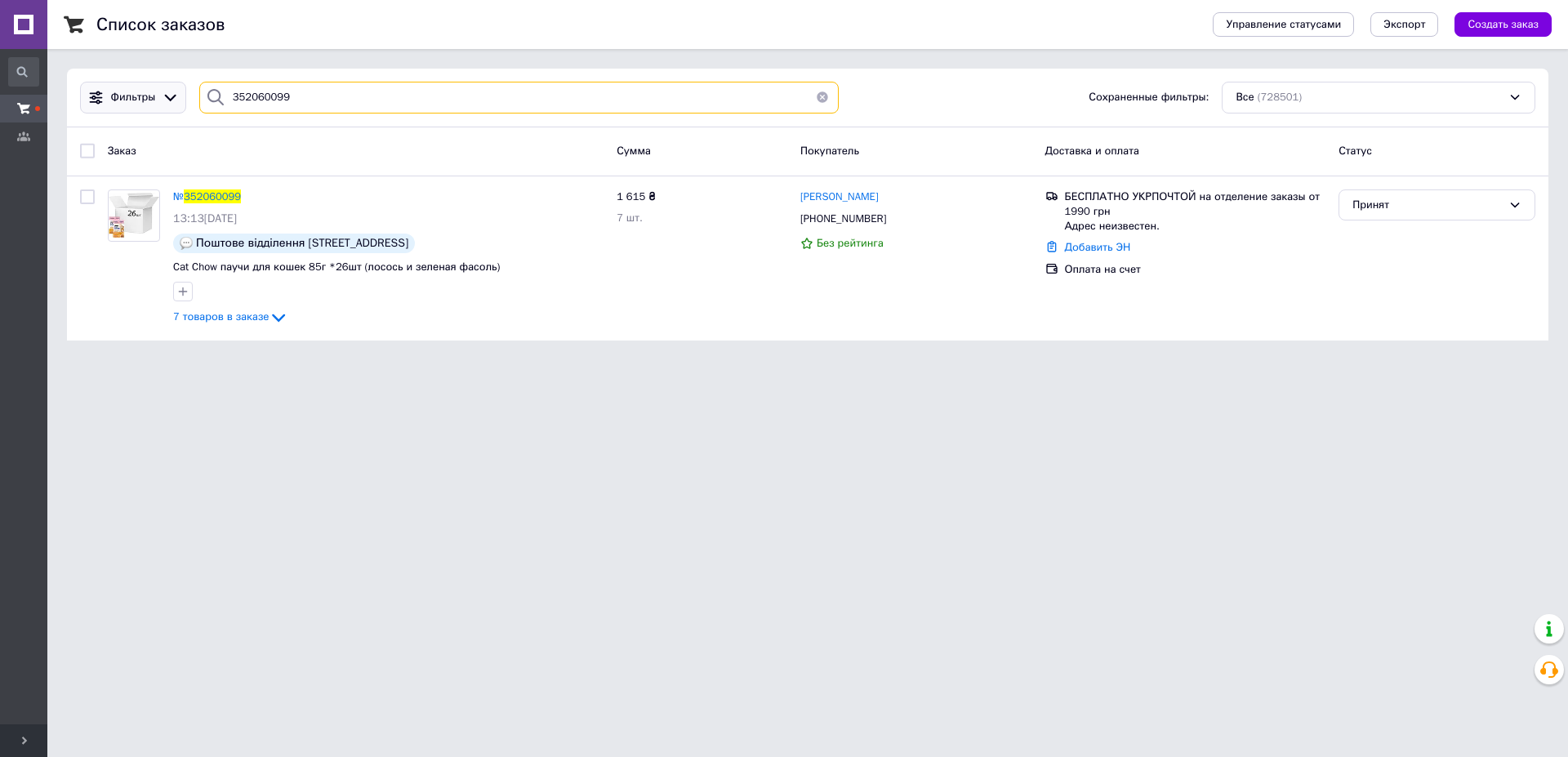 drag, startPoint x: 373, startPoint y: 107, endPoint x: 174, endPoint y: 84, distance: 200.3247 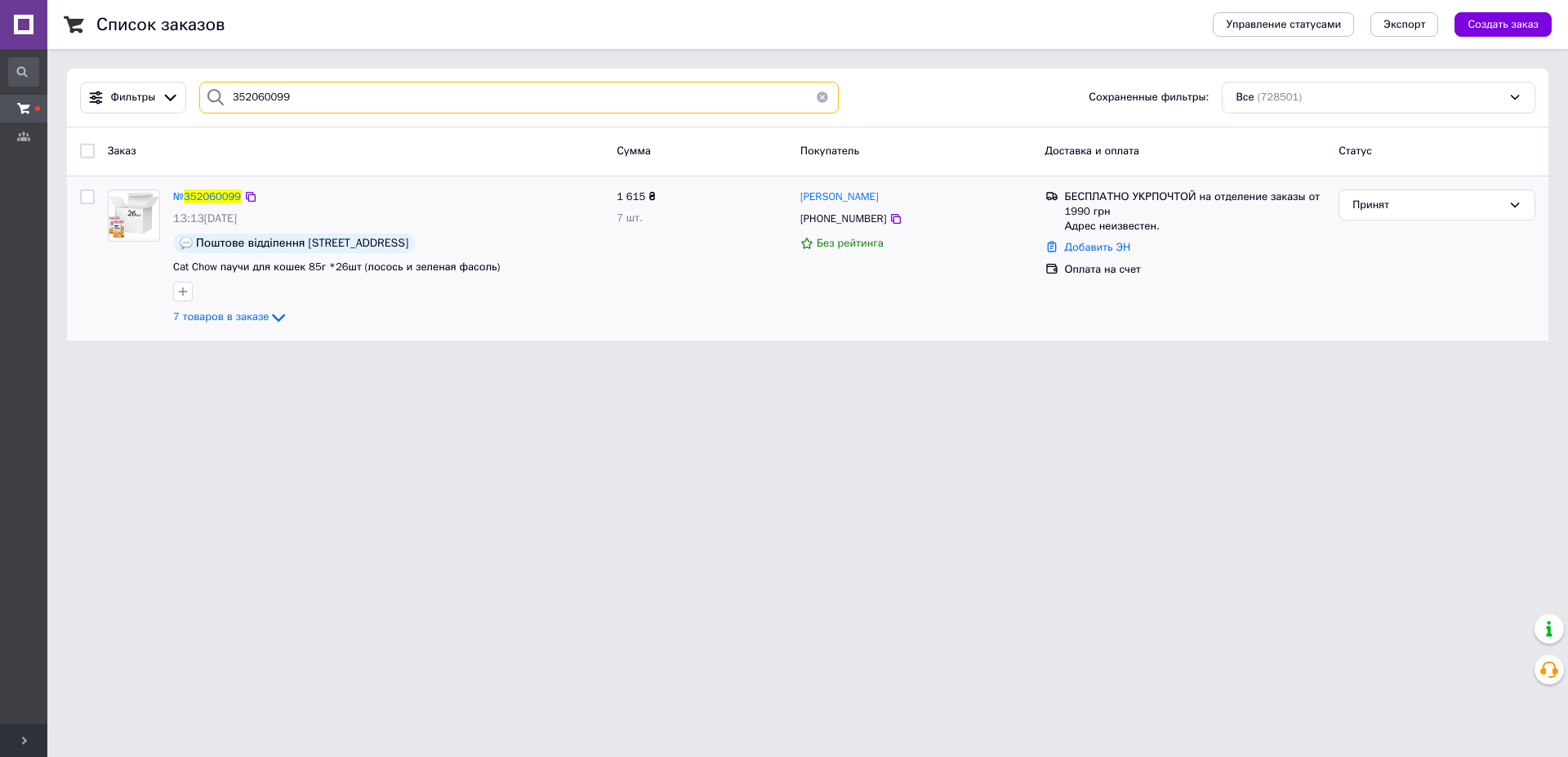 paste on "55271" 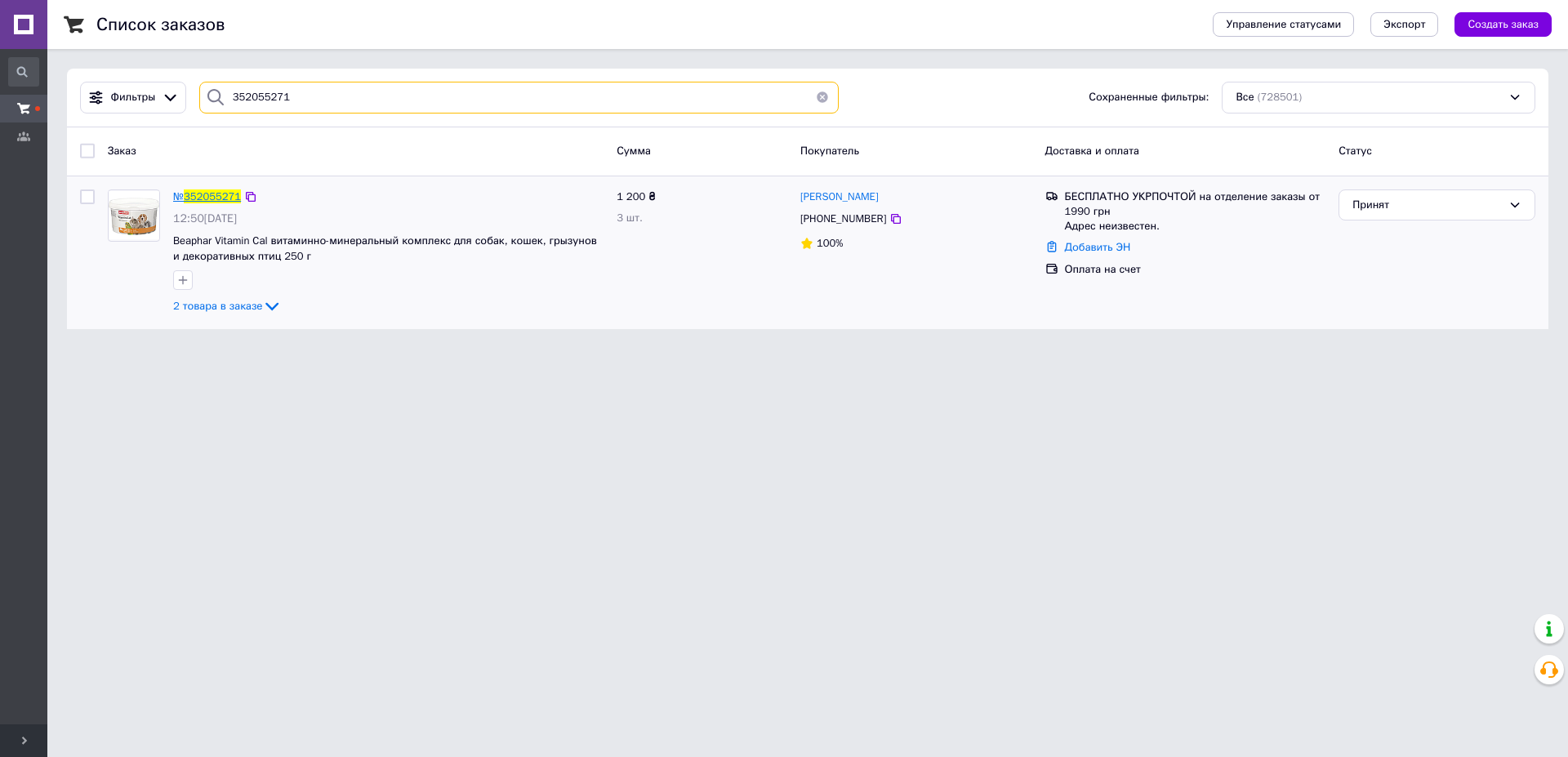type on "352055271" 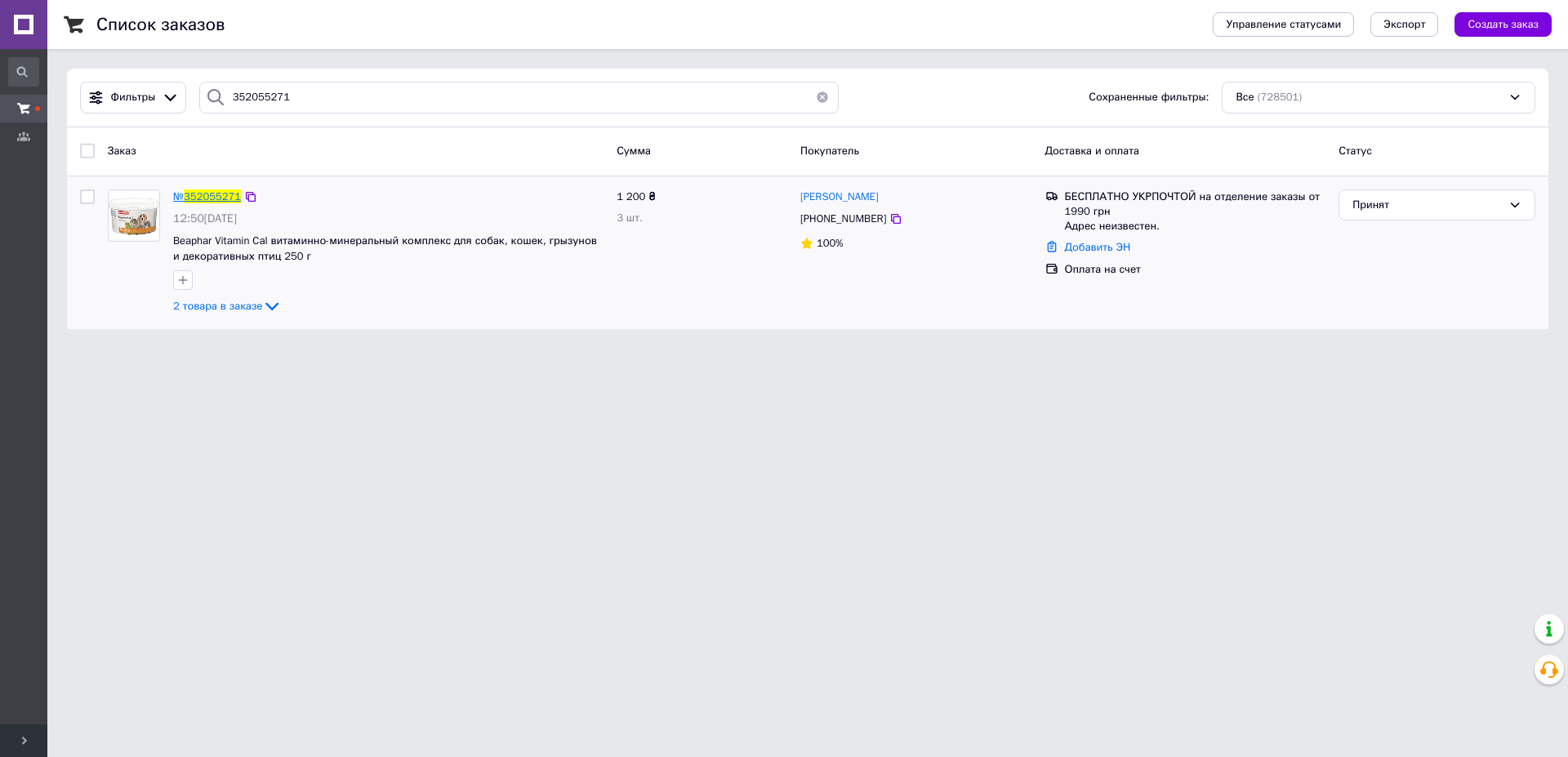 click on "352055271" at bounding box center (212, 196) 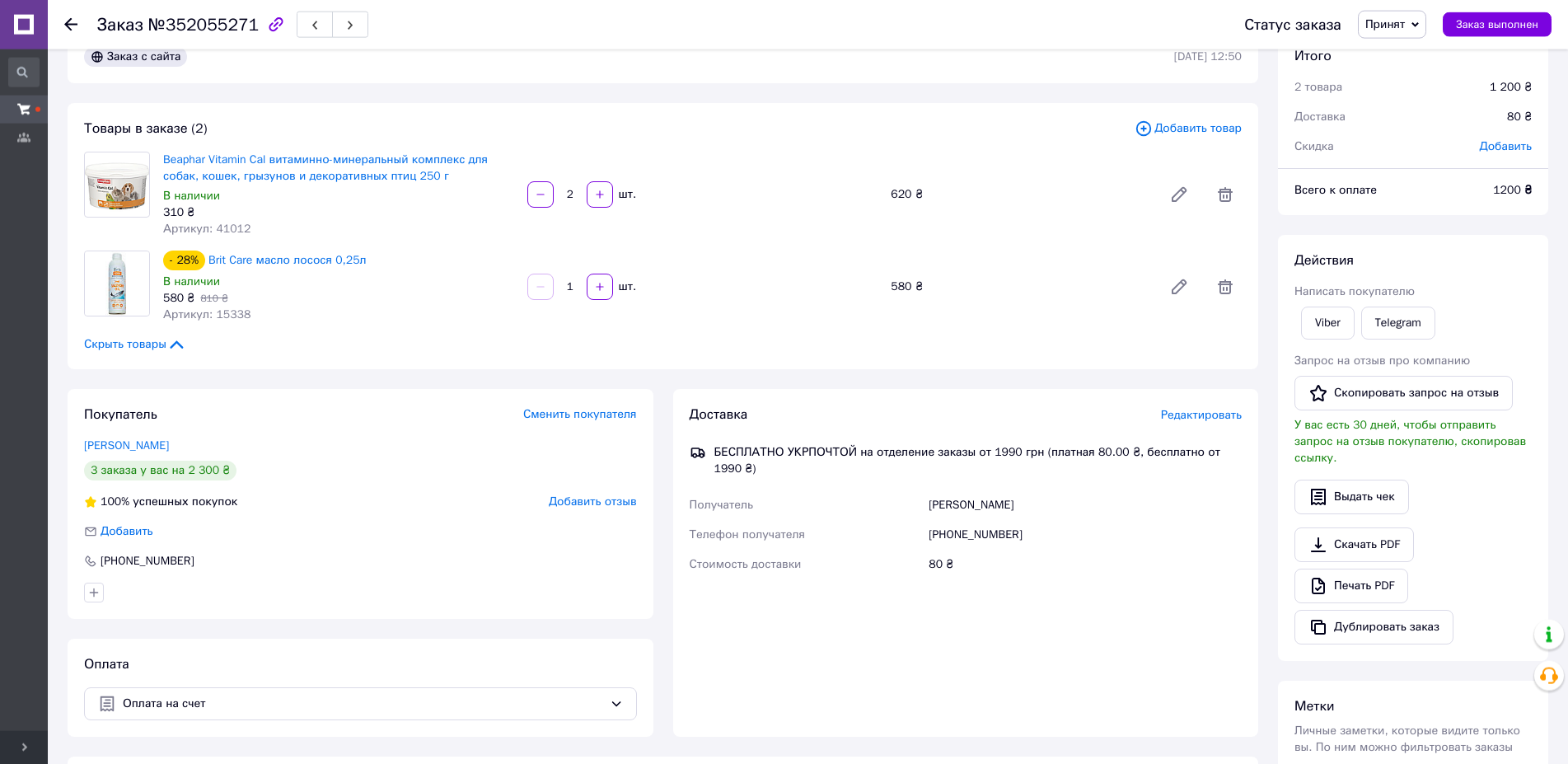 scroll, scrollTop: 54, scrollLeft: 0, axis: vertical 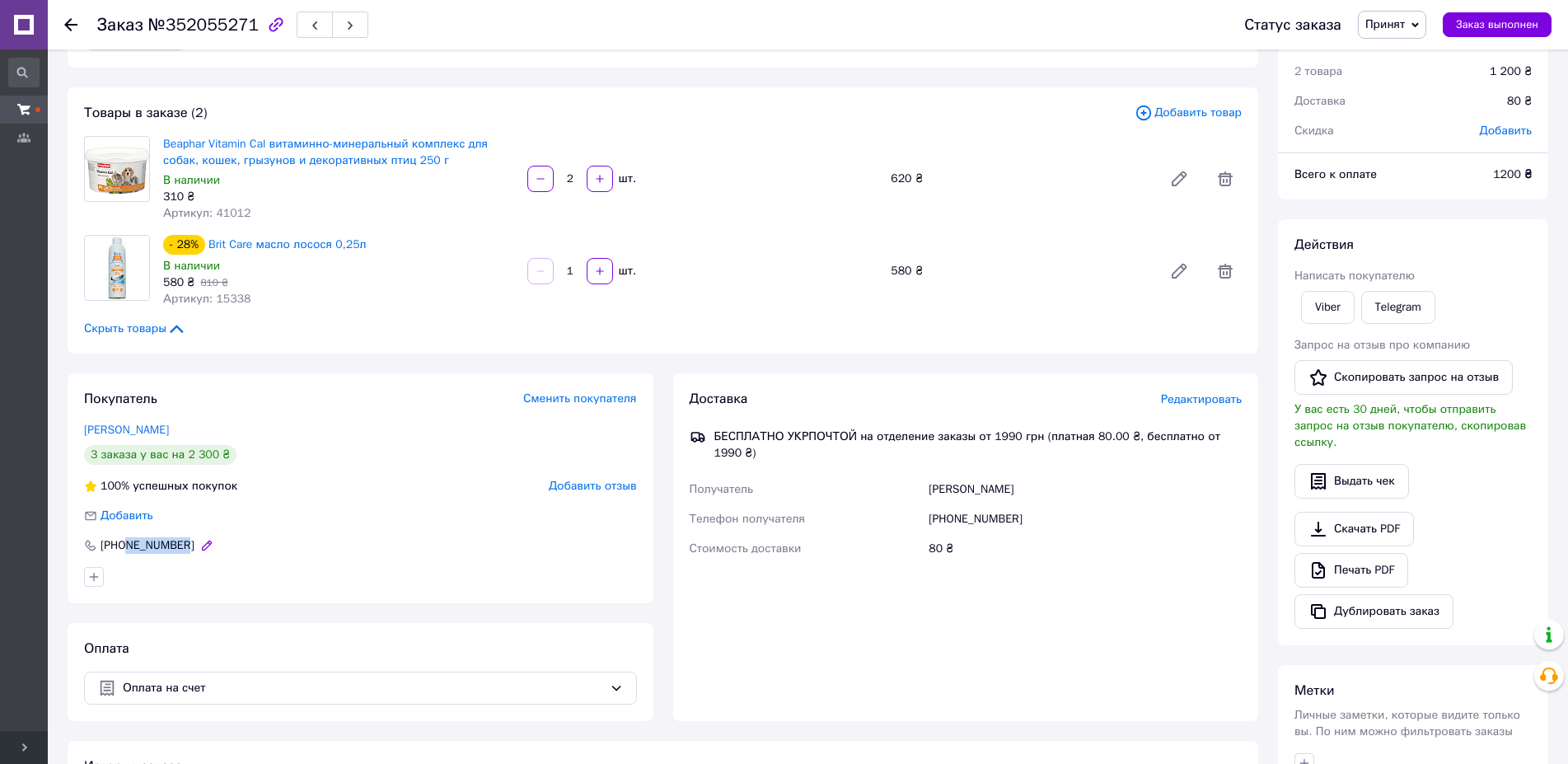 drag, startPoint x: 190, startPoint y: 549, endPoint x: 128, endPoint y: 553, distance: 62.1289 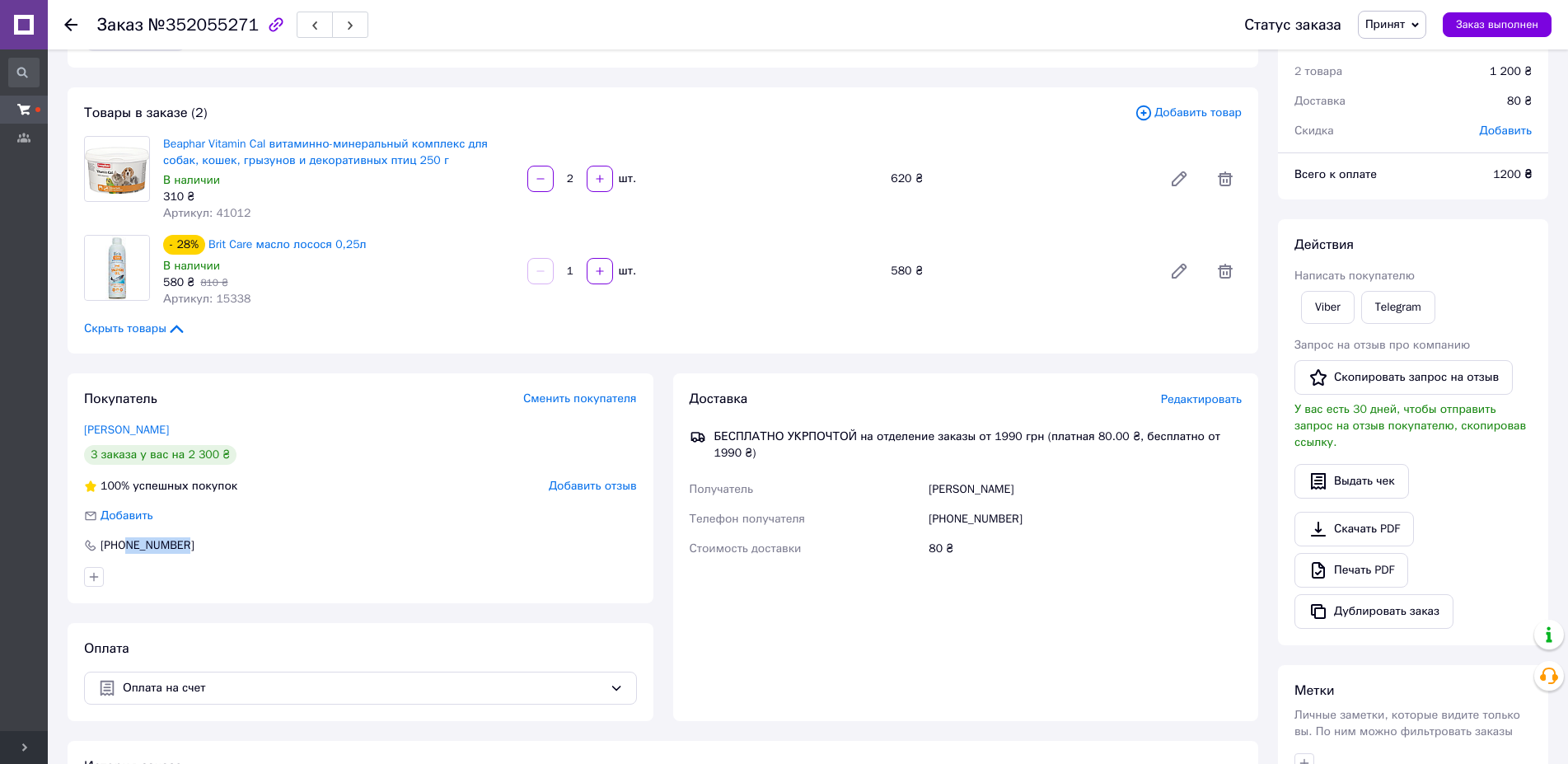 copy on "503231649" 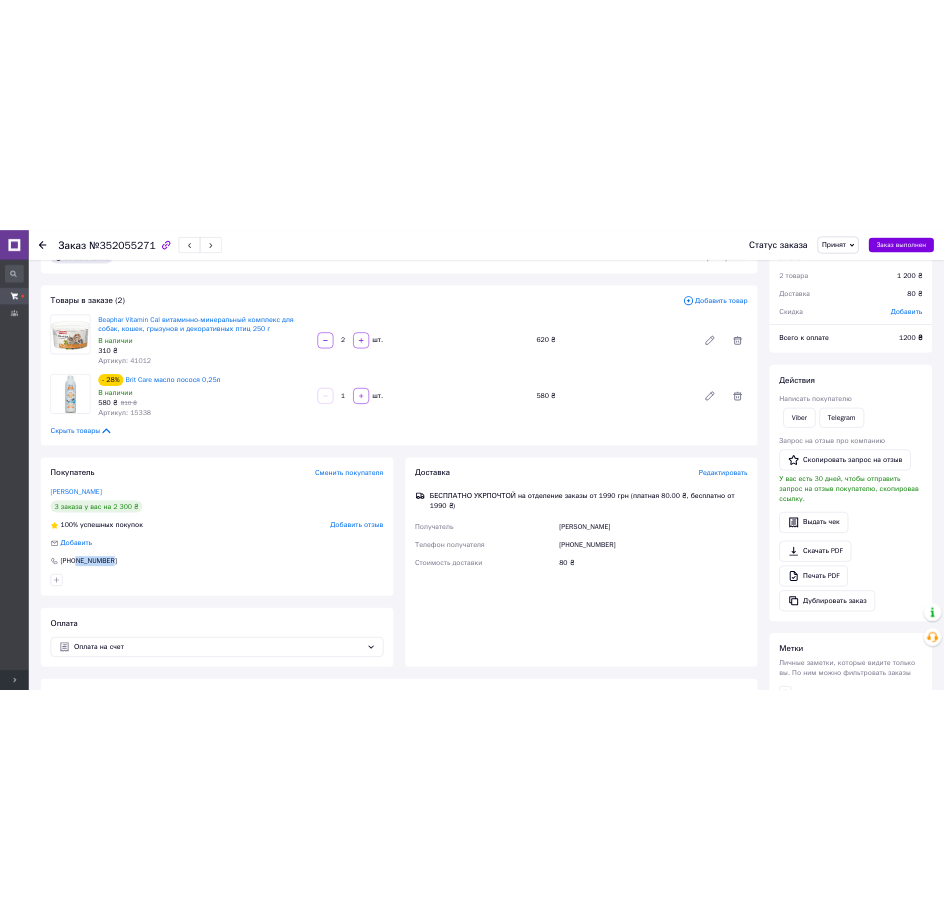 scroll, scrollTop: 0, scrollLeft: 0, axis: both 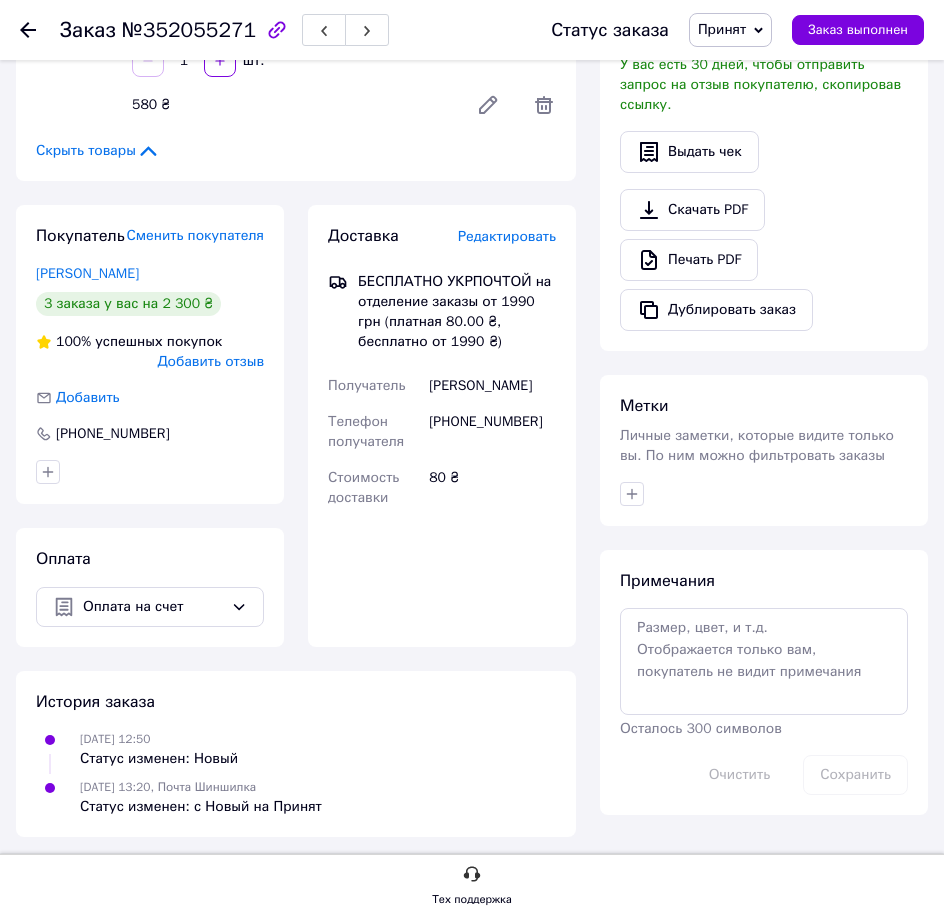 click on "+380503231649" at bounding box center [150, 434] 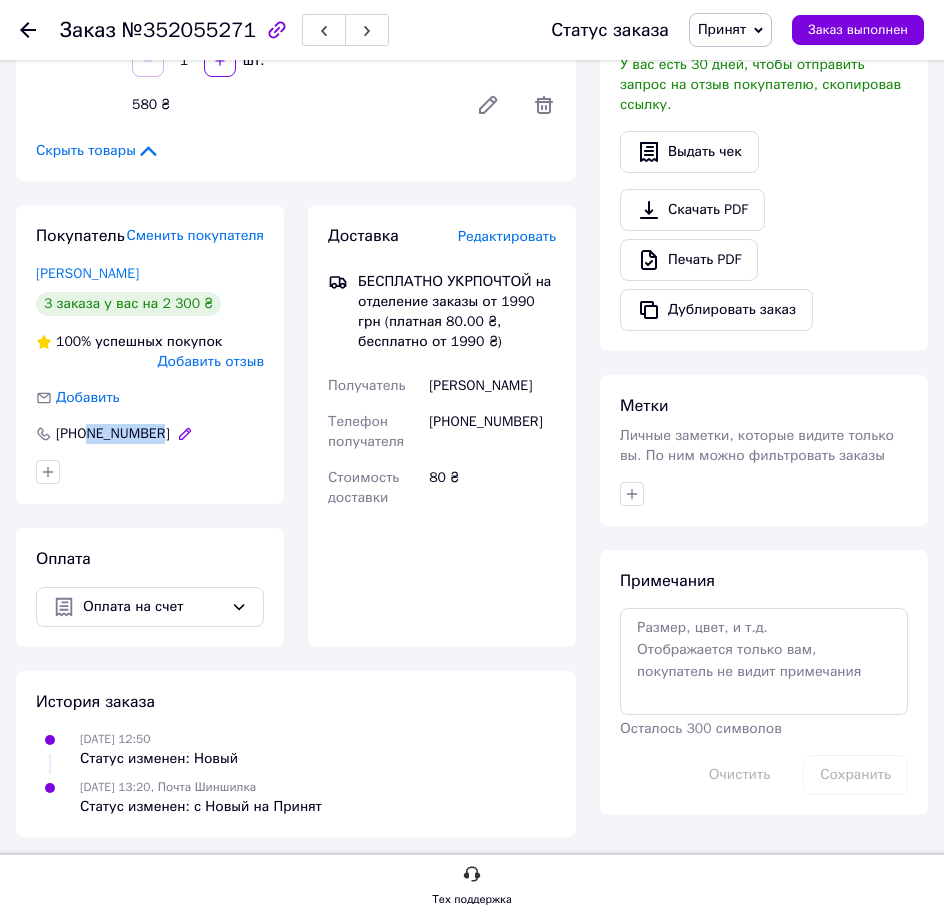 drag, startPoint x: 178, startPoint y: 425, endPoint x: 98, endPoint y: 429, distance: 80.09994 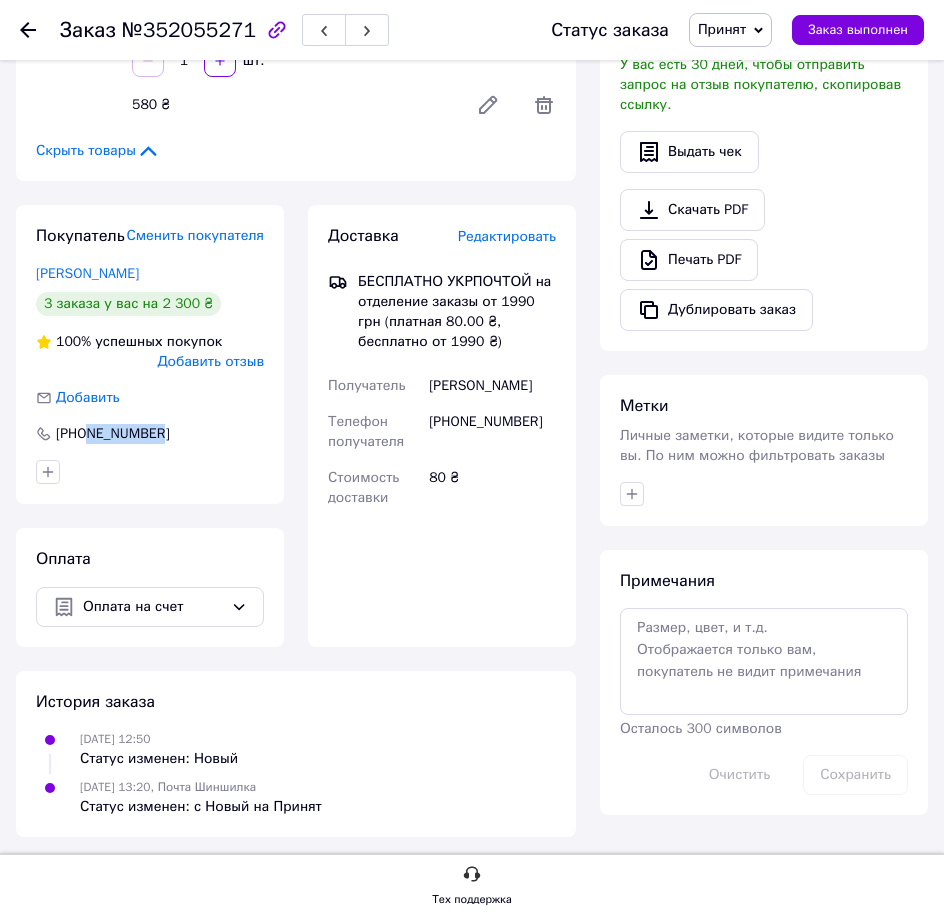copy on "503231649" 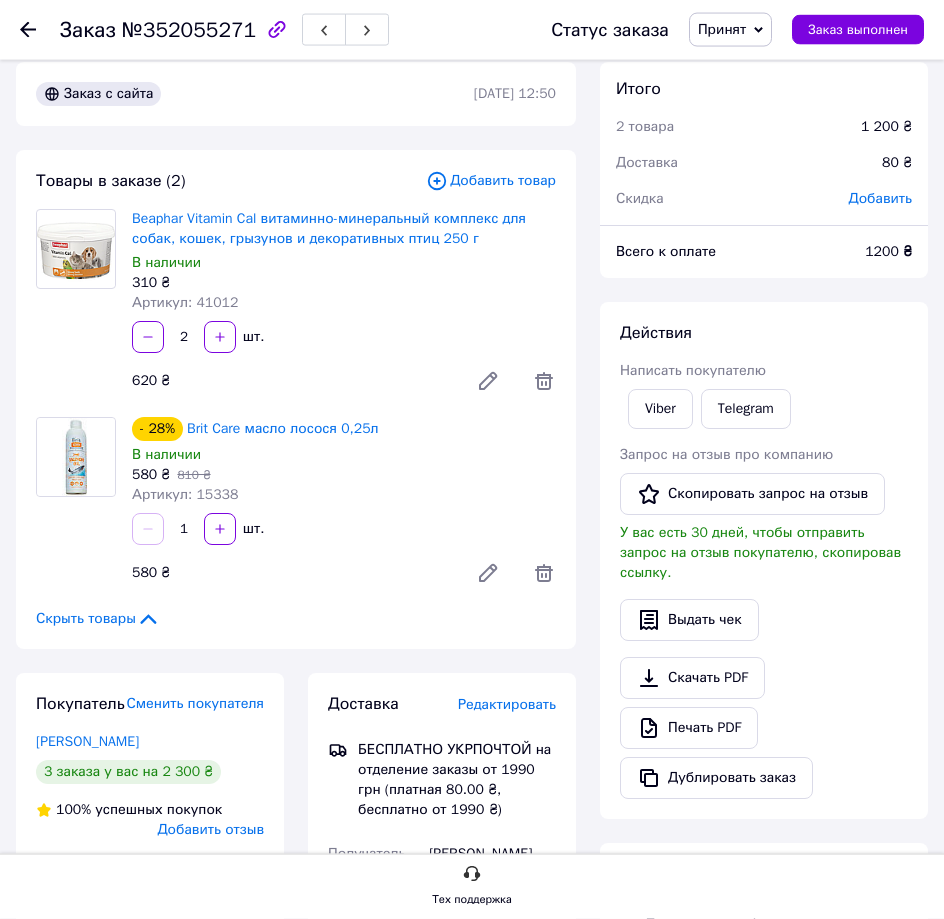 scroll, scrollTop: 0, scrollLeft: 0, axis: both 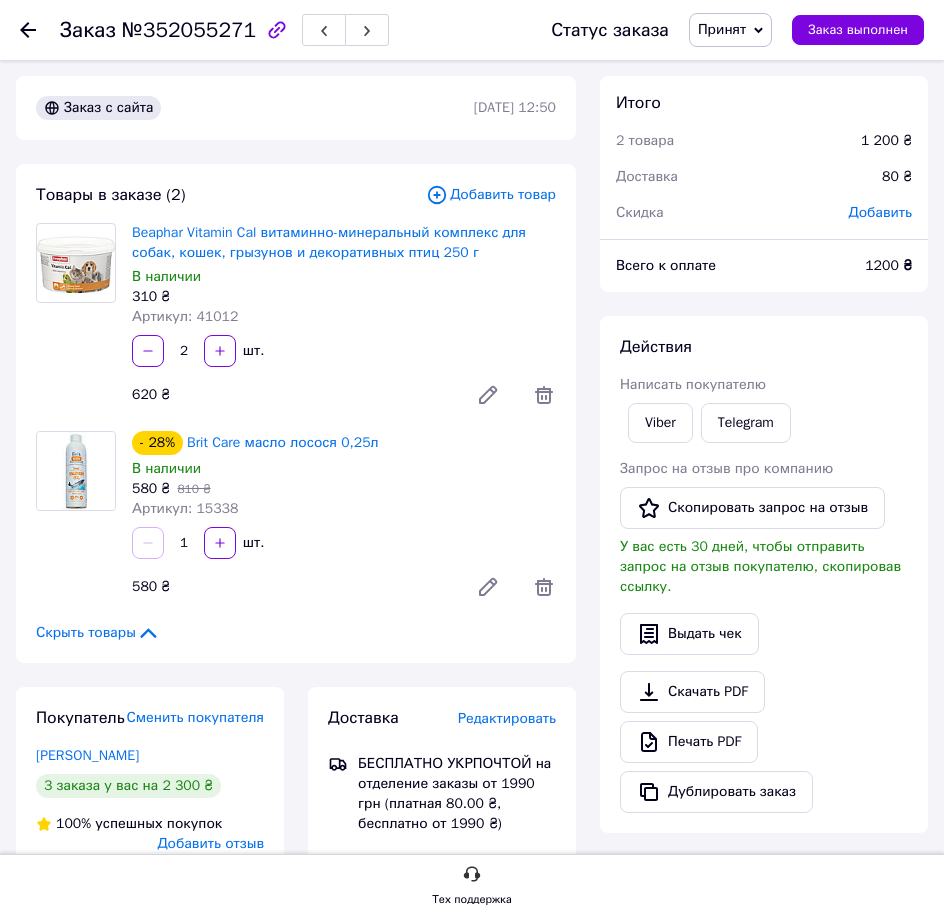 click on "Beaphar Vitamin Cal витаминно-минеральный комплекс для собак, кошек, грызунов и декоративных птиц 250 г В наличии 310 ₴ Артикул: 41012" at bounding box center (344, 275) 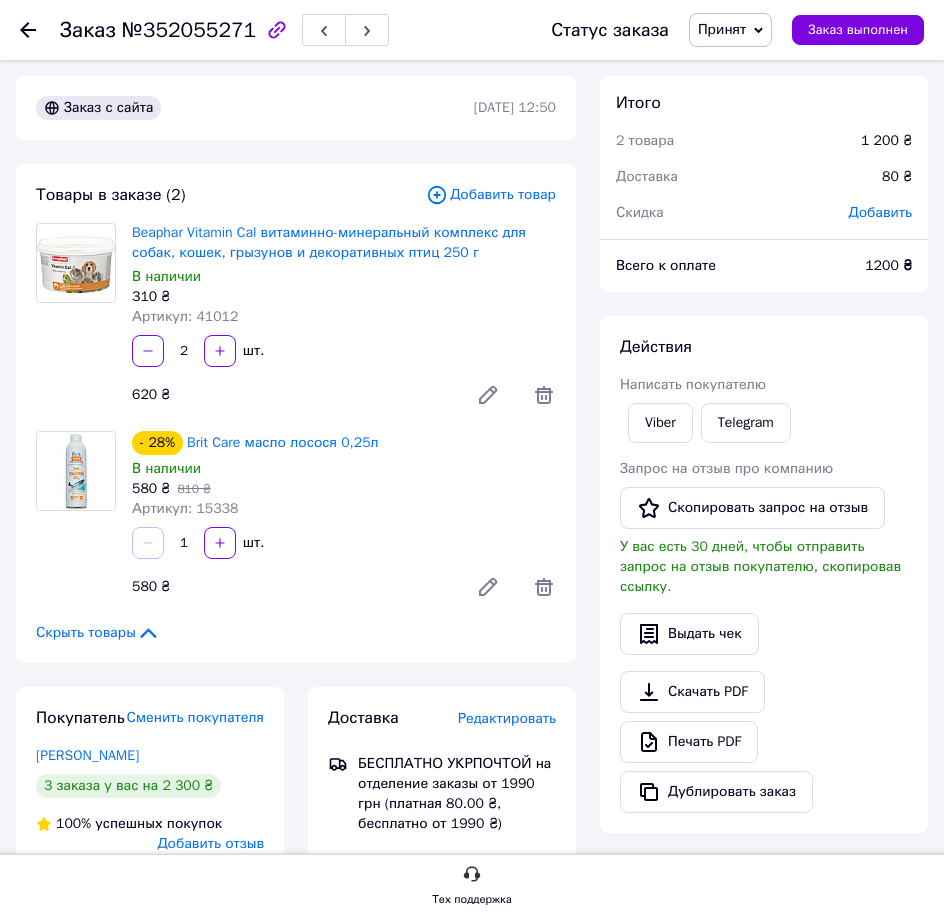 click on "2   шт." at bounding box center (344, 351) 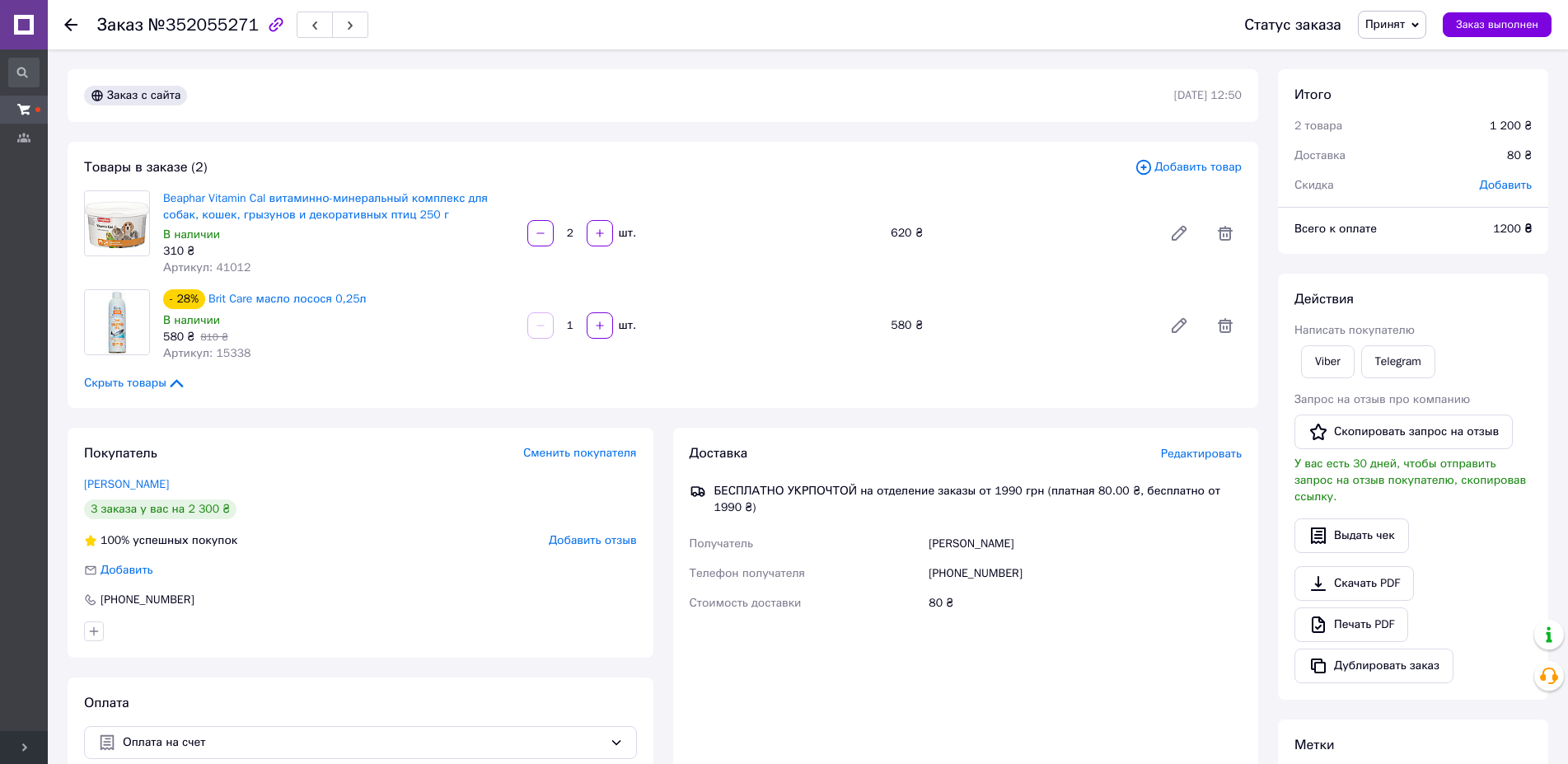 click on "3 заказа у вас на 2 300 ₴" at bounding box center (360, 509) 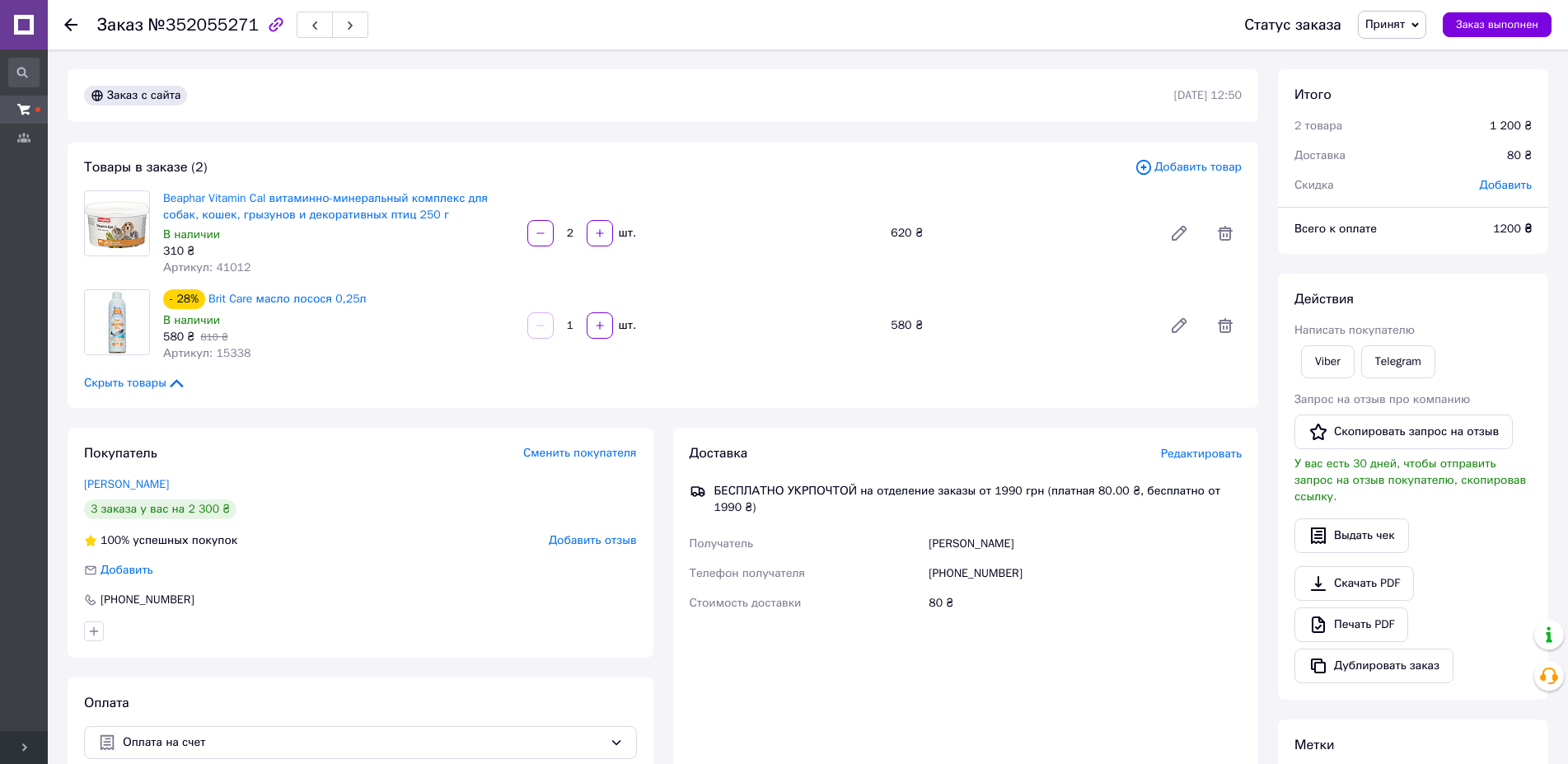 click 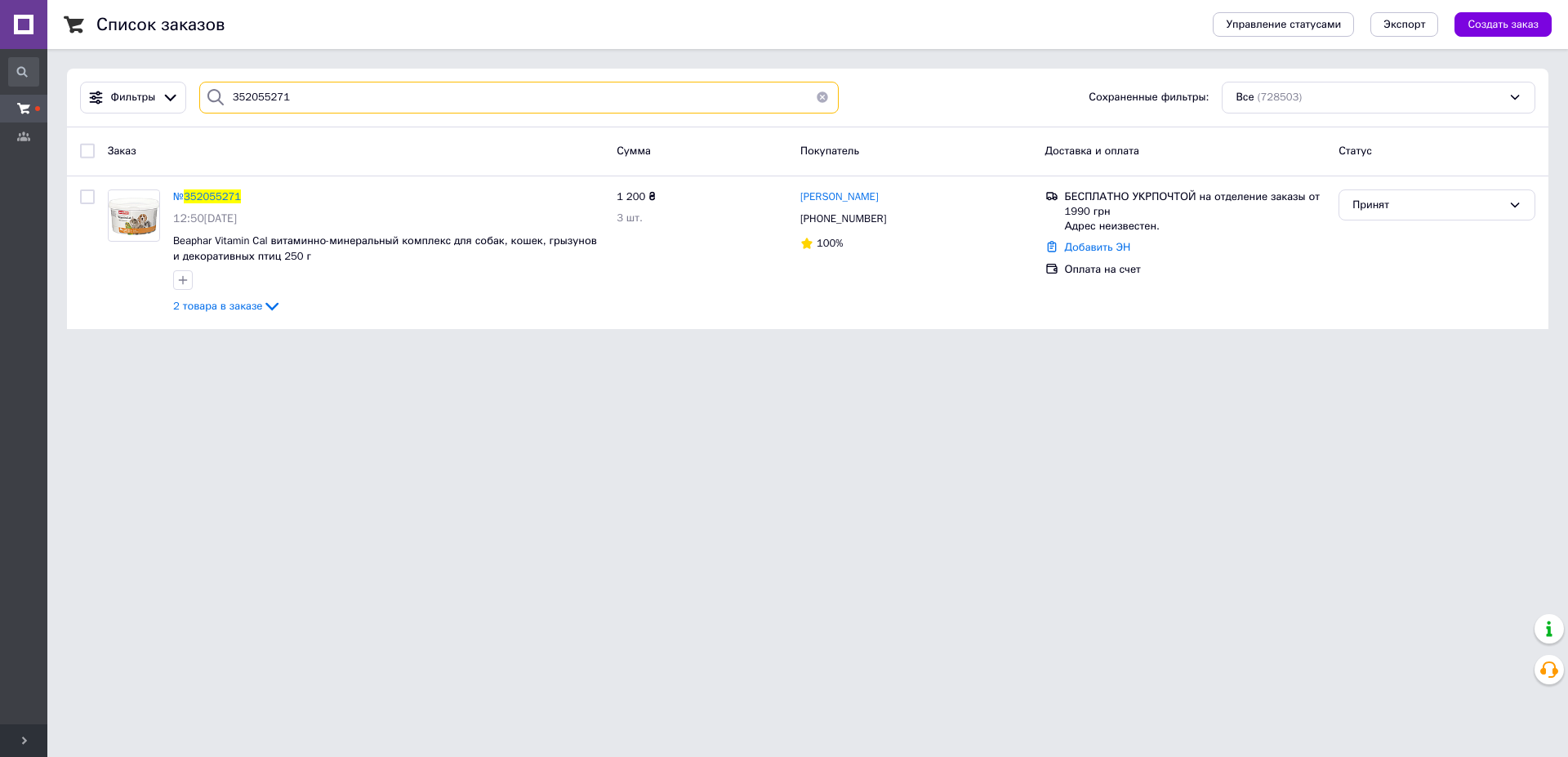 drag, startPoint x: 309, startPoint y: 101, endPoint x: 194, endPoint y: 101, distance: 115 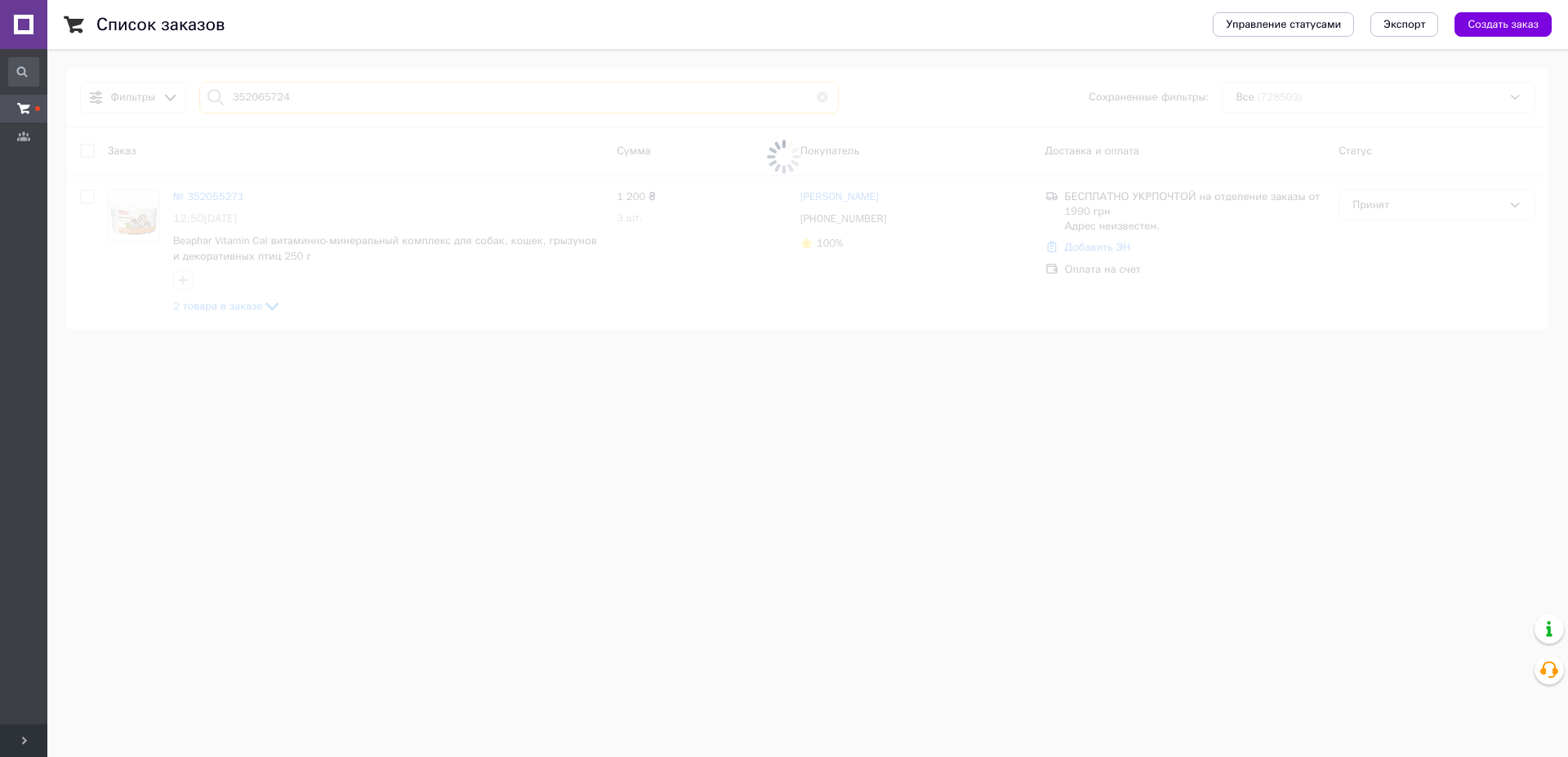 type on "352065724" 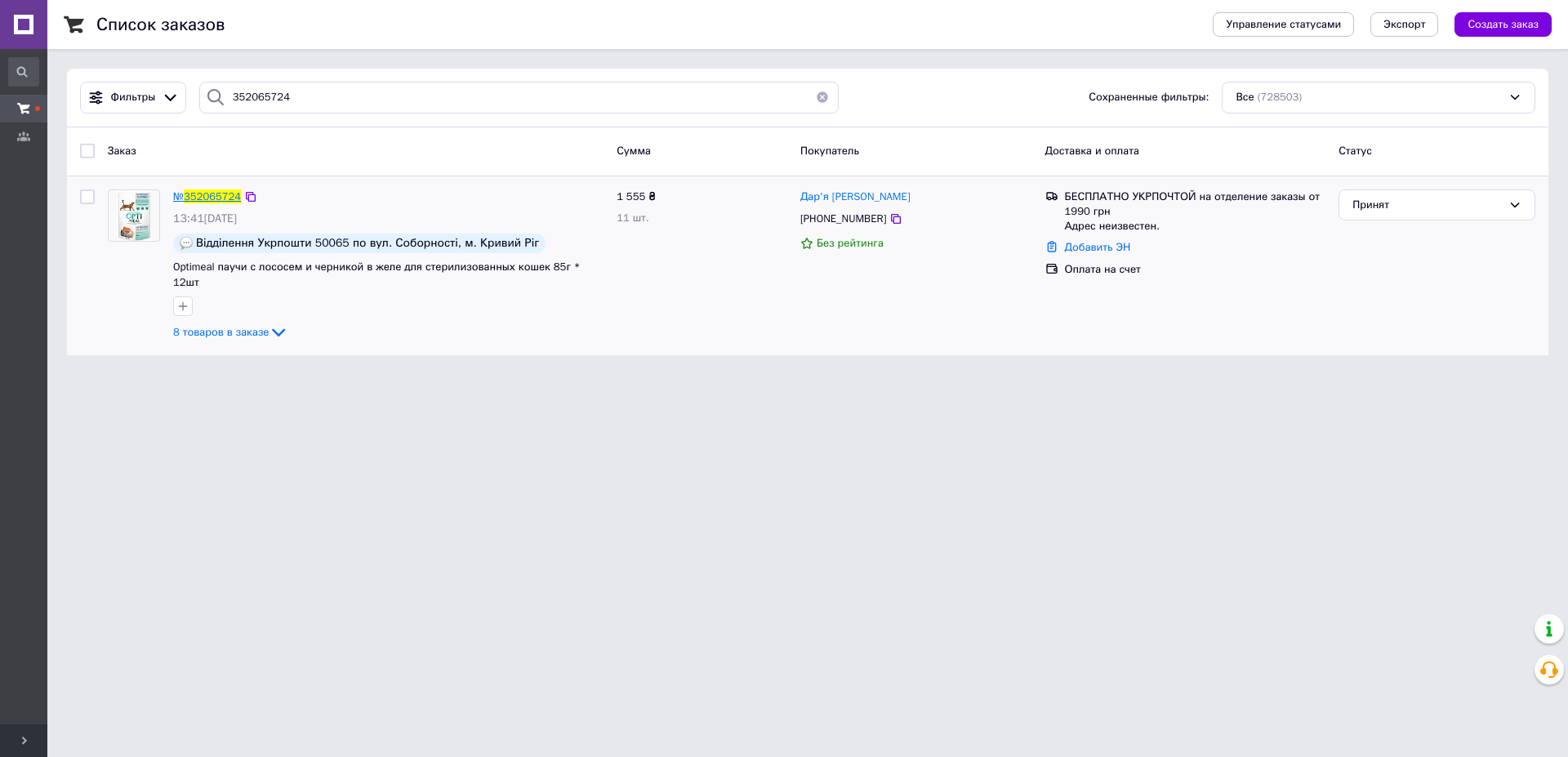 click on "352065724" at bounding box center [212, 196] 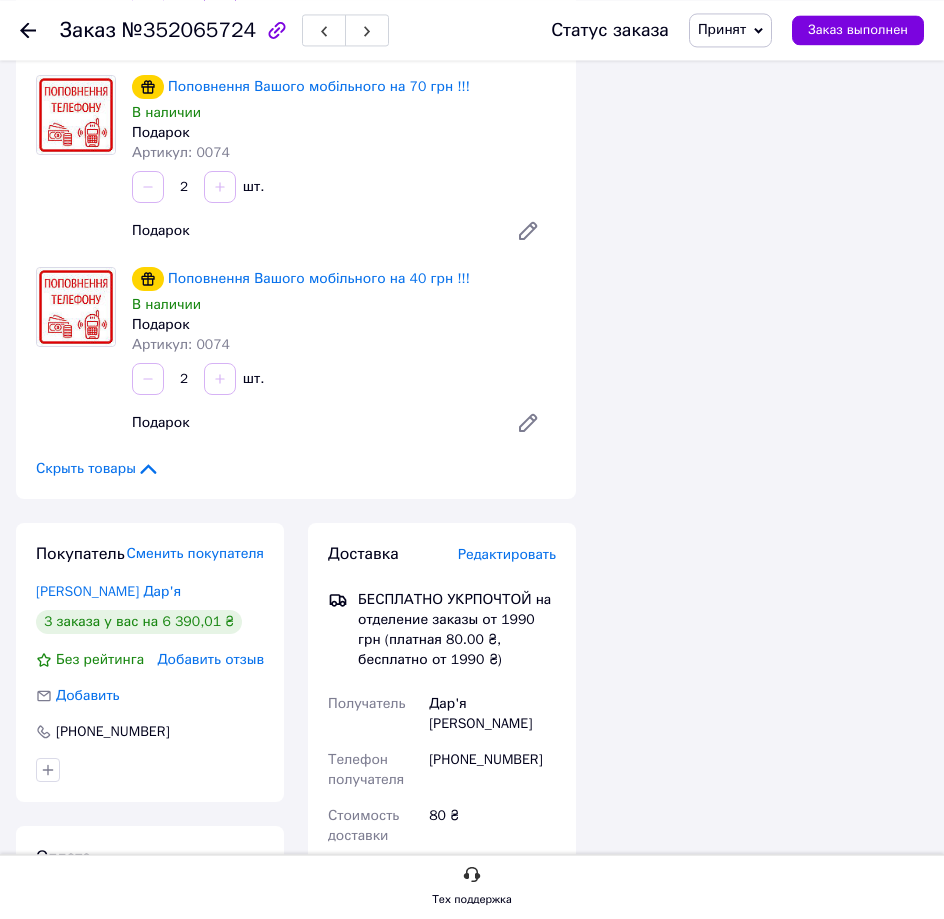 scroll, scrollTop: 1734, scrollLeft: 0, axis: vertical 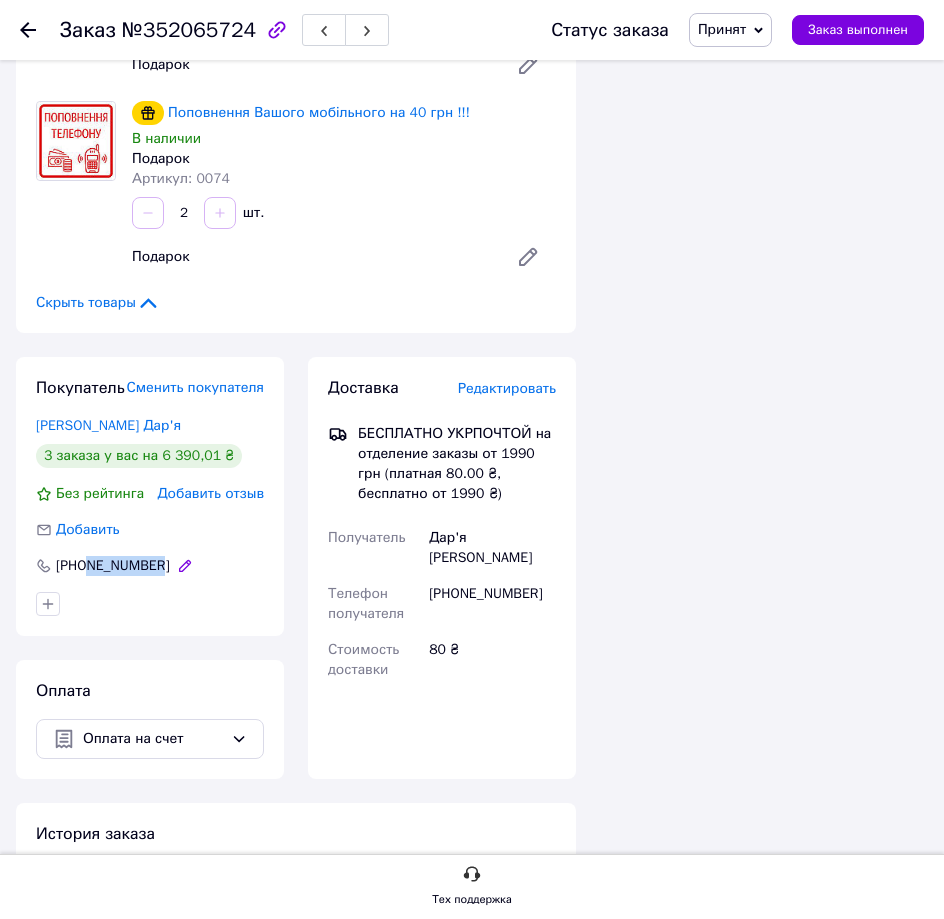 drag, startPoint x: 170, startPoint y: 582, endPoint x: 98, endPoint y: 592, distance: 72.691124 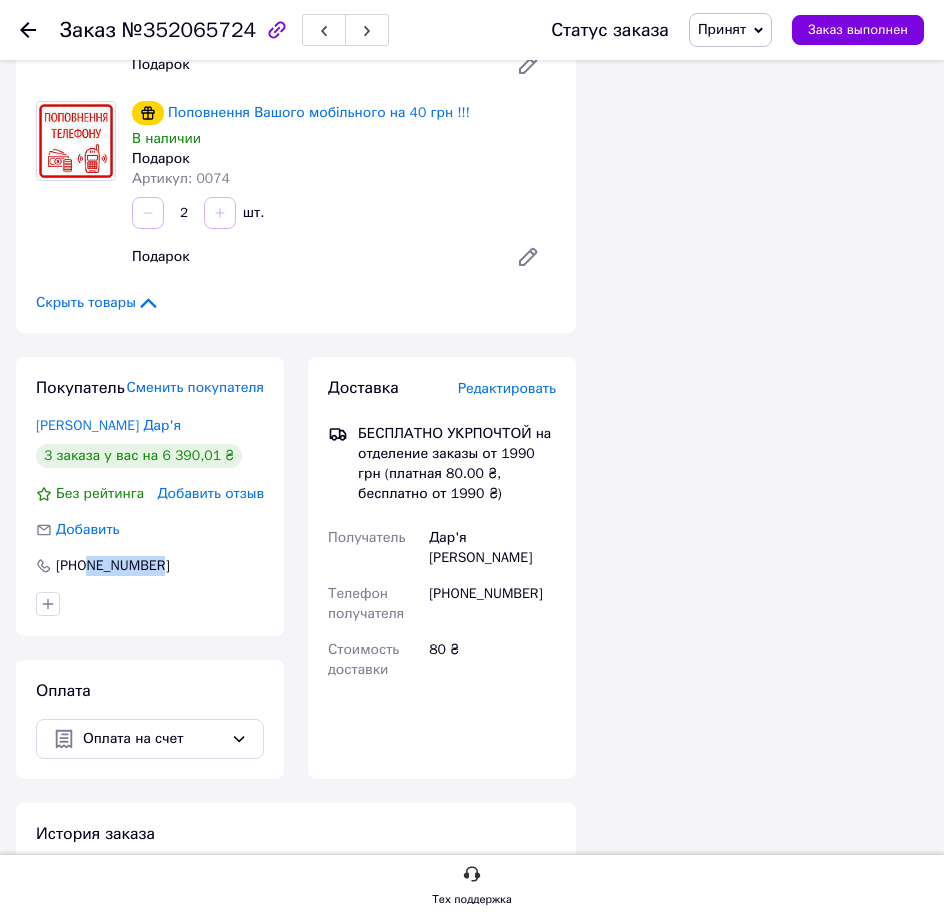 copy on "976147160" 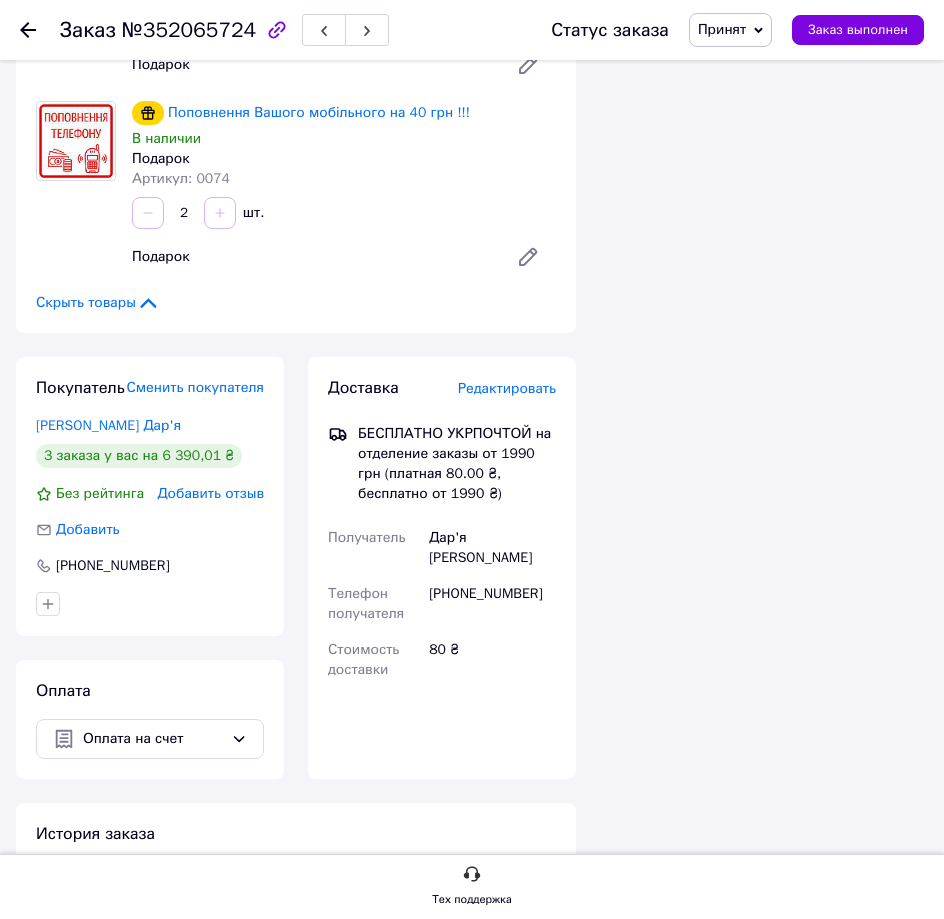 click on "2   шт." at bounding box center [344, 213] 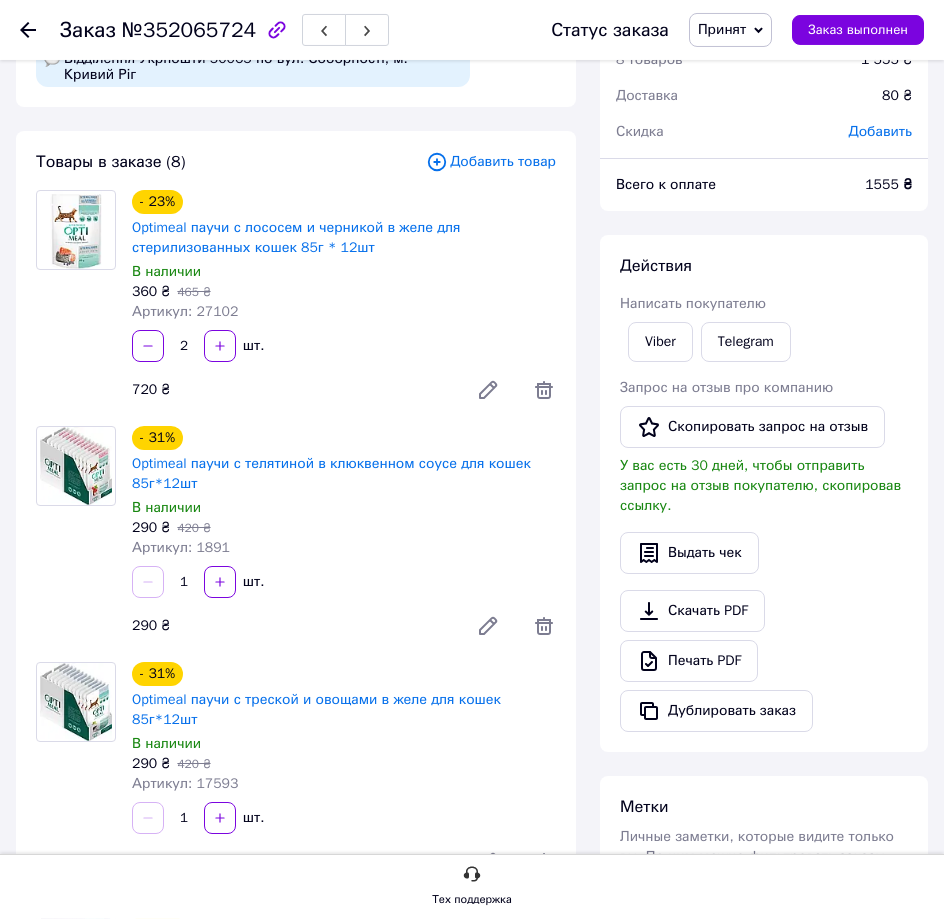 scroll, scrollTop: 0, scrollLeft: 0, axis: both 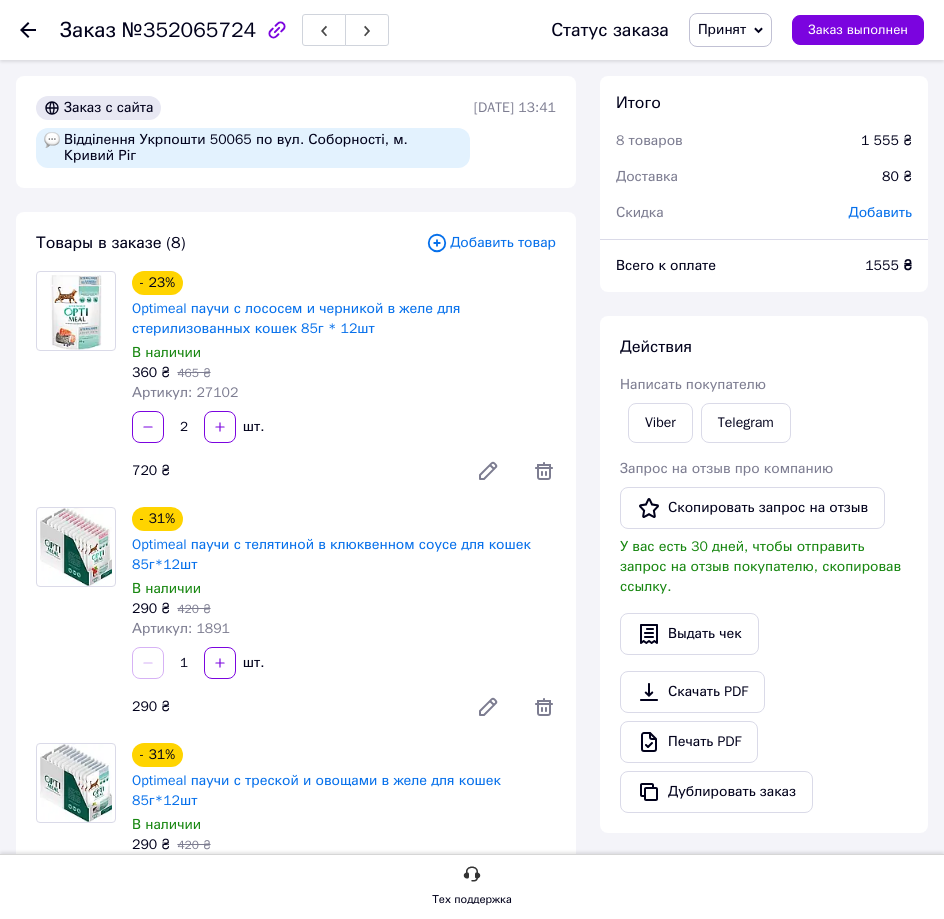 click on "Товары в заказе (8)" at bounding box center [231, 243] 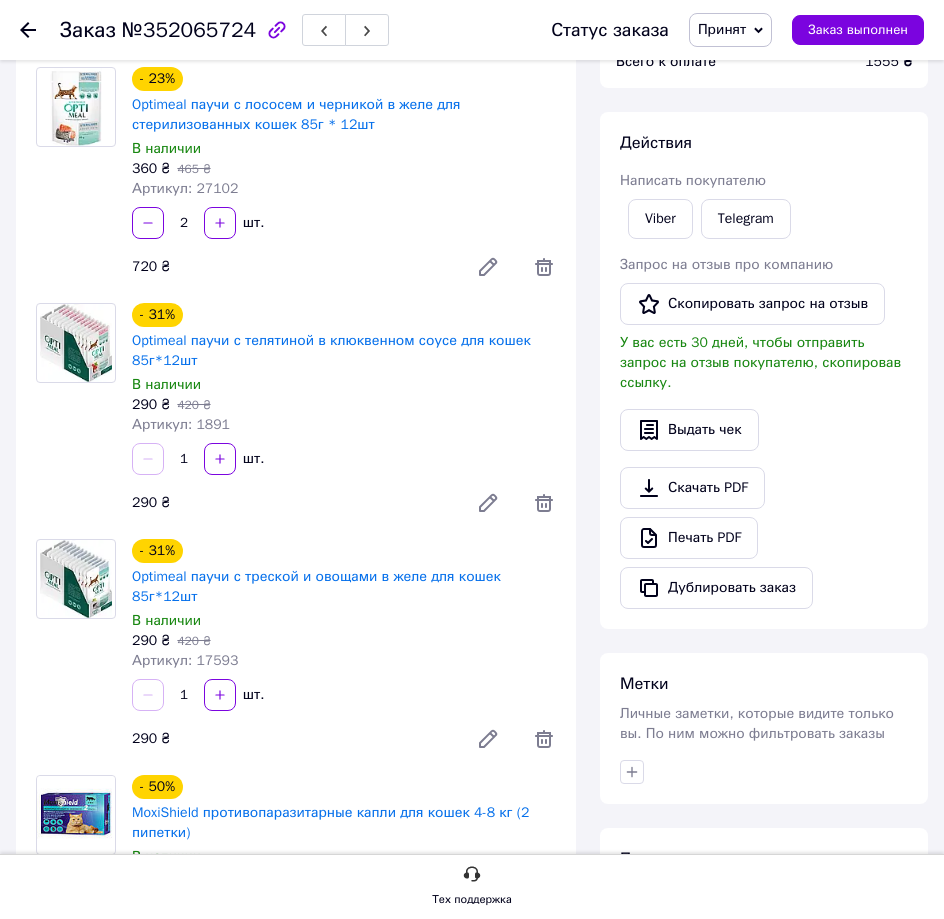 click on "- 23% Optimeal  паучи с лососем и черникой в желе для стерилизованных кошек 85г * 12шт В наличии 360 ₴   465 ₴ Артикул: 27102 2   шт. 720 ₴" at bounding box center [344, 177] 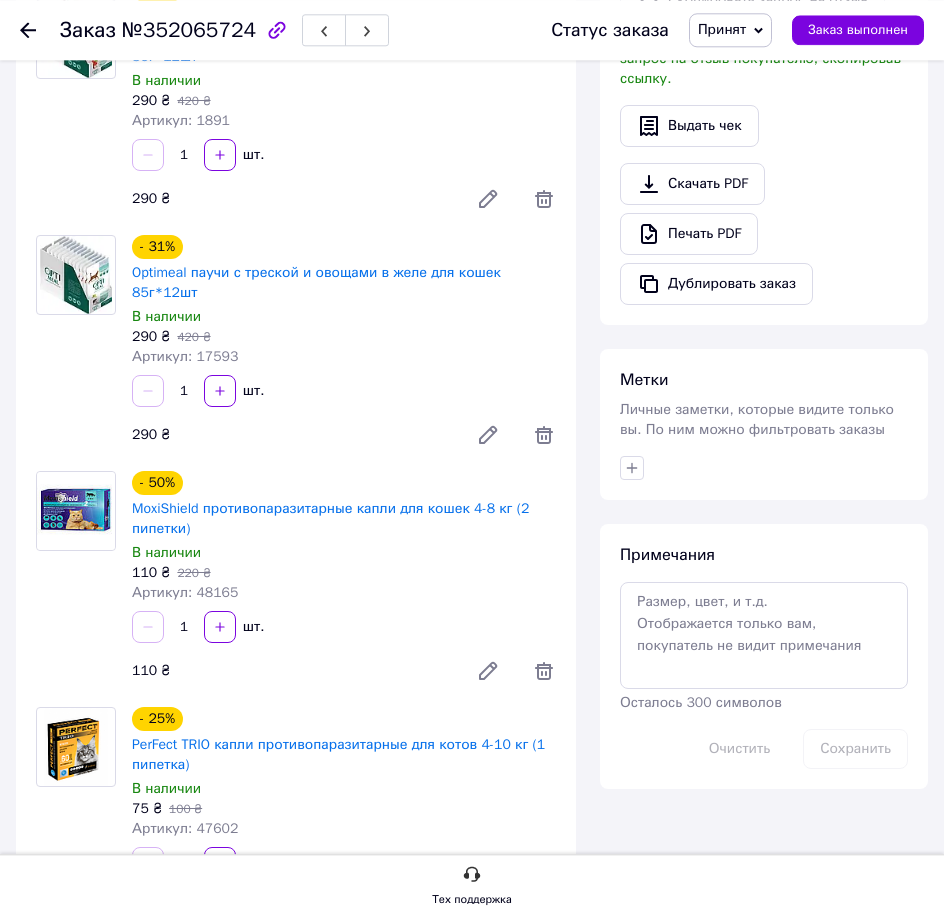 scroll, scrollTop: 612, scrollLeft: 0, axis: vertical 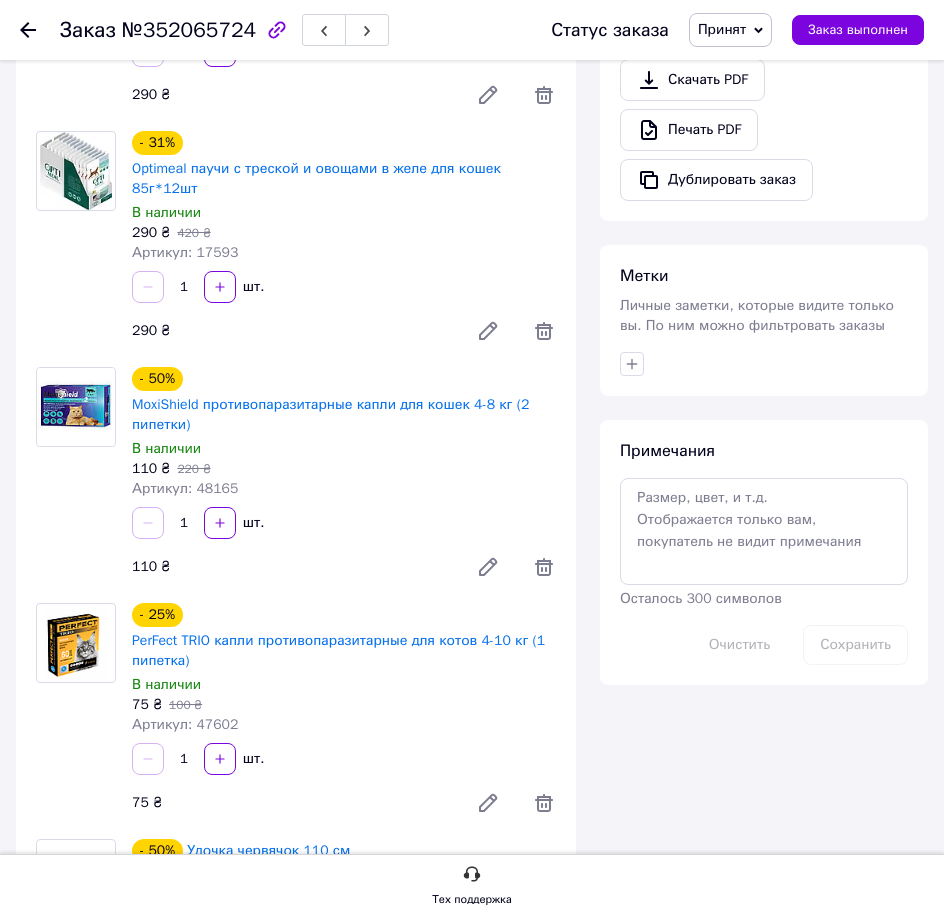 click on "1   шт." at bounding box center [344, 287] 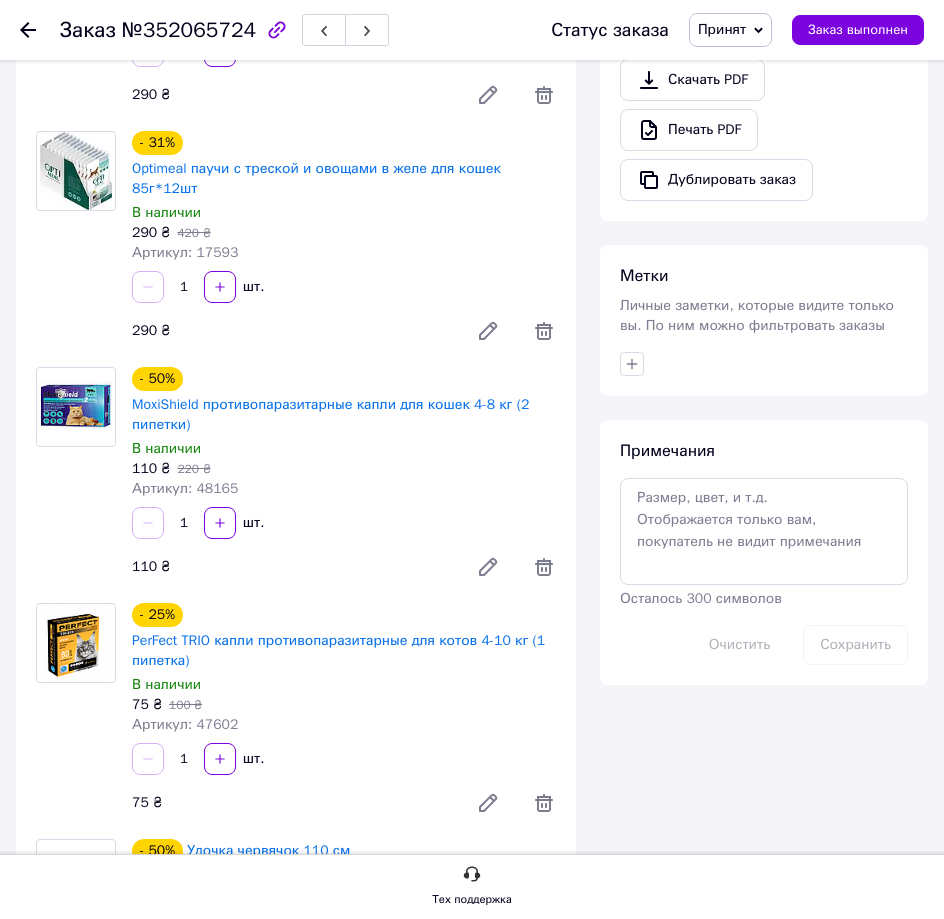 click on "1   шт." at bounding box center (344, 287) 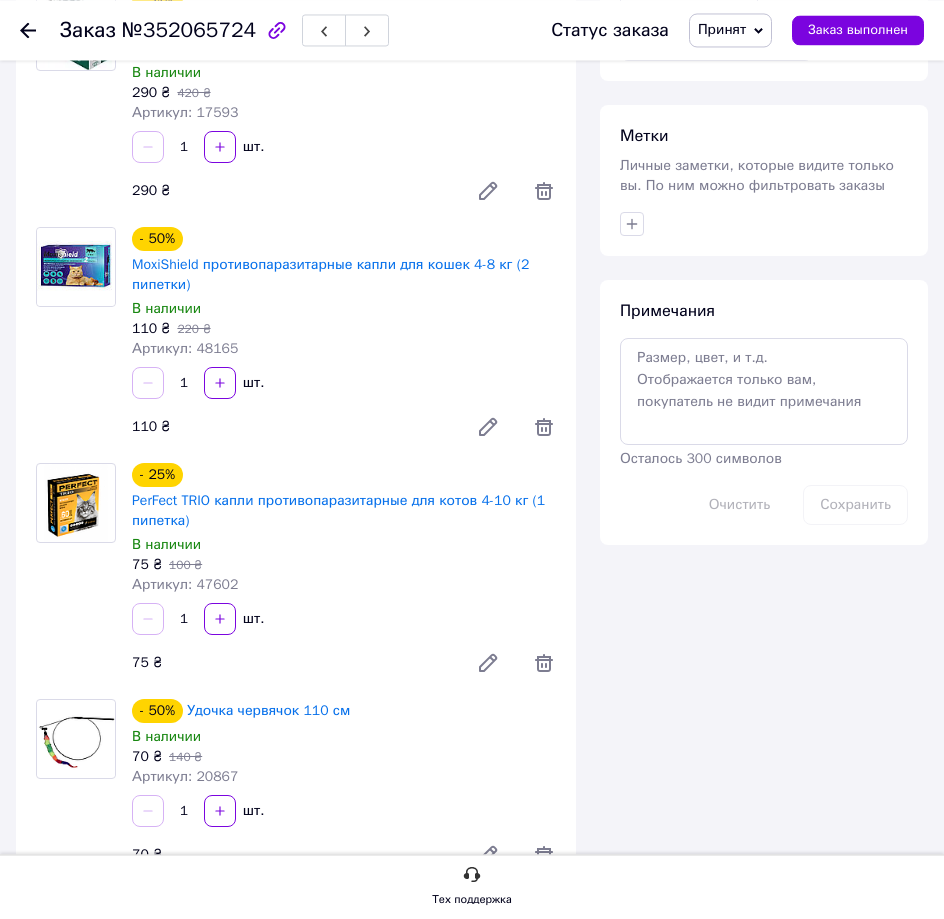 scroll, scrollTop: 816, scrollLeft: 0, axis: vertical 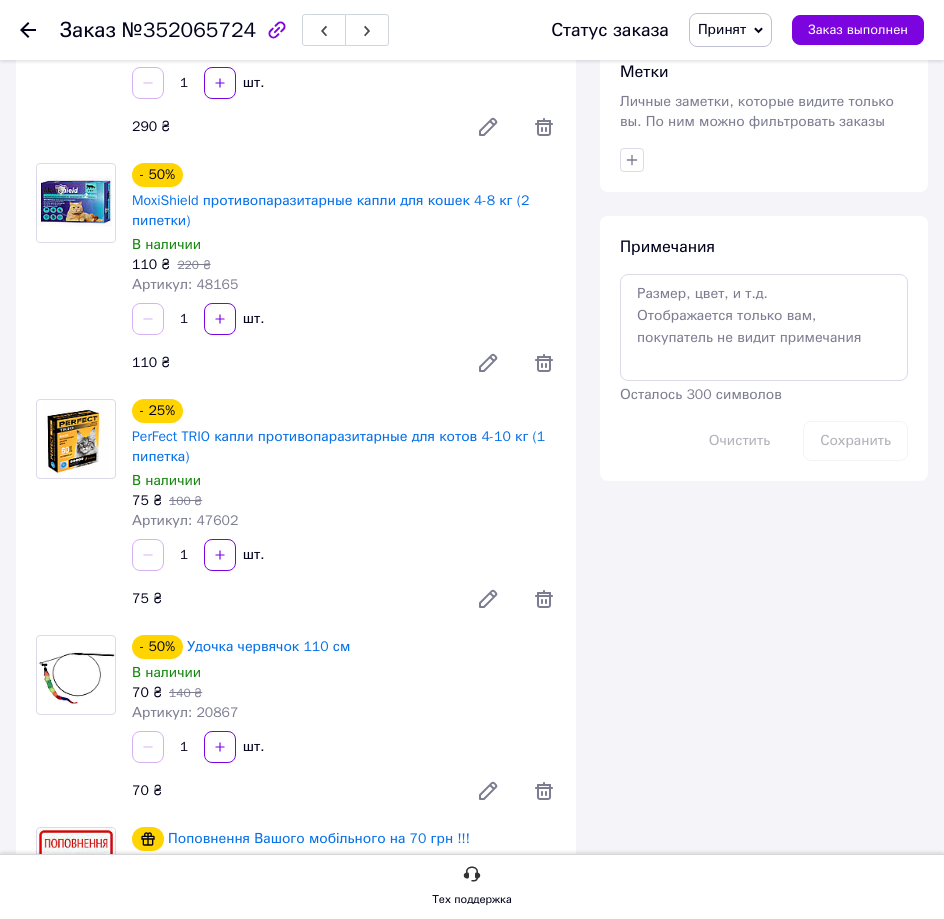 click on "110 ₴   220 ₴" at bounding box center (344, 265) 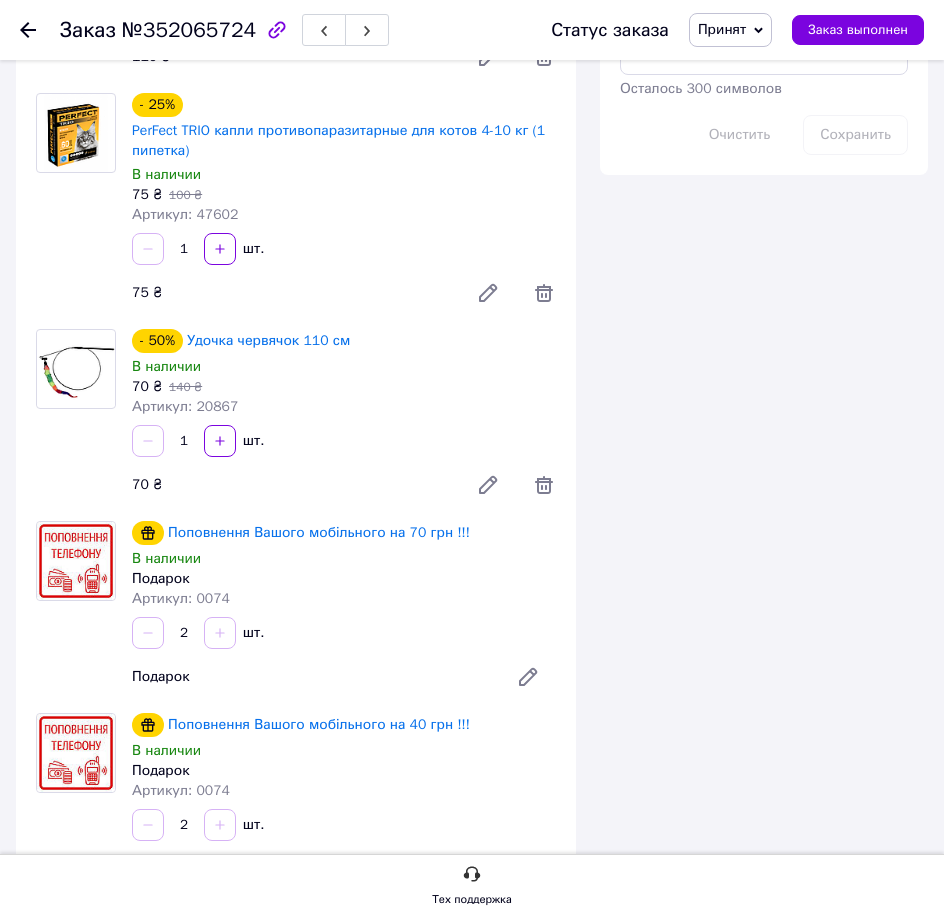 scroll, scrollTop: 1224, scrollLeft: 0, axis: vertical 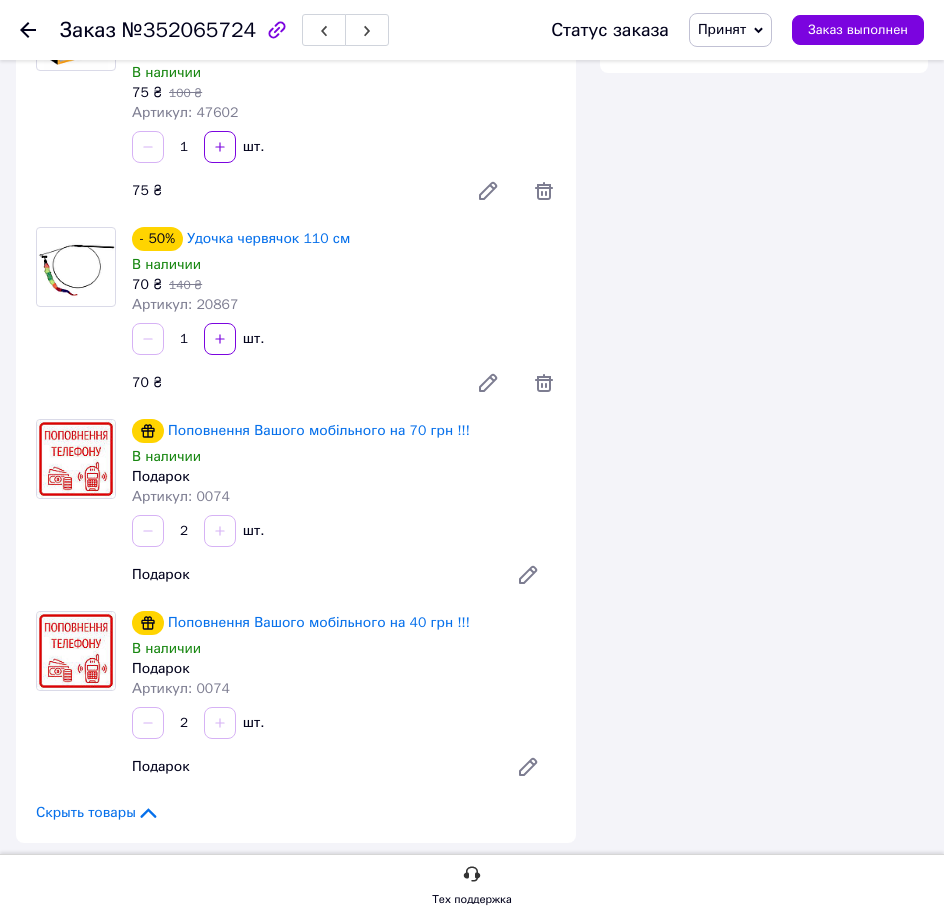 click on "В наличии" at bounding box center [344, 265] 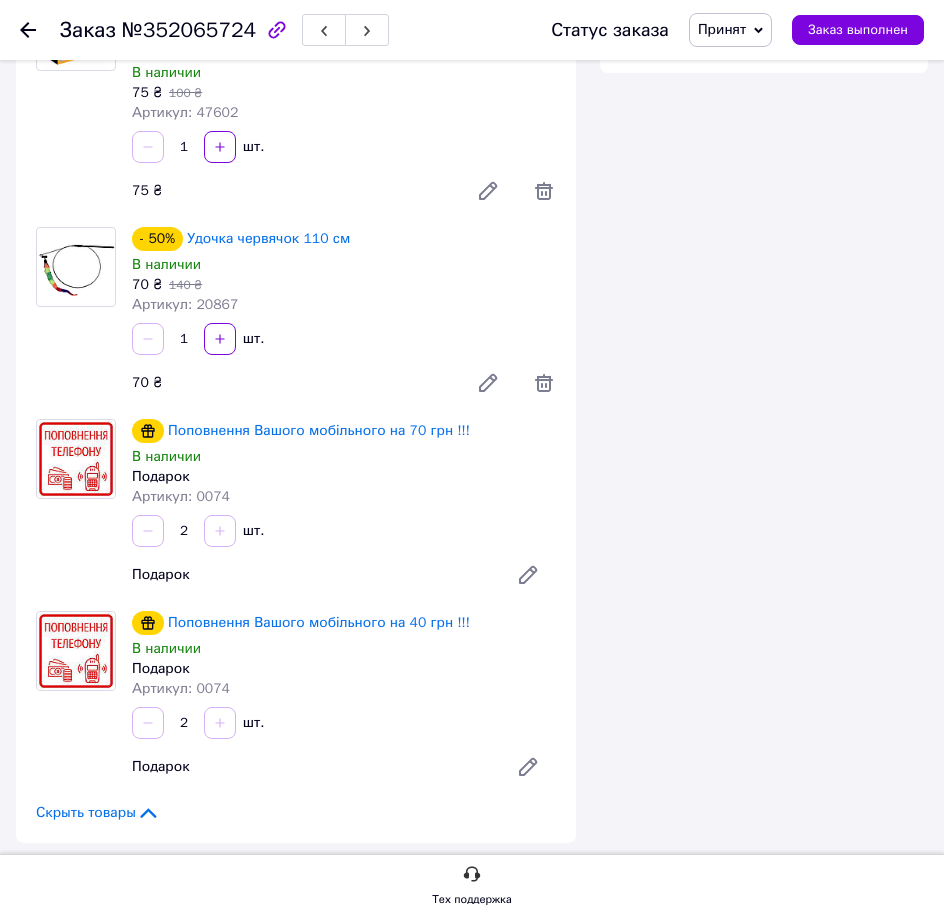 click on "- 25% PerFect TRIO капли противопаразитарные для котов 4-10 кг (1 пипетка) В наличии 75 ₴   100 ₴ Артикул: 47602 1   шт. 75 ₴" at bounding box center [344, 101] 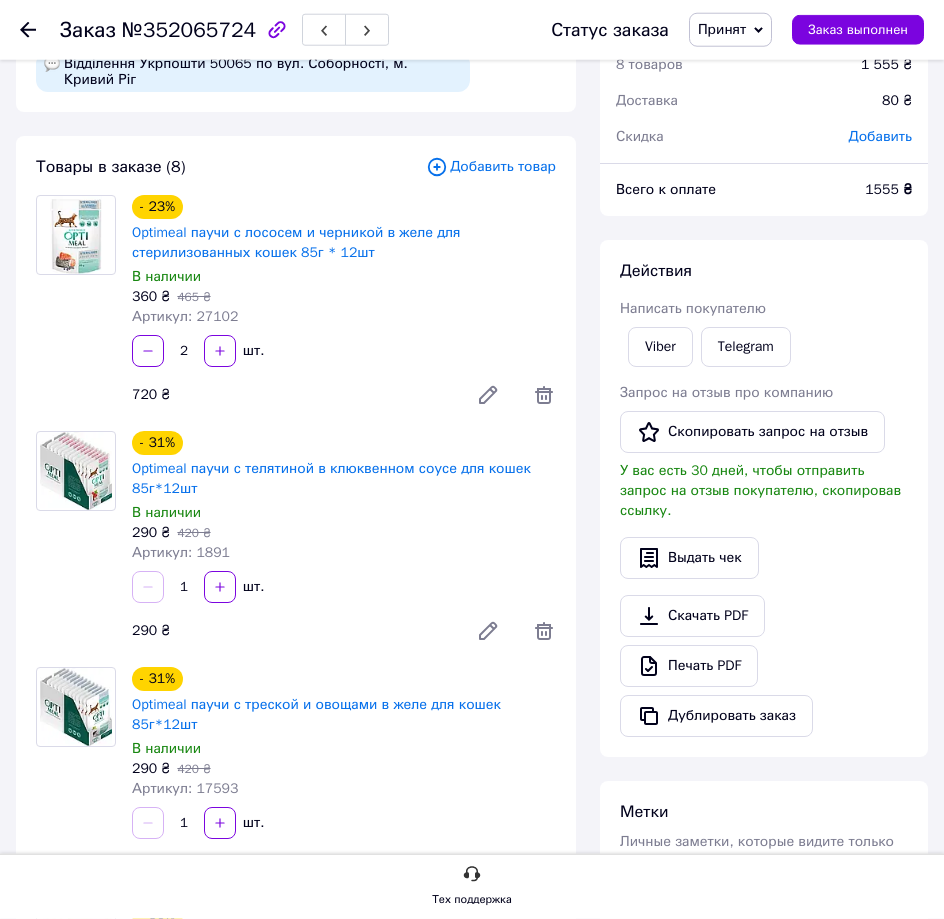 scroll, scrollTop: 0, scrollLeft: 0, axis: both 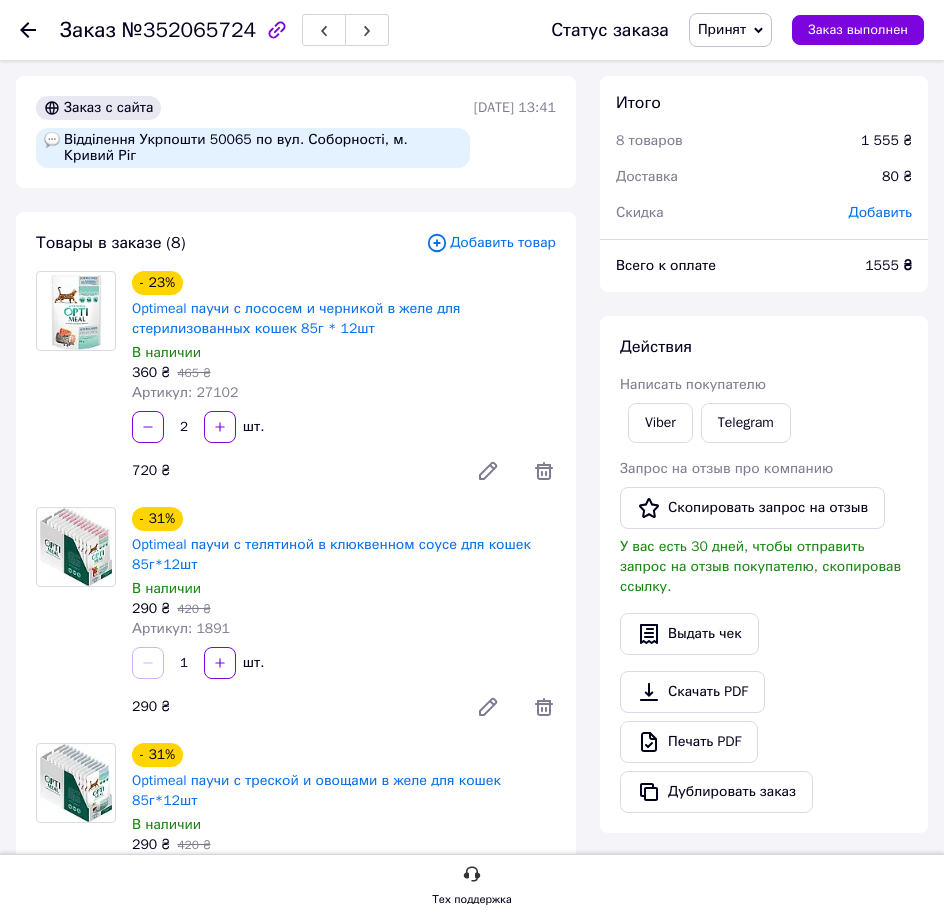 click on "290 ₴   420 ₴" at bounding box center [344, 609] 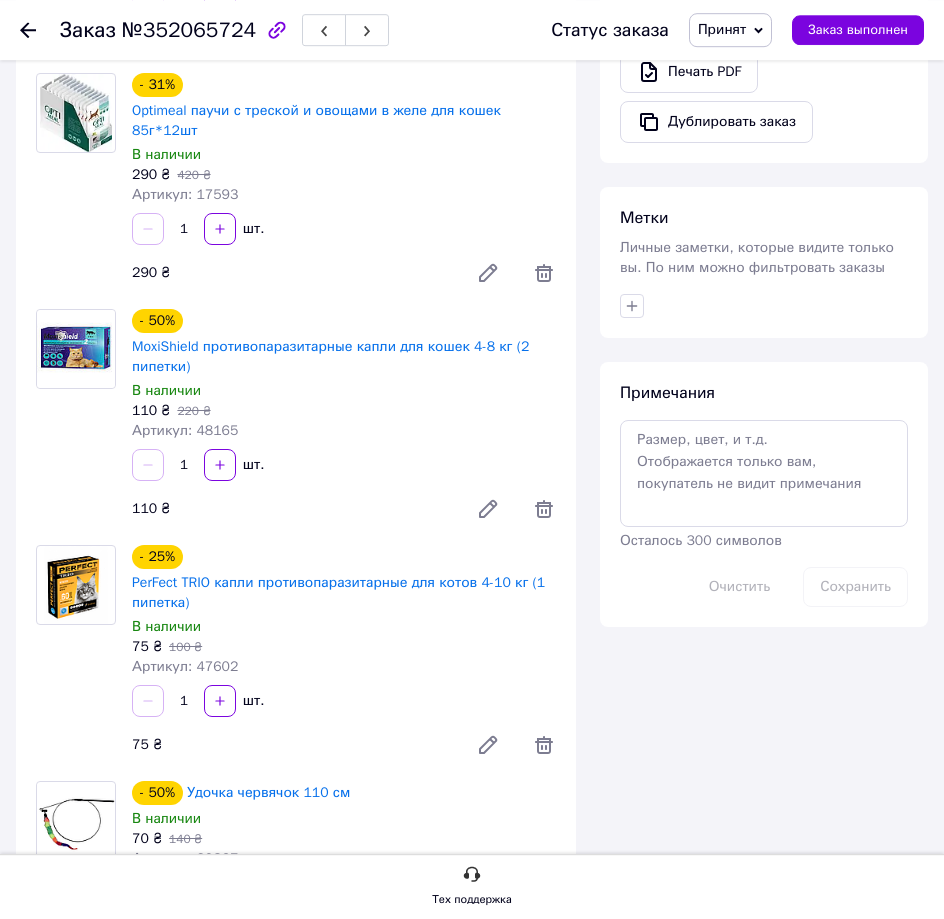 scroll, scrollTop: 714, scrollLeft: 0, axis: vertical 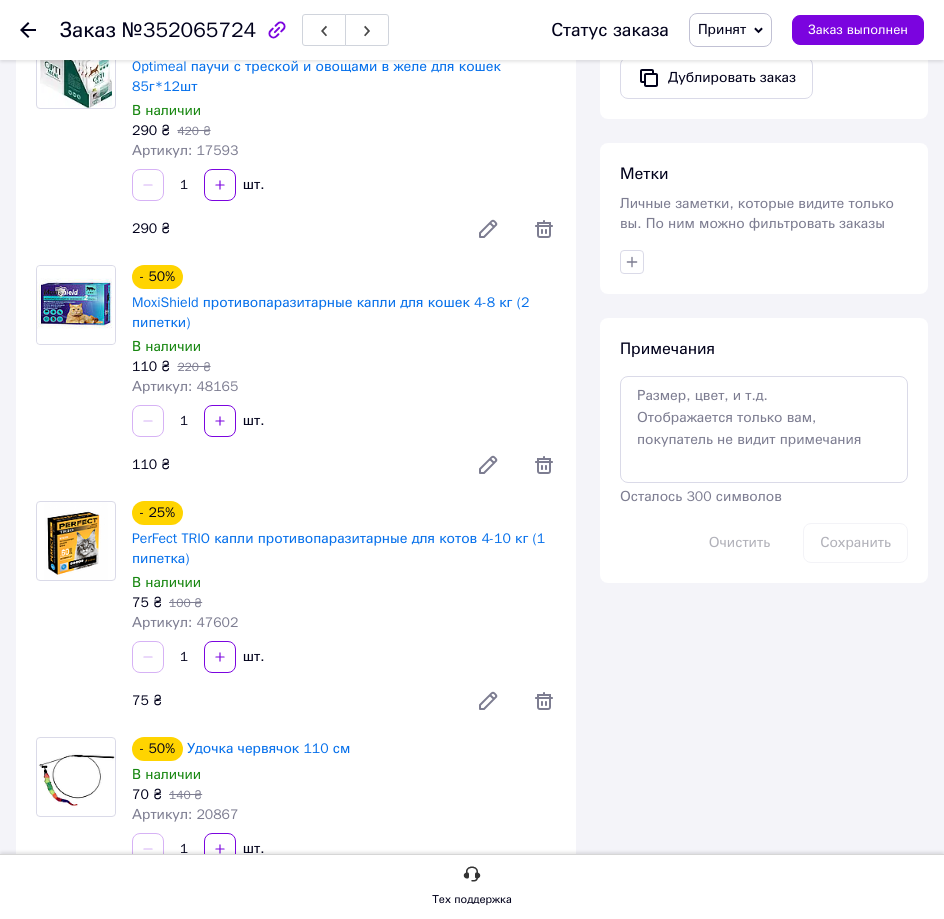click on "1   шт." at bounding box center [344, 421] 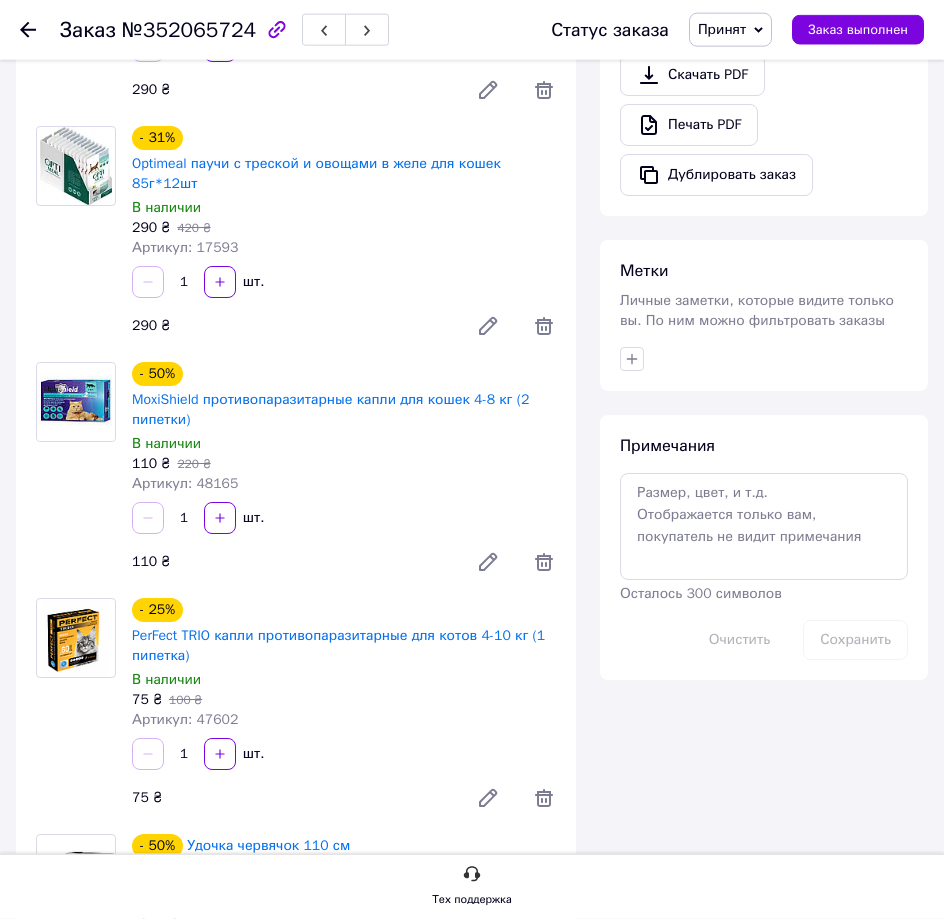 scroll, scrollTop: 918, scrollLeft: 0, axis: vertical 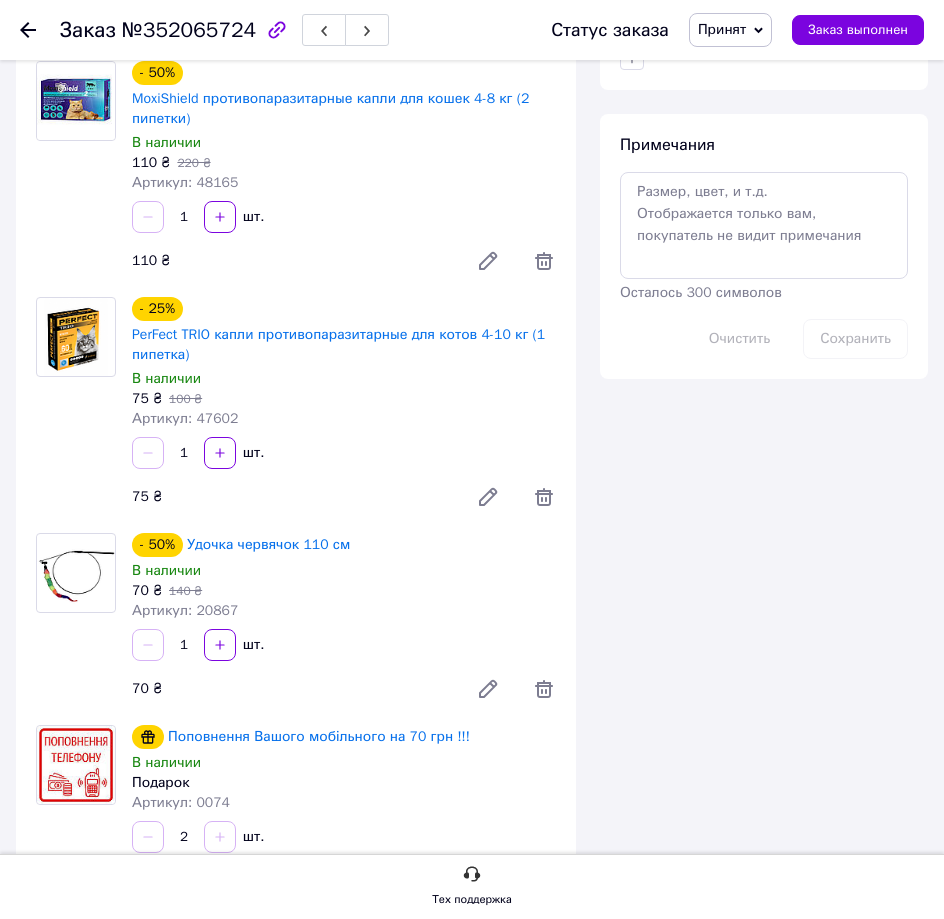 click on "1   шт." at bounding box center (344, 453) 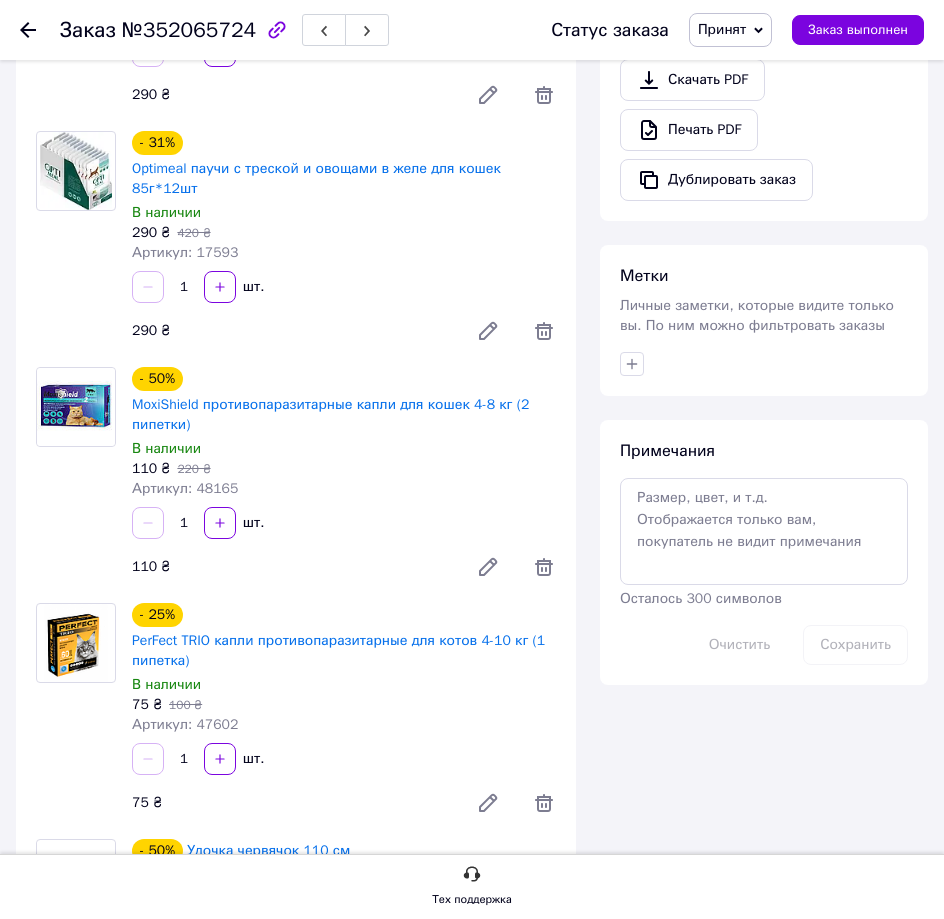 click on "1   шт." at bounding box center (344, 287) 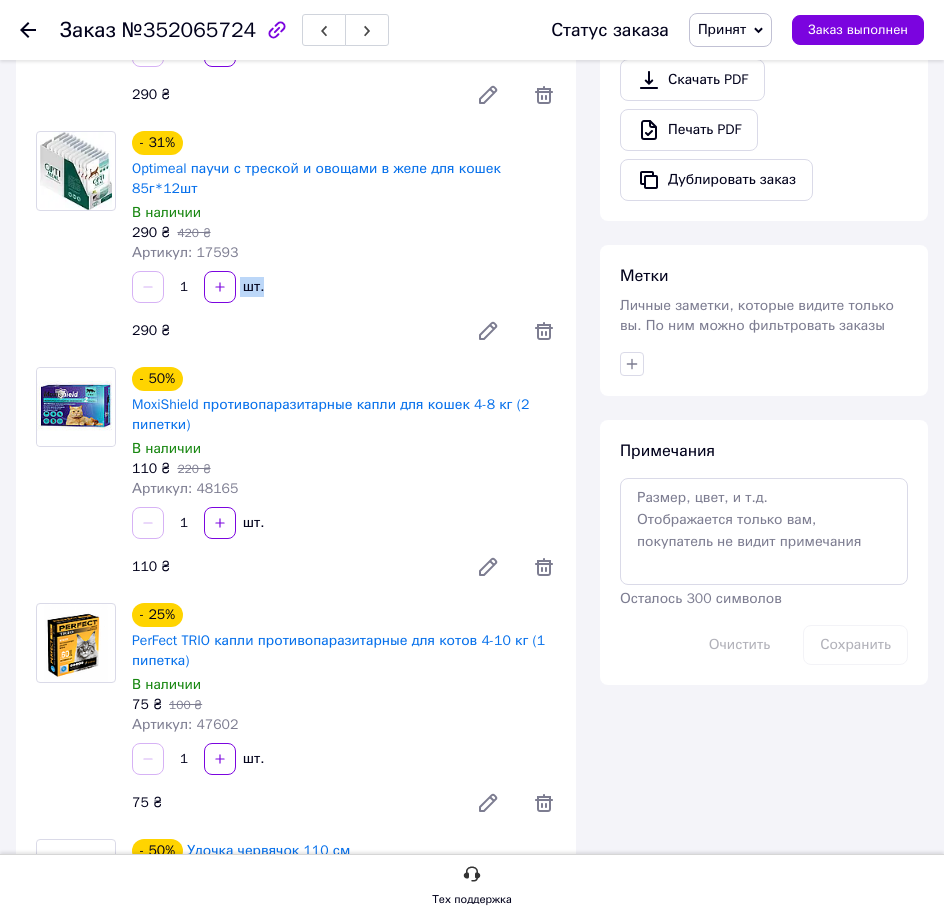 drag, startPoint x: 348, startPoint y: 274, endPoint x: 154, endPoint y: 211, distance: 203.97304 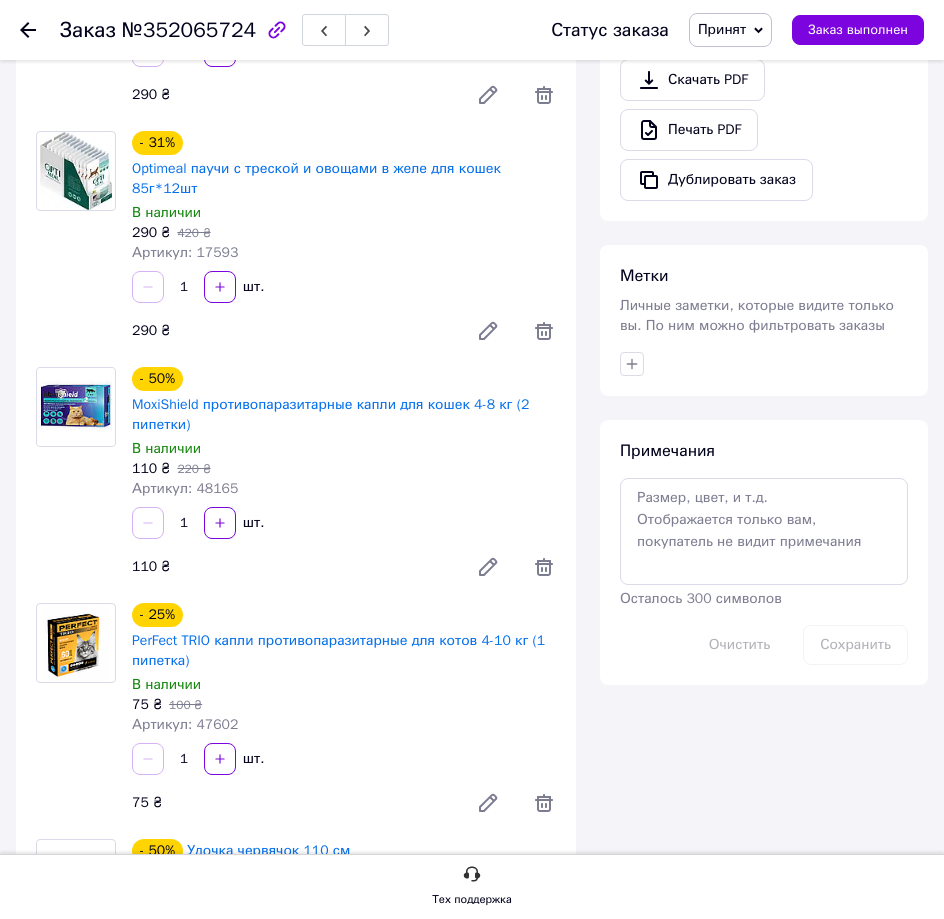 drag, startPoint x: 317, startPoint y: 333, endPoint x: 331, endPoint y: 313, distance: 24.41311 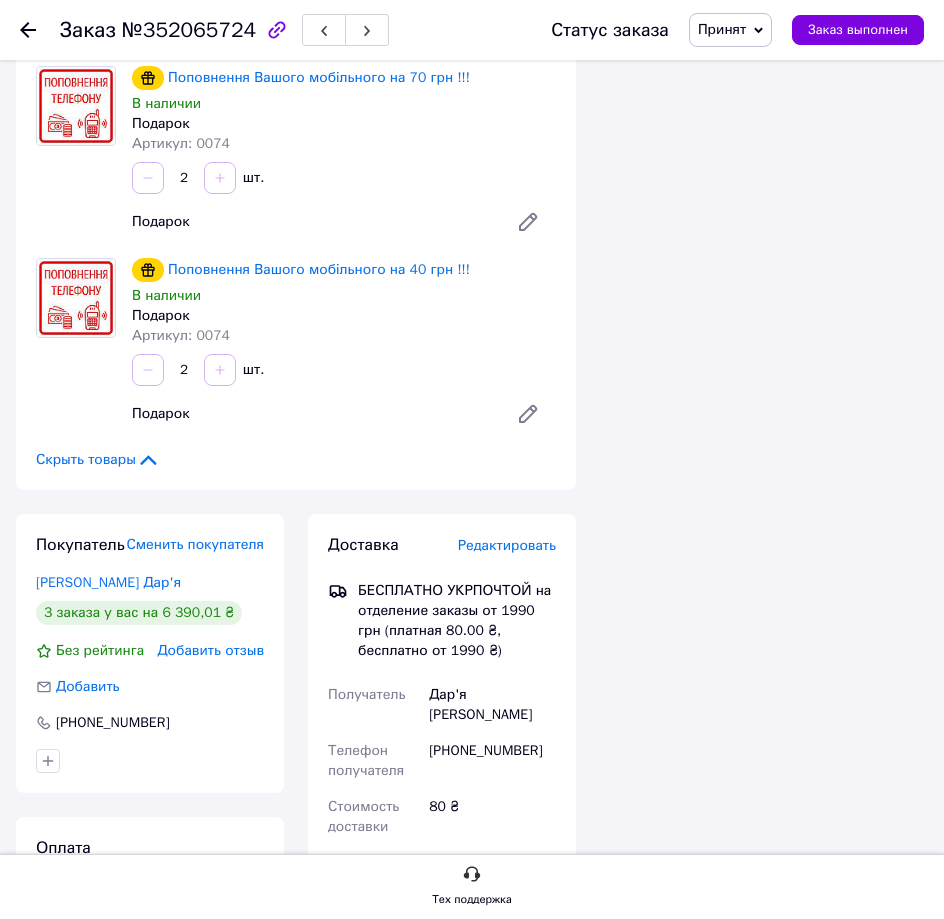 scroll, scrollTop: 1734, scrollLeft: 0, axis: vertical 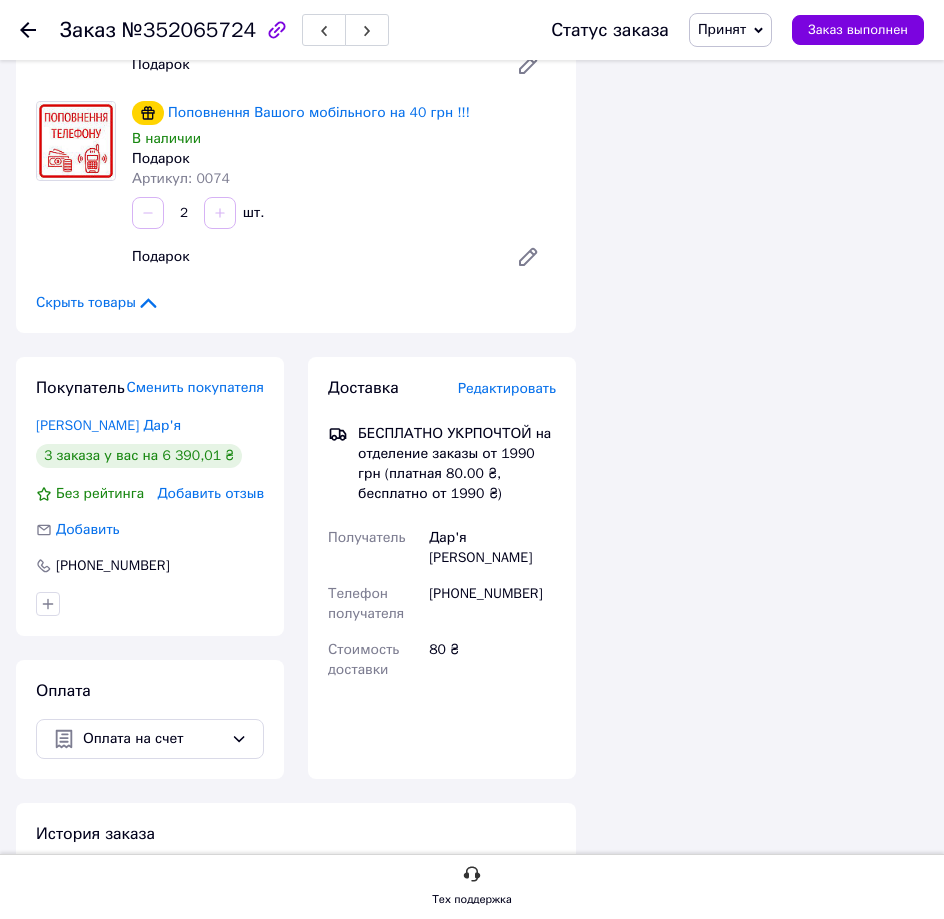 click on "Артикул: 0074" at bounding box center (344, 179) 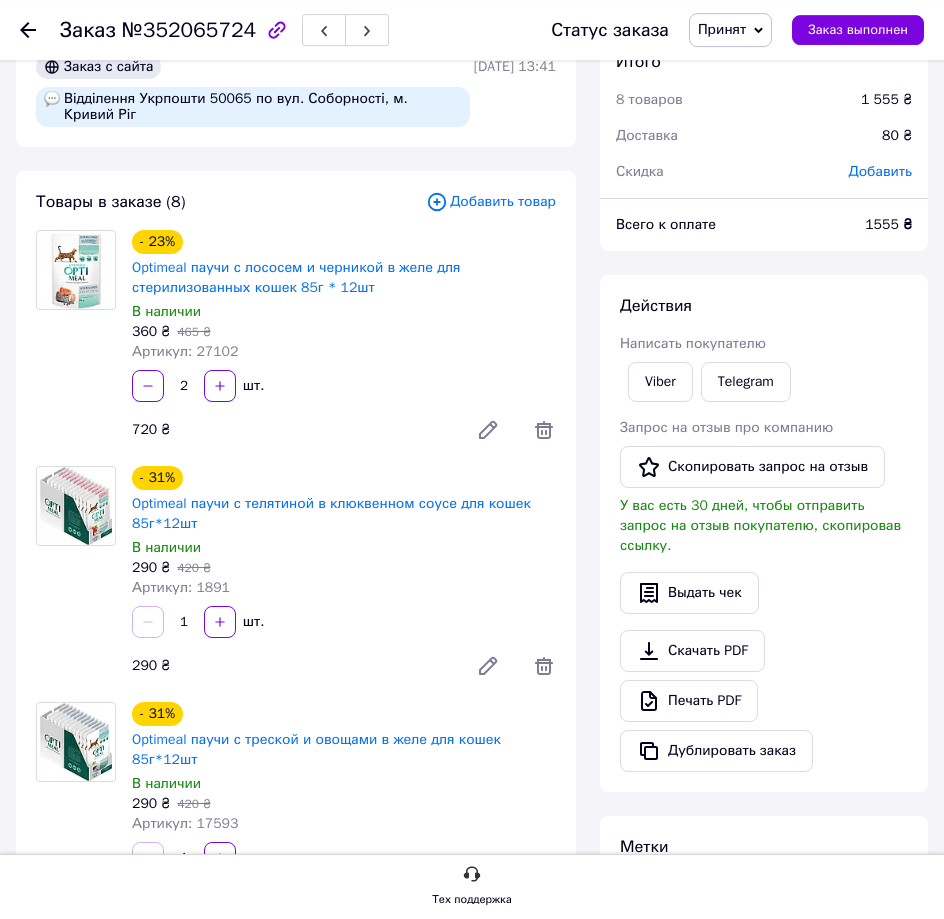 scroll, scrollTop: 0, scrollLeft: 0, axis: both 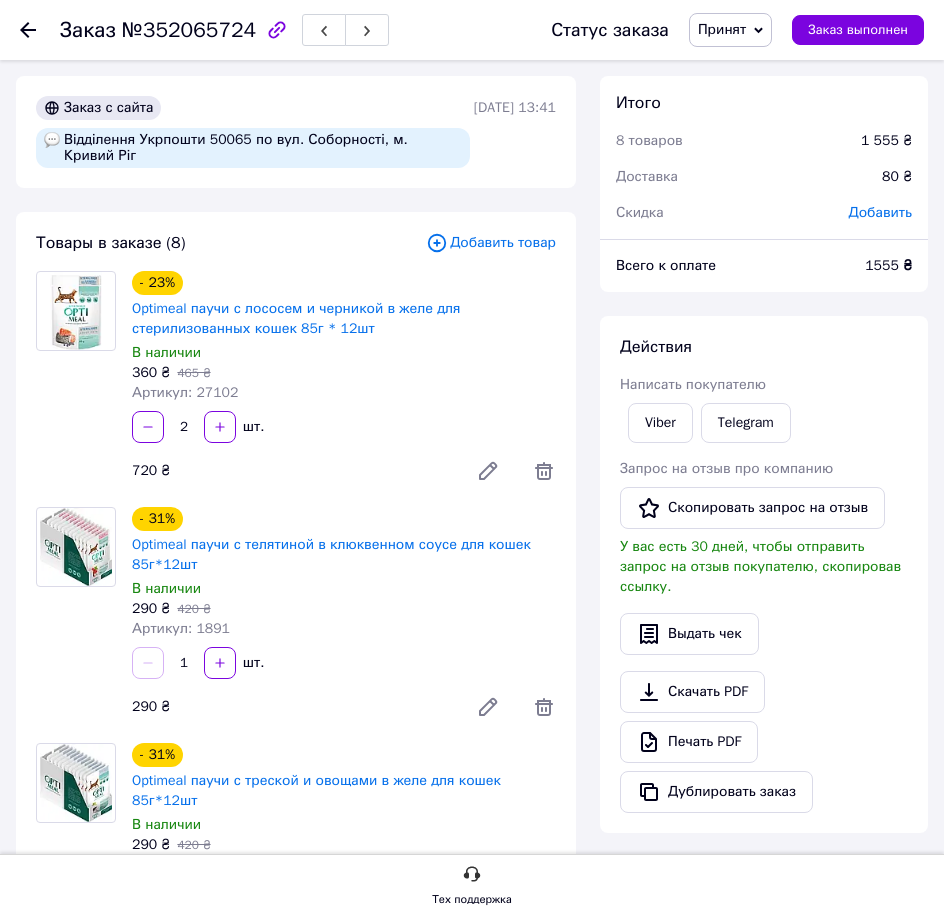click on "2   шт." at bounding box center (344, 427) 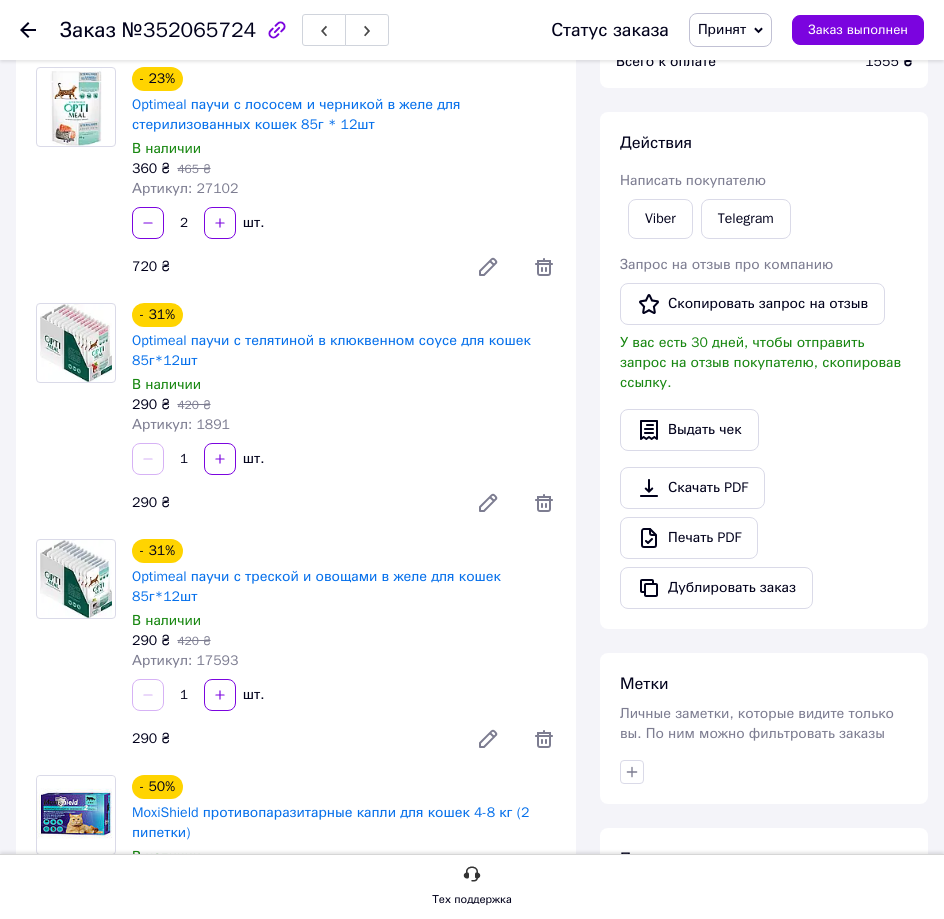 click on "1   шт." at bounding box center [344, 459] 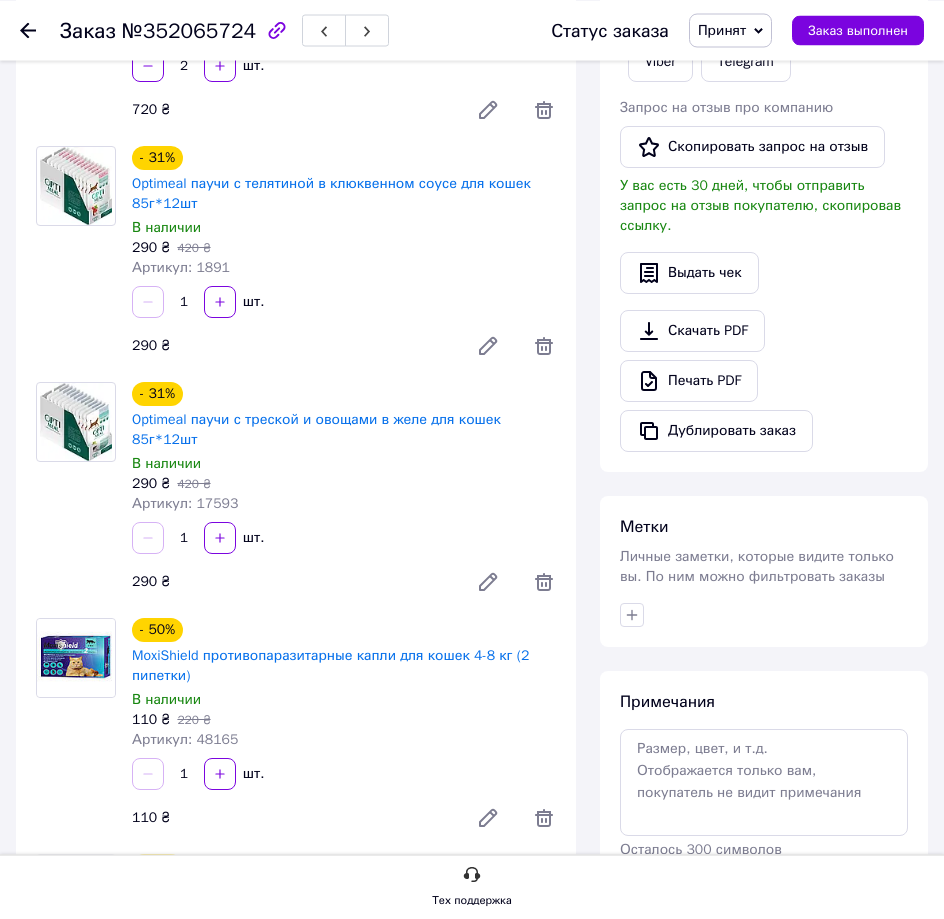 scroll, scrollTop: 510, scrollLeft: 0, axis: vertical 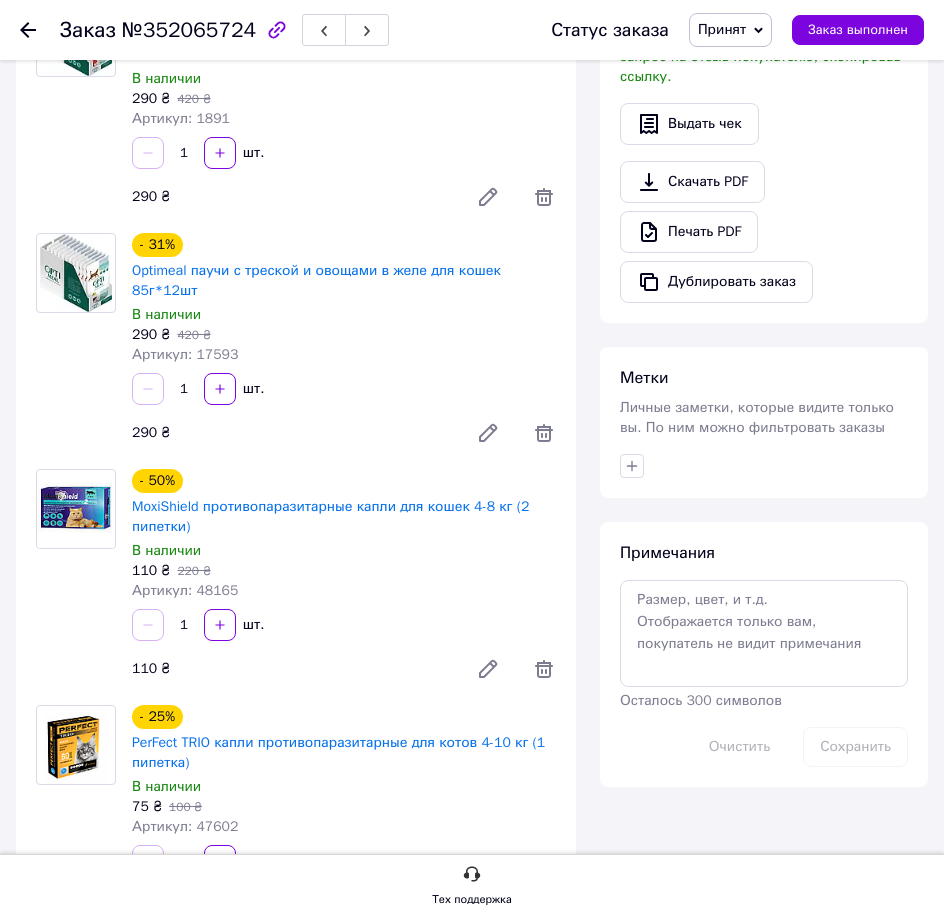 click on "290 ₴" at bounding box center [288, 433] 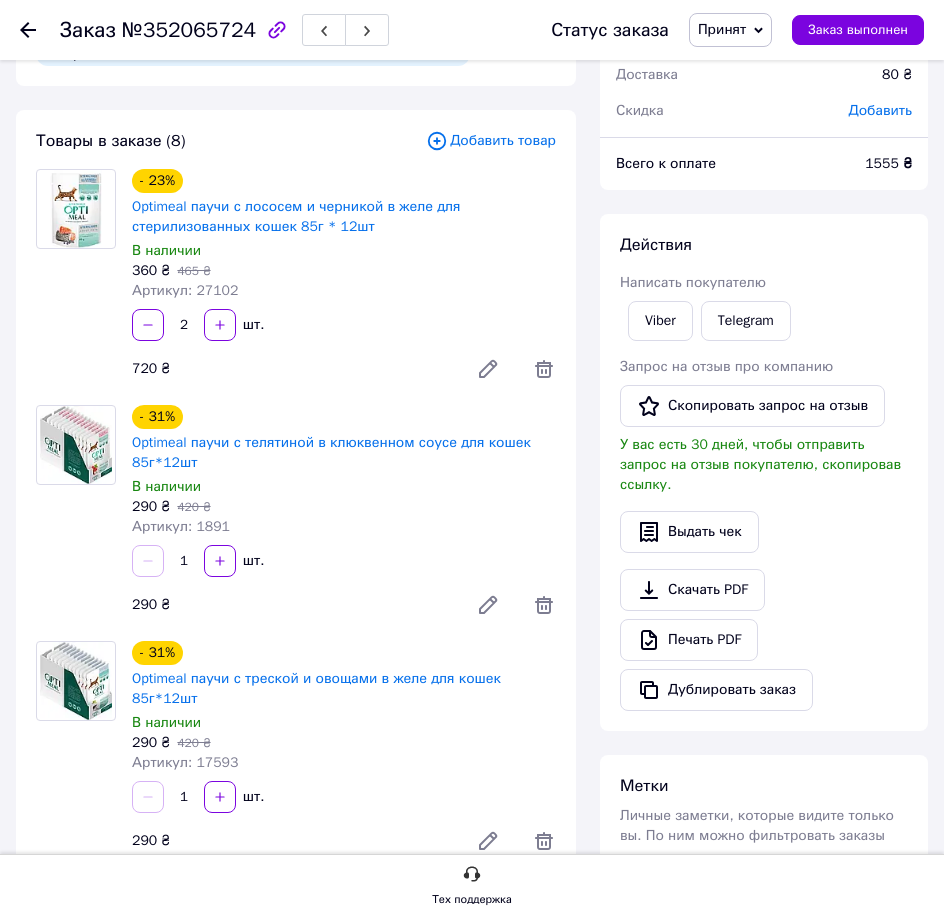 scroll, scrollTop: 408, scrollLeft: 0, axis: vertical 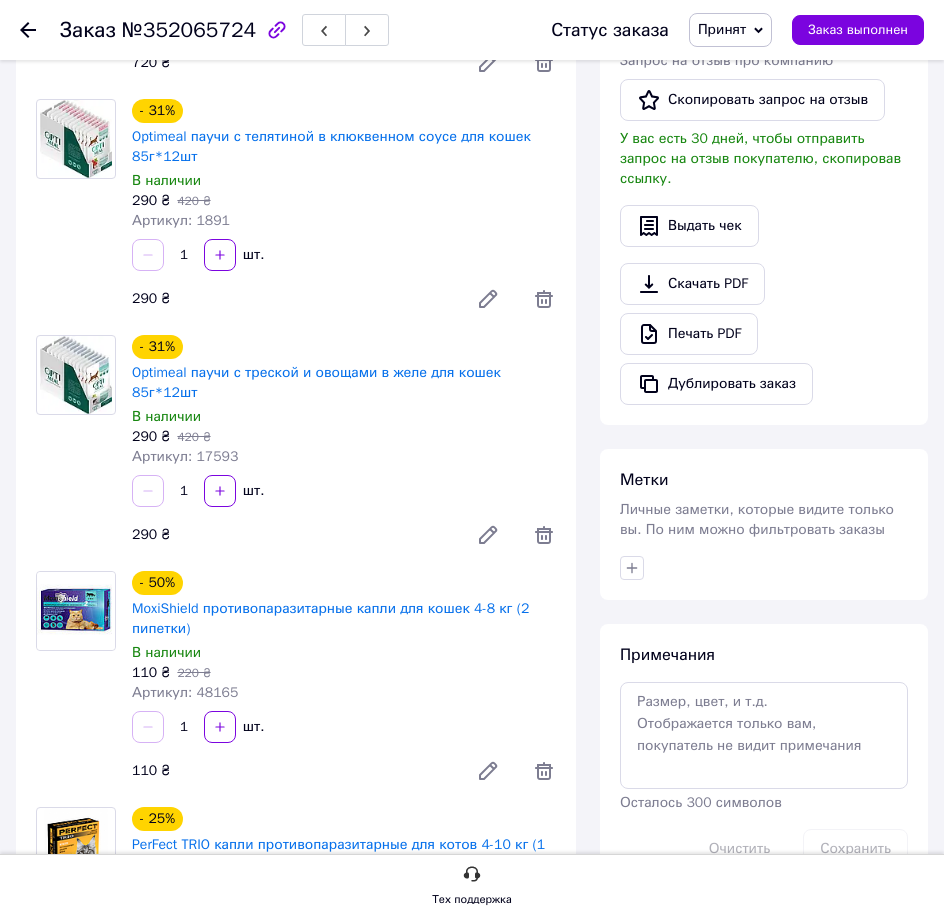 click on "290 ₴   420 ₴" at bounding box center [344, 437] 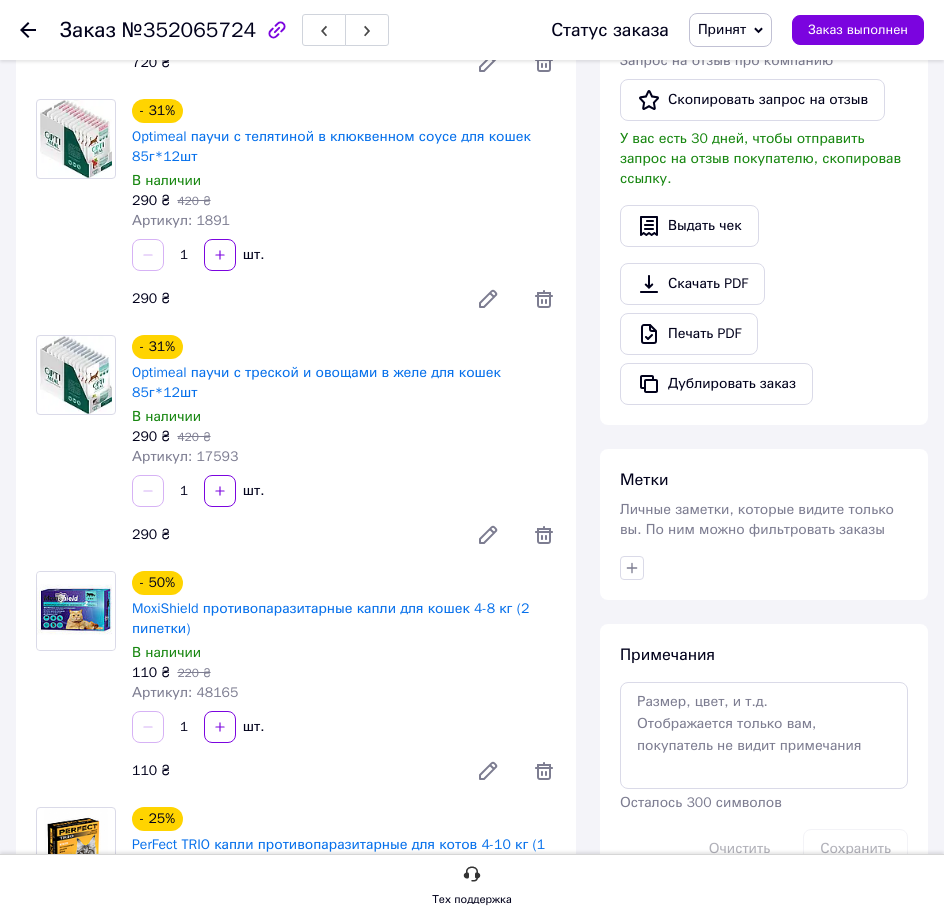 click on "1   шт." at bounding box center (344, 491) 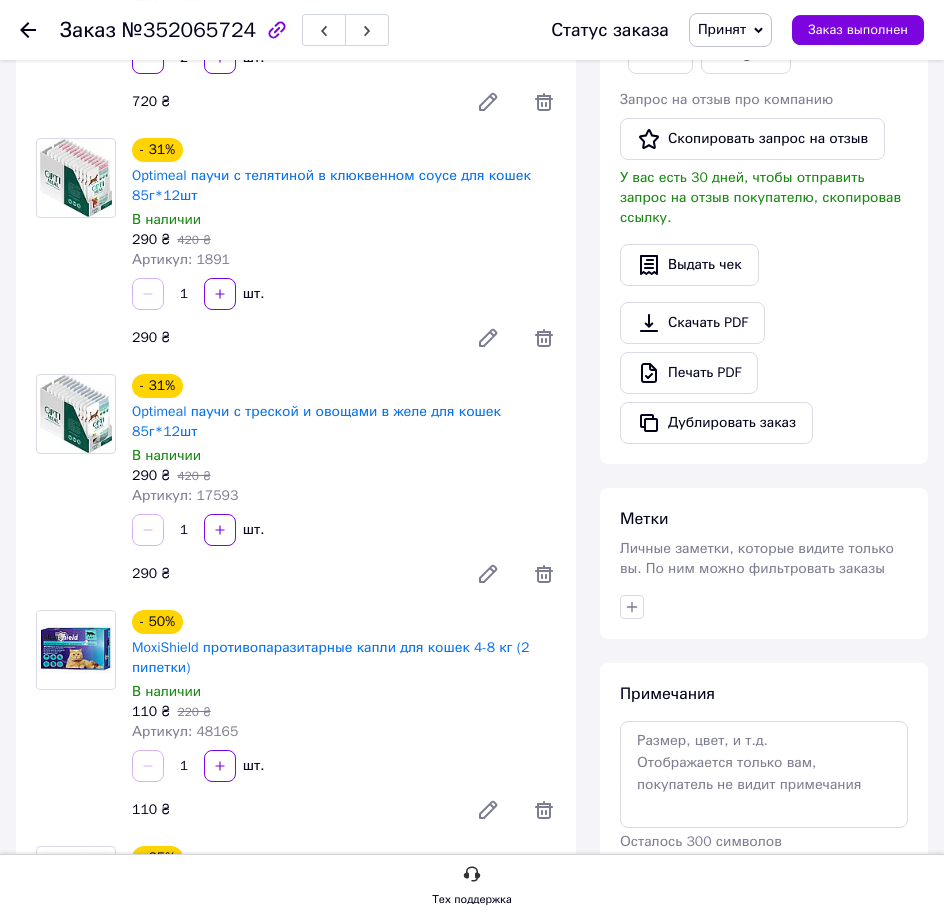 scroll, scrollTop: 0, scrollLeft: 0, axis: both 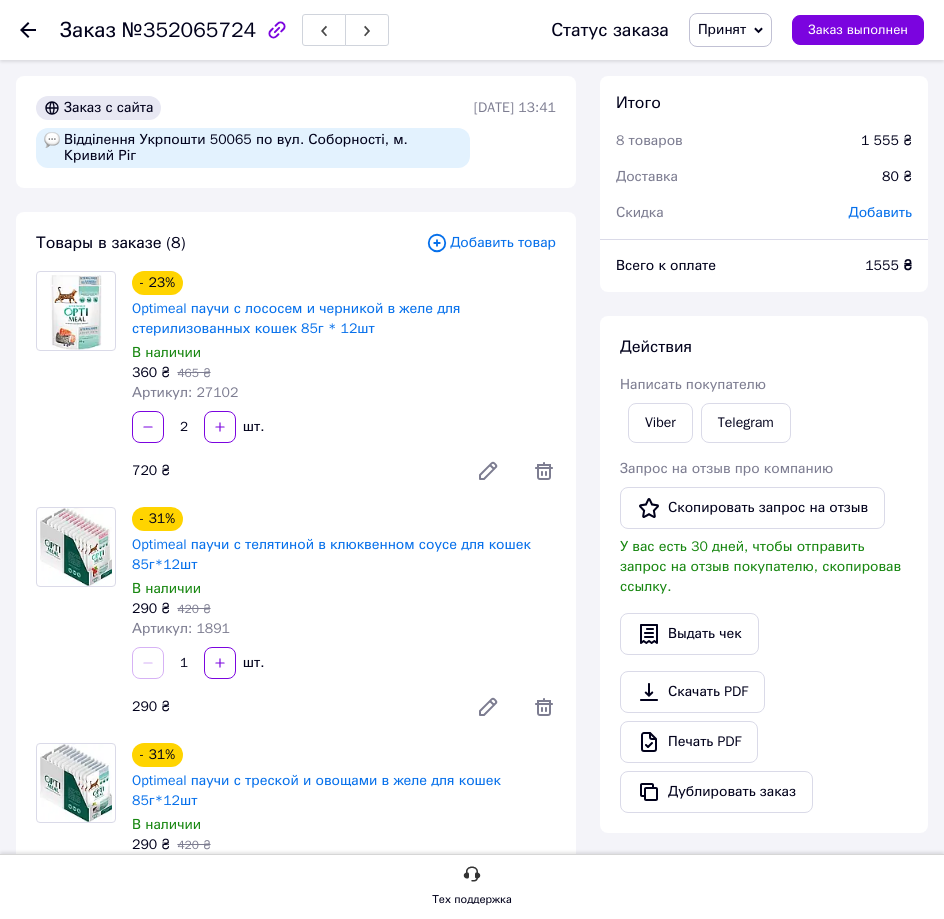 click on "Артикул: 27102" at bounding box center (344, 393) 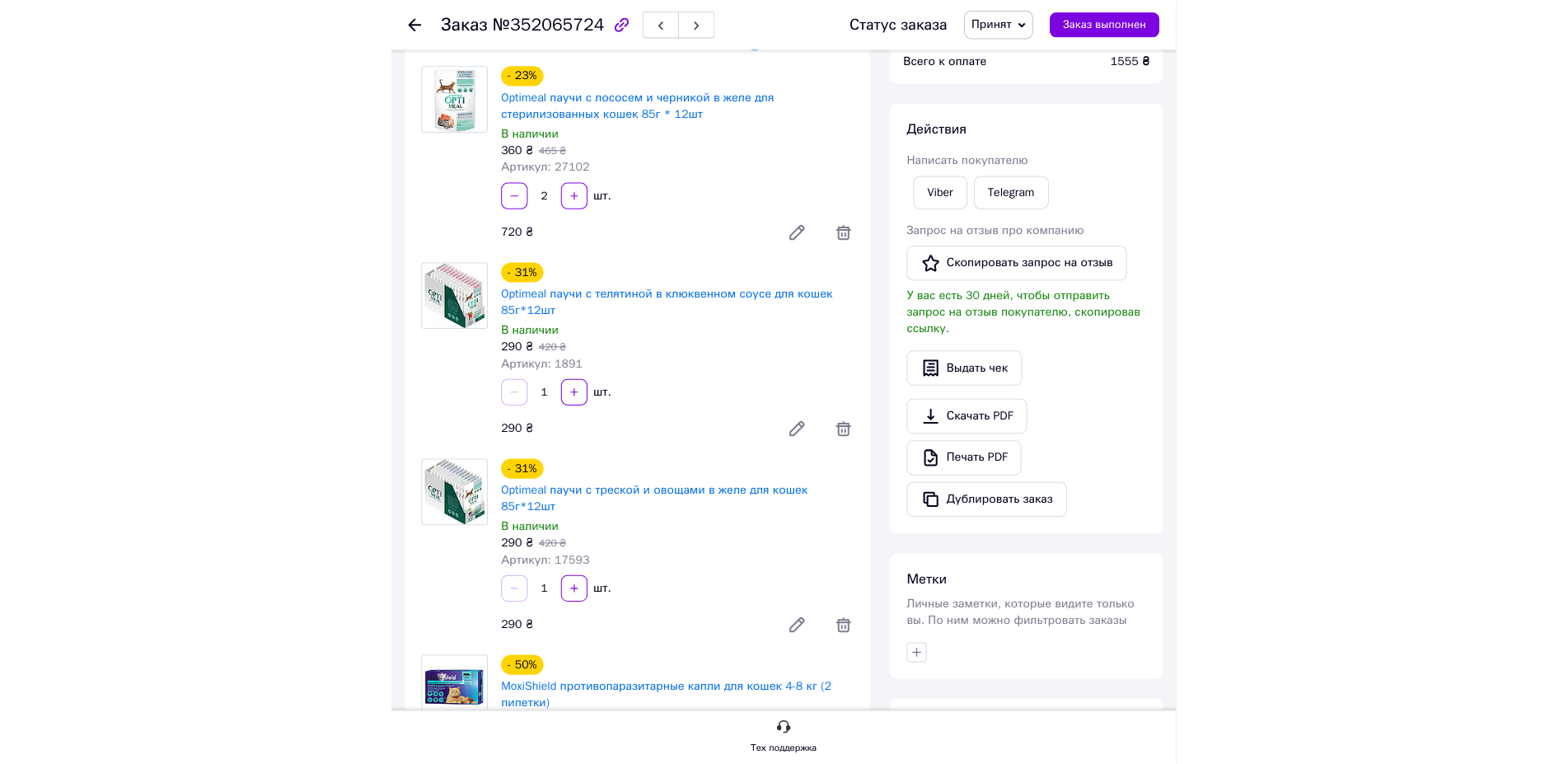 scroll, scrollTop: 252, scrollLeft: 0, axis: vertical 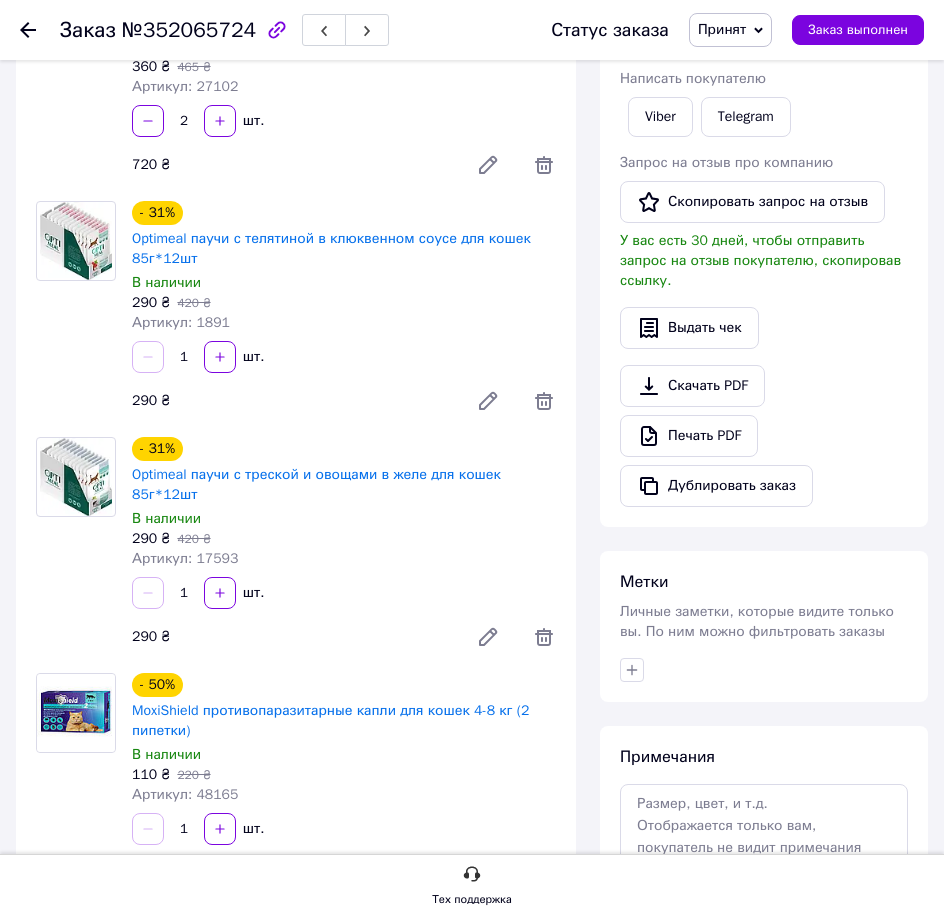 click on "Артикул: 17593" at bounding box center (344, 559) 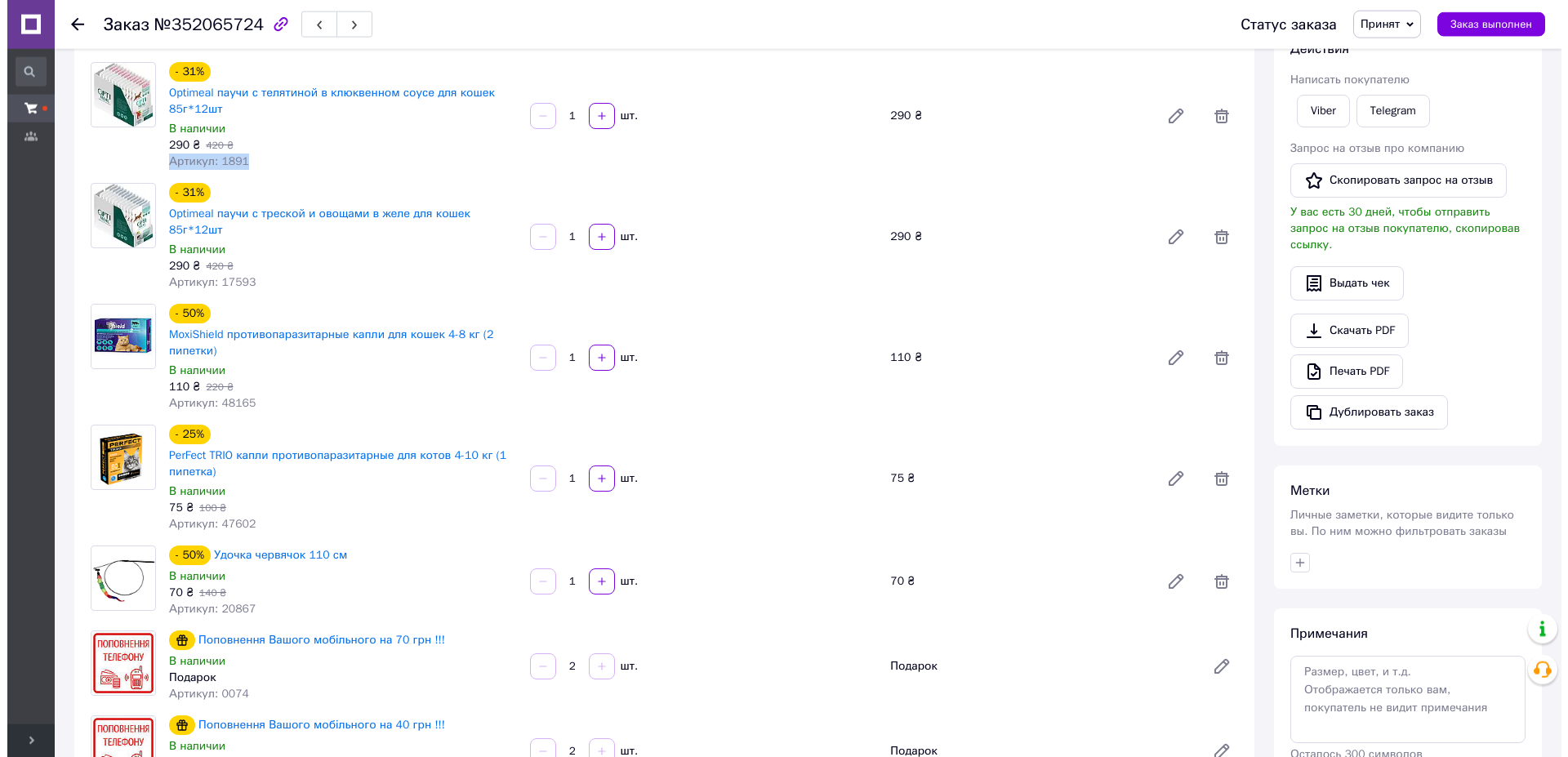 scroll, scrollTop: 0, scrollLeft: 0, axis: both 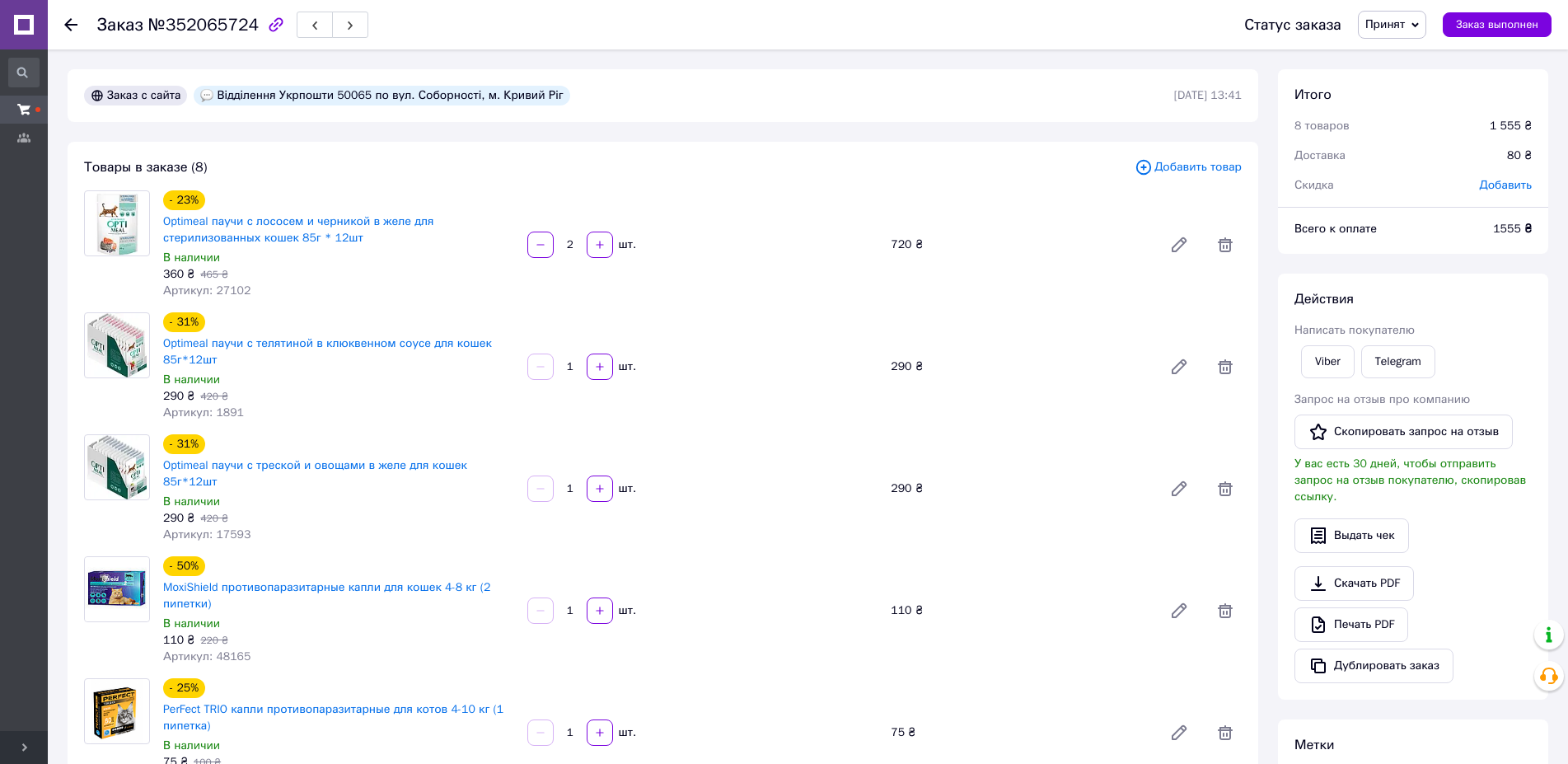 click 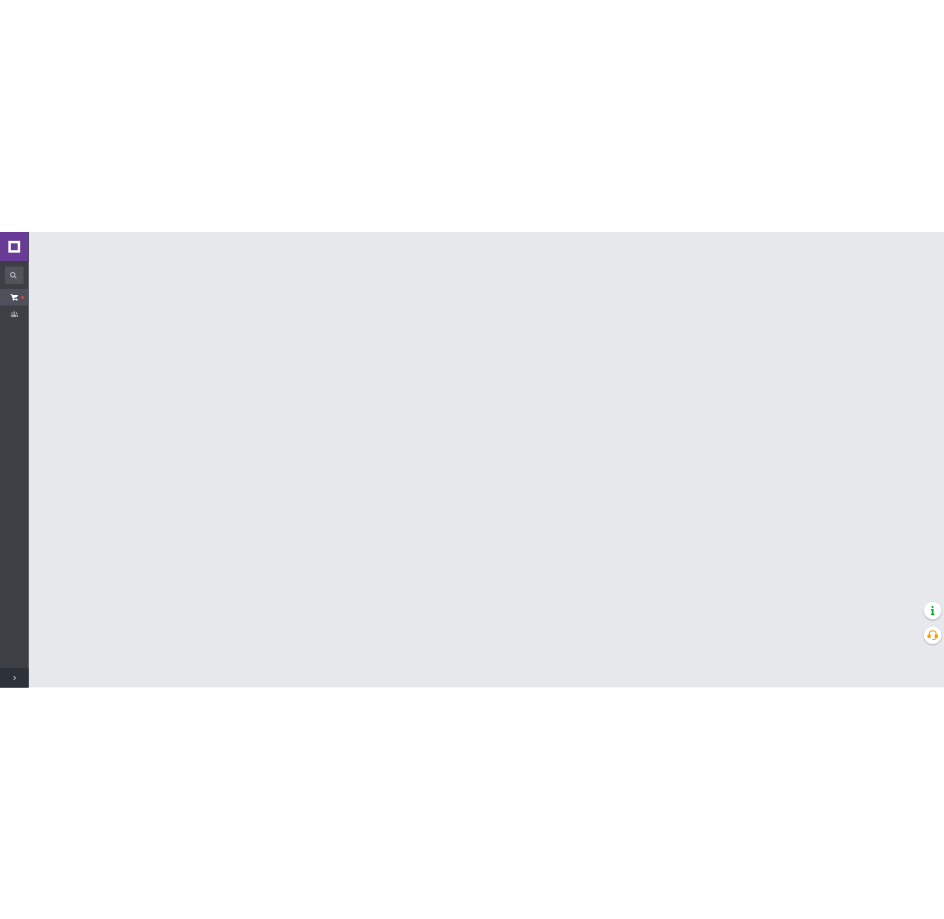 scroll, scrollTop: 0, scrollLeft: 0, axis: both 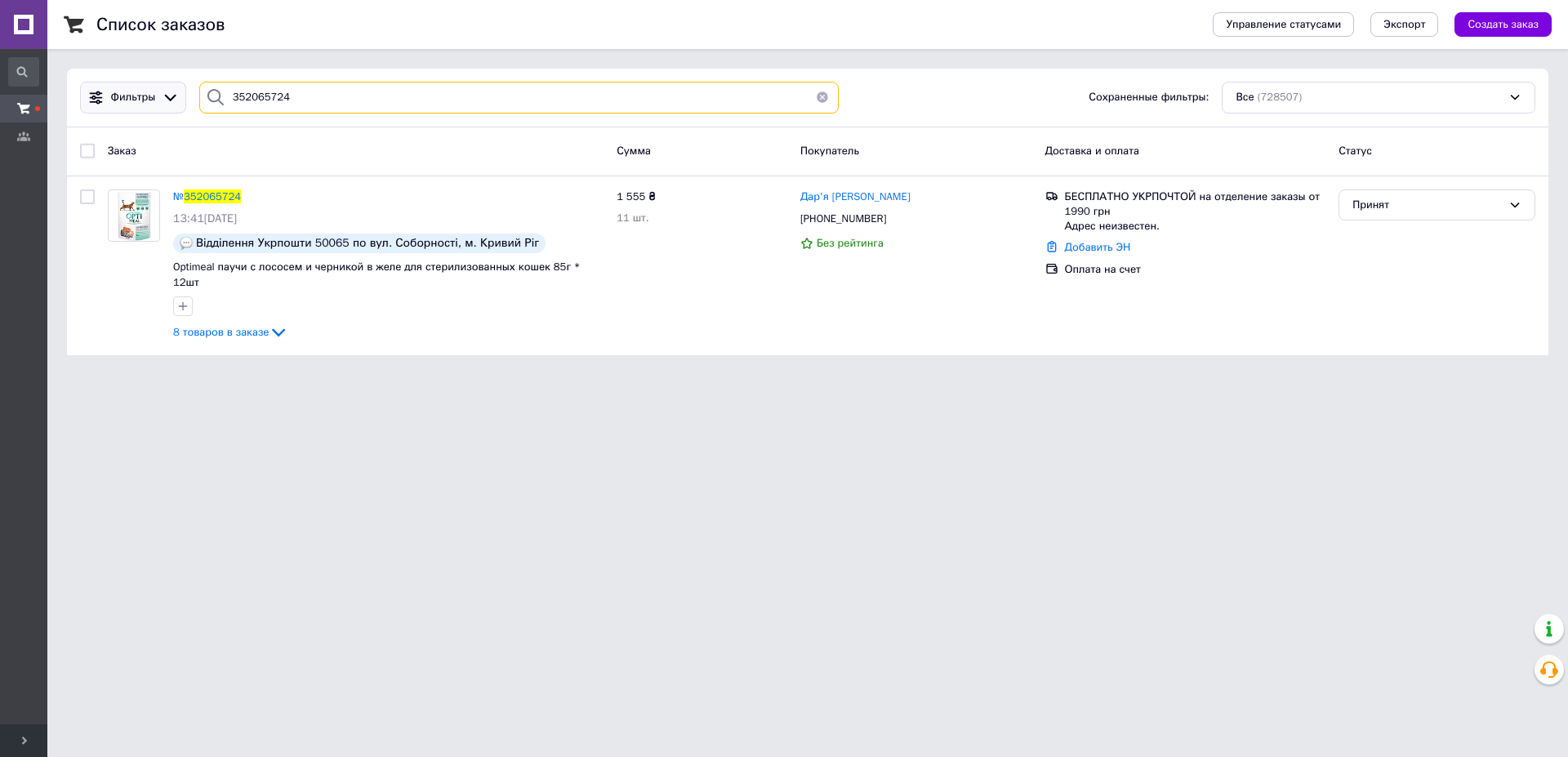 drag, startPoint x: 430, startPoint y: 95, endPoint x: 165, endPoint y: 105, distance: 265.18861 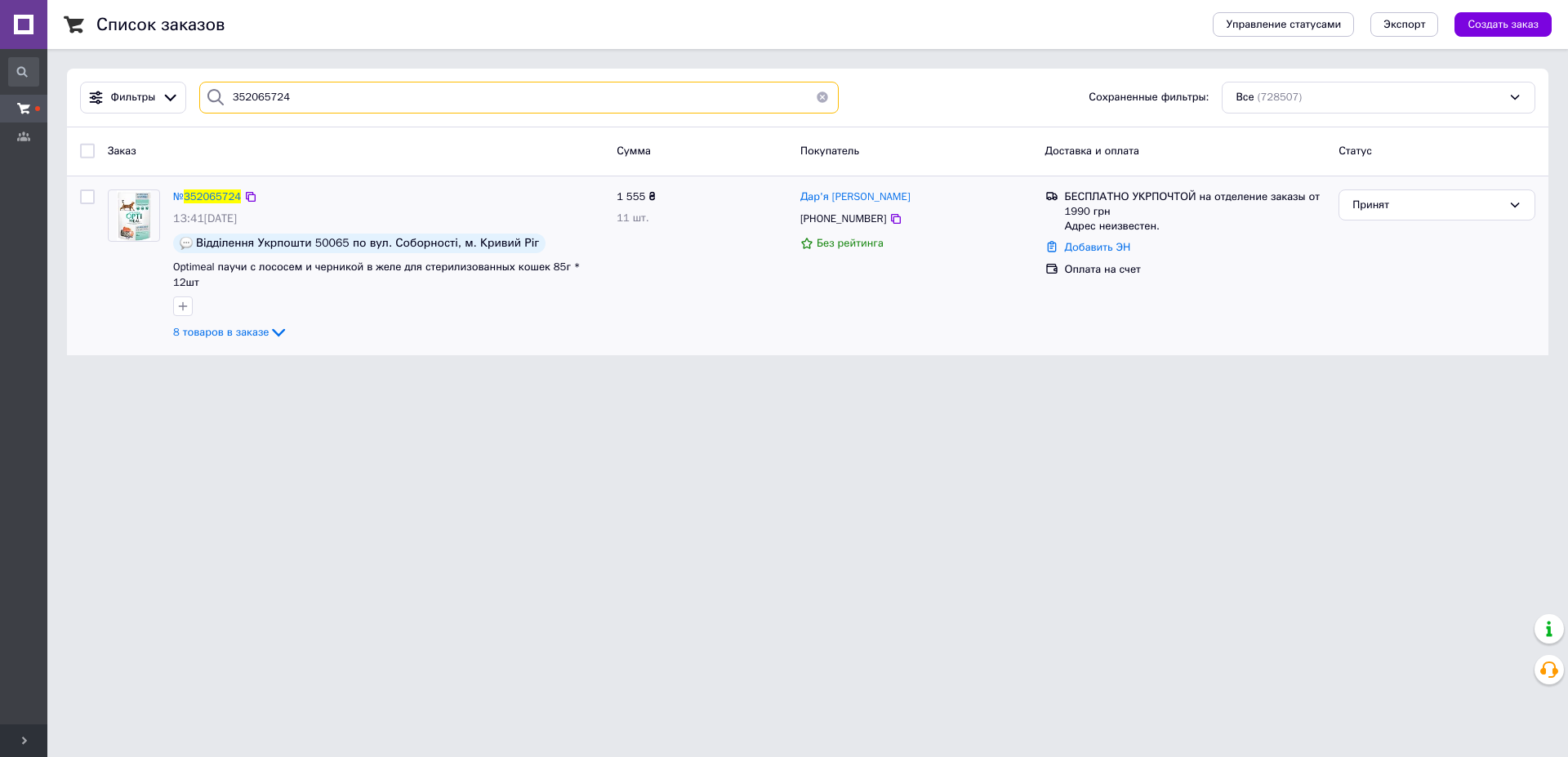 paste on "7239" 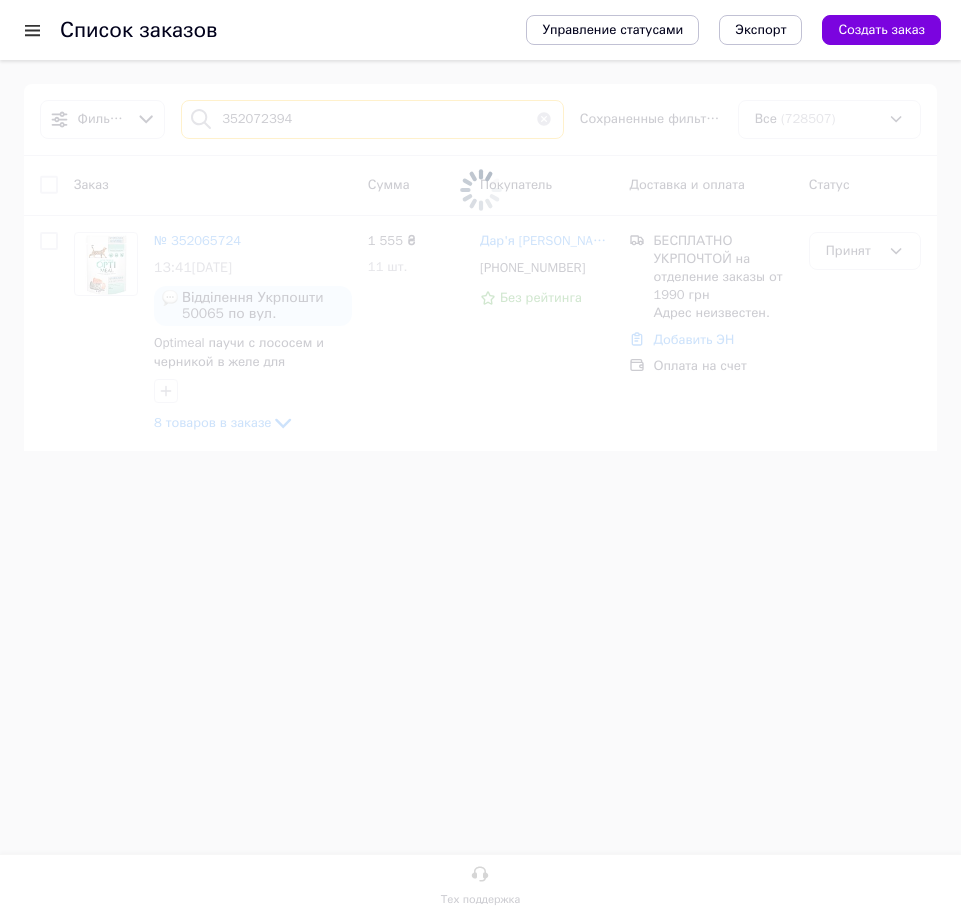 type on "352072394" 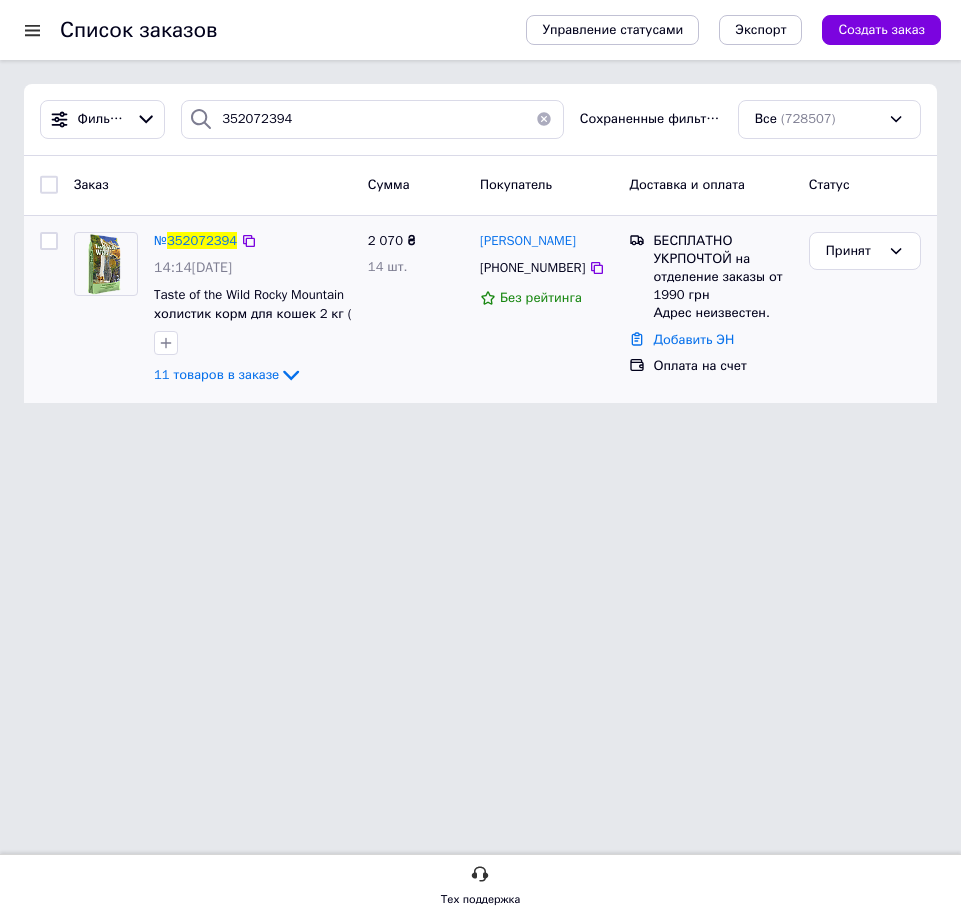 drag, startPoint x: 497, startPoint y: 550, endPoint x: 420, endPoint y: 336, distance: 227.4313 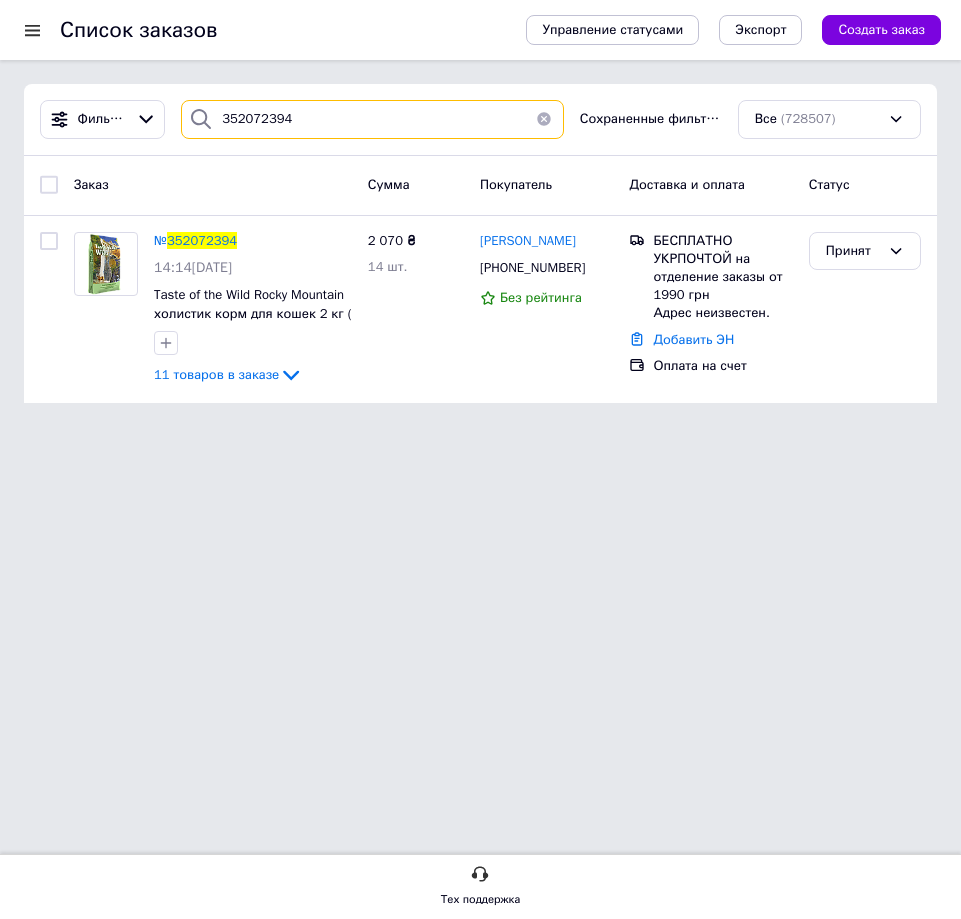 drag, startPoint x: 316, startPoint y: 125, endPoint x: 203, endPoint y: 125, distance: 113 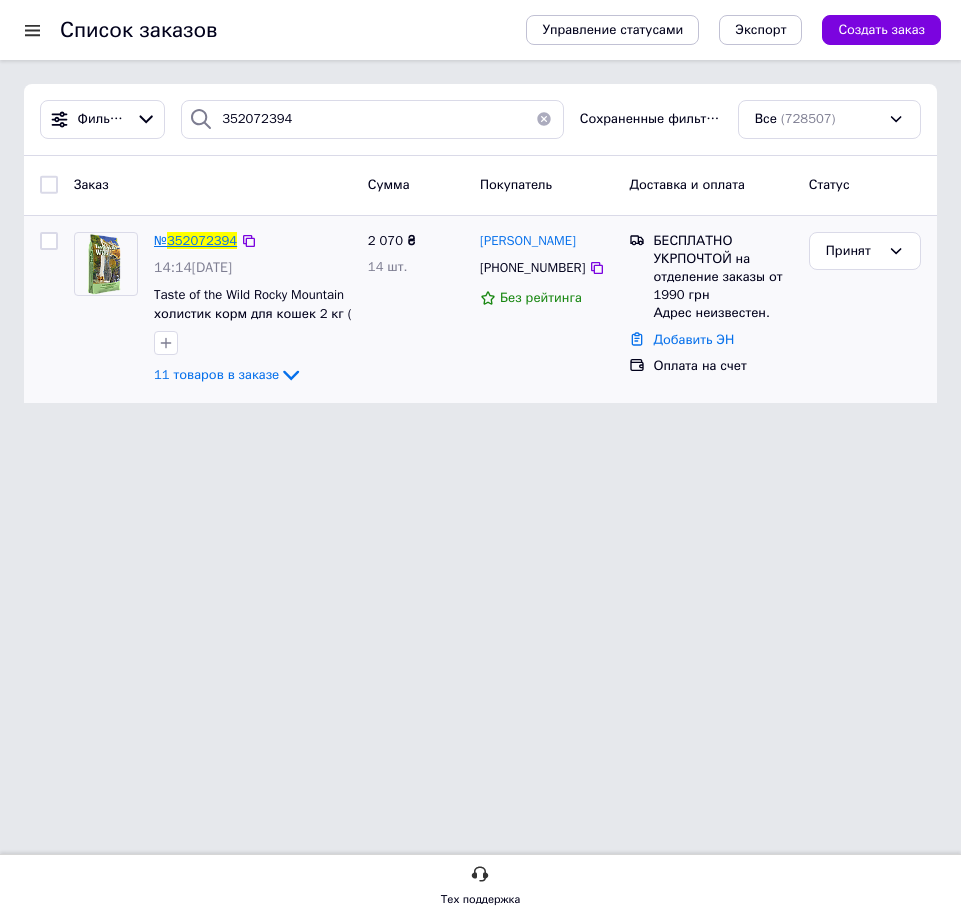click on "352072394" at bounding box center (202, 240) 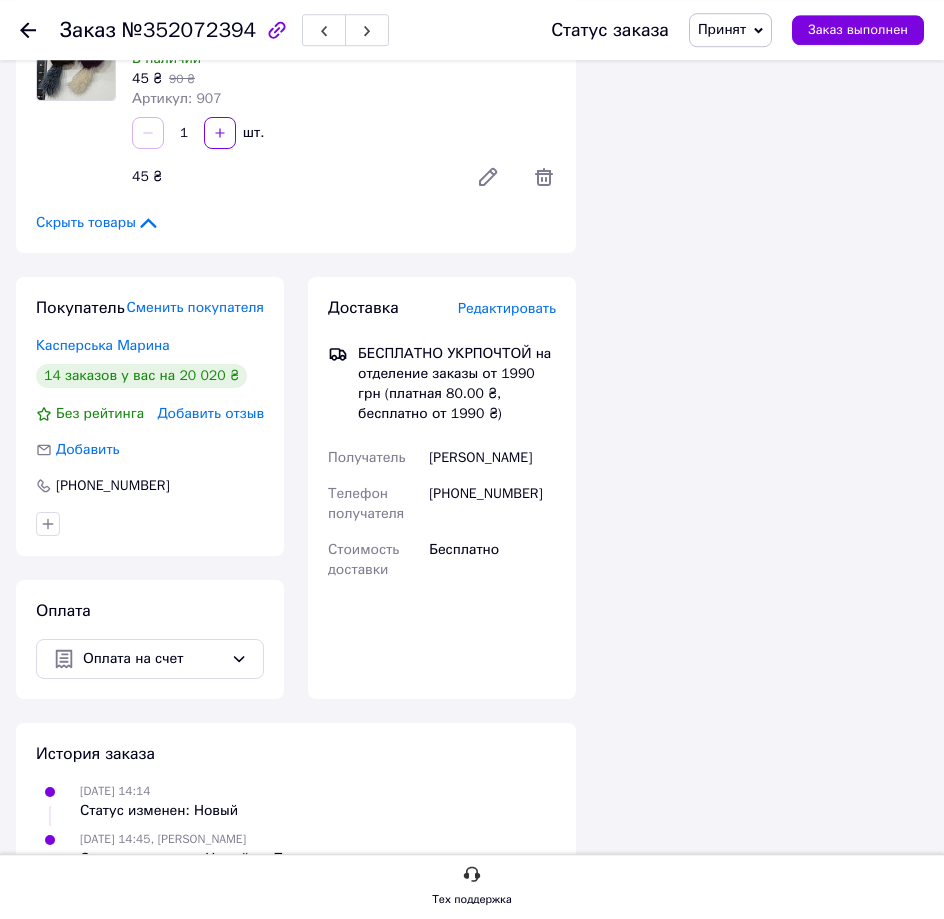 scroll, scrollTop: 2402, scrollLeft: 0, axis: vertical 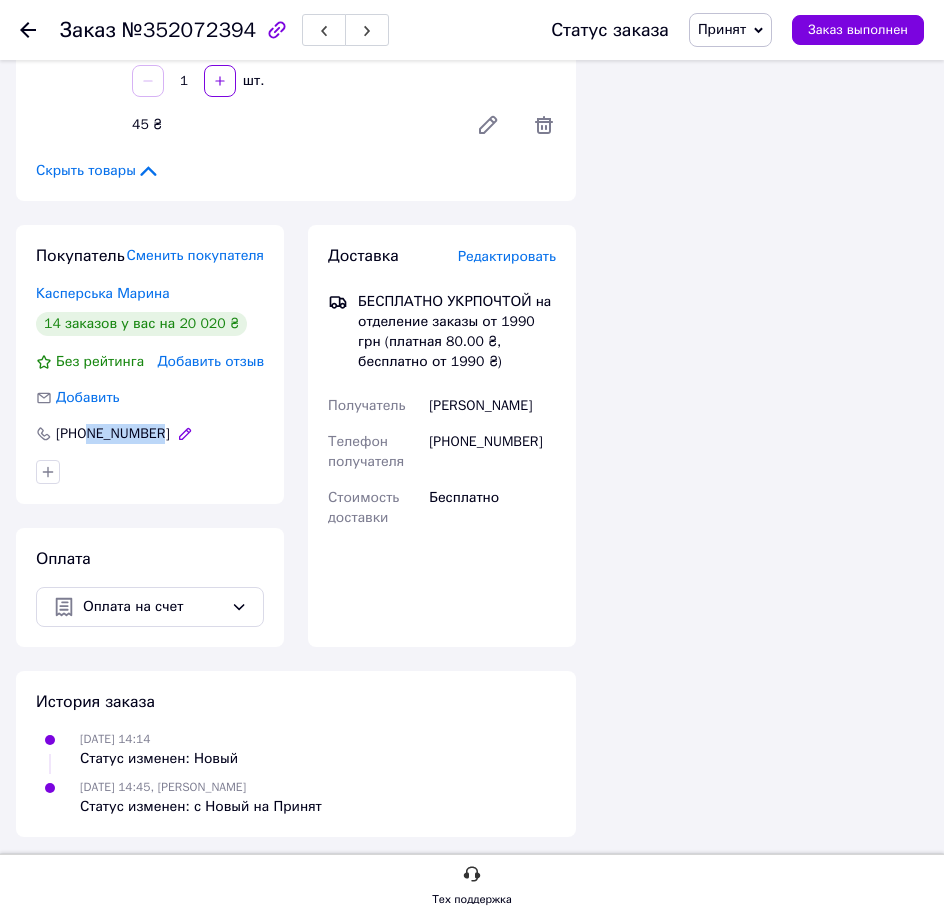 drag, startPoint x: 190, startPoint y: 422, endPoint x: 95, endPoint y: 435, distance: 95.885345 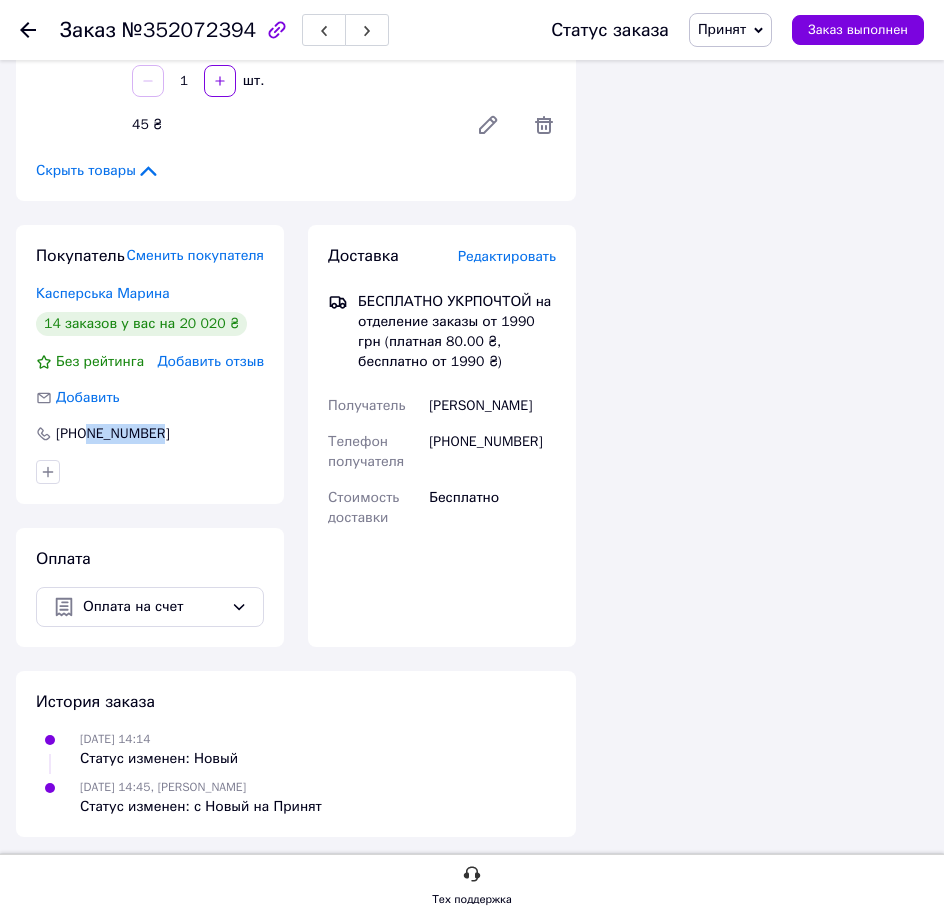 copy on "983068823" 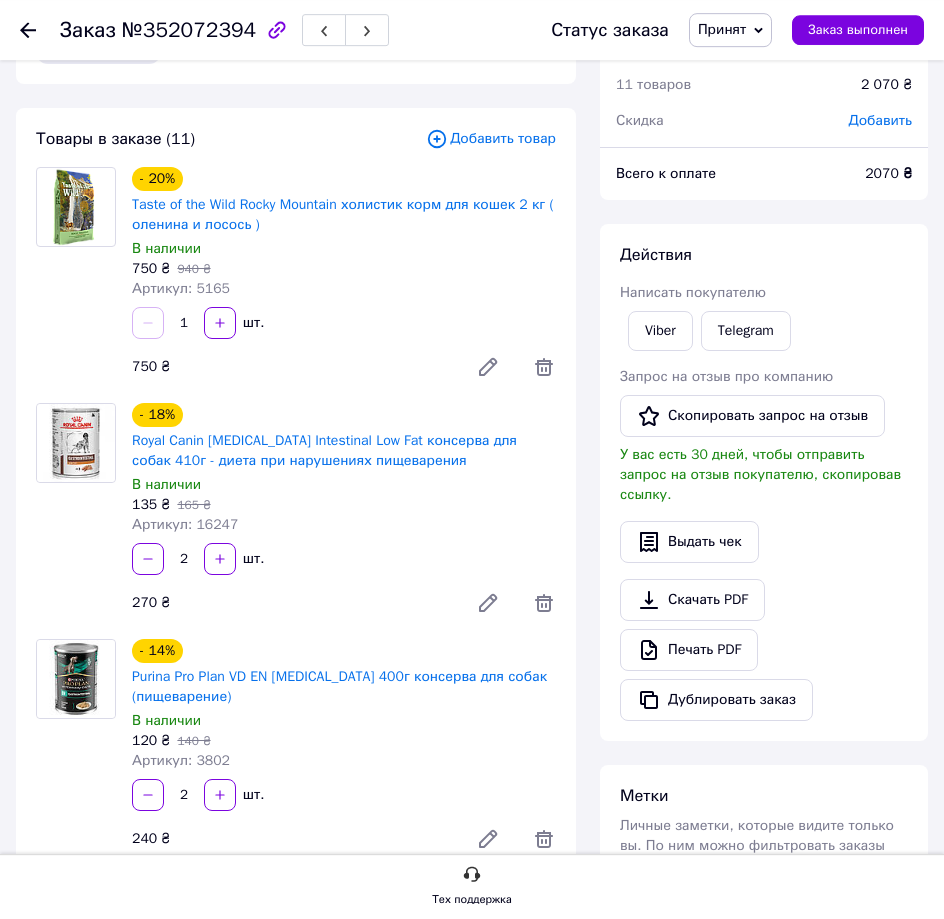 scroll, scrollTop: 0, scrollLeft: 0, axis: both 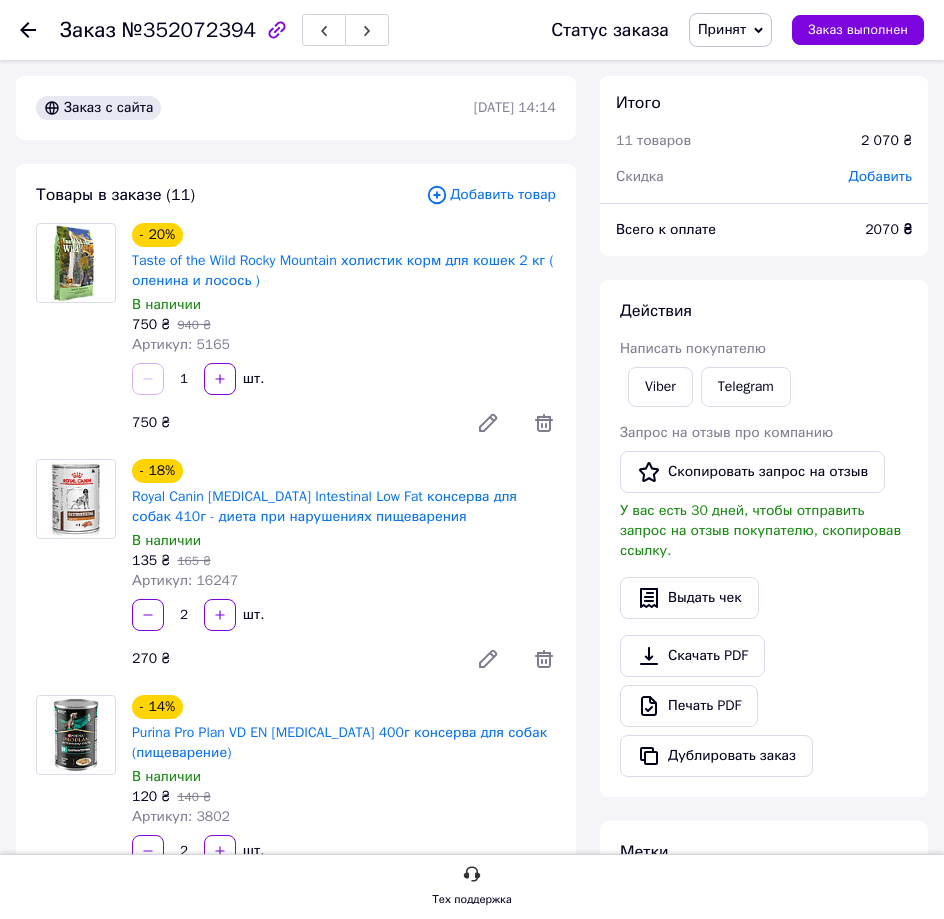 click on "750 ₴   940 ₴" at bounding box center (344, 325) 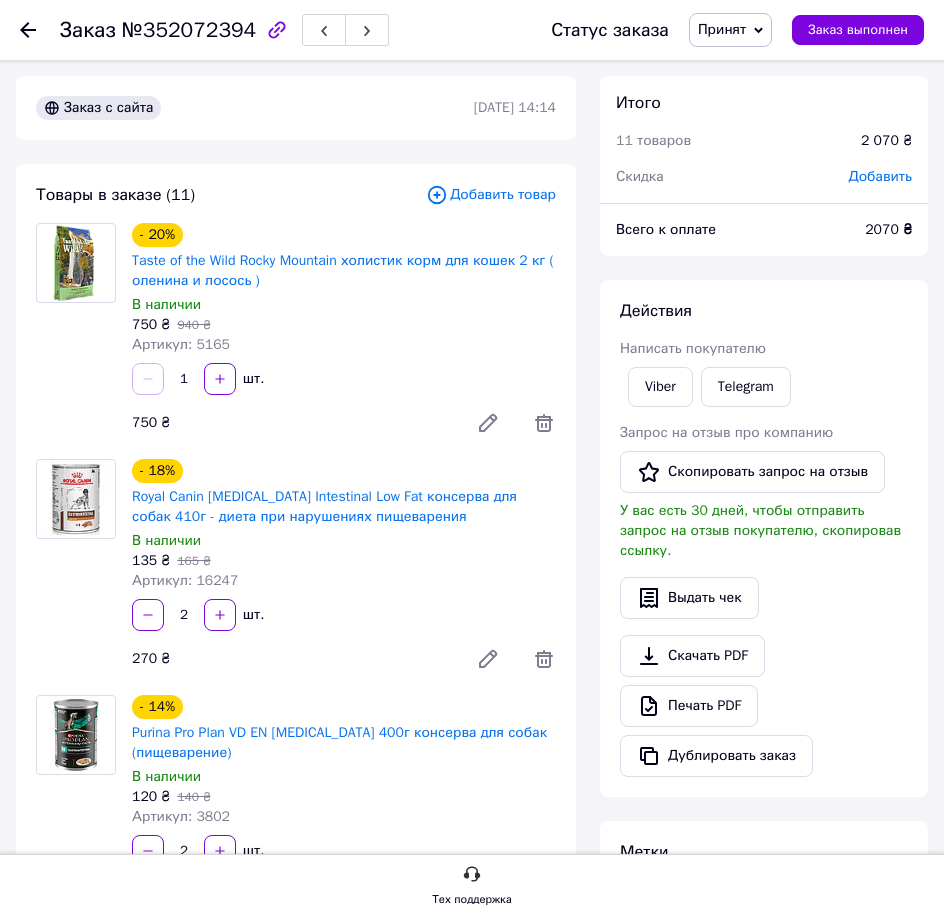 click on "Артикул: 5165" at bounding box center [344, 345] 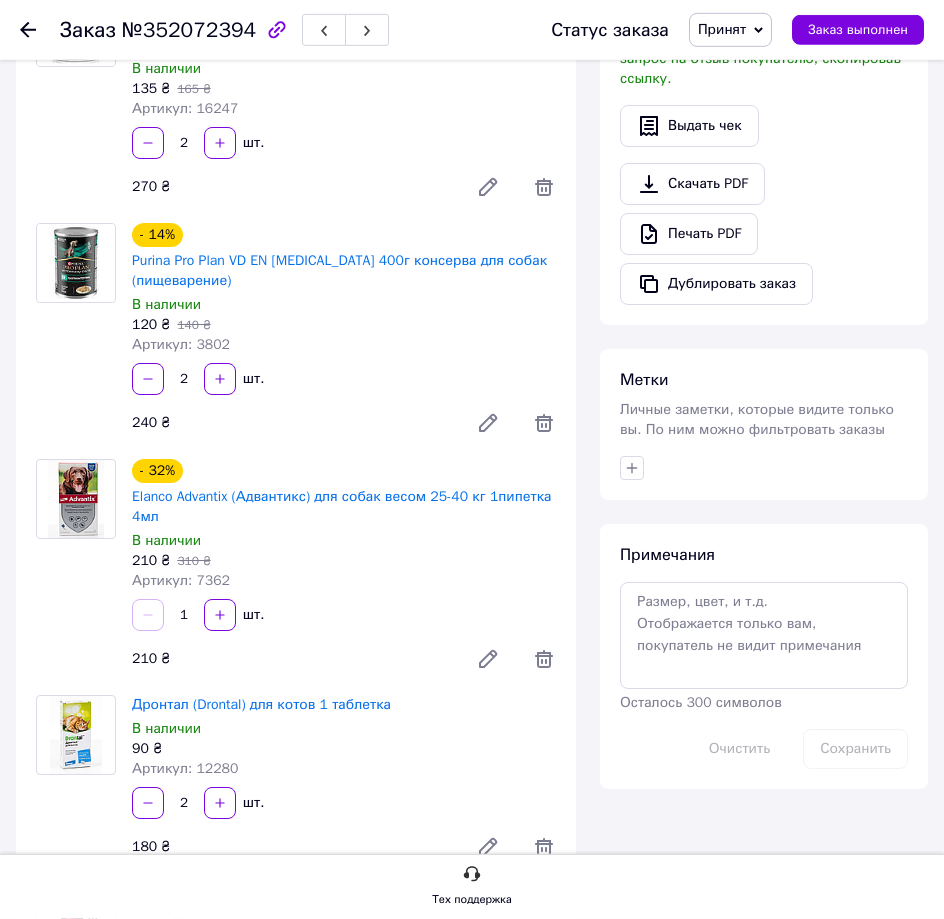 scroll, scrollTop: 612, scrollLeft: 0, axis: vertical 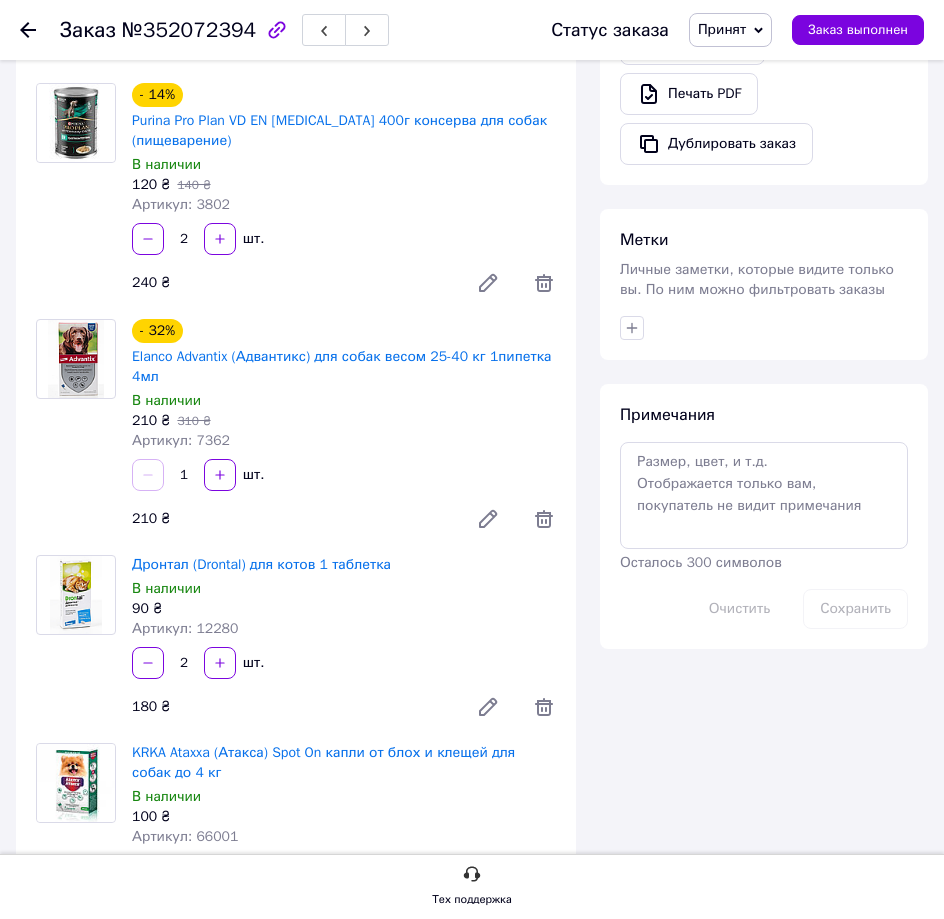 click on "240 ₴" at bounding box center [288, 283] 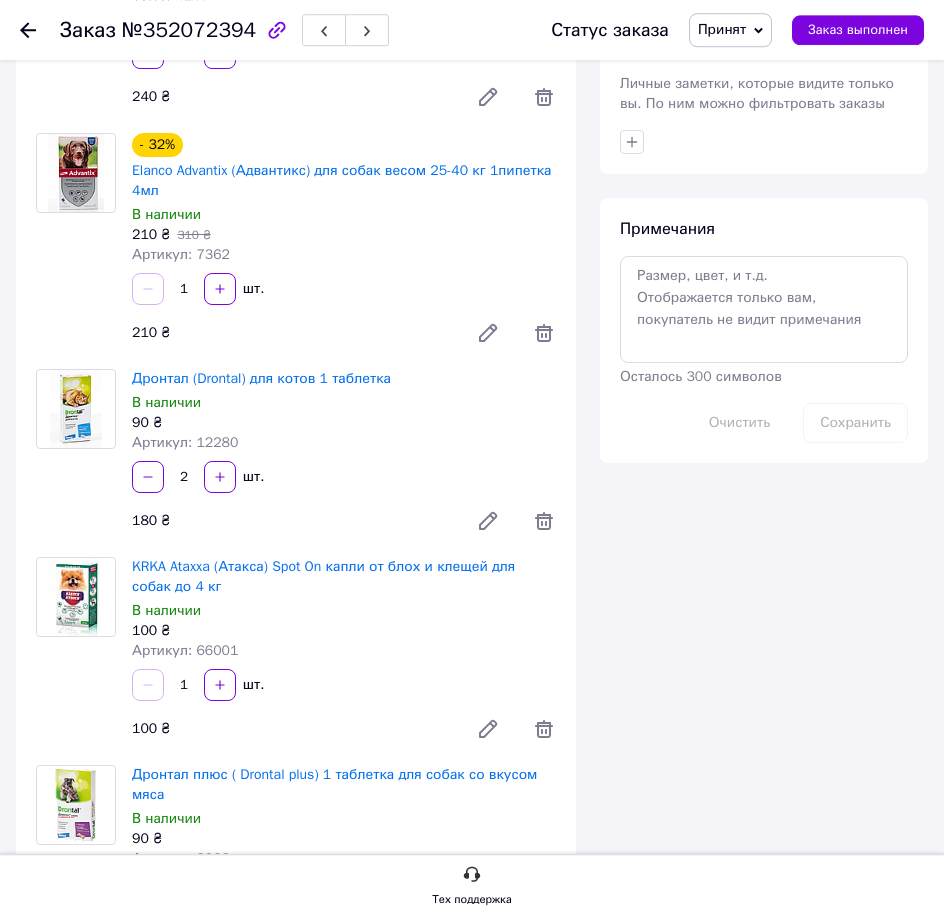scroll, scrollTop: 816, scrollLeft: 0, axis: vertical 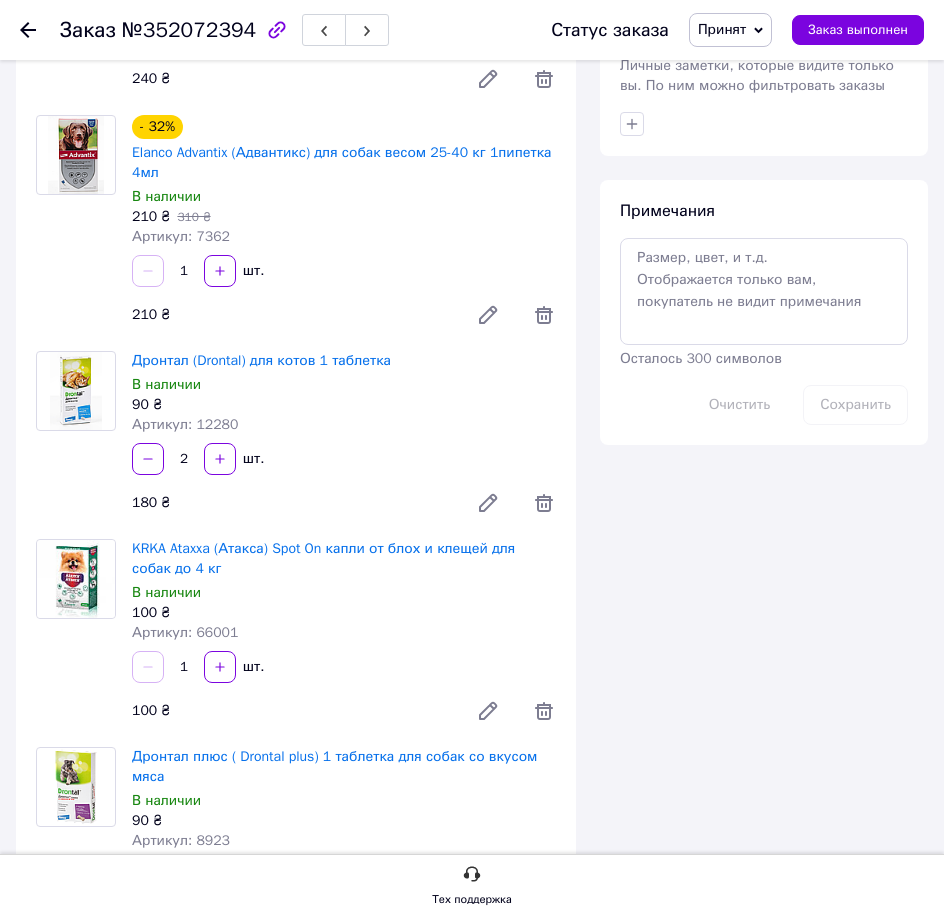 drag, startPoint x: 420, startPoint y: 232, endPoint x: 408, endPoint y: 239, distance: 13.892444 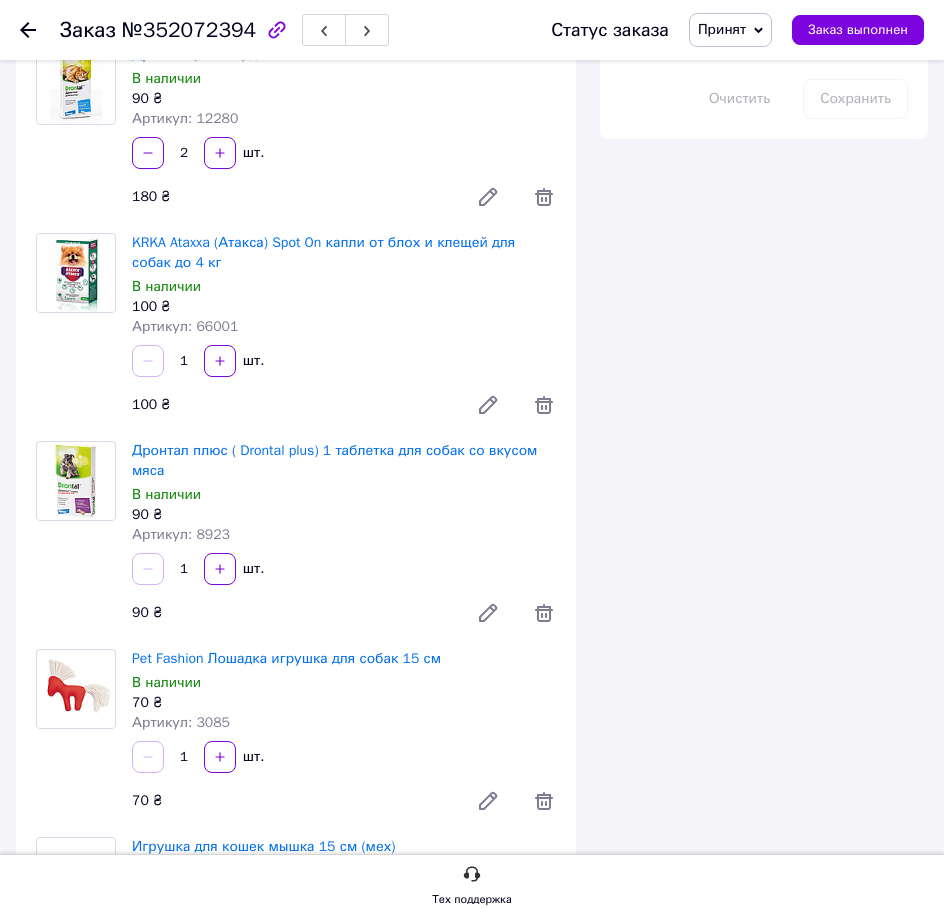 click on "2   шт." at bounding box center [344, 153] 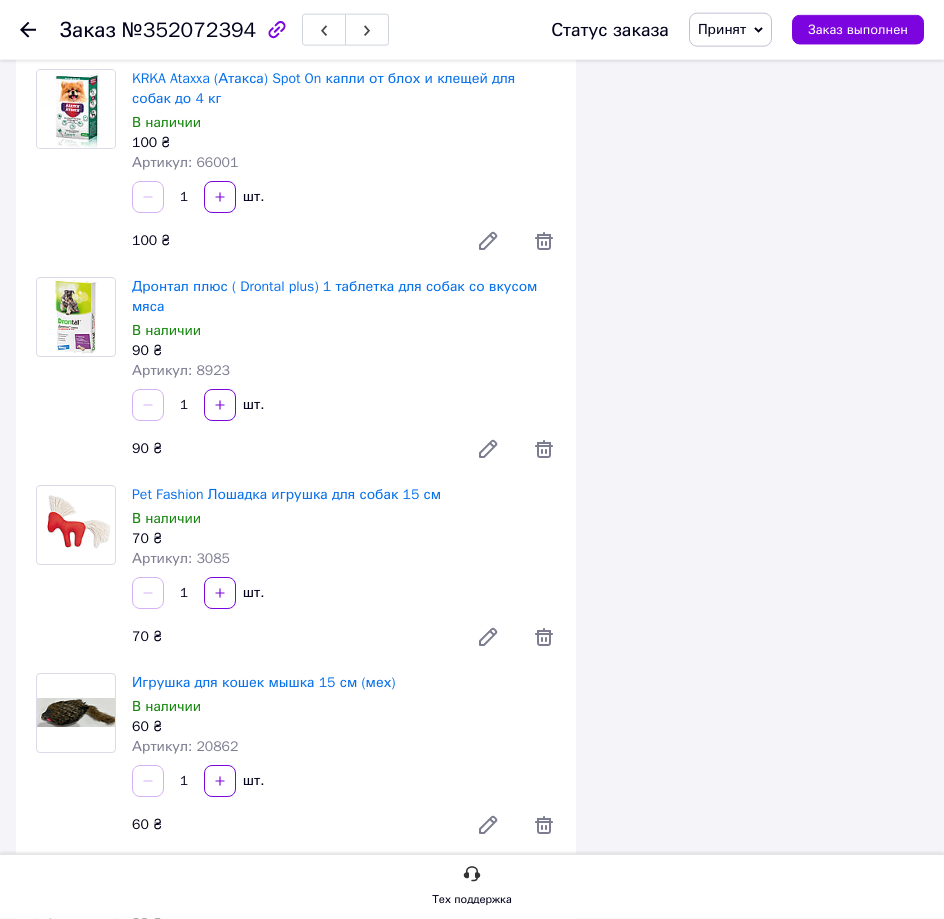 scroll, scrollTop: 1326, scrollLeft: 0, axis: vertical 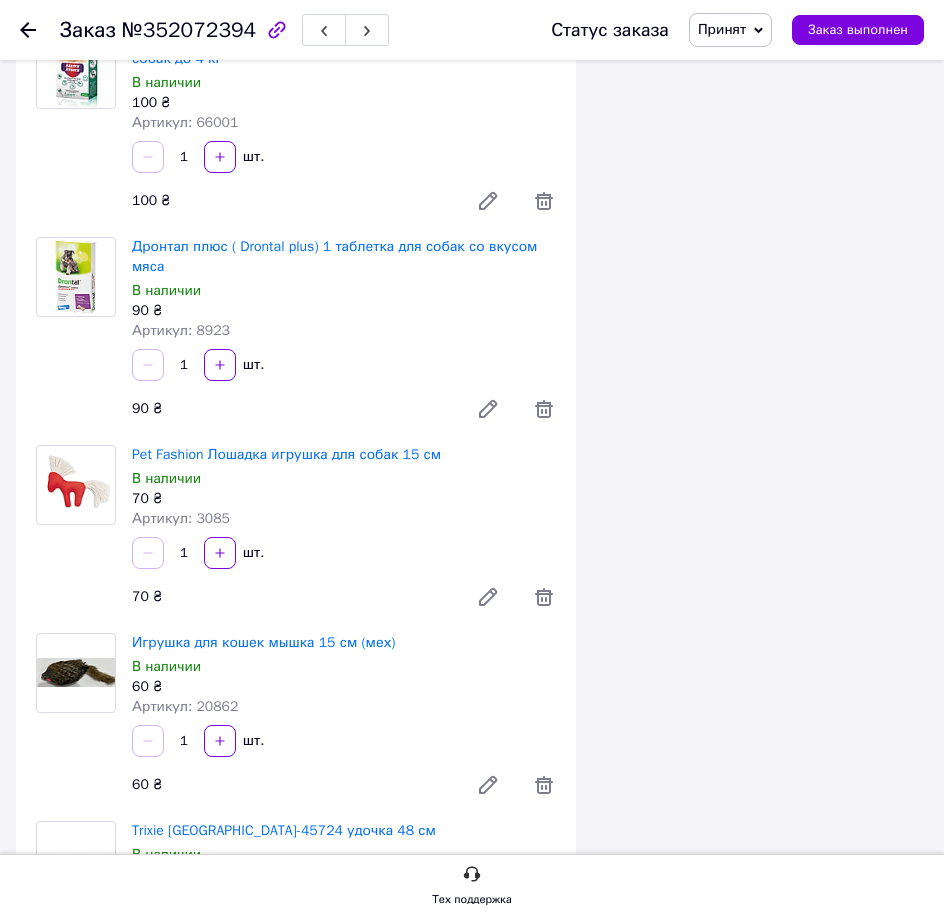 click on "1   шт." at bounding box center (344, 157) 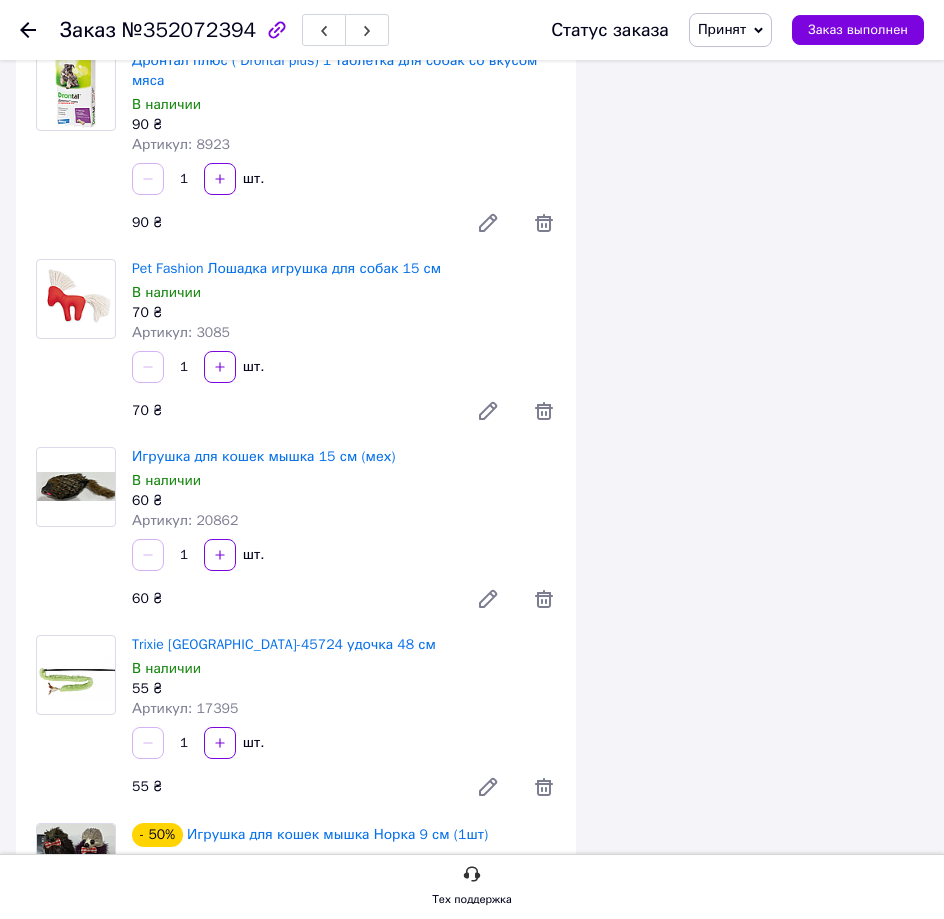scroll, scrollTop: 1530, scrollLeft: 0, axis: vertical 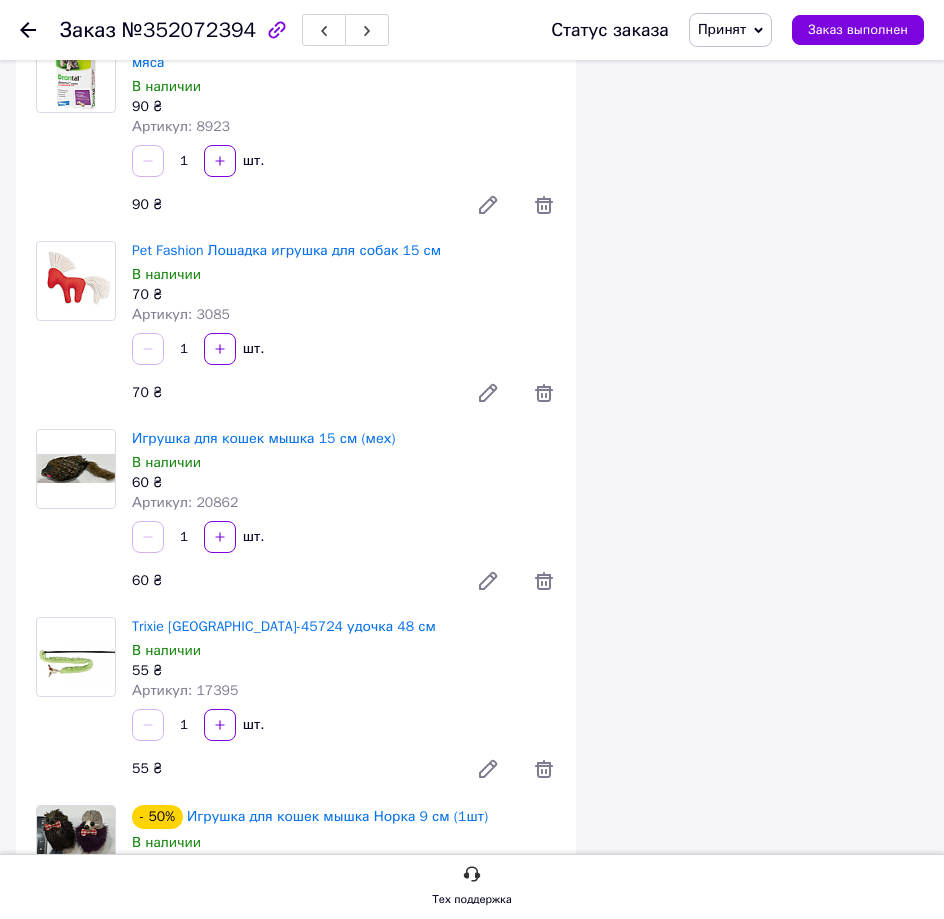 click on "1   шт." at bounding box center (344, 161) 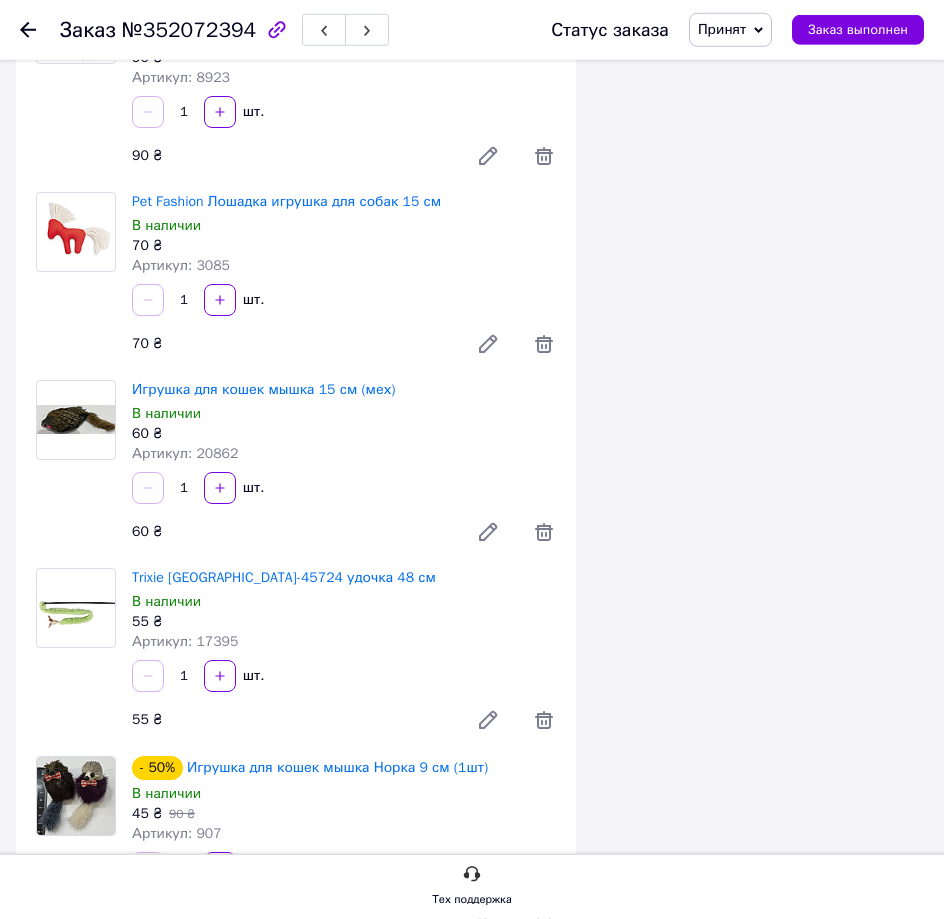 scroll, scrollTop: 1632, scrollLeft: 0, axis: vertical 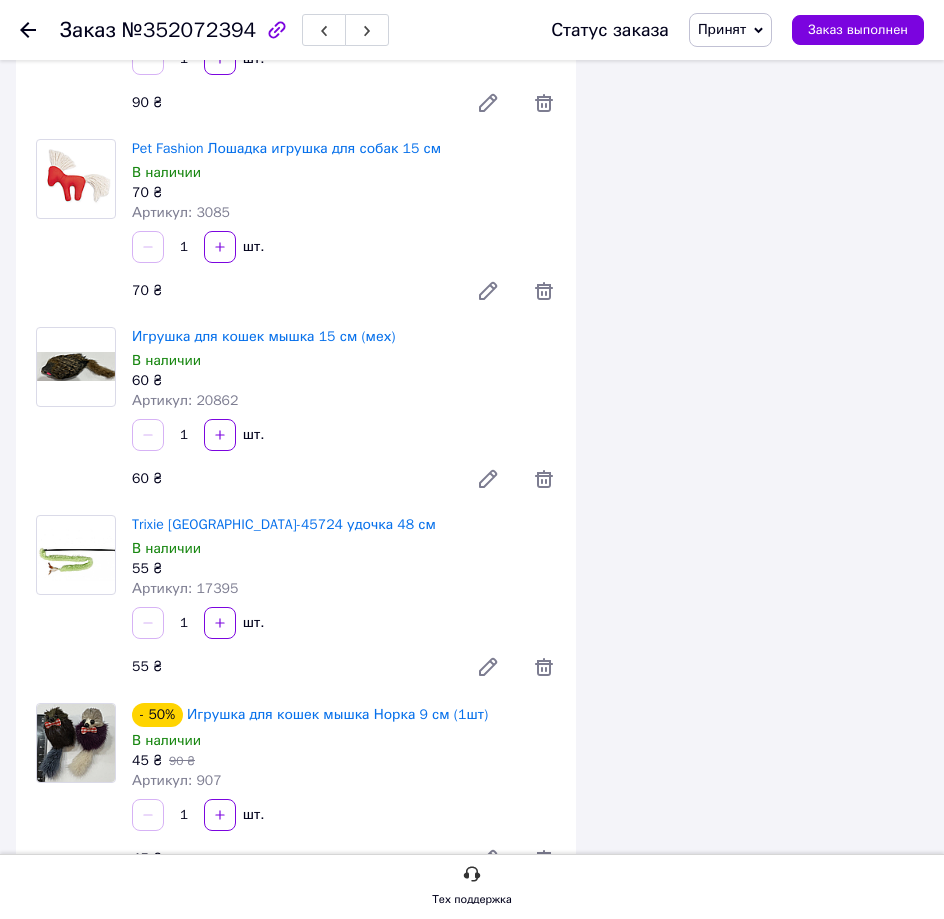 click on "Артикул: 3085" at bounding box center [344, 213] 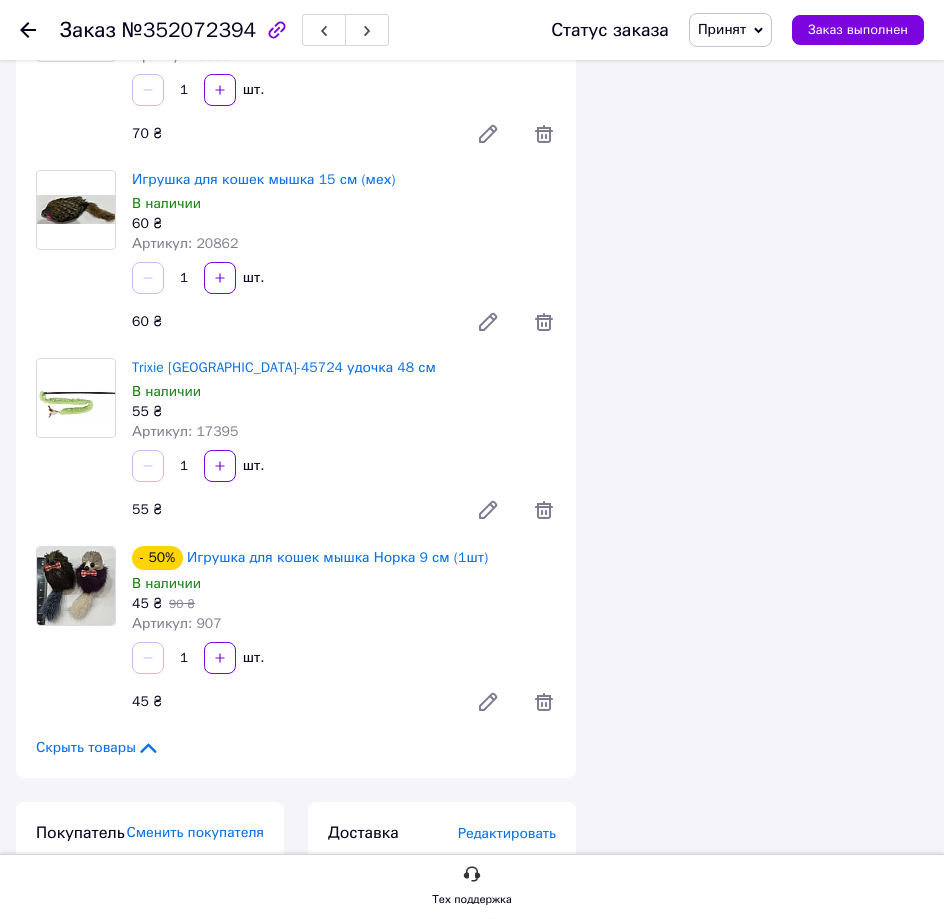 scroll, scrollTop: 1836, scrollLeft: 0, axis: vertical 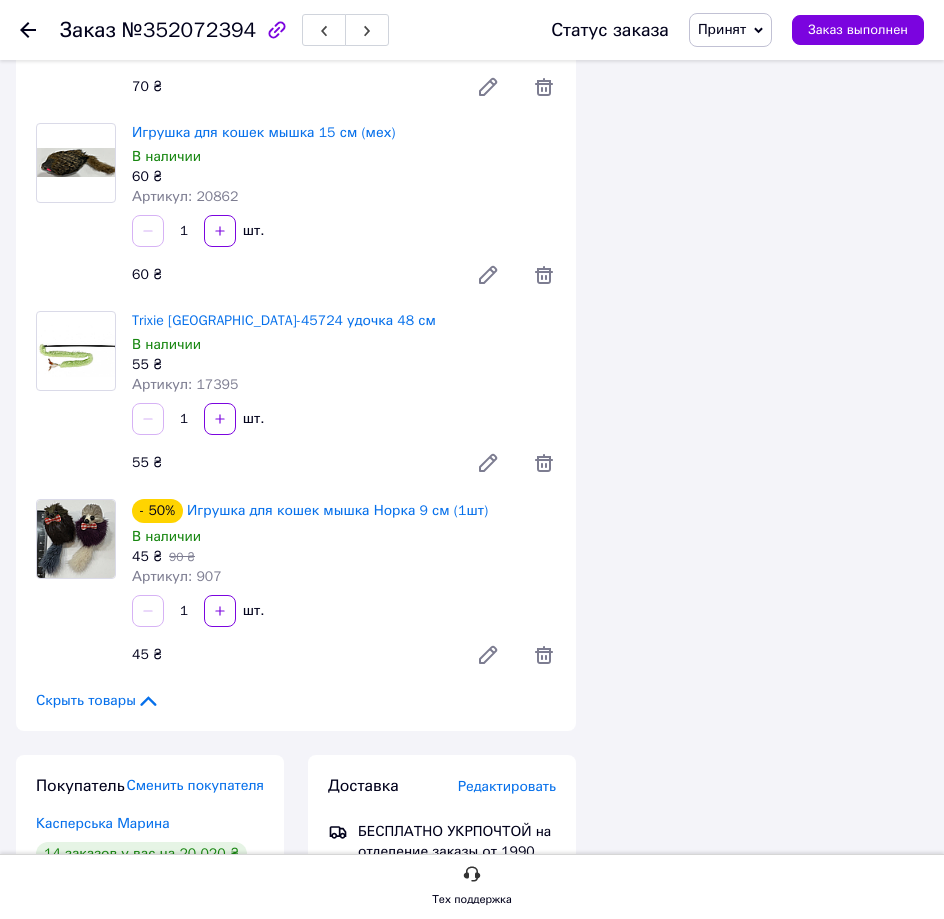 click on "55 ₴" at bounding box center [344, 365] 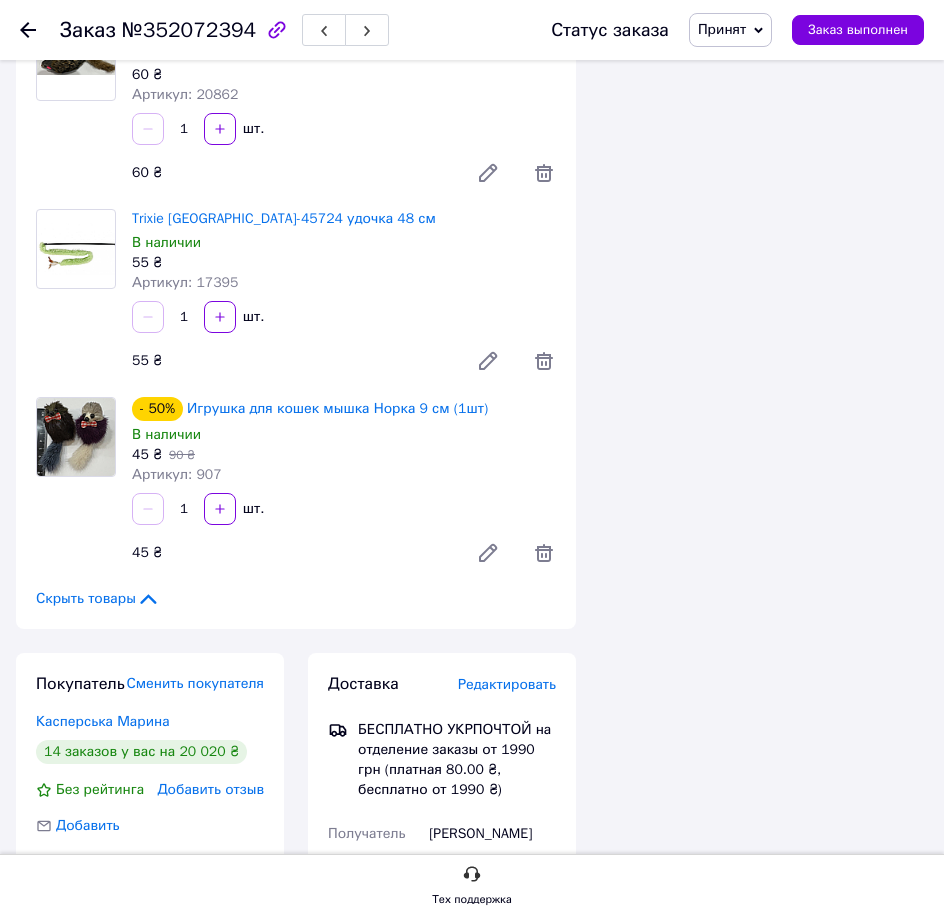 click on "55 ₴" at bounding box center (344, 263) 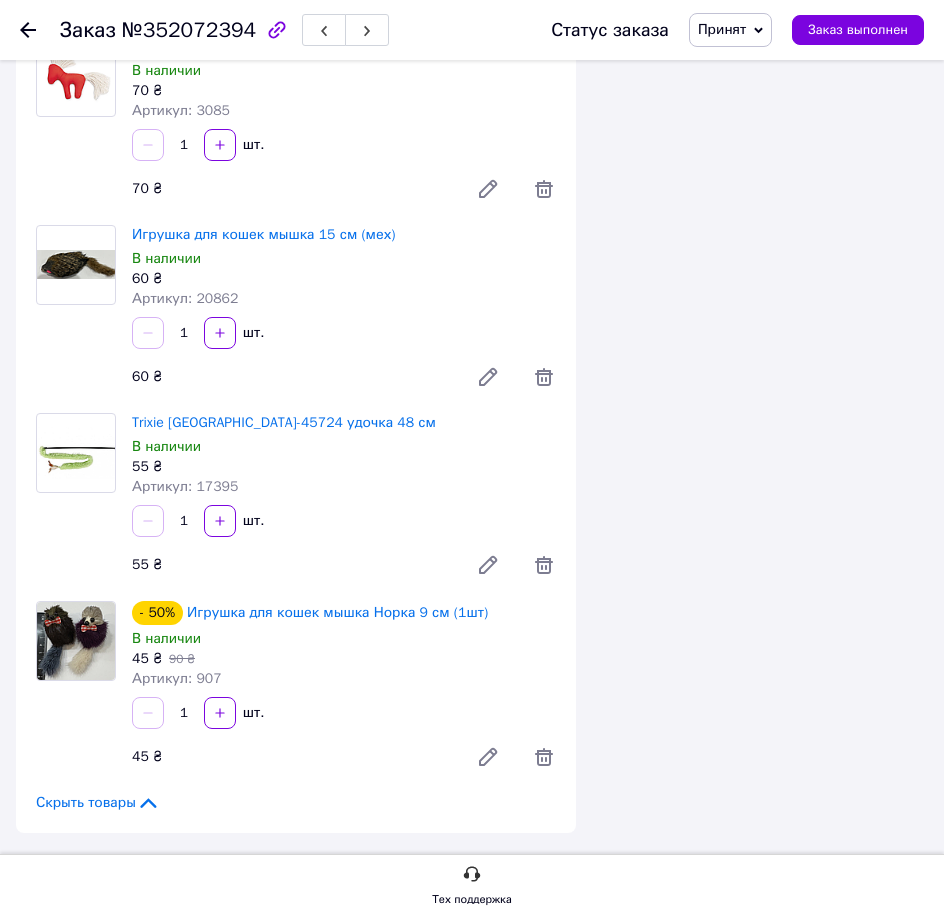 scroll, scrollTop: 1938, scrollLeft: 0, axis: vertical 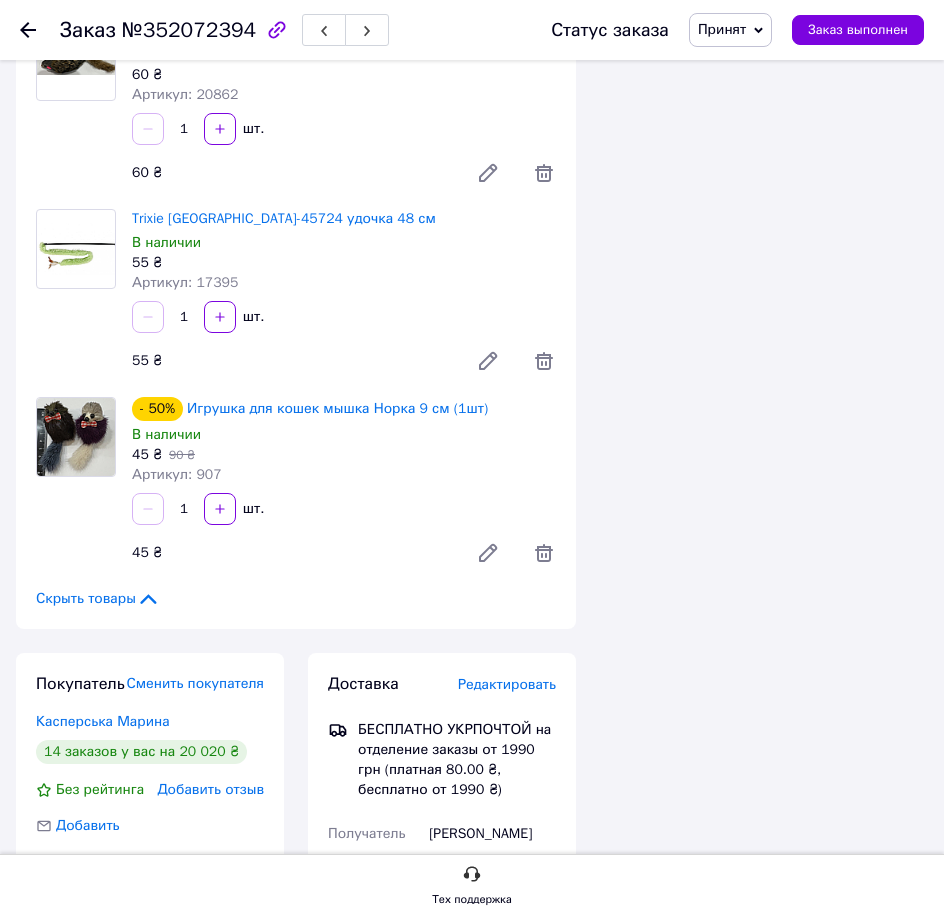 click on "45 ₴   90 ₴" at bounding box center [344, 455] 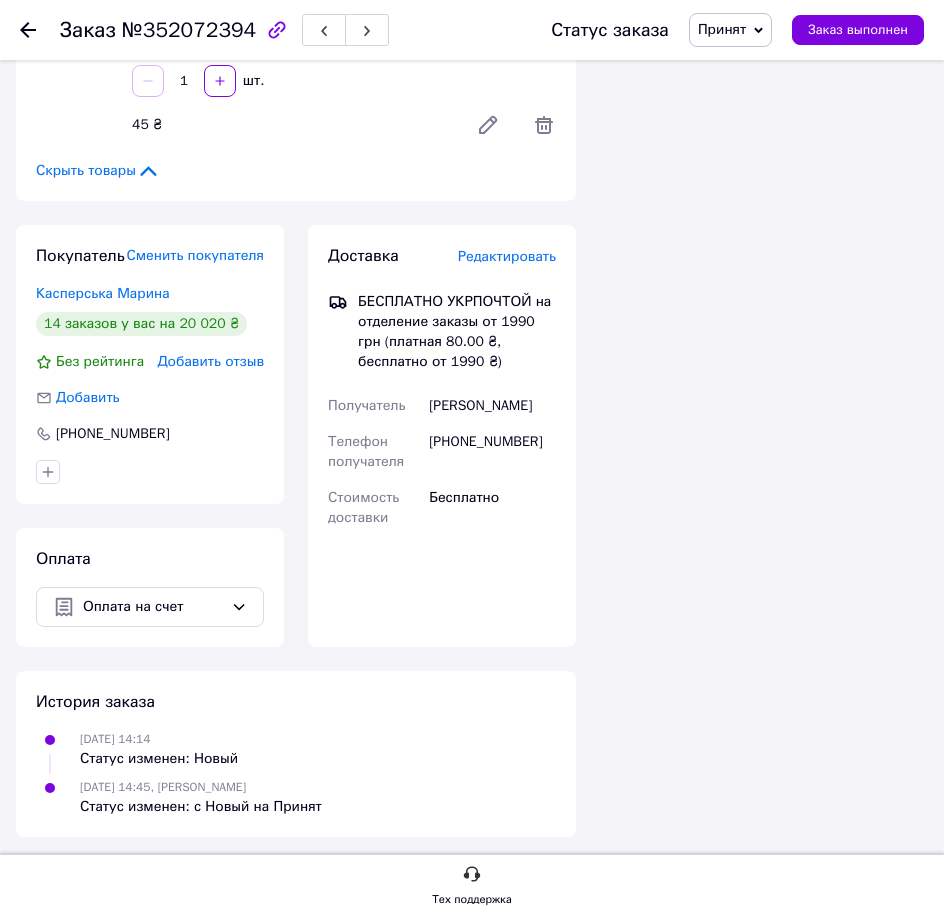 click at bounding box center (150, 472) 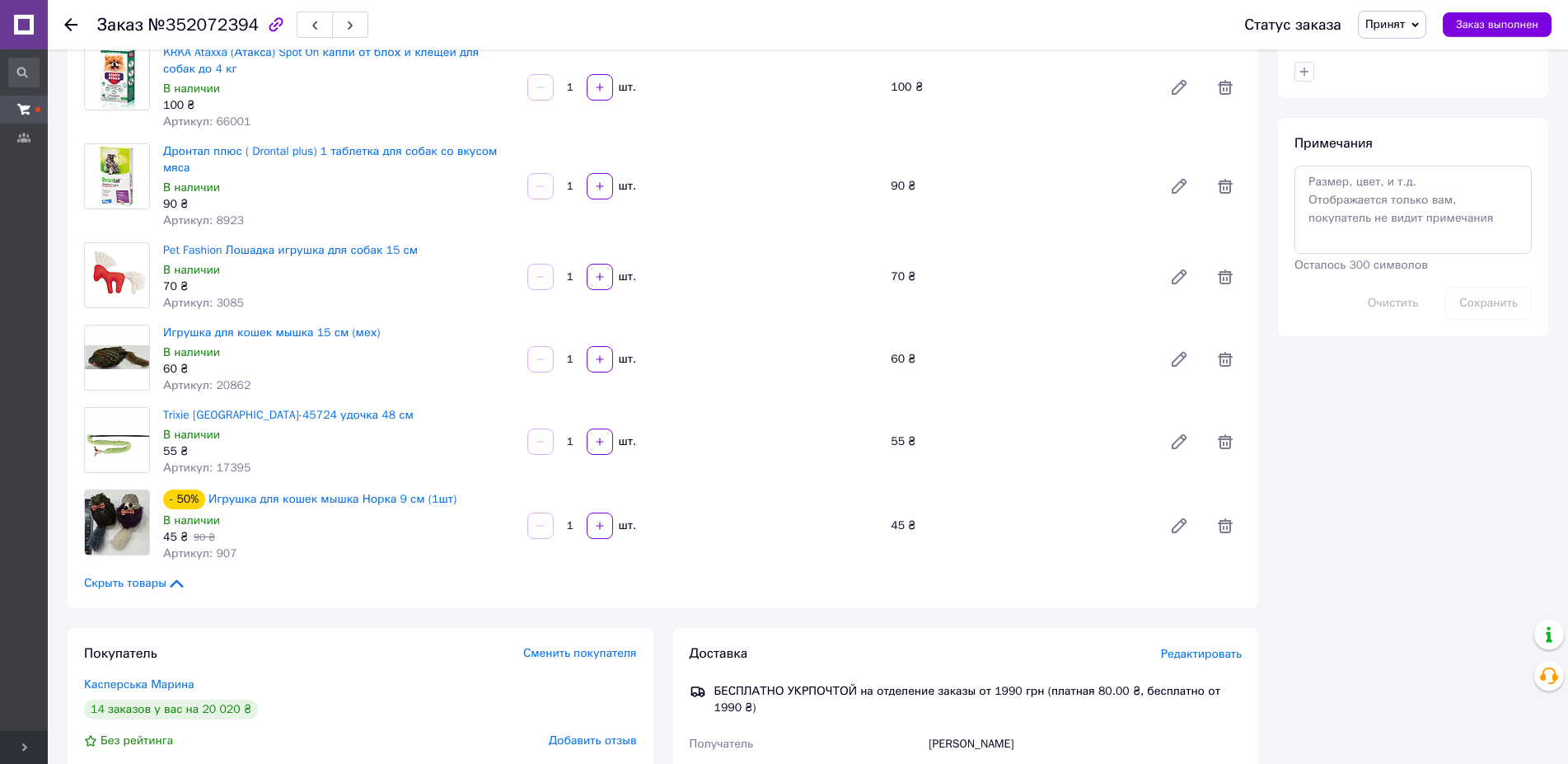 scroll, scrollTop: 651, scrollLeft: 0, axis: vertical 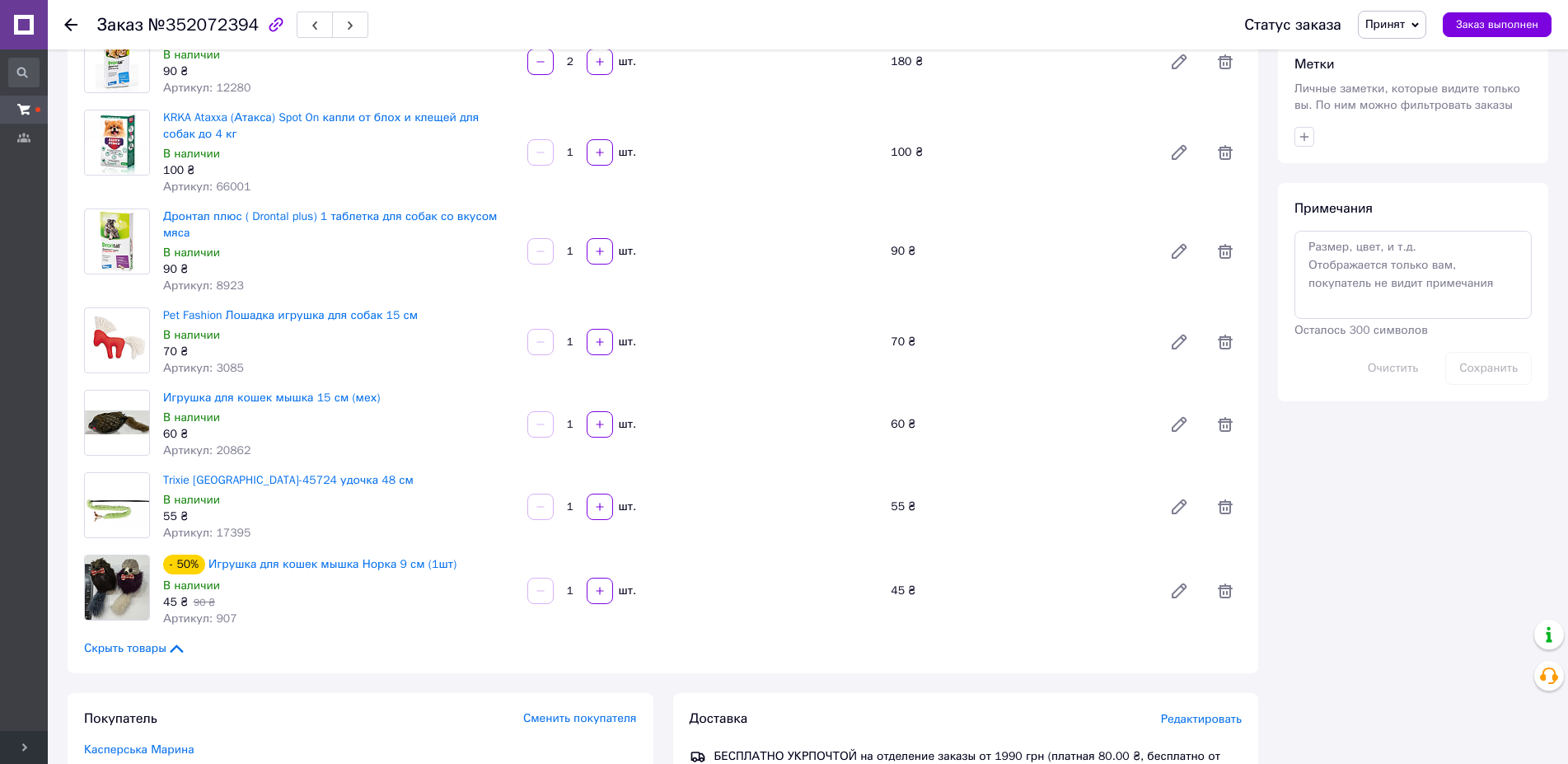 click 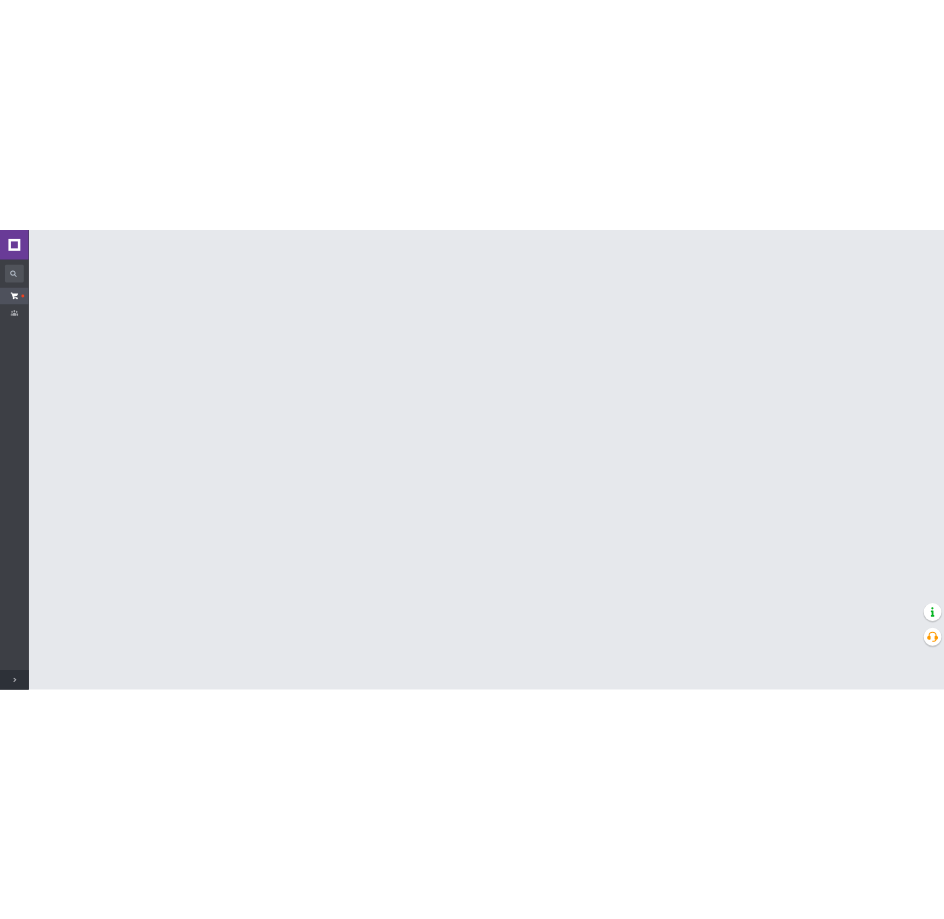 scroll, scrollTop: 0, scrollLeft: 0, axis: both 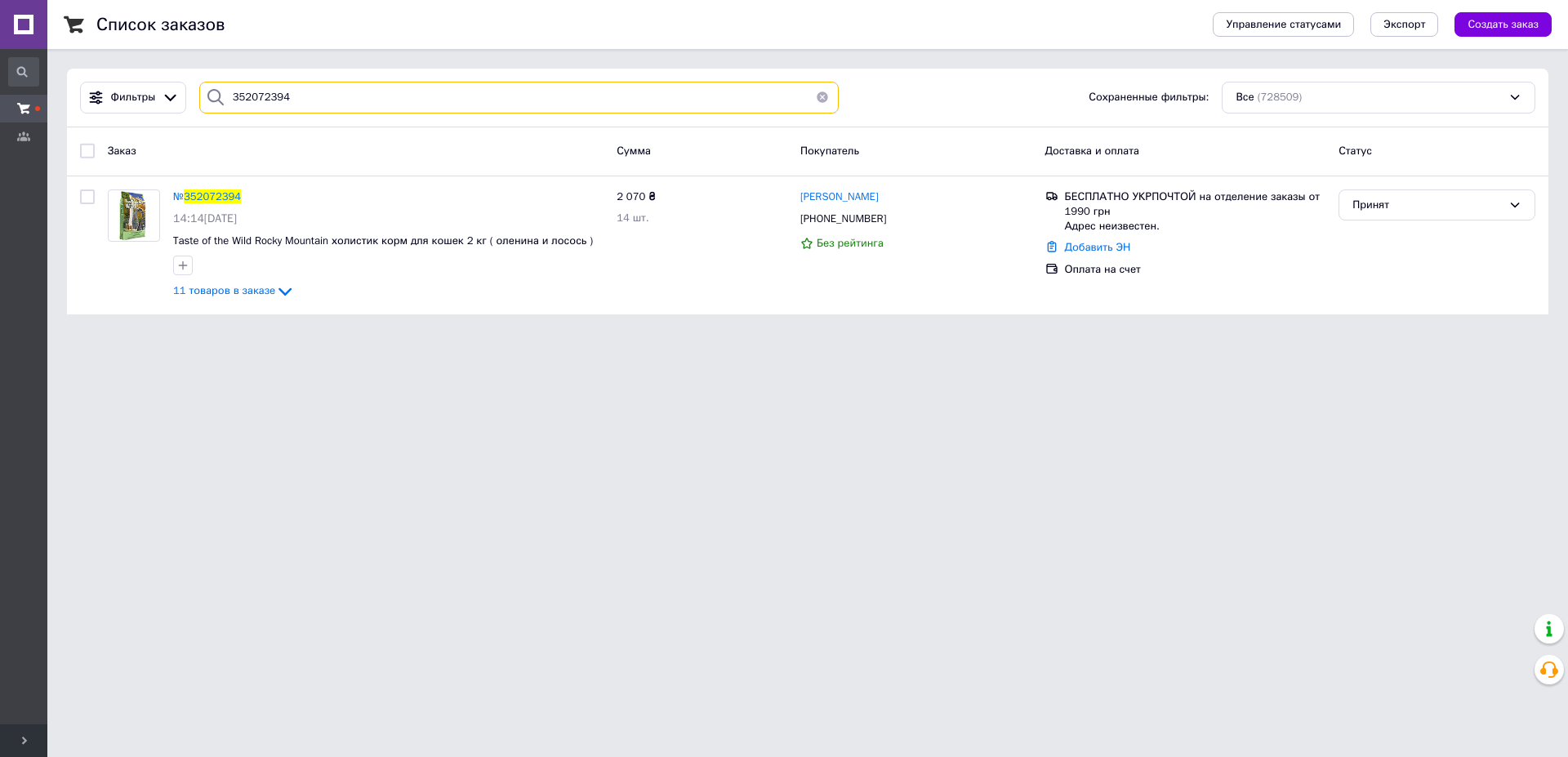 drag, startPoint x: 176, startPoint y: 100, endPoint x: 114, endPoint y: 97, distance: 62.07254 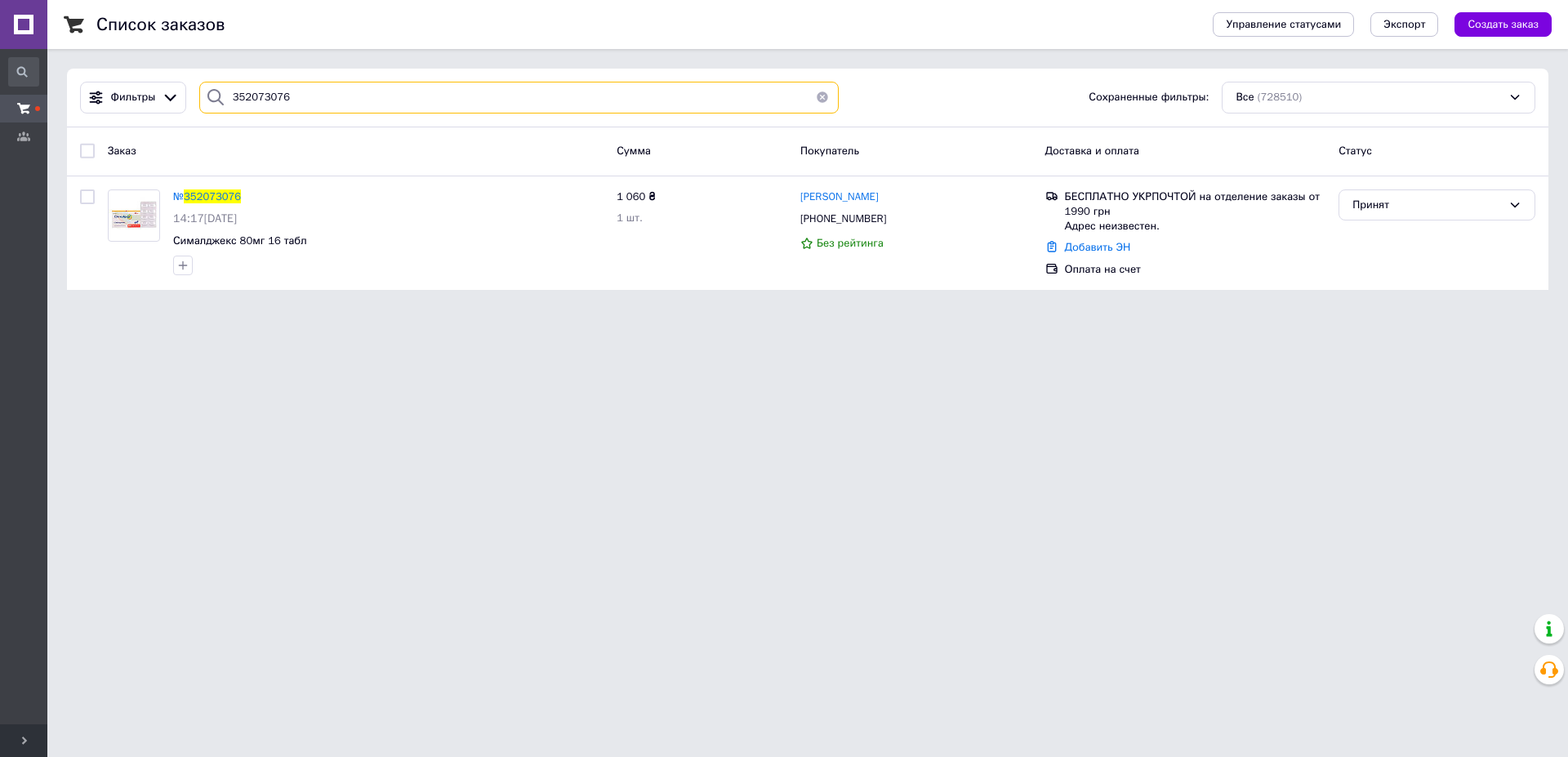 type on "352073076" 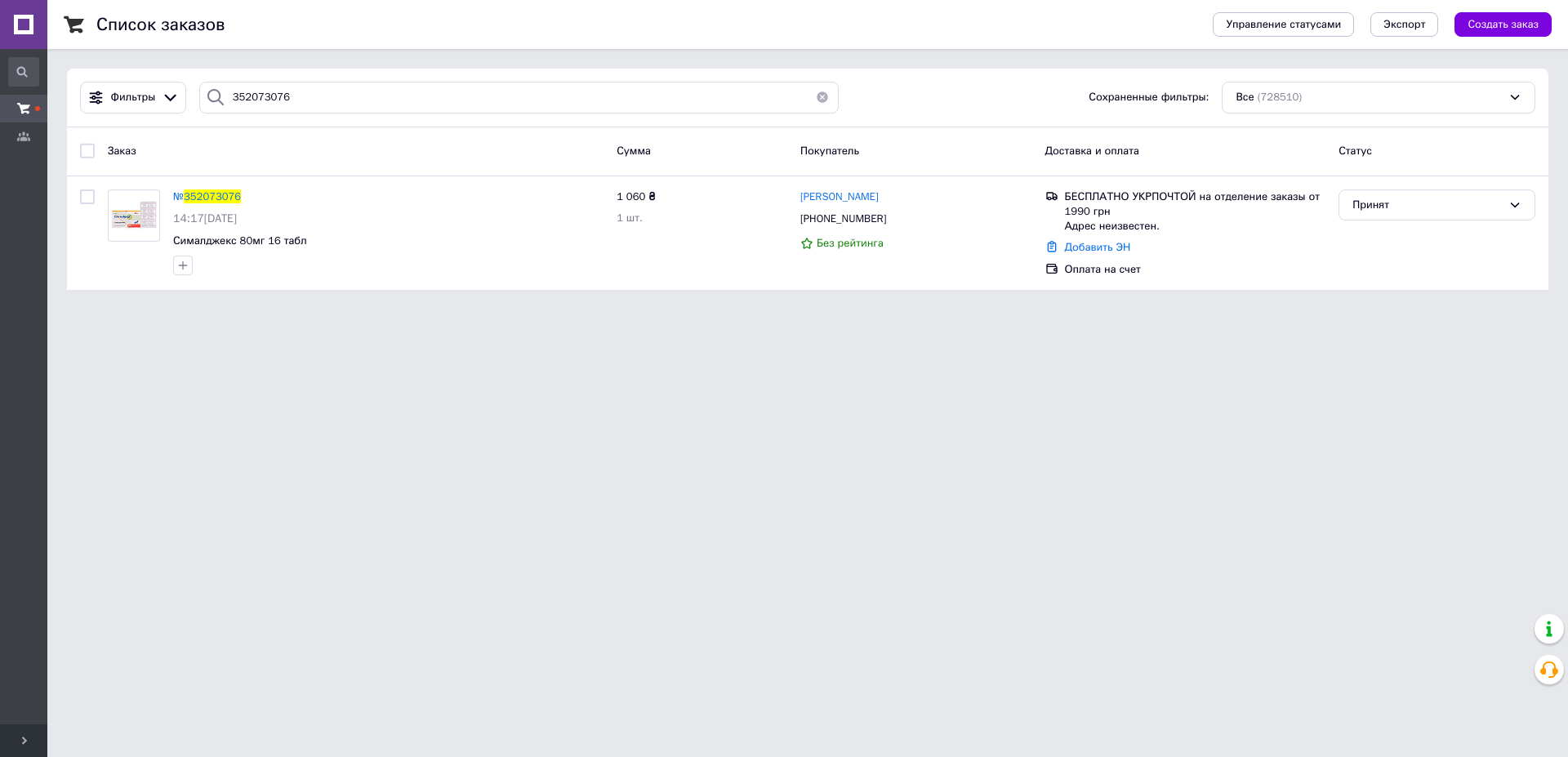 click on "352073076" at bounding box center [212, 196] 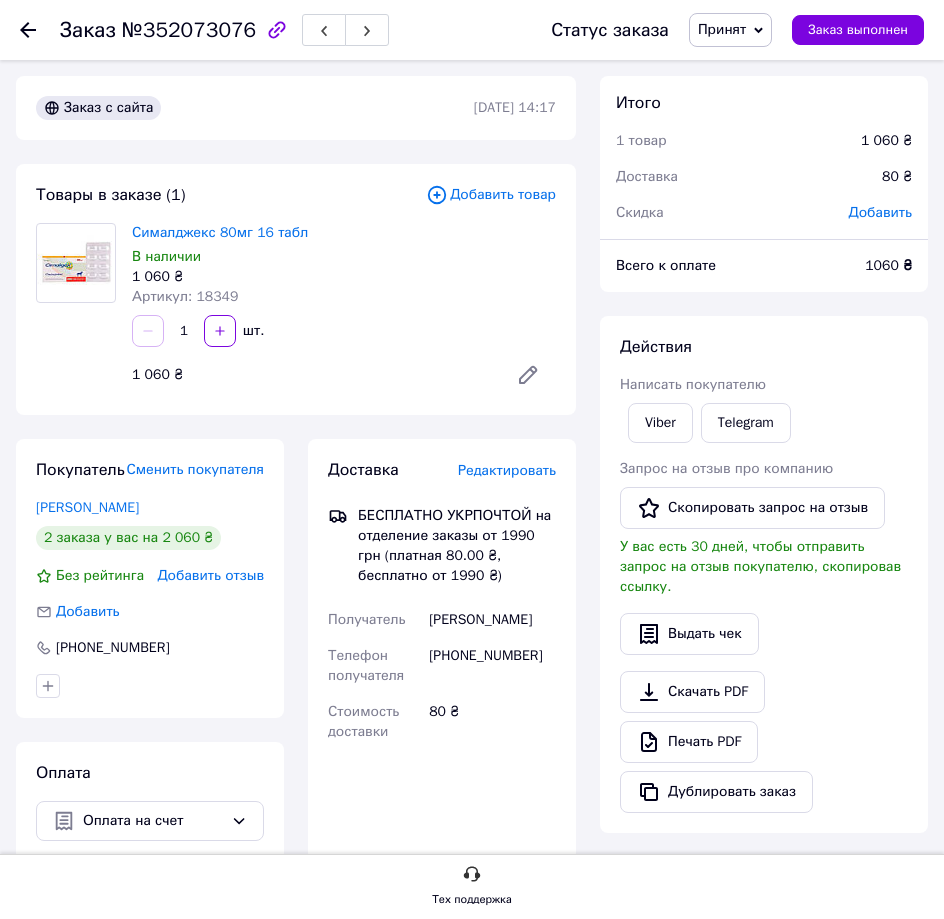 drag, startPoint x: 319, startPoint y: 296, endPoint x: 188, endPoint y: 473, distance: 220.20445 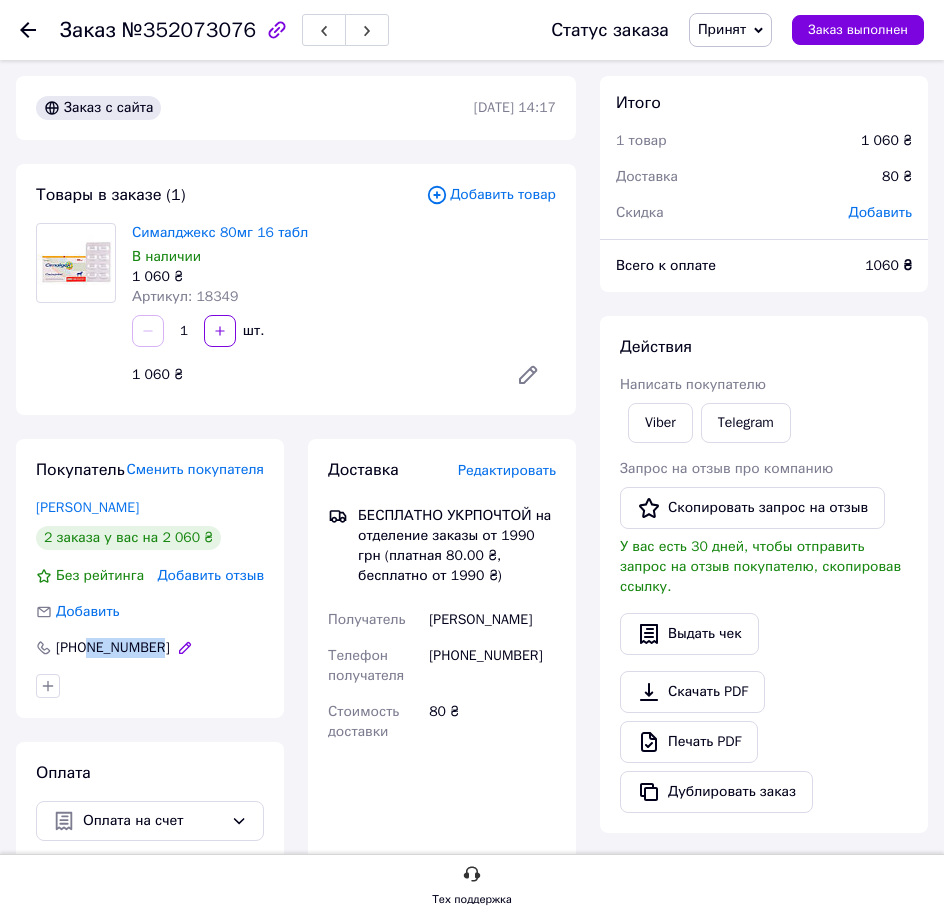 drag, startPoint x: 174, startPoint y: 668, endPoint x: 100, endPoint y: 682, distance: 75.31268 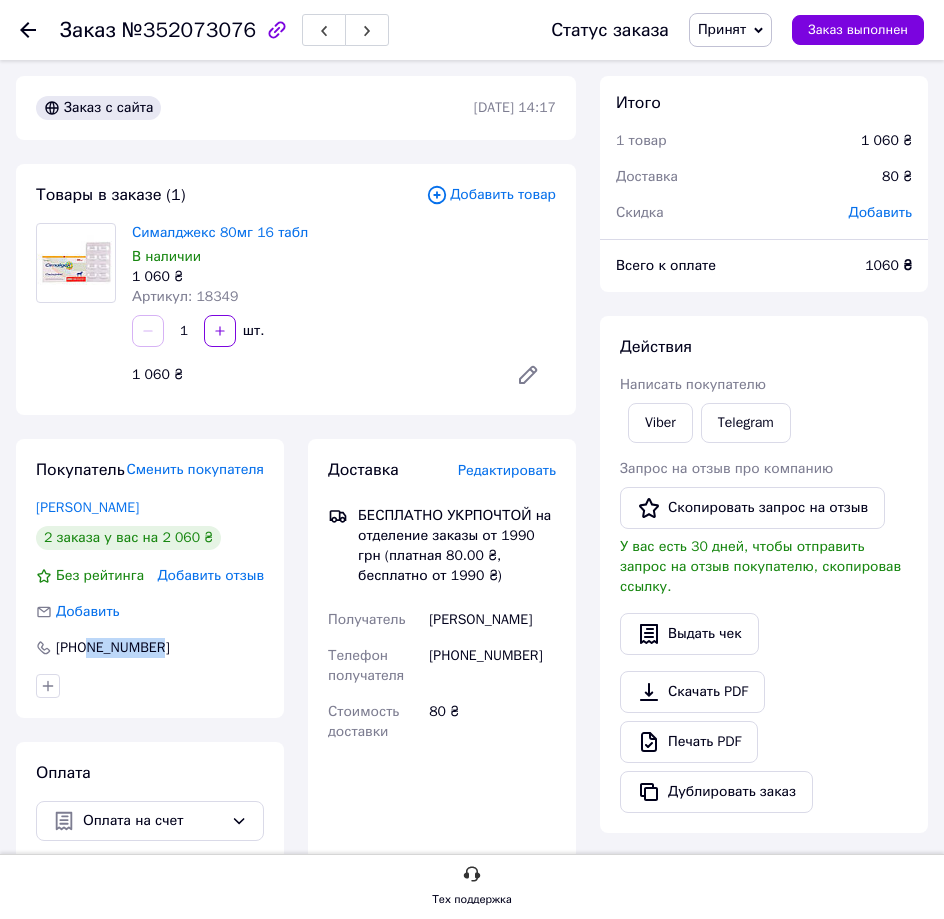 copy on "936252945" 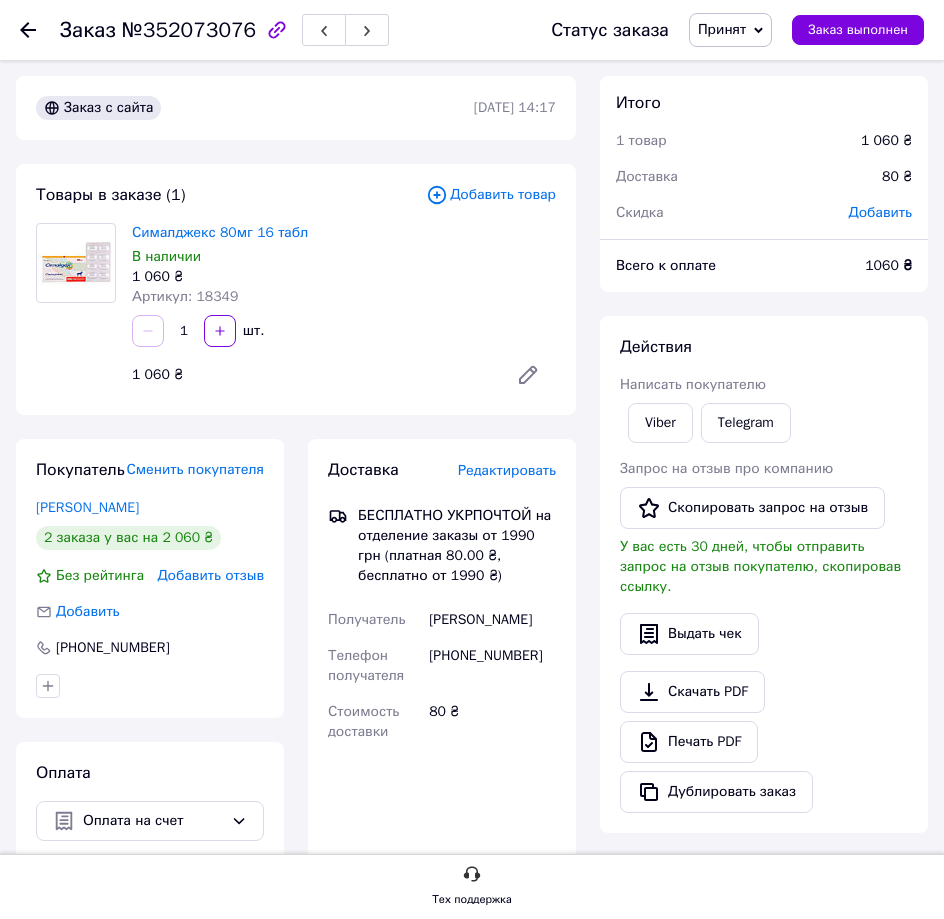 click on "Сималджекс 80мг 16 табл В наличии 1 060 ₴ Артикул: 18349" at bounding box center (344, 265) 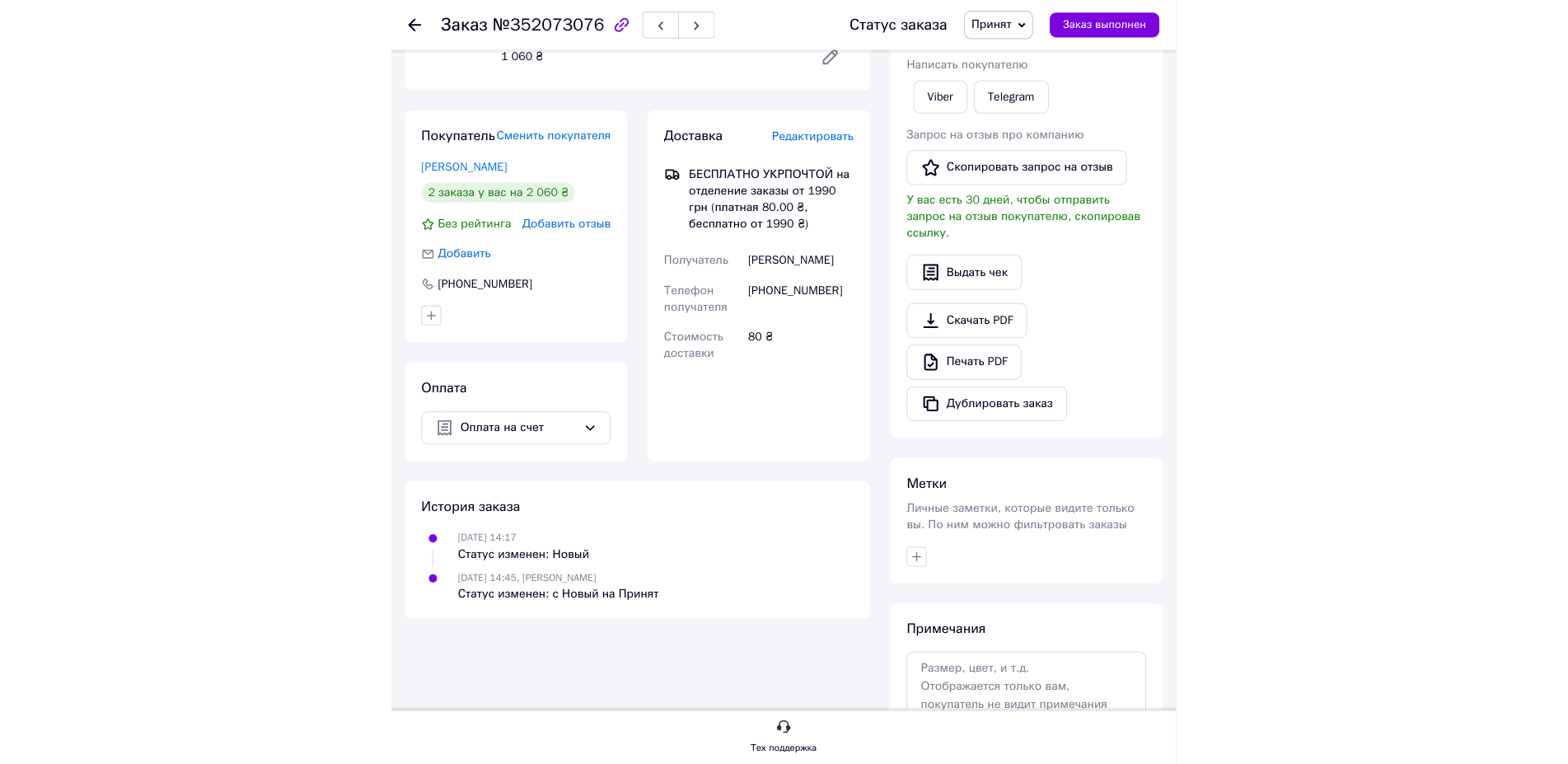 scroll, scrollTop: 0, scrollLeft: 0, axis: both 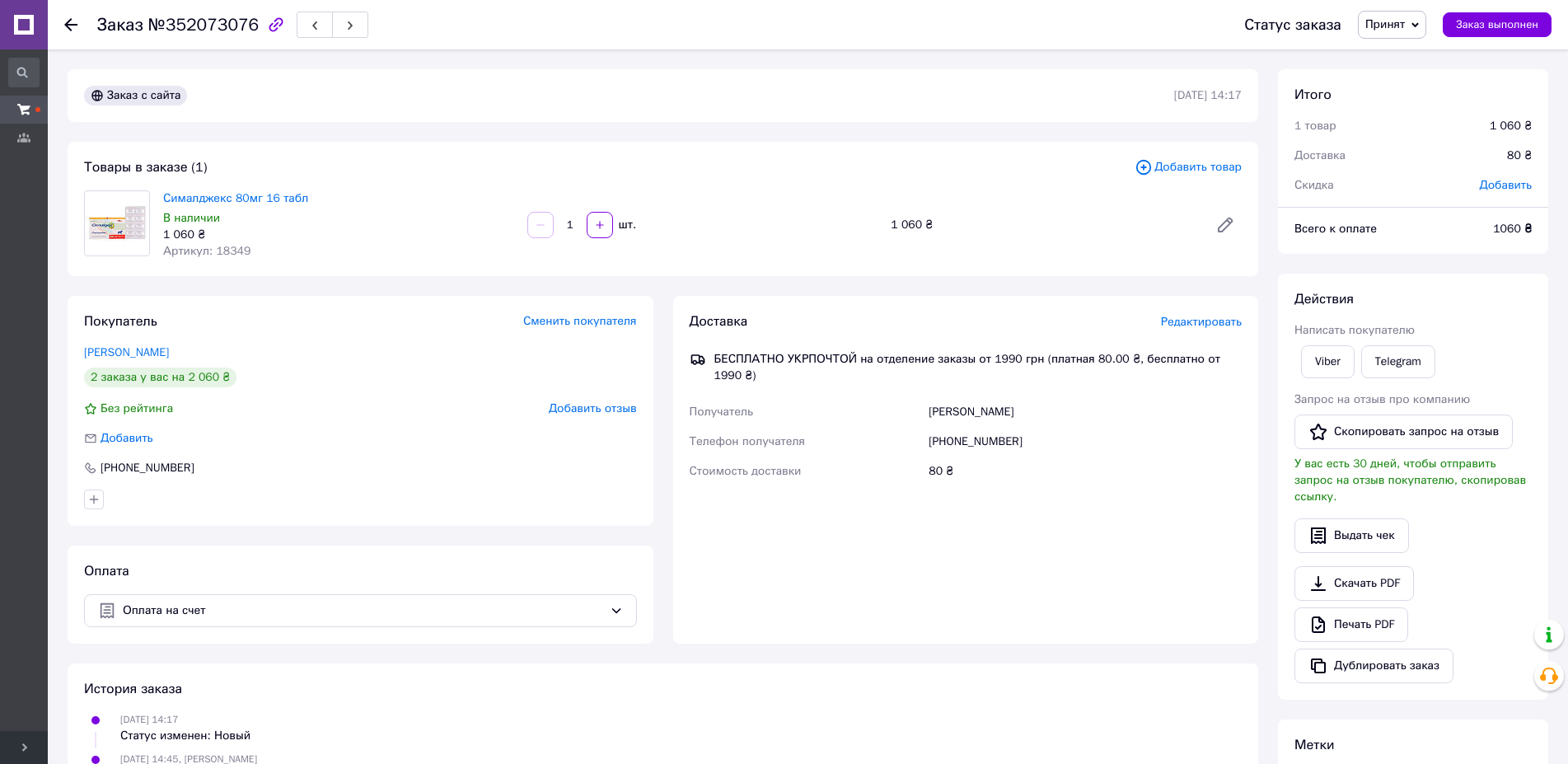 click 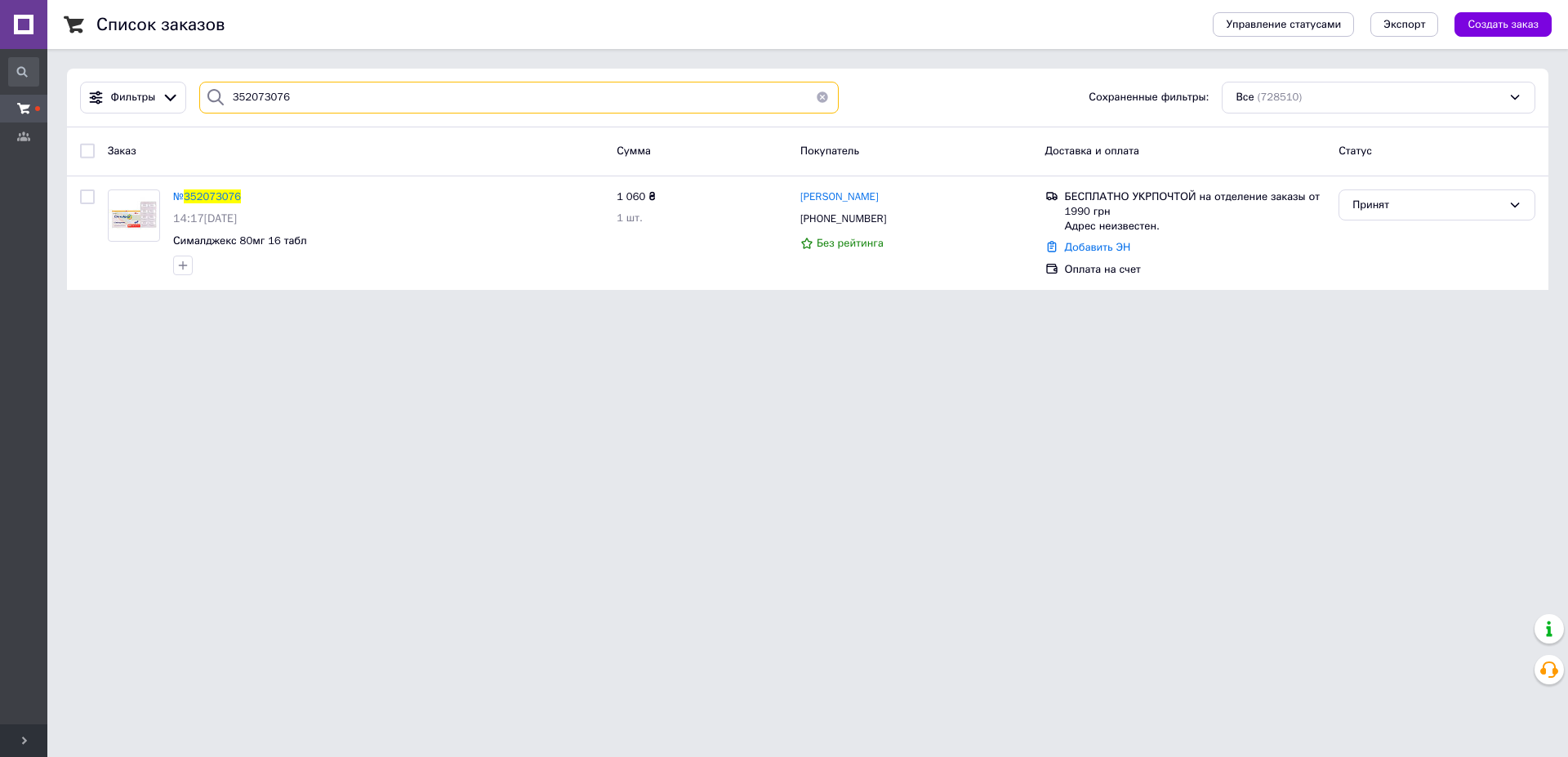 drag, startPoint x: 382, startPoint y: 97, endPoint x: 165, endPoint y: 114, distance: 217.66488 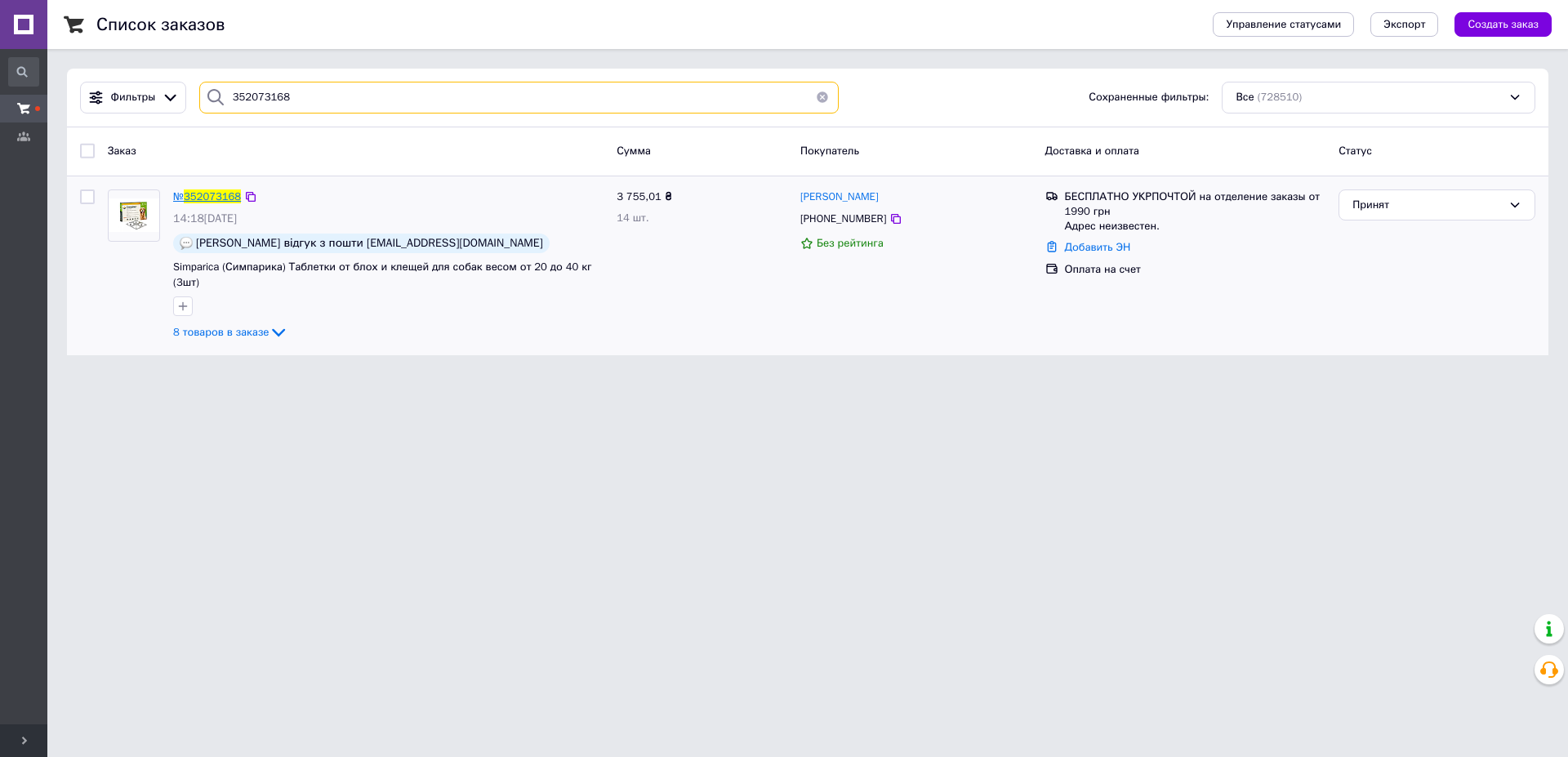 type on "352073168" 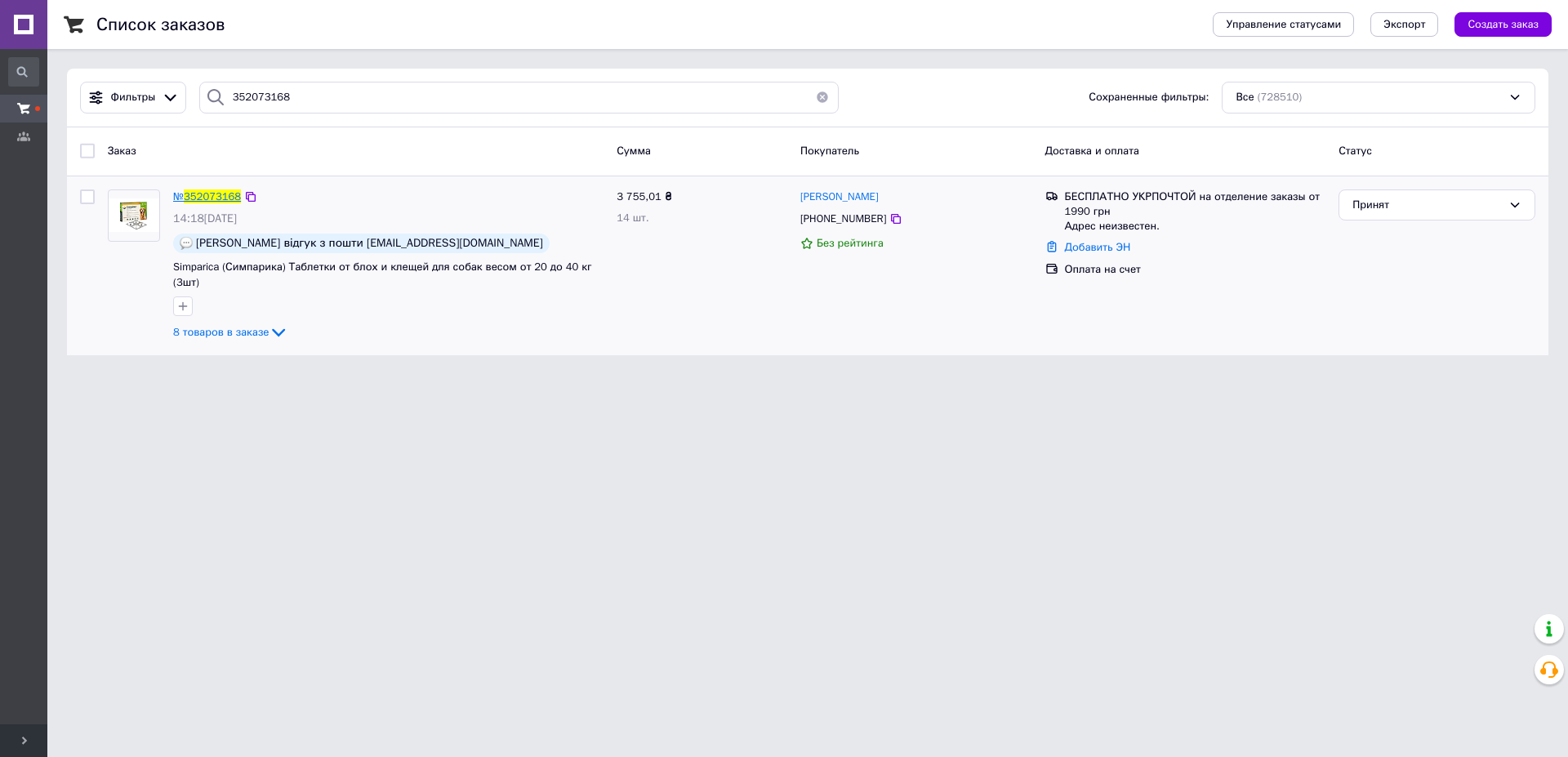 click on "352073168" at bounding box center [212, 196] 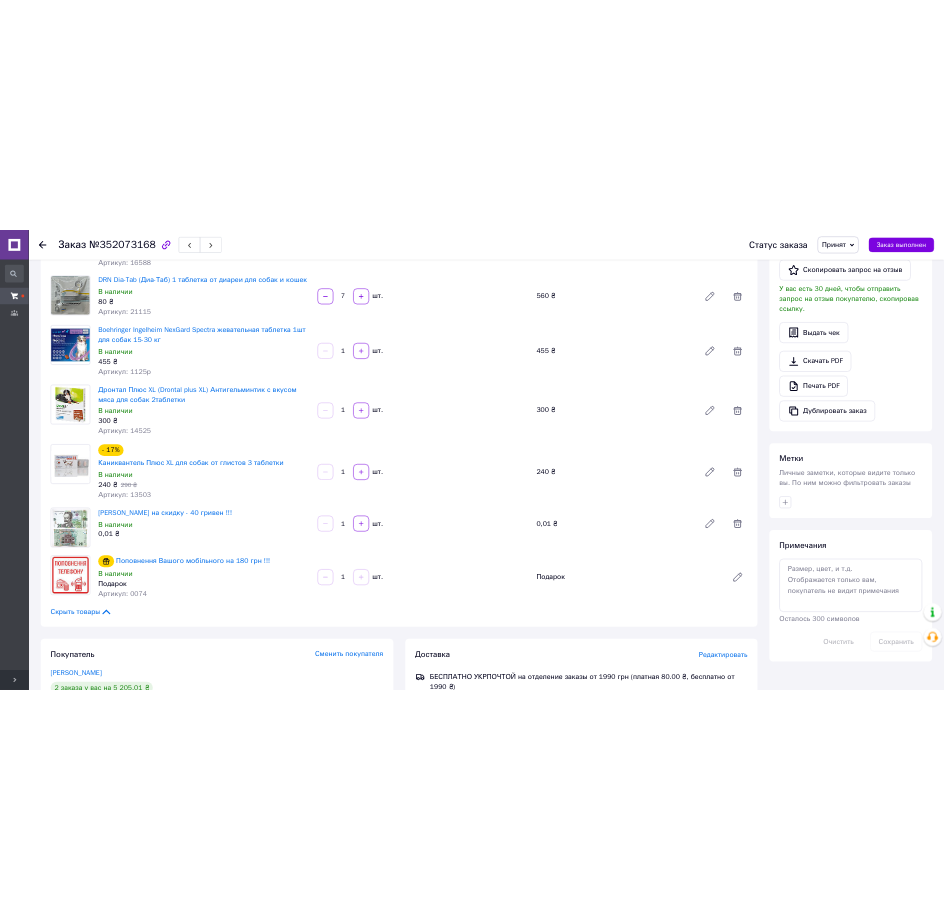 scroll, scrollTop: 0, scrollLeft: 0, axis: both 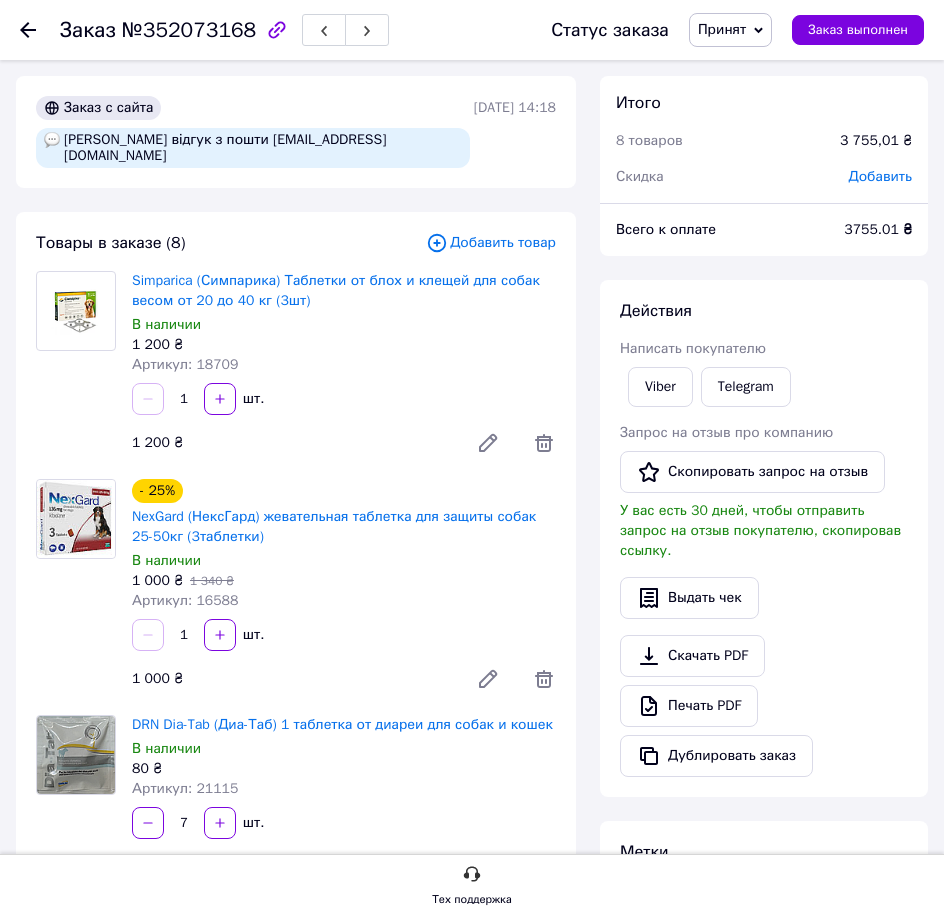 click on "Simparica (Симпарика) Таблетки от блох и клещей для собак весом от 20 до 40 кг (3шт) В наличии 1 200 ₴ Артикул: 18709" at bounding box center (344, 323) 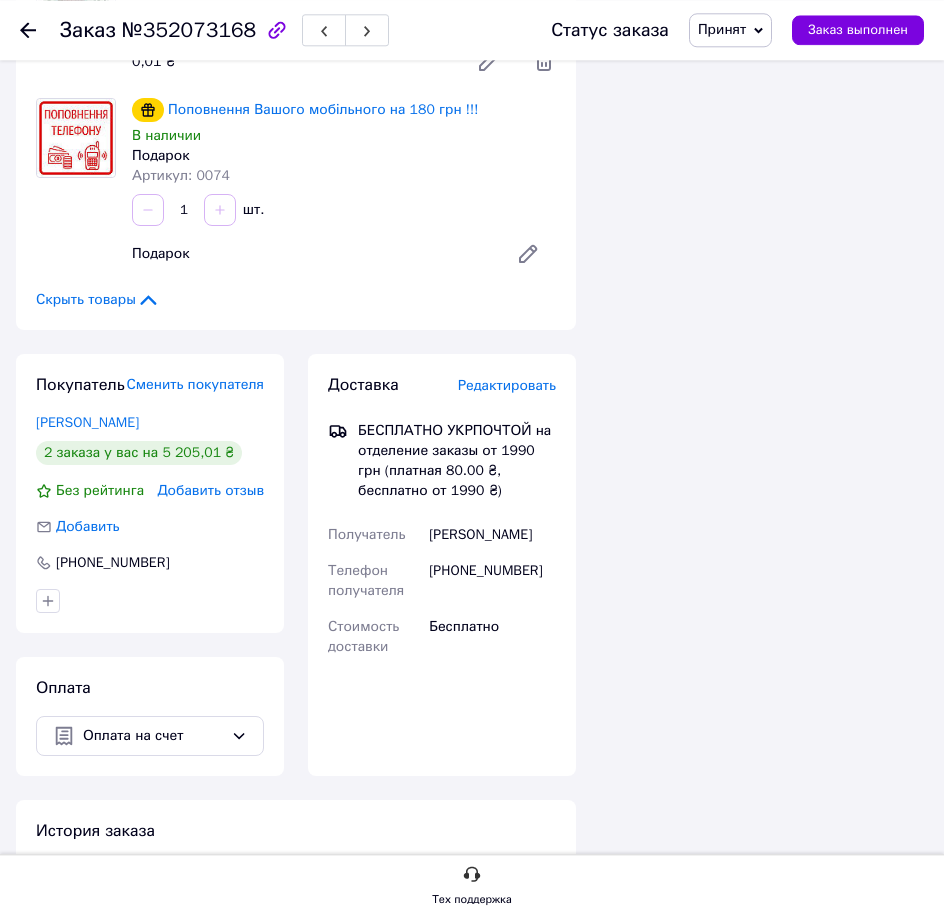 scroll, scrollTop: 1734, scrollLeft: 0, axis: vertical 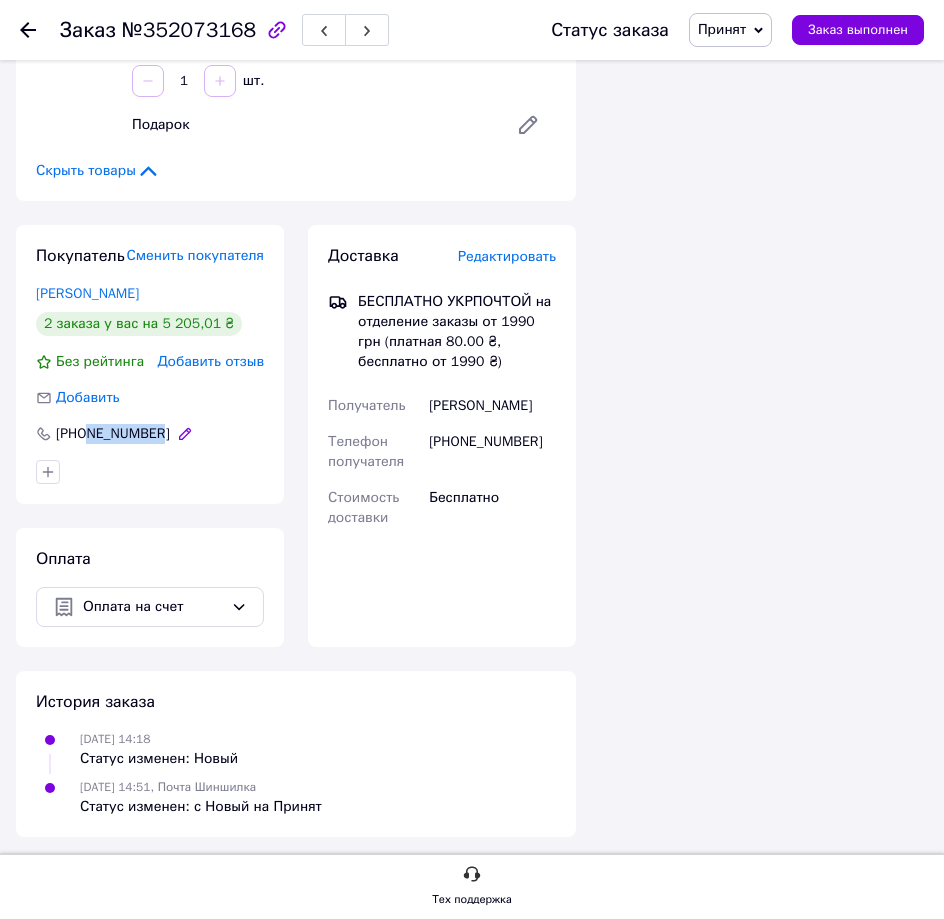 drag, startPoint x: 197, startPoint y: 453, endPoint x: 93, endPoint y: 455, distance: 104.019226 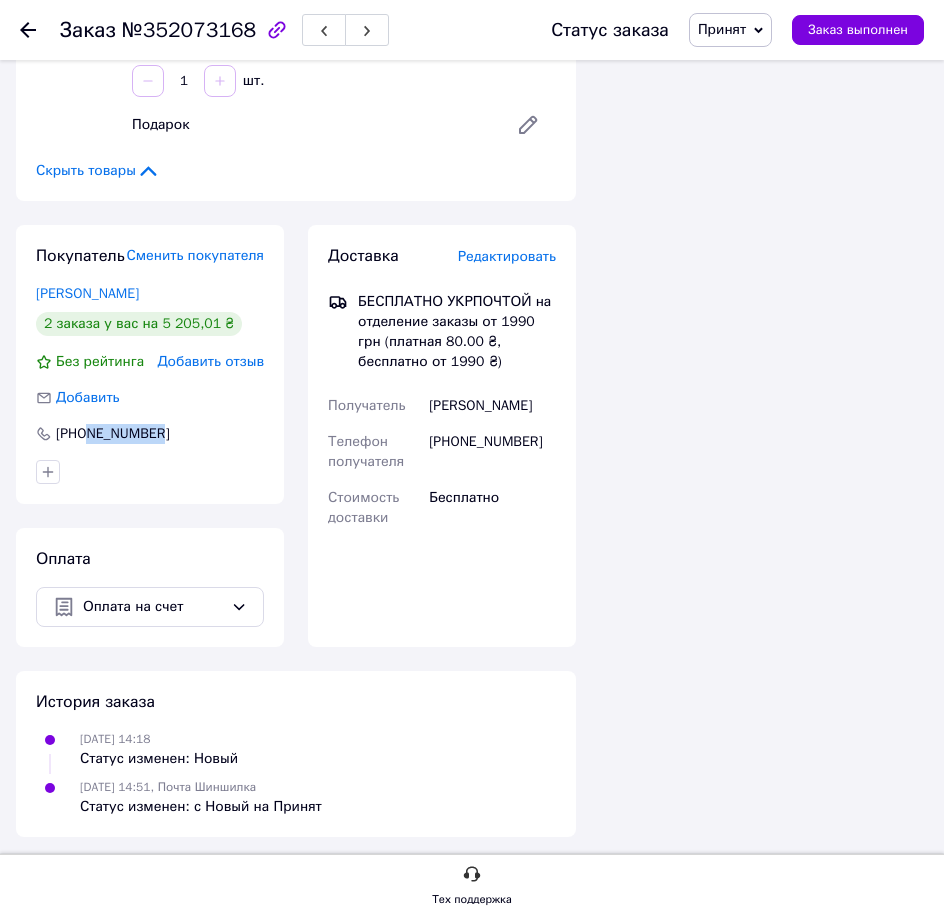 copy on "931546262" 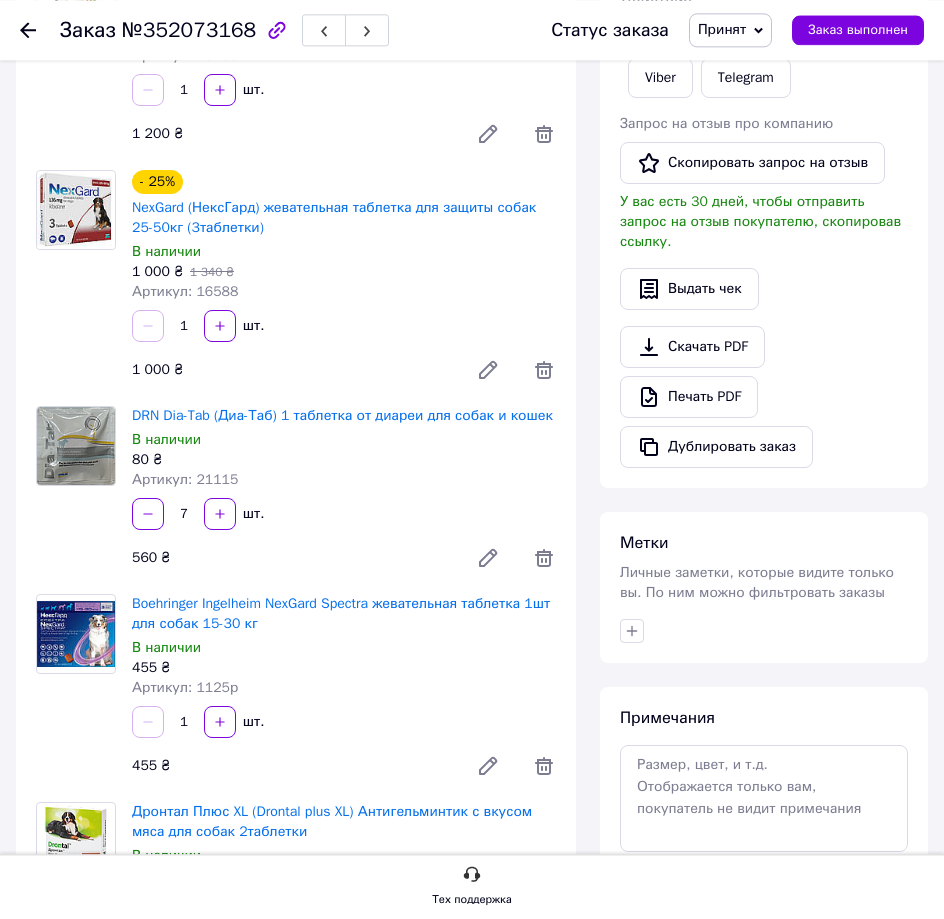 scroll, scrollTop: 0, scrollLeft: 0, axis: both 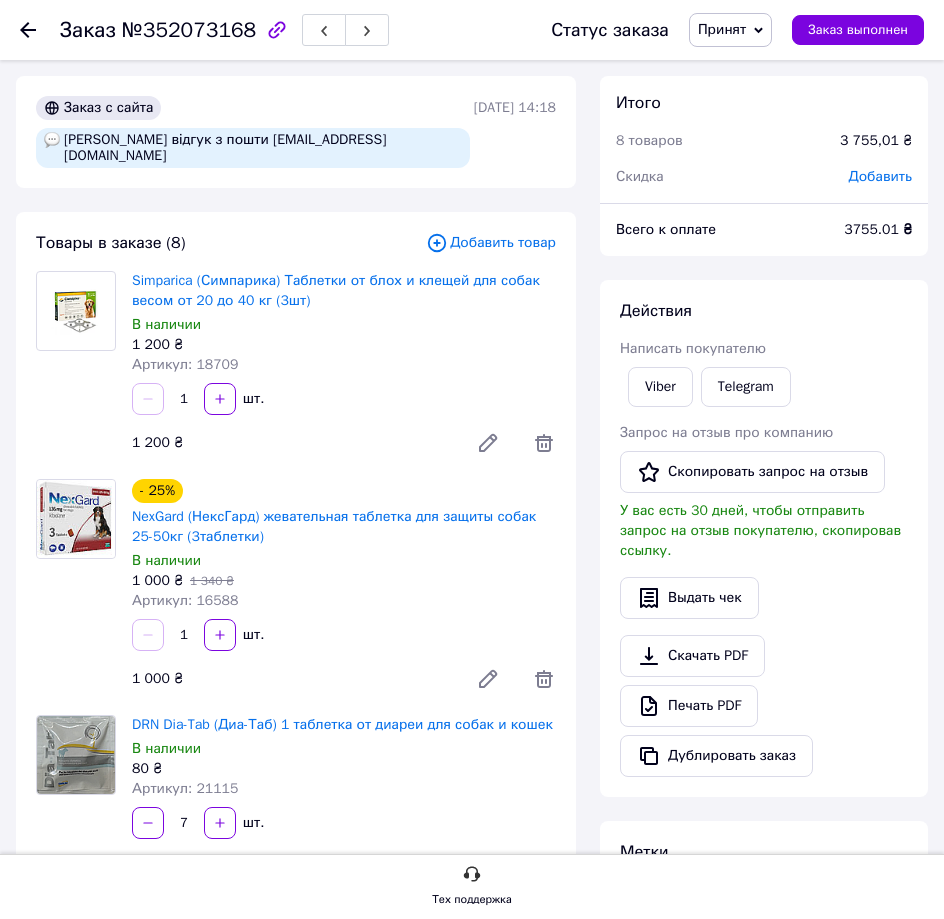 click on "В наличии" at bounding box center (344, 325) 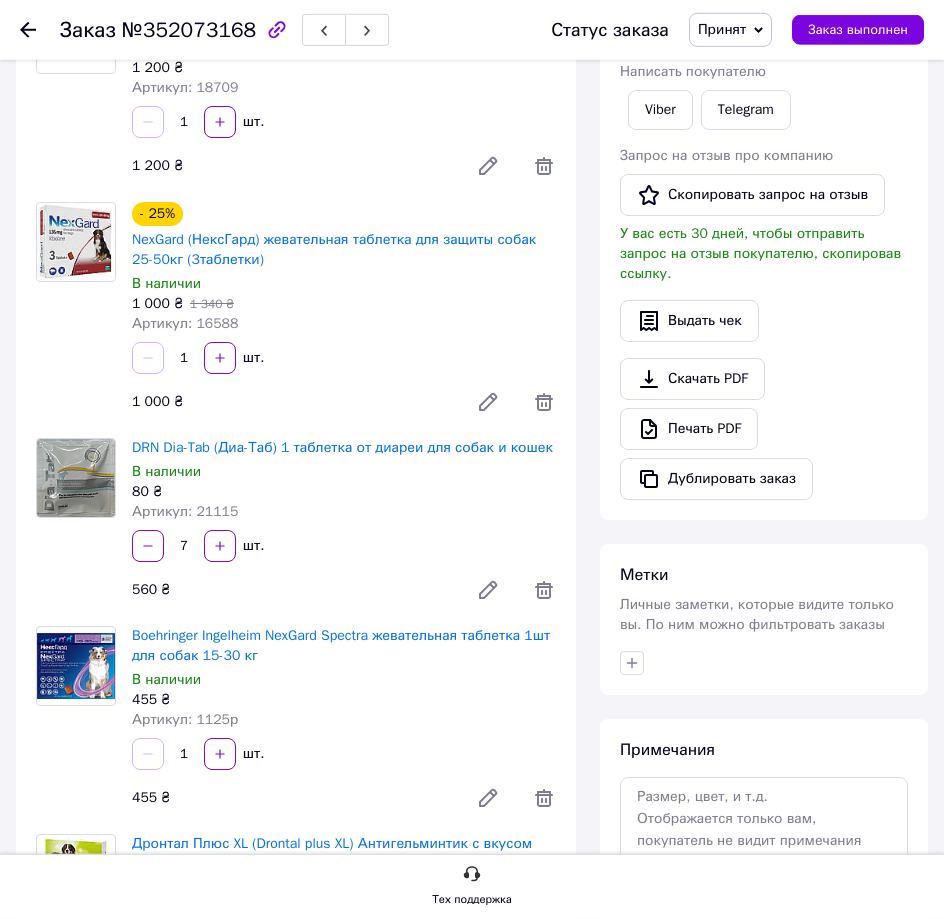 scroll, scrollTop: 306, scrollLeft: 0, axis: vertical 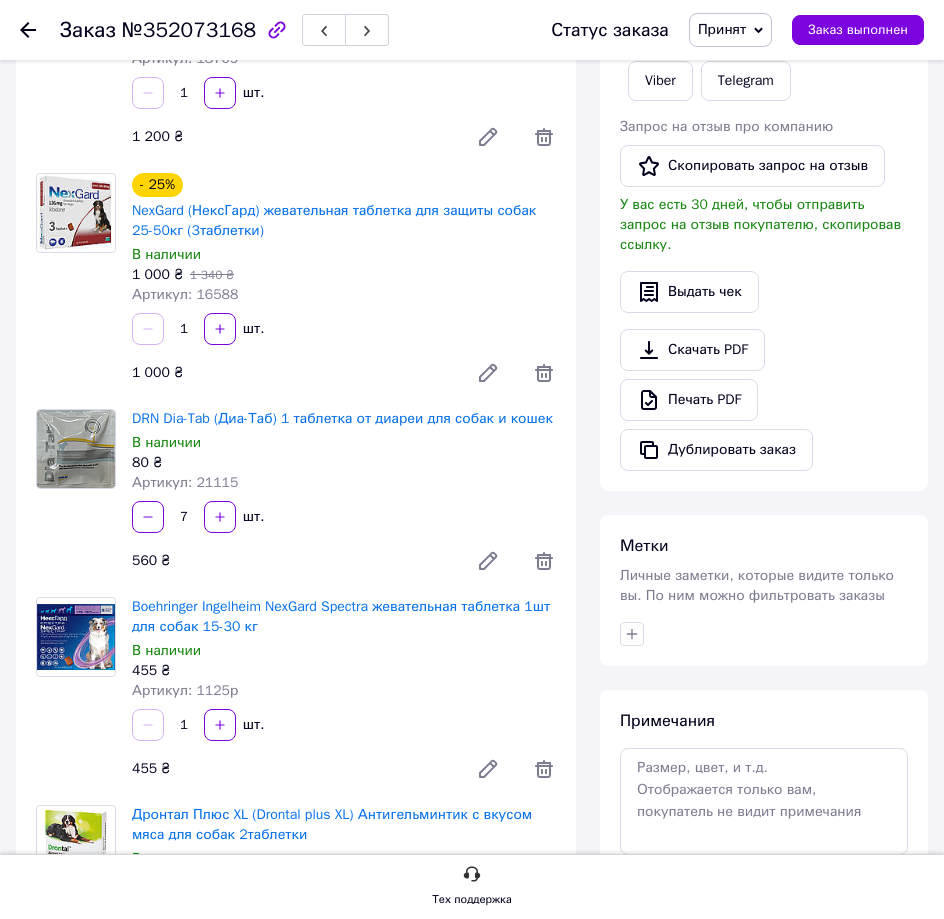 click on "В наличии" at bounding box center [344, 255] 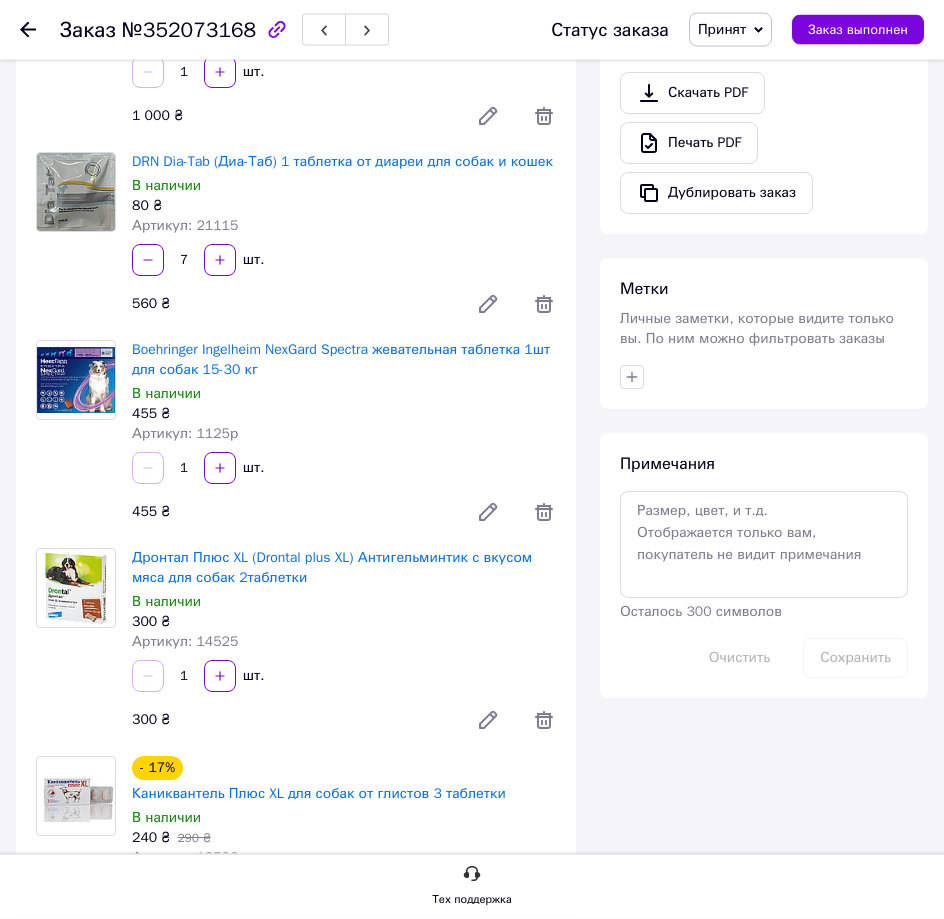 scroll, scrollTop: 612, scrollLeft: 0, axis: vertical 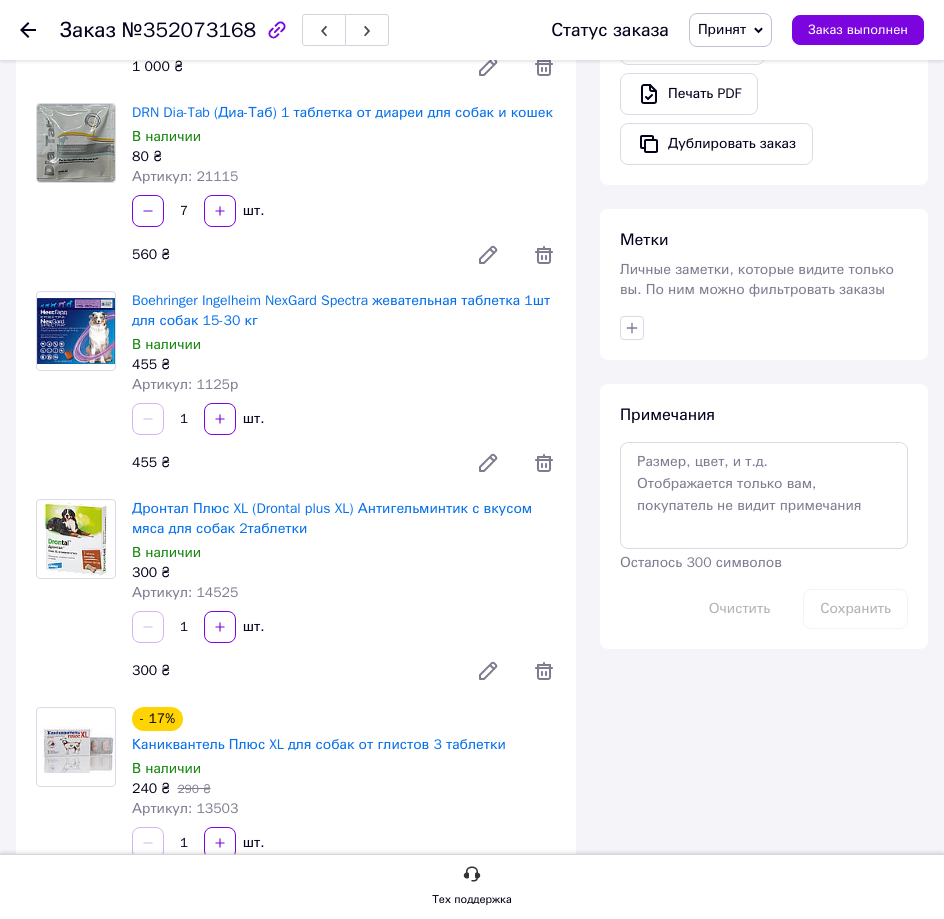 click on "7   шт." at bounding box center (344, 211) 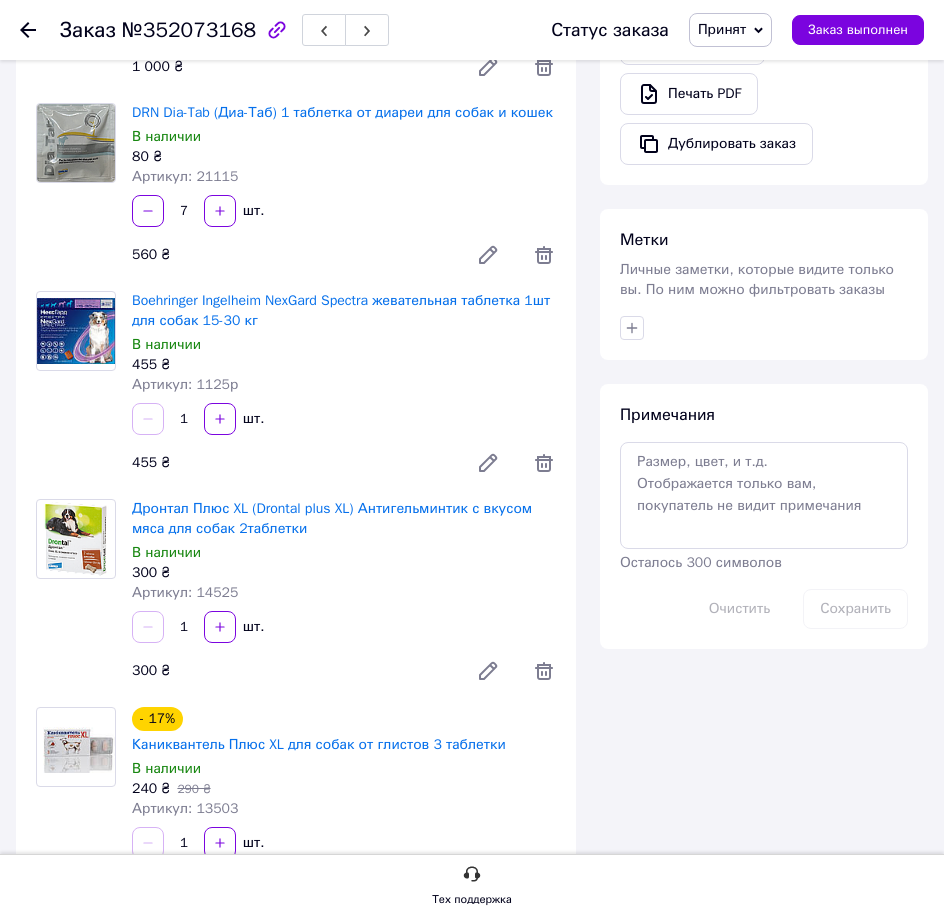 click on "560 ₴" at bounding box center [288, 255] 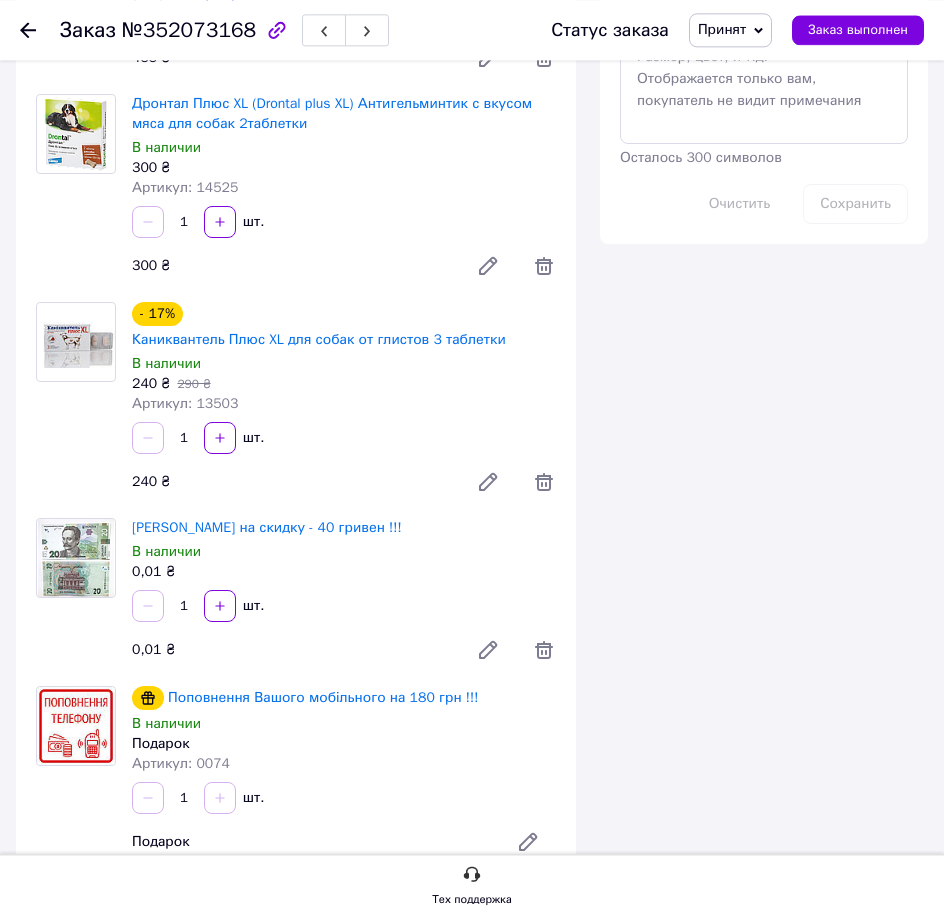 scroll, scrollTop: 1020, scrollLeft: 0, axis: vertical 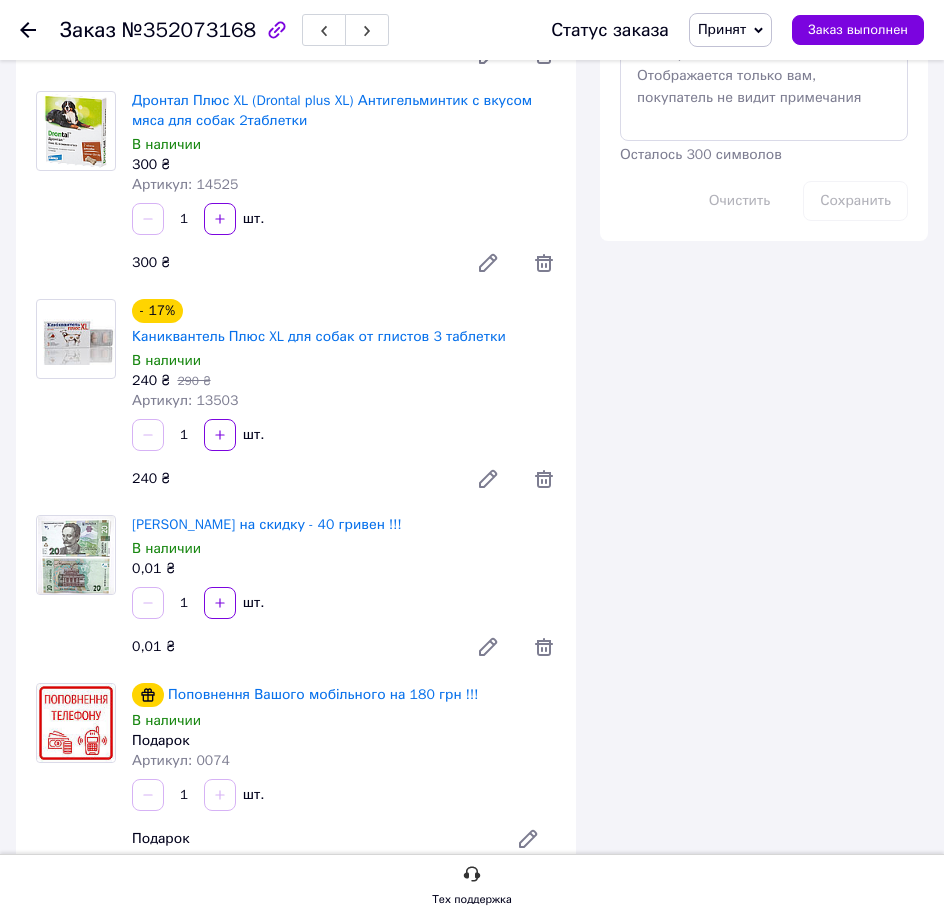 click on "300 ₴" at bounding box center (288, 263) 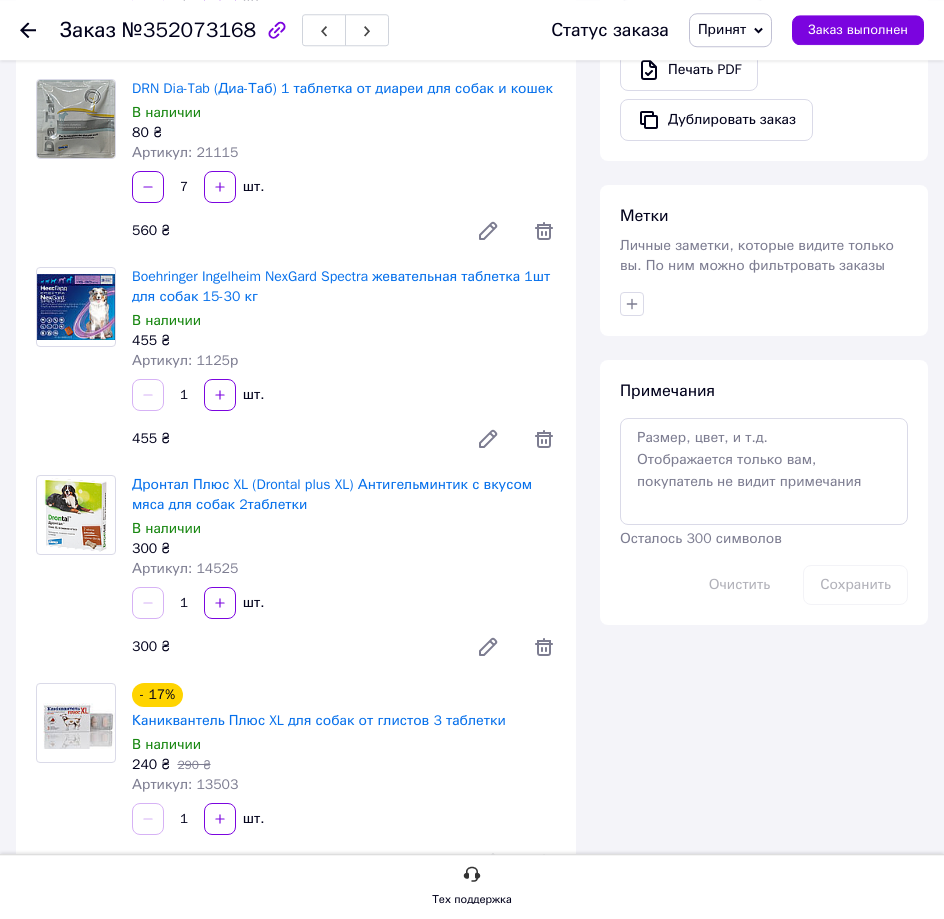 scroll, scrollTop: 714, scrollLeft: 0, axis: vertical 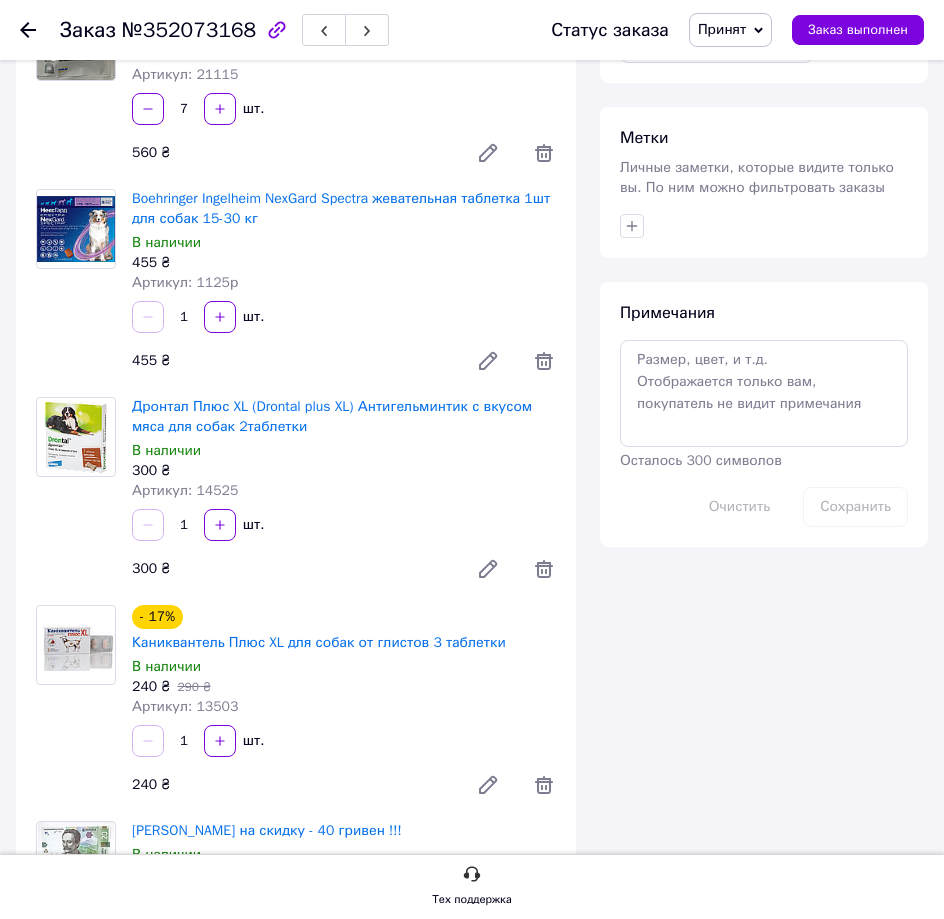 click on "Артикул: 14525" at bounding box center (344, 491) 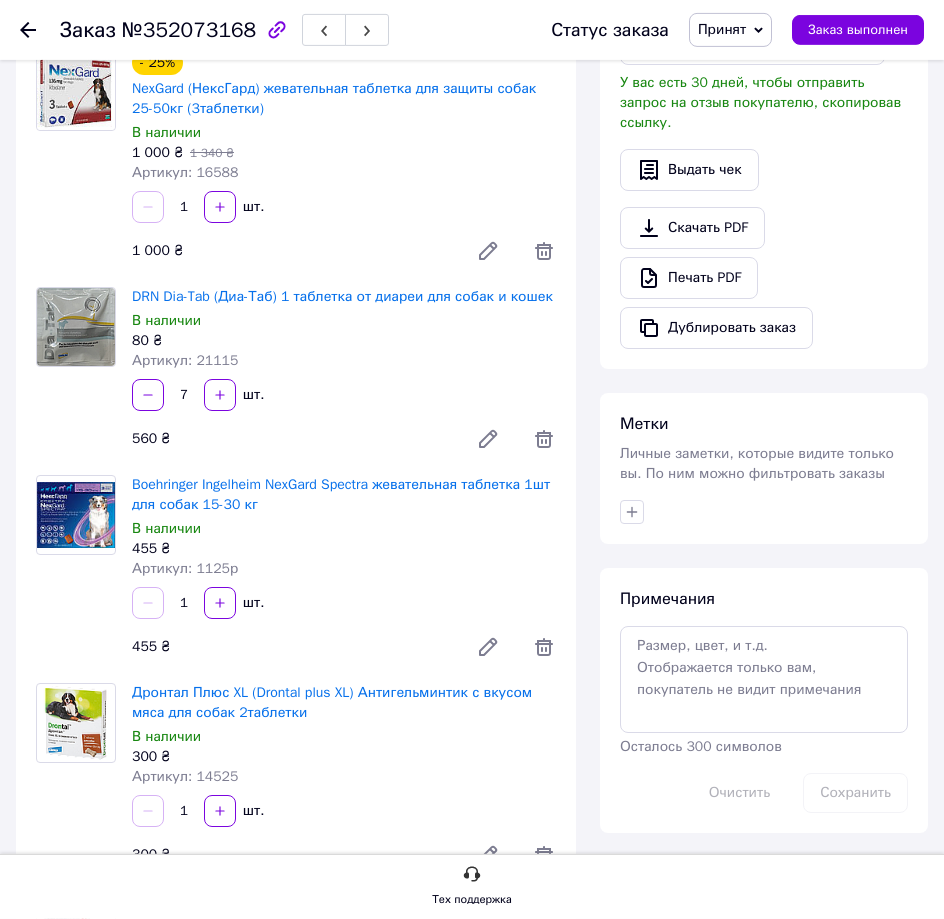 scroll, scrollTop: 510, scrollLeft: 0, axis: vertical 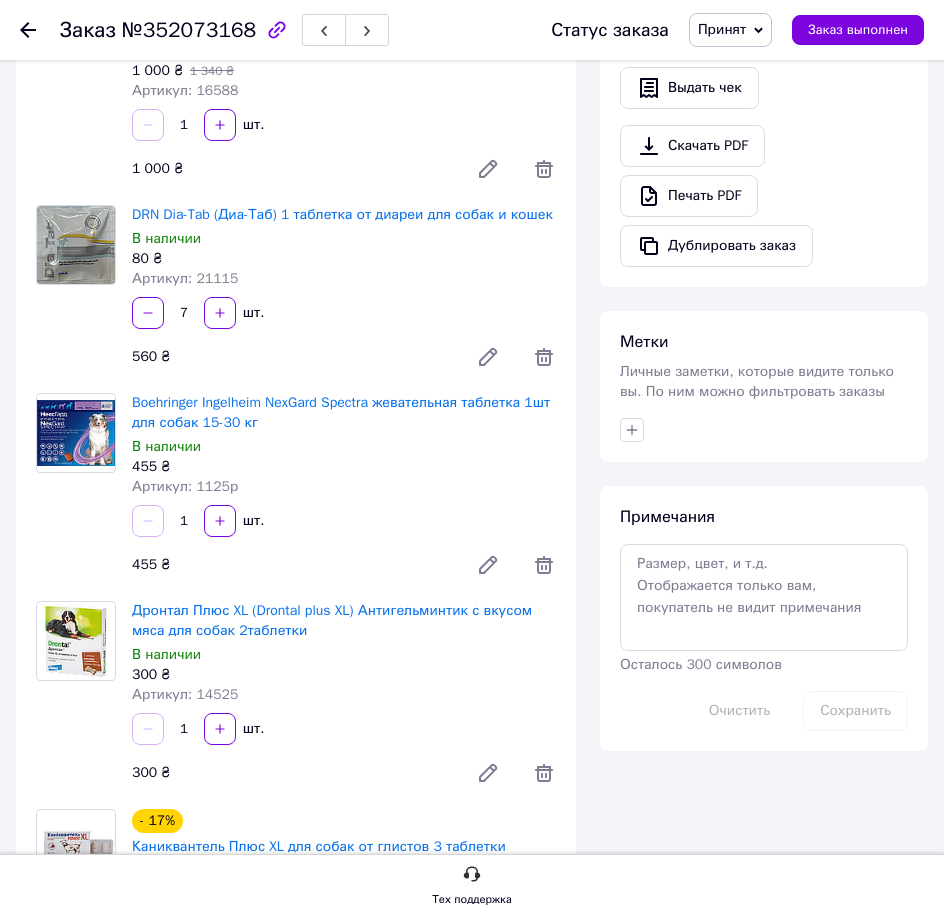 click on "1   шт." at bounding box center (344, 521) 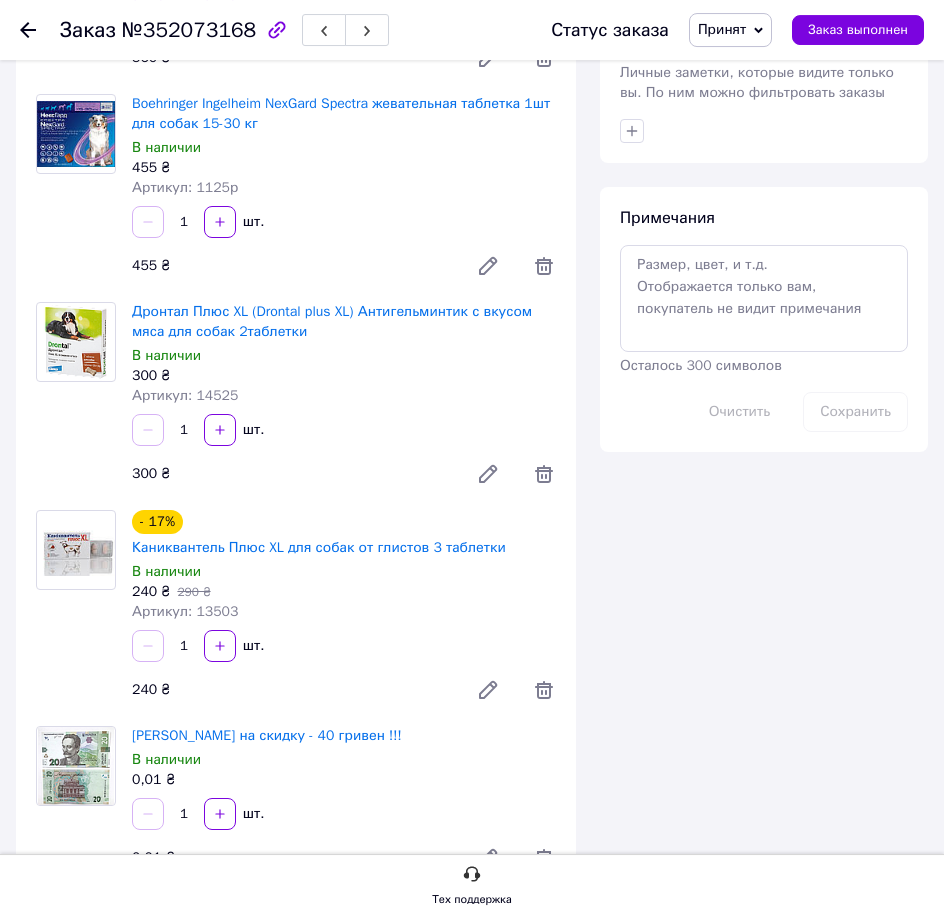 scroll, scrollTop: 816, scrollLeft: 0, axis: vertical 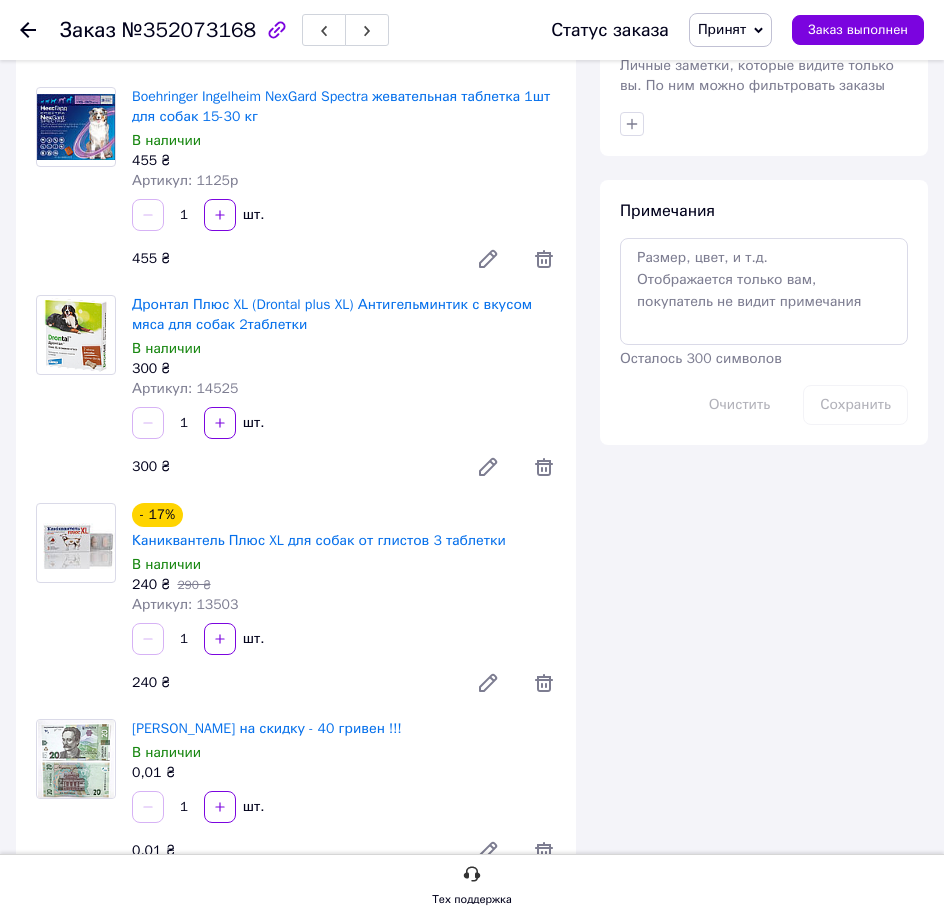 click on "В наличии" at bounding box center [344, 565] 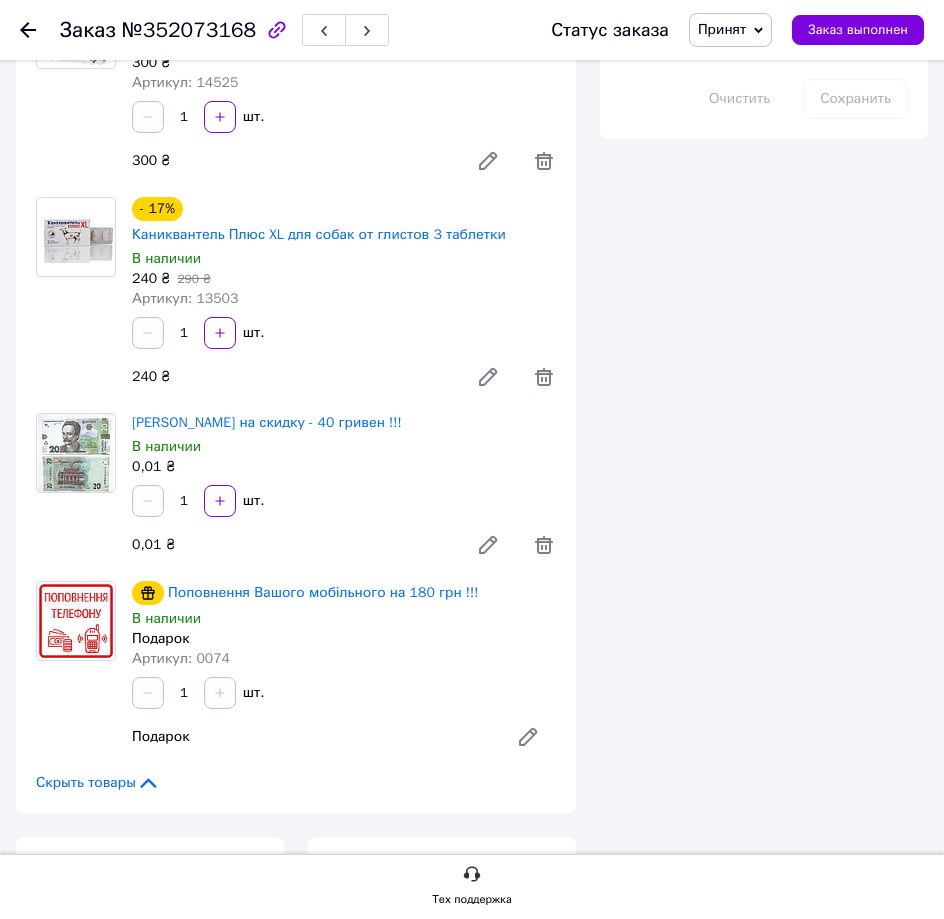 click on "- 17% Каниквантель Плюс XL  для собак от глистов 3 таблетки В наличии 240 ₴   290 ₴ Артикул: 13503 1   шт. 240 ₴" at bounding box center (344, 297) 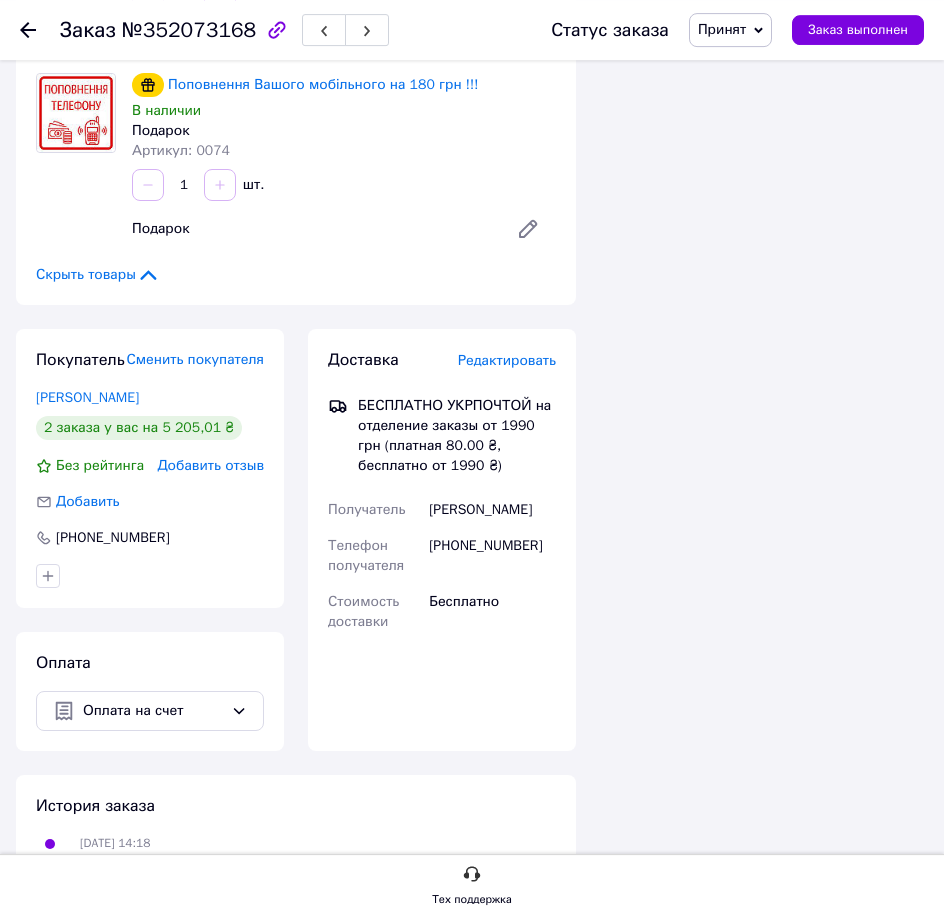 scroll, scrollTop: 1632, scrollLeft: 0, axis: vertical 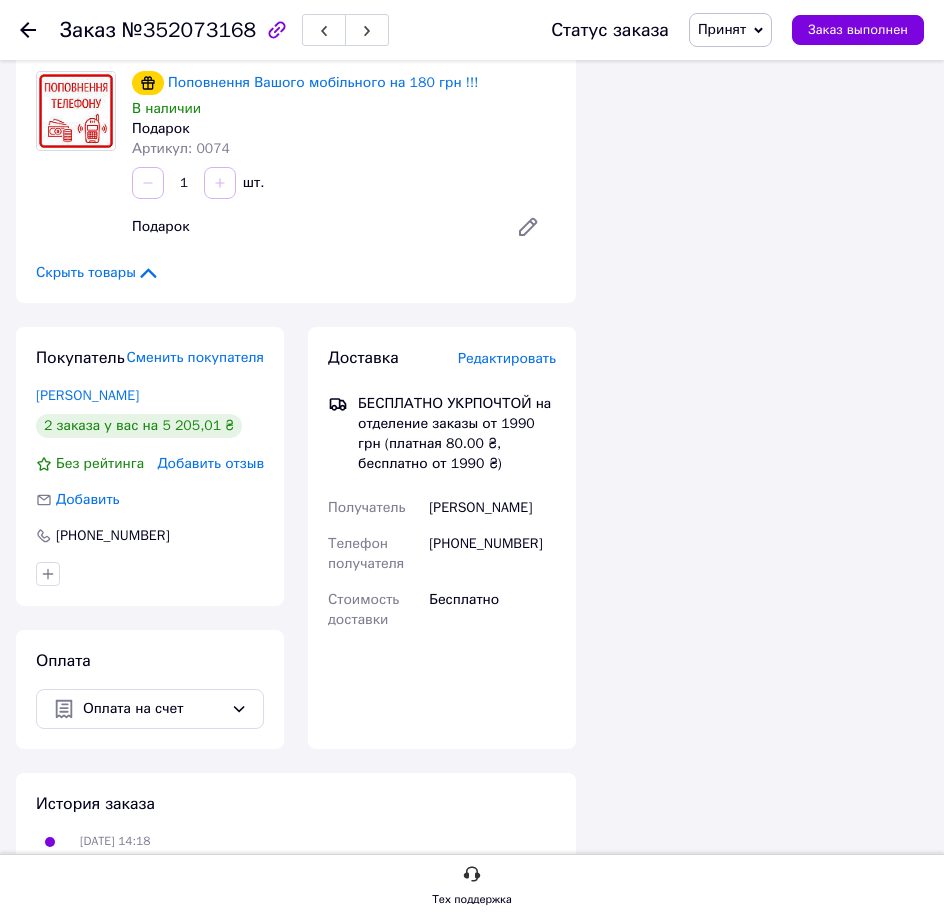 click on "Марія Колот" at bounding box center (492, 508) 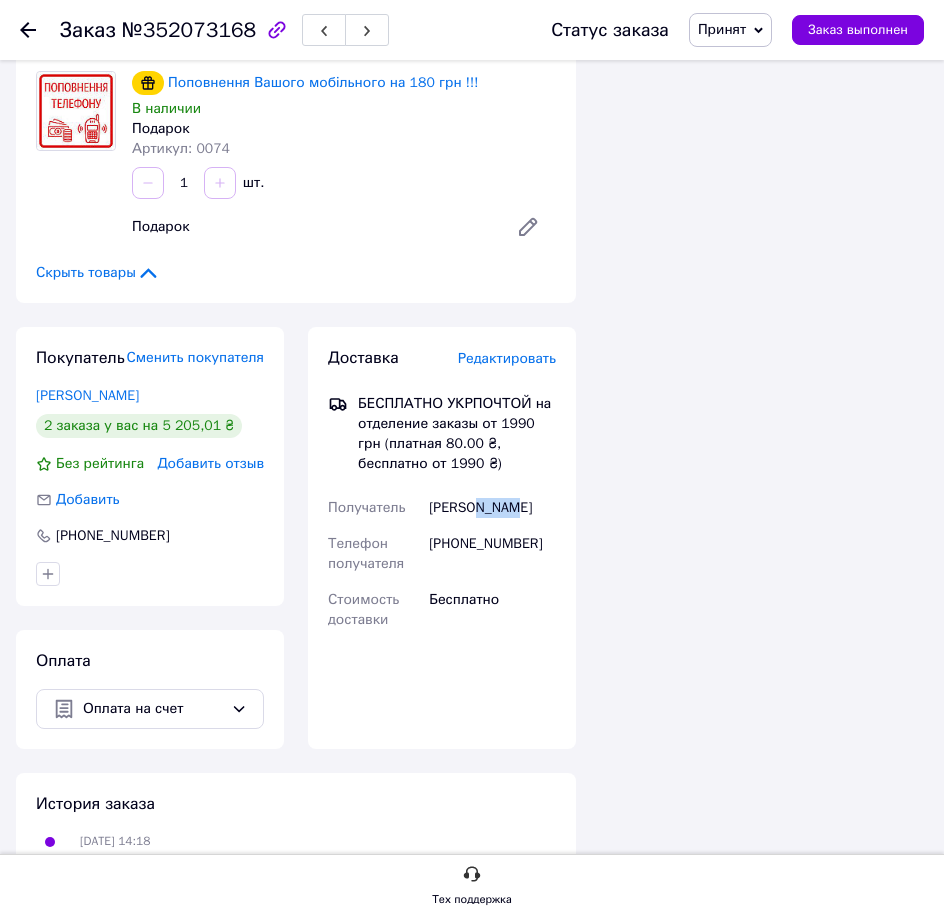 click on "Марія Колот" at bounding box center (492, 508) 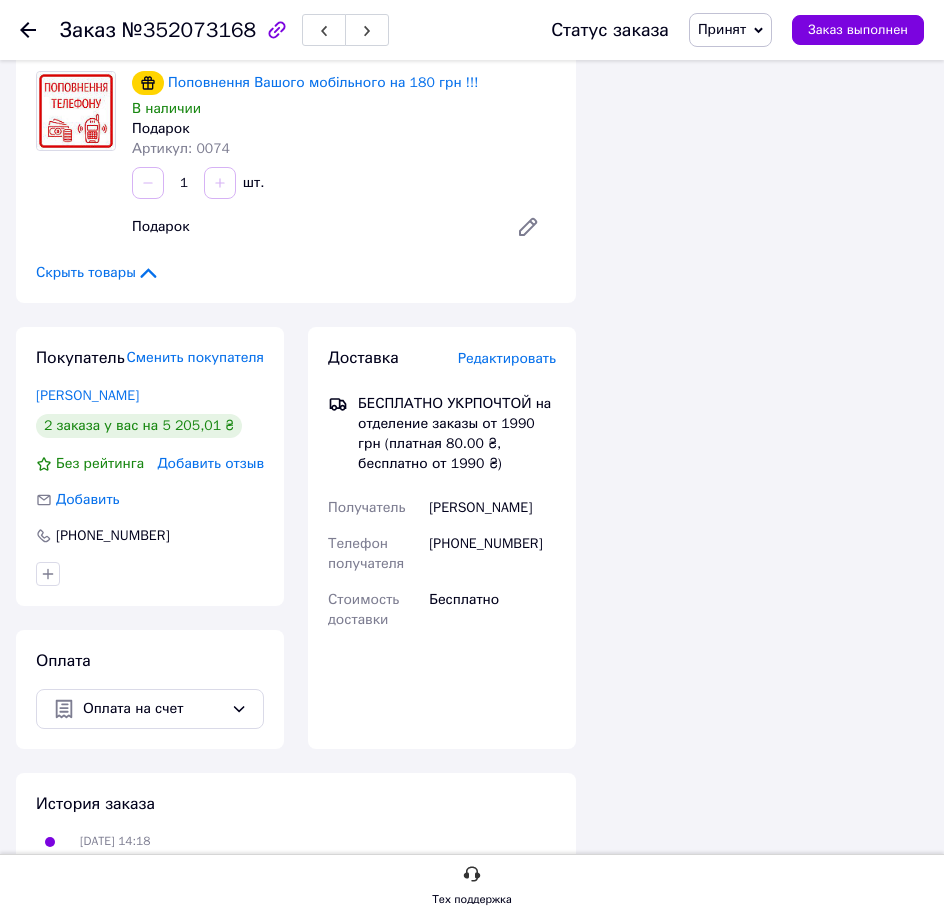 click on "Поповнення Вашого мобільного на 180 грн !!! В наличии Подарок Артикул: 0074 1   шт. Подарок" at bounding box center (344, 159) 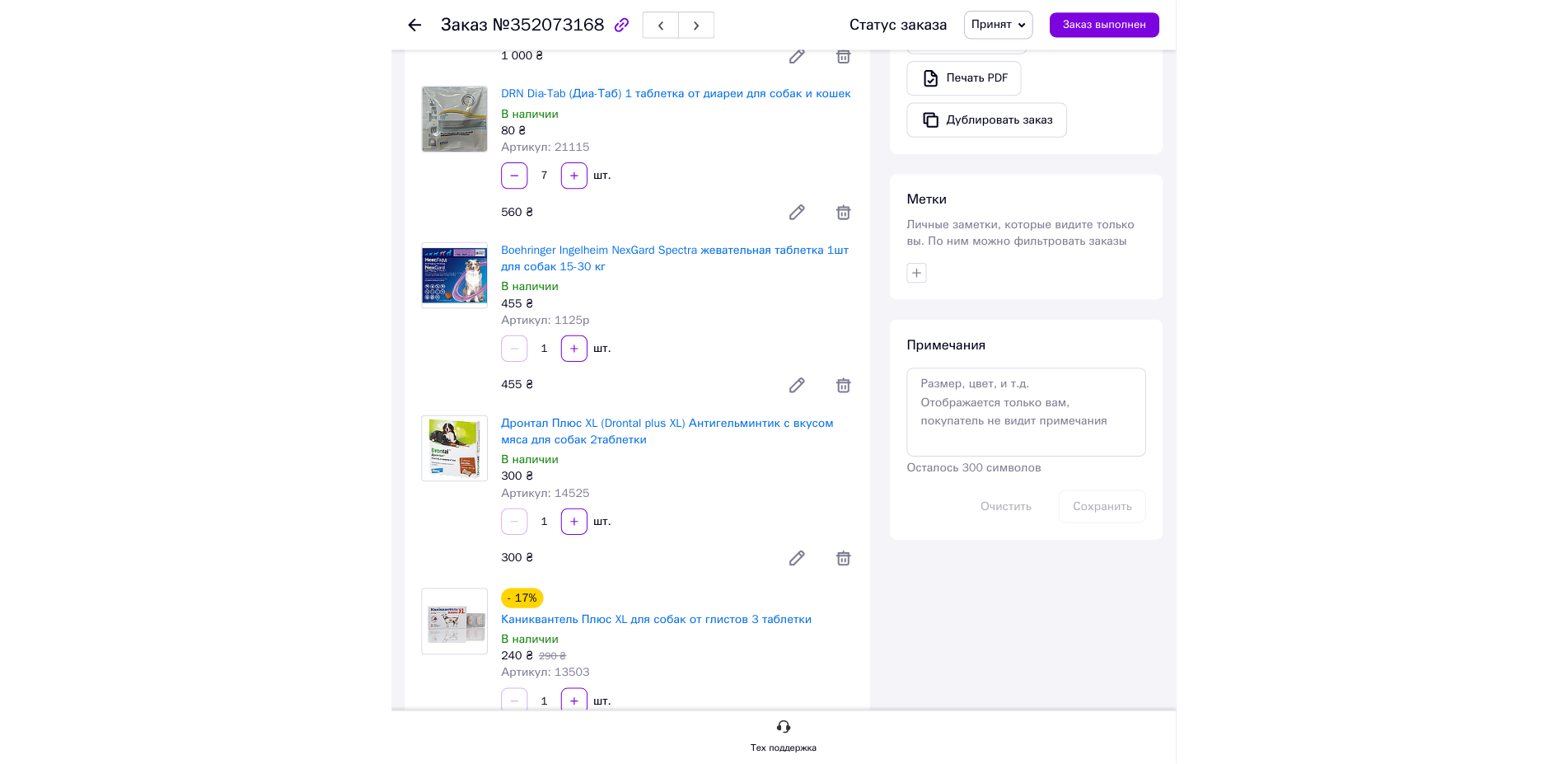 scroll, scrollTop: 168, scrollLeft: 0, axis: vertical 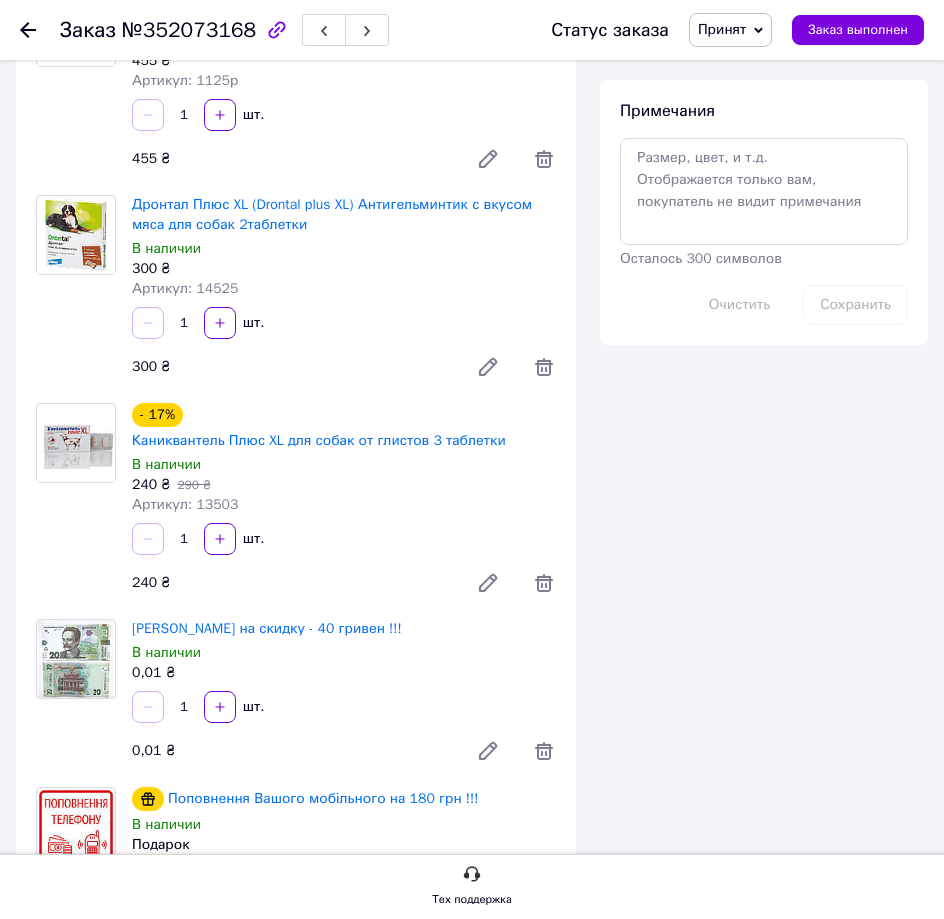 click on "Артикул: 14525" at bounding box center (344, 289) 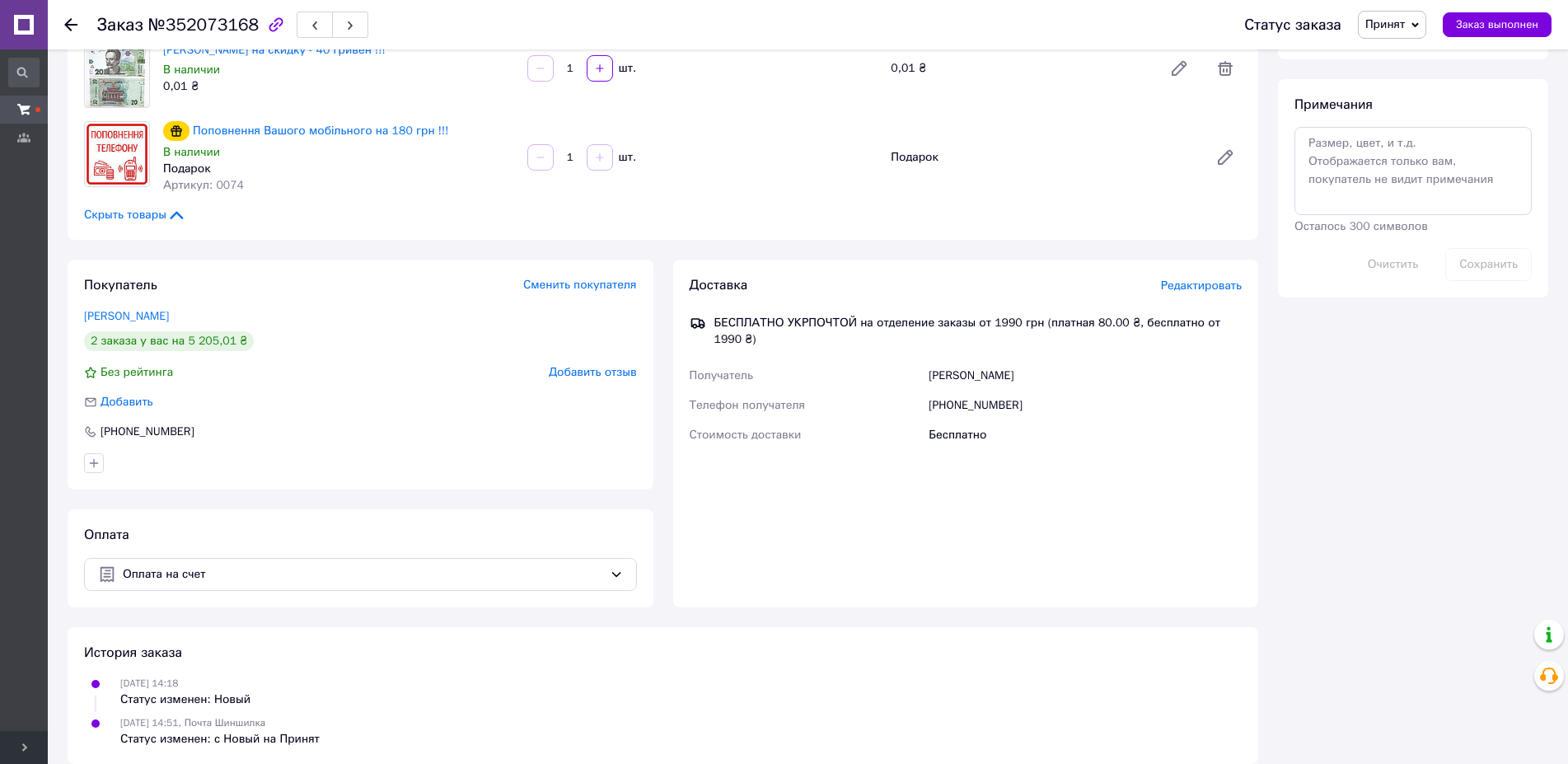 click on "Марія Колот" at bounding box center [1085, 376] 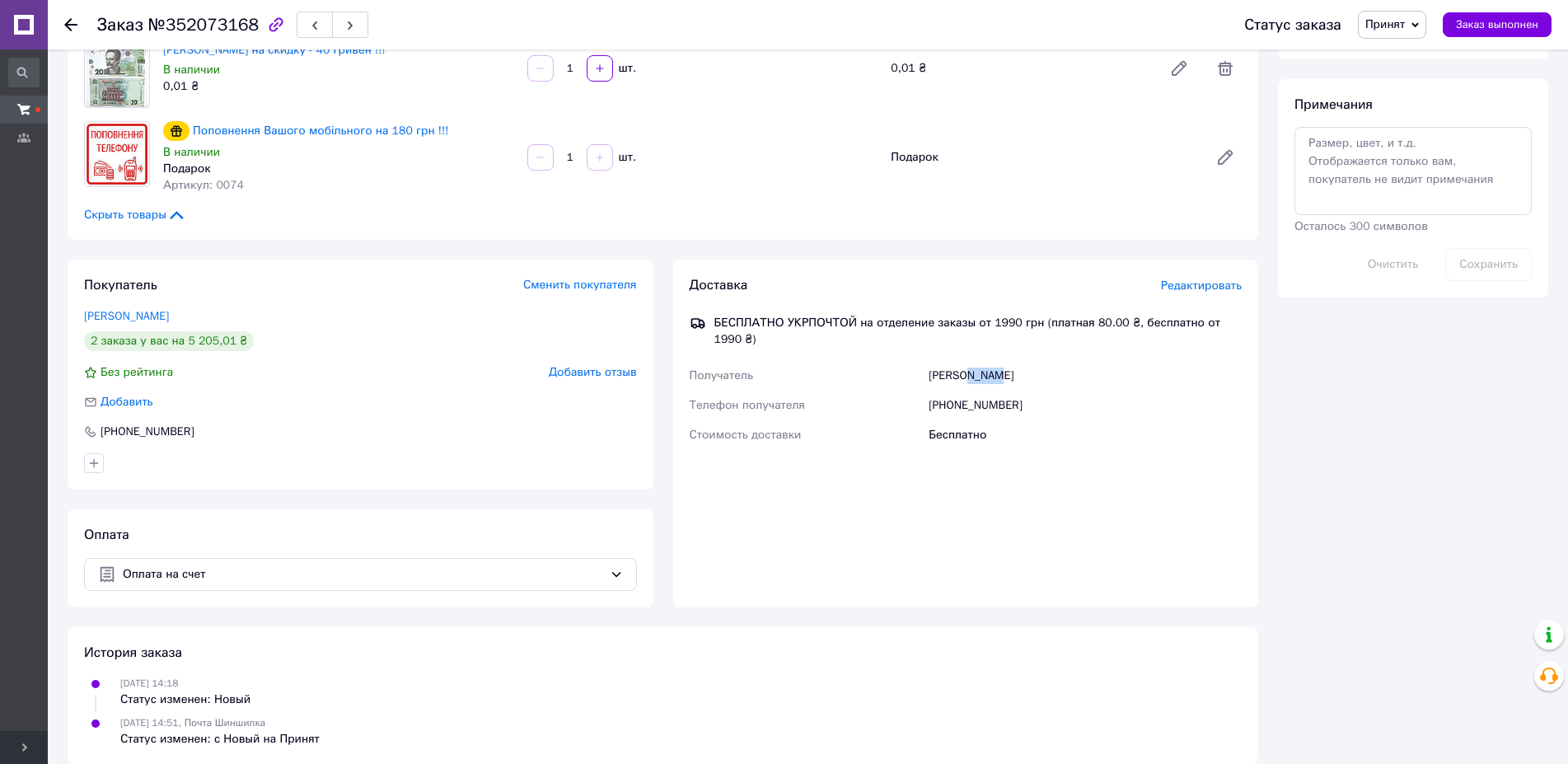 click on "Марія Колот" at bounding box center [1085, 376] 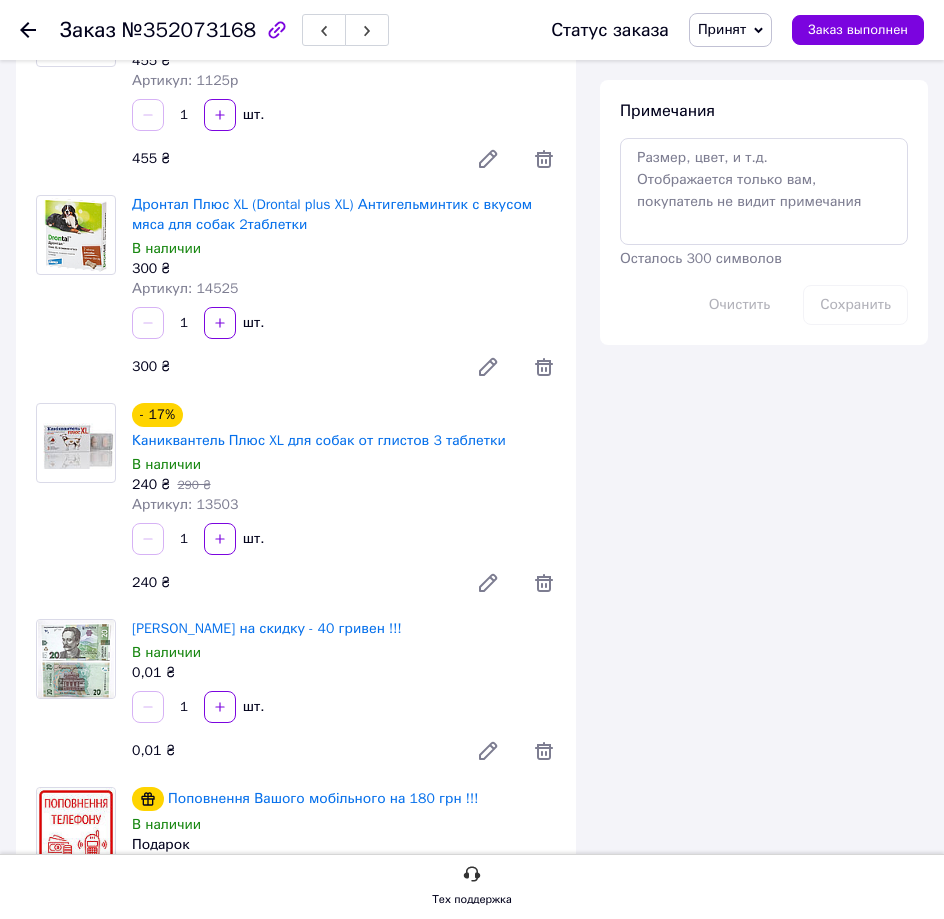 drag, startPoint x: 370, startPoint y: 513, endPoint x: 359, endPoint y: 517, distance: 11.7046995 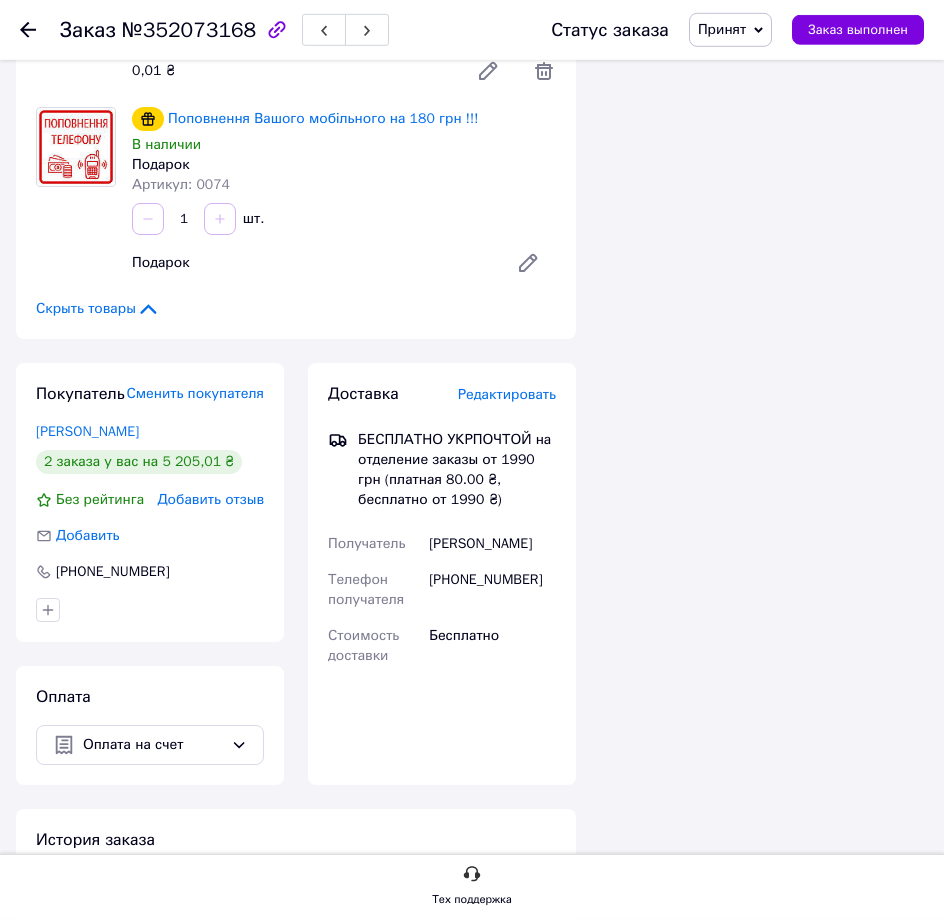 scroll, scrollTop: 1732, scrollLeft: 0, axis: vertical 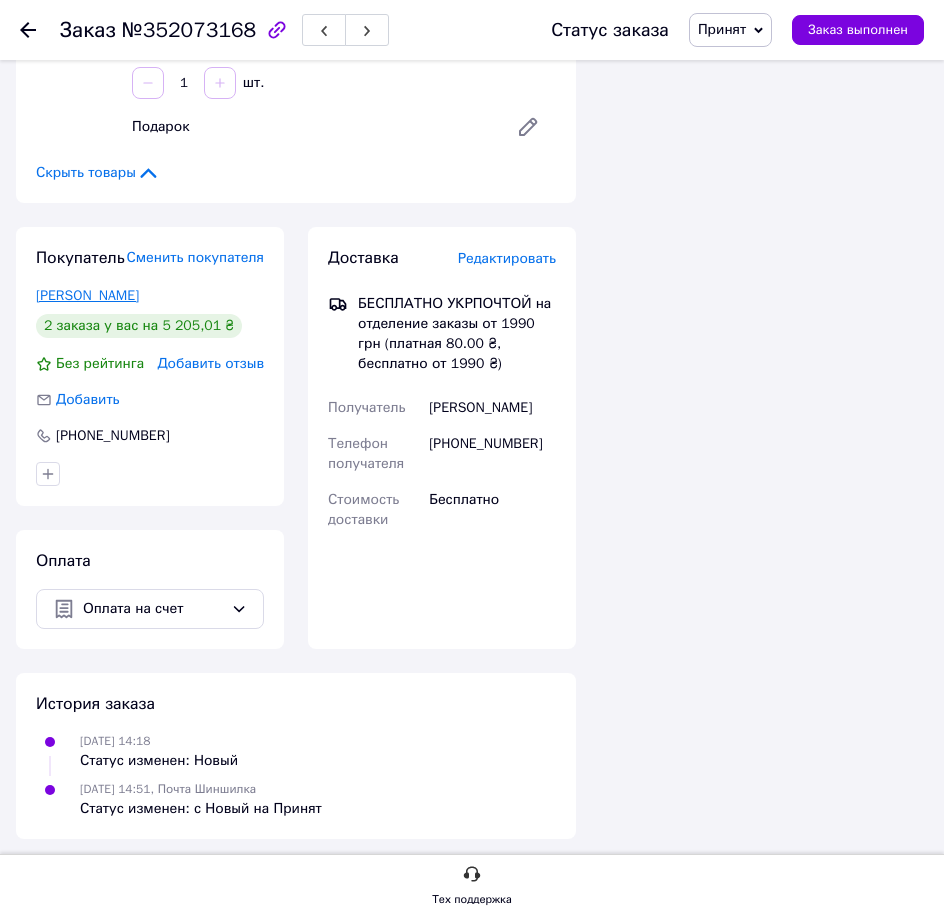 click on "Колот Марія" at bounding box center (87, 295) 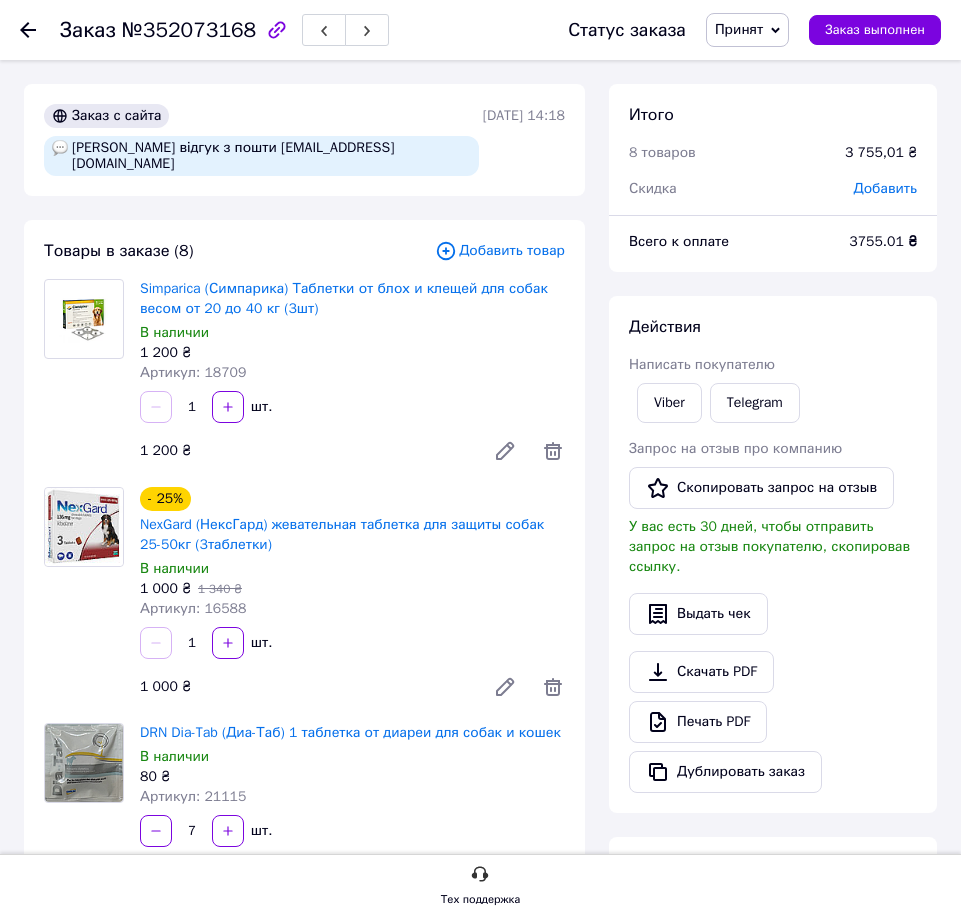 click on "Заказ №352073168 Статус заказа Принят Выполнен Отменен Оплаченный новые Заказ выполнен Заказ с сайта Коментар відгук з пошти mariiastupchyk@gmail.com 10.07.2025 | 14:18 Товары в заказе (8) Добавить товар Simparica (Симпарика) Таблетки от блох и клещей для собак весом от 20 до 40 кг (3шт) В наличии 1 200 ₴ Артикул: 18709 1   шт. 1 200 ₴ - 25% NexGard (НексГард) жевательная таблетка для защиты собак  25-50кг  (3таблетки) В наличии 1 000 ₴   1 340 ₴ Артикул: 16588 1   шт. 1 000 ₴ DRN Dia-Tab (Диа-Таб) 1 таблетка от диареи для собак и кошек В наличии 80 ₴ Артикул: 21115 7" at bounding box center [480, 1334] 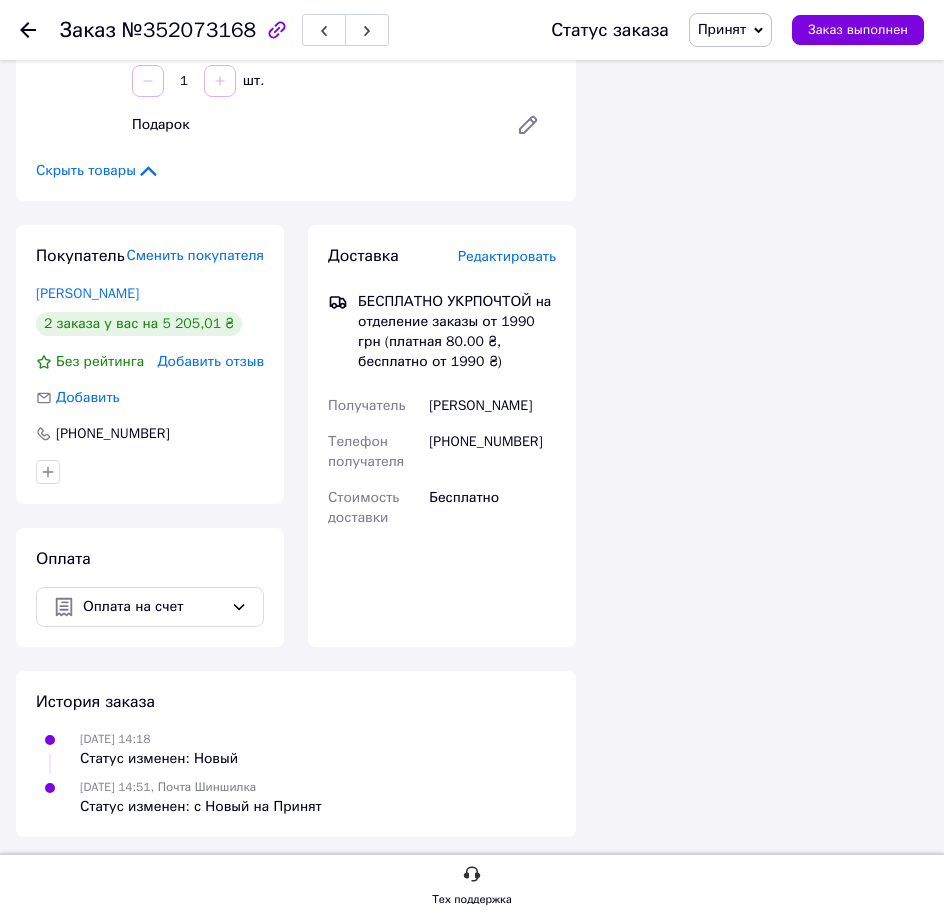 scroll, scrollTop: 1754, scrollLeft: 0, axis: vertical 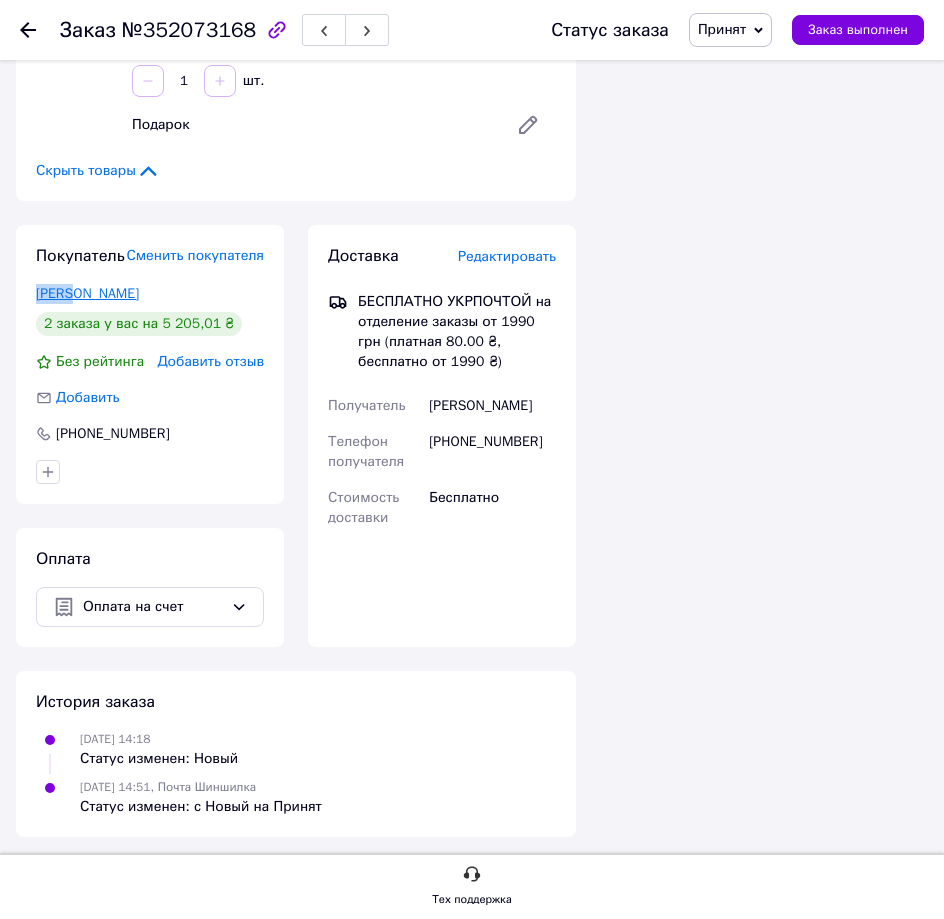 drag, startPoint x: 40, startPoint y: 289, endPoint x: 81, endPoint y: 287, distance: 41.04875 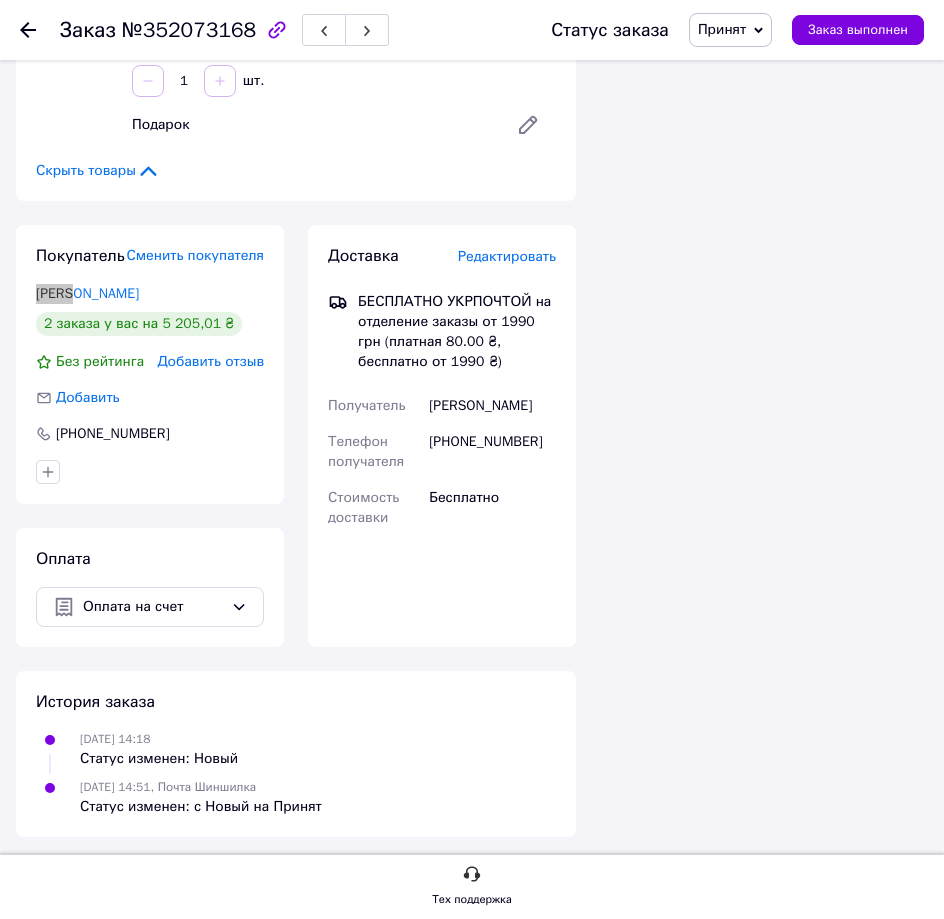 click on "Итого 8 товаров 3 755,01 ₴ Скидка Добавить Всего к оплате 3755.01 ₴ Действия Написать покупателю Viber Telegram Запрос на отзыв про компанию   Скопировать запрос на отзыв У вас есть 30 дней, чтобы отправить запрос на отзыв покупателю, скопировав ссылку.   Выдать чек   Скачать PDF   Печать PDF   Дублировать заказ Метки Личные заметки, которые видите только вы. По ним можно фильтровать заказы Примечания Осталось 300 символов Очистить Сохранить" at bounding box center (764, -411) 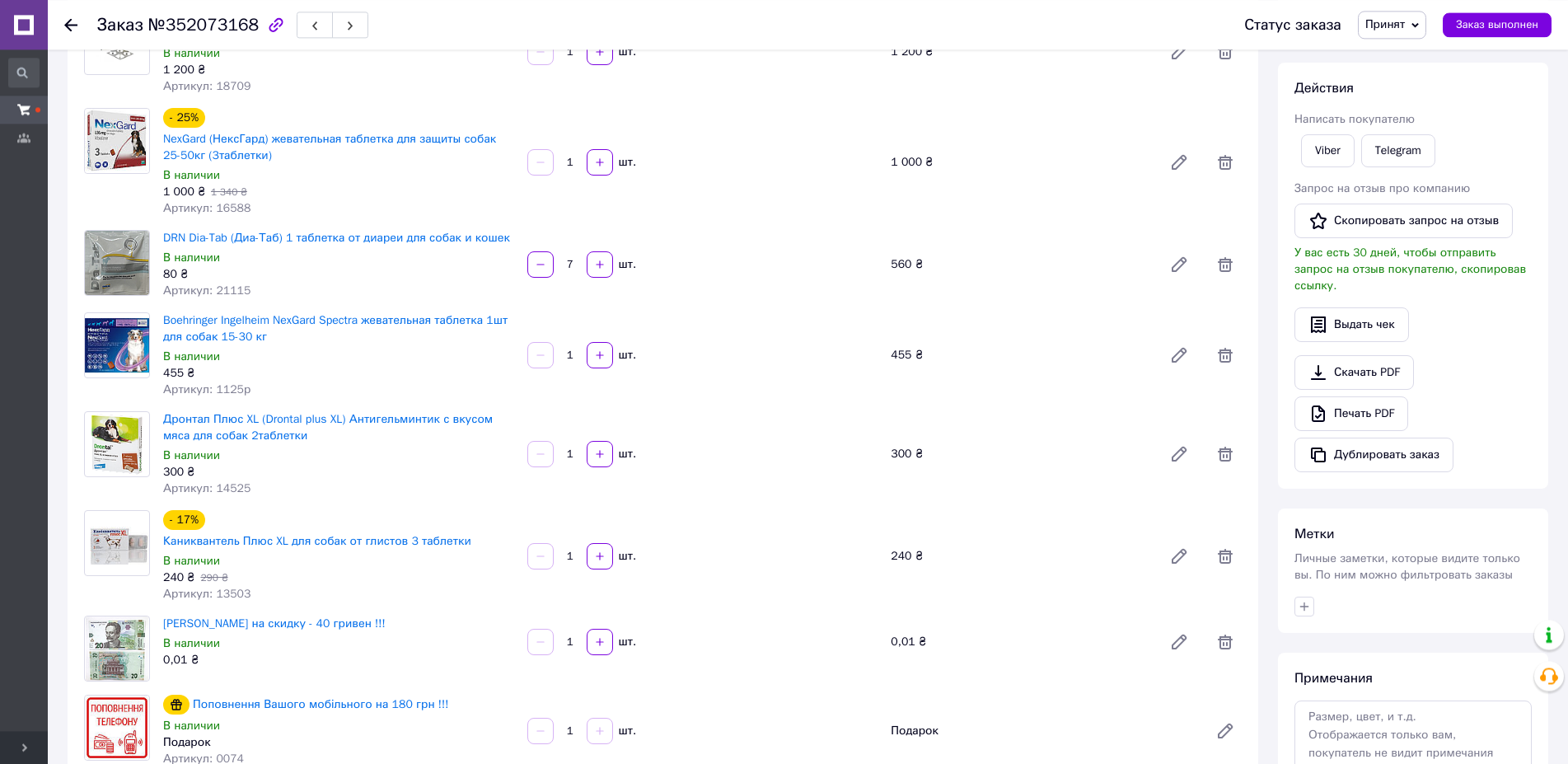 scroll, scrollTop: 166, scrollLeft: 0, axis: vertical 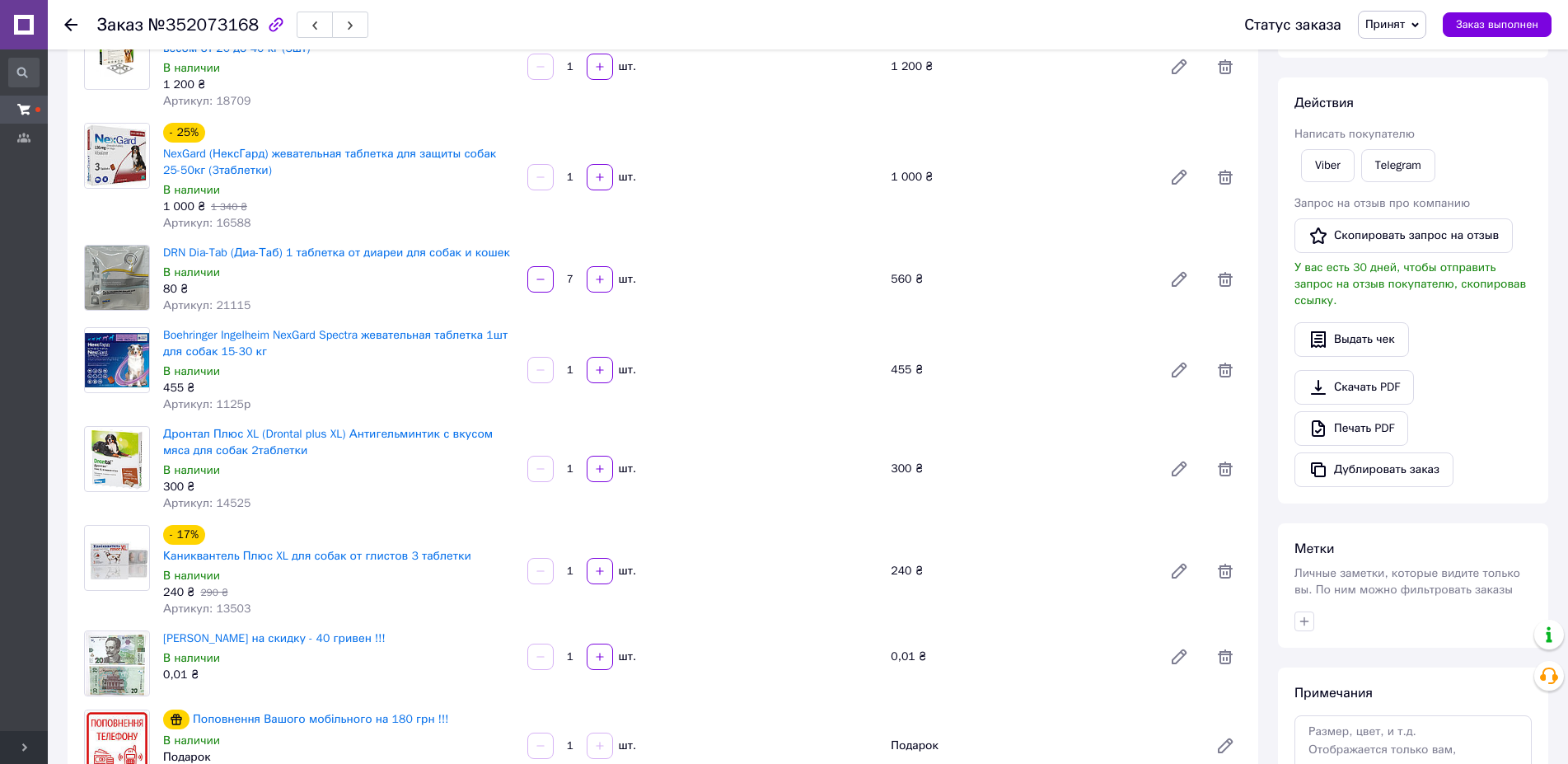 click 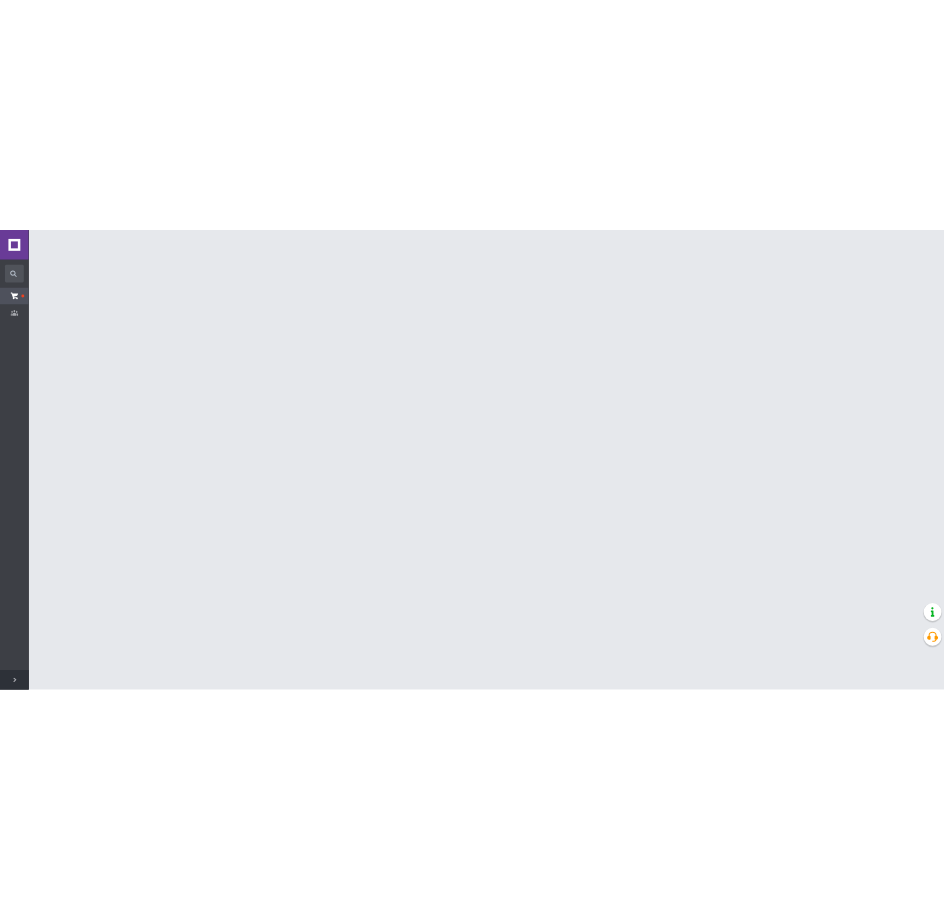 scroll, scrollTop: 0, scrollLeft: 0, axis: both 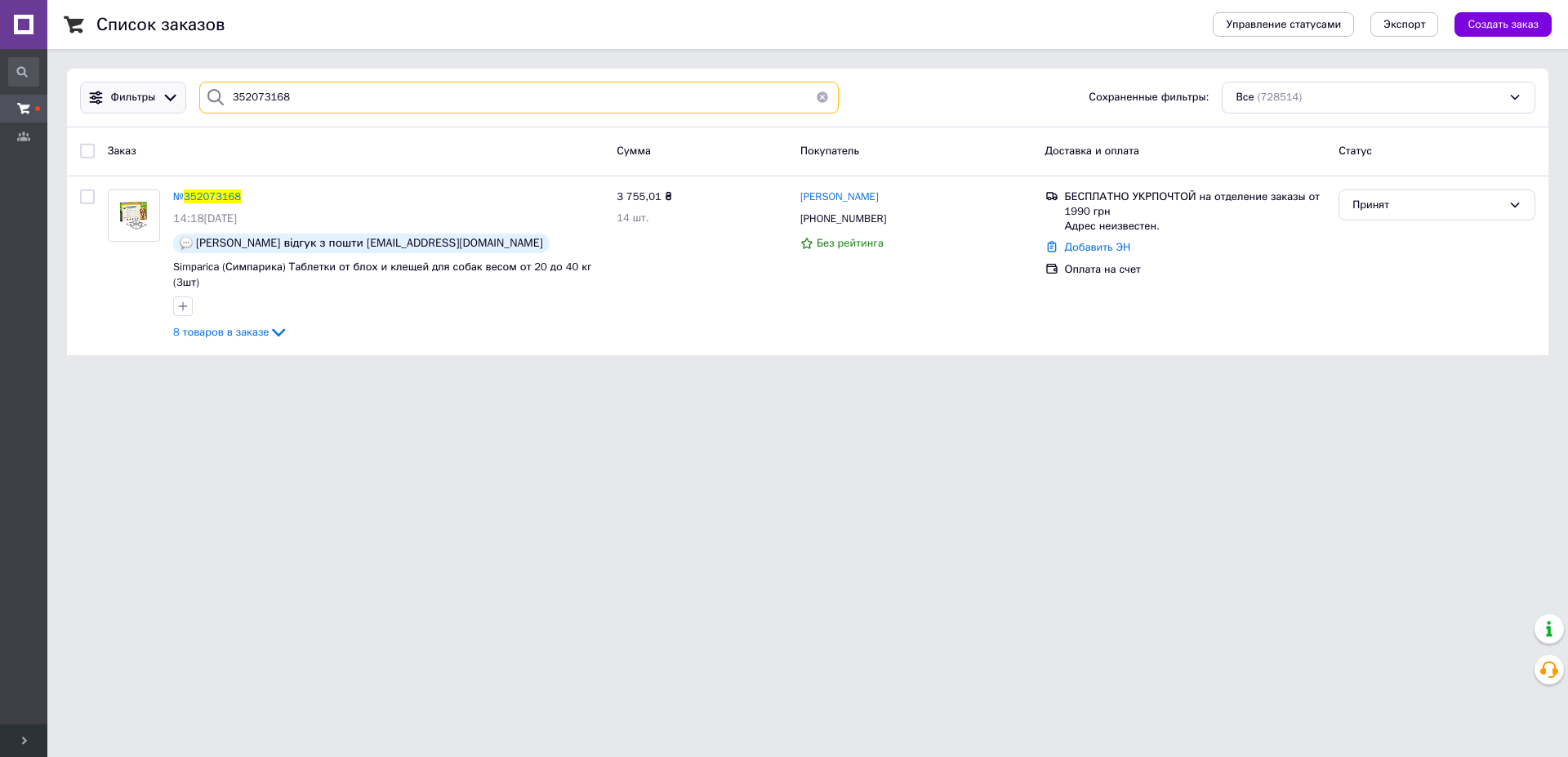 drag, startPoint x: 331, startPoint y: 100, endPoint x: 184, endPoint y: 100, distance: 147 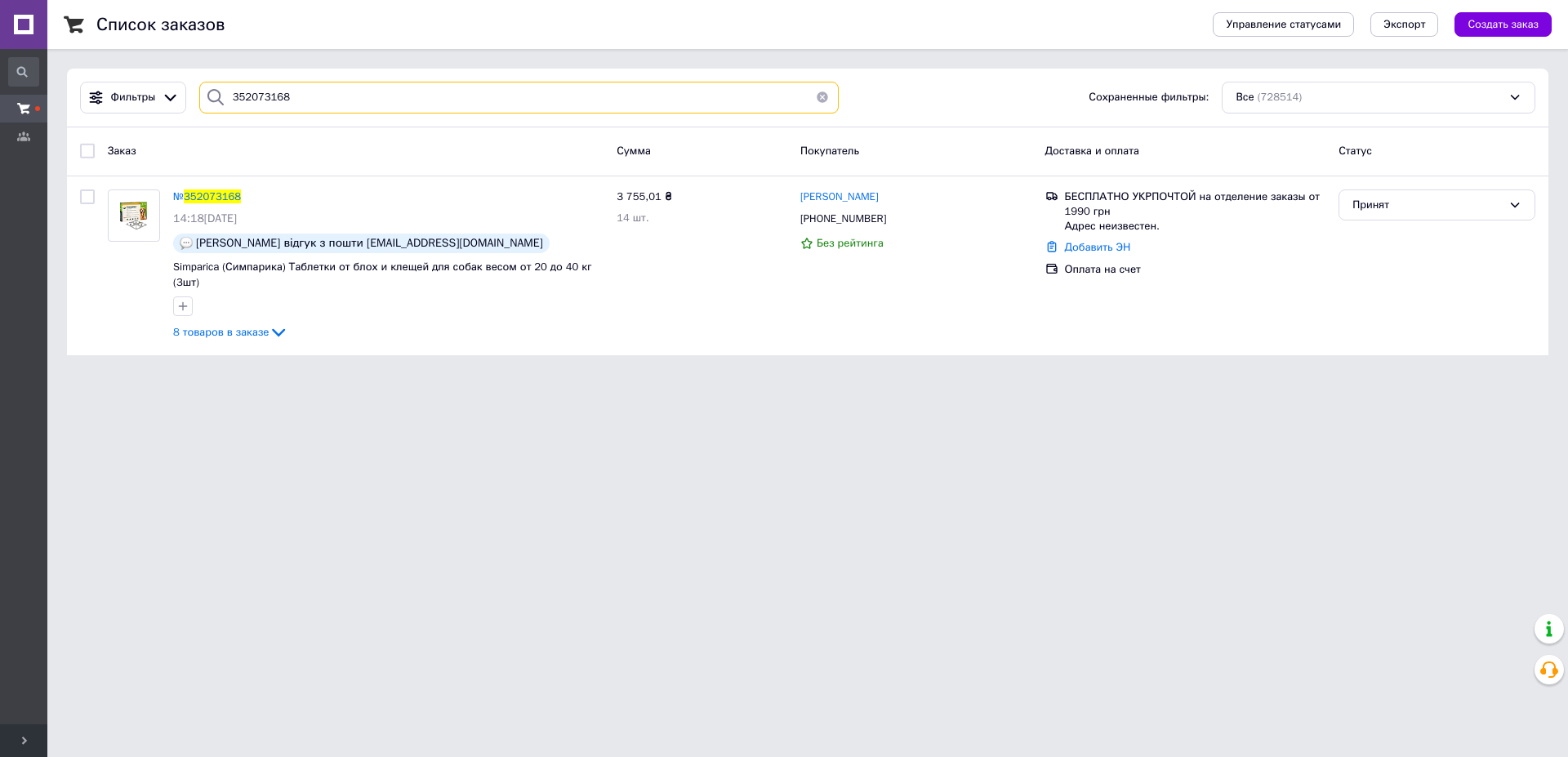 paste on "4582" 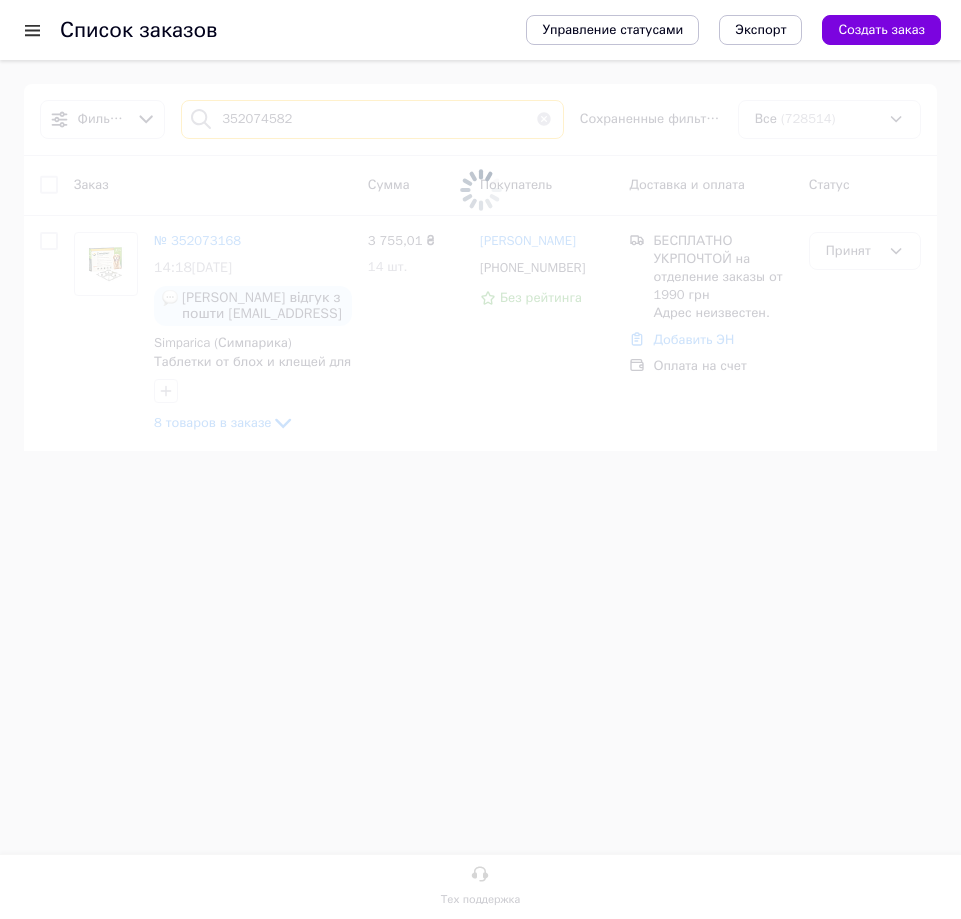 type on "352074582" 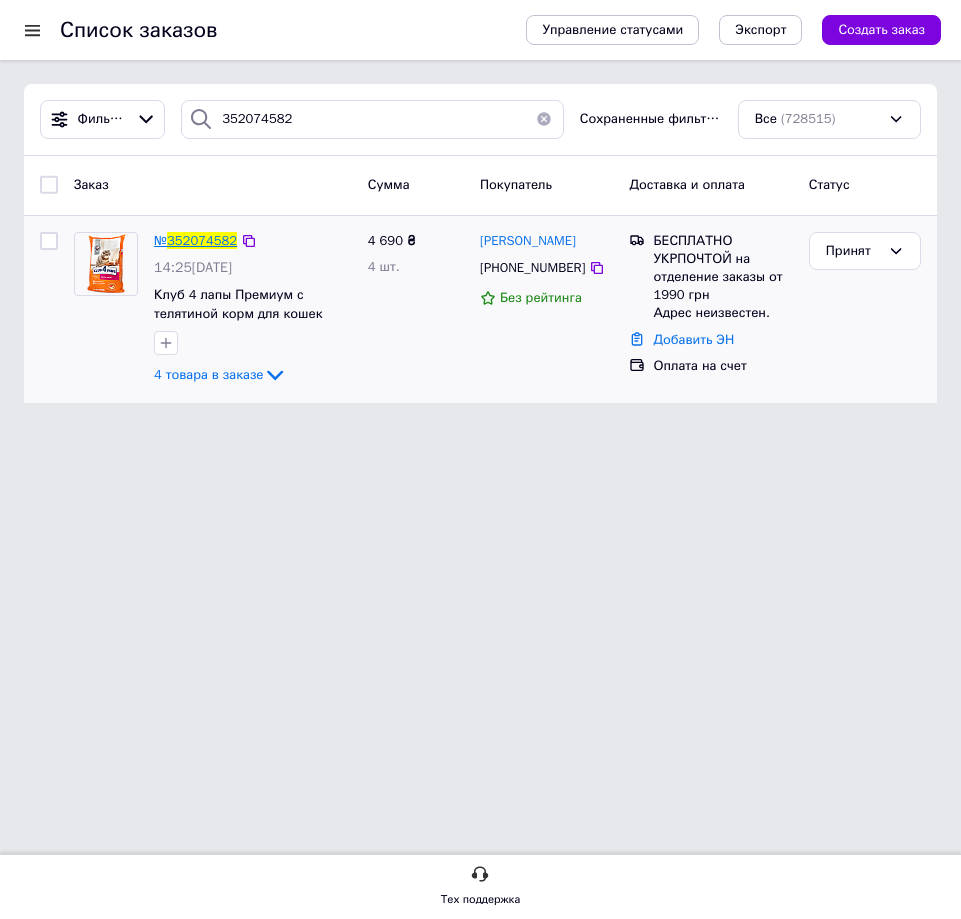 click on "352074582" at bounding box center [202, 240] 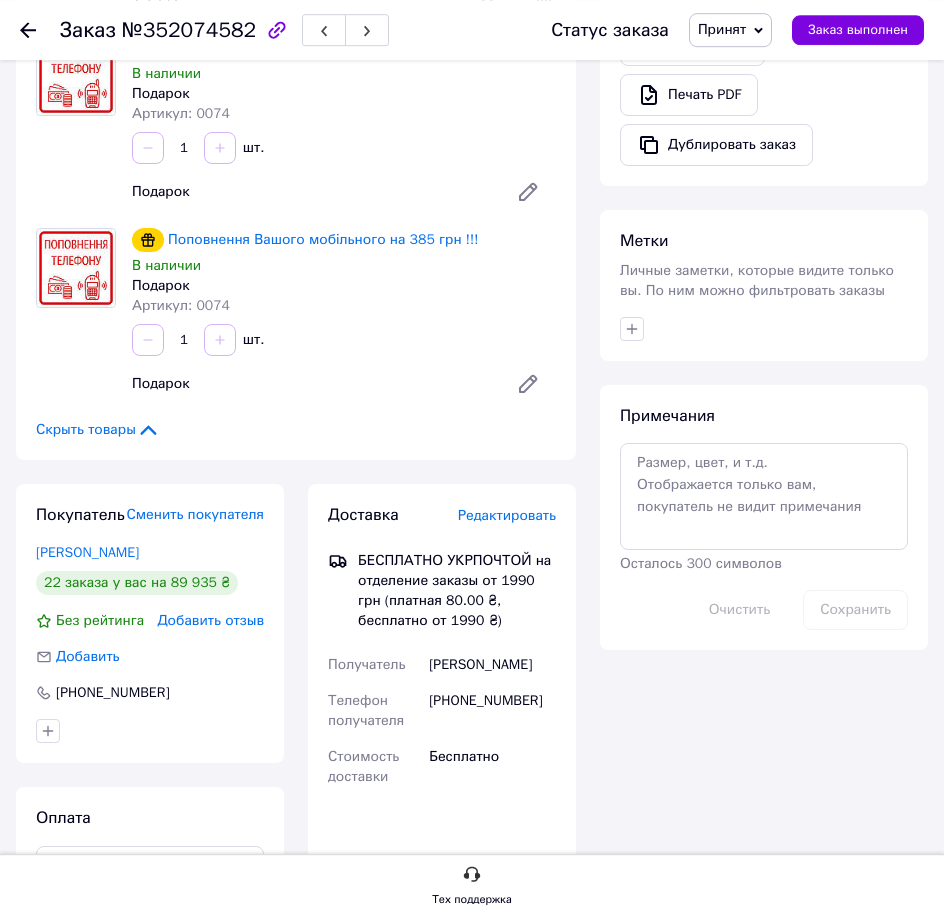 scroll, scrollTop: 612, scrollLeft: 0, axis: vertical 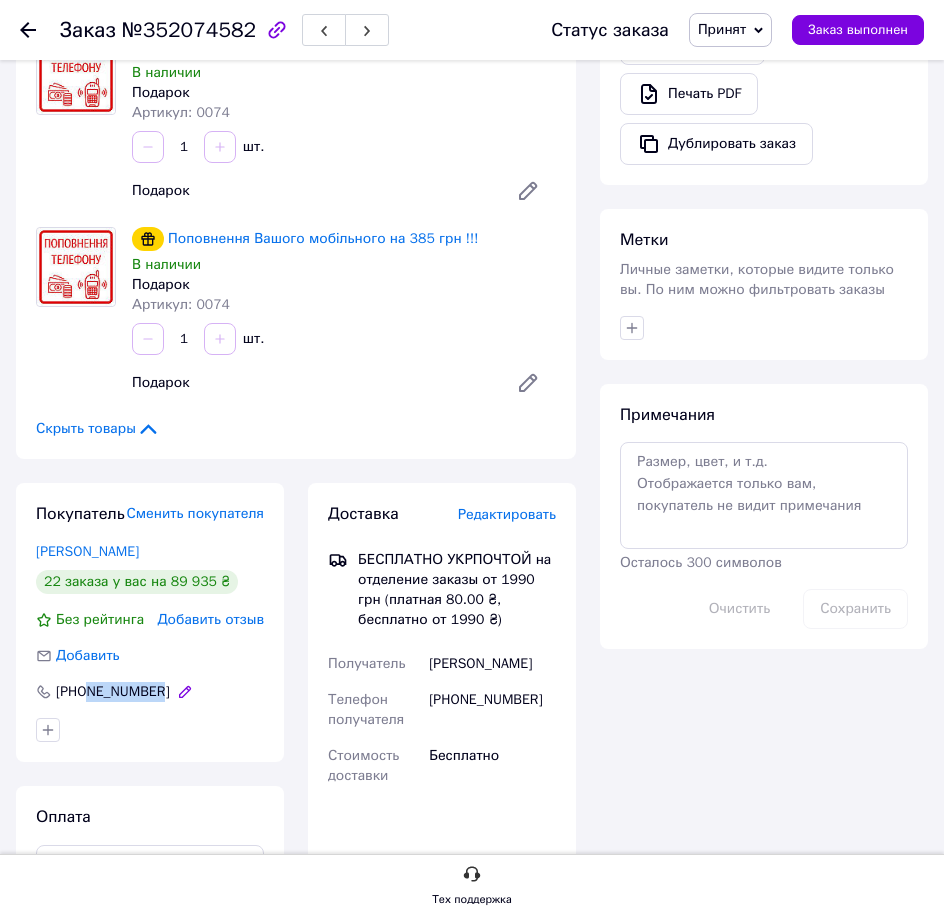 drag, startPoint x: 191, startPoint y: 716, endPoint x: 98, endPoint y: 723, distance: 93.26307 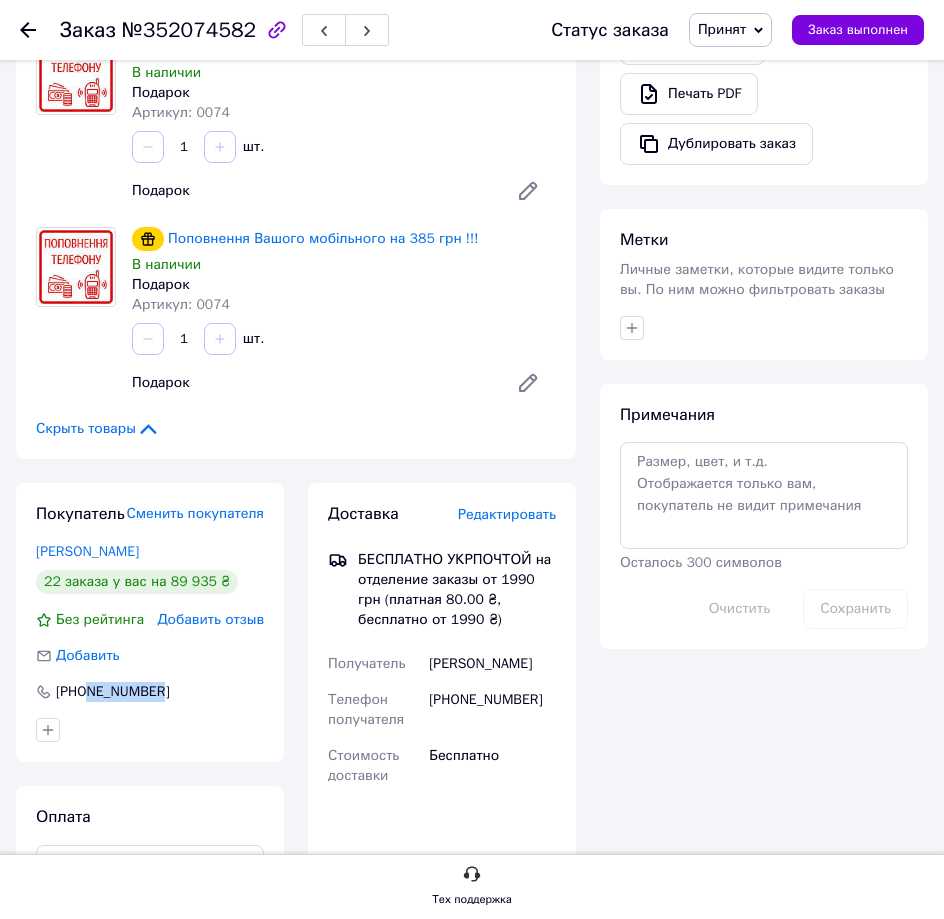 copy on "502318371" 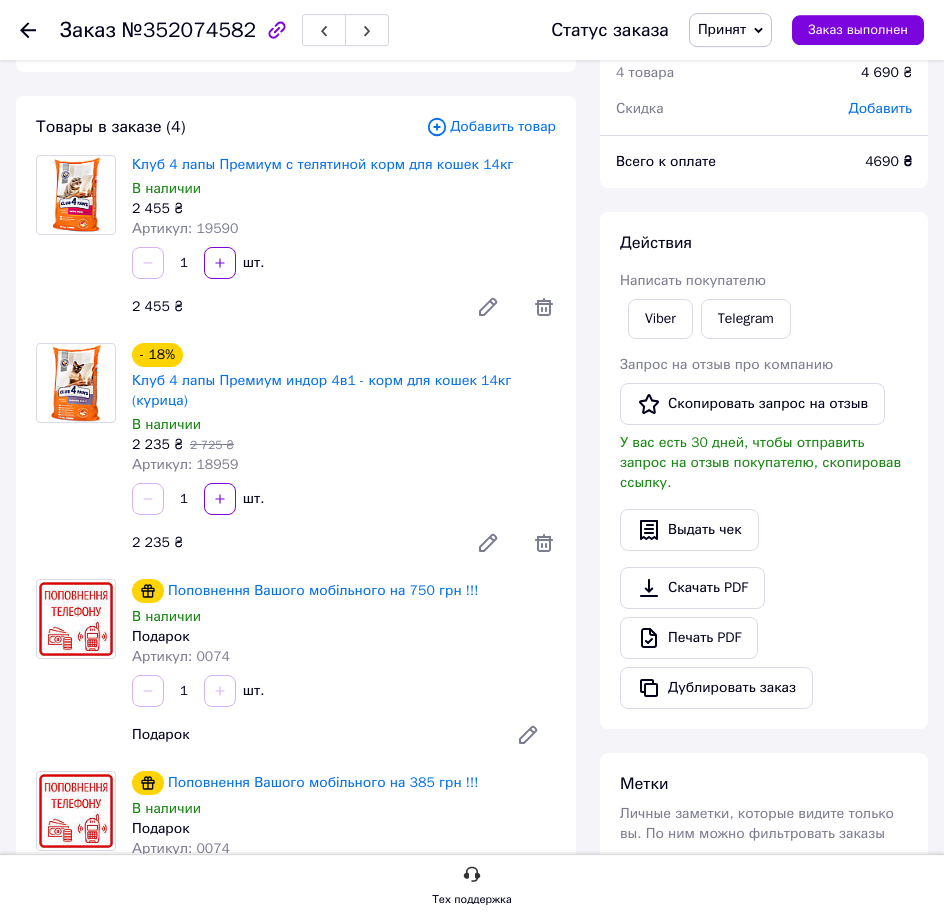 scroll, scrollTop: 0, scrollLeft: 0, axis: both 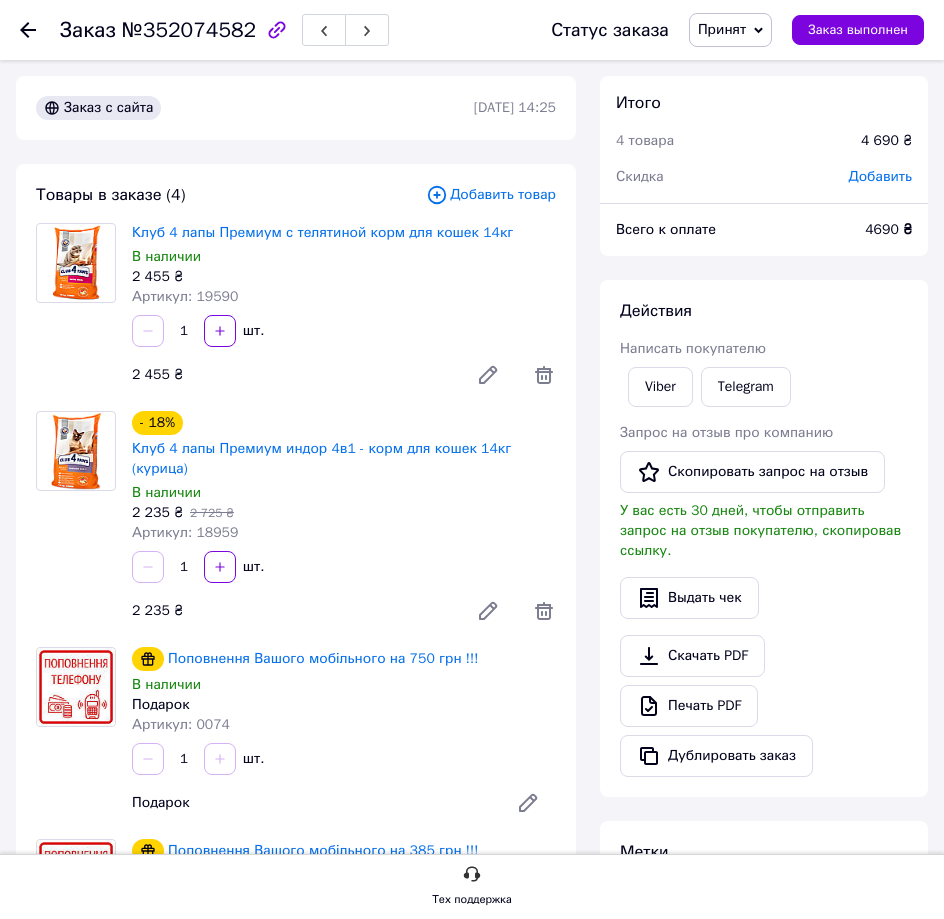 click on "1   шт." at bounding box center (344, 331) 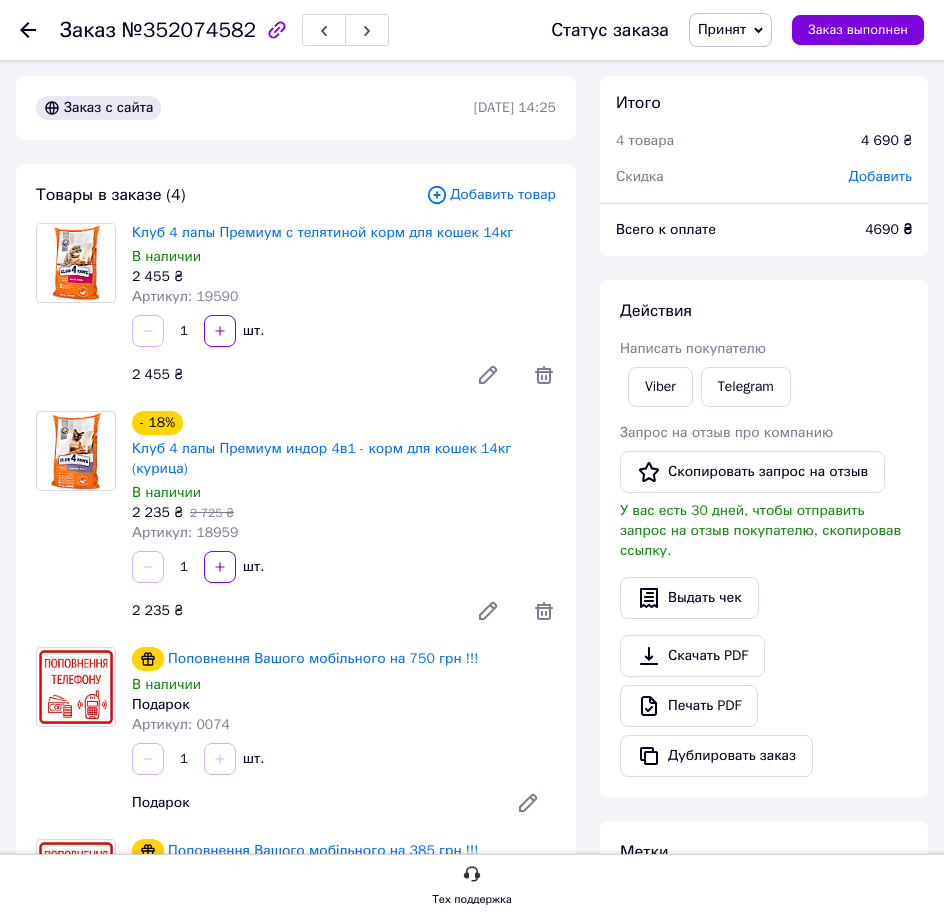 drag, startPoint x: 364, startPoint y: 366, endPoint x: 371, endPoint y: 335, distance: 31.780497 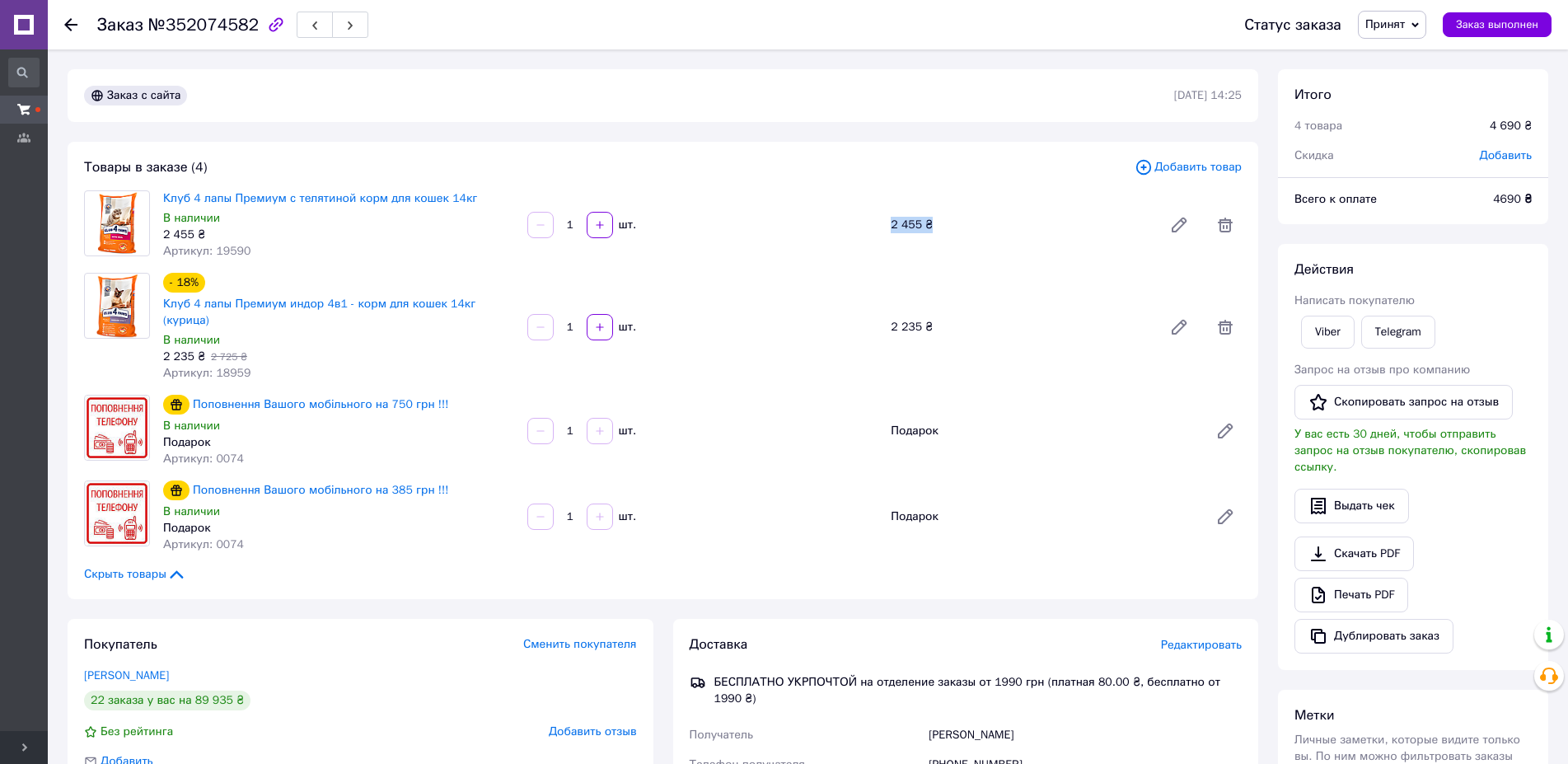 click 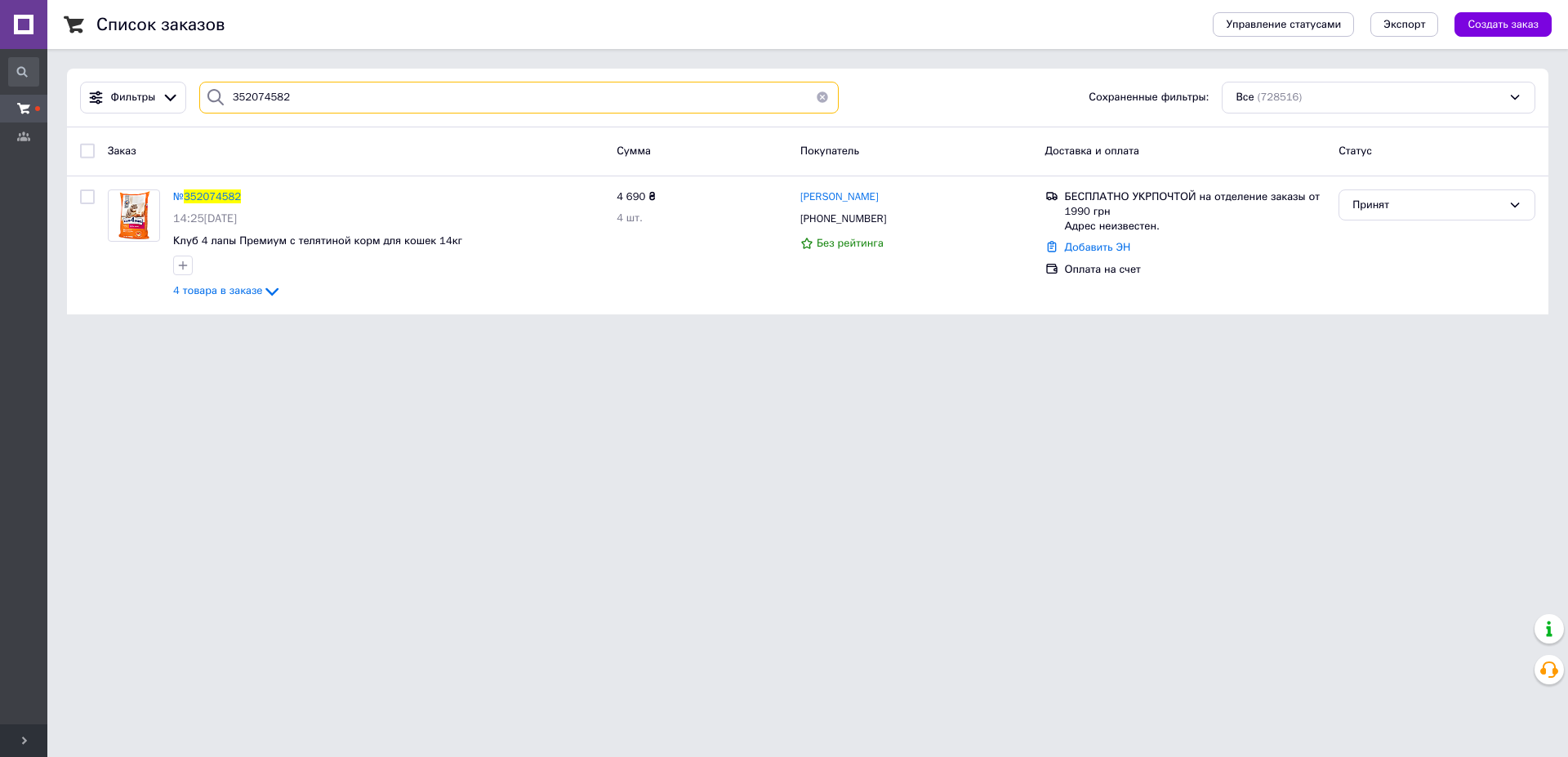 drag, startPoint x: 445, startPoint y: 103, endPoint x: 202, endPoint y: 99, distance: 243.03292 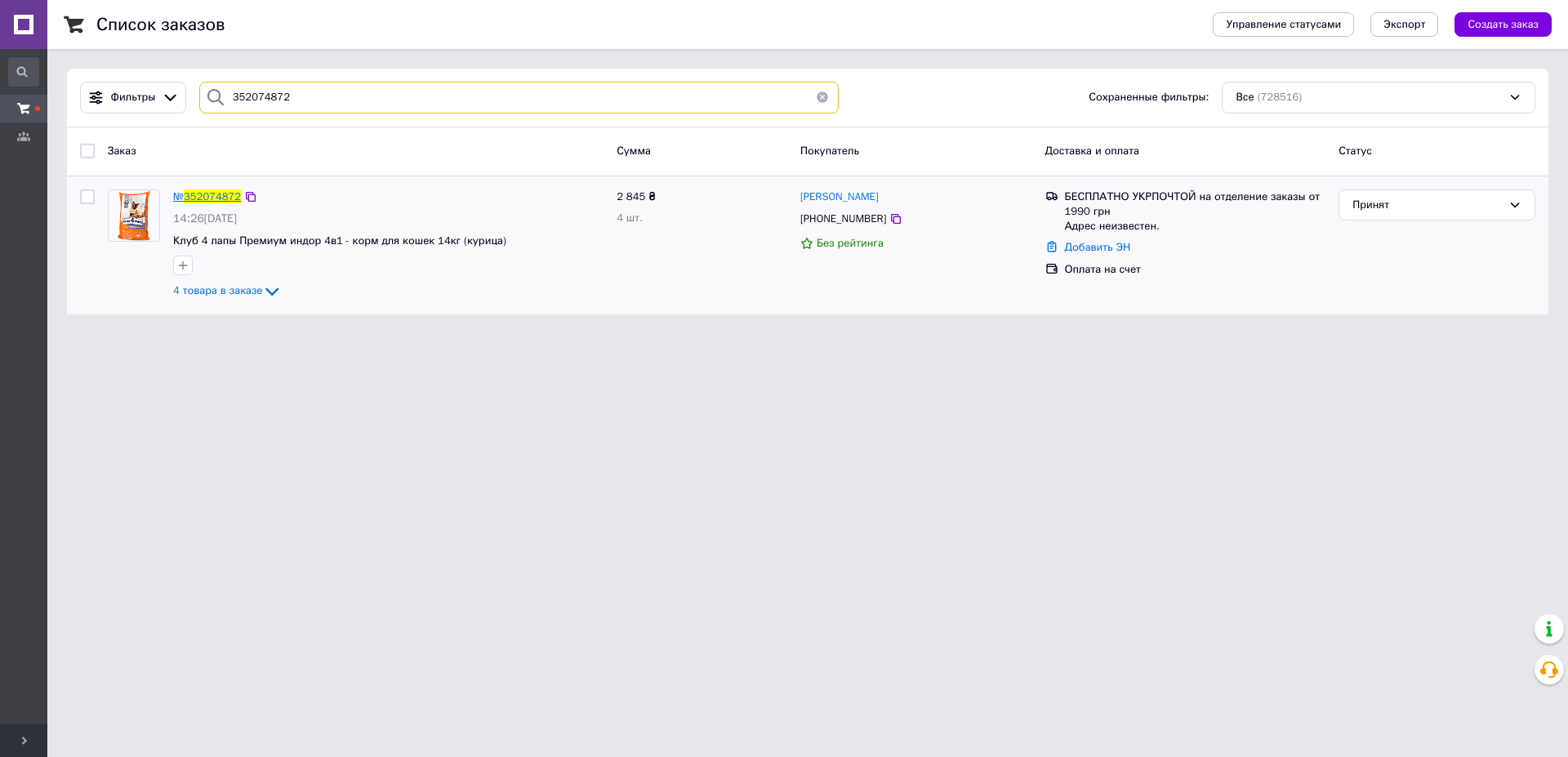 type on "352074872" 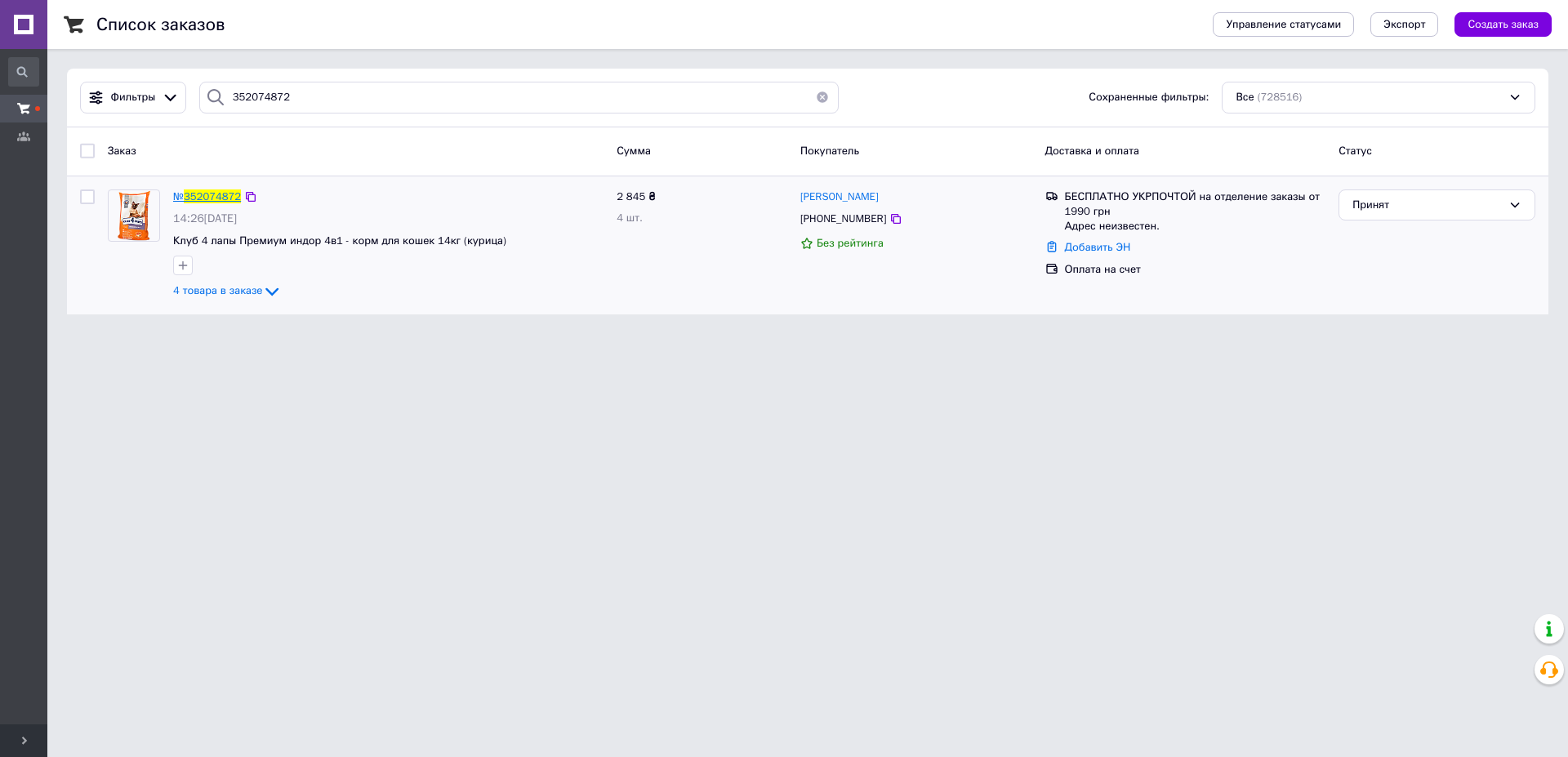 click on "352074872" at bounding box center [212, 196] 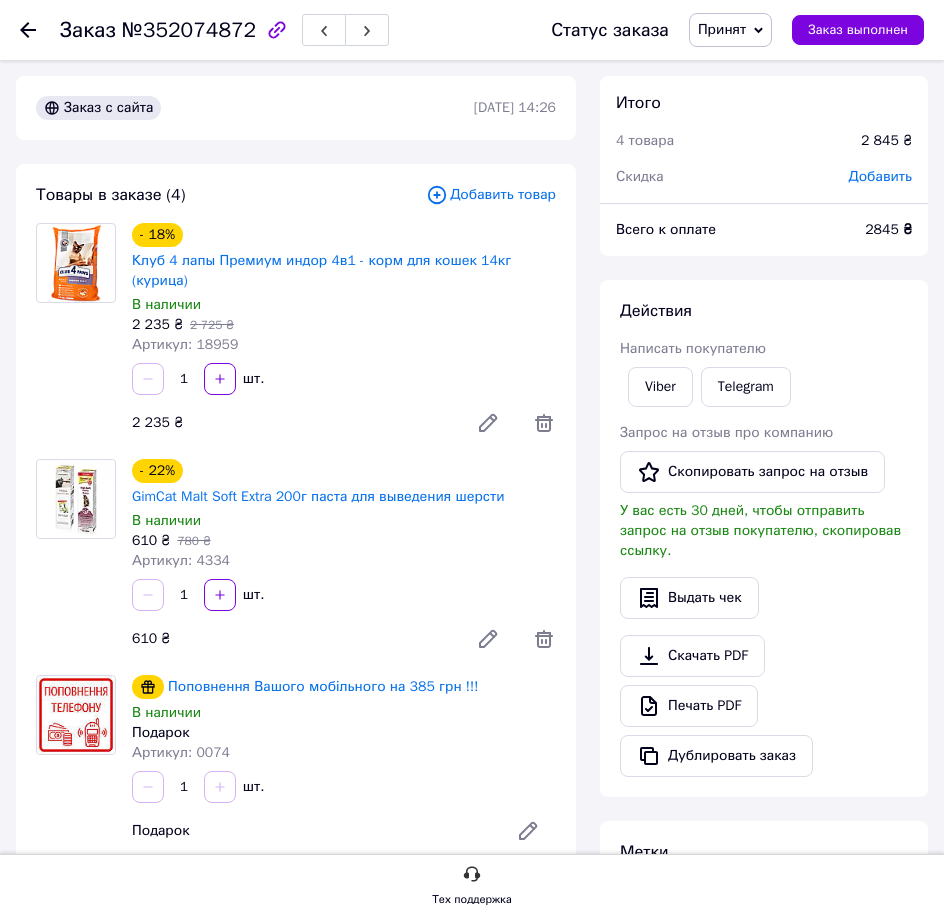 click on "1   шт." at bounding box center [344, 379] 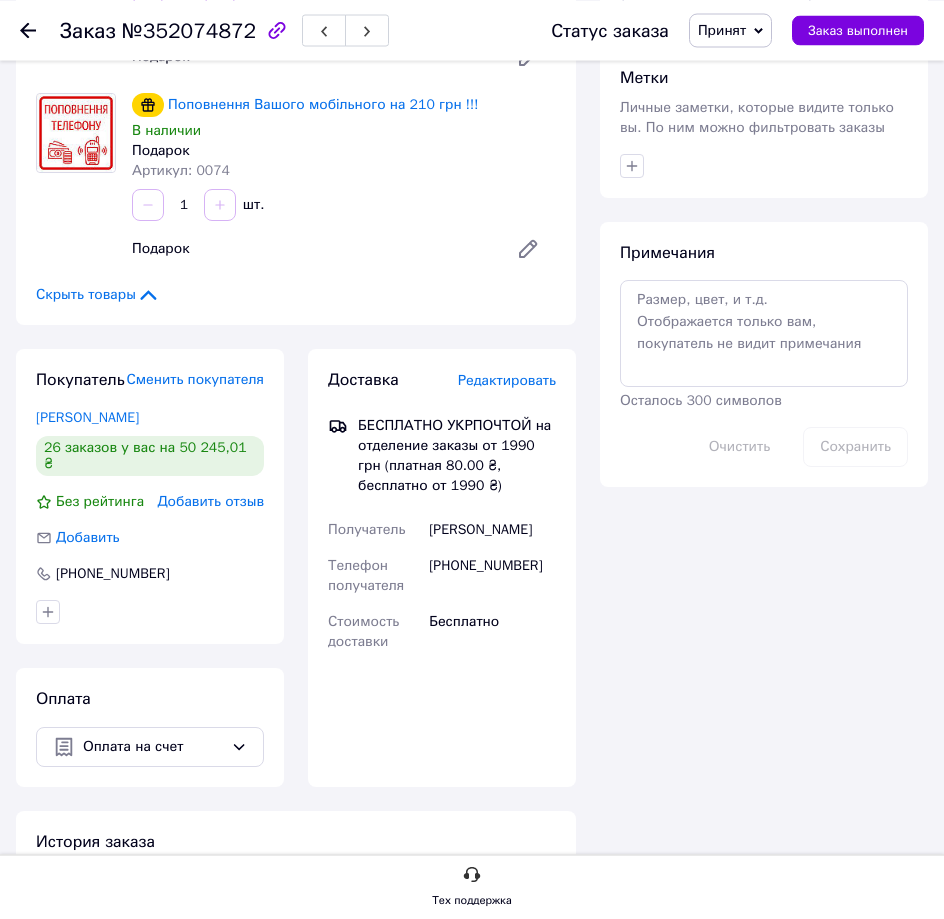 scroll, scrollTop: 816, scrollLeft: 0, axis: vertical 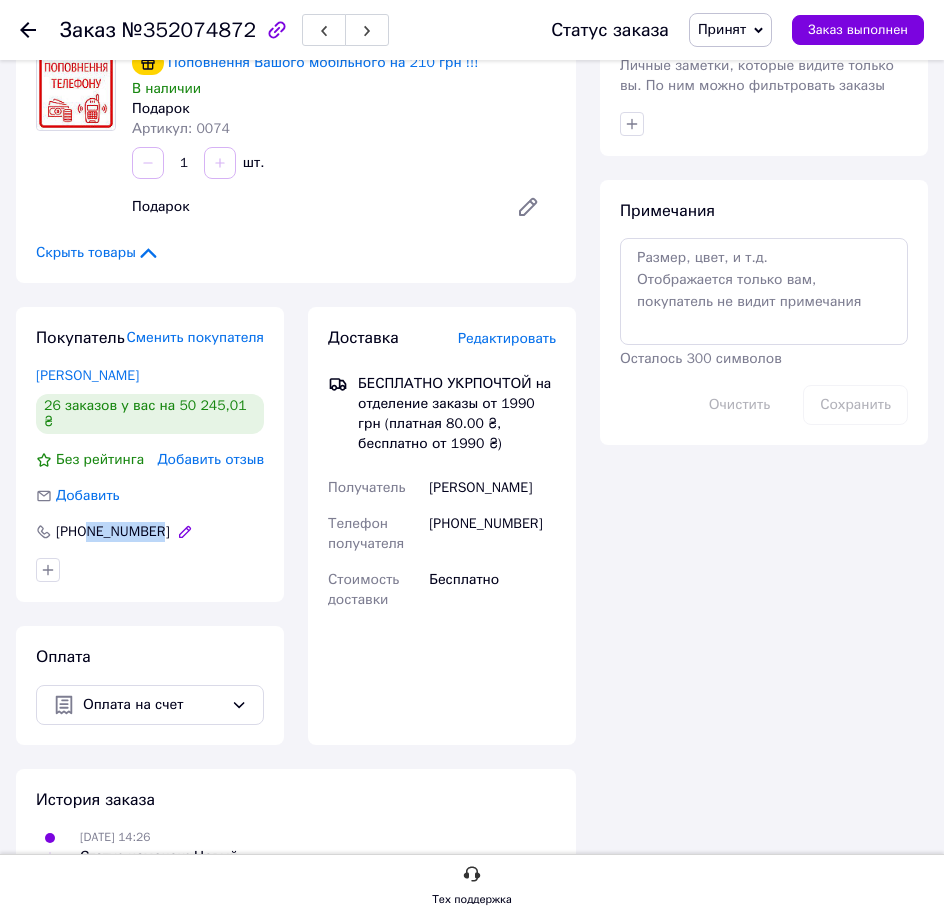 drag, startPoint x: 196, startPoint y: 533, endPoint x: 98, endPoint y: 534, distance: 98.005104 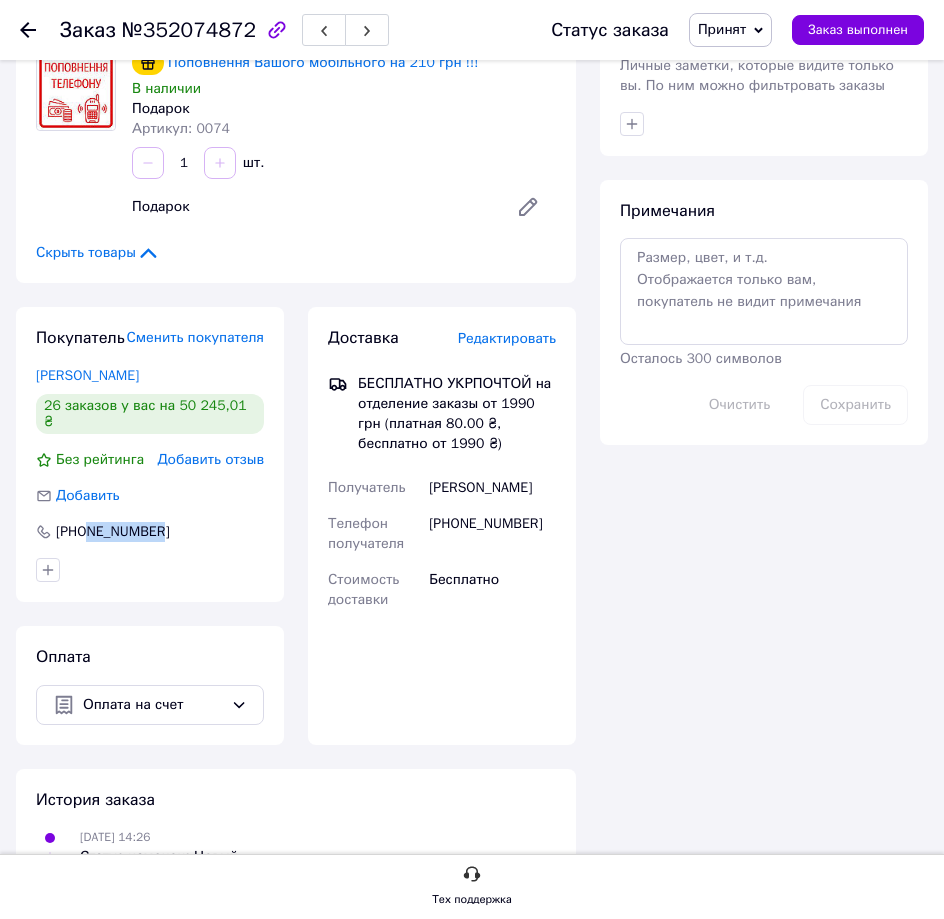 copy on "951712301" 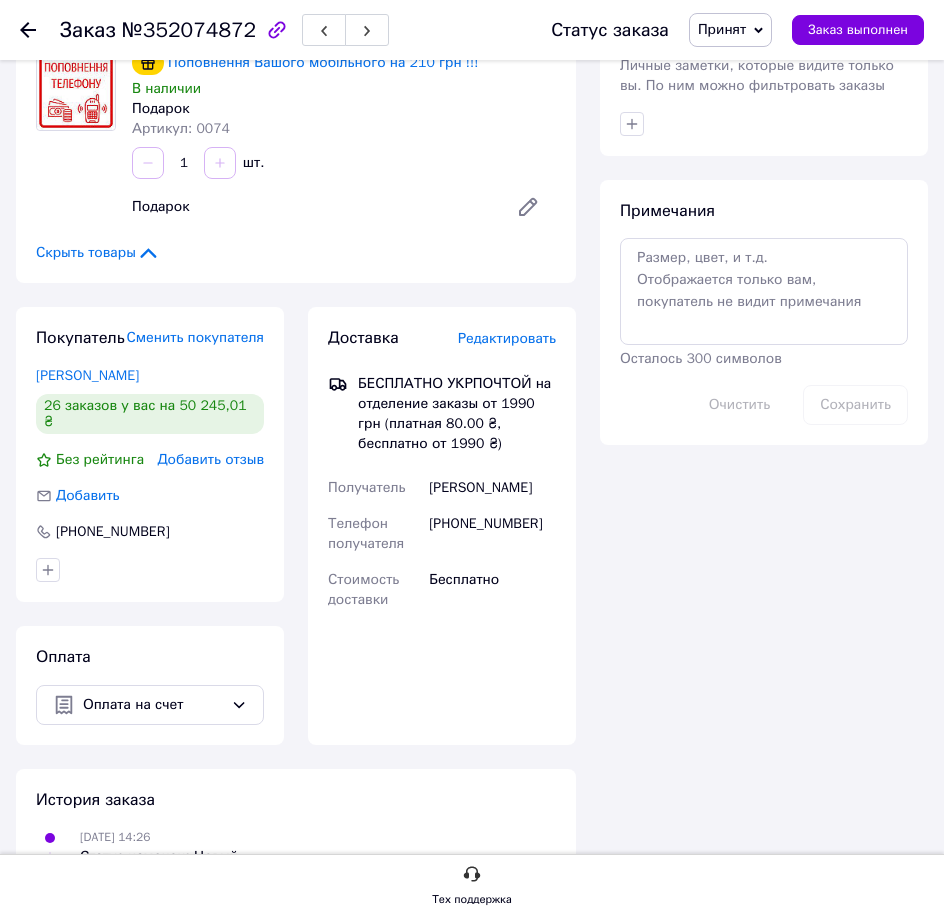click on "1   шт." at bounding box center [344, 163] 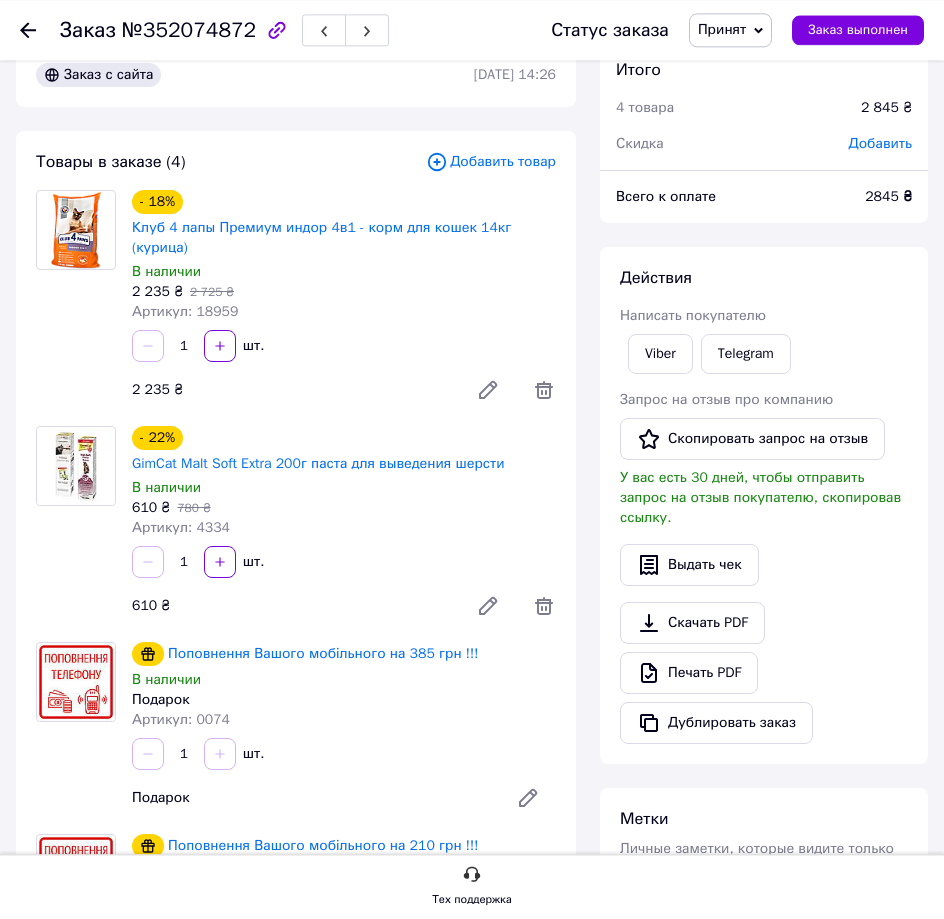 scroll, scrollTop: 0, scrollLeft: 0, axis: both 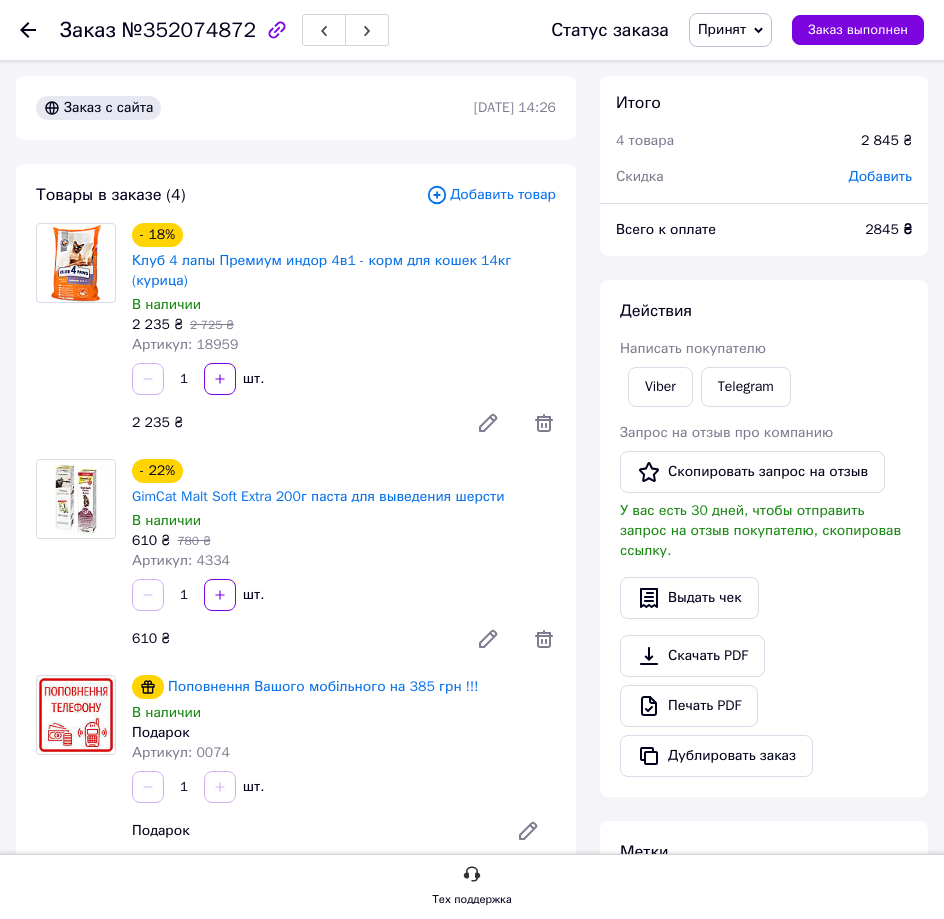 click on "1   шт." at bounding box center [344, 379] 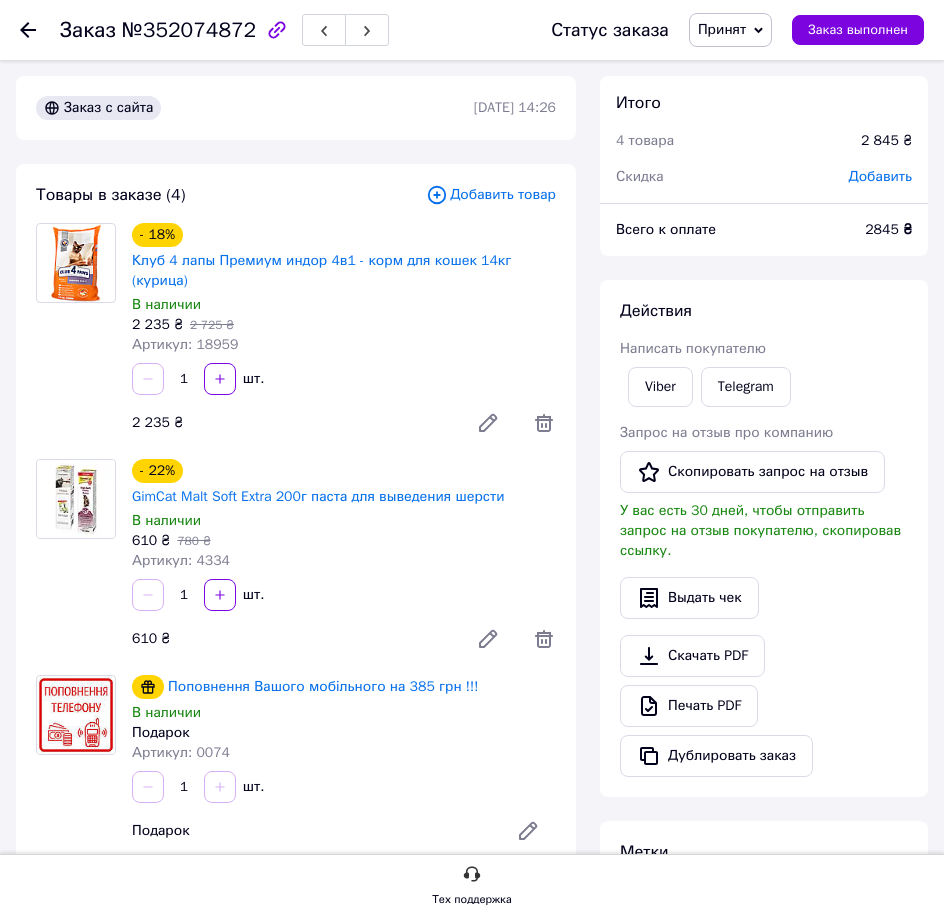 drag, startPoint x: 431, startPoint y: 330, endPoint x: 431, endPoint y: 32, distance: 298 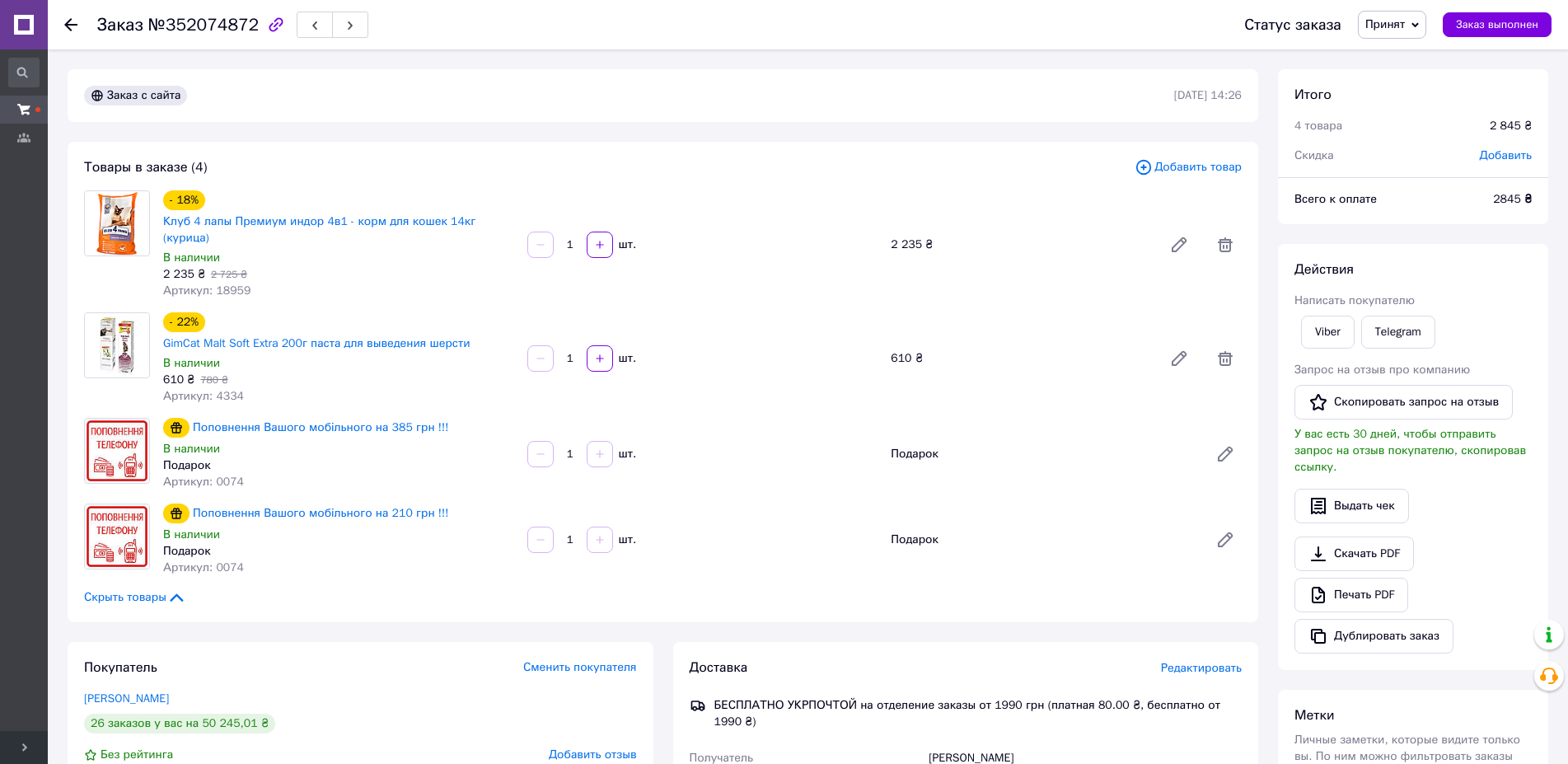 click on "Заказ №352074872 Статус заказа Принят Выполнен Отменен Оплаченный новые Заказ выполнен" at bounding box center (807, 25) 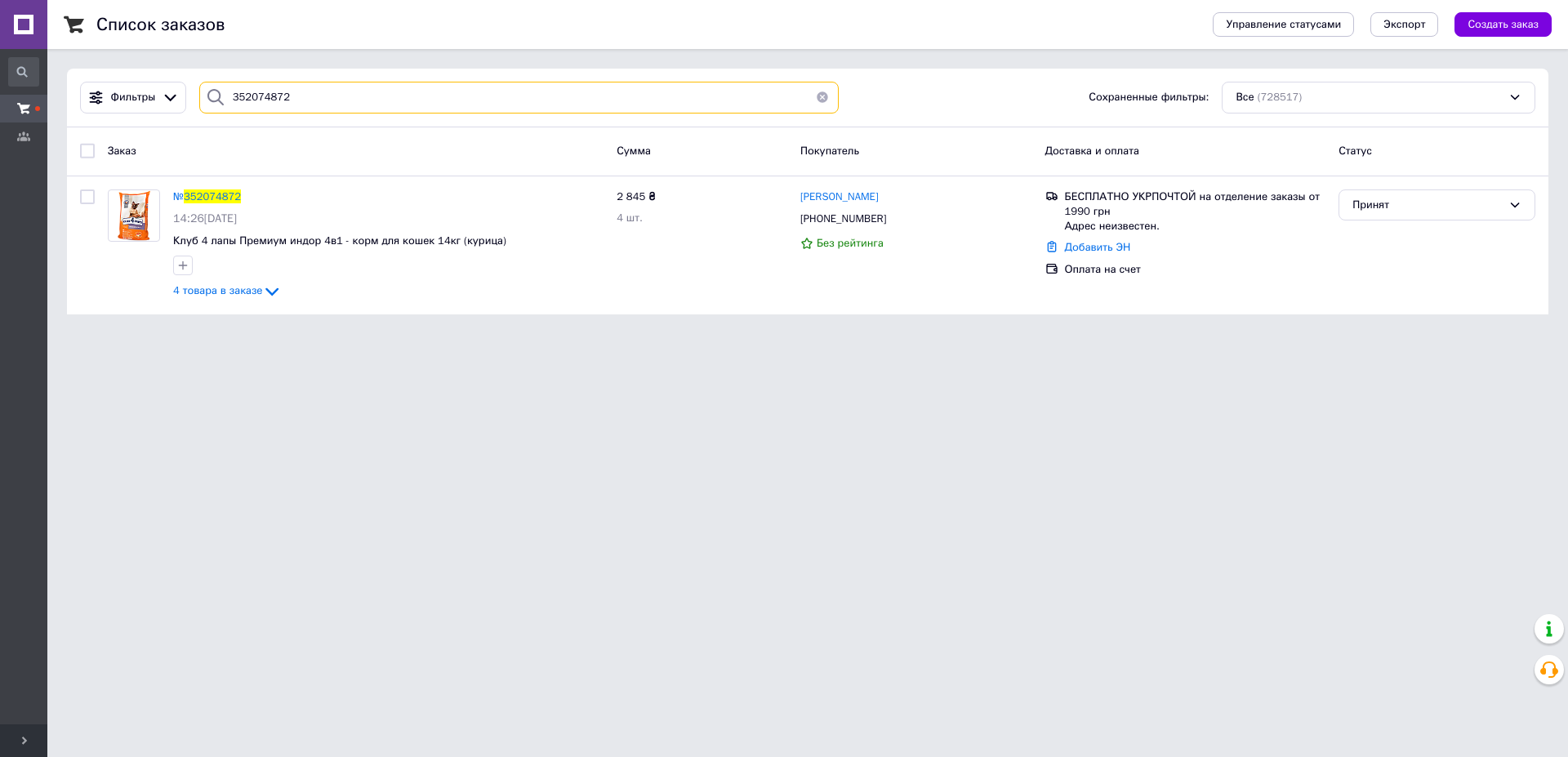 drag, startPoint x: 319, startPoint y: 96, endPoint x: 179, endPoint y: 98, distance: 140.01428 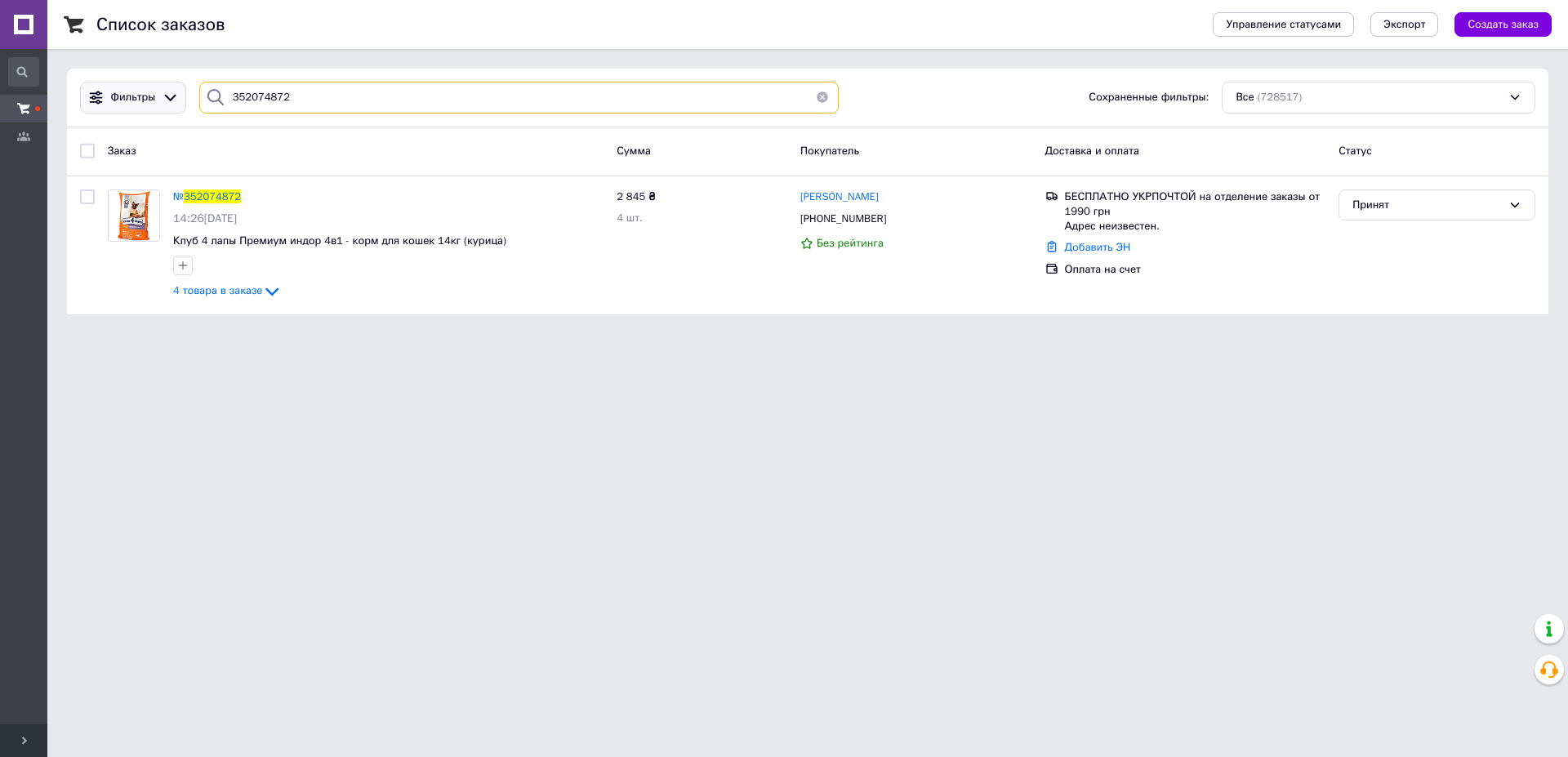 click on "352074872" at bounding box center [519, 97] 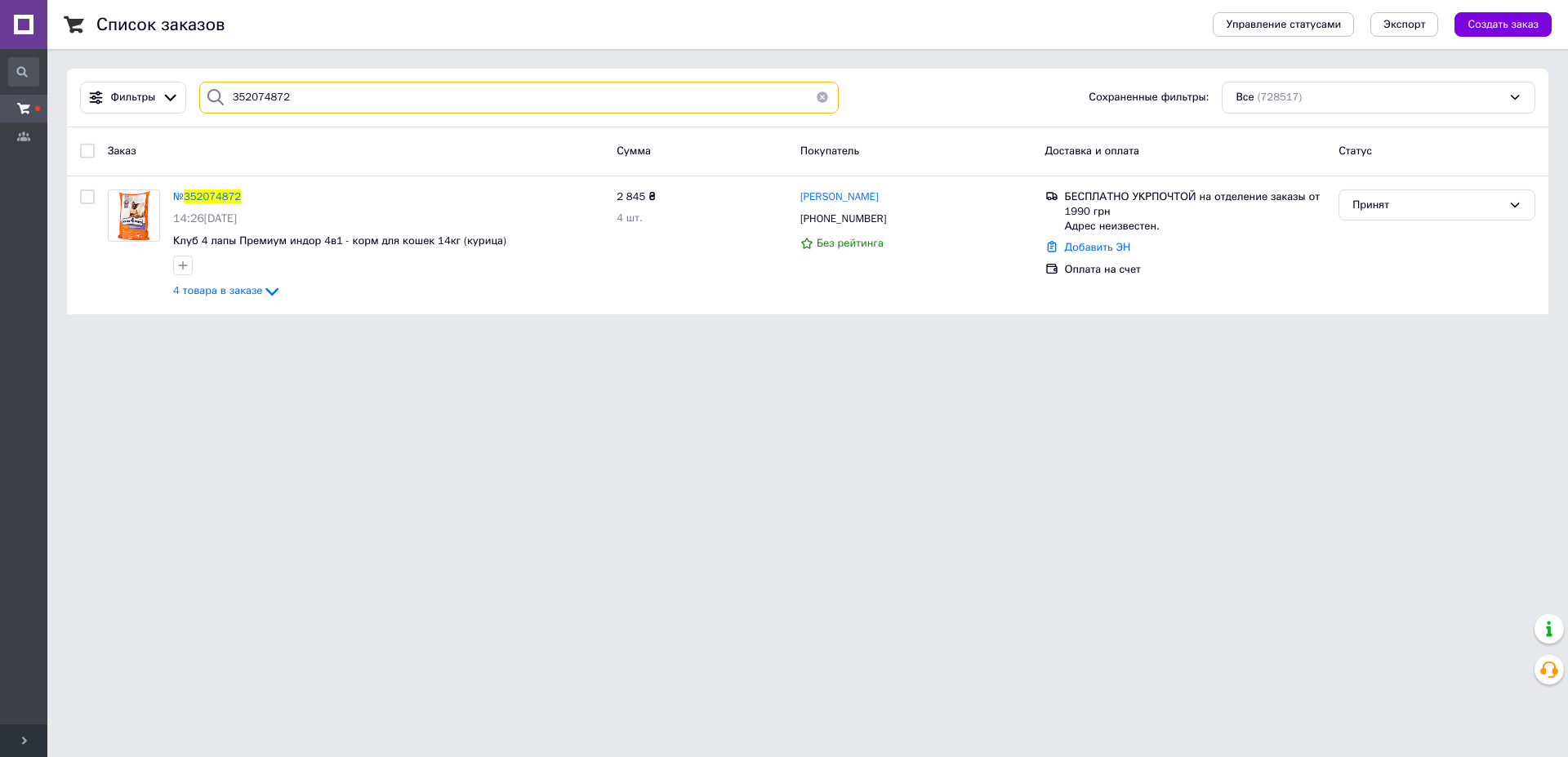 paste on "7584" 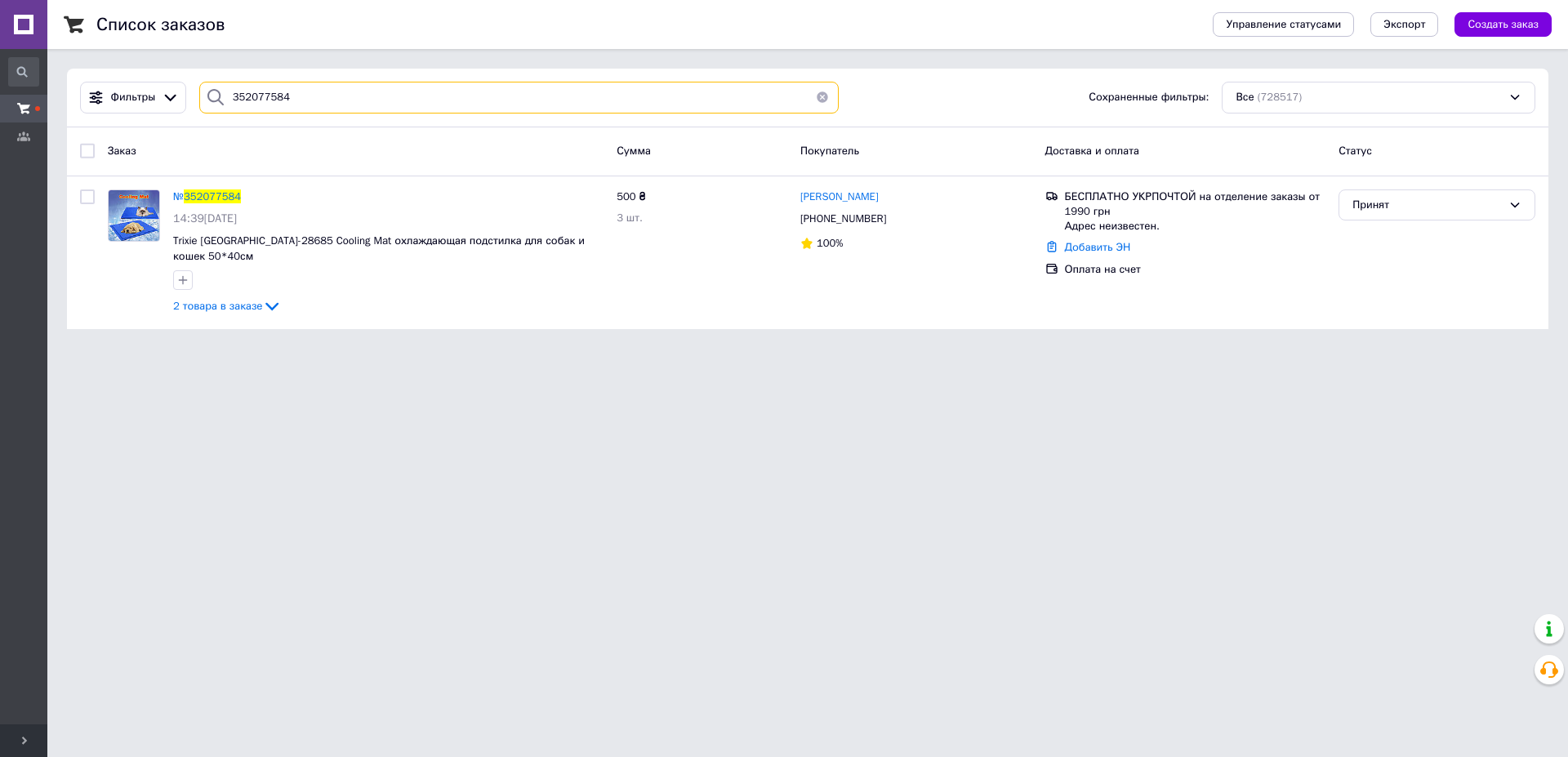 type on "352077584" 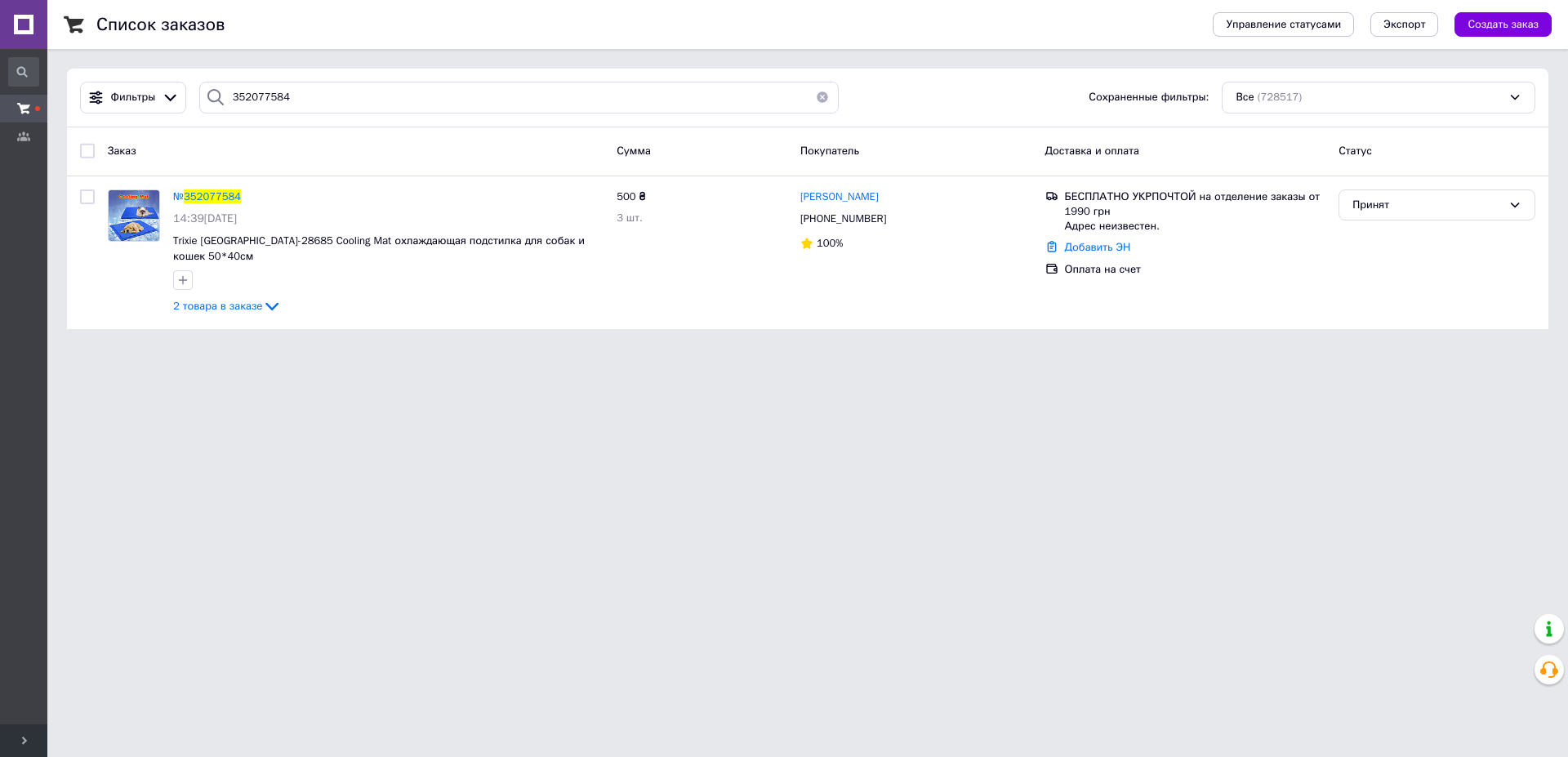 click on "352077584" at bounding box center [212, 196] 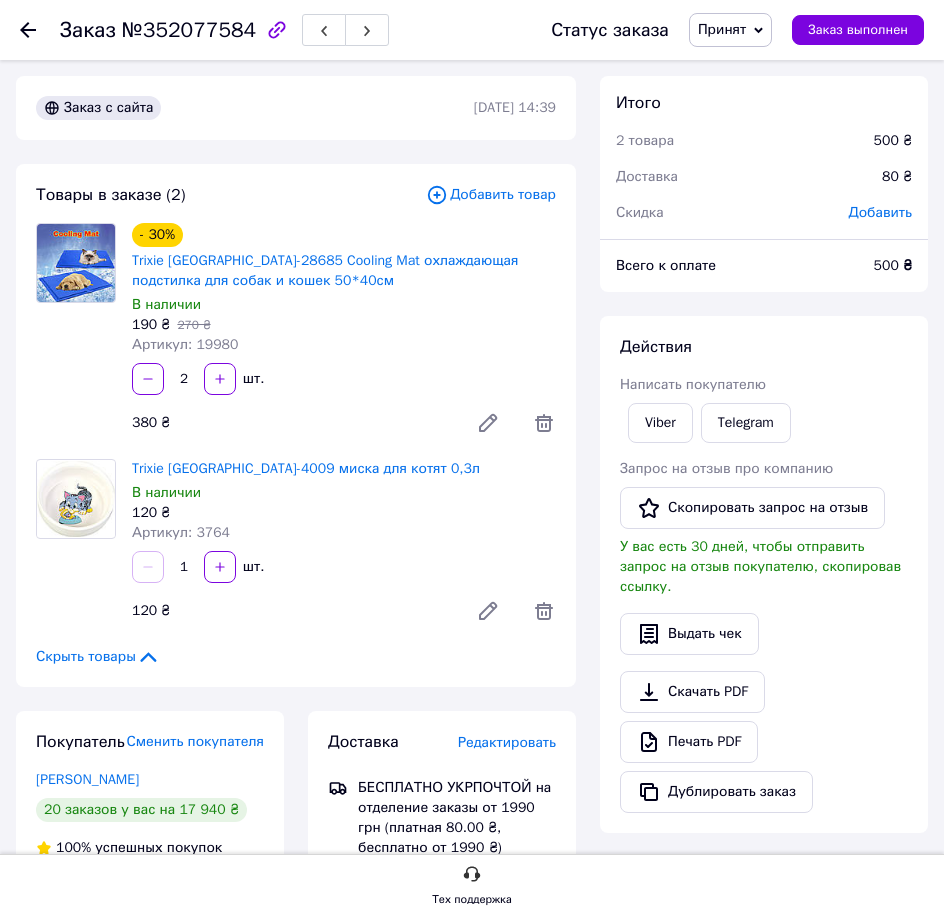 drag, startPoint x: 315, startPoint y: 385, endPoint x: 303, endPoint y: 423, distance: 39.849716 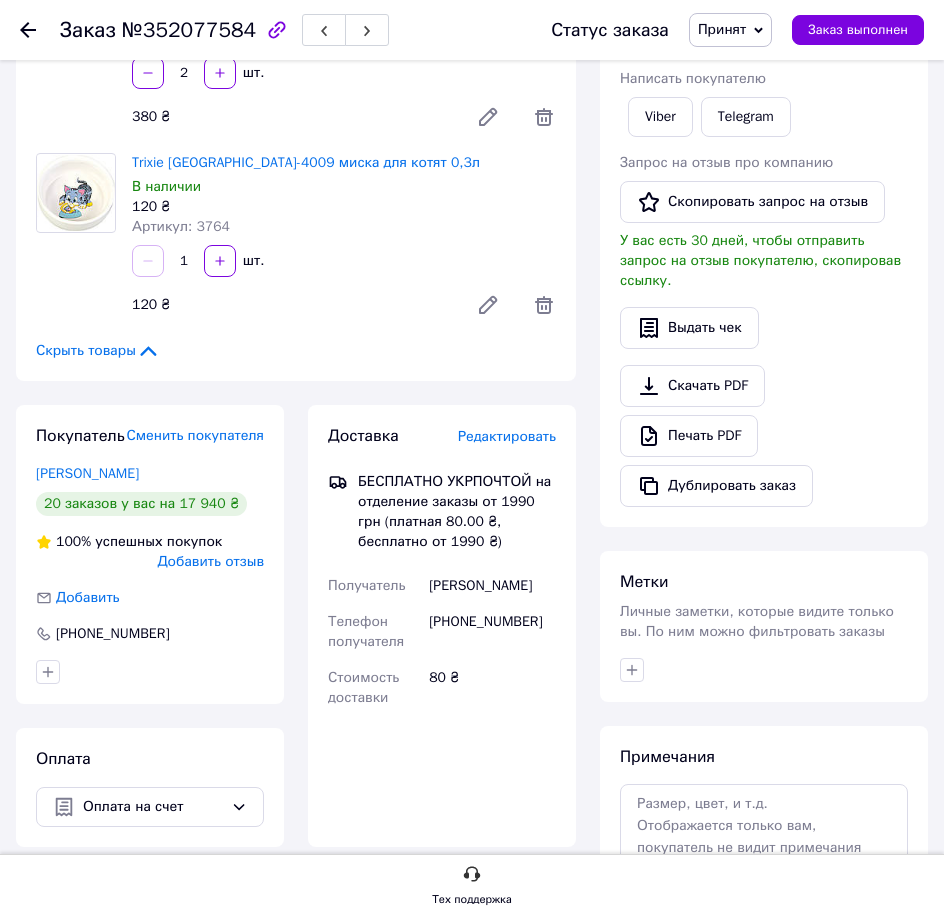 scroll, scrollTop: 542, scrollLeft: 0, axis: vertical 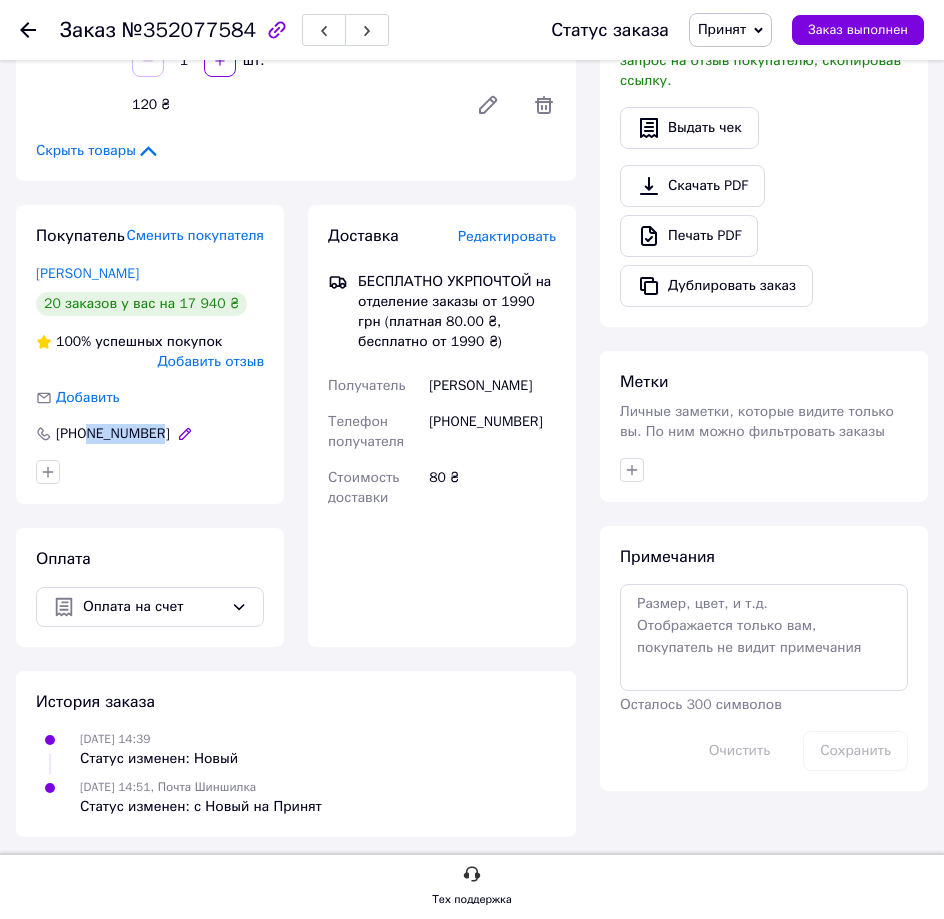 drag, startPoint x: 193, startPoint y: 437, endPoint x: 98, endPoint y: 434, distance: 95.047356 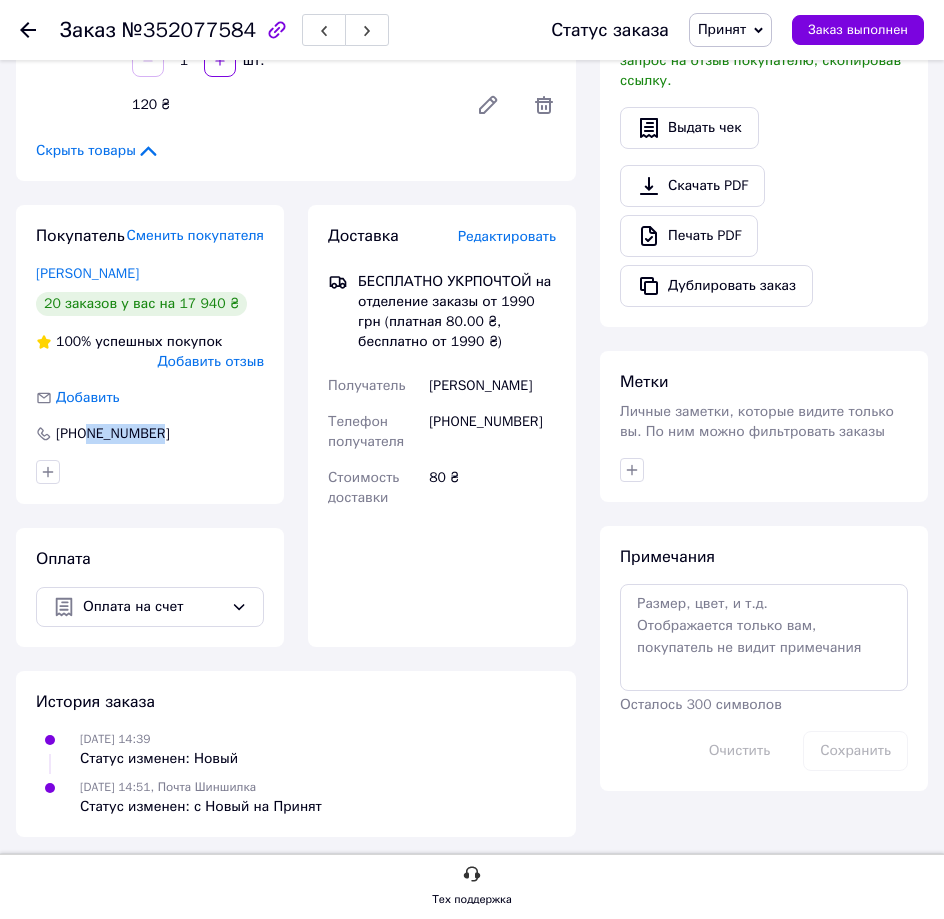 copy on "978334003" 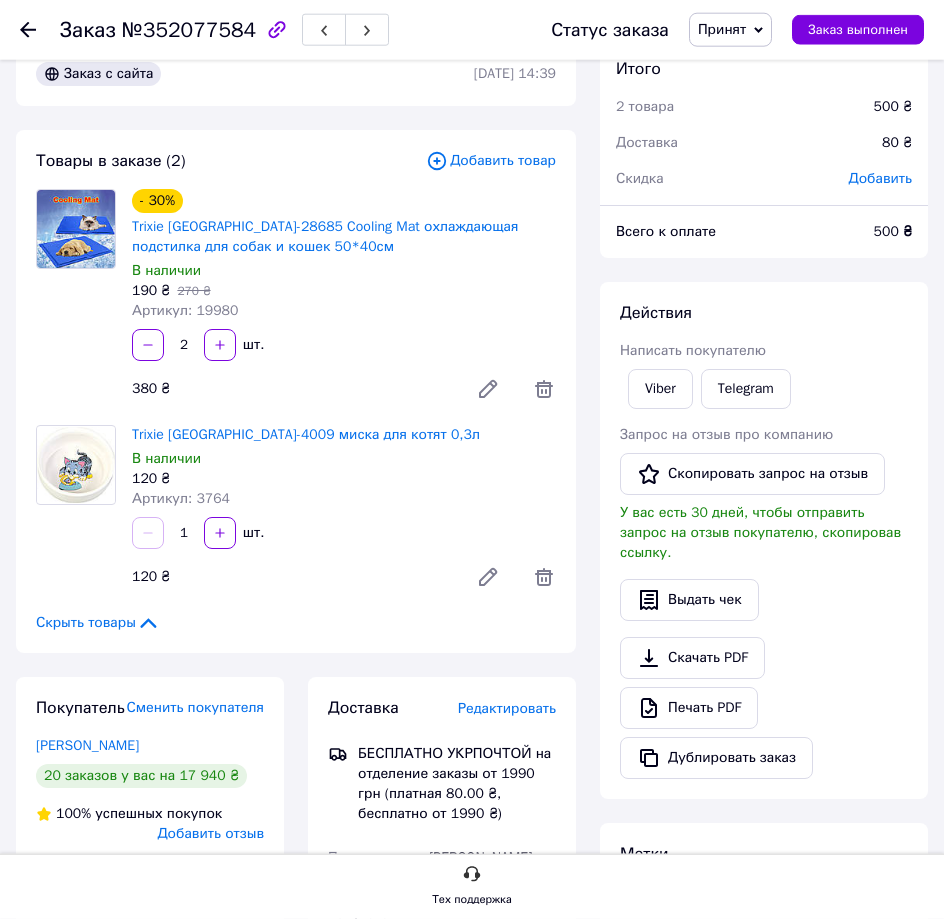 scroll, scrollTop: 0, scrollLeft: 0, axis: both 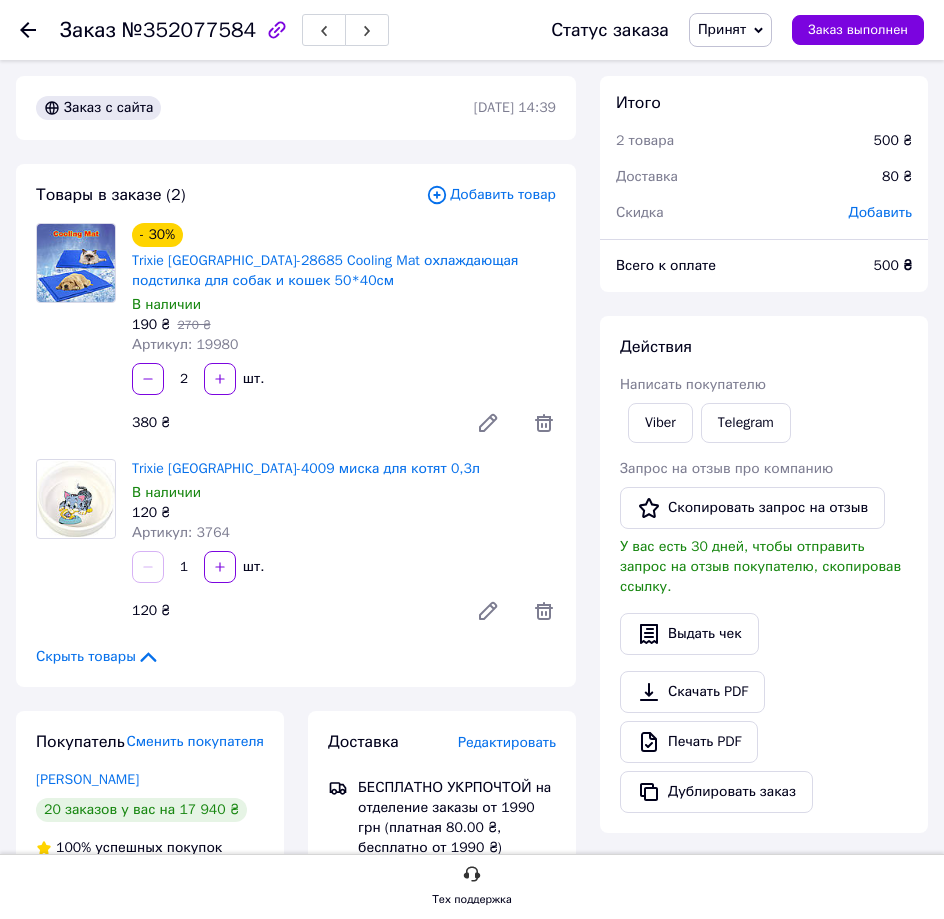 click on "2   шт." at bounding box center [344, 379] 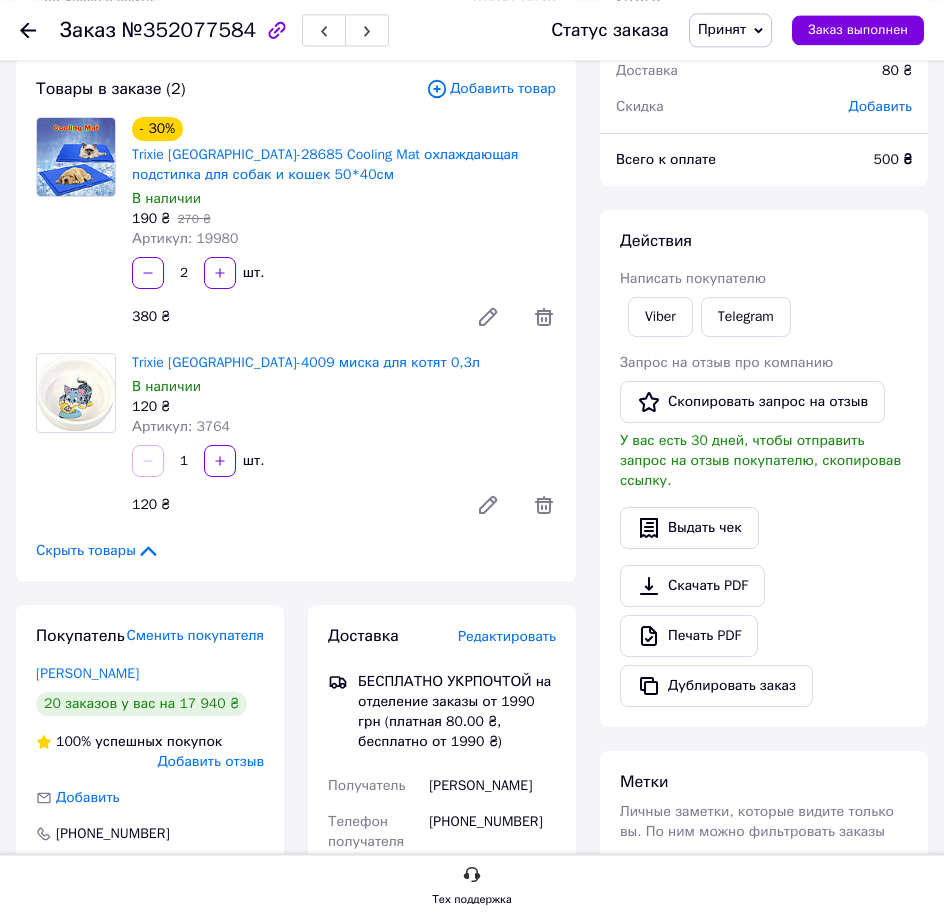 scroll, scrollTop: 306, scrollLeft: 0, axis: vertical 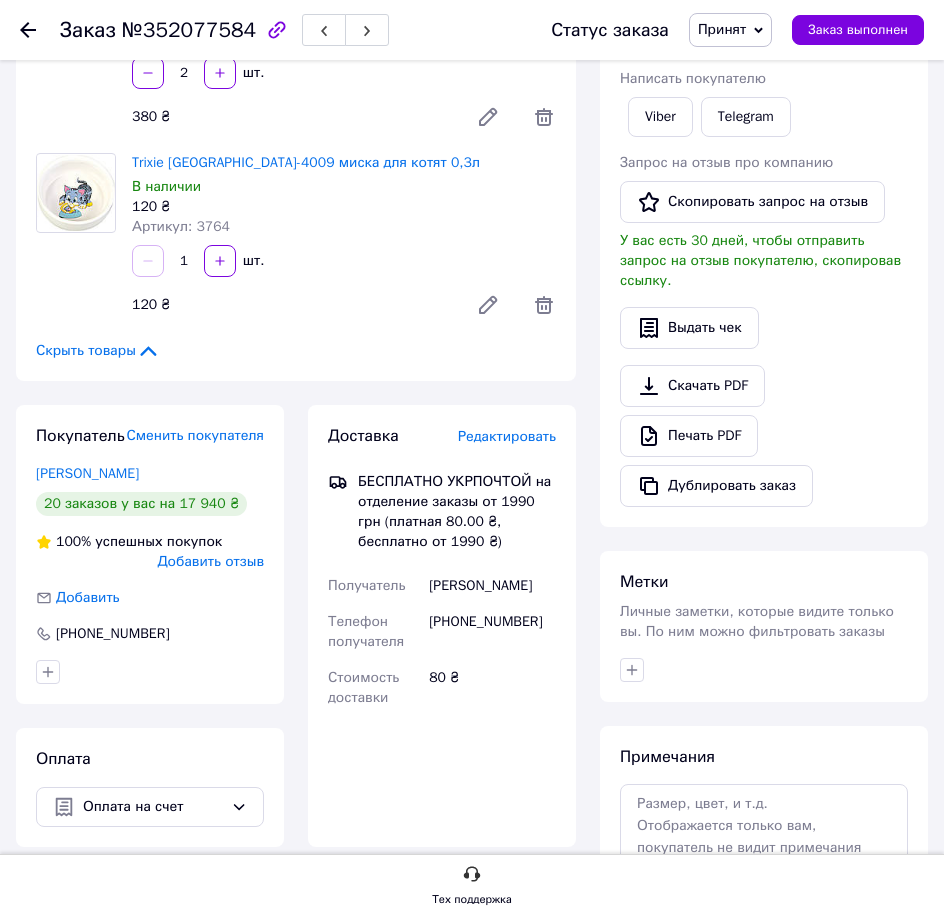 drag, startPoint x: 391, startPoint y: 315, endPoint x: 462, endPoint y: 233, distance: 108.46658 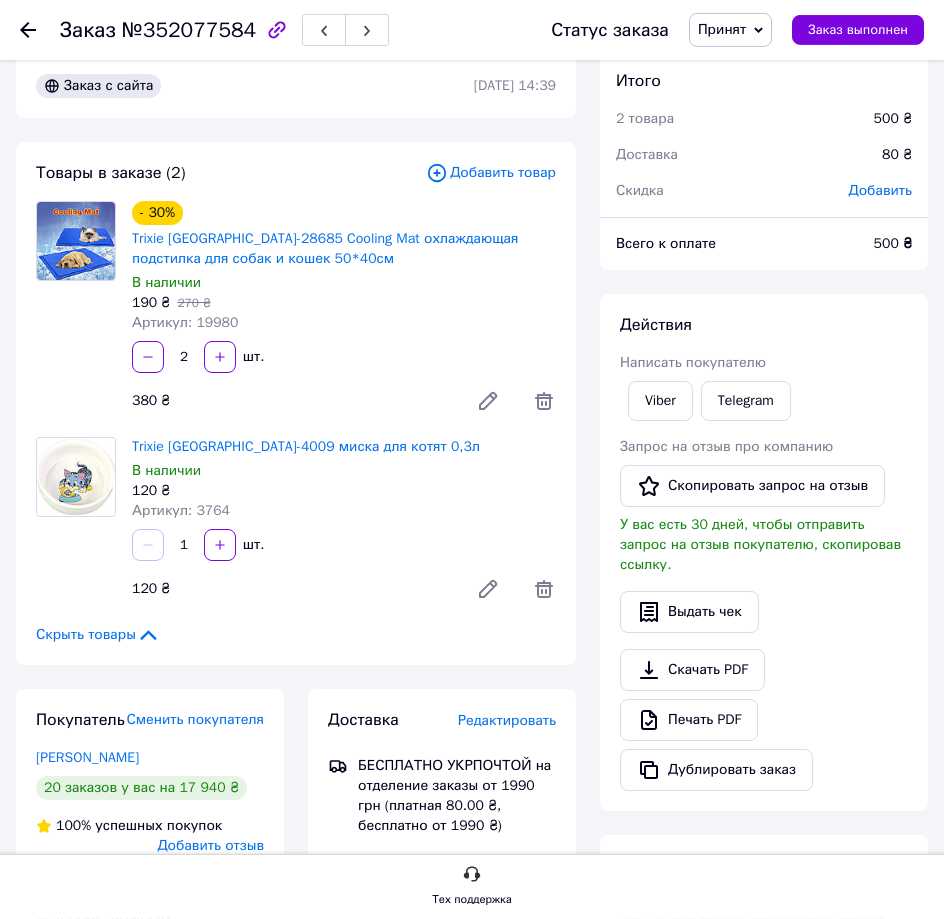 scroll, scrollTop: 0, scrollLeft: 0, axis: both 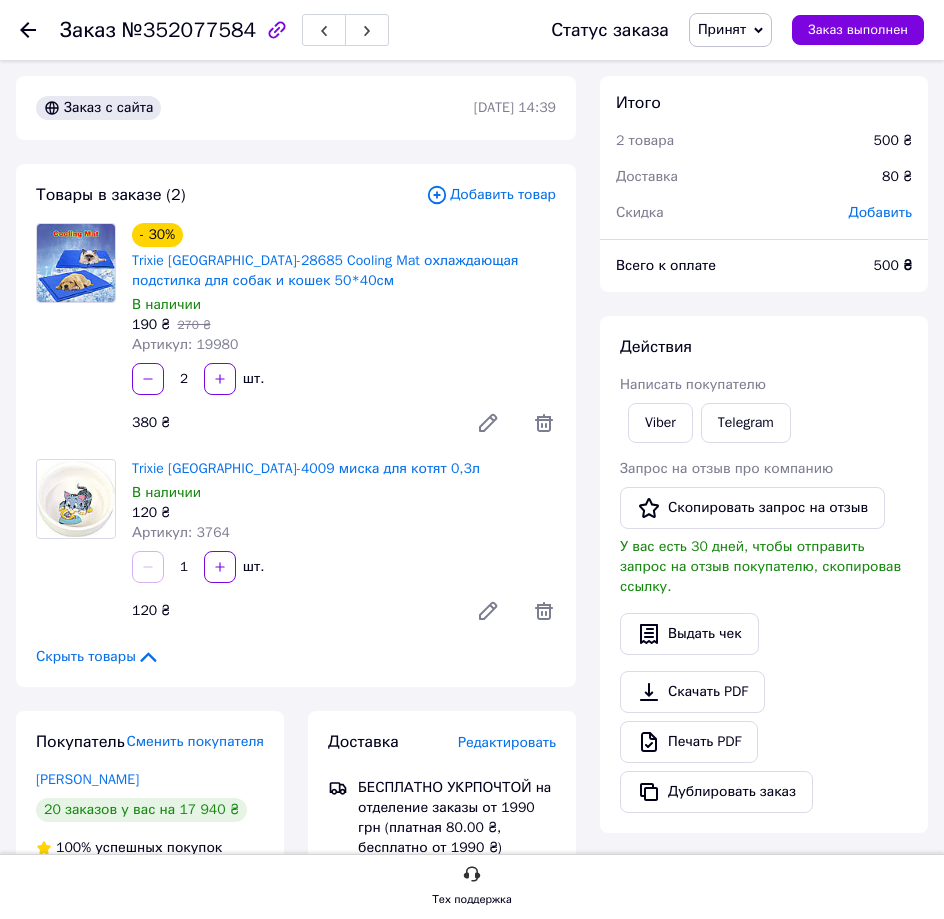 click on "380 ₴" at bounding box center [288, 423] 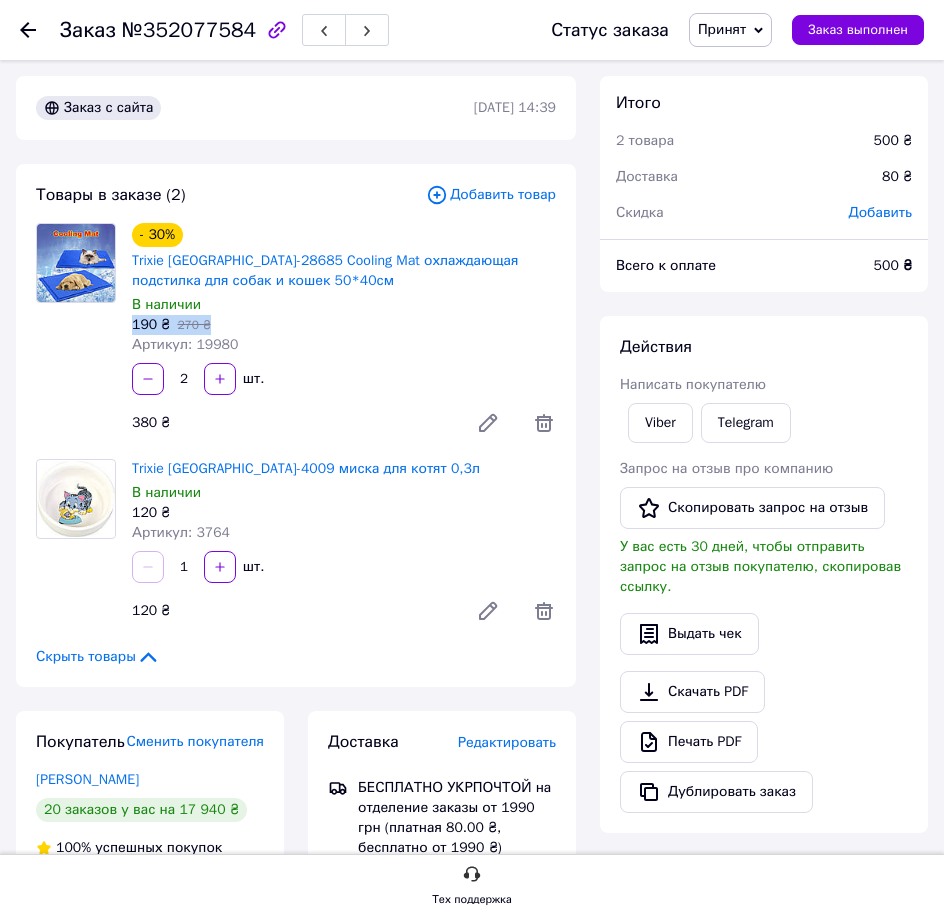 click on "2   шт." at bounding box center (344, 379) 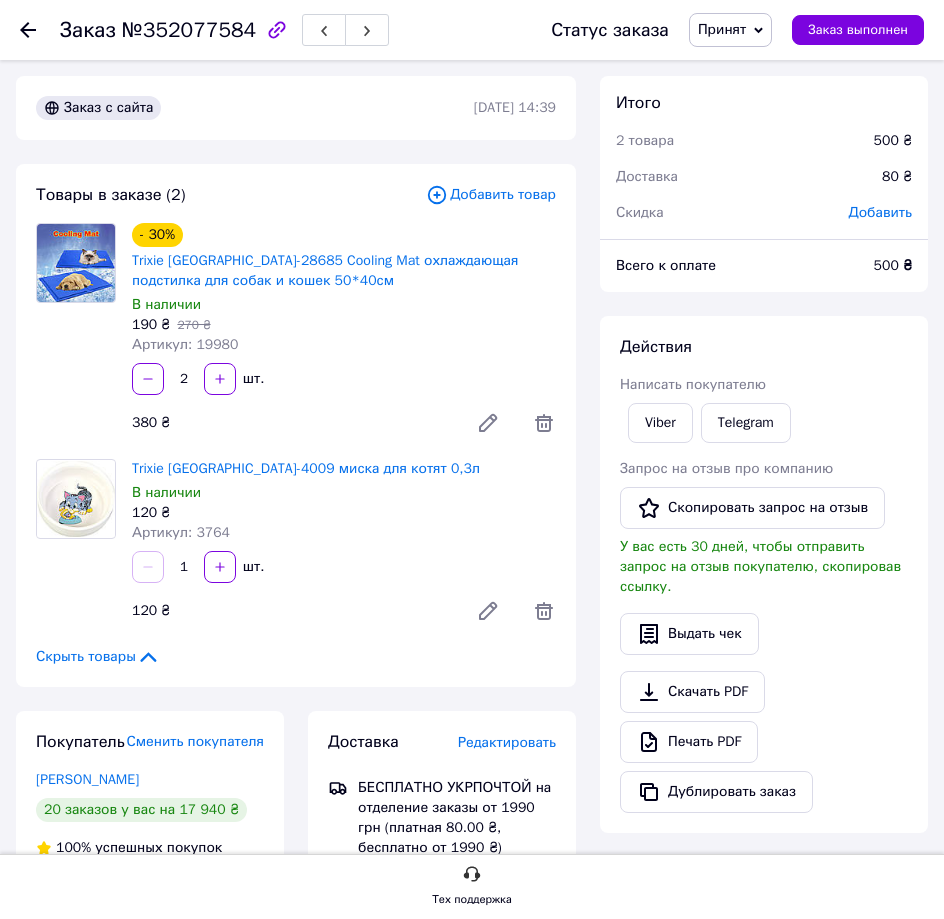 drag, startPoint x: 347, startPoint y: 370, endPoint x: 350, endPoint y: 338, distance: 32.140316 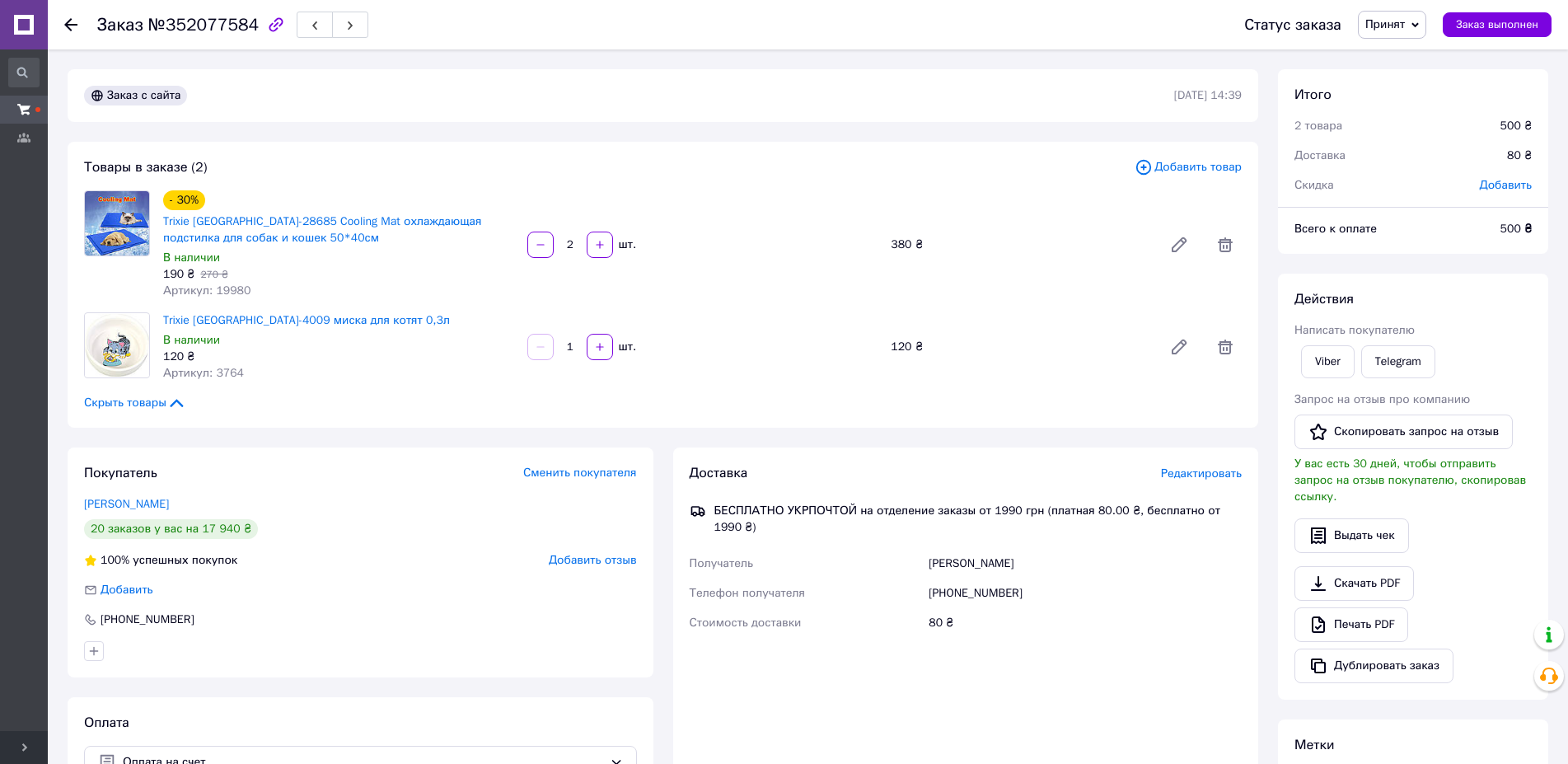 click 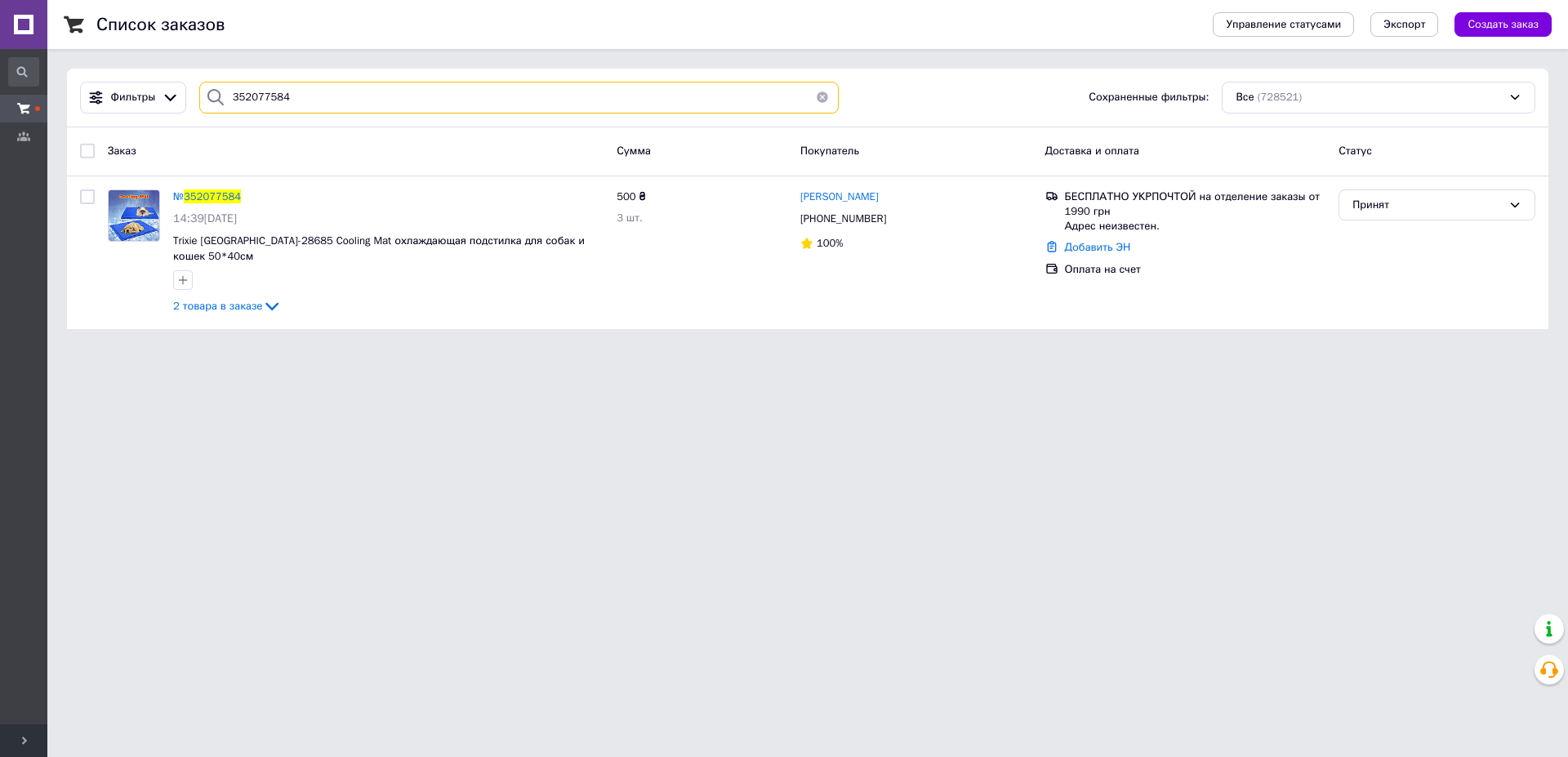 drag, startPoint x: 336, startPoint y: 104, endPoint x: 184, endPoint y: 108, distance: 152.05262 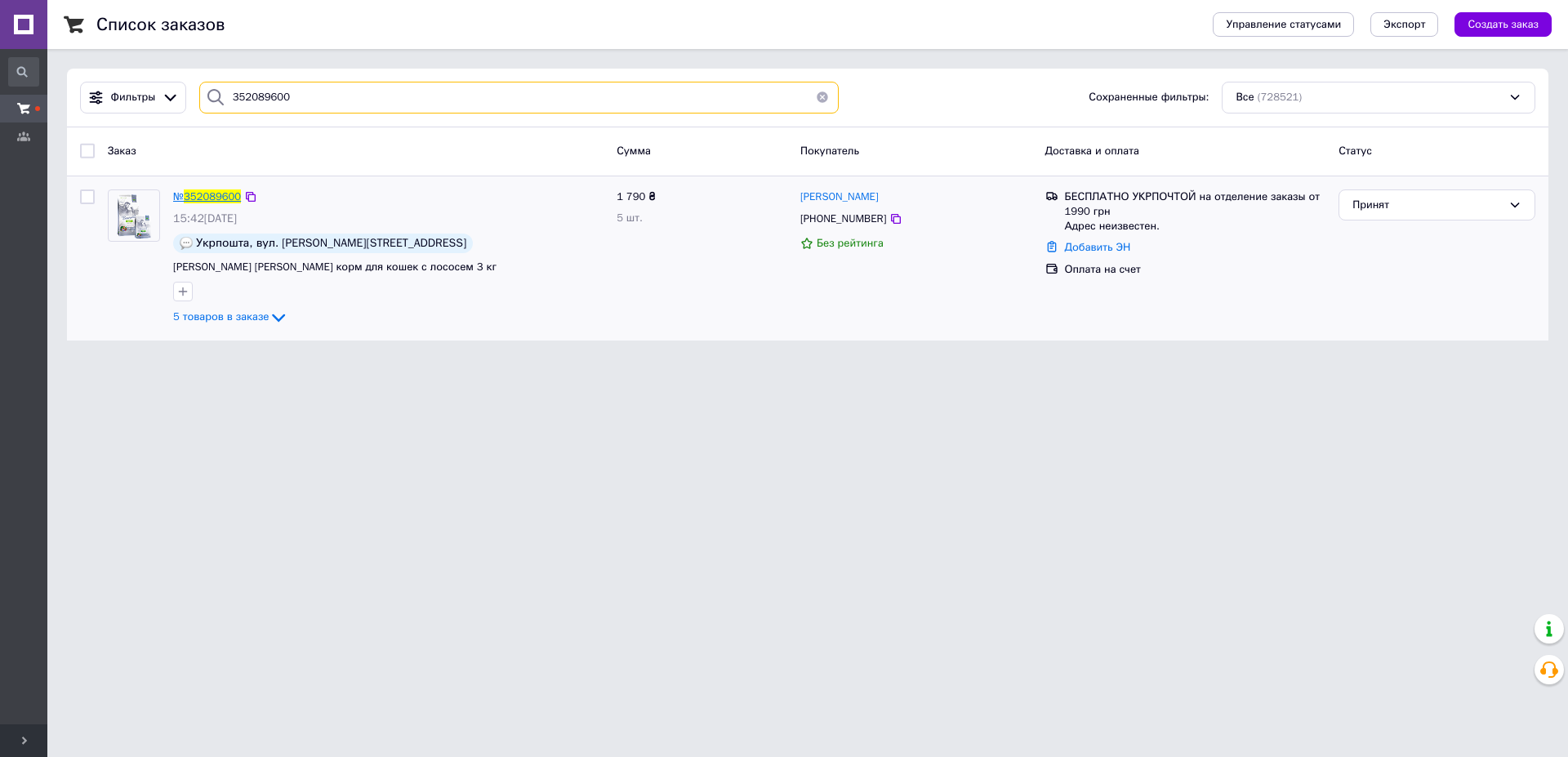 type on "352089600" 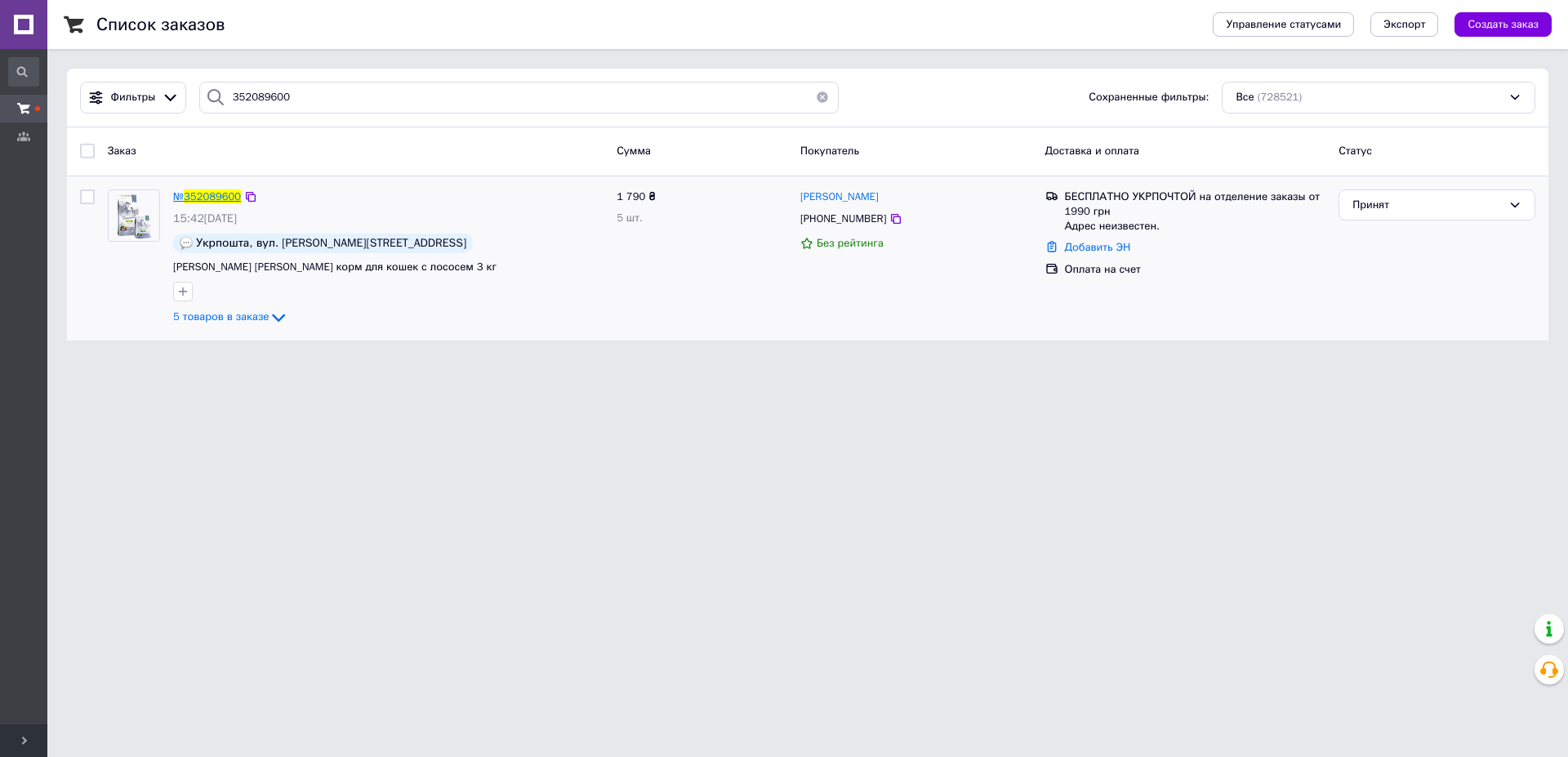 click on "352089600" at bounding box center (212, 196) 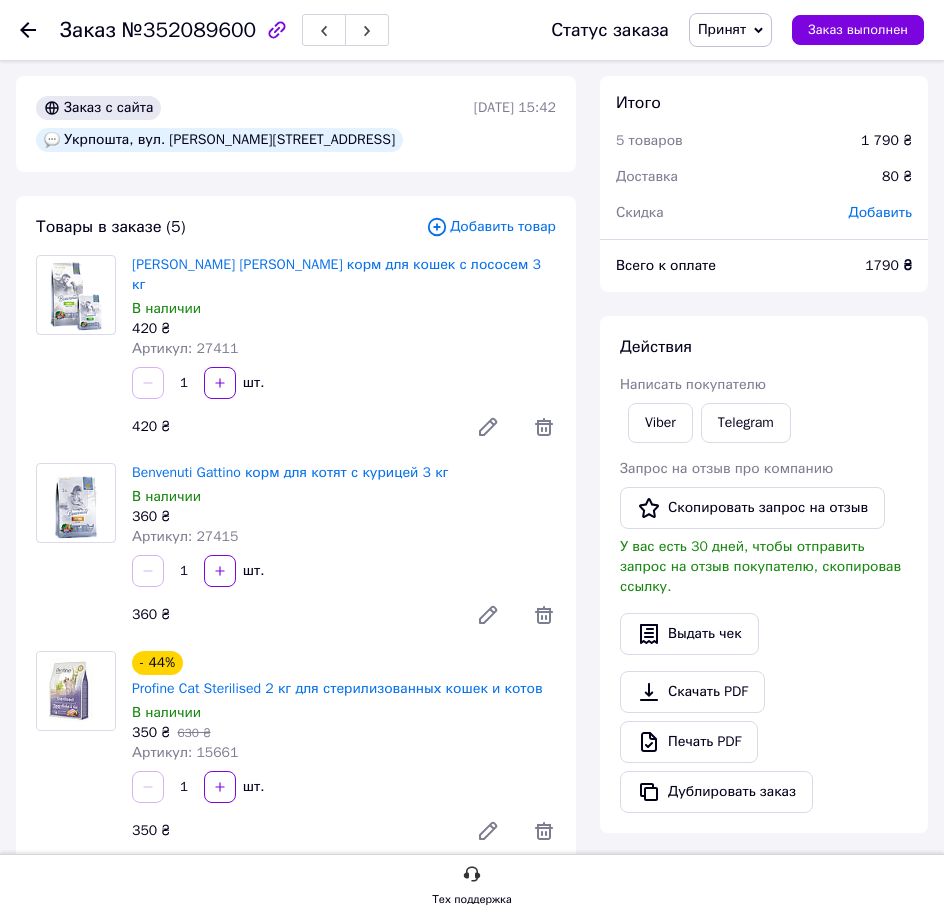 scroll, scrollTop: 306, scrollLeft: 0, axis: vertical 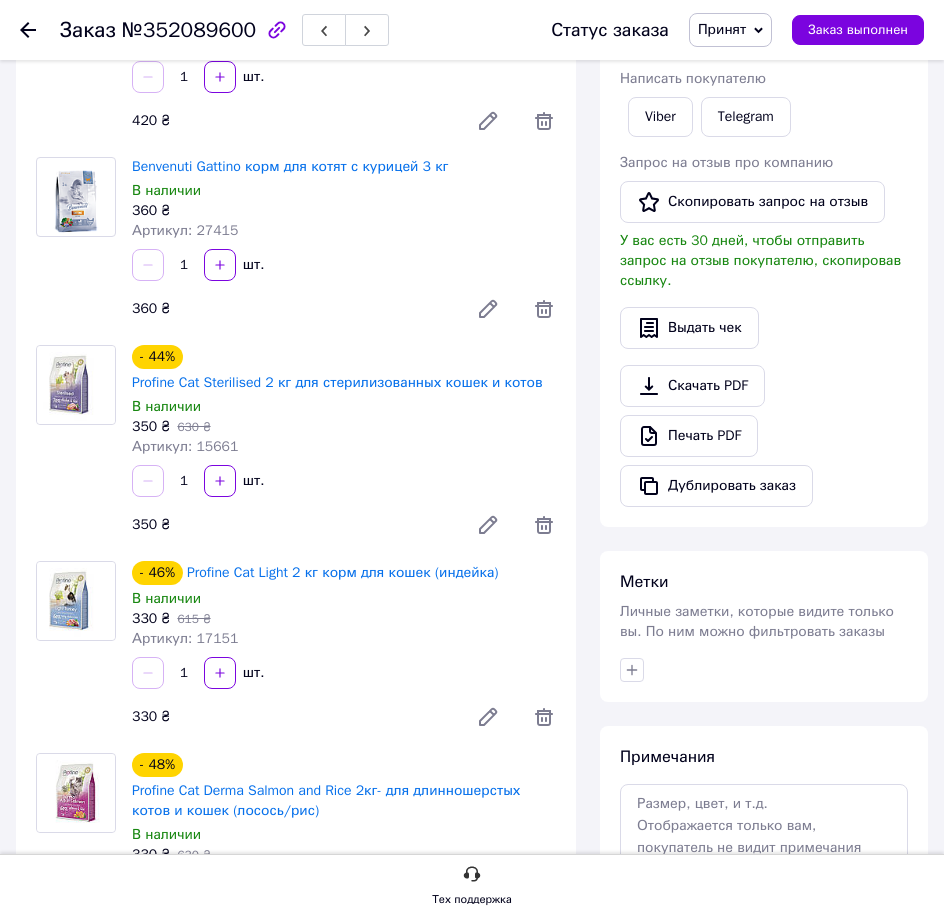 click on "1   шт." at bounding box center [344, 265] 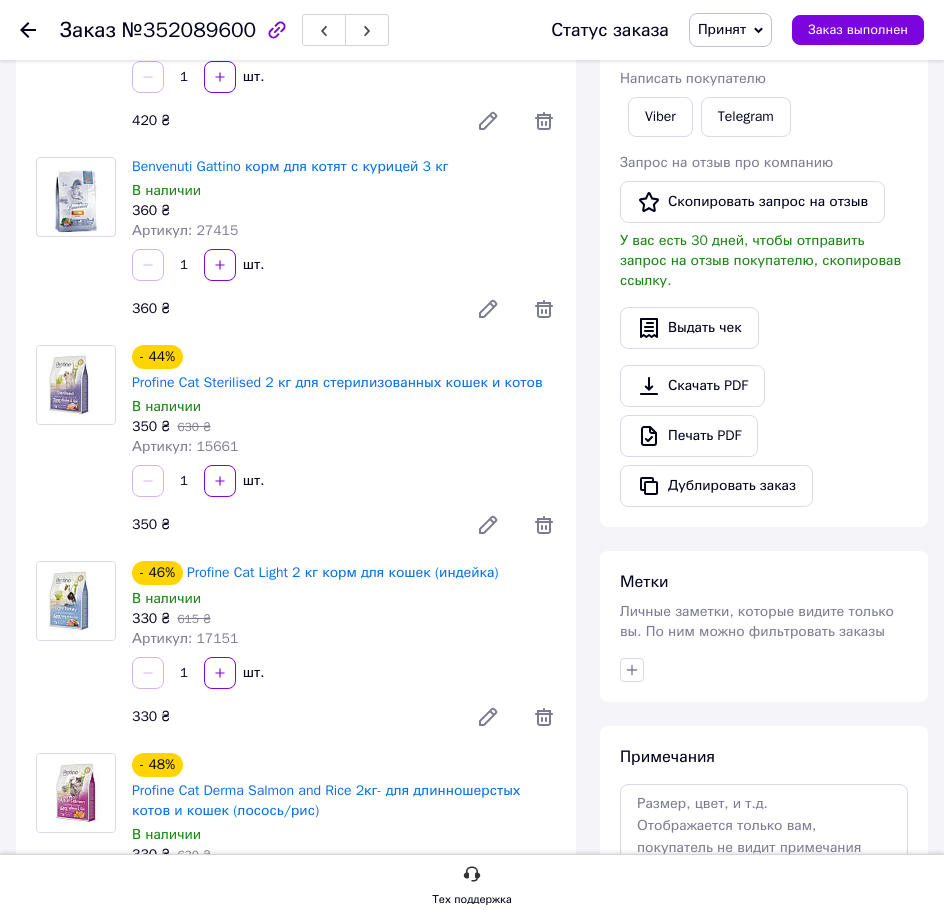scroll, scrollTop: 0, scrollLeft: 0, axis: both 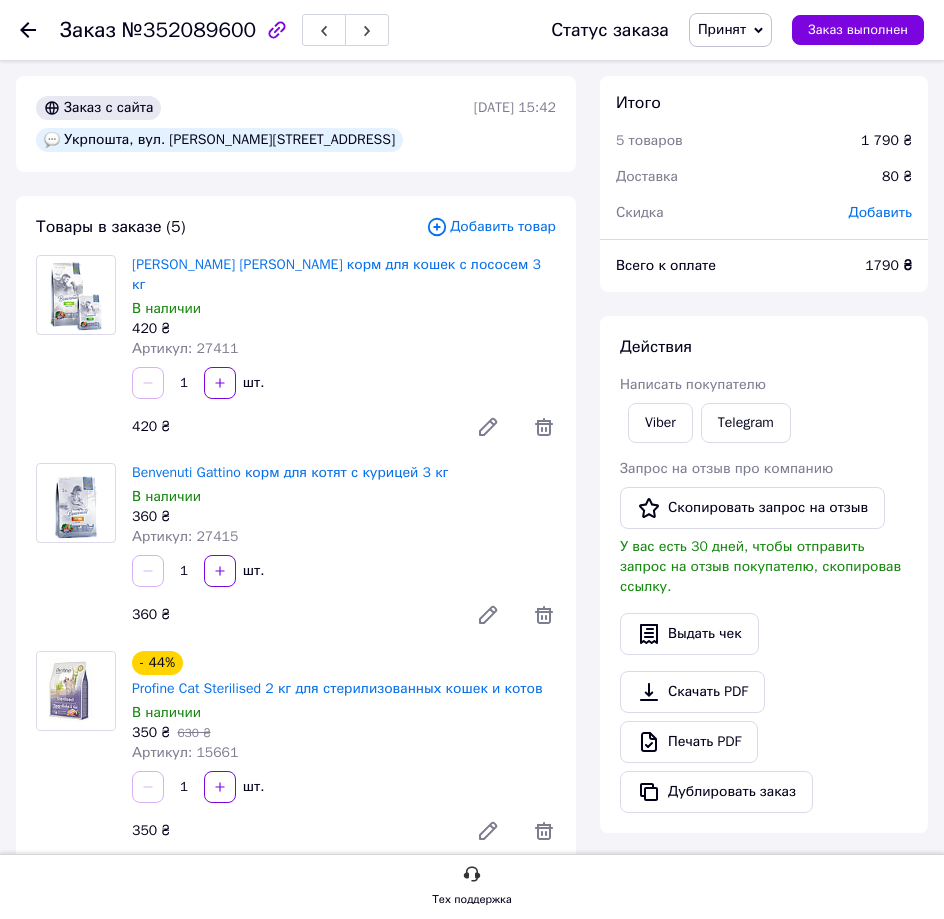 click on "420 ₴" at bounding box center (344, 329) 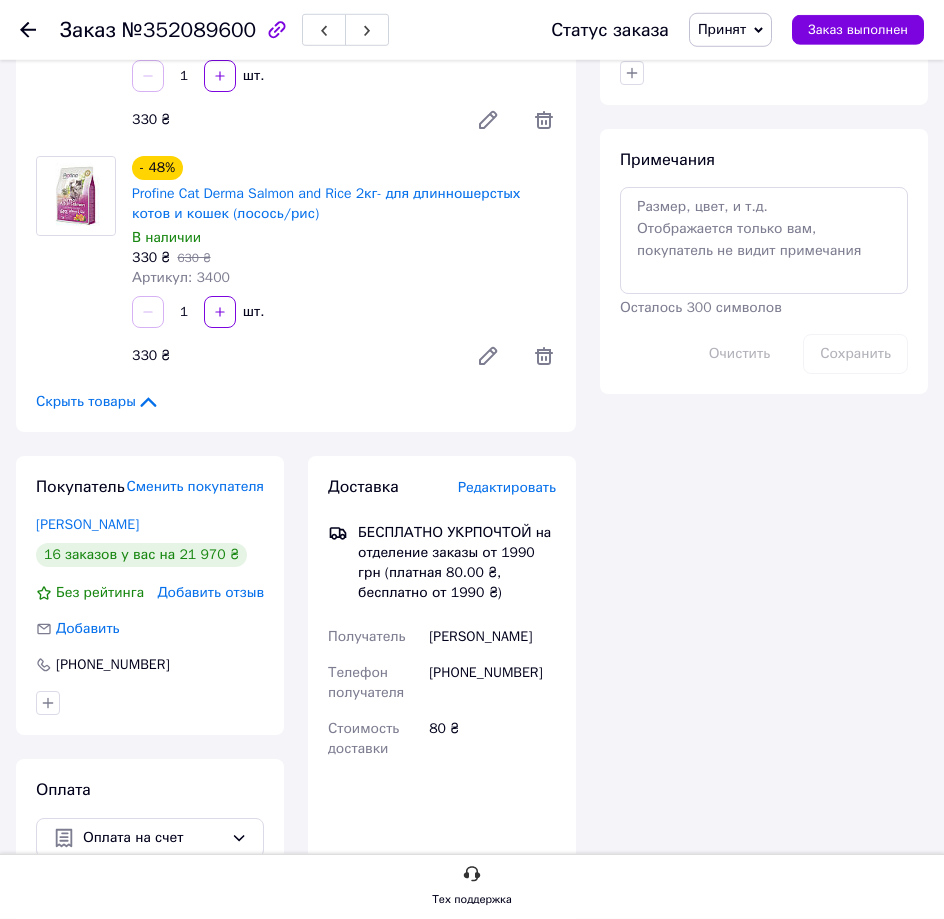 scroll, scrollTop: 1020, scrollLeft: 0, axis: vertical 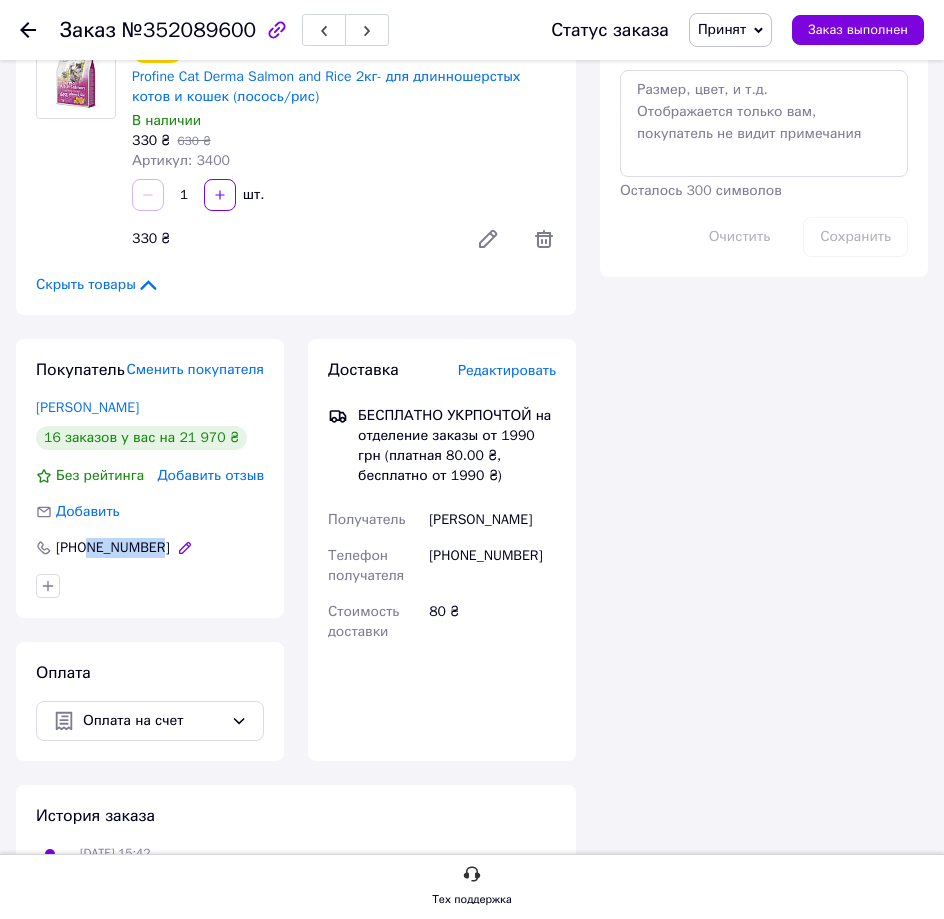 drag, startPoint x: 181, startPoint y: 569, endPoint x: 89, endPoint y: 571, distance: 92.021736 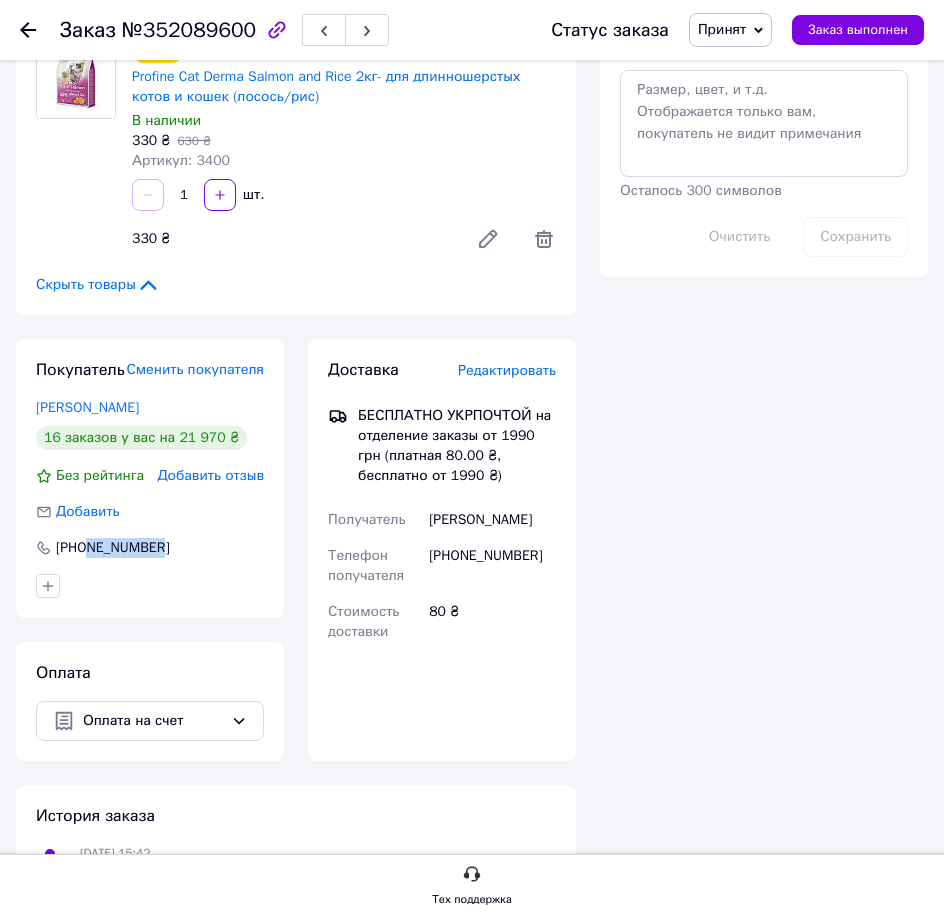 copy on "970302780" 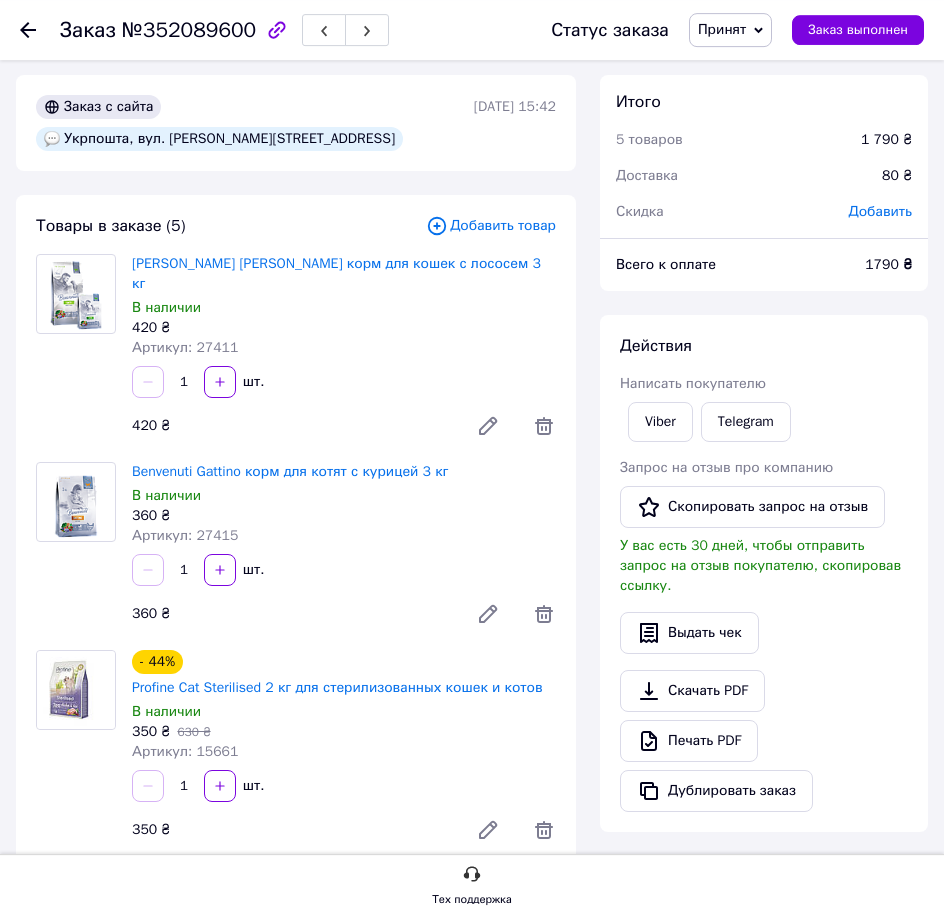 scroll, scrollTop: 0, scrollLeft: 0, axis: both 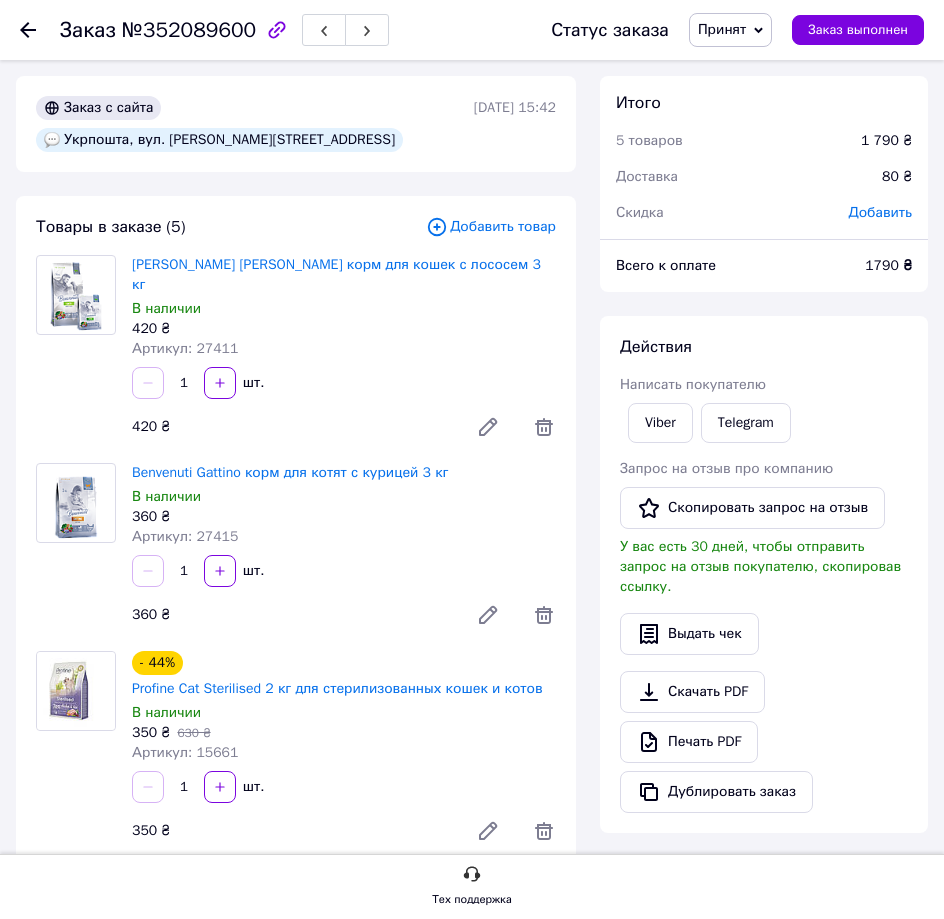 click on "Артикул: 27411" at bounding box center (344, 349) 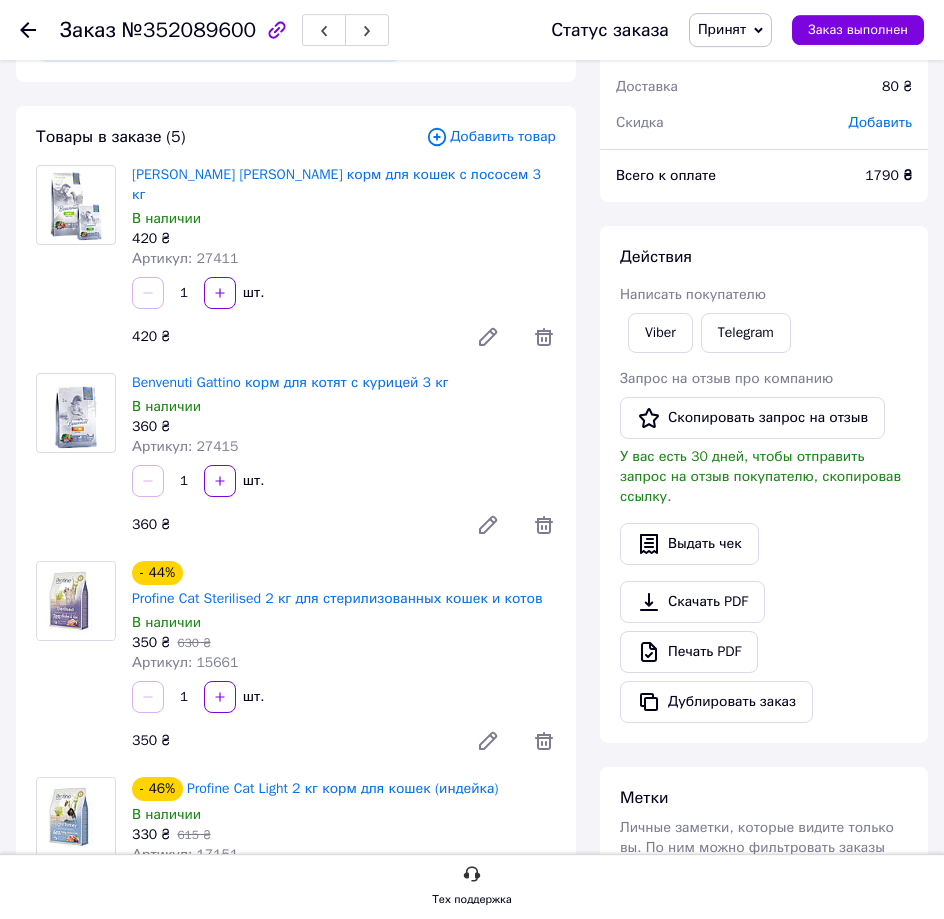 scroll, scrollTop: 204, scrollLeft: 0, axis: vertical 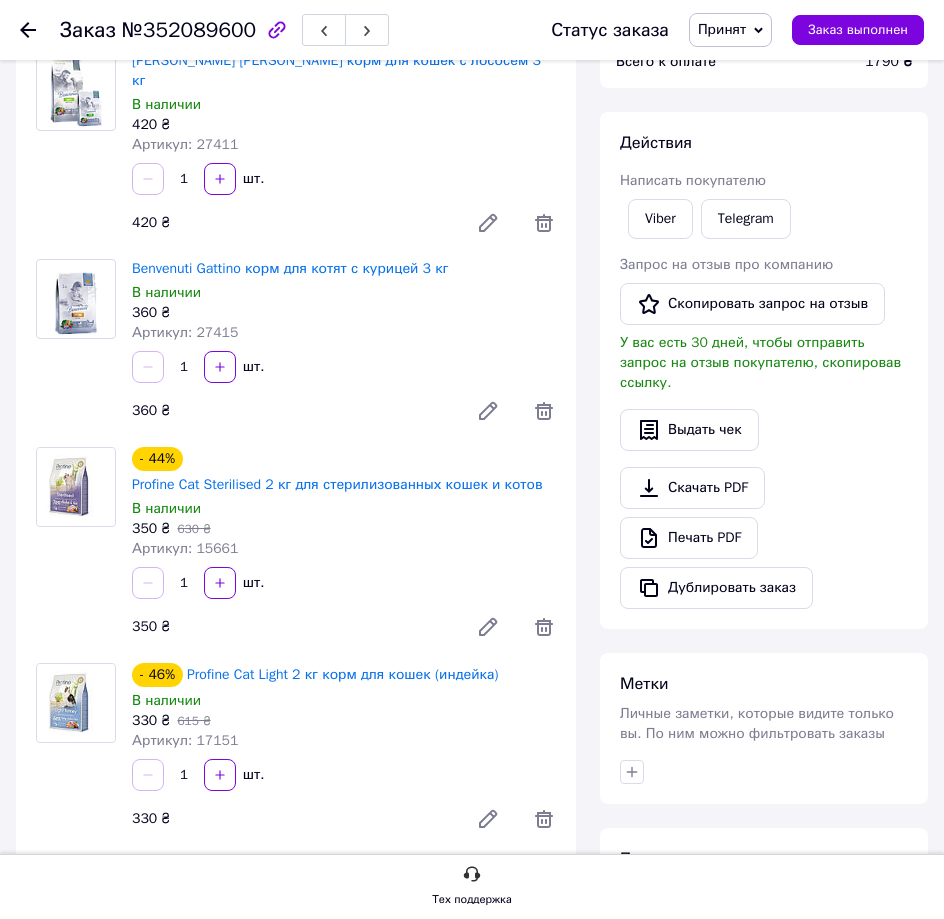 click on "1   шт." at bounding box center [344, 179] 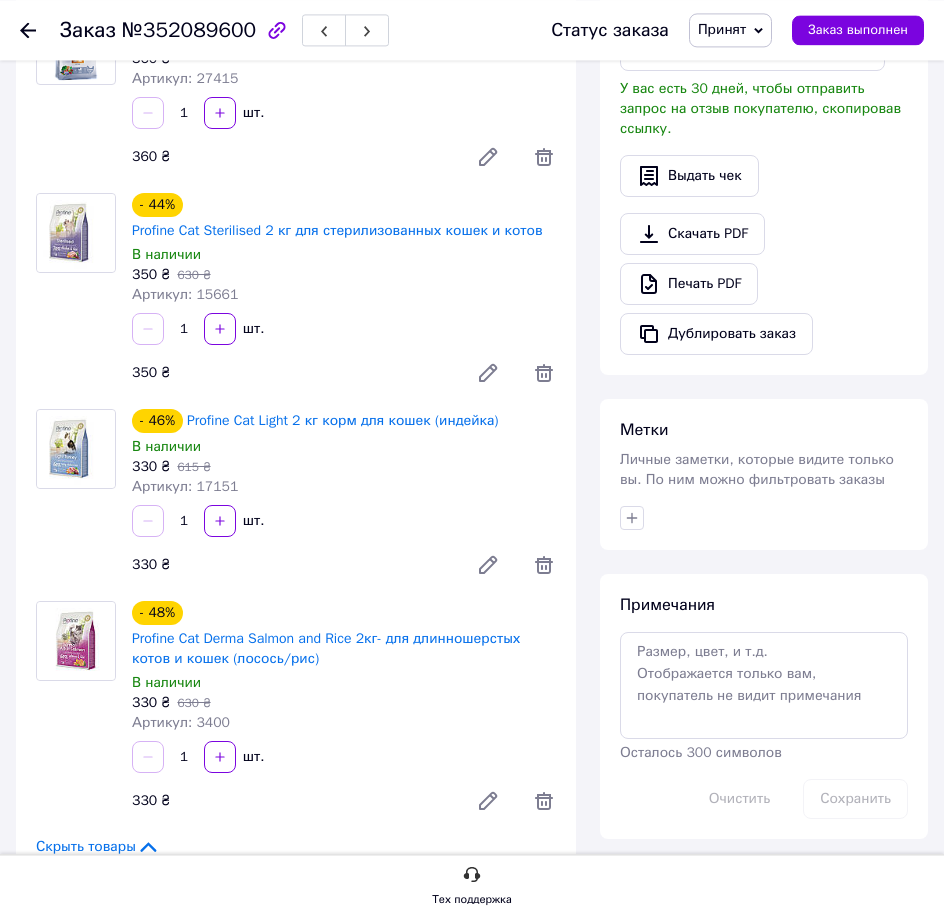 scroll, scrollTop: 510, scrollLeft: 0, axis: vertical 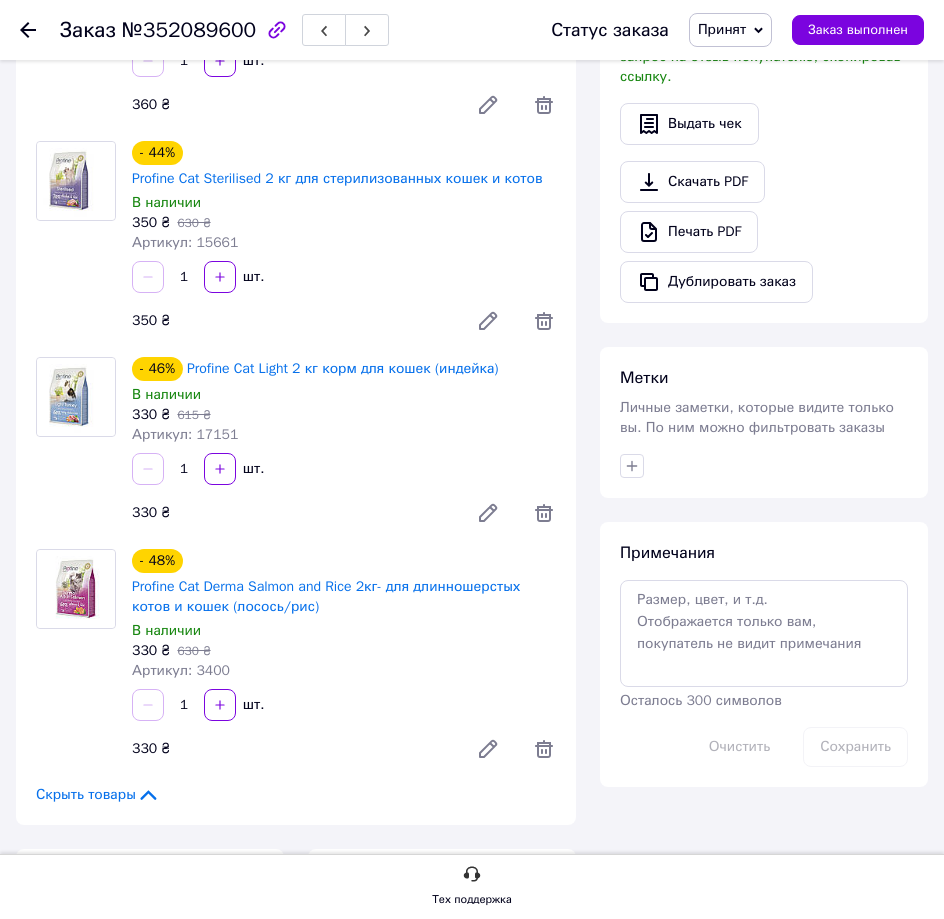 click on "350 ₴   630 ₴" at bounding box center [344, 223] 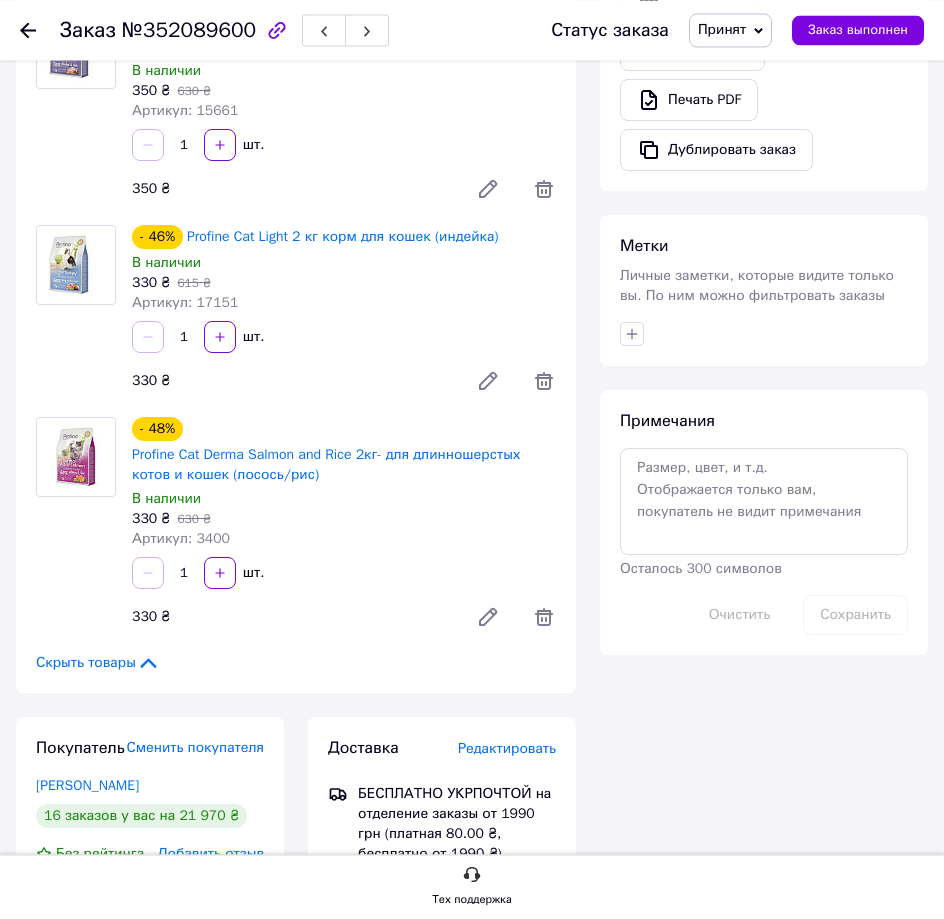 scroll, scrollTop: 714, scrollLeft: 0, axis: vertical 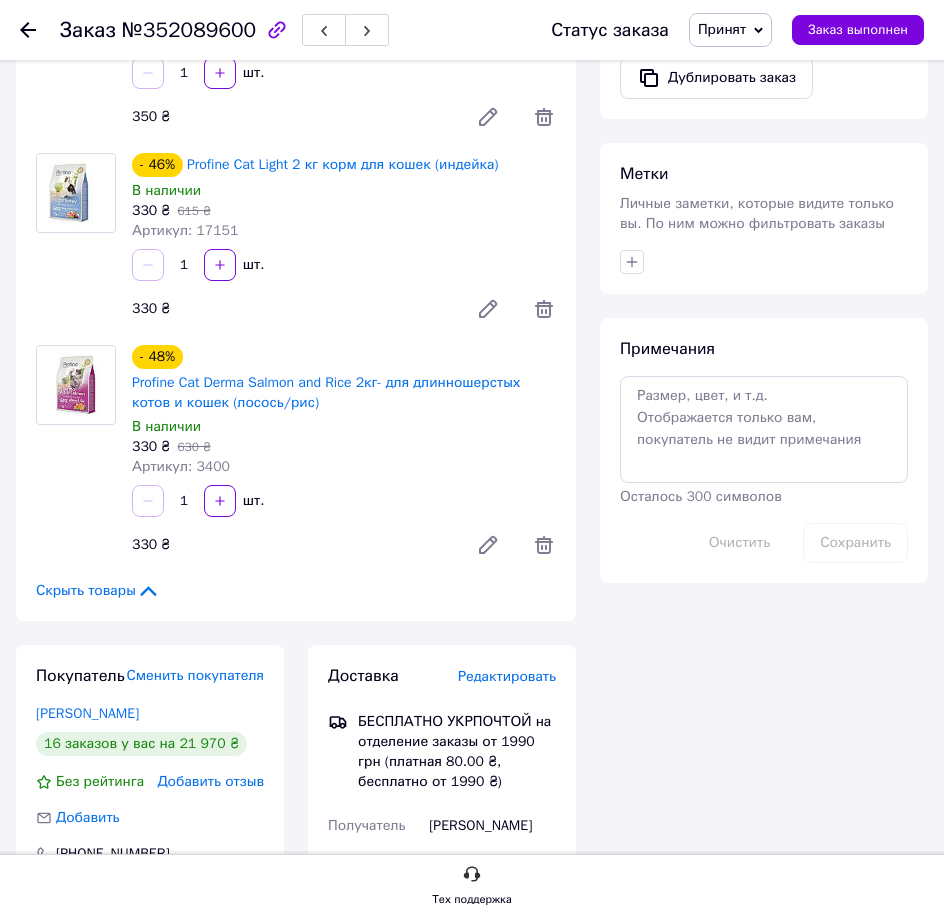 click on "1   шт." at bounding box center (344, 265) 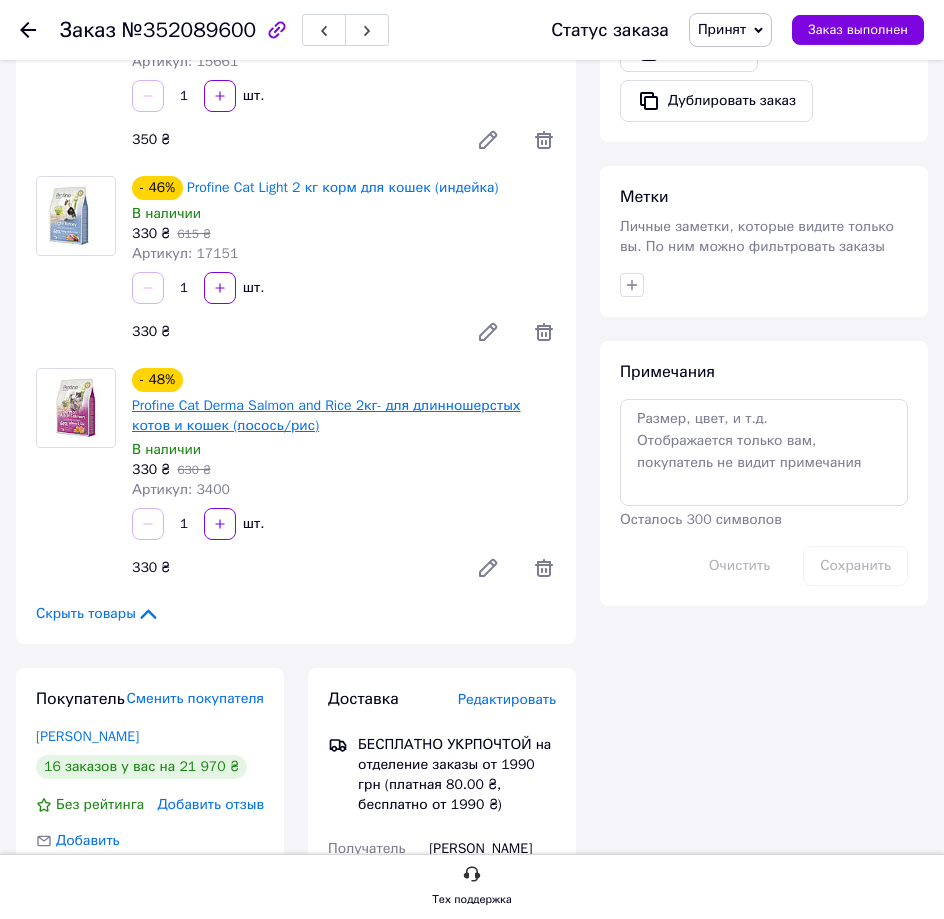 scroll, scrollTop: 714, scrollLeft: 0, axis: vertical 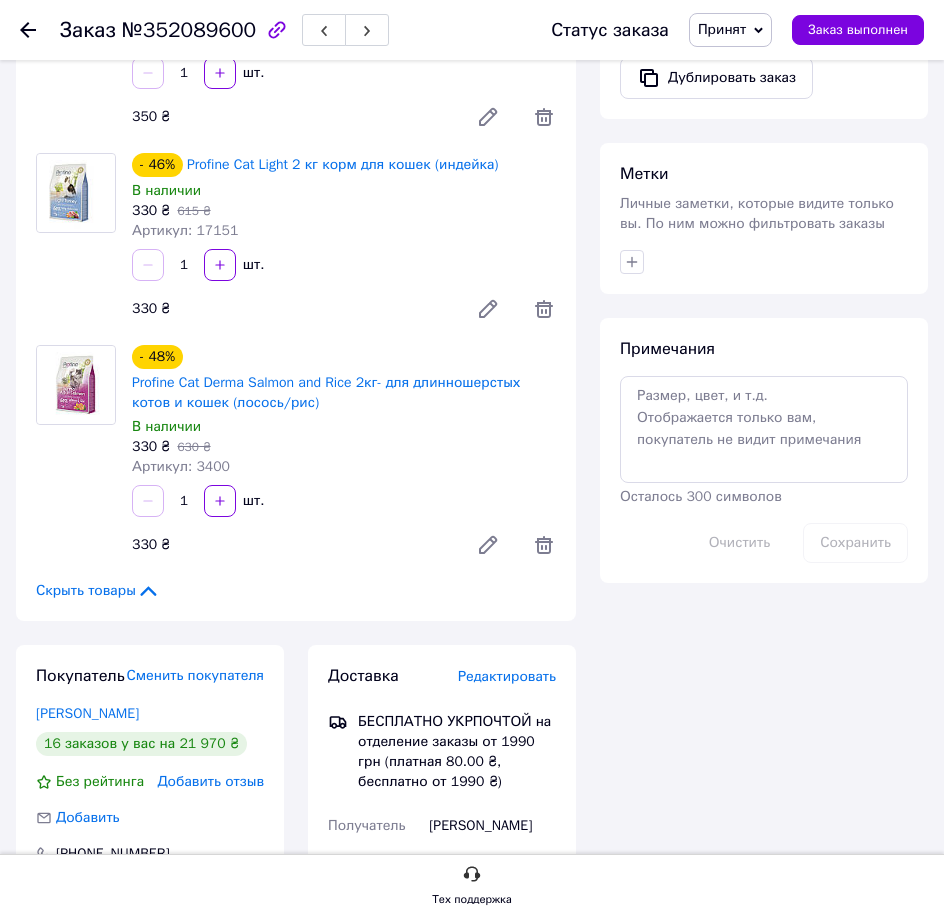 click on "Артикул: 3400" at bounding box center (344, 467) 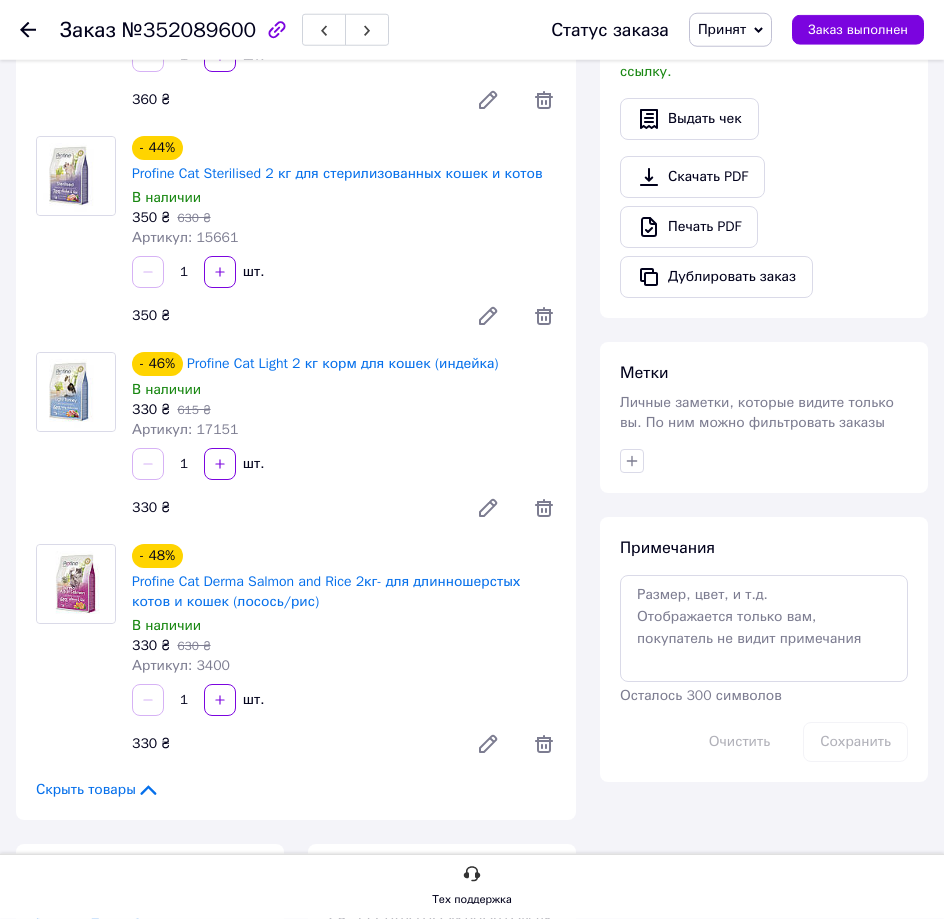scroll, scrollTop: 510, scrollLeft: 0, axis: vertical 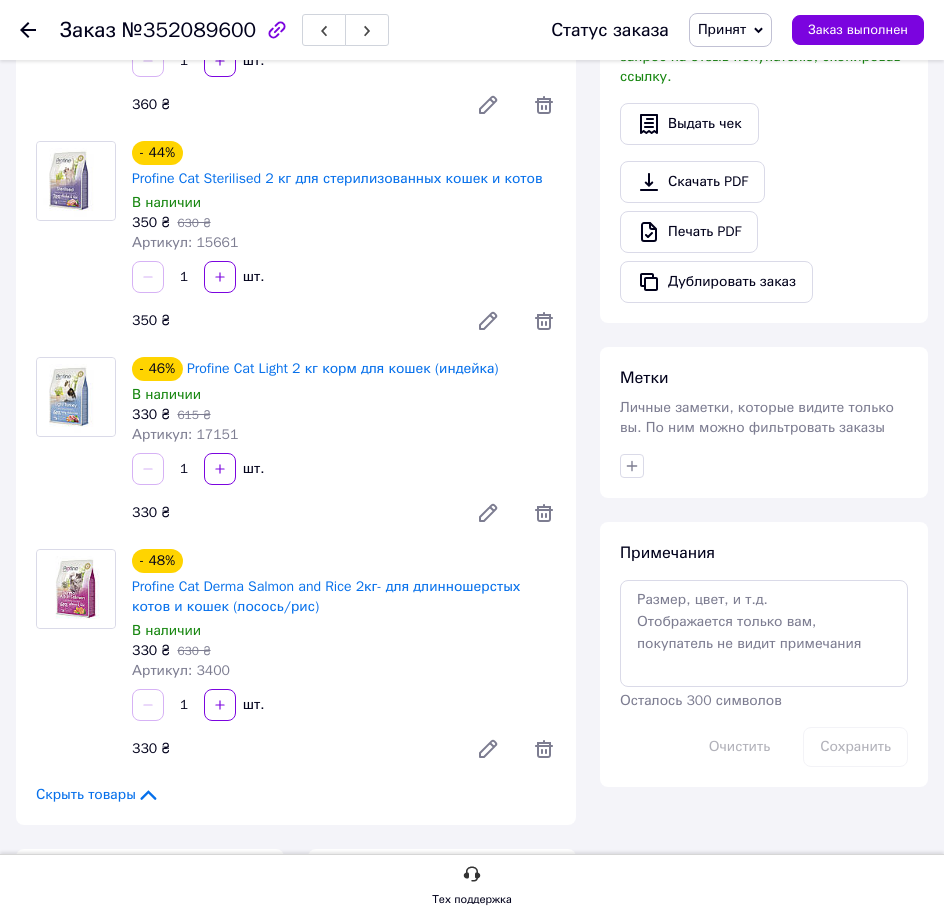 click on "1   шт." at bounding box center [344, 277] 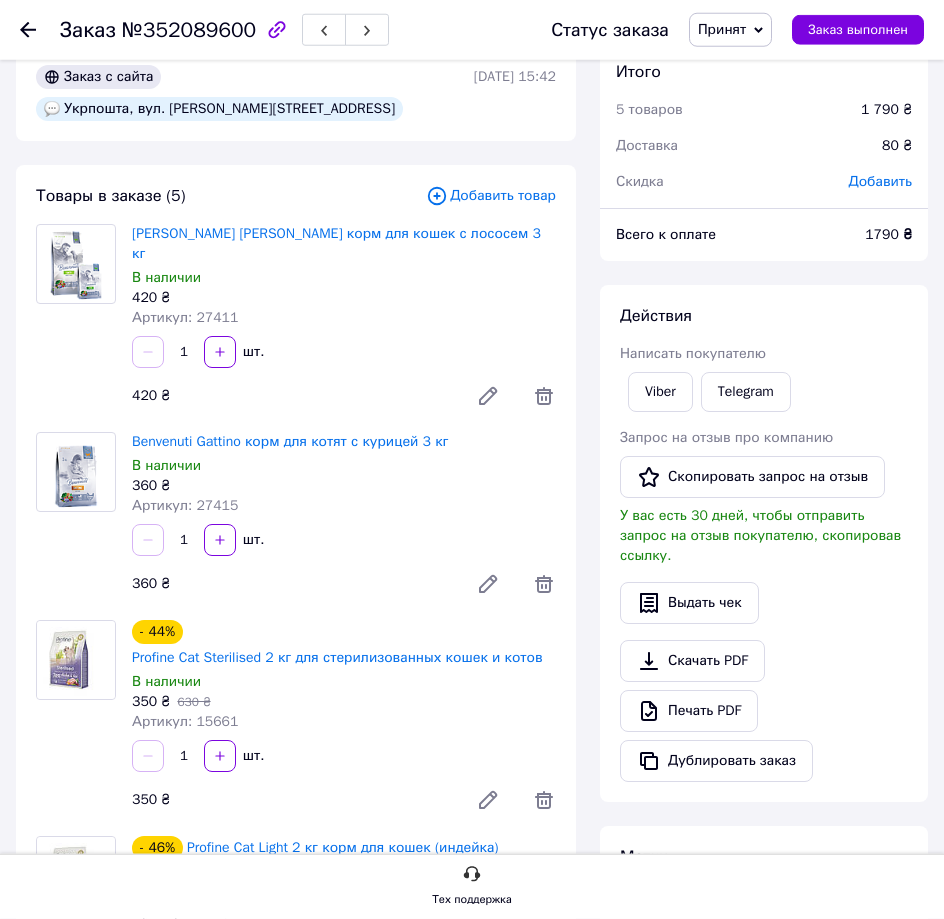 scroll, scrollTop: 0, scrollLeft: 0, axis: both 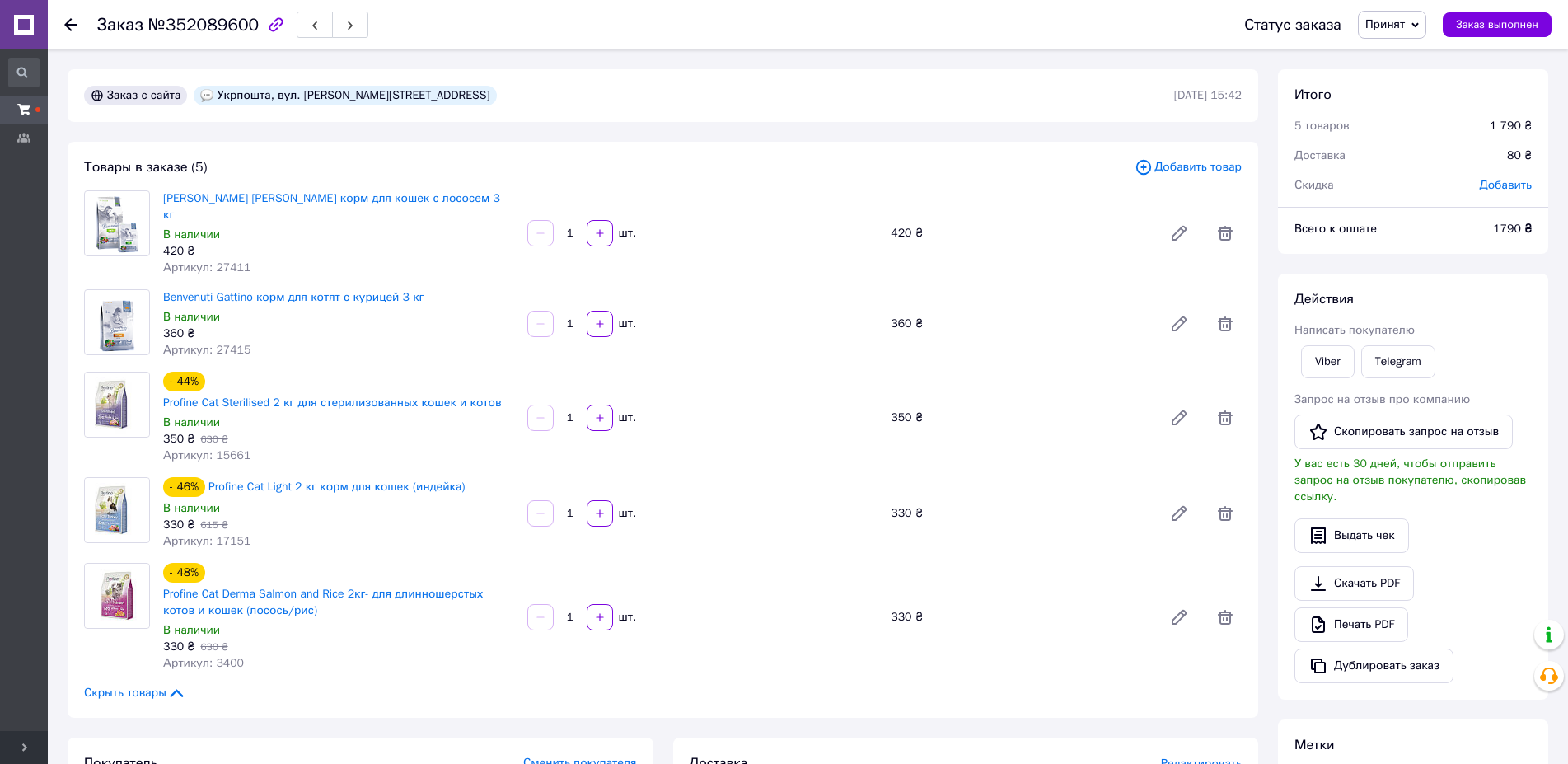 click 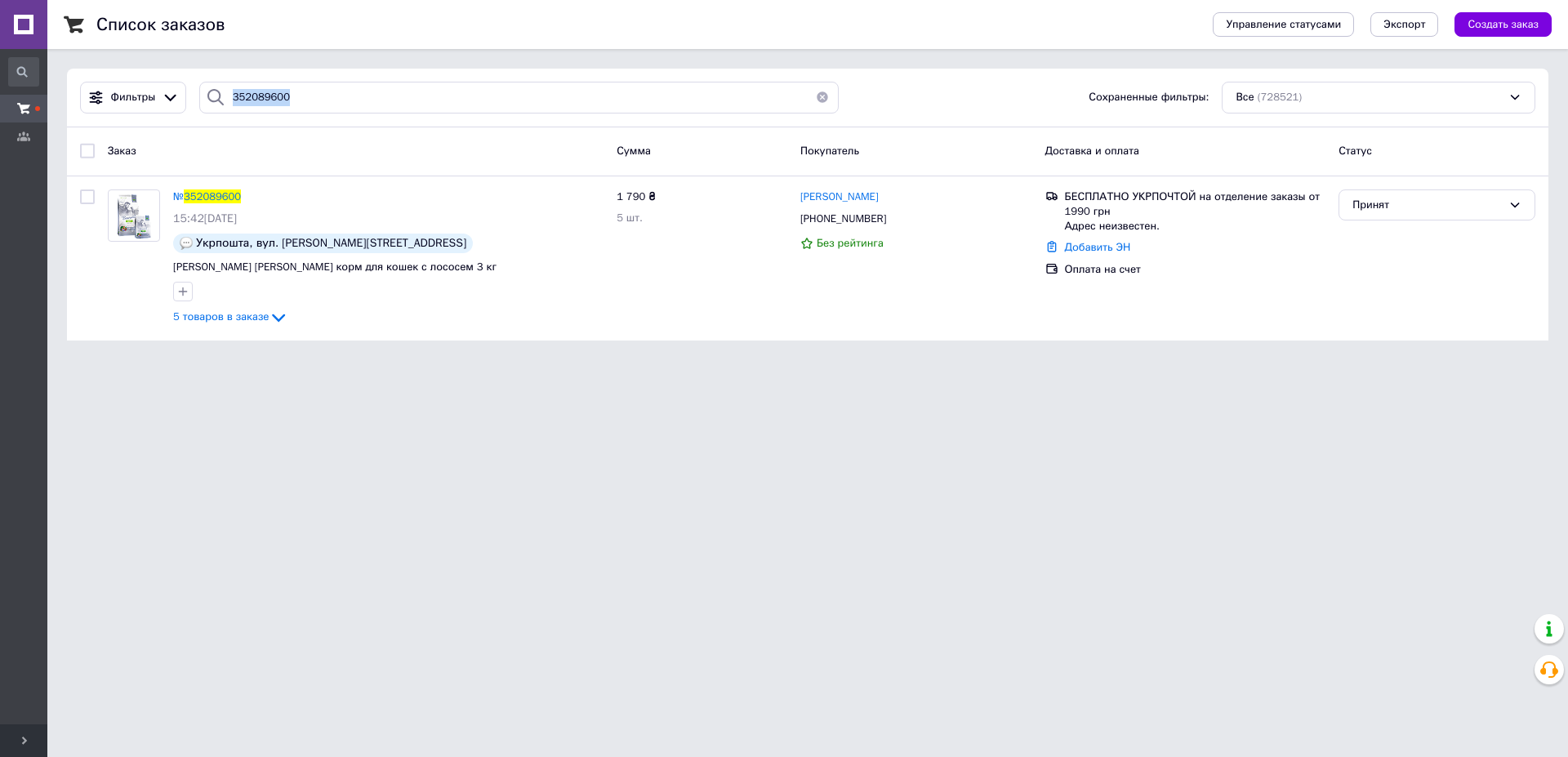 drag, startPoint x: 364, startPoint y: 114, endPoint x: 185, endPoint y: 109, distance: 179.06982 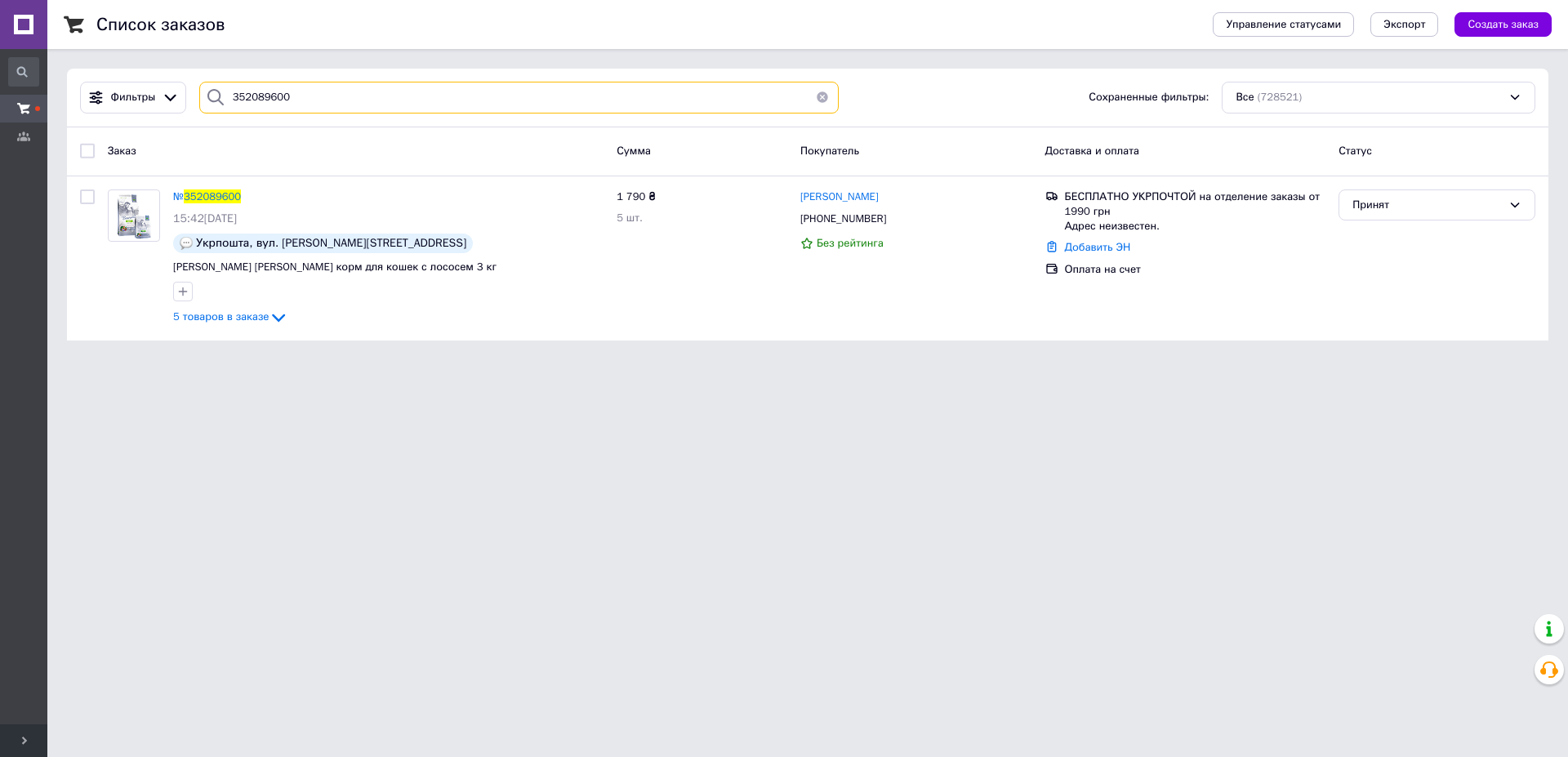 drag, startPoint x: 301, startPoint y: 90, endPoint x: 195, endPoint y: 92, distance: 106.0189 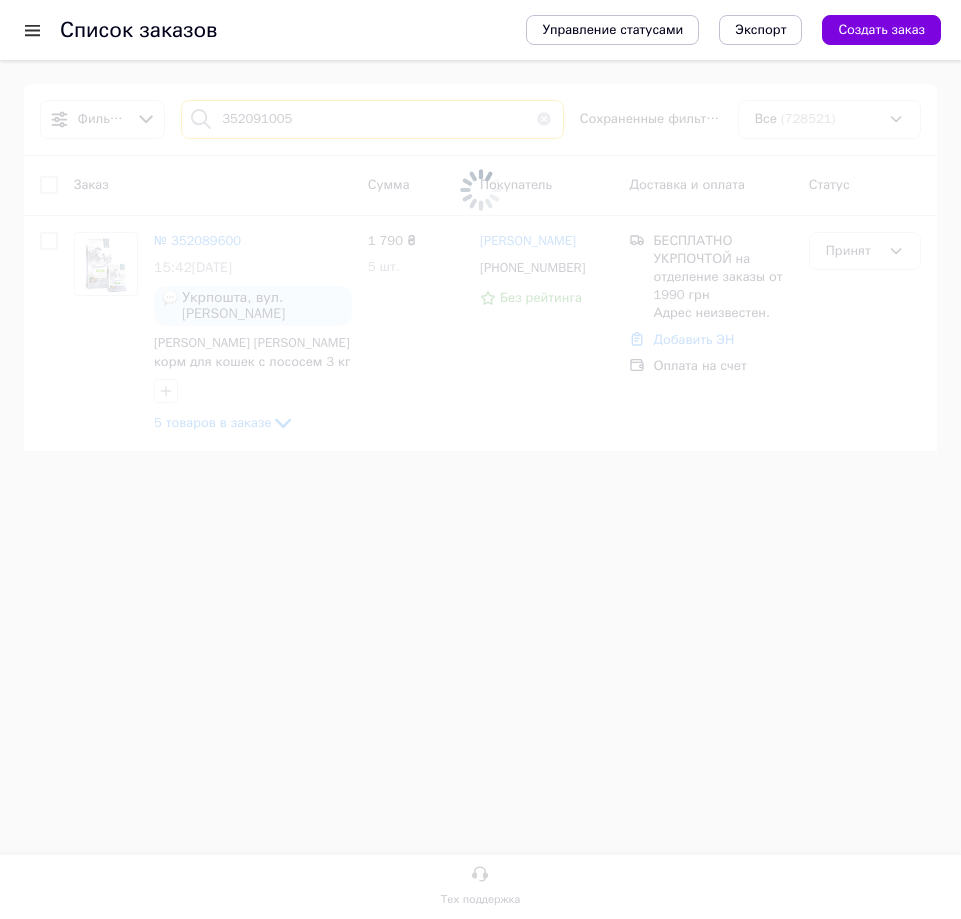 type on "352091005" 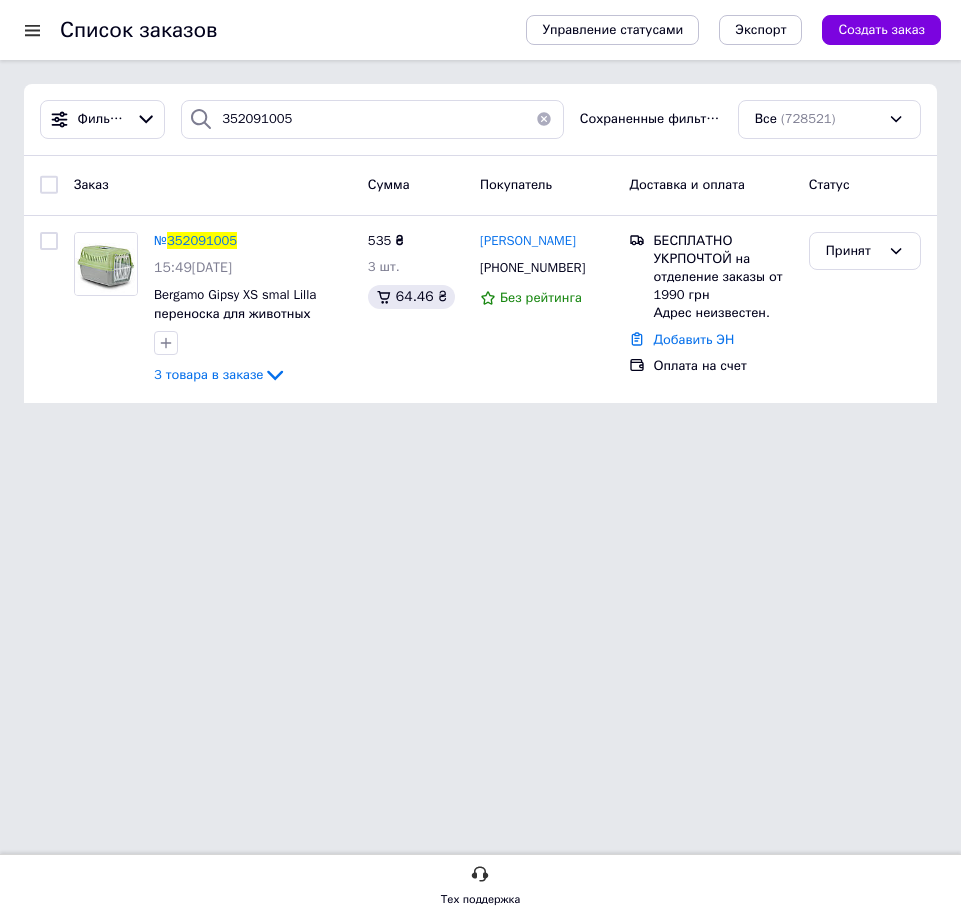 drag, startPoint x: 490, startPoint y: 541, endPoint x: 481, endPoint y: 511, distance: 31.320919 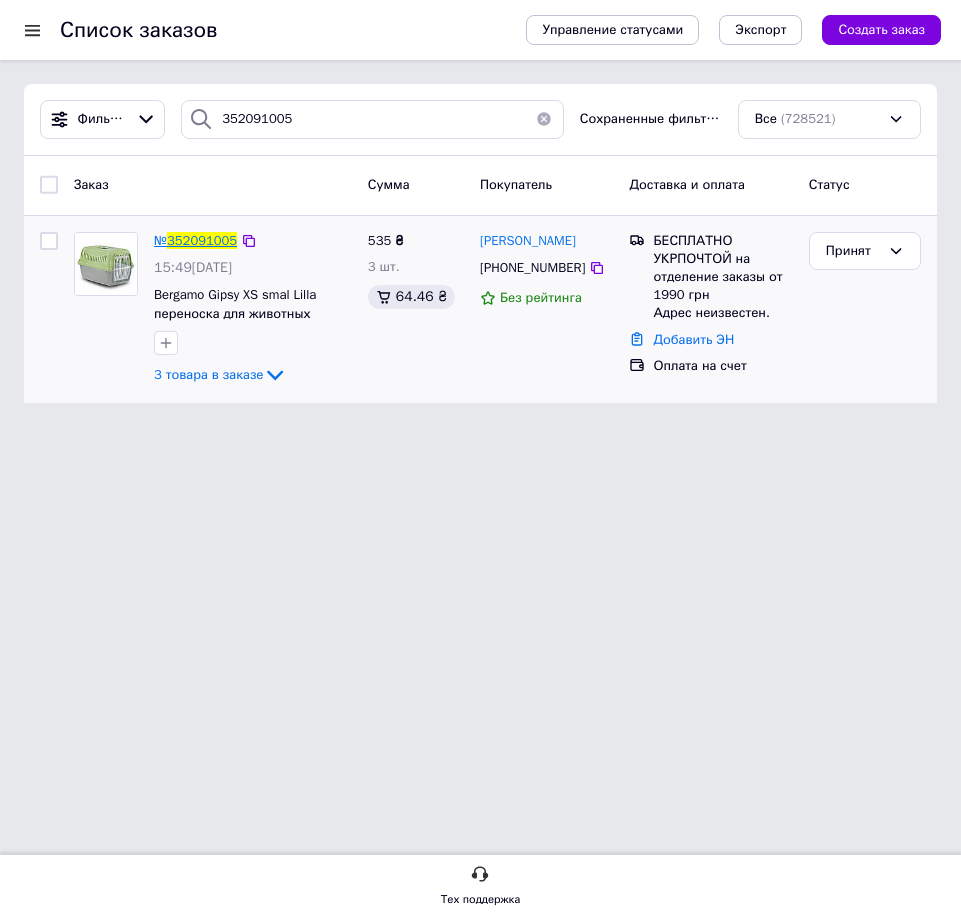 click on "352091005" at bounding box center [202, 240] 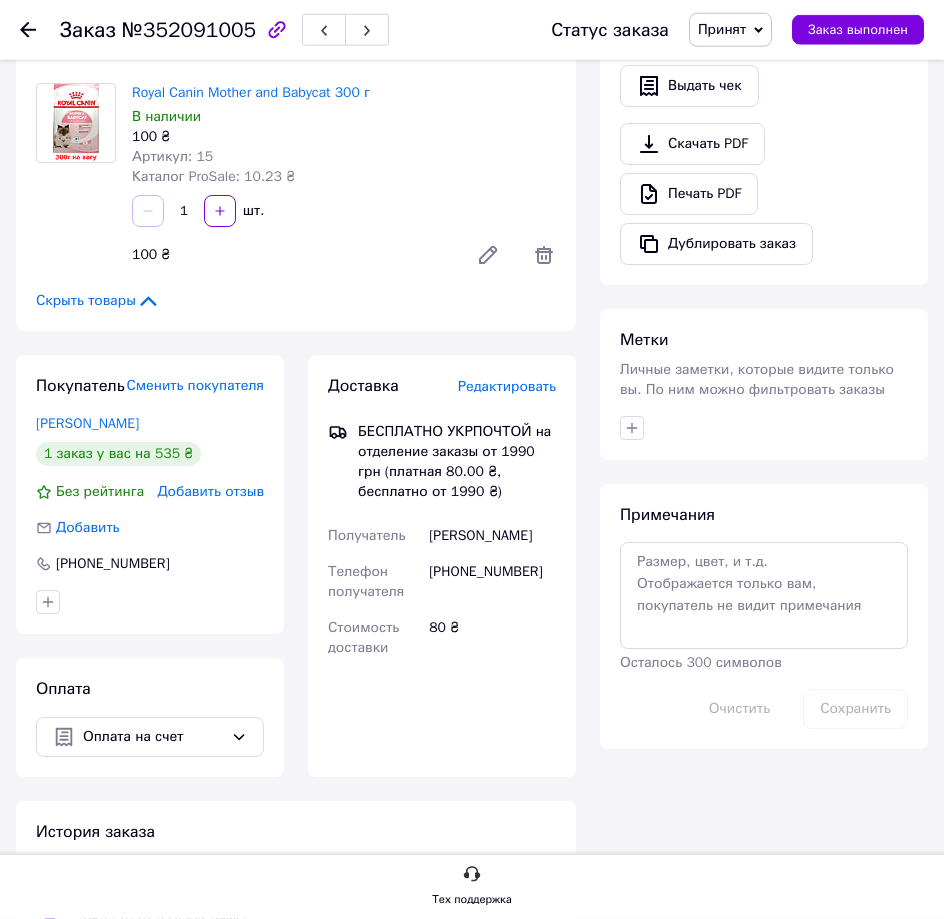 scroll, scrollTop: 714, scrollLeft: 0, axis: vertical 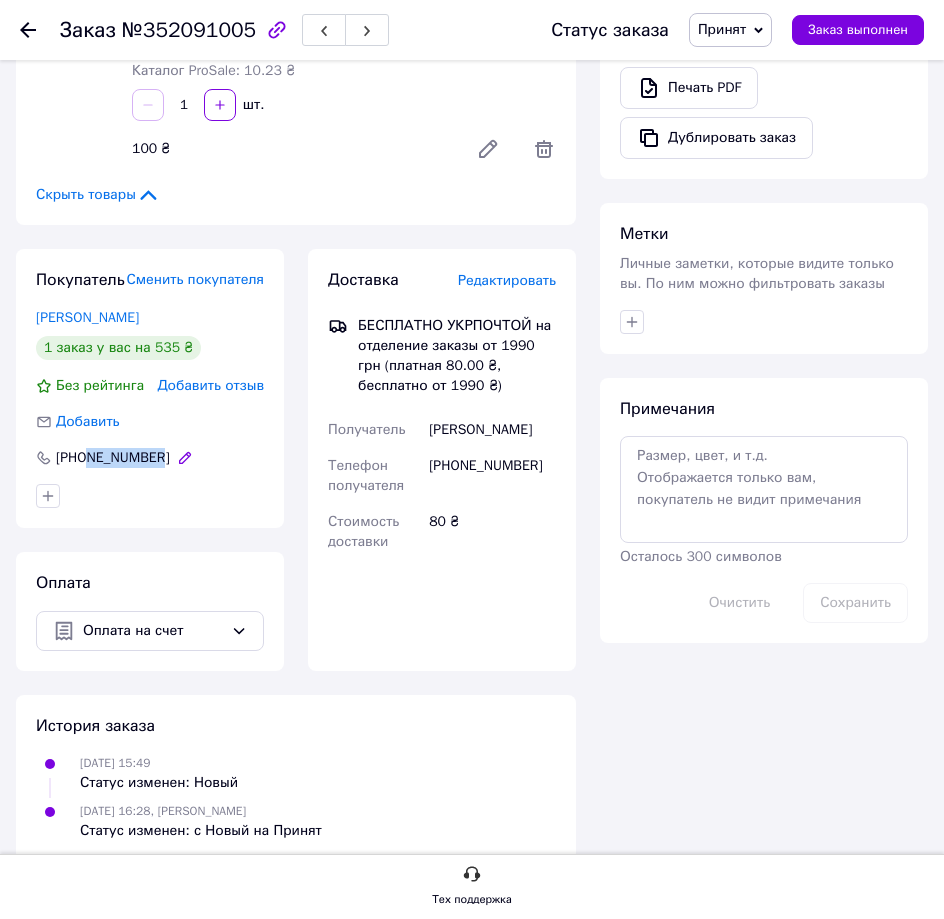 drag, startPoint x: 178, startPoint y: 477, endPoint x: 95, endPoint y: 482, distance: 83.15047 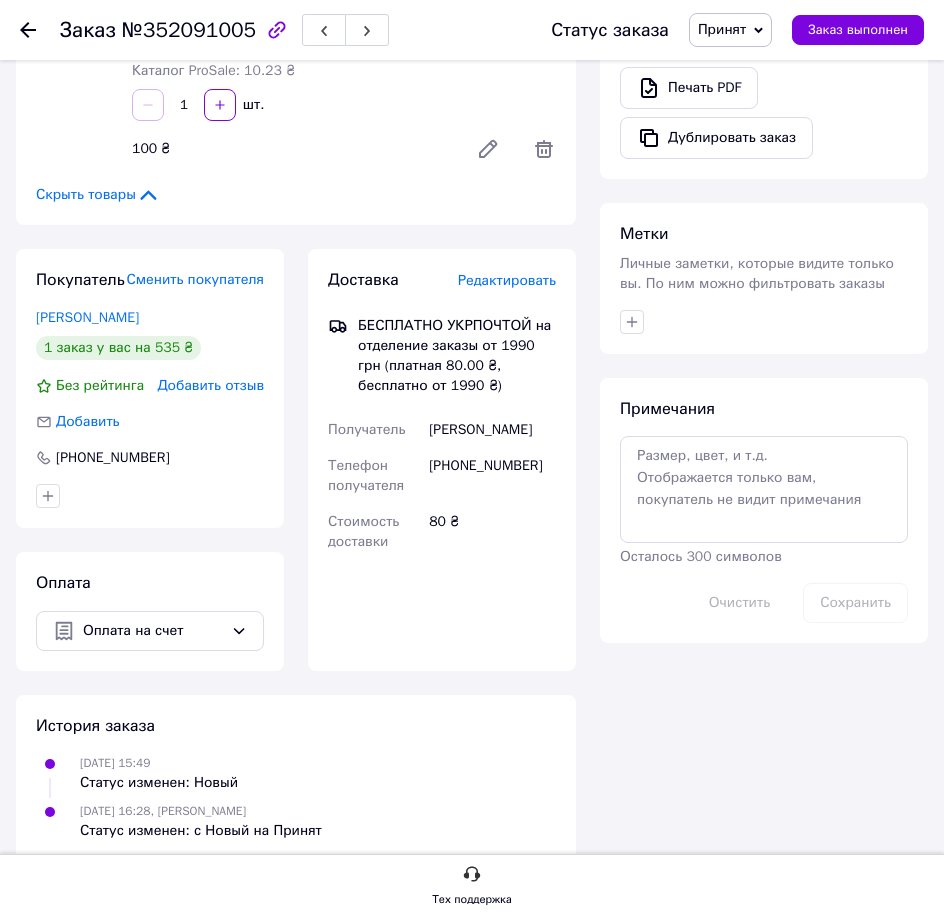 click on "Кучер Оксана" at bounding box center [150, 318] 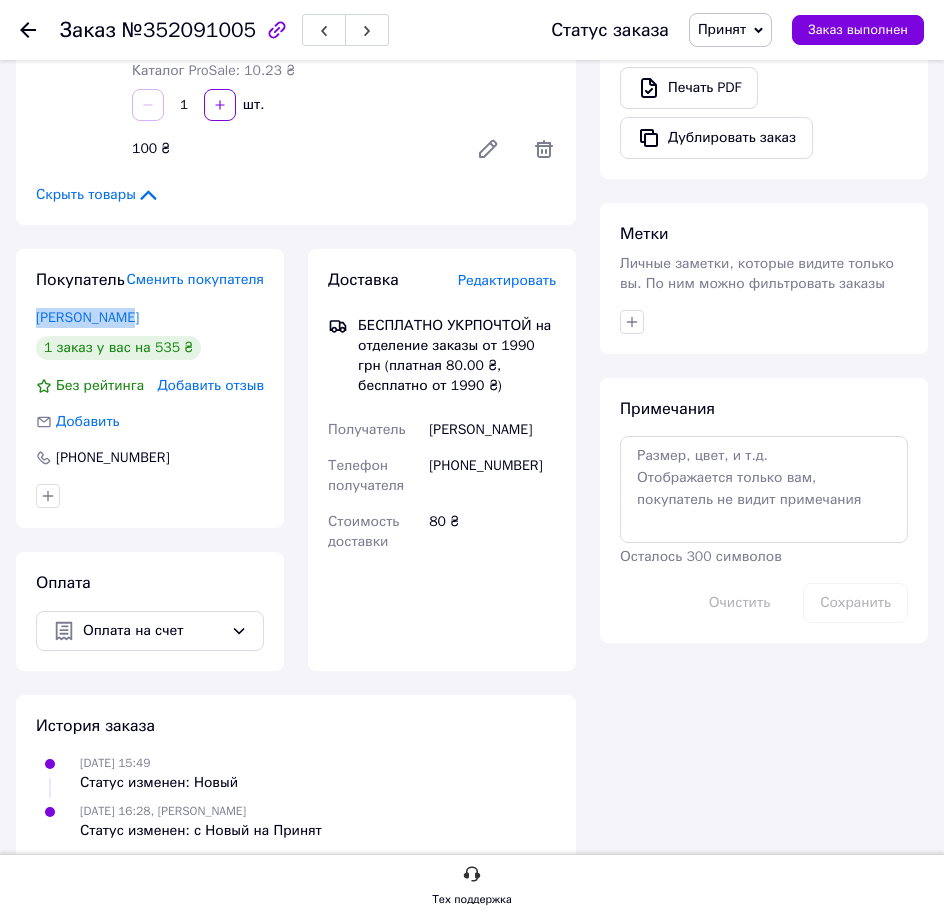 drag, startPoint x: 140, startPoint y: 348, endPoint x: 13, endPoint y: 344, distance: 127.06297 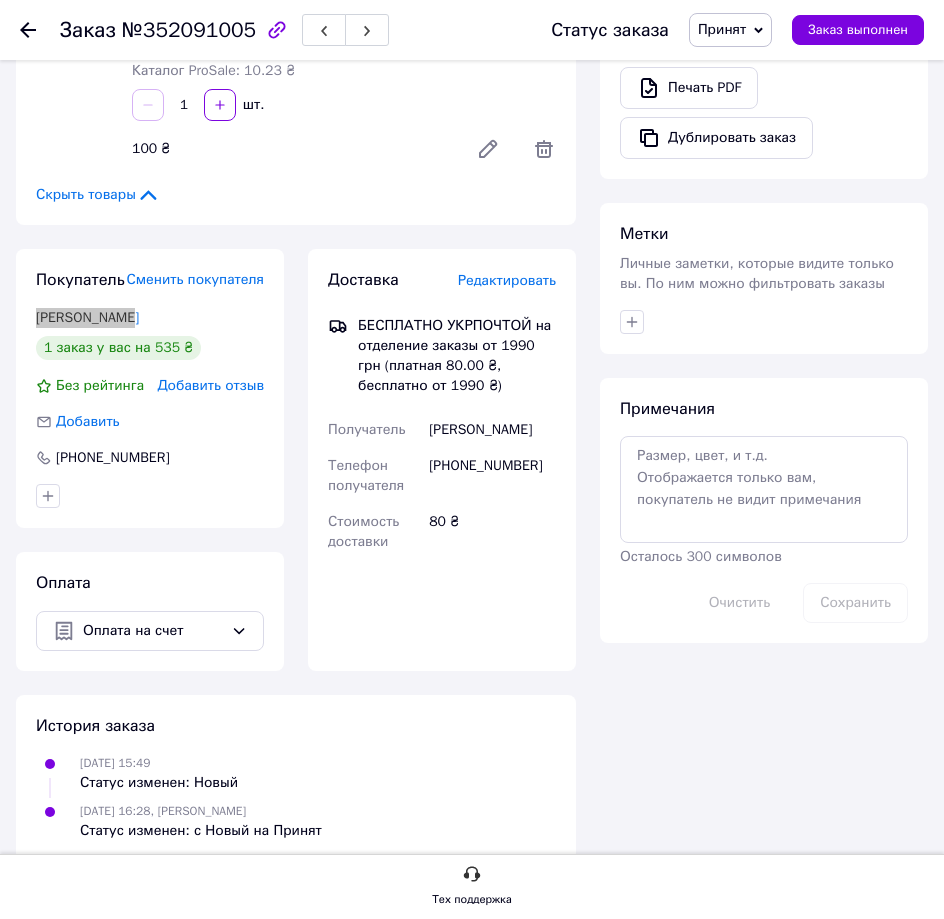 click on "100 ₴" at bounding box center (288, 149) 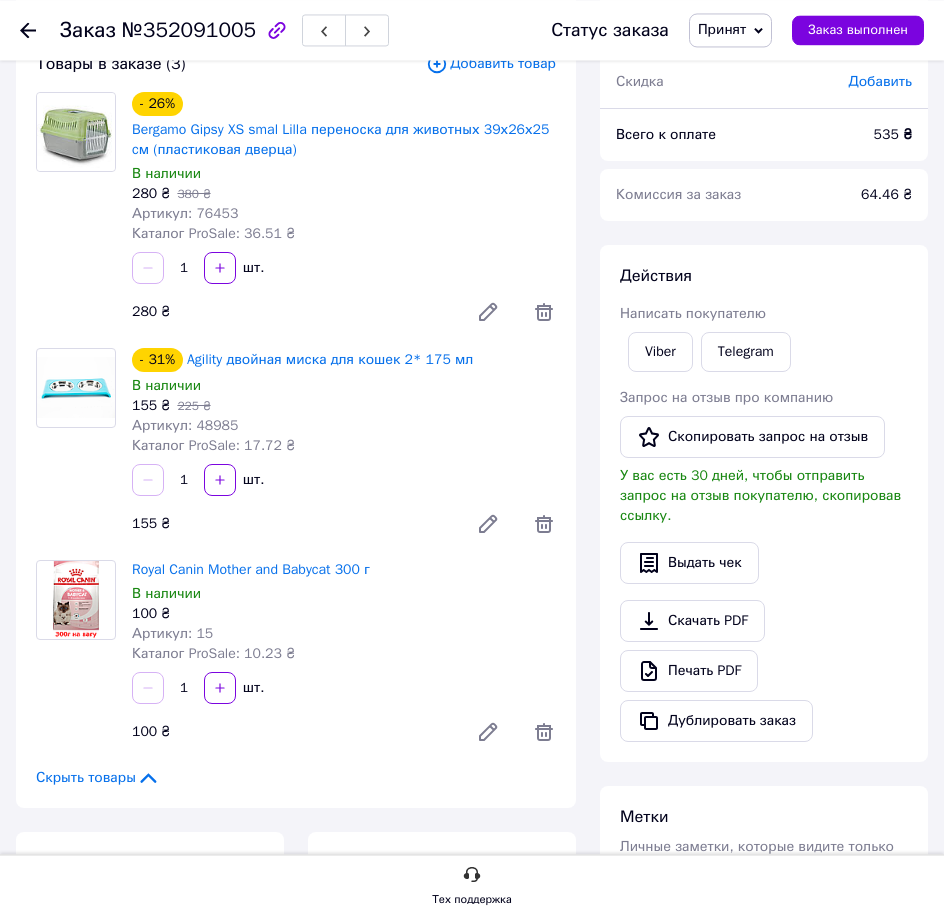 scroll, scrollTop: 0, scrollLeft: 0, axis: both 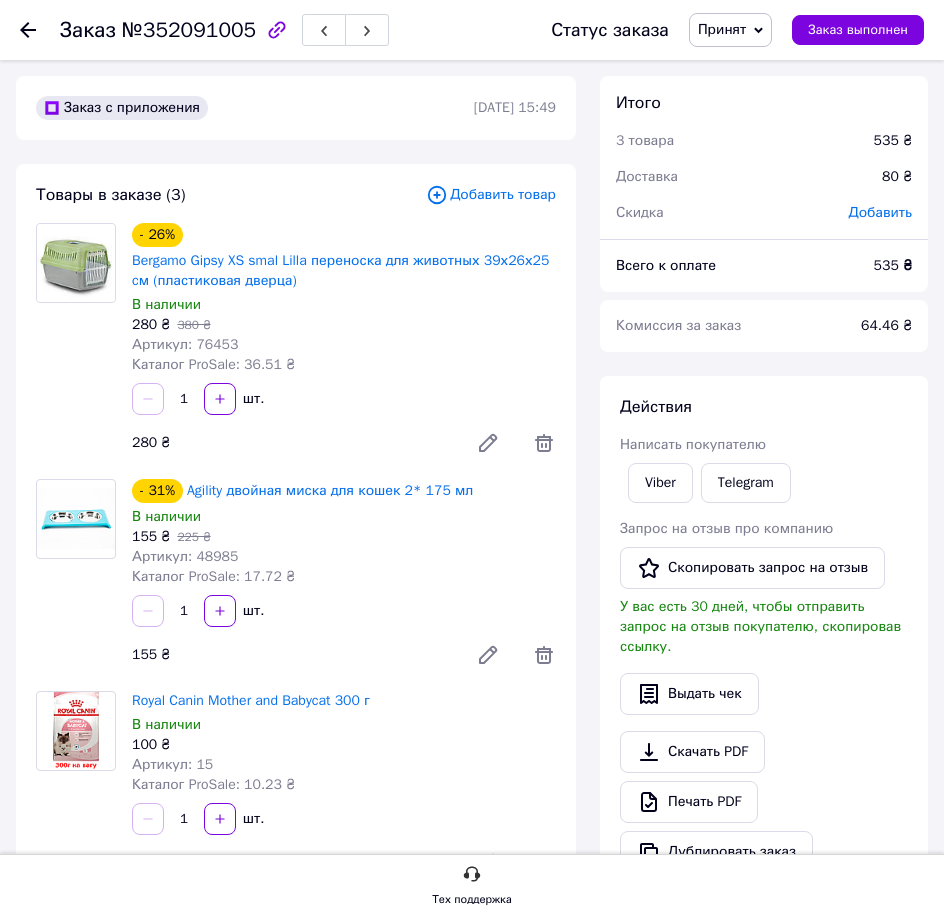click on "280 ₴" at bounding box center (288, 443) 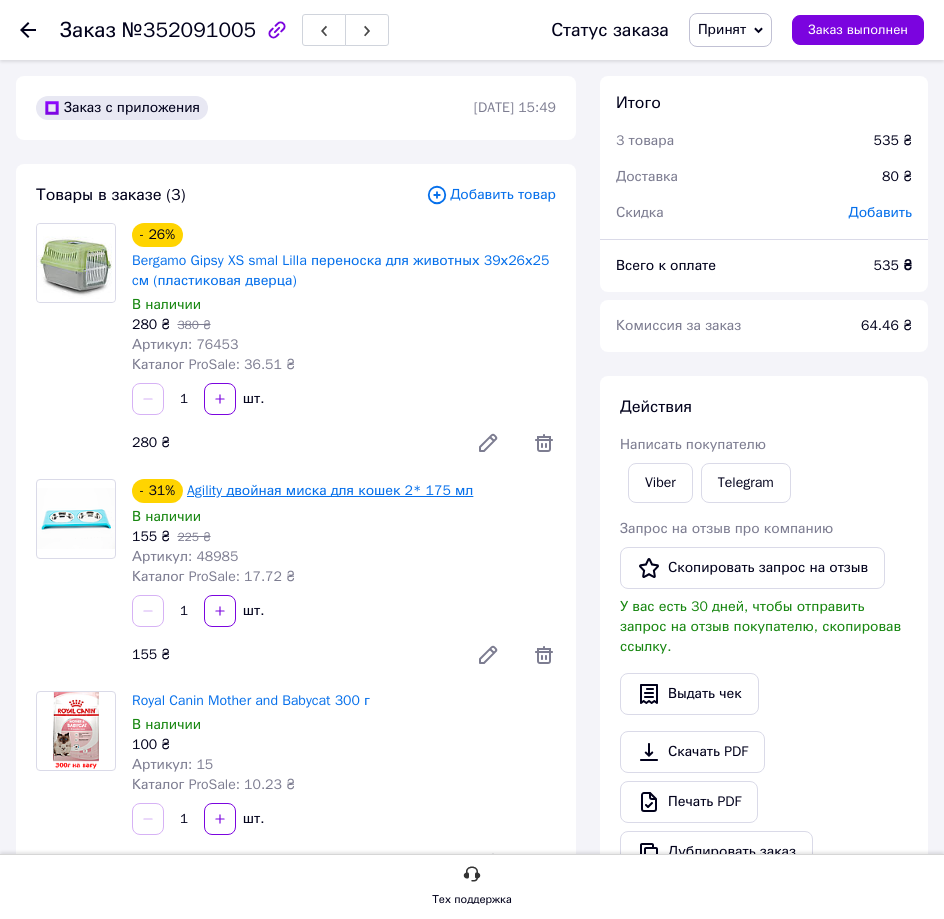 scroll, scrollTop: 204, scrollLeft: 0, axis: vertical 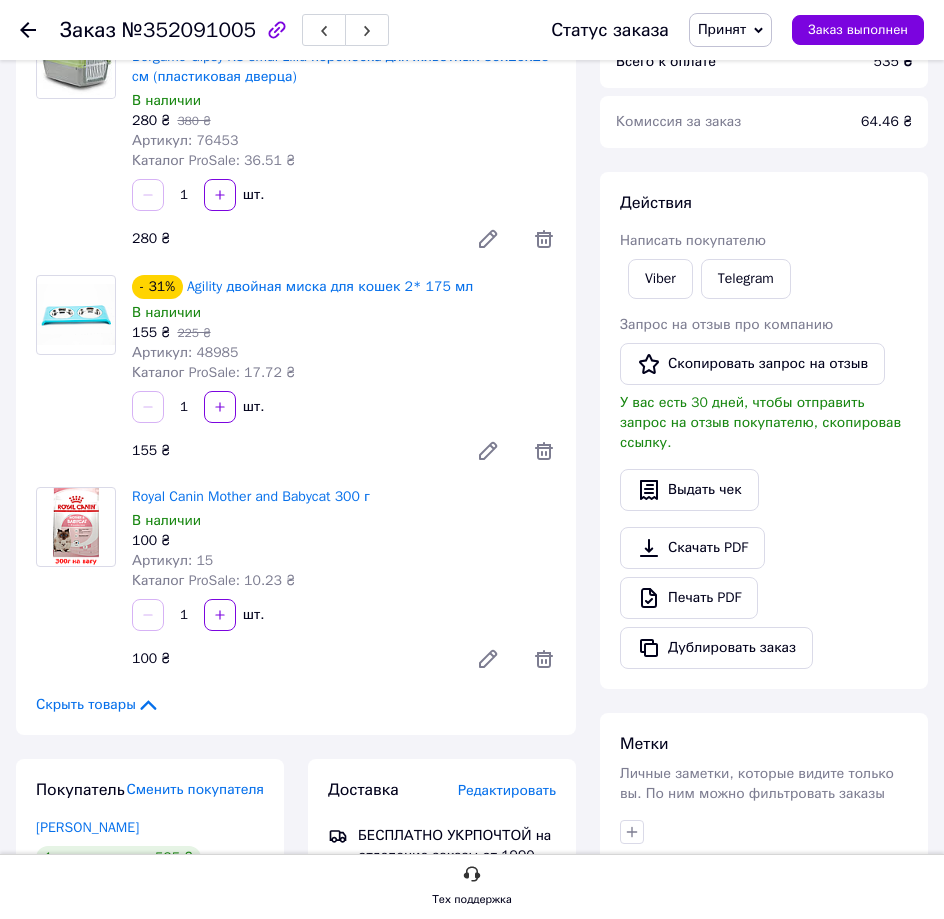 click on "1   шт." at bounding box center (344, 407) 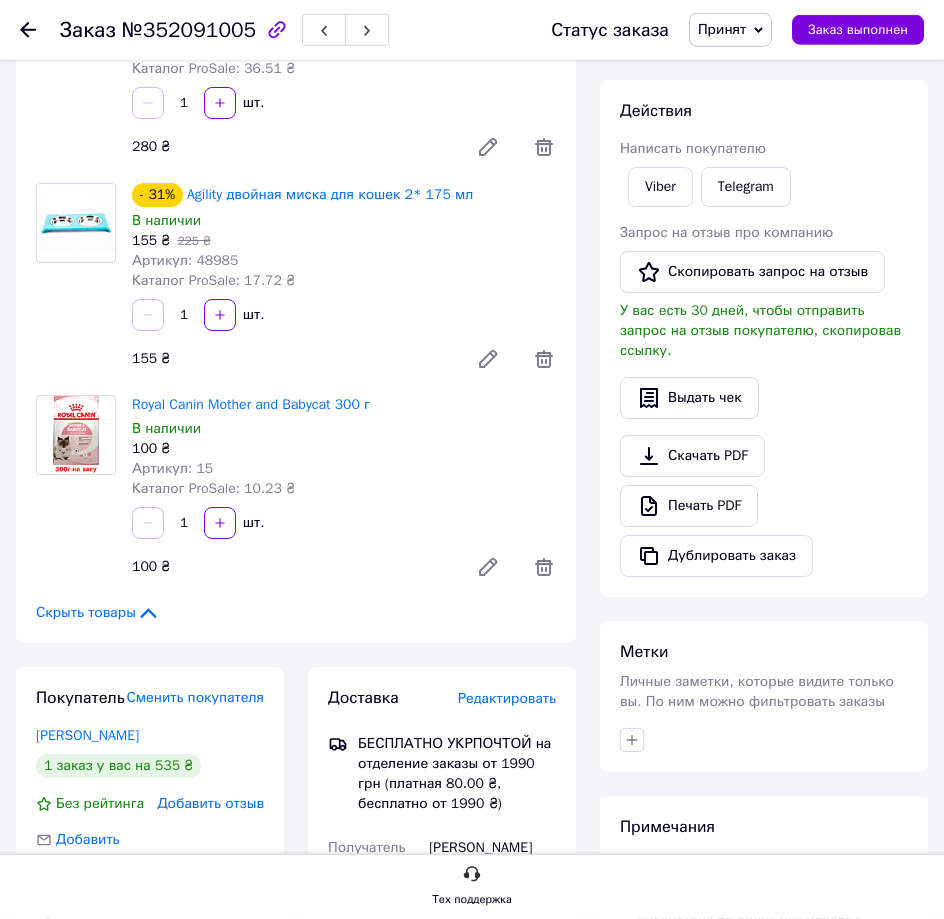 scroll, scrollTop: 306, scrollLeft: 0, axis: vertical 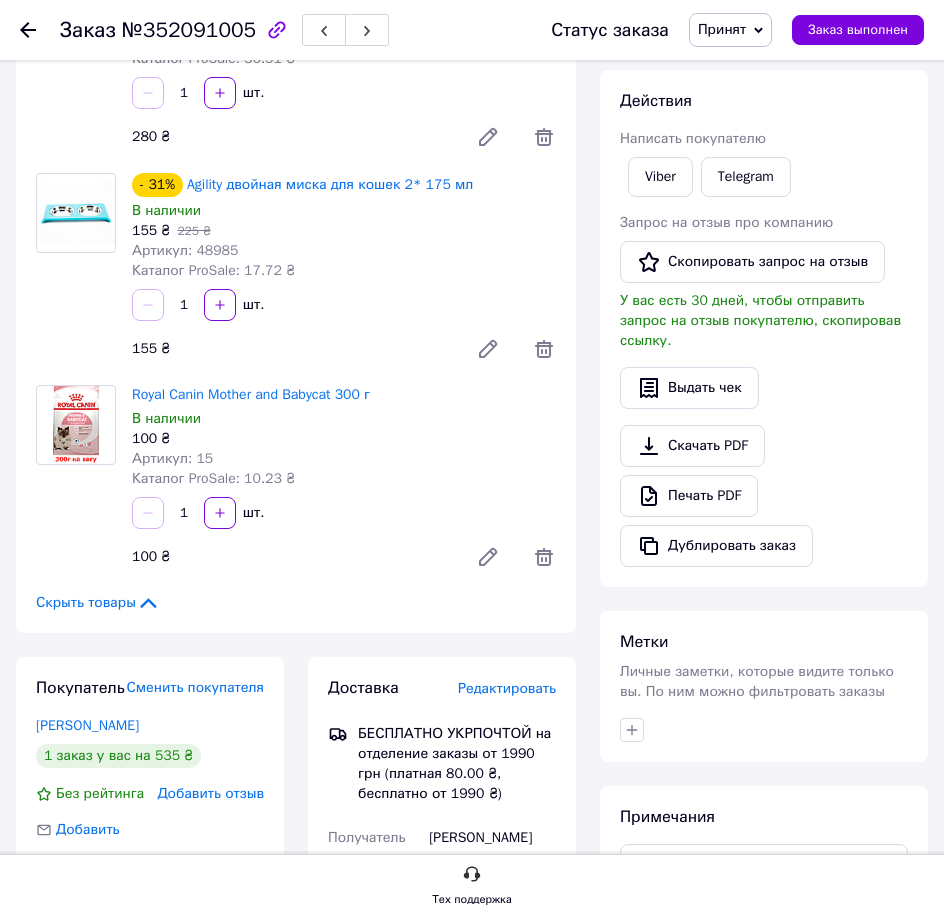 click on "1   шт." at bounding box center [344, 305] 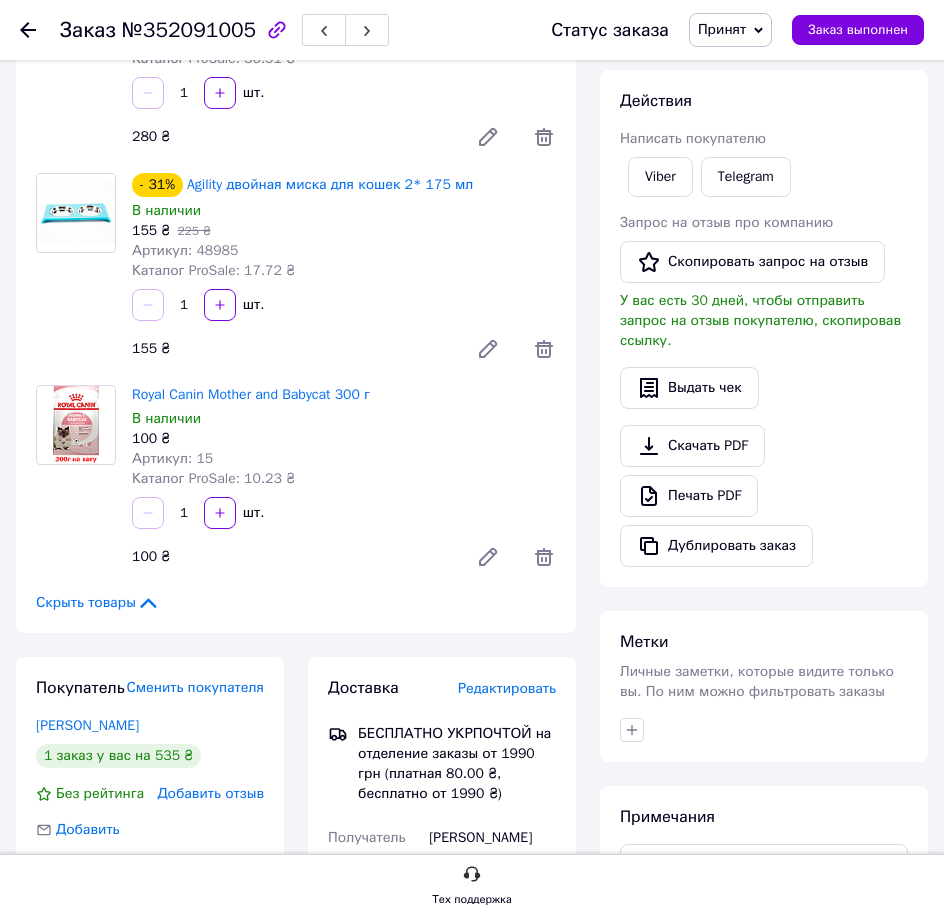 click on "1   шт." at bounding box center (344, 305) 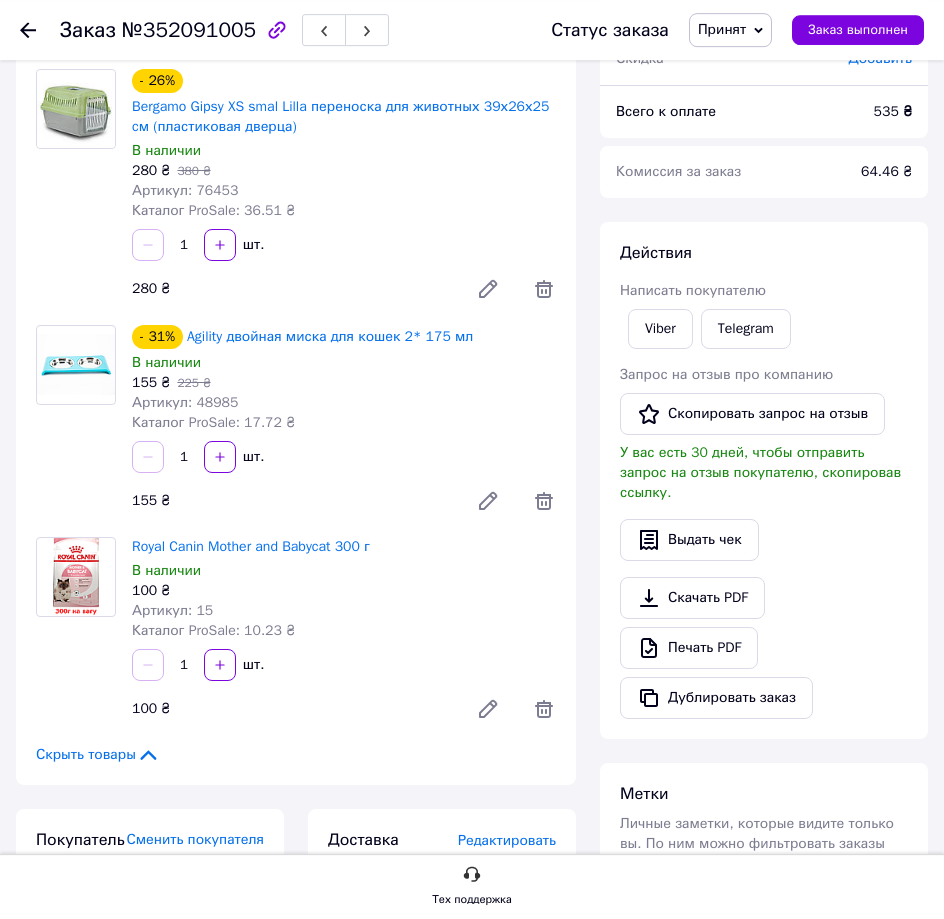 scroll, scrollTop: 306, scrollLeft: 0, axis: vertical 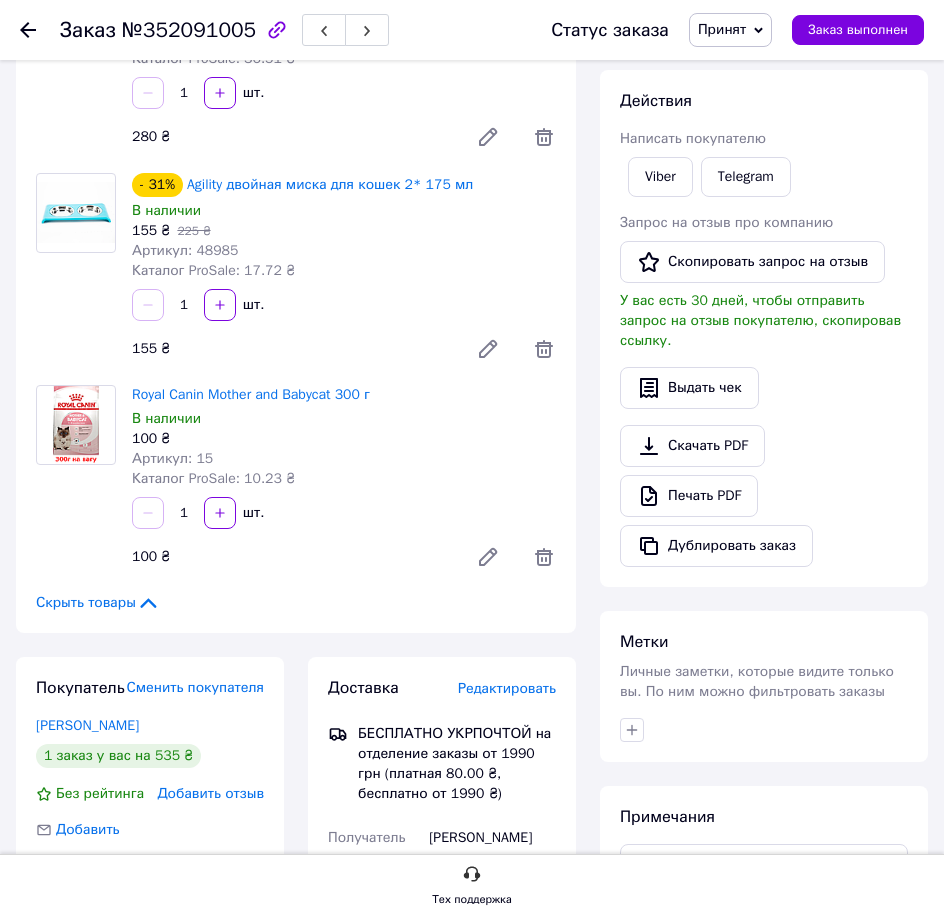 click on "155 ₴   225 ₴" at bounding box center [344, 231] 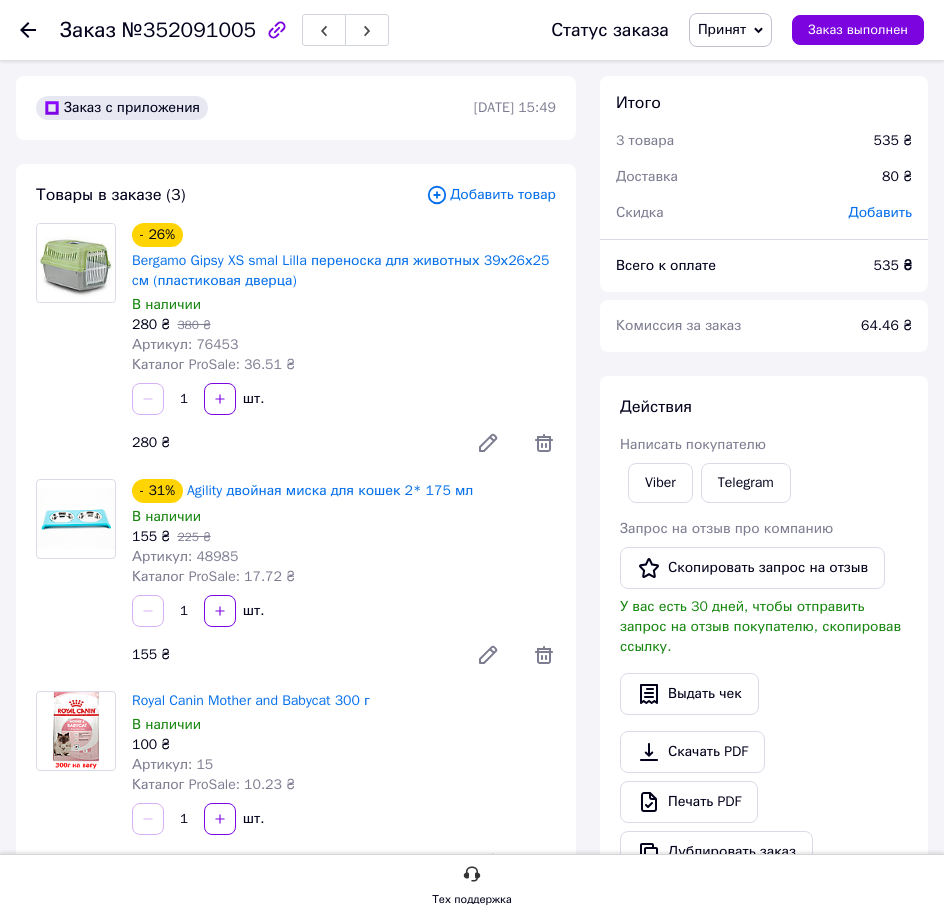 click on "280 ₴   380 ₴" at bounding box center [344, 325] 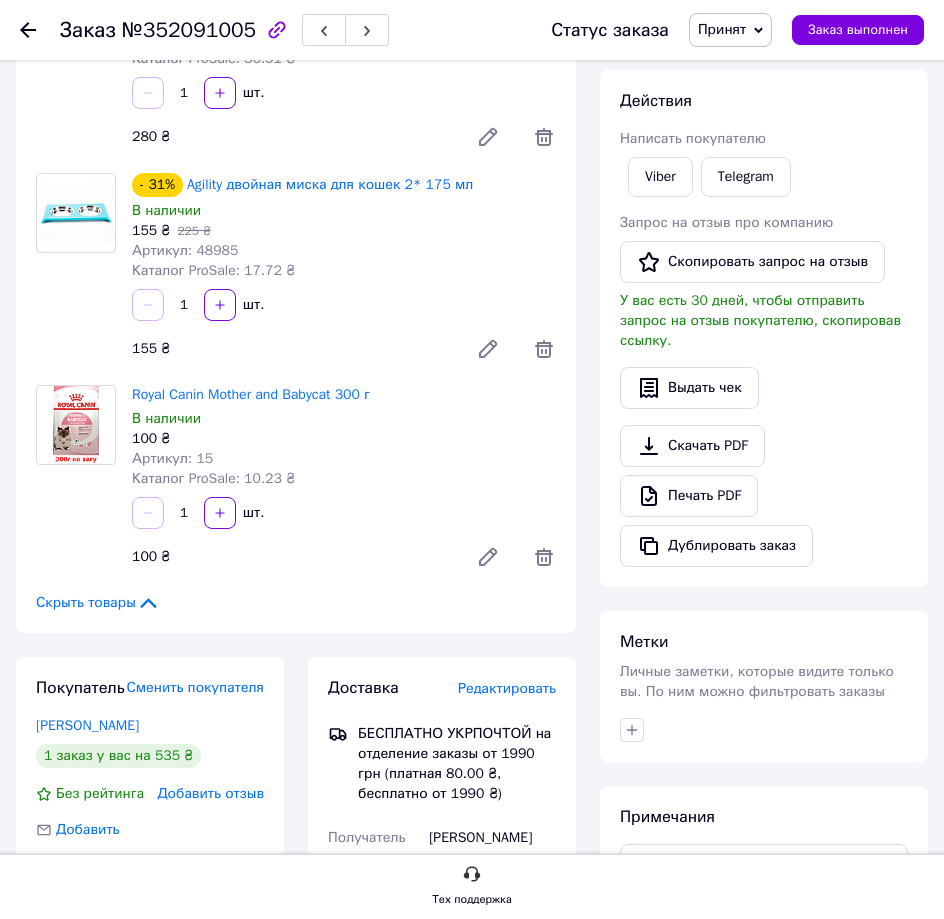 click on "155 ₴" at bounding box center [288, 349] 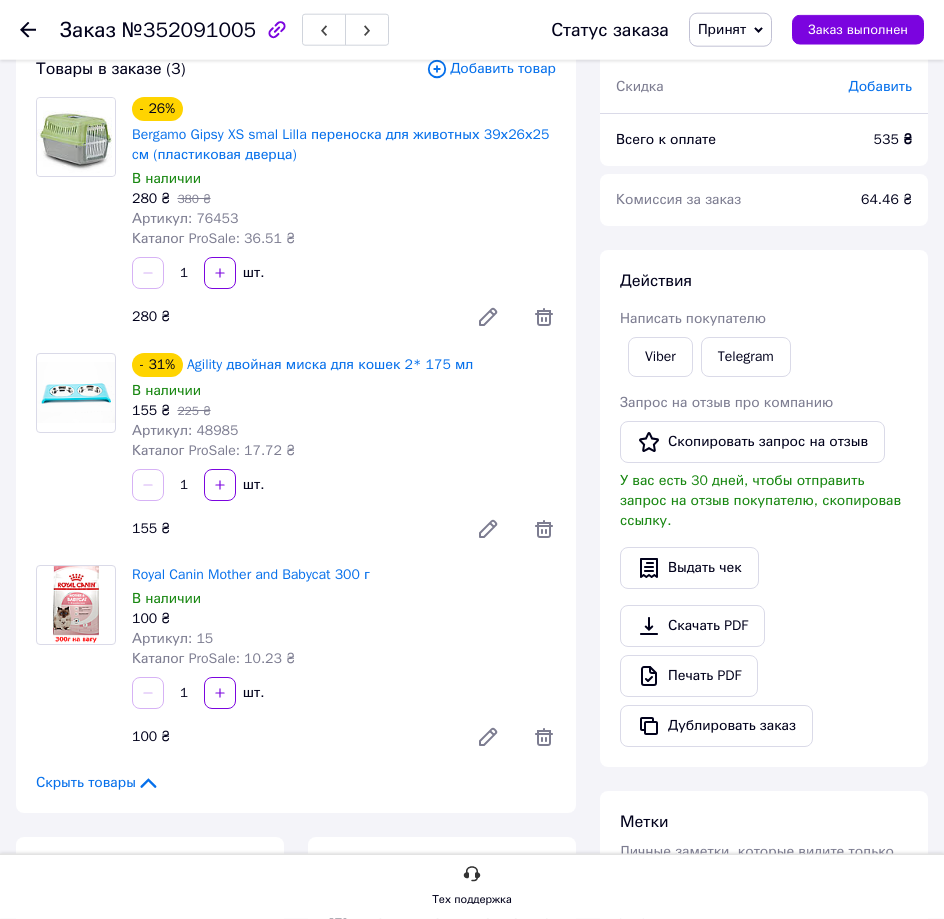 scroll, scrollTop: 102, scrollLeft: 0, axis: vertical 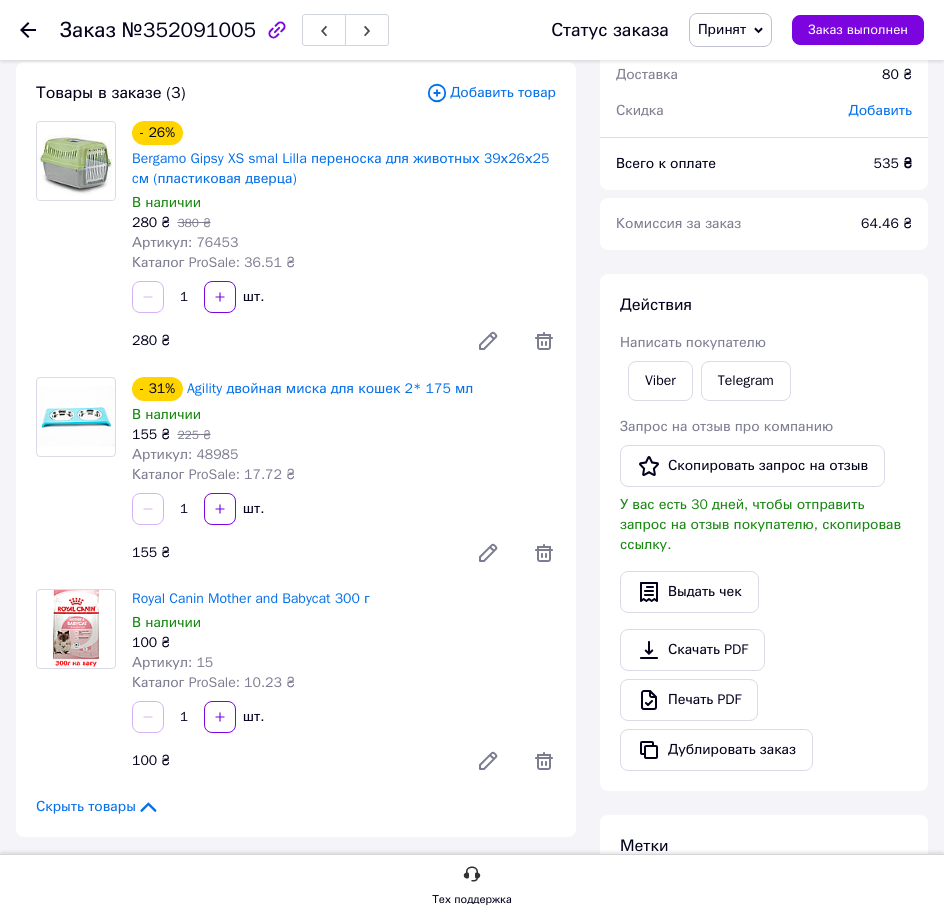 click on "1   шт." at bounding box center [344, 297] 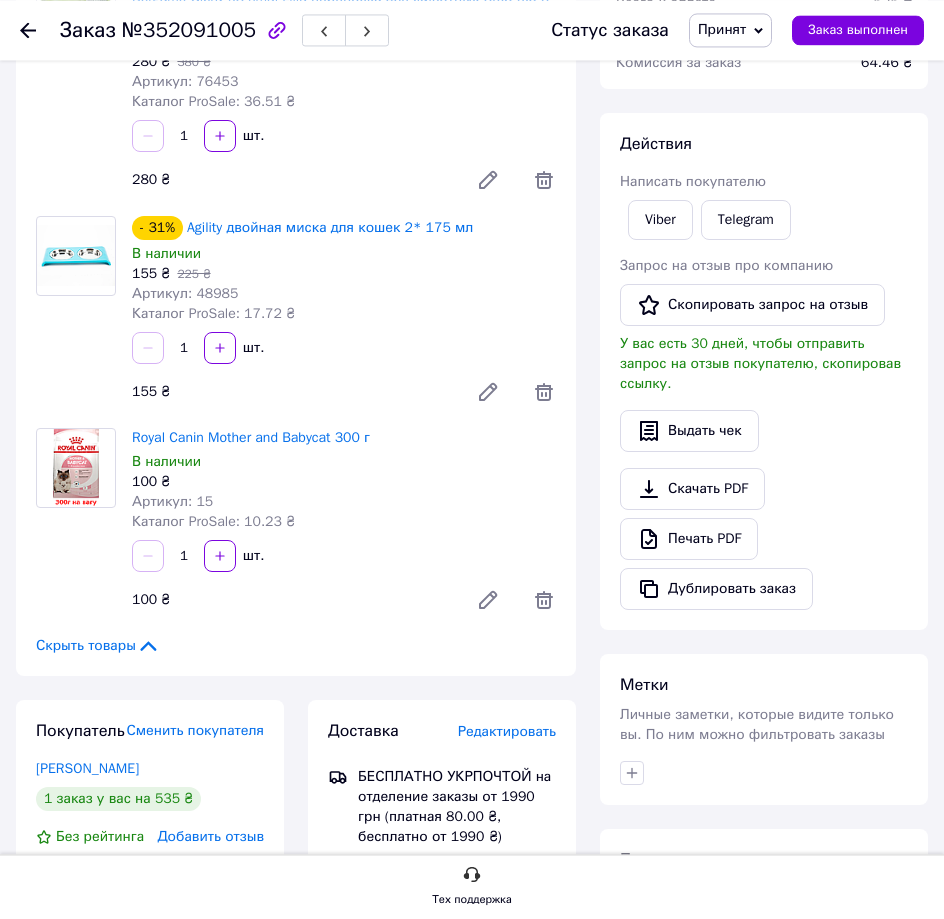 scroll, scrollTop: 306, scrollLeft: 0, axis: vertical 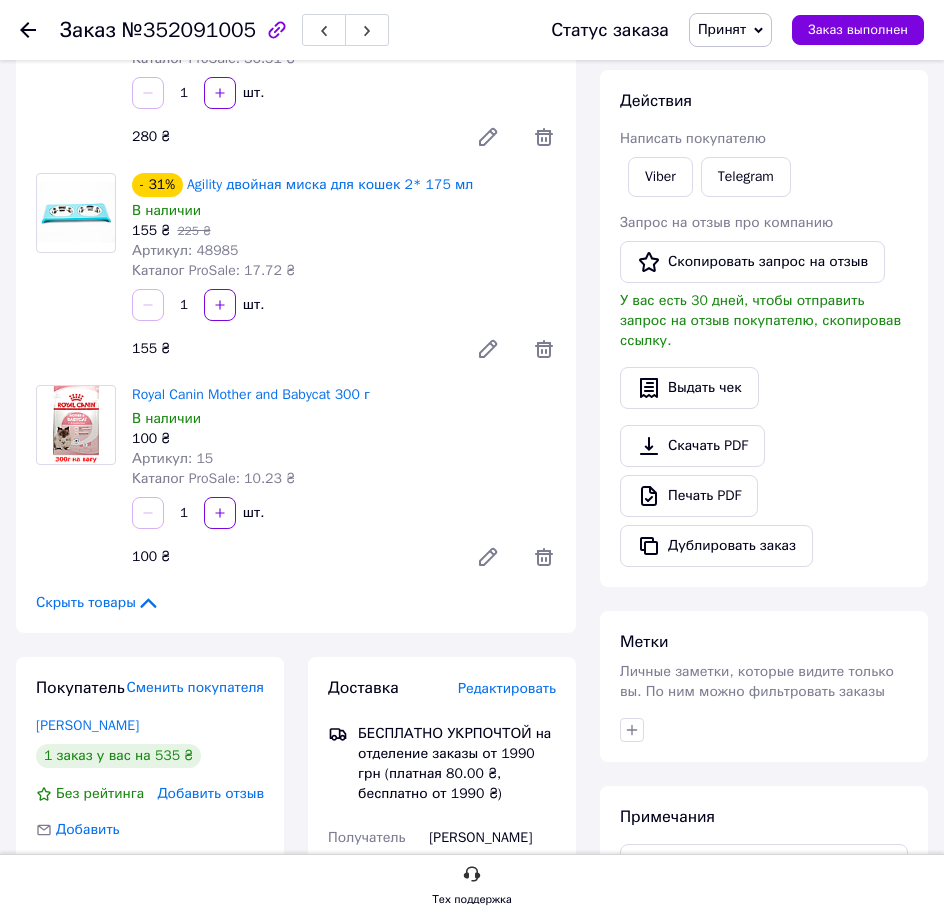 click on "1   шт." at bounding box center (344, 305) 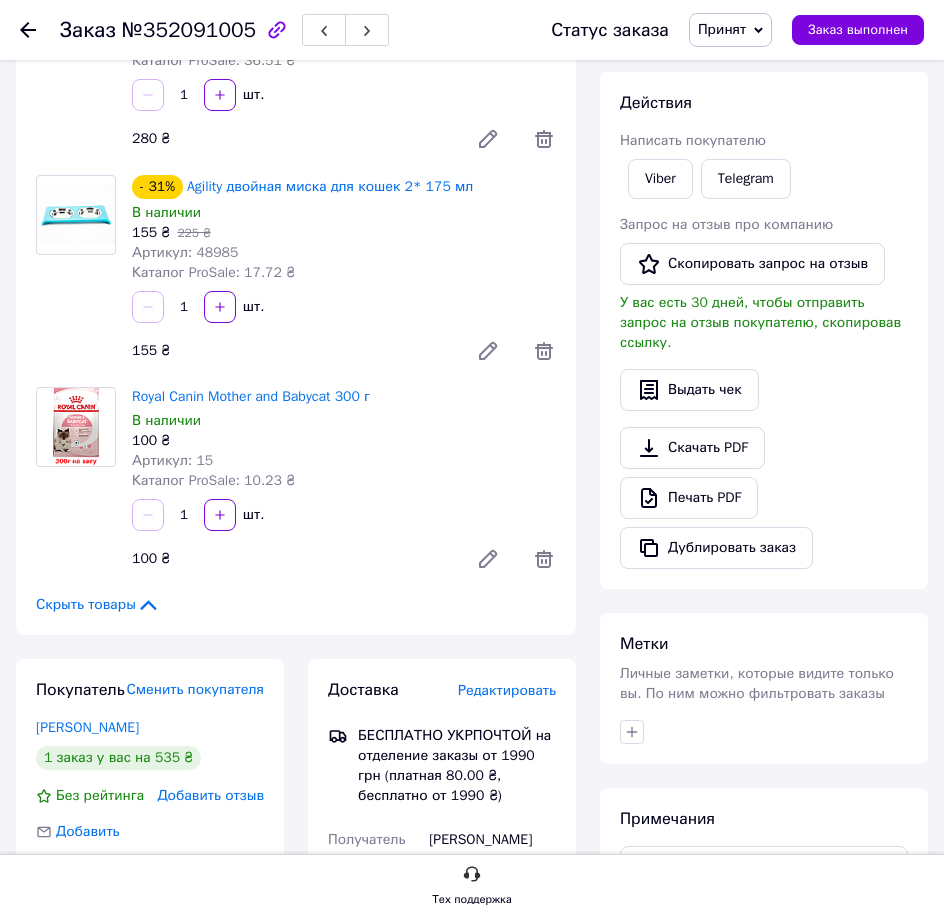 scroll, scrollTop: 306, scrollLeft: 0, axis: vertical 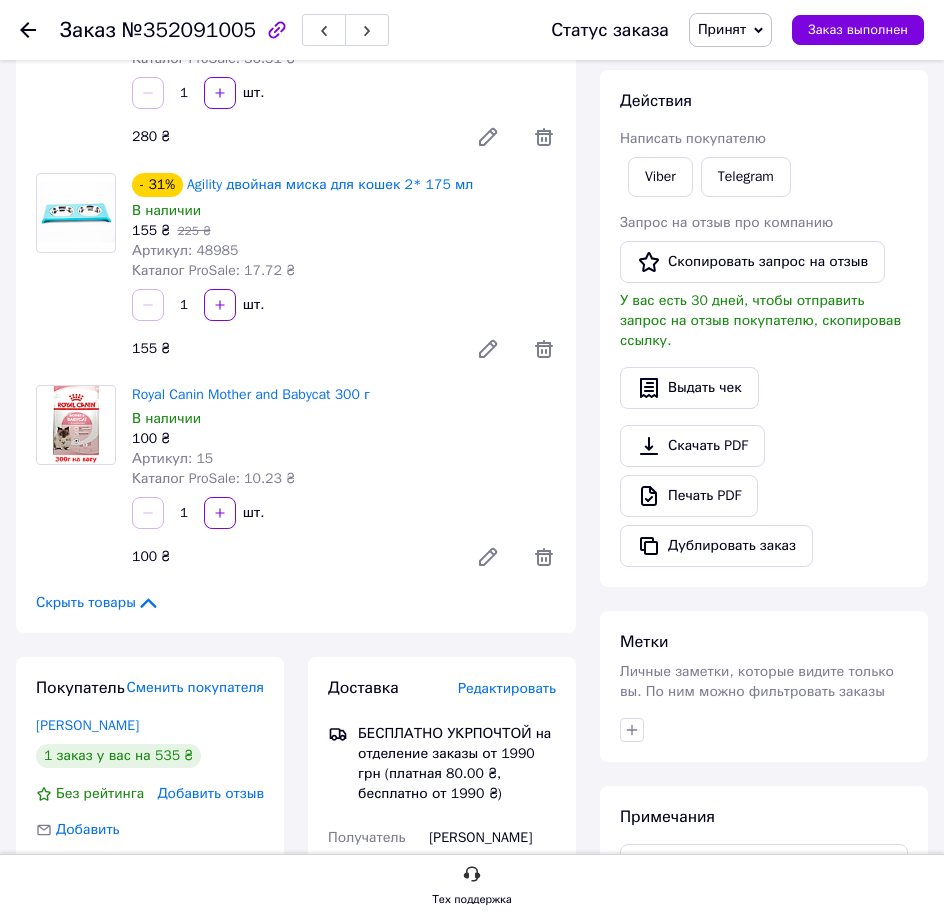 click on "1   шт." at bounding box center [344, 305] 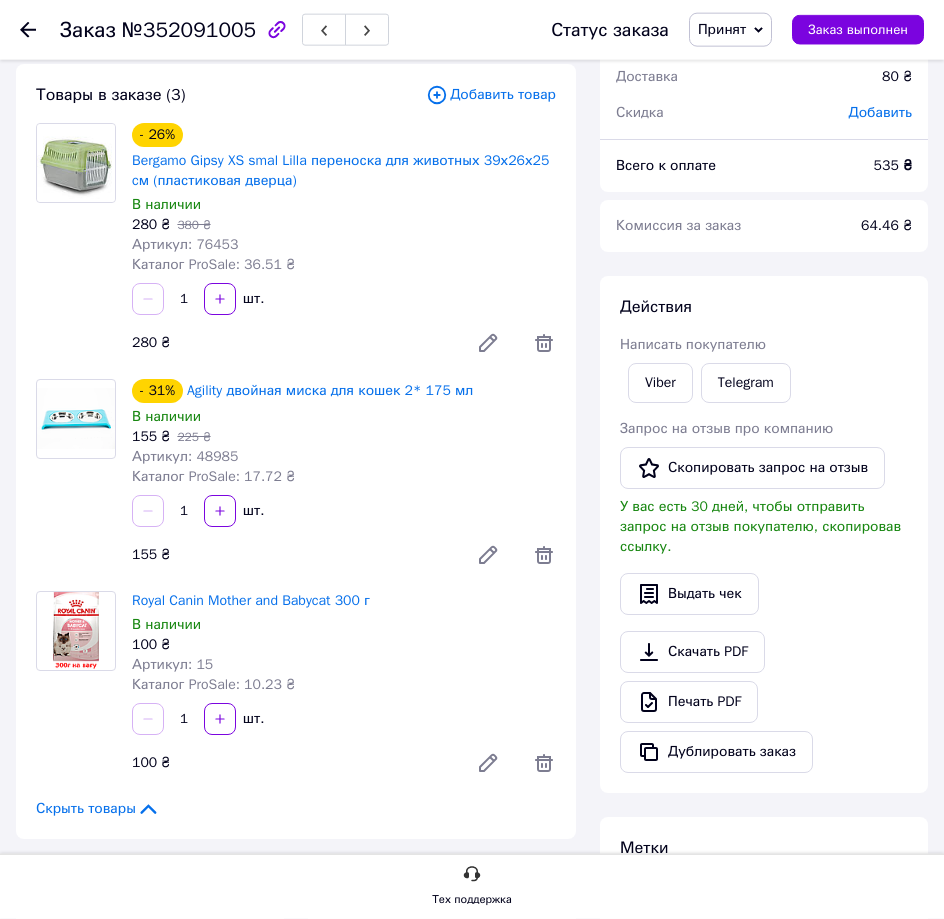 scroll, scrollTop: 204, scrollLeft: 0, axis: vertical 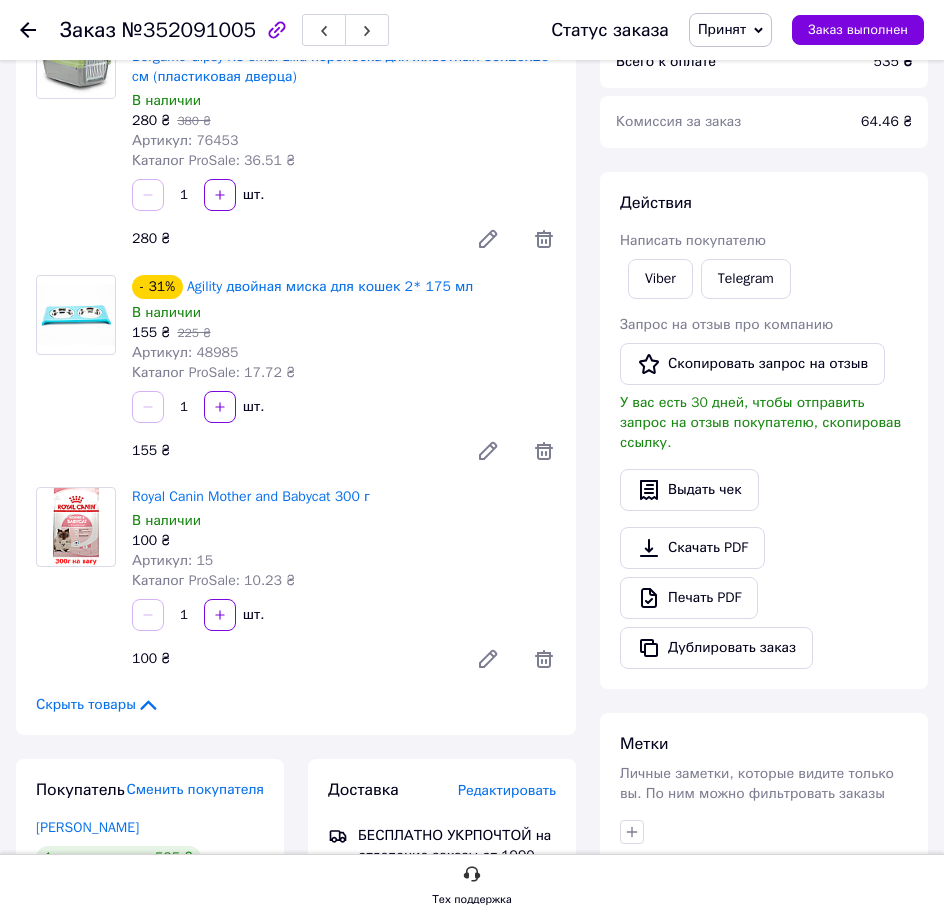 click on "- 31% Agility двойная миска для кошек 2* 175 мл В наличии 155 ₴   225 ₴ Артикул: 48985 Каталог ProSale: 17.72 ₴" at bounding box center (344, 329) 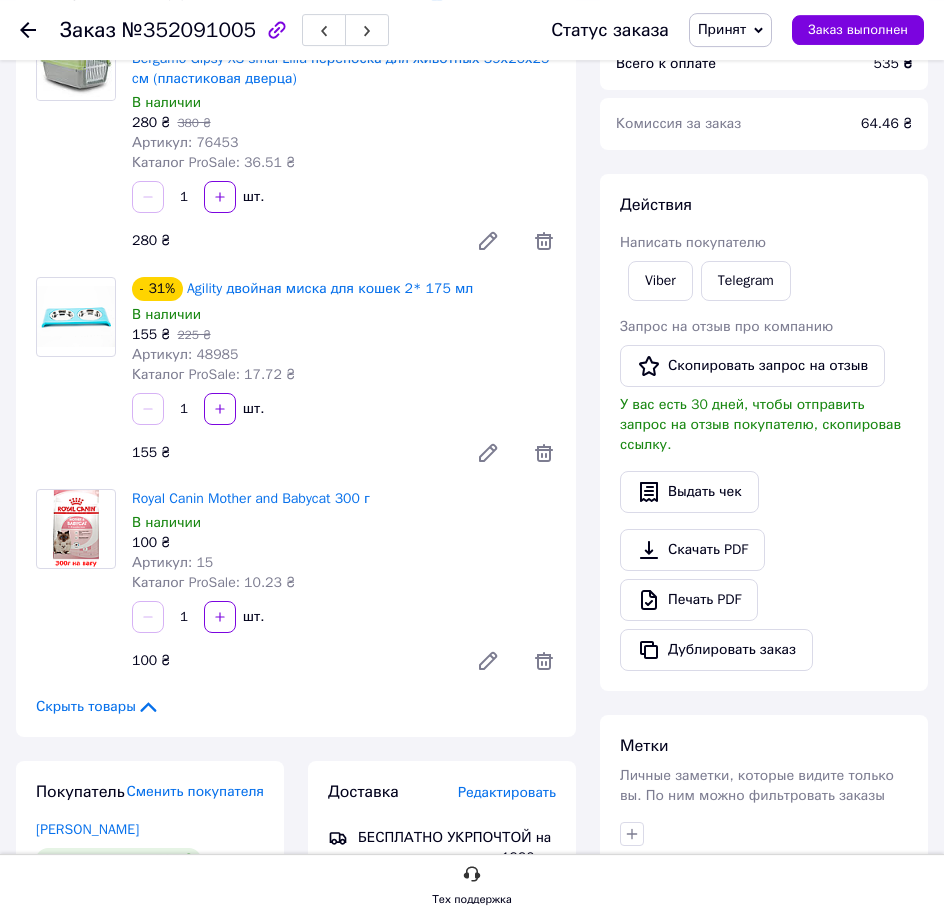 scroll, scrollTop: 204, scrollLeft: 0, axis: vertical 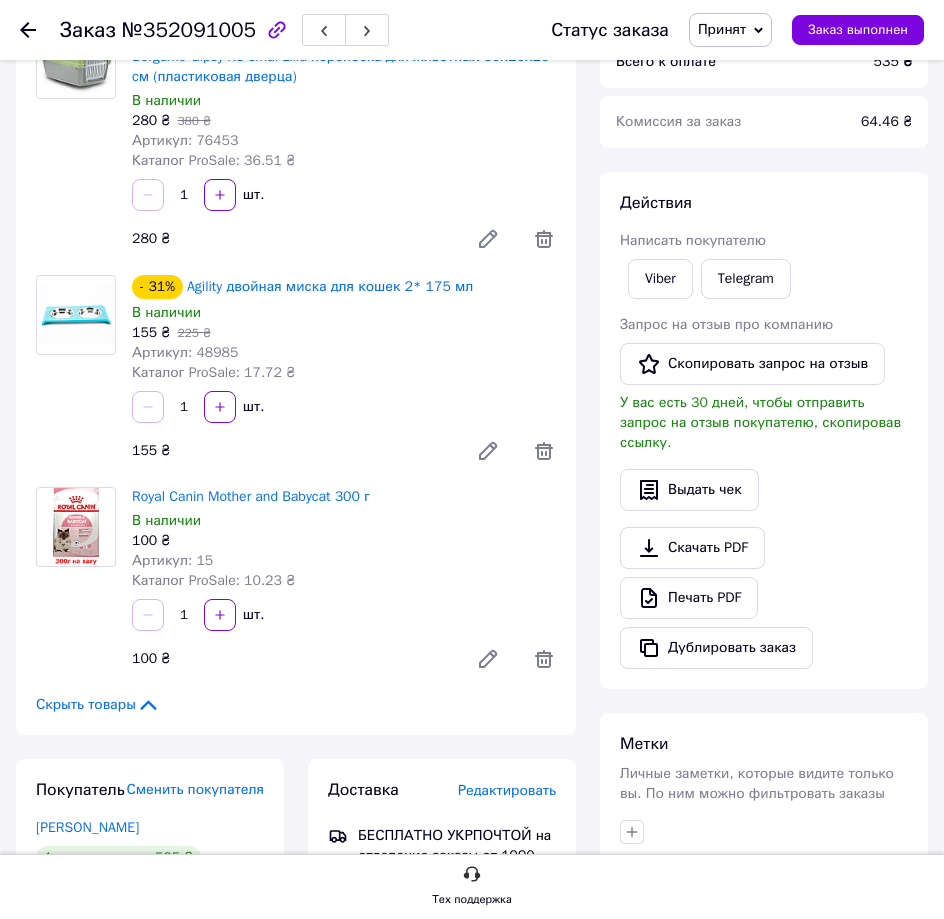 click on "1   шт." at bounding box center [344, 407] 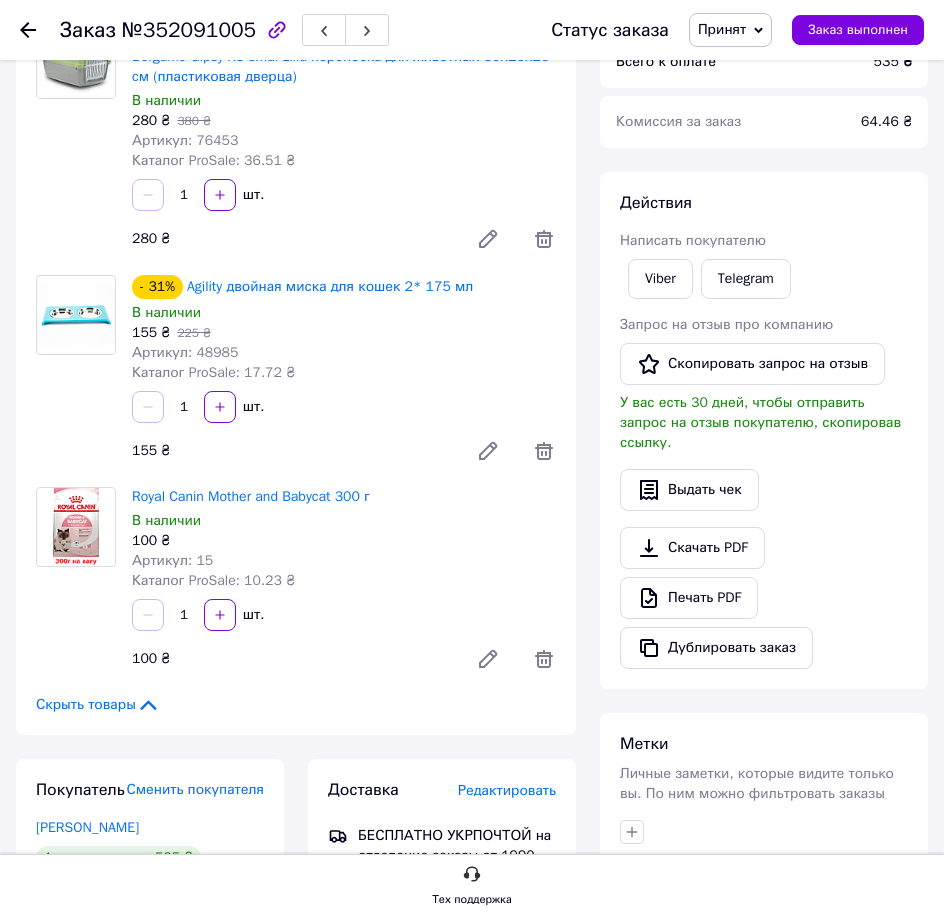 scroll, scrollTop: 0, scrollLeft: 0, axis: both 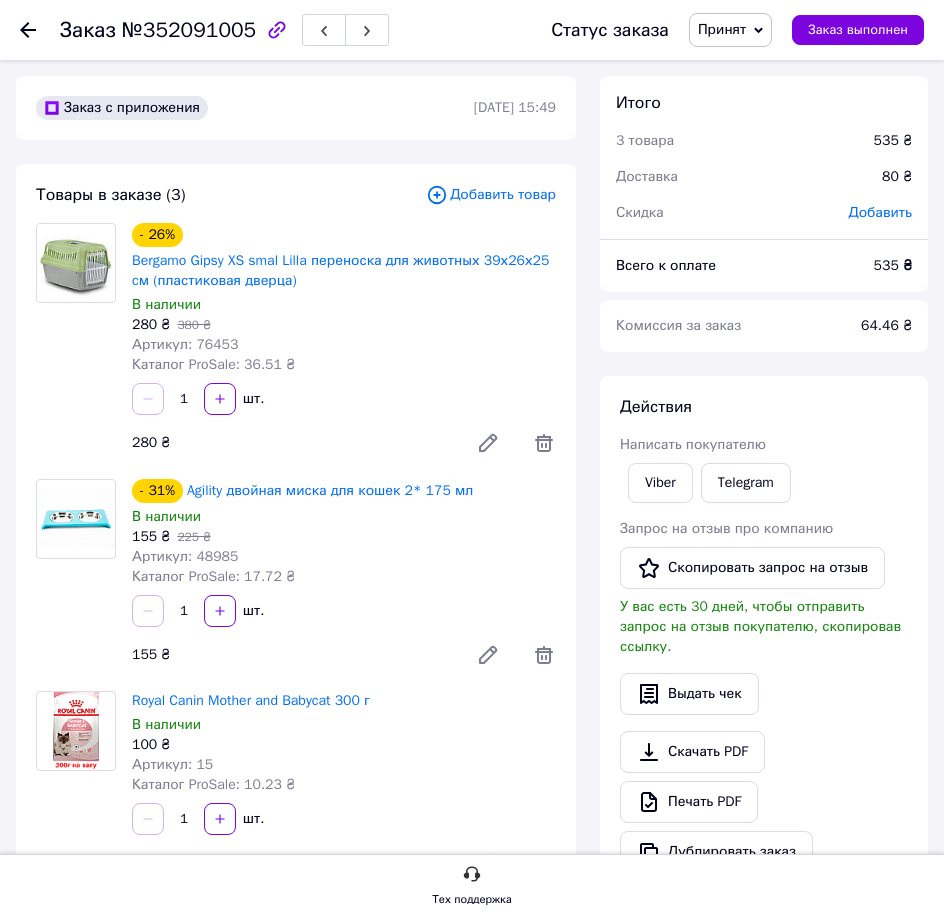 click on "- 26% Bergamo Gipsy XS smal Lilla переноска для животных 39х26х25 cм (пластиковая дверца) В наличии 280 ₴   380 ₴ Артикул: 76453 Каталог ProSale: 36.51 ₴" at bounding box center [344, 299] 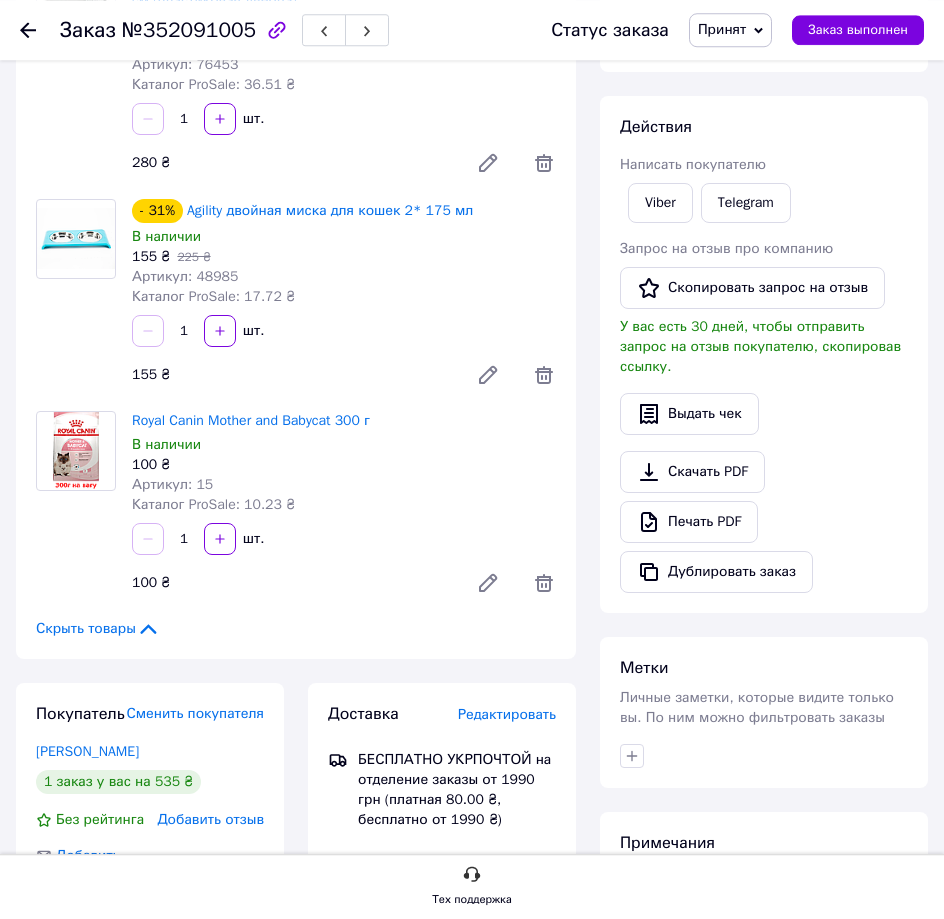 scroll, scrollTop: 510, scrollLeft: 0, axis: vertical 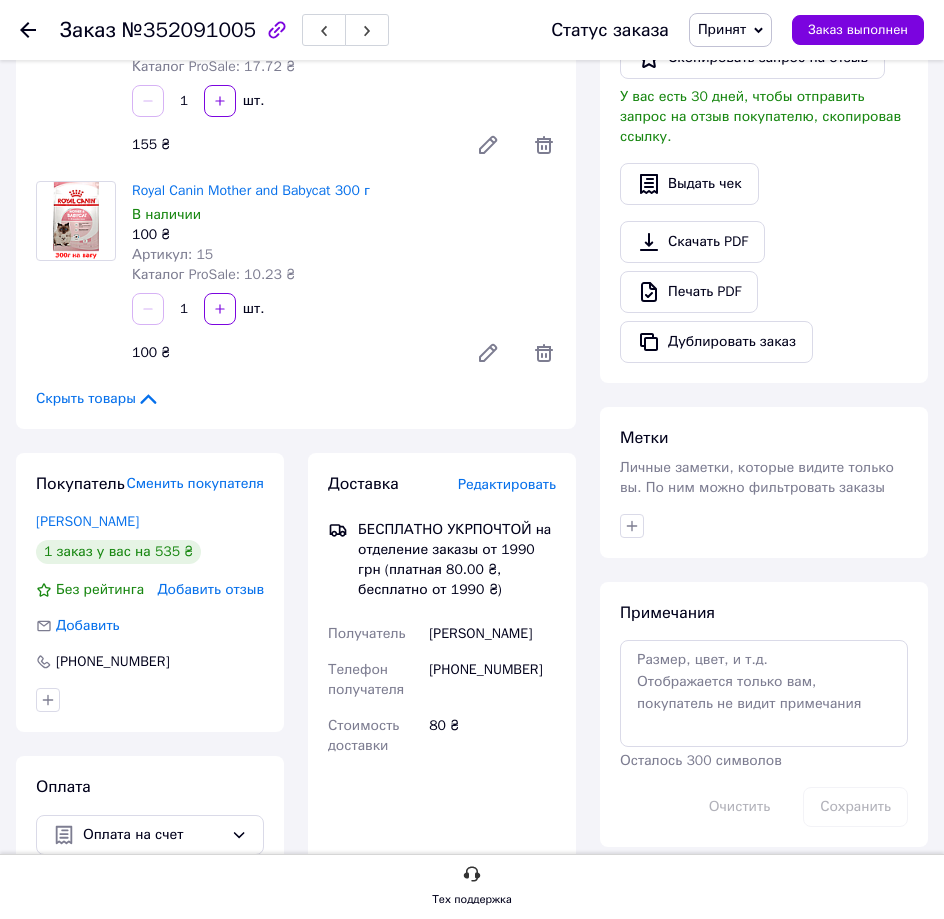click on "100 ₴" at bounding box center [288, 353] 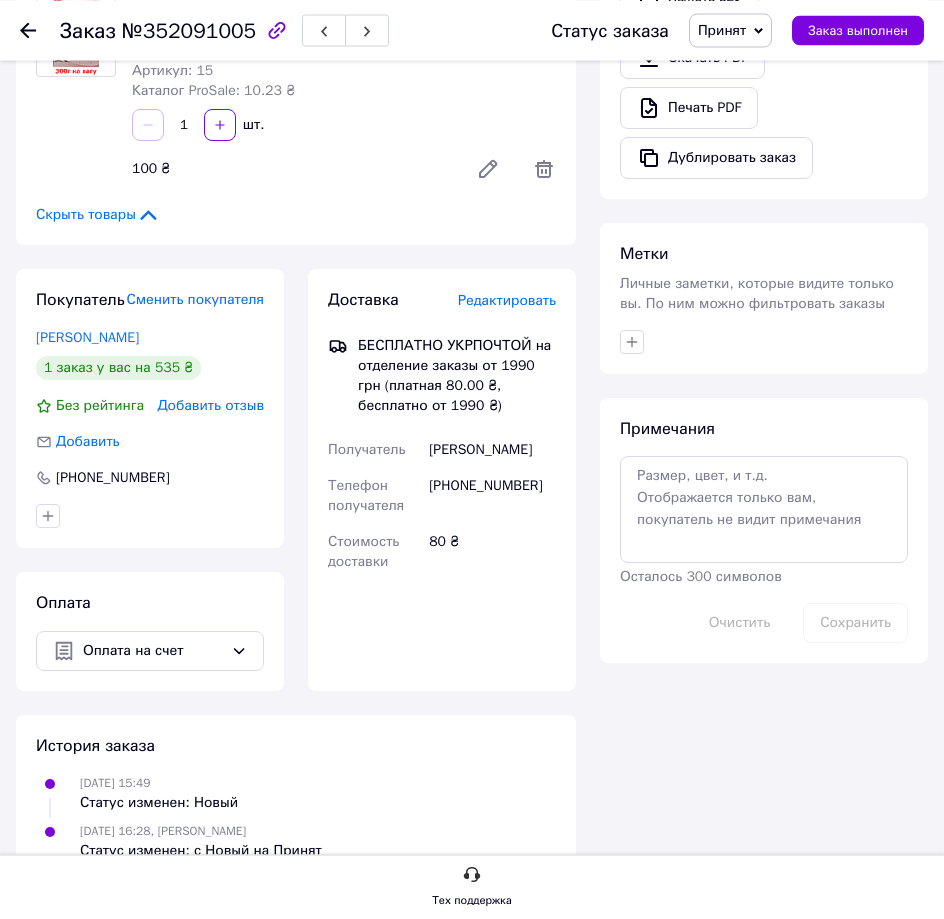 scroll, scrollTop: 774, scrollLeft: 0, axis: vertical 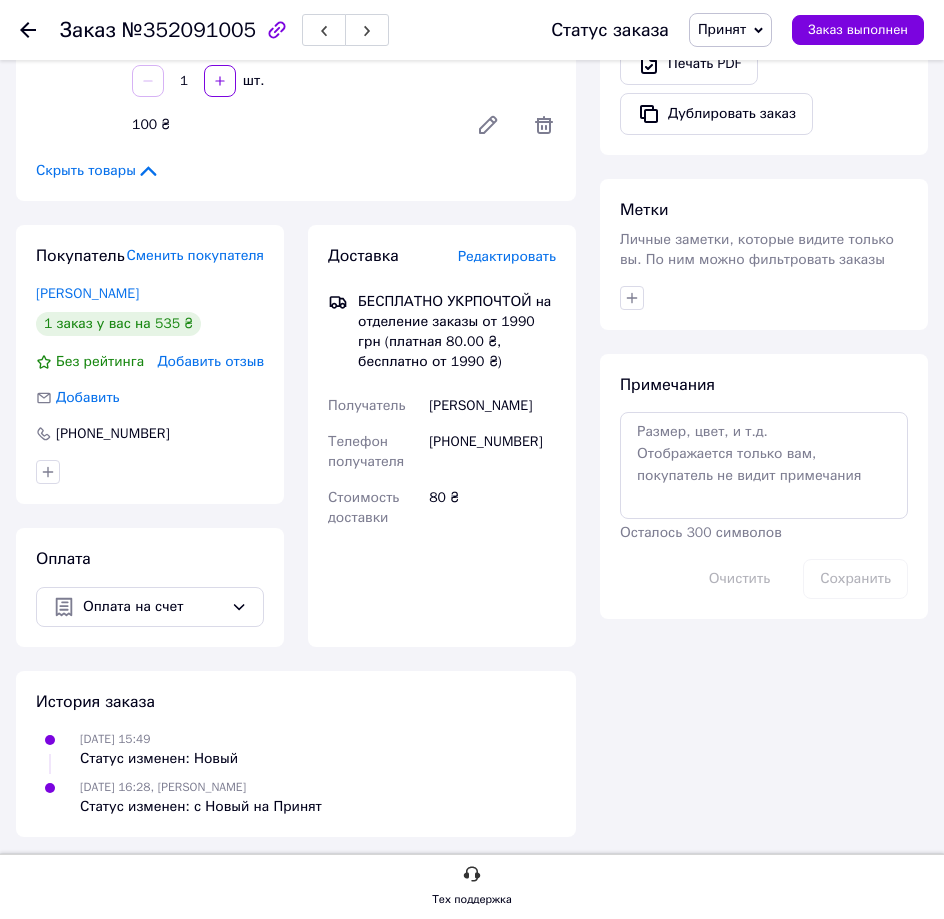 click on "100 ₴" at bounding box center [288, 125] 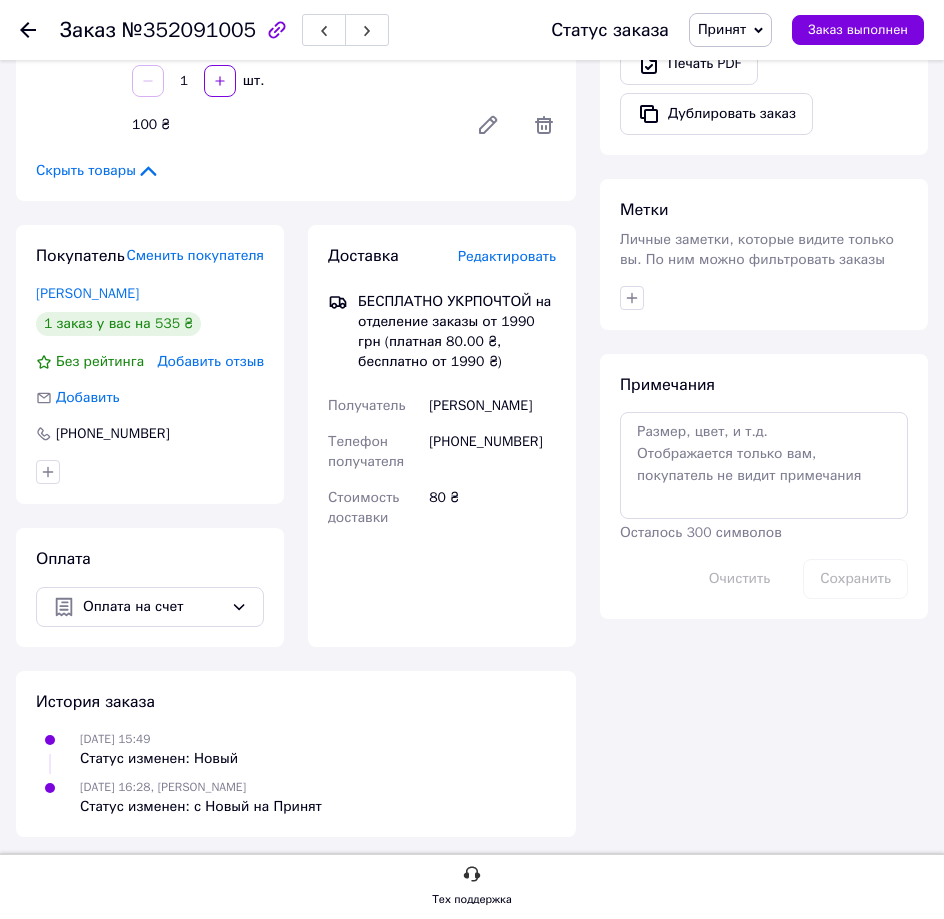 drag, startPoint x: 404, startPoint y: 554, endPoint x: 784, endPoint y: 113, distance: 582.1349 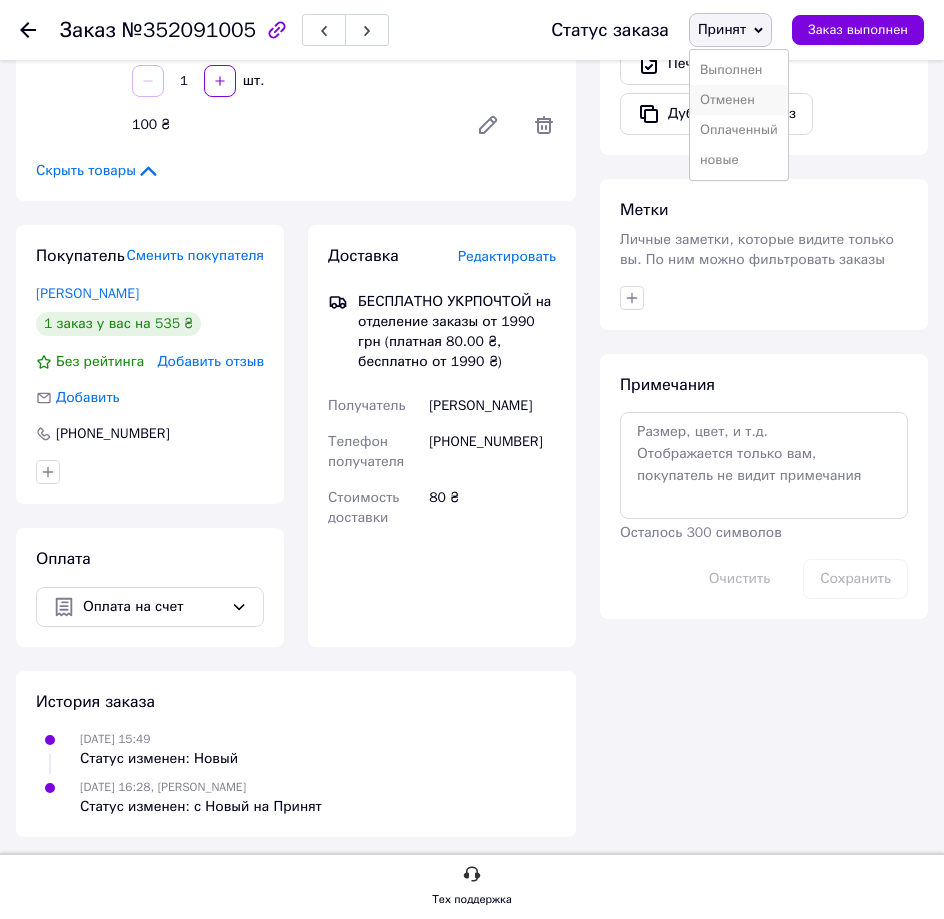 click on "Отменен" at bounding box center [739, 100] 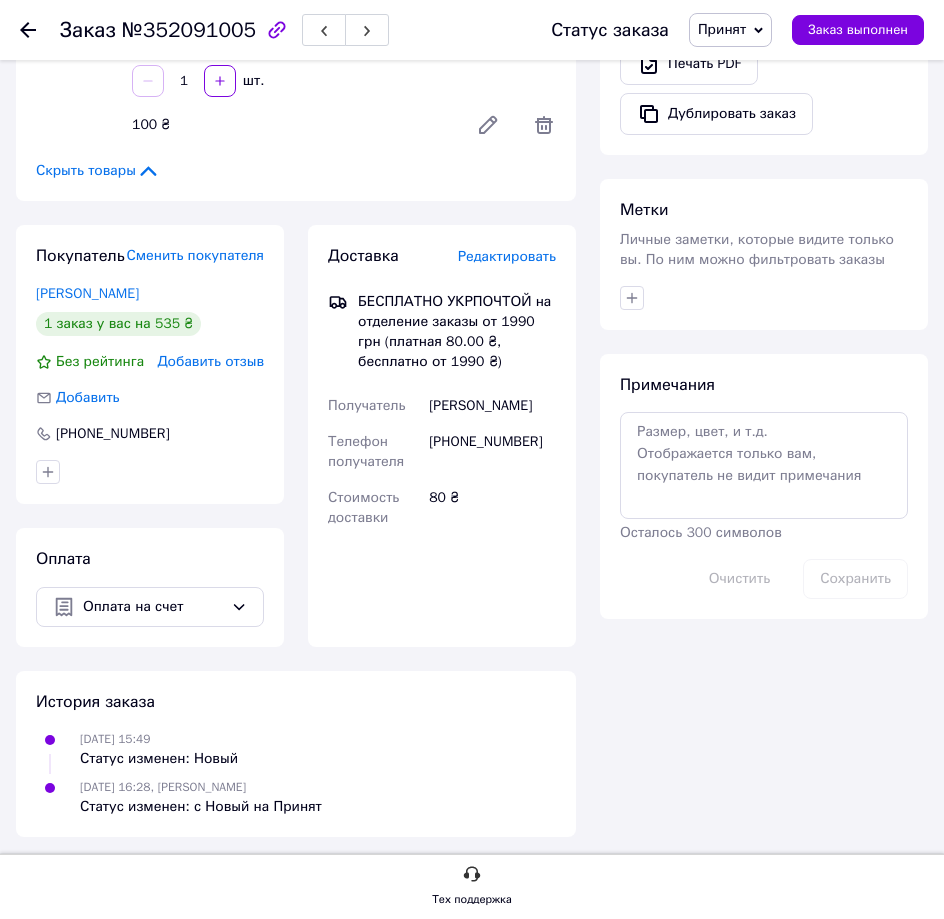 scroll, scrollTop: 754, scrollLeft: 0, axis: vertical 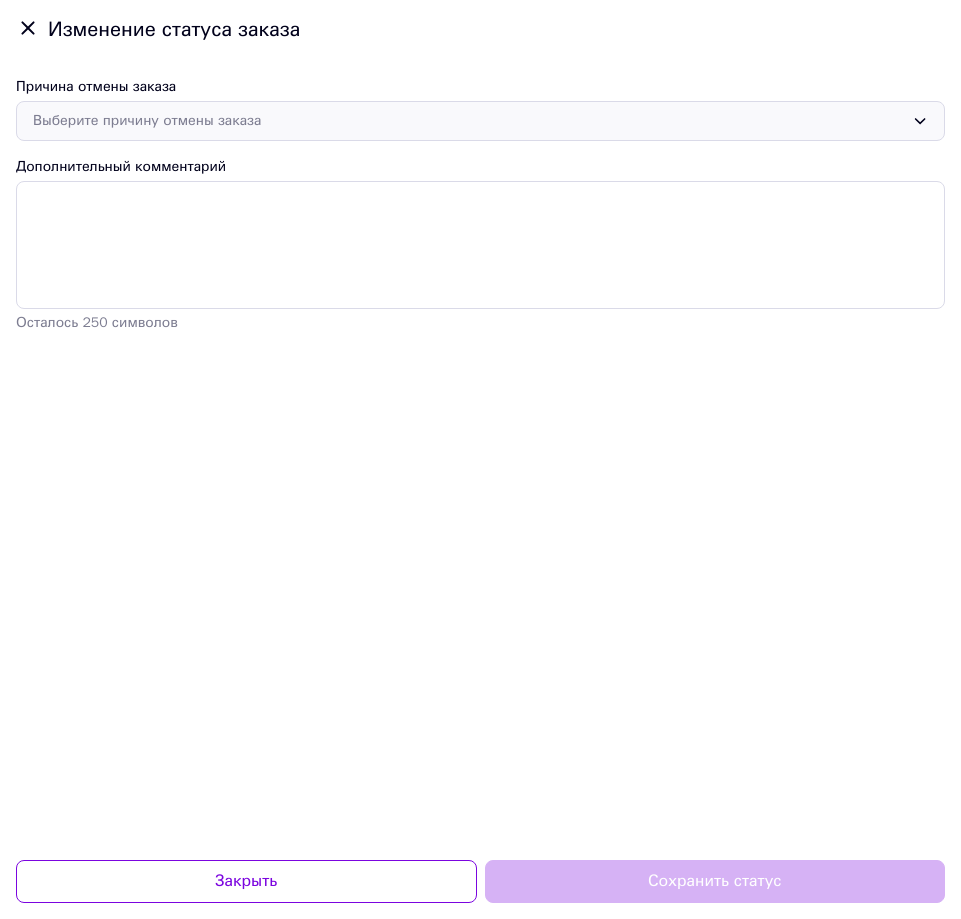 drag, startPoint x: 918, startPoint y: 124, endPoint x: 899, endPoint y: 131, distance: 20.248457 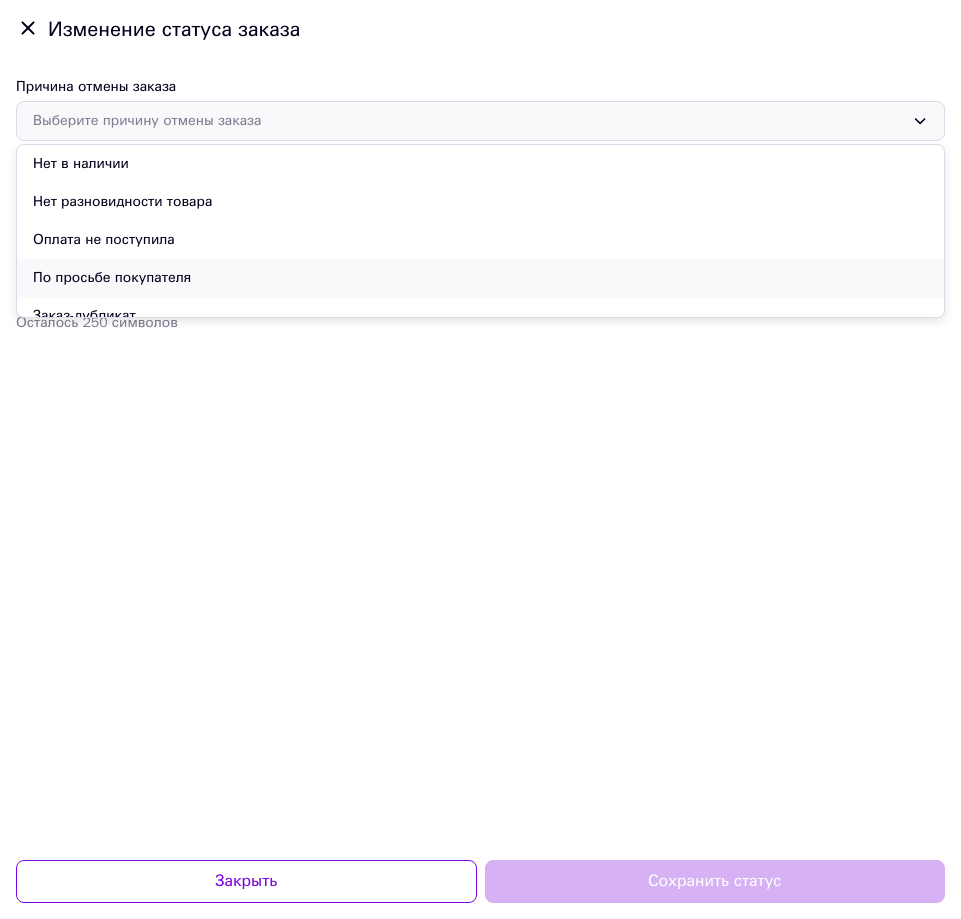 click on "По просьбе покупателя" at bounding box center [480, 278] 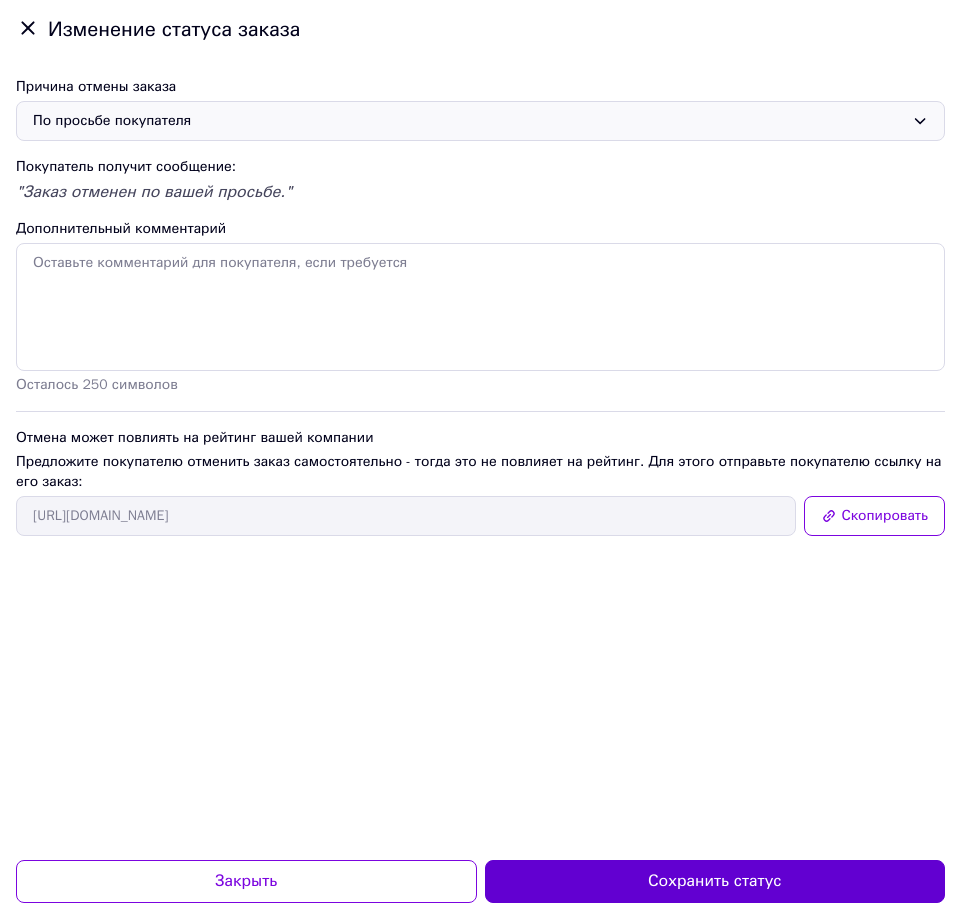click on "Сохранить статус" at bounding box center [715, 881] 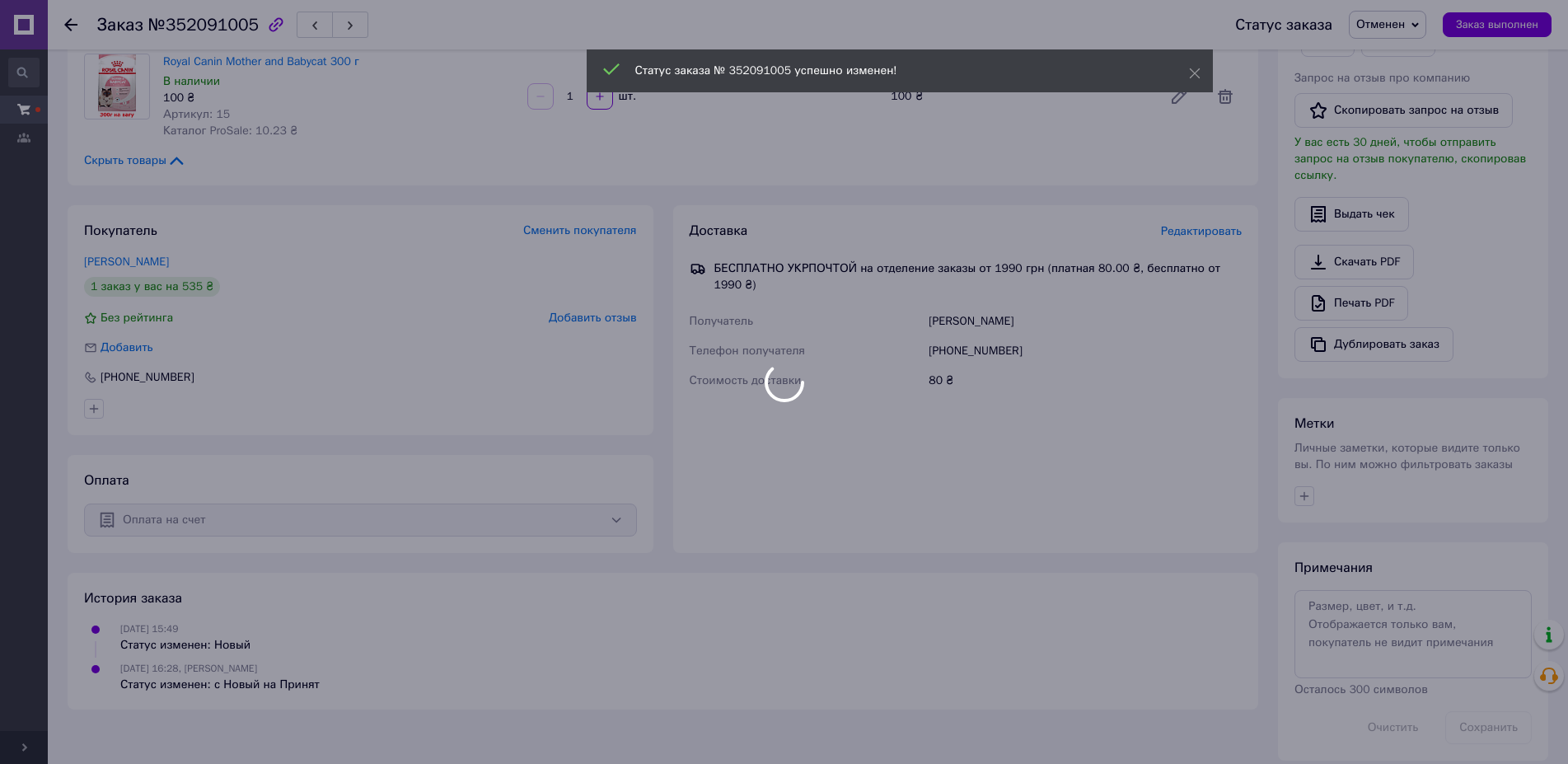 scroll, scrollTop: 373, scrollLeft: 0, axis: vertical 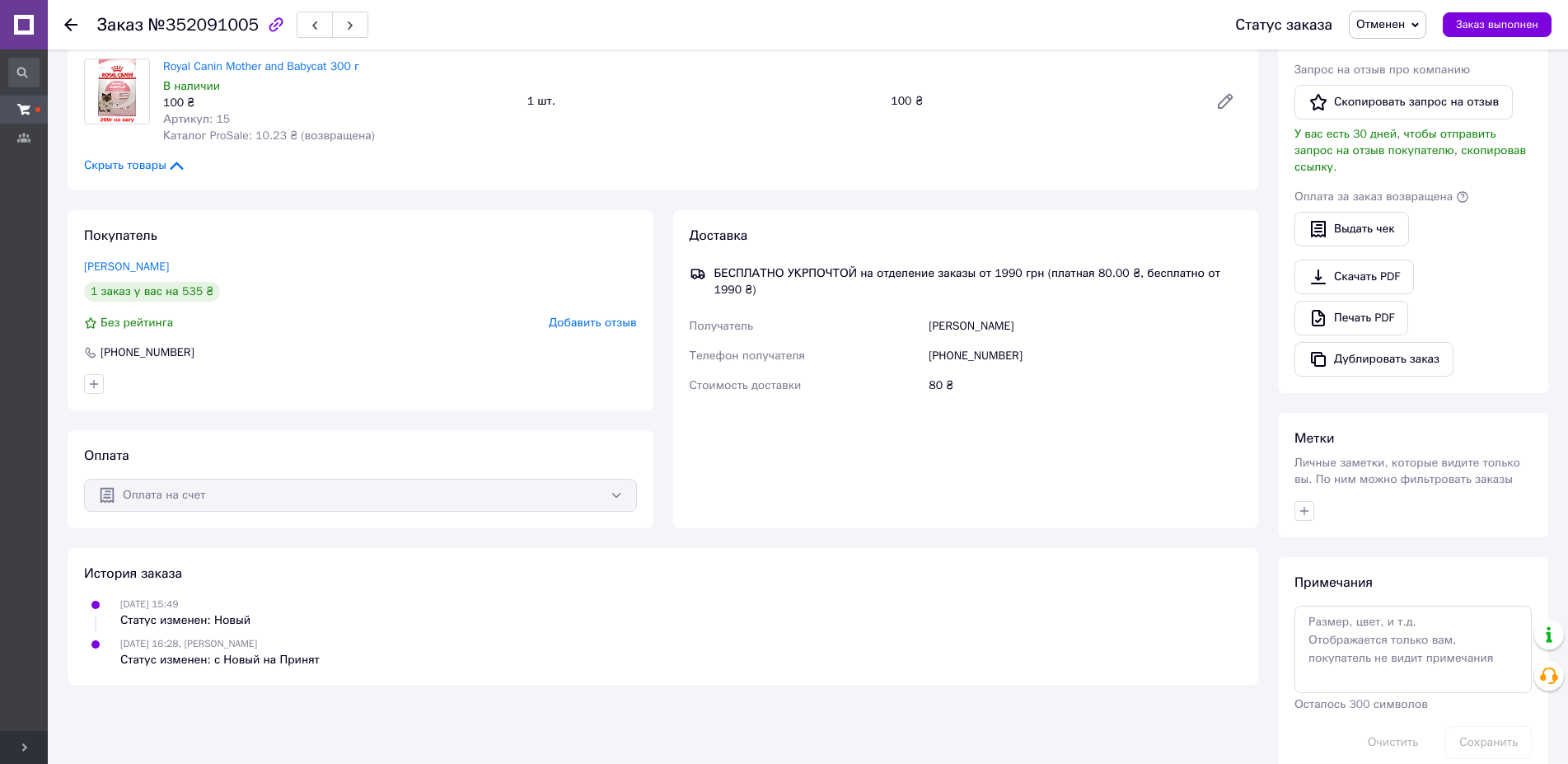 click 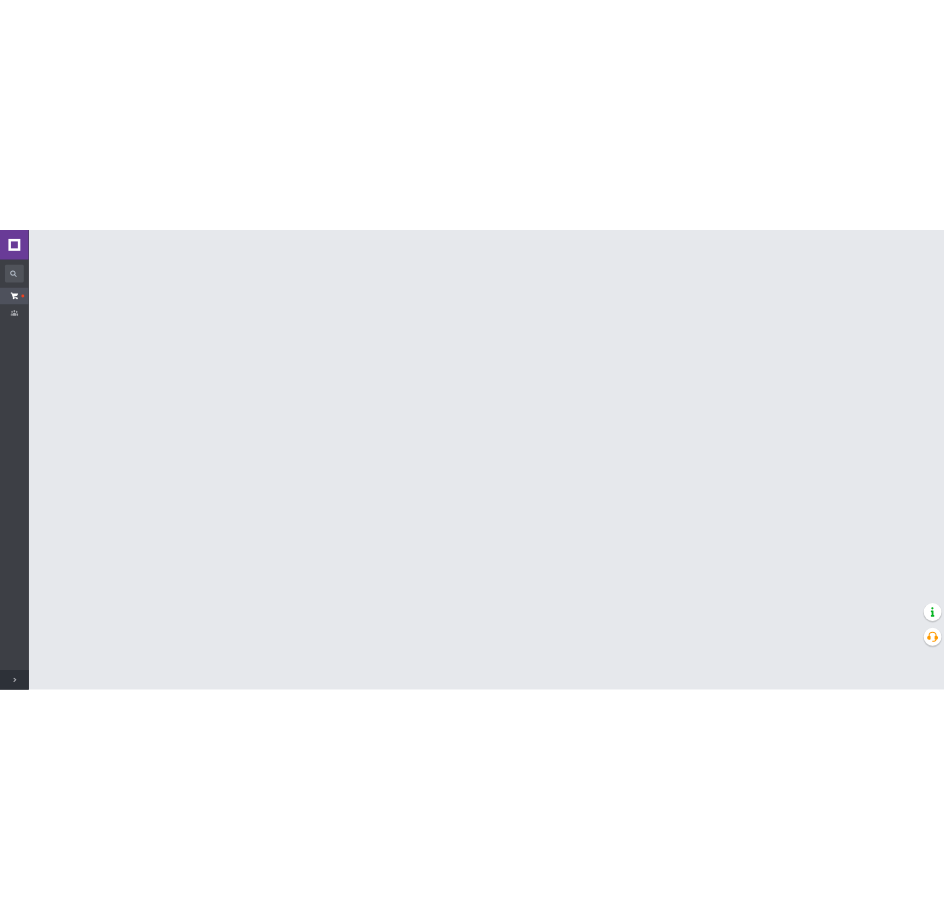 scroll, scrollTop: 0, scrollLeft: 0, axis: both 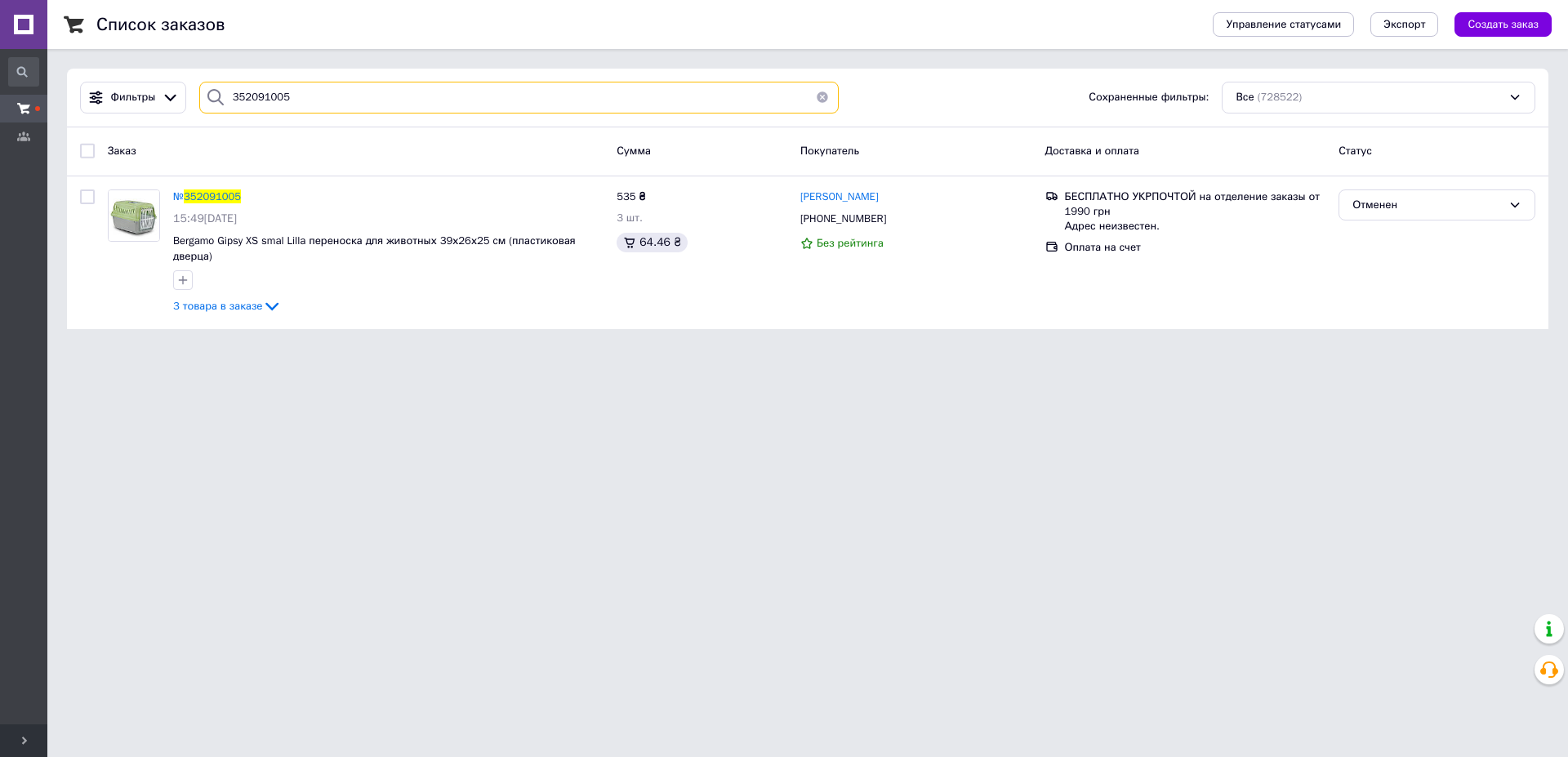 drag, startPoint x: 337, startPoint y: 100, endPoint x: 189, endPoint y: 107, distance: 148.16545 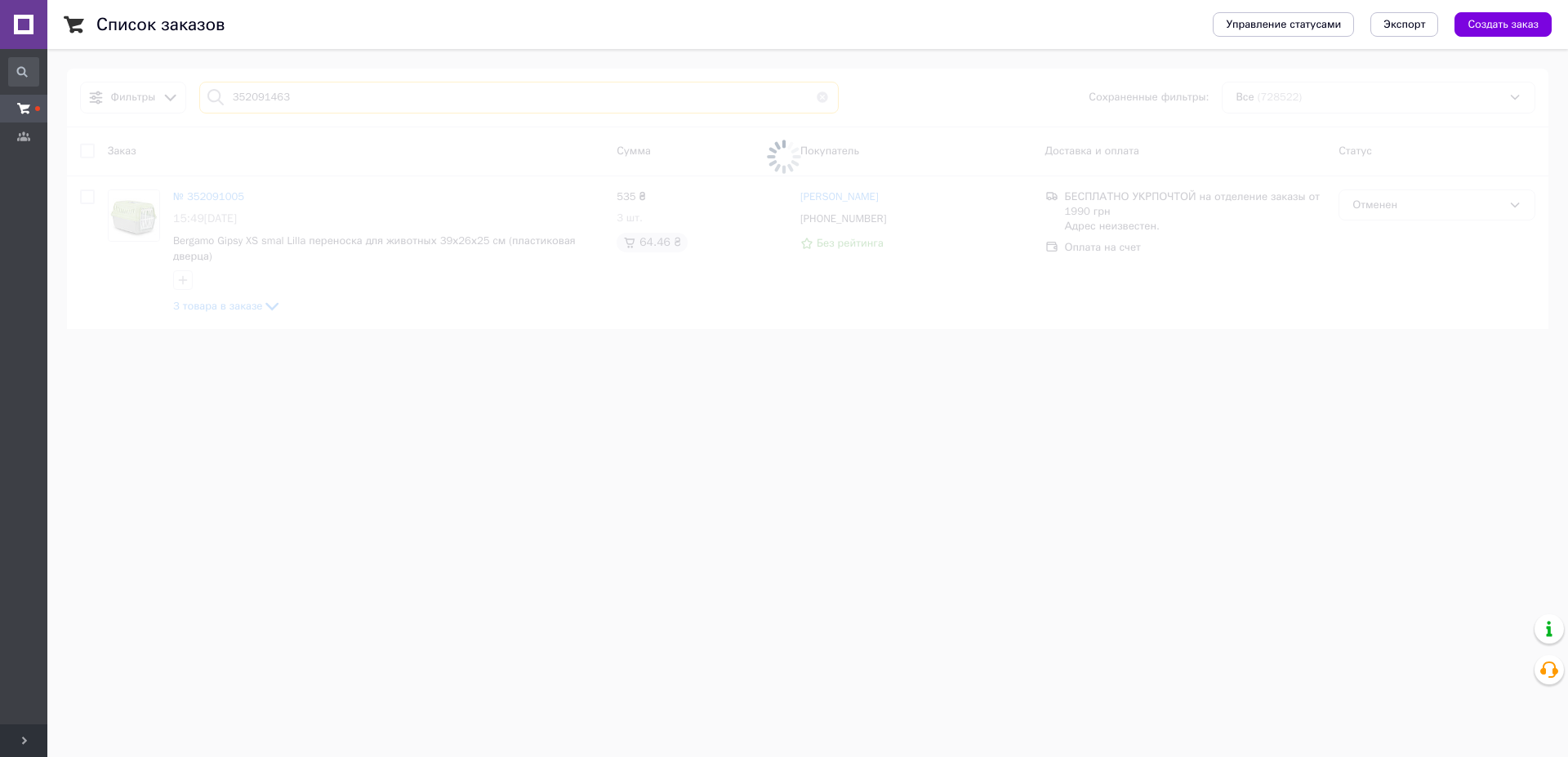 type on "352091463" 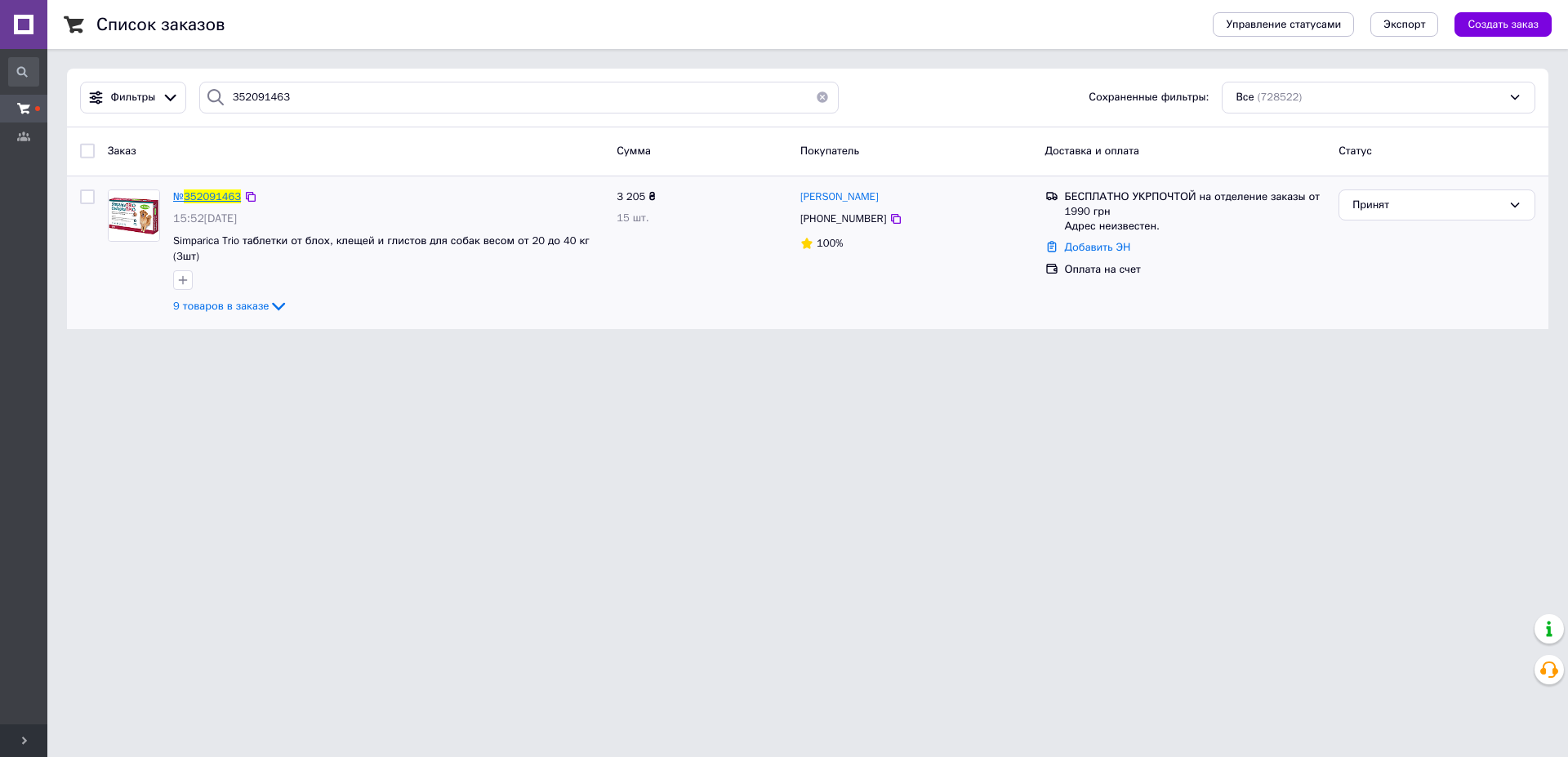 click on "352091463" at bounding box center [212, 196] 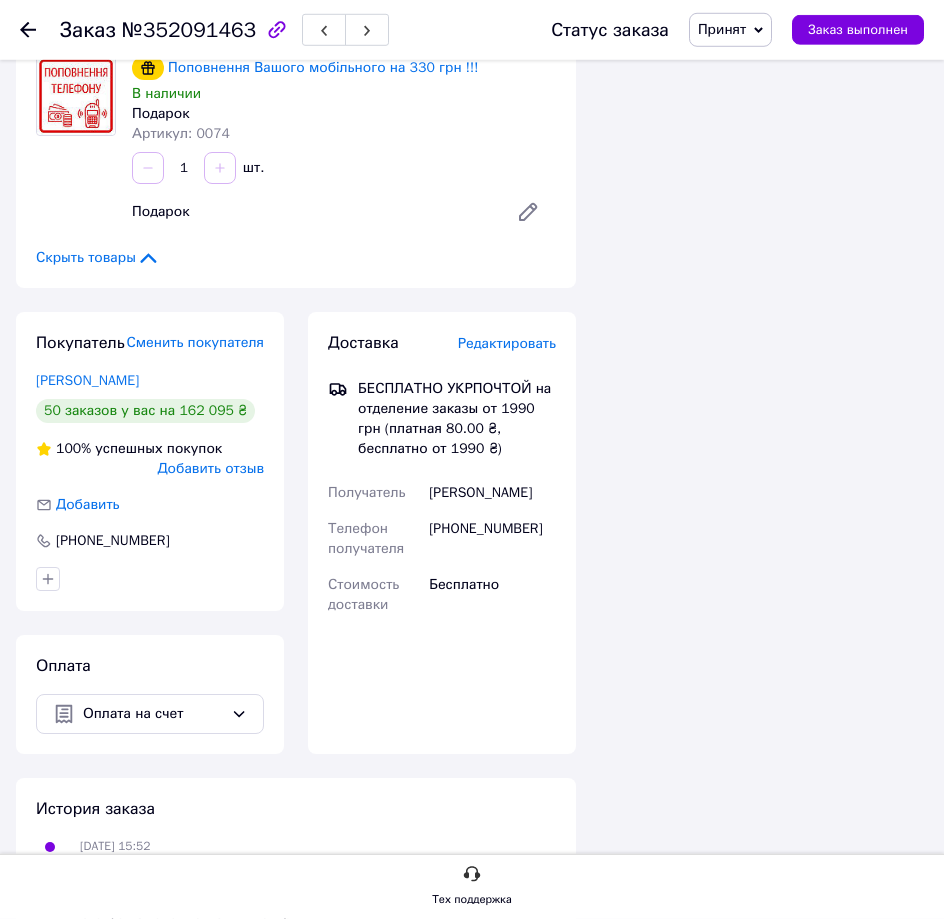 scroll, scrollTop: 1958, scrollLeft: 0, axis: vertical 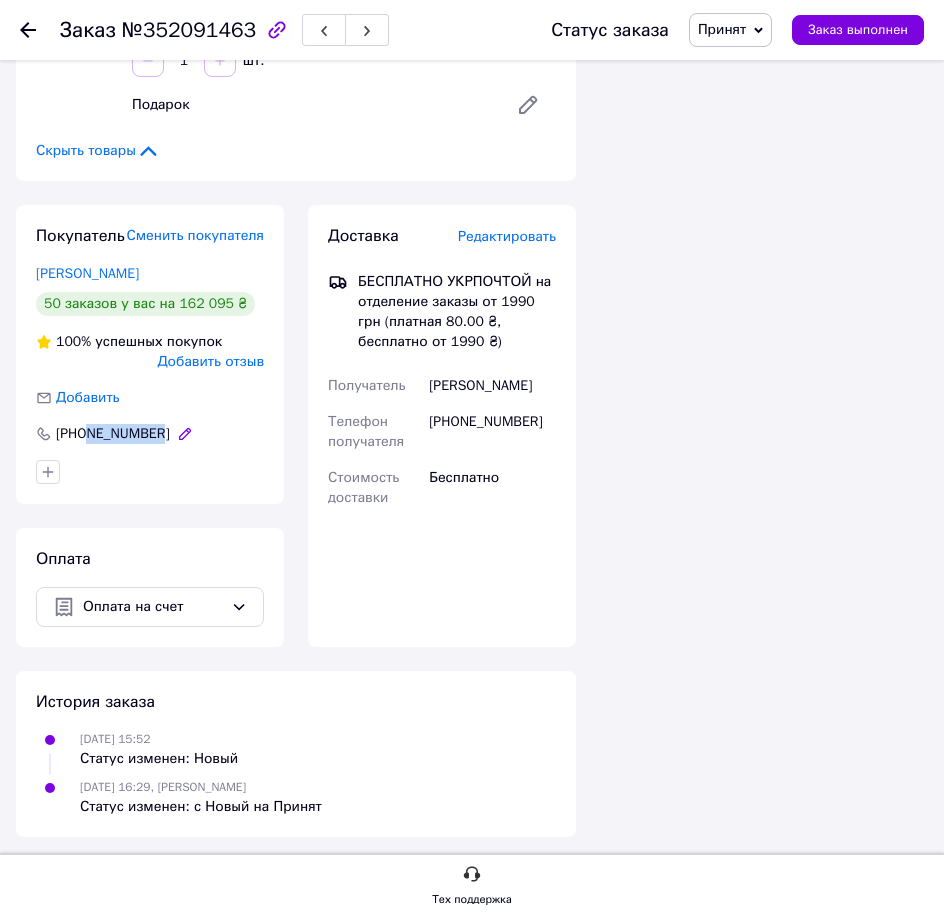 drag, startPoint x: 186, startPoint y: 432, endPoint x: 97, endPoint y: 427, distance: 89.140335 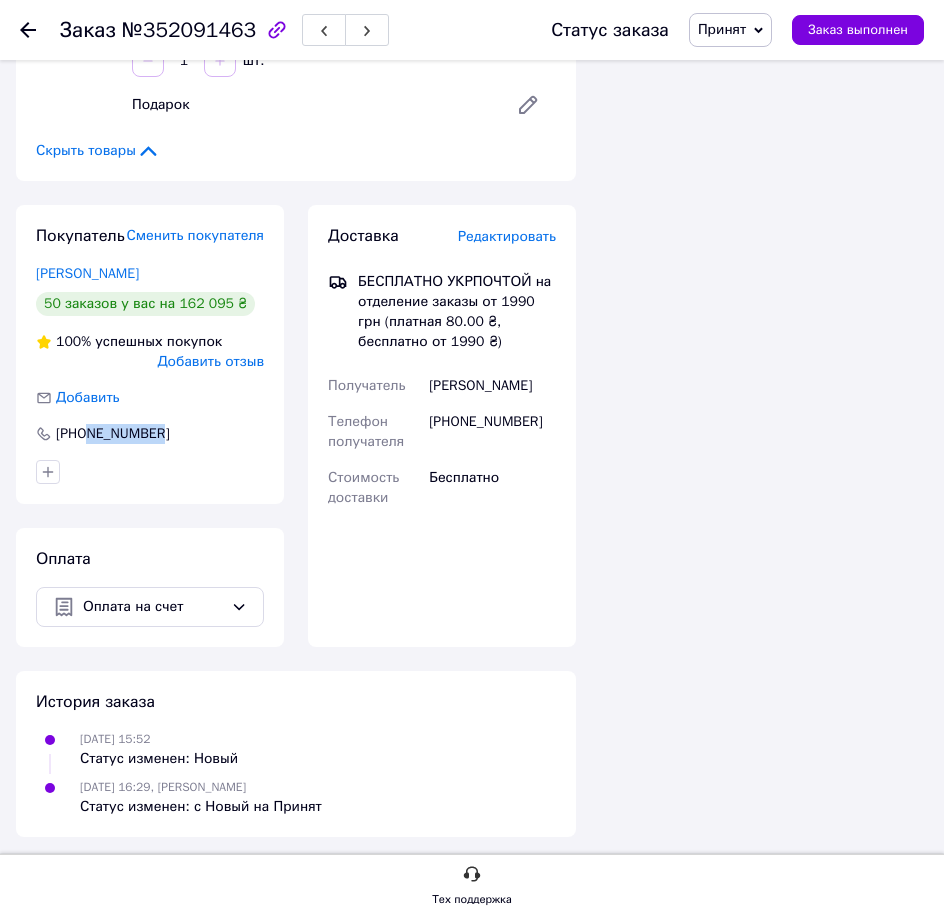 click on "Итого 9 товаров 3 205 ₴ Скидка Добавить Всего к оплате 3205 ₴ Действия Написать покупателю Viber Telegram Запрос на отзыв про компанию   Скопировать запрос на отзыв У вас есть 30 дней, чтобы отправить запрос на отзыв покупателю, скопировав ссылку.   Выдать чек   Скачать PDF   Печать PDF   Дублировать заказ Метки Личные заметки, которые видите только вы. По ним можно фильтровать заказы Примечания Осталось 300 символов Очистить Сохранить" at bounding box center [764, -505] 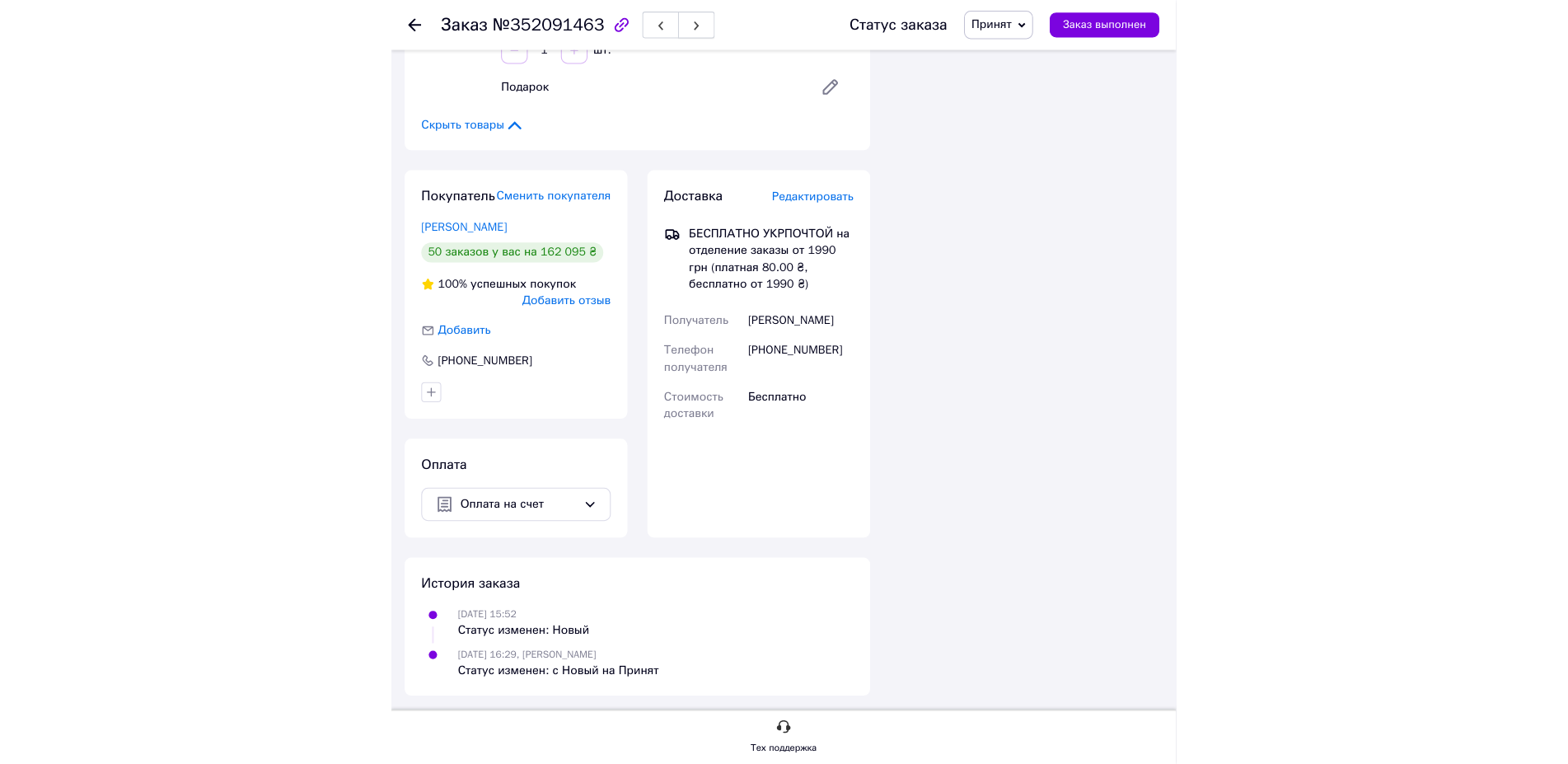 scroll, scrollTop: 851, scrollLeft: 0, axis: vertical 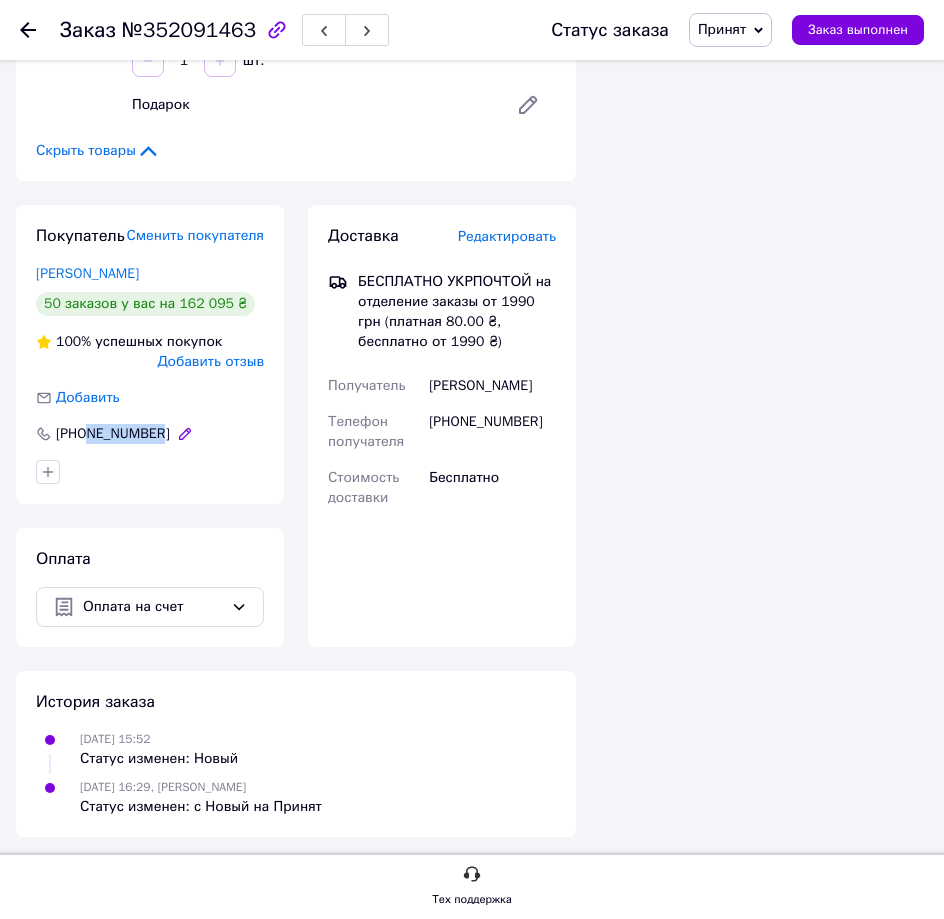 drag, startPoint x: 173, startPoint y: 430, endPoint x: 98, endPoint y: 425, distance: 75.16648 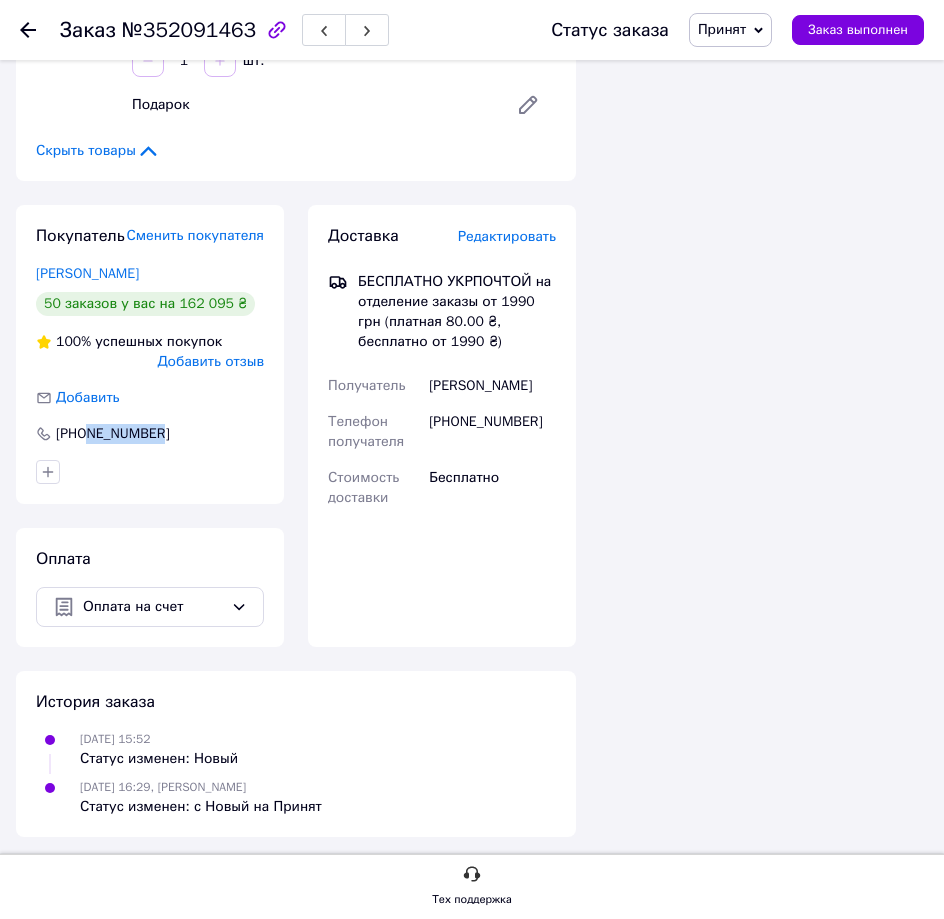 click on "Покупатель Сменить покупателя Галаха  Беатриса  50 заказов у вас на 162 095 ₴ 100%   успешных покупок Добавить отзыв Добавить +380997285296" at bounding box center [150, 354] 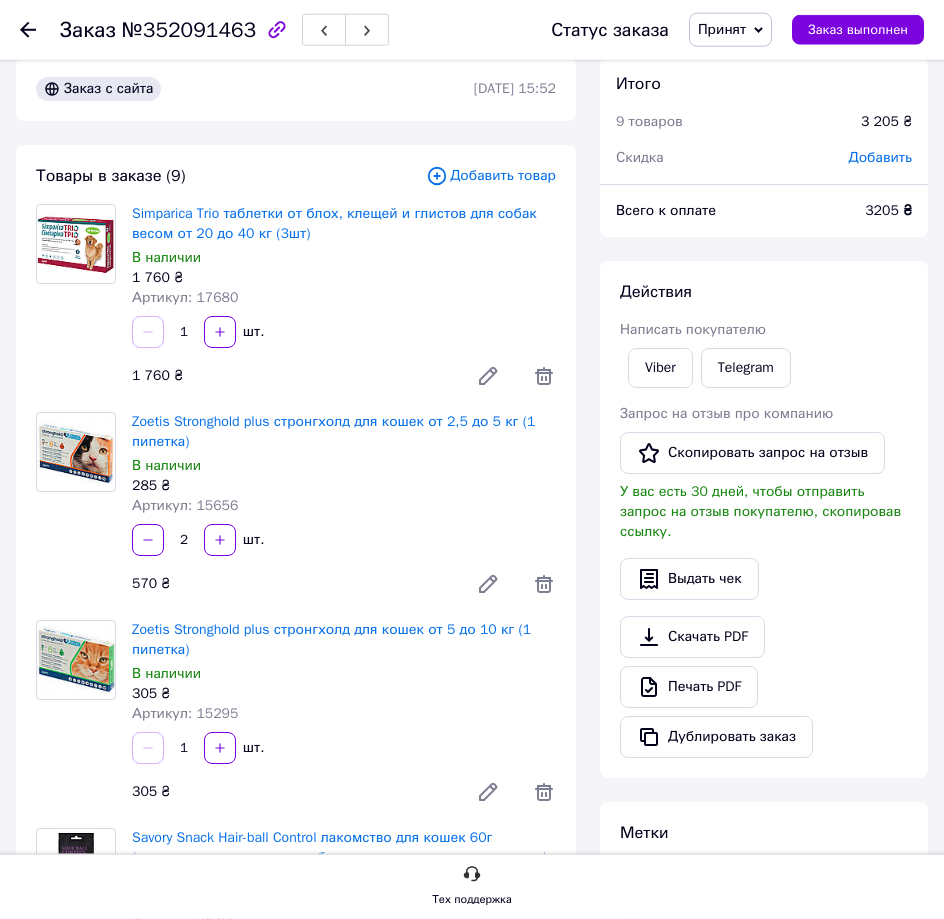 scroll, scrollTop: 0, scrollLeft: 0, axis: both 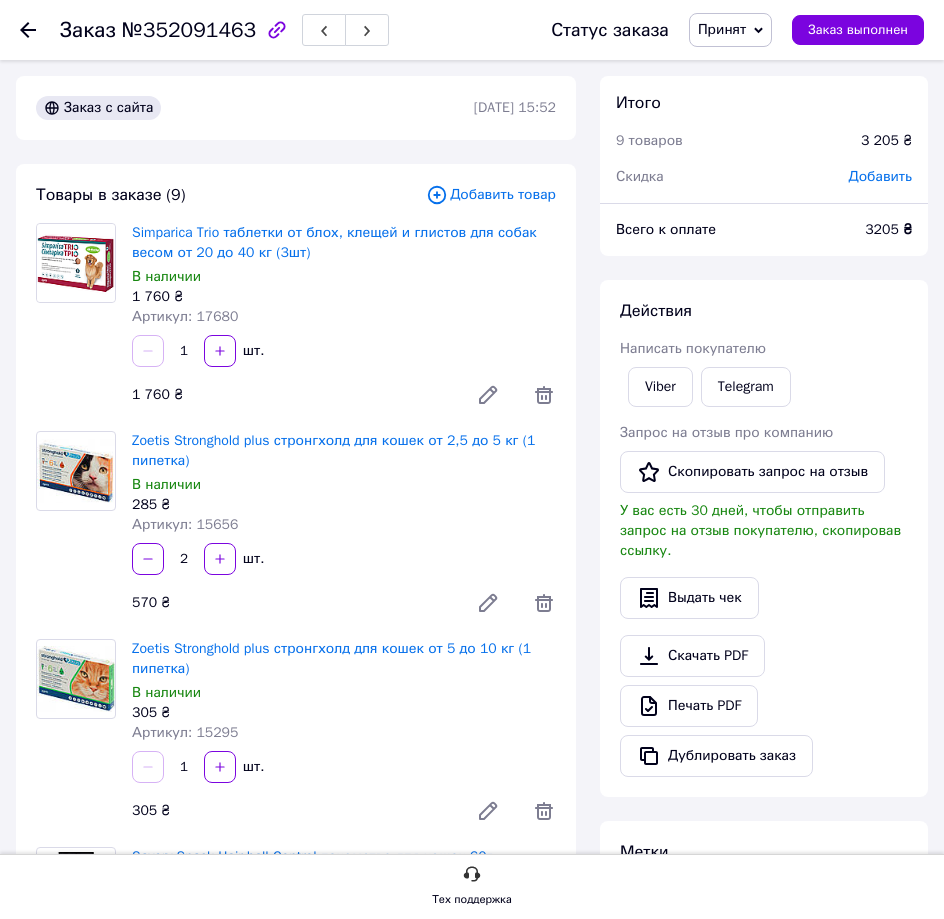 click on "1   шт." at bounding box center (344, 351) 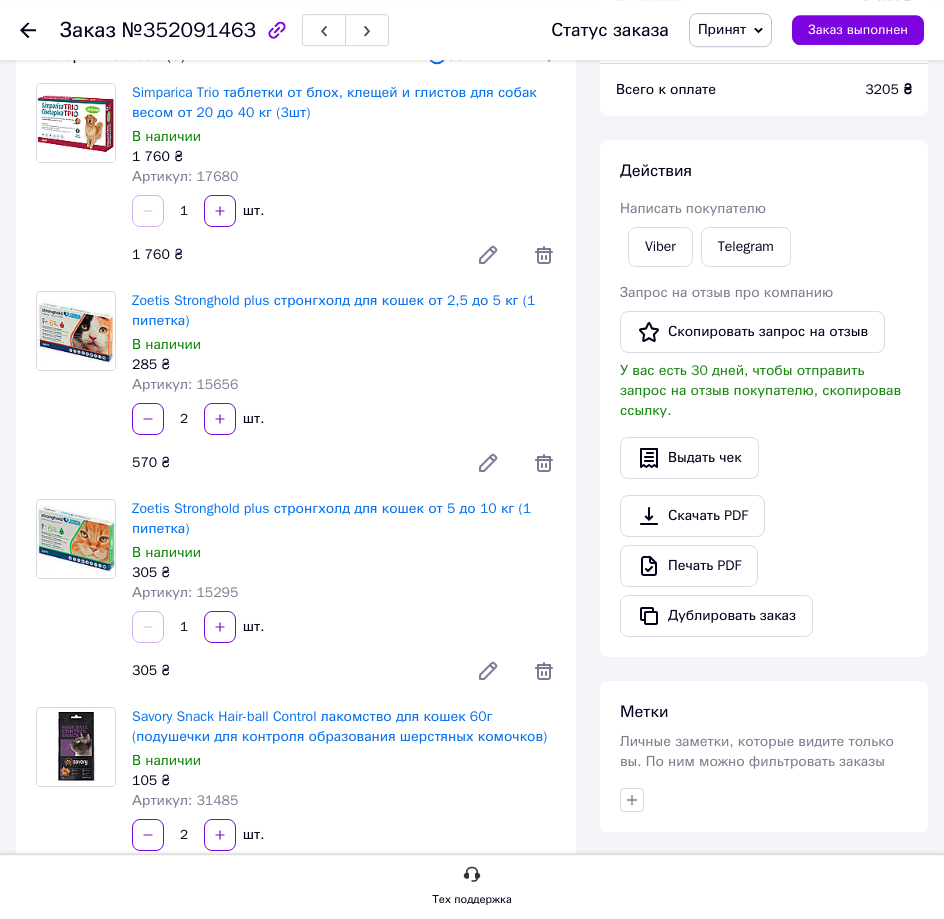 scroll, scrollTop: 306, scrollLeft: 0, axis: vertical 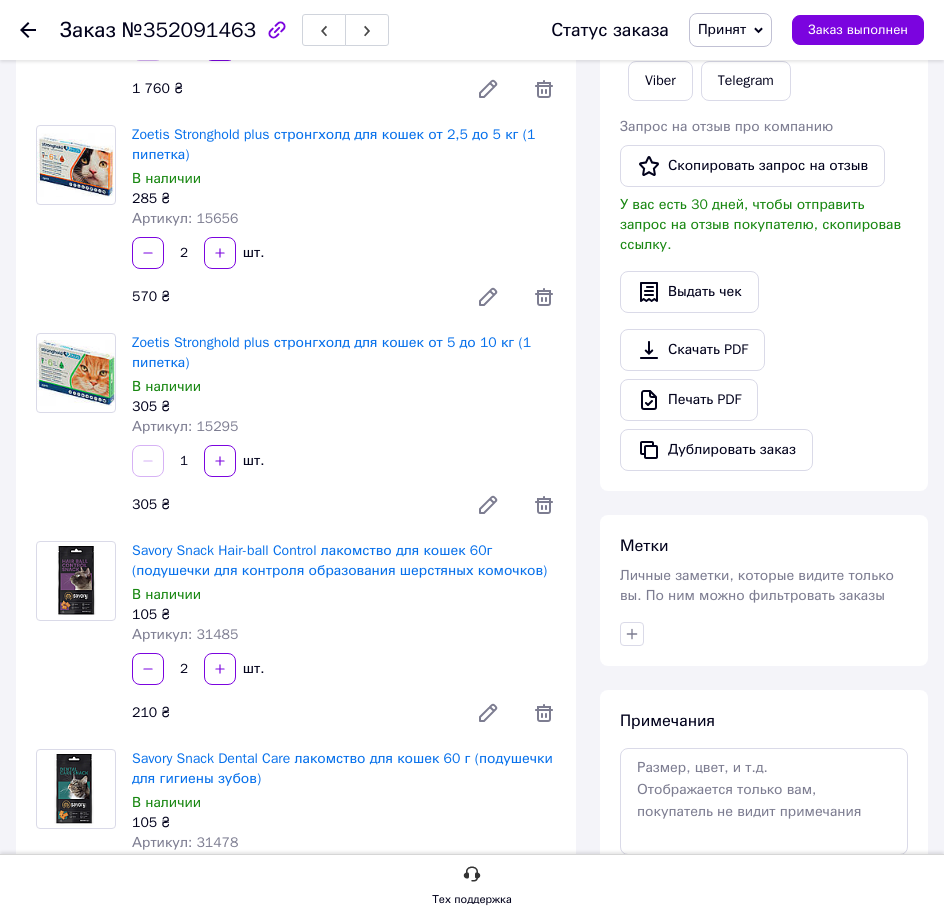 click on "2   шт." at bounding box center (344, 253) 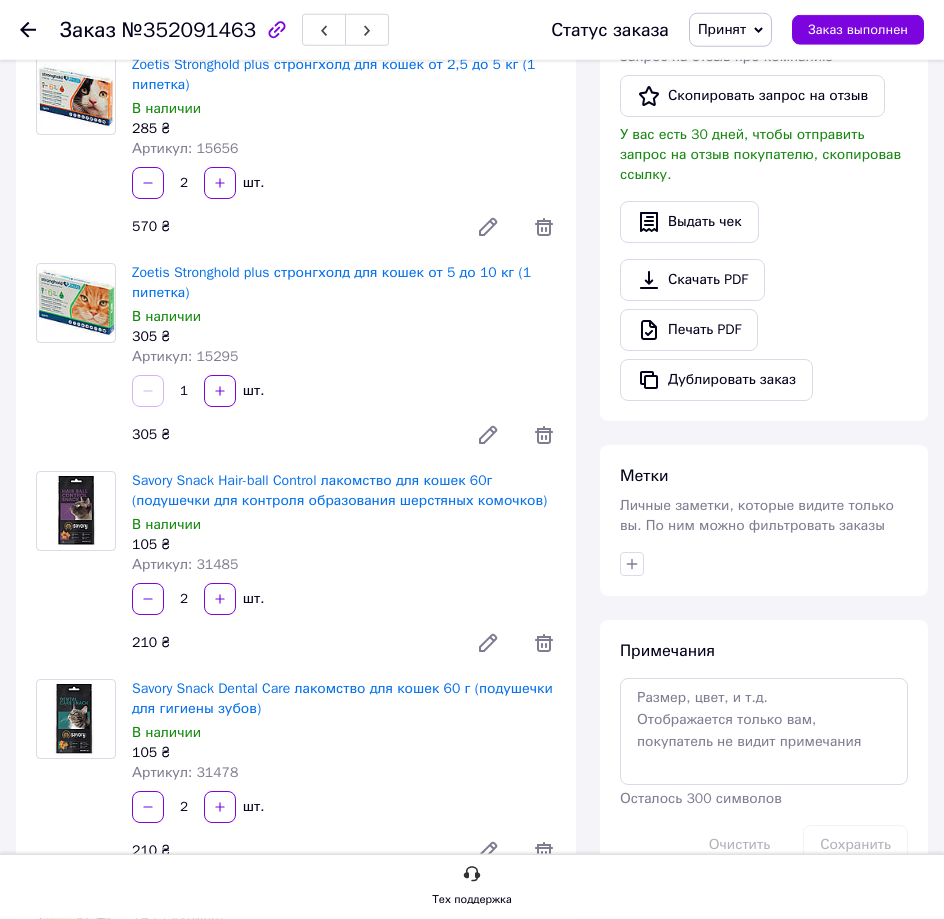 scroll, scrollTop: 408, scrollLeft: 0, axis: vertical 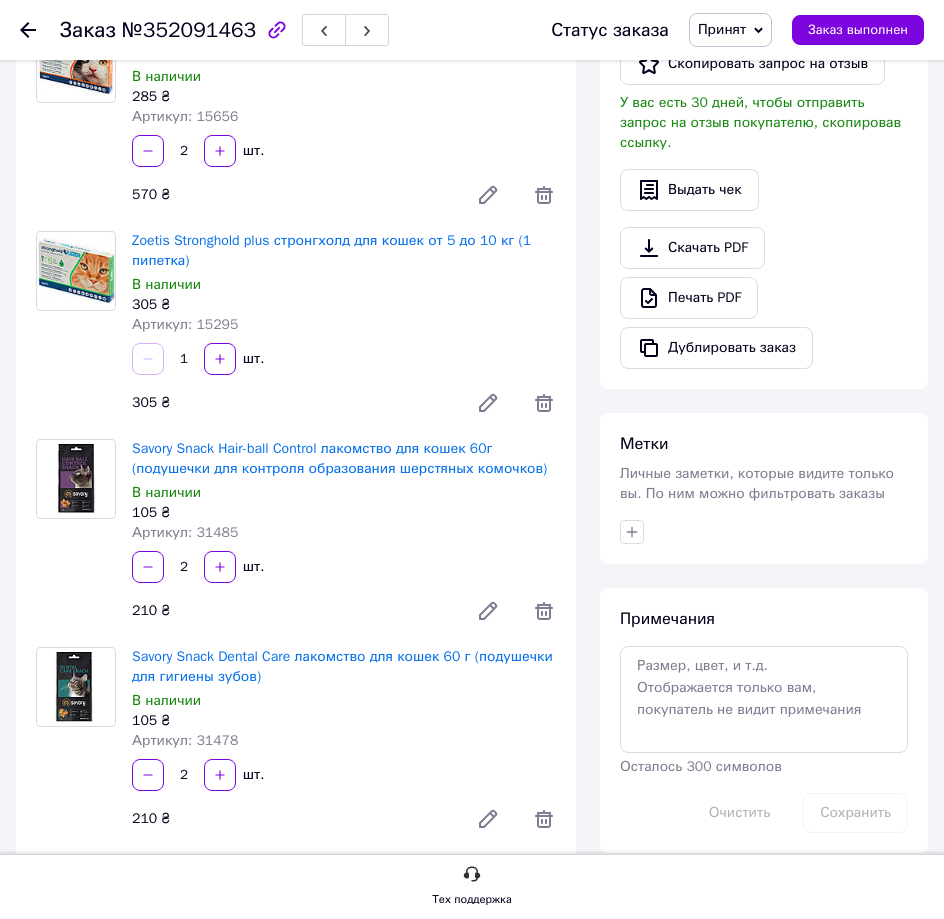 click on "305 ₴" at bounding box center [344, 305] 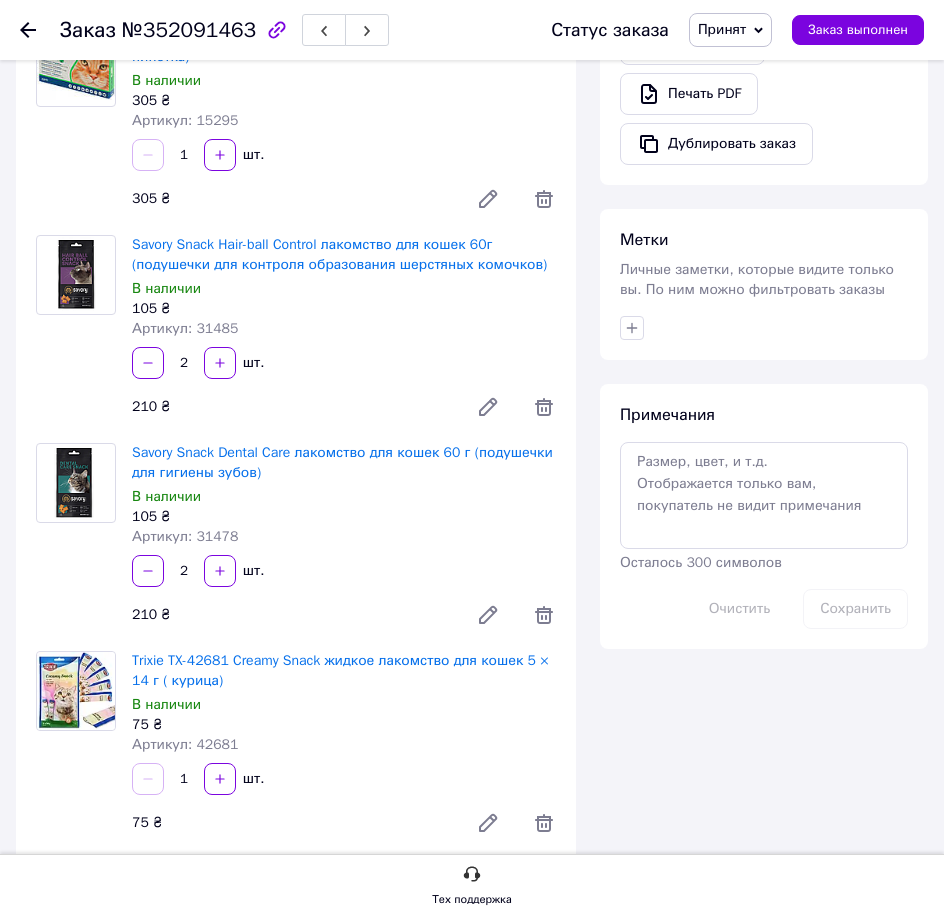 click on "105 ₴" at bounding box center (344, 309) 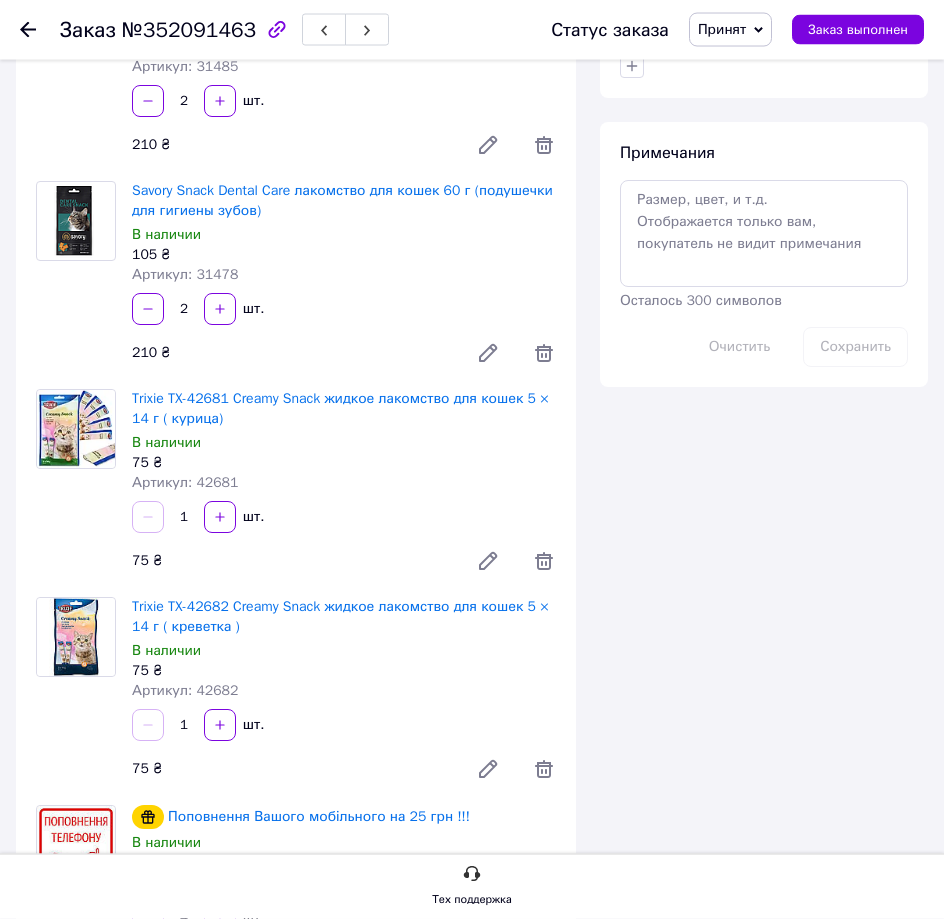 scroll, scrollTop: 918, scrollLeft: 0, axis: vertical 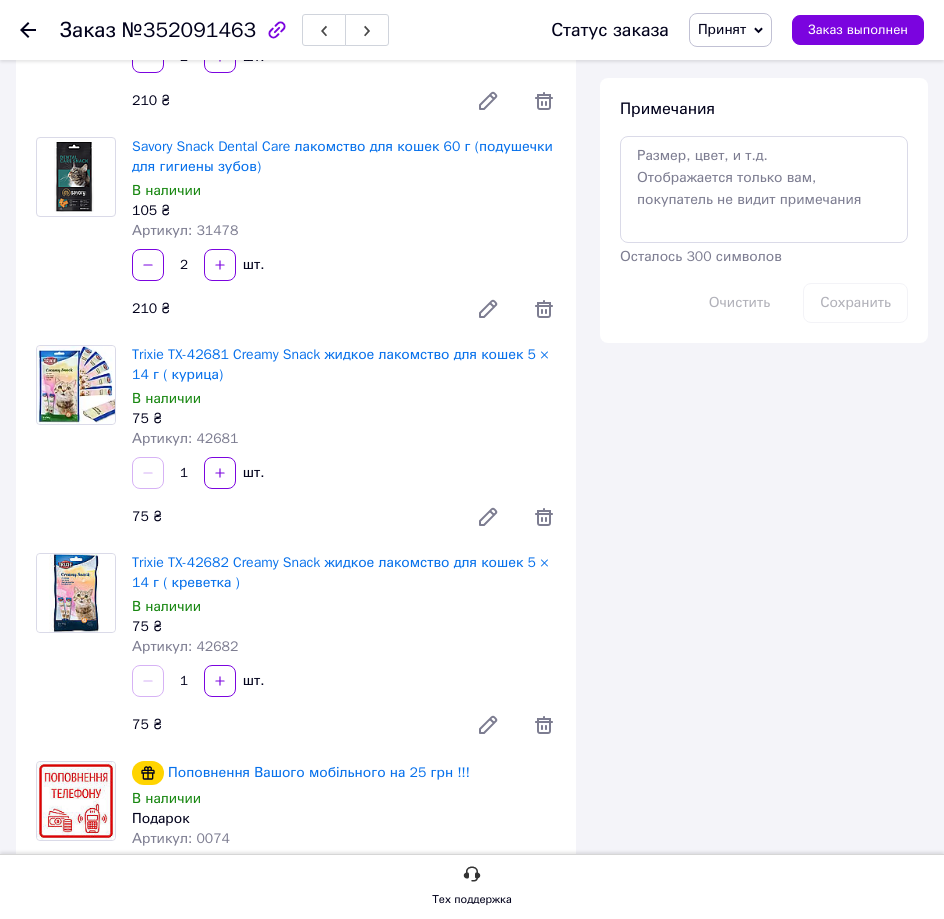 click on "Артикул: 31478" at bounding box center [344, 231] 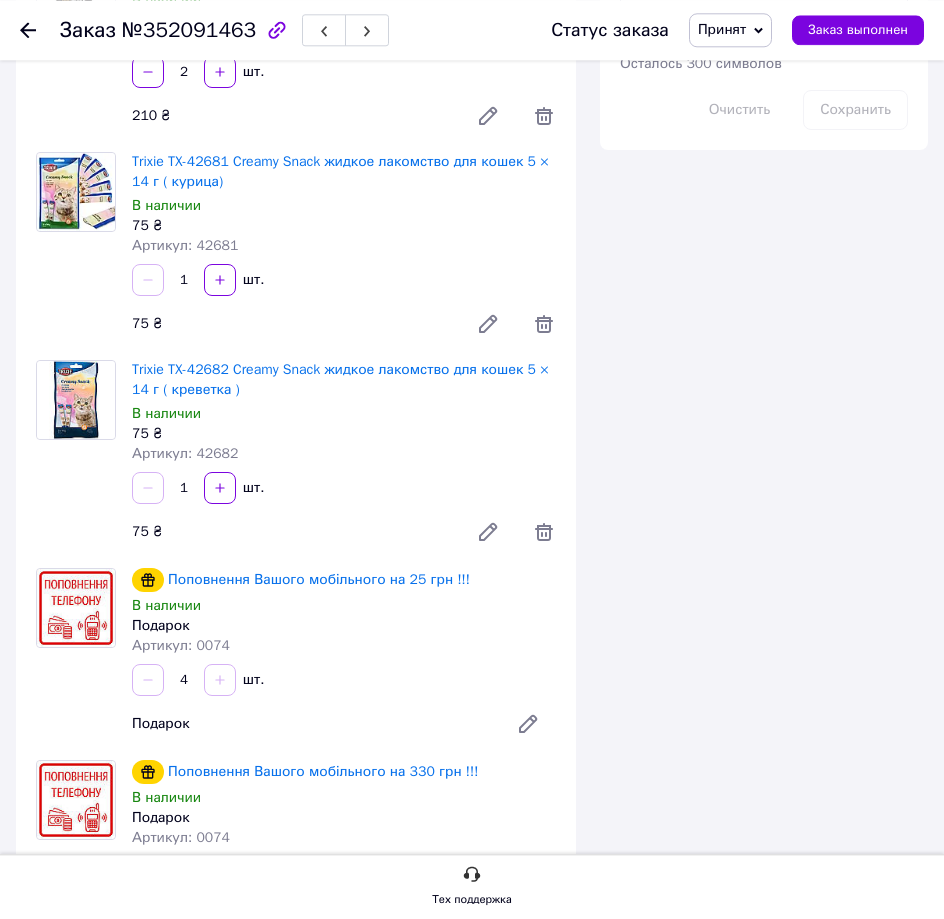 scroll, scrollTop: 1122, scrollLeft: 0, axis: vertical 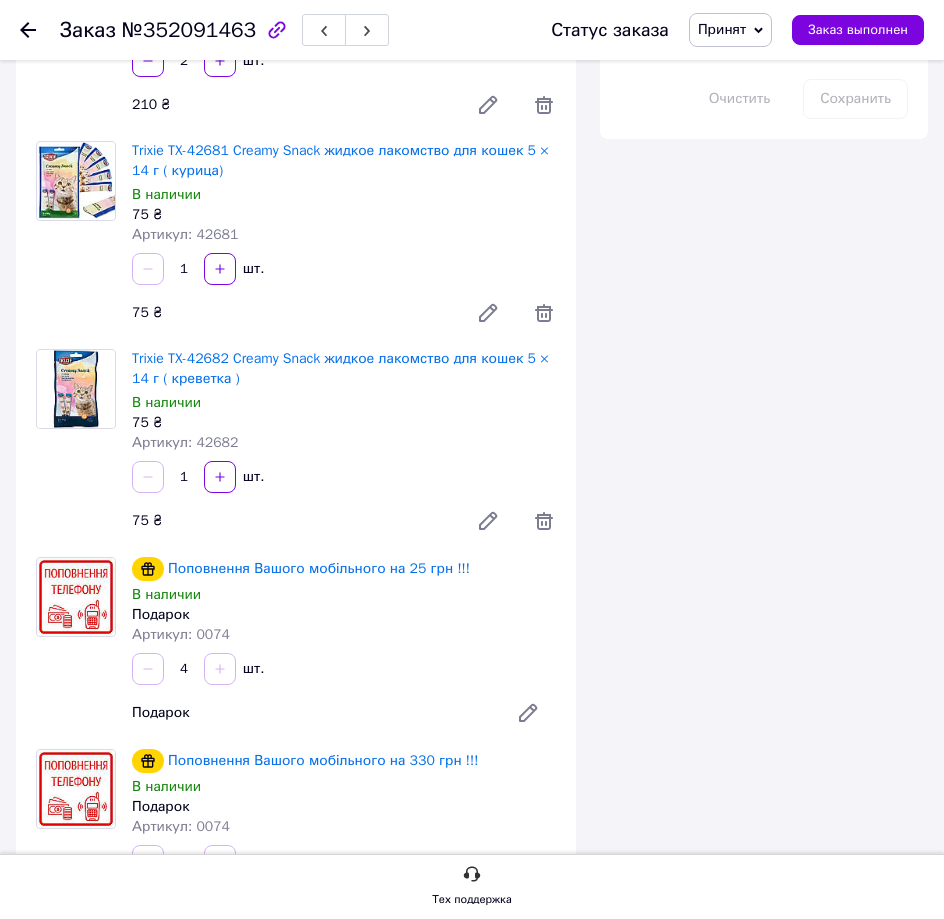 click on "Артикул: 42681" at bounding box center [344, 235] 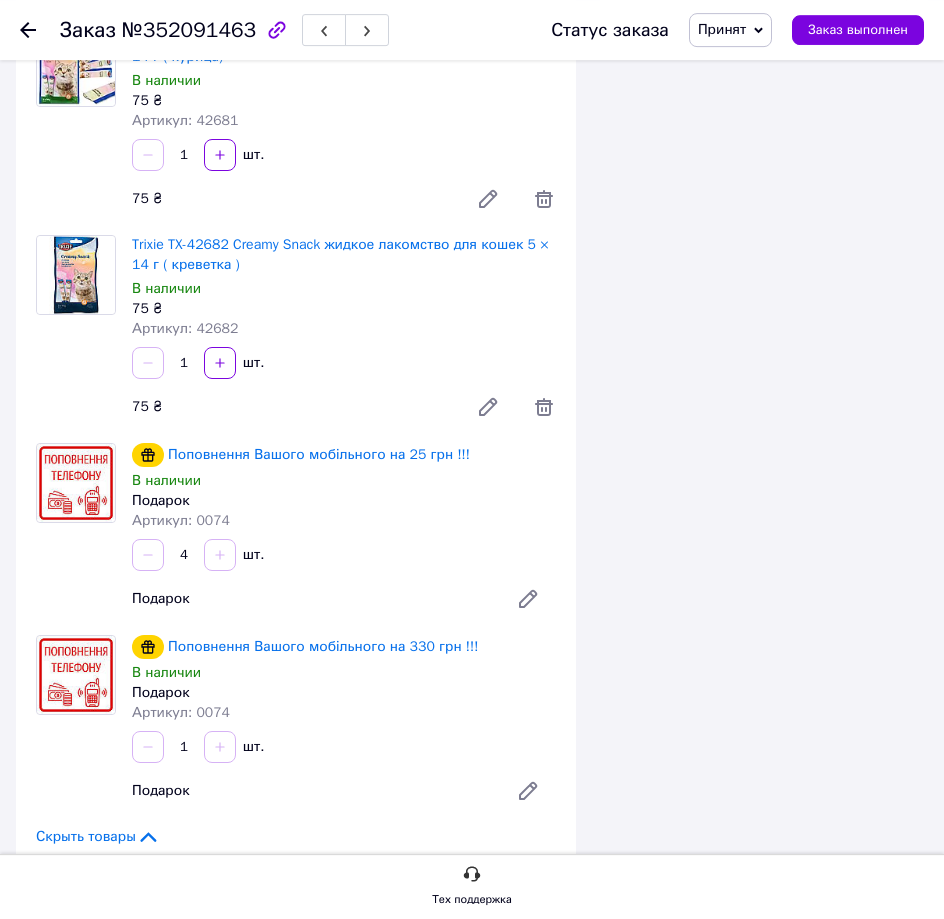 scroll, scrollTop: 1326, scrollLeft: 0, axis: vertical 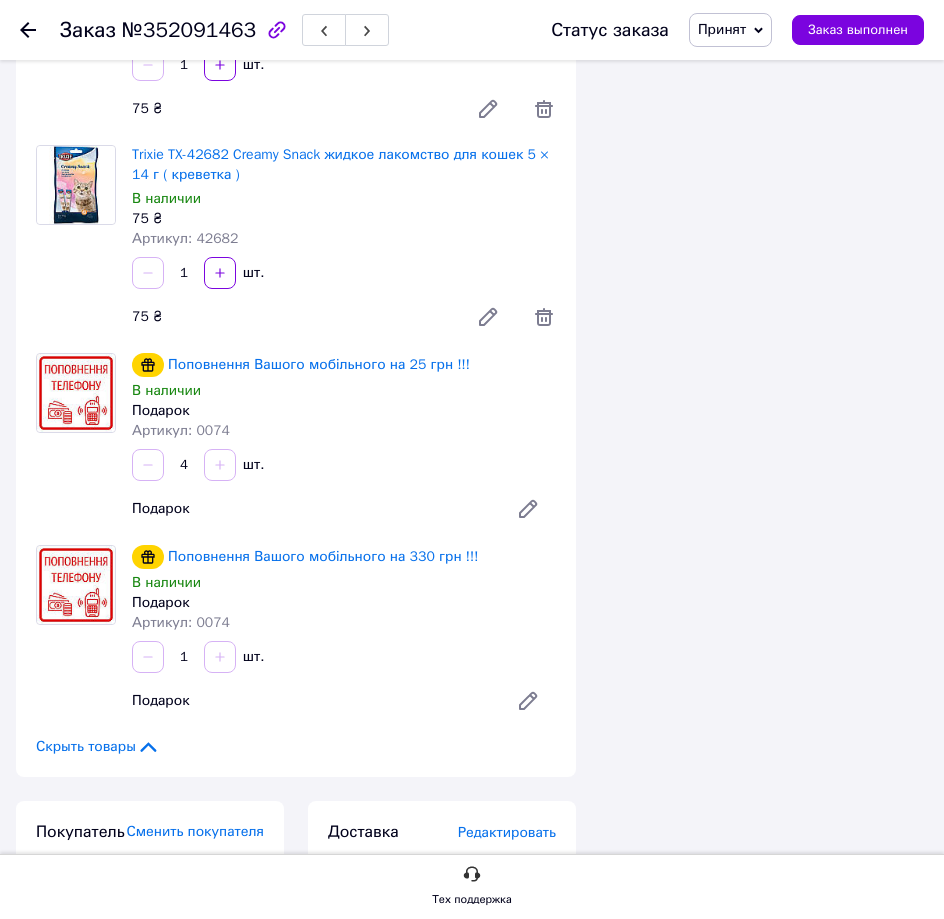 click on "1   шт." at bounding box center [344, 273] 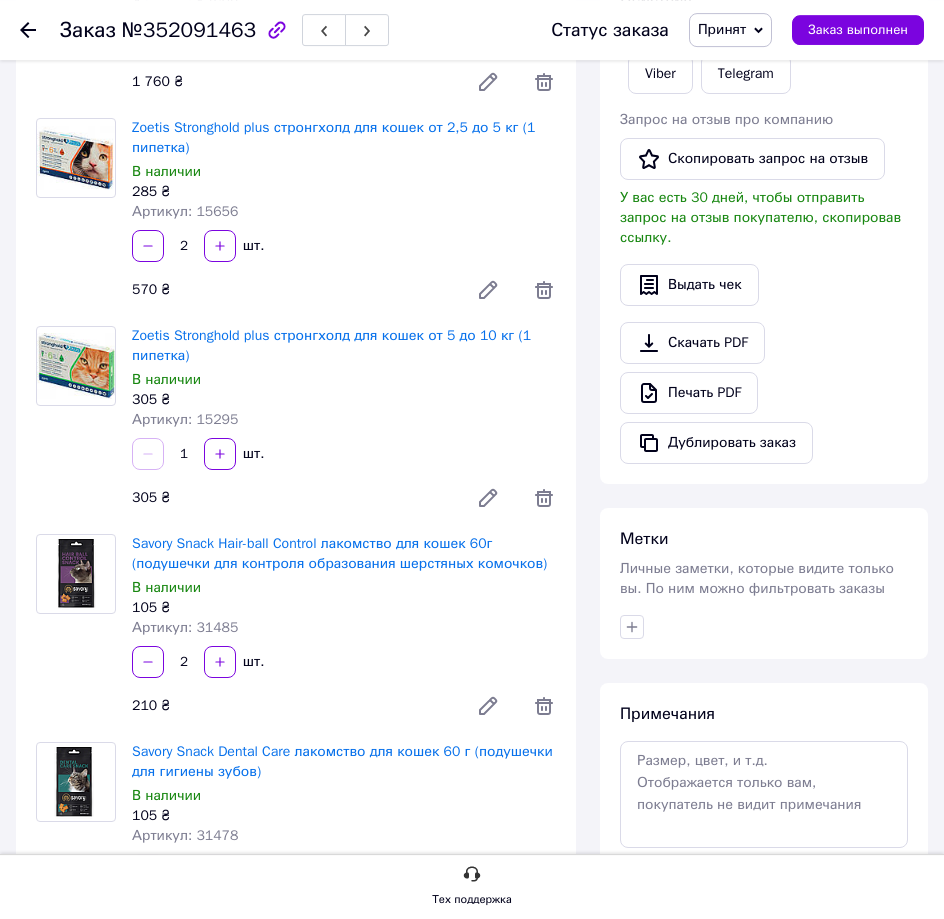 scroll, scrollTop: 0, scrollLeft: 0, axis: both 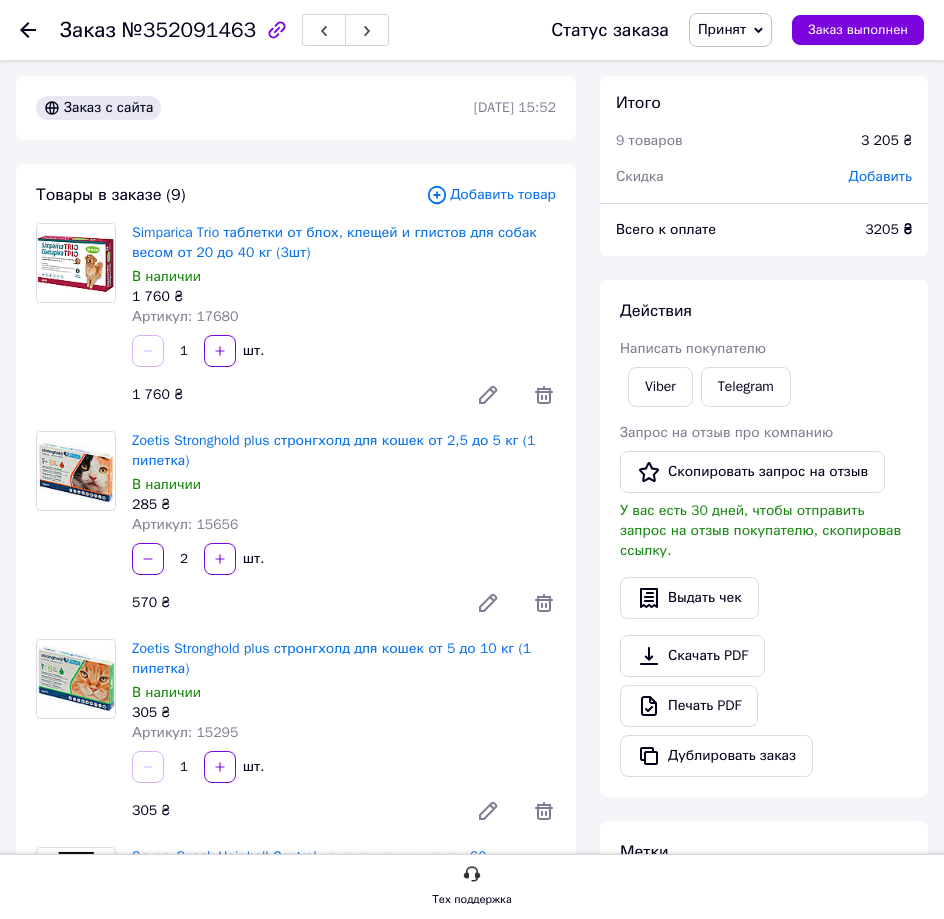 click on "Zoetis Stronghold plus стронгхолд для кошек от 2,5 до 5 кг (1 пипетка)" at bounding box center (344, 451) 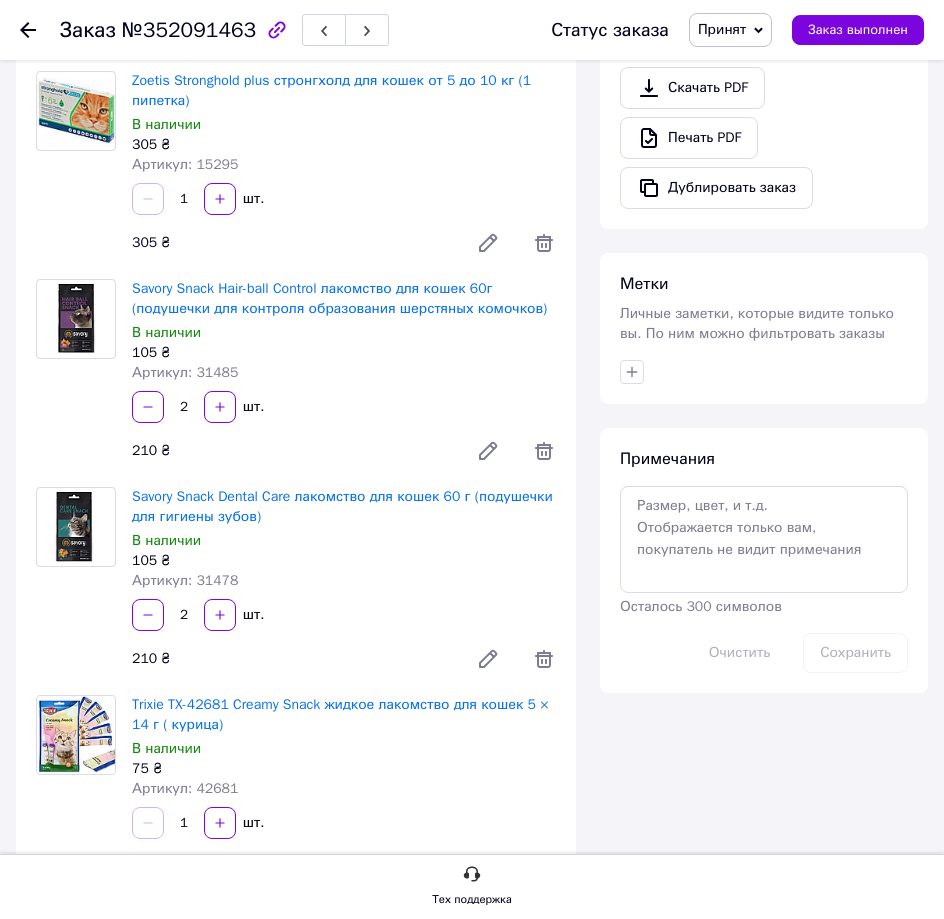 scroll, scrollTop: 714, scrollLeft: 0, axis: vertical 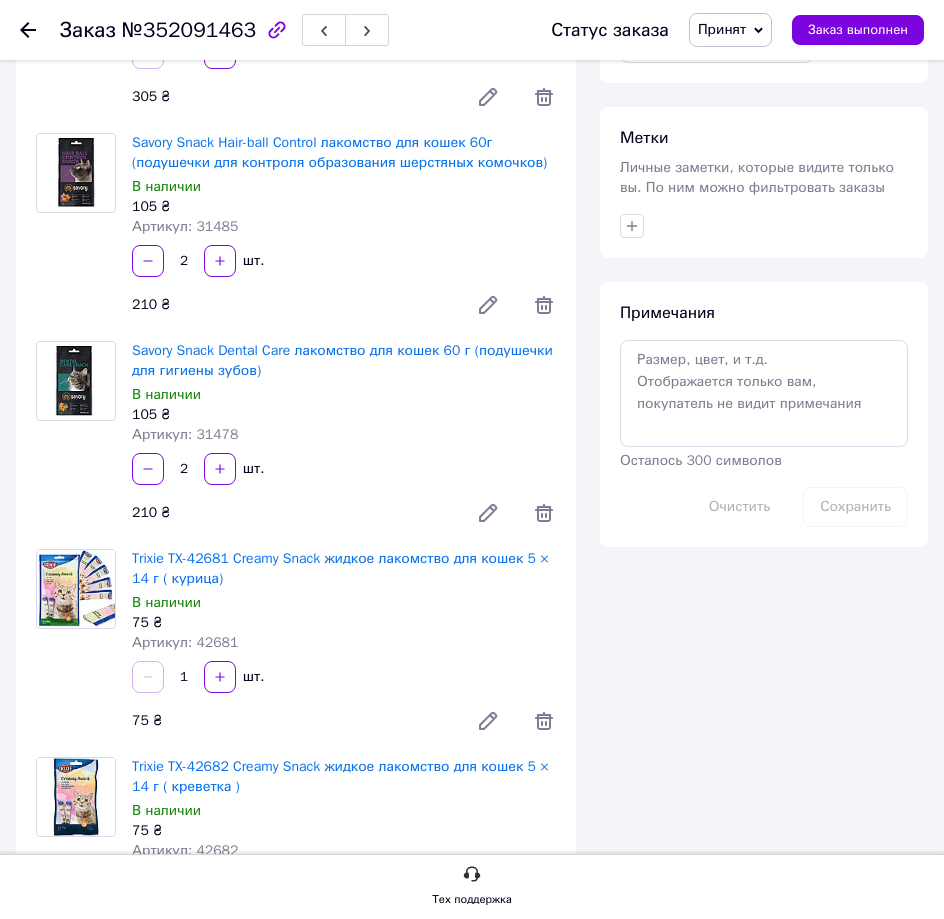click on "105 ₴" at bounding box center [344, 415] 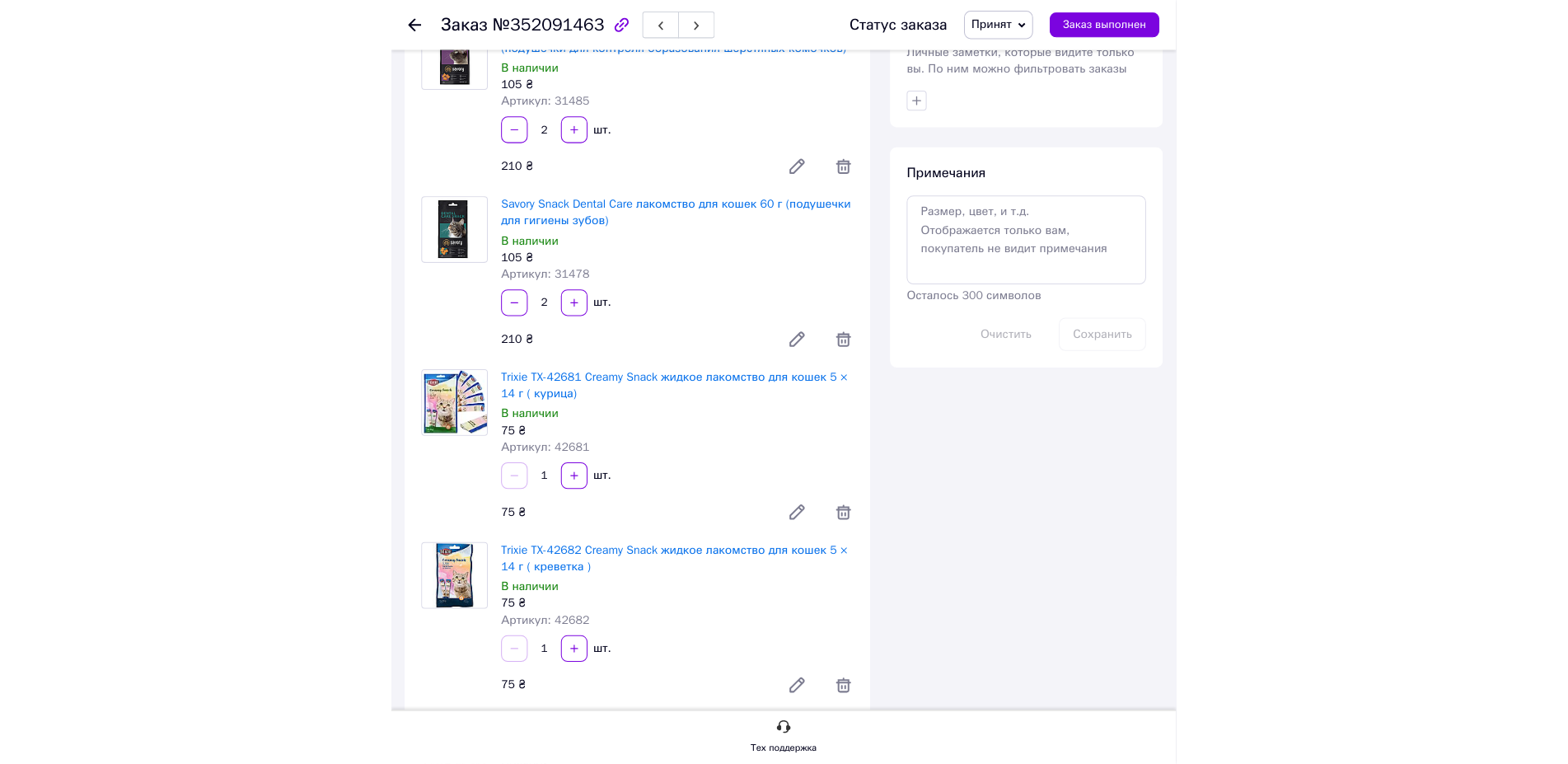 scroll, scrollTop: 841, scrollLeft: 0, axis: vertical 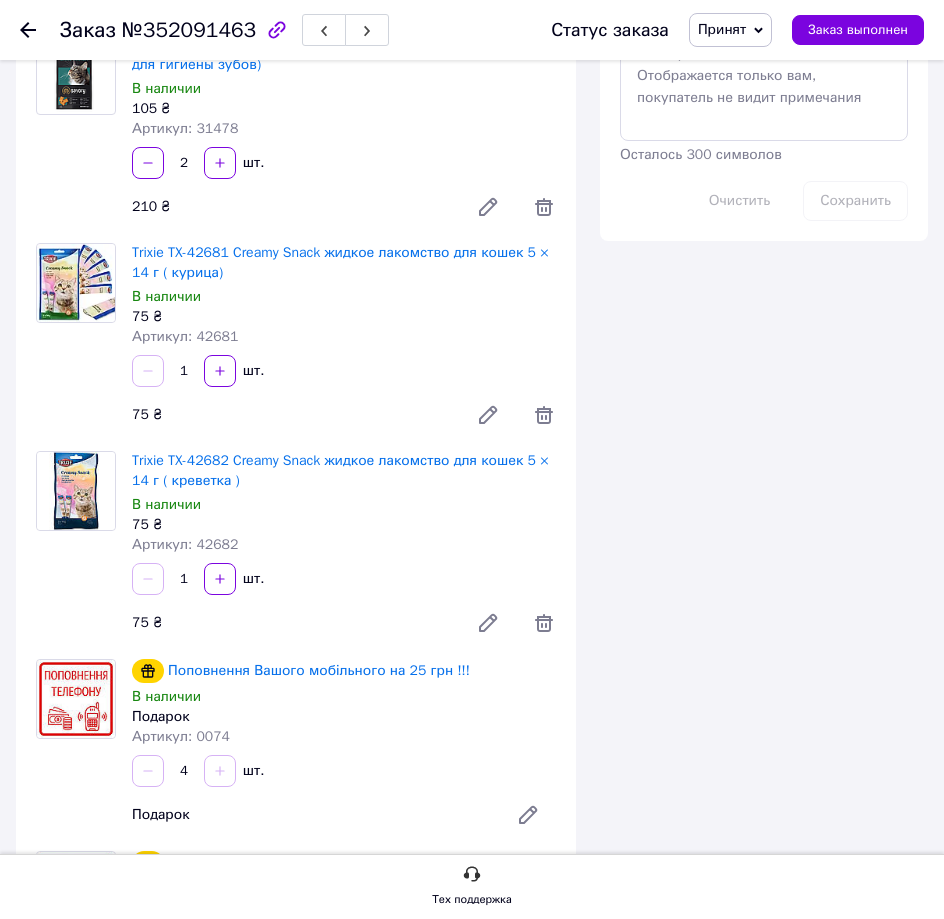 drag, startPoint x: 388, startPoint y: 361, endPoint x: 476, endPoint y: 33, distance: 339.59976 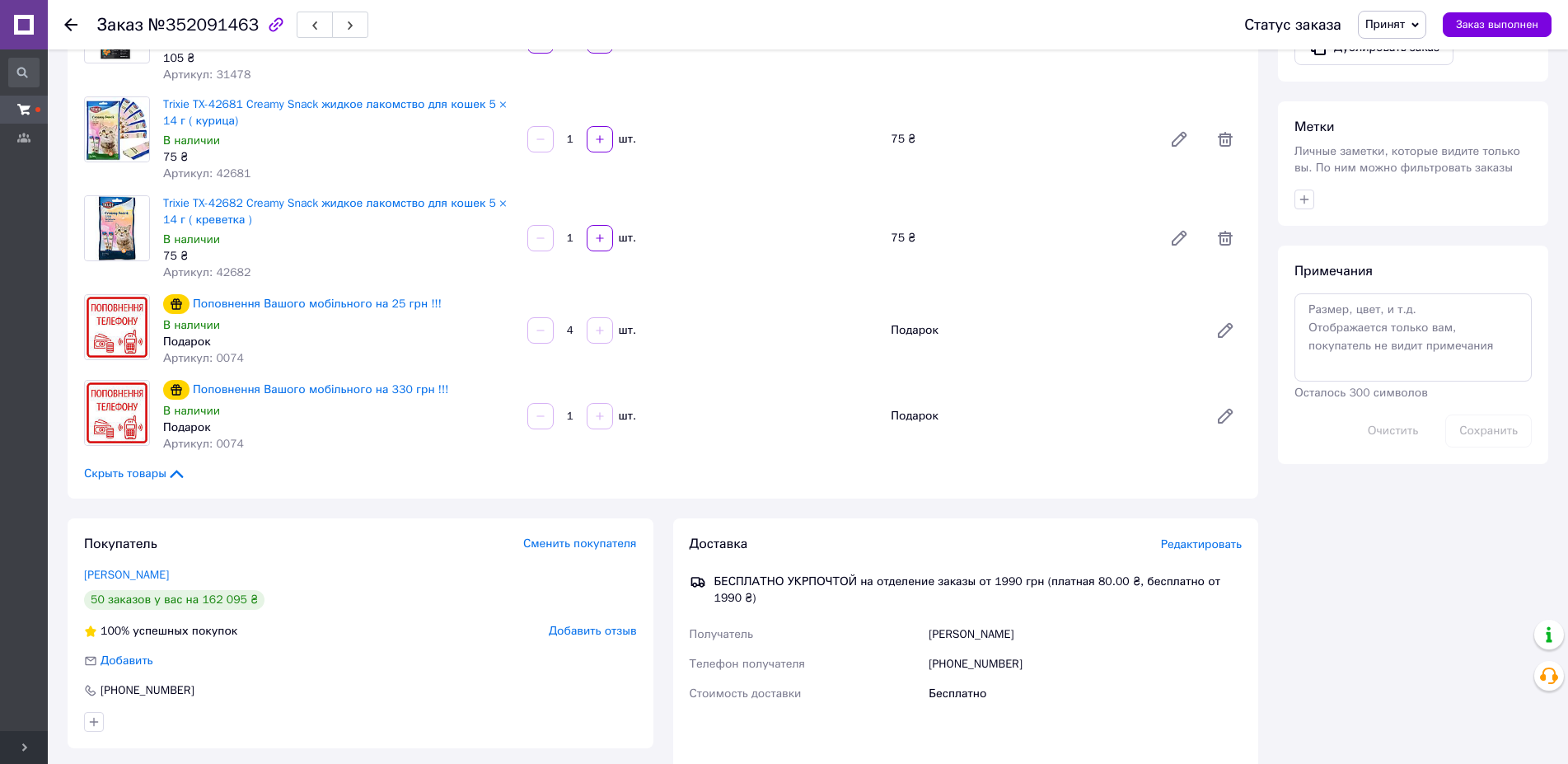 scroll, scrollTop: 252, scrollLeft: 0, axis: vertical 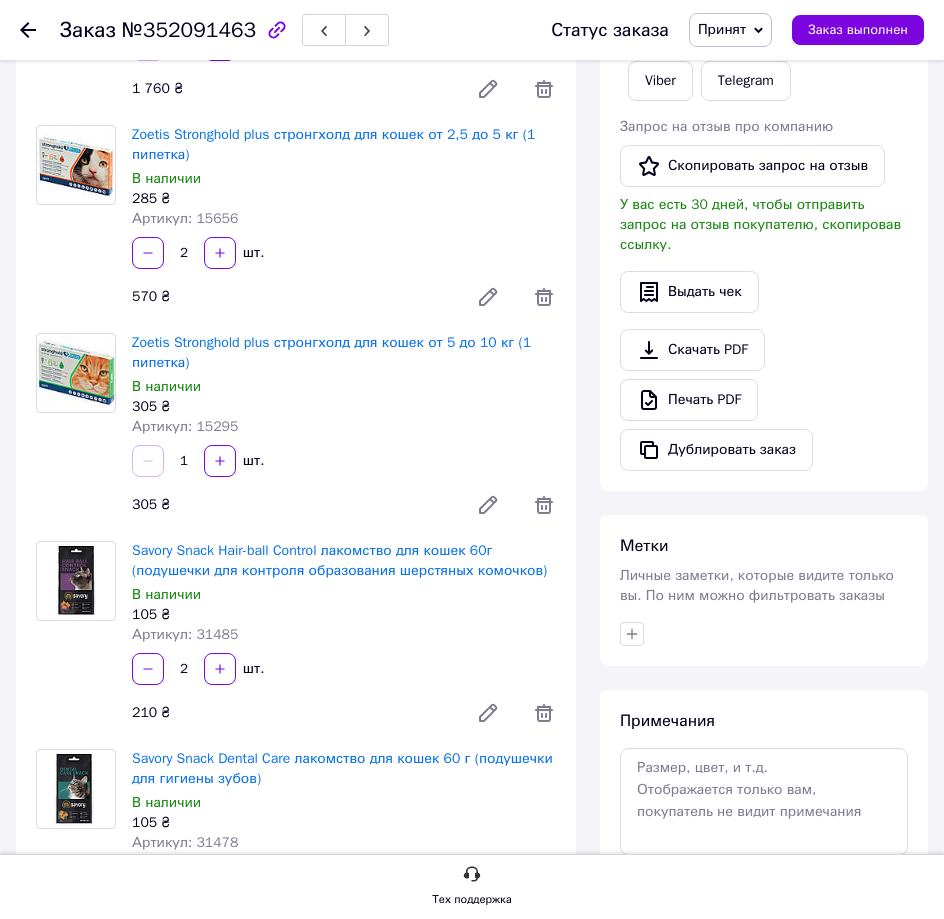 click on "2   шт." at bounding box center [344, 253] 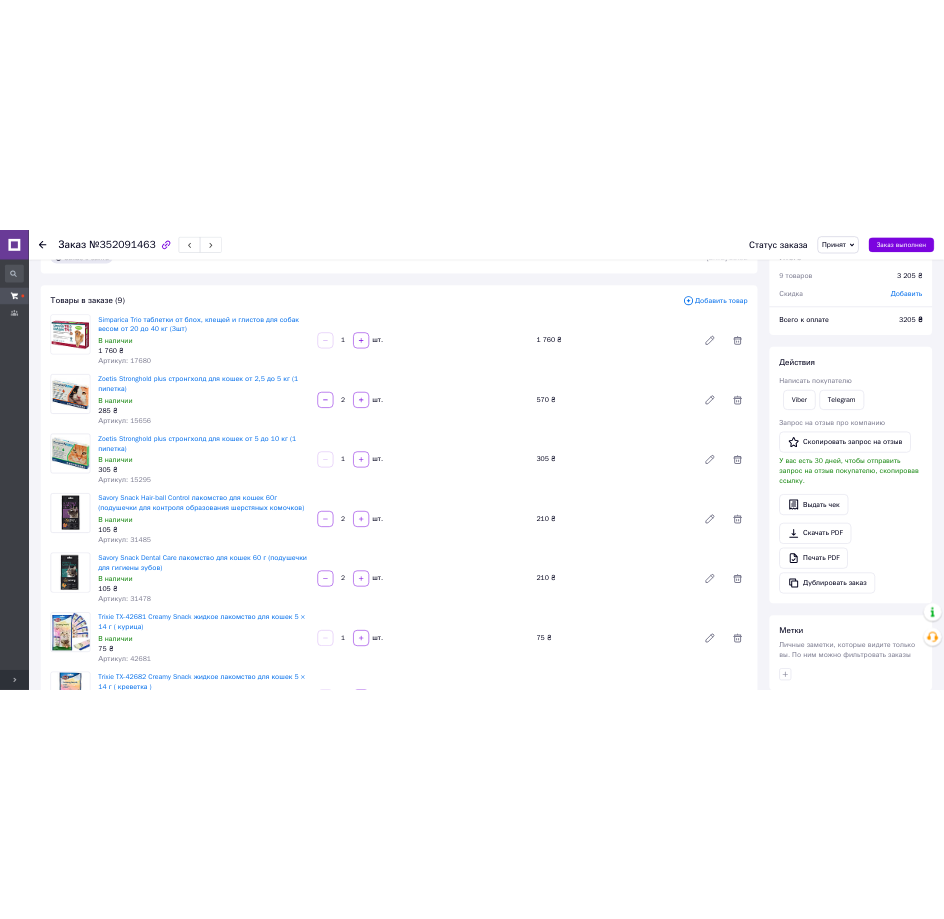 scroll, scrollTop: 0, scrollLeft: 0, axis: both 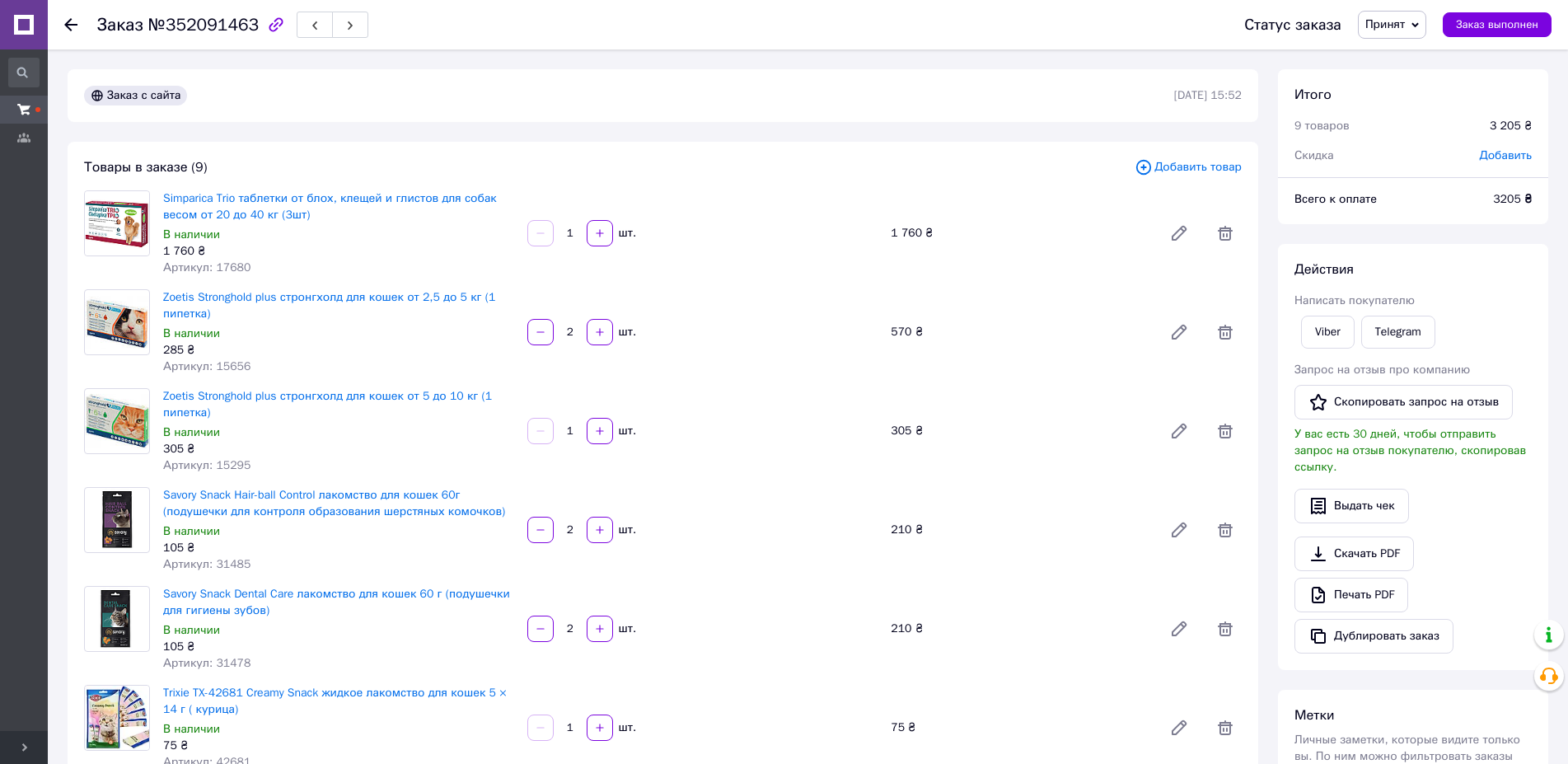 click 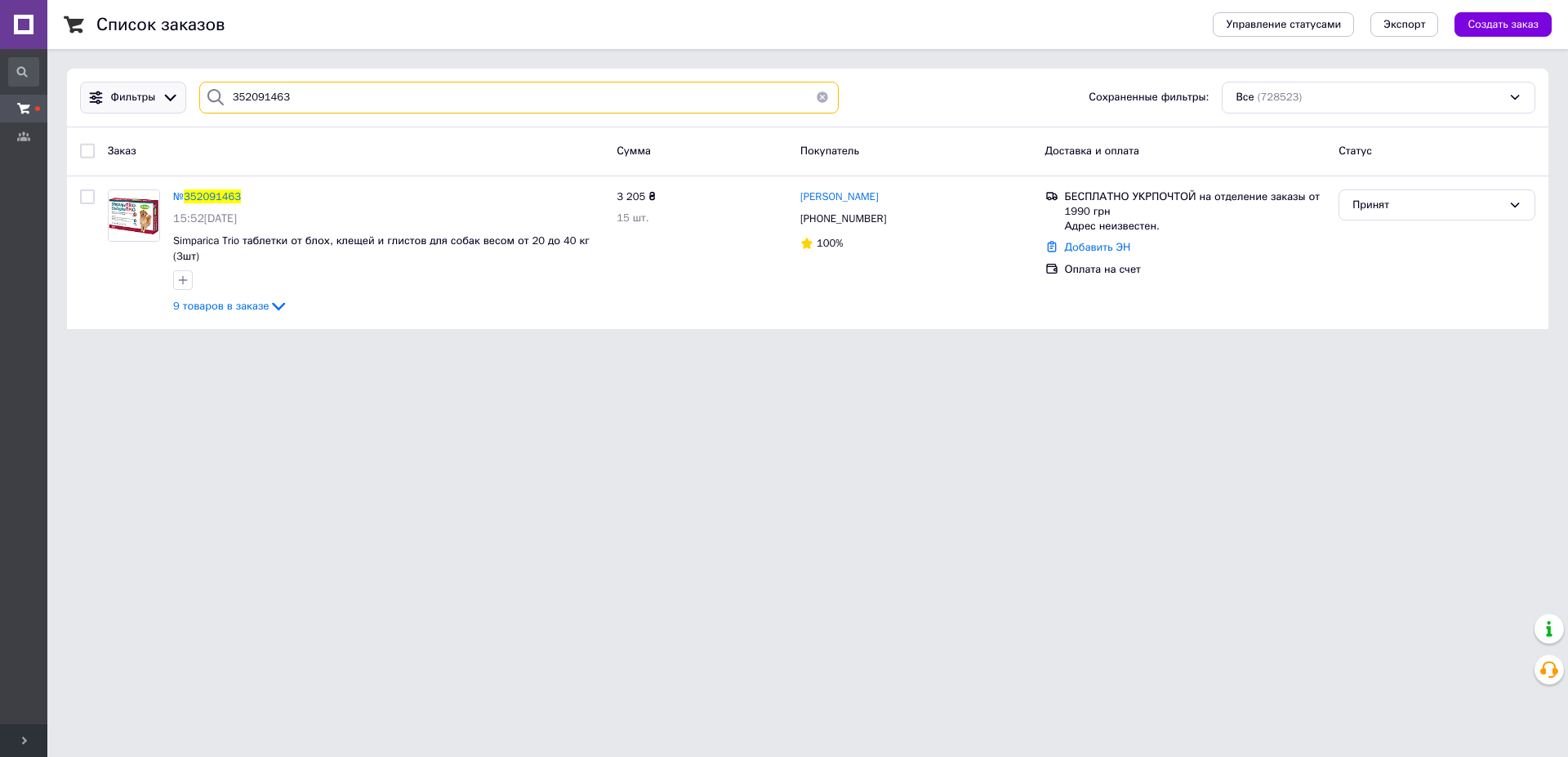 drag, startPoint x: 303, startPoint y: 96, endPoint x: 167, endPoint y: 113, distance: 137.05838 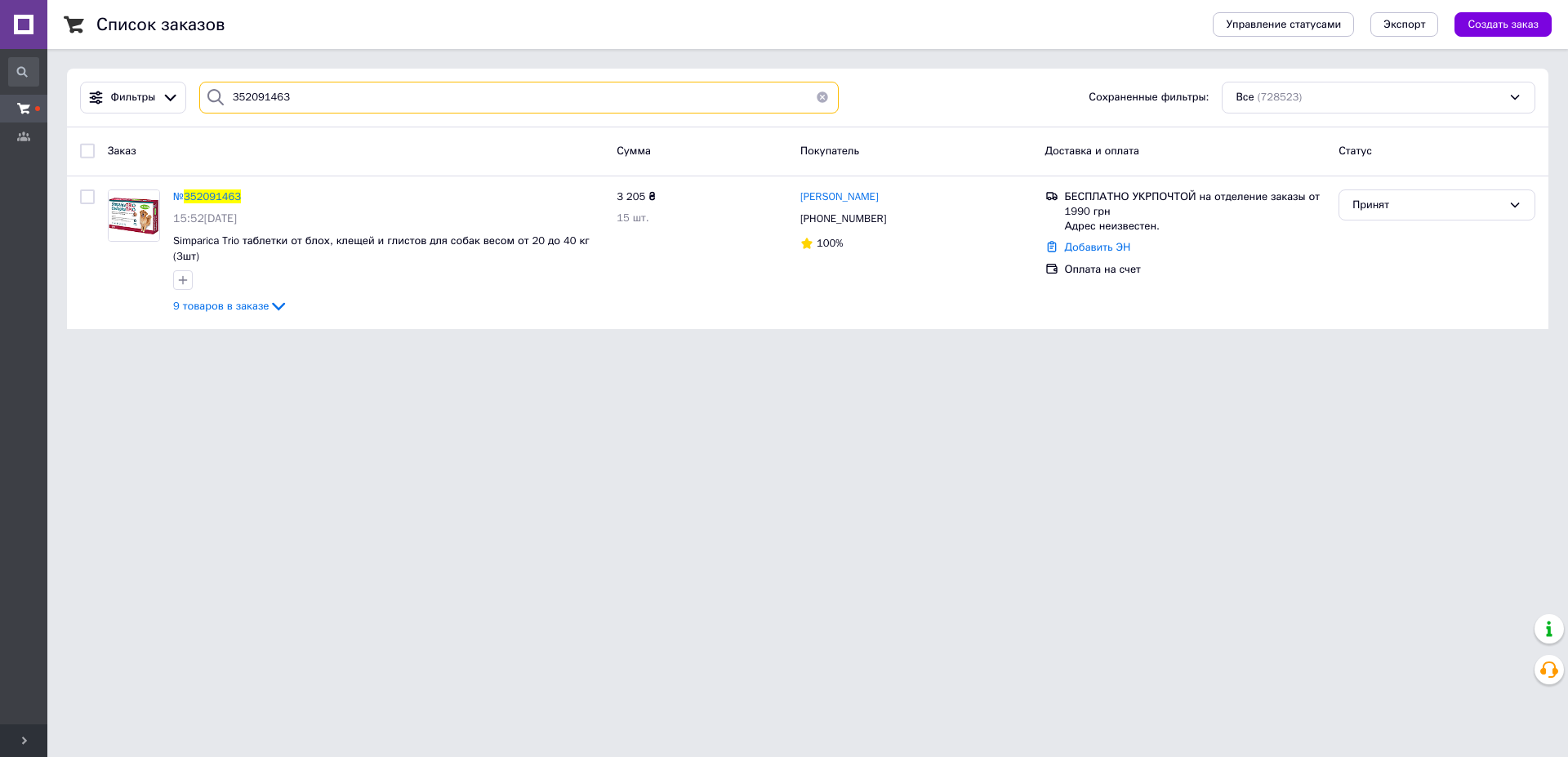 paste on "3837" 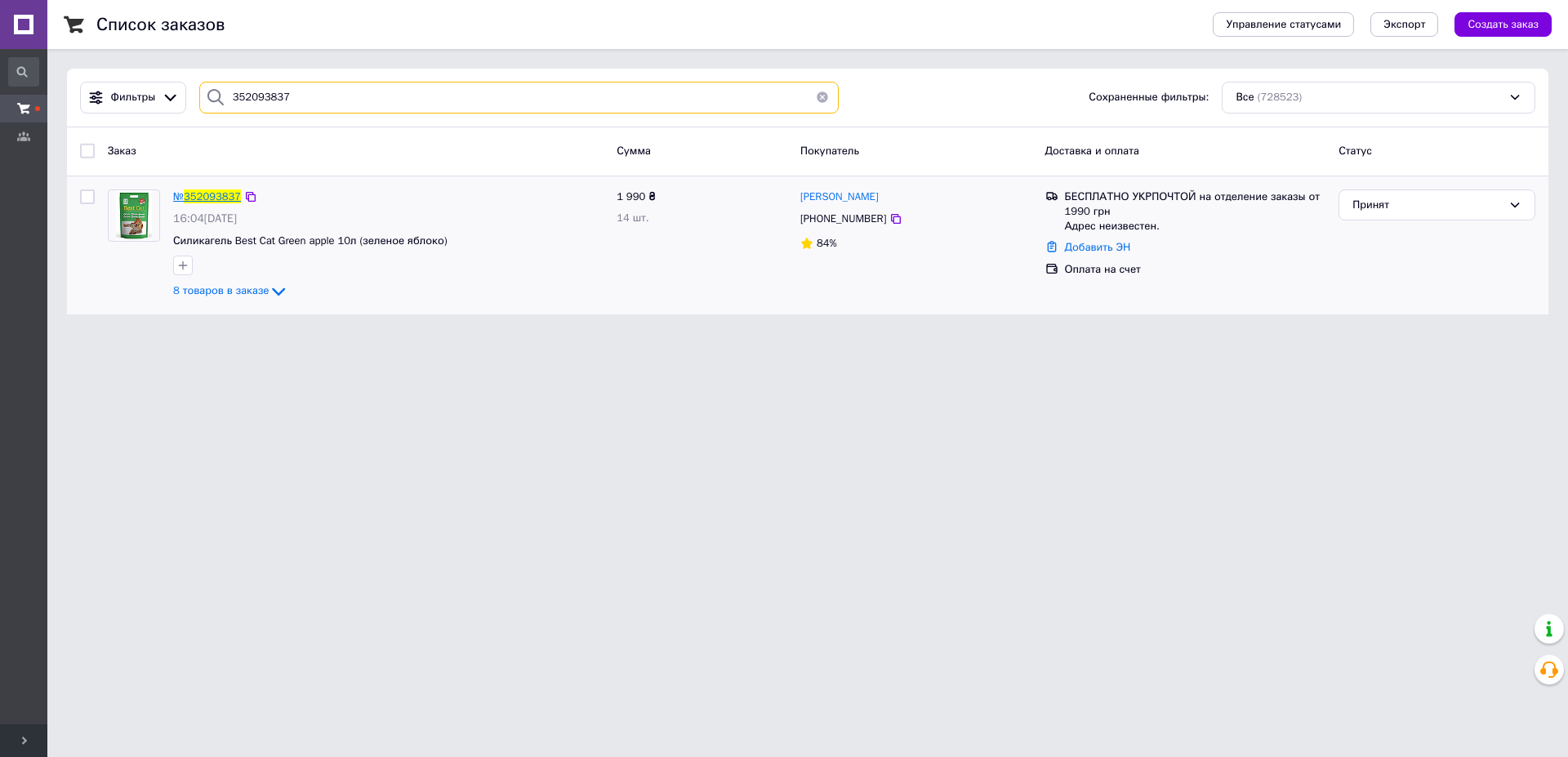 type on "352093837" 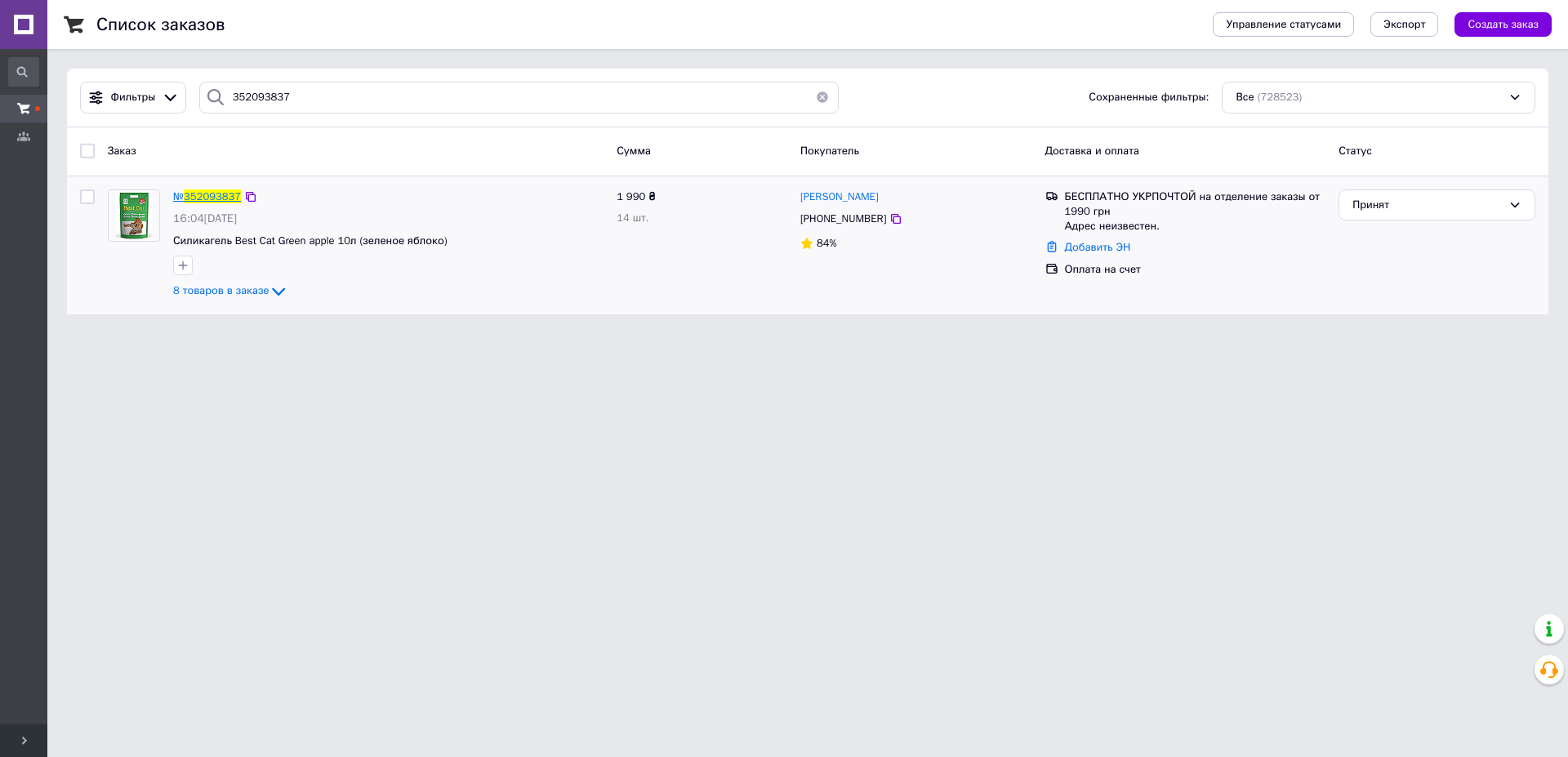 click on "352093837" at bounding box center (212, 196) 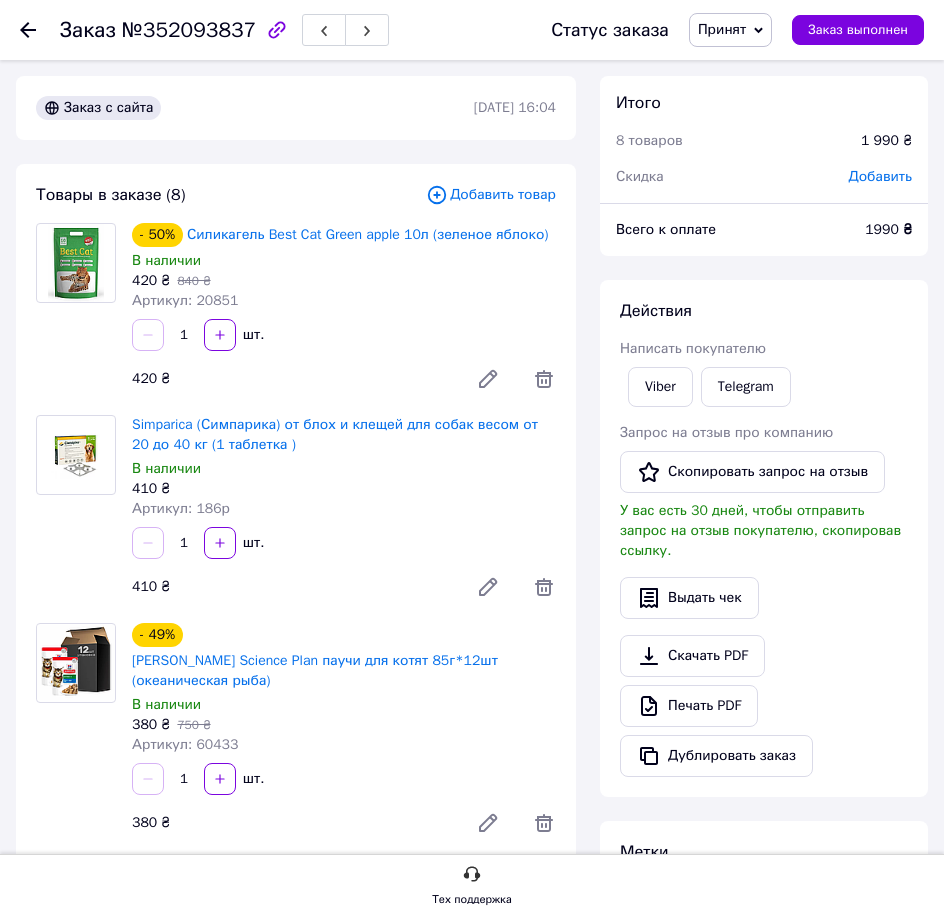 drag, startPoint x: 240, startPoint y: 347, endPoint x: 400, endPoint y: 340, distance: 160.15305 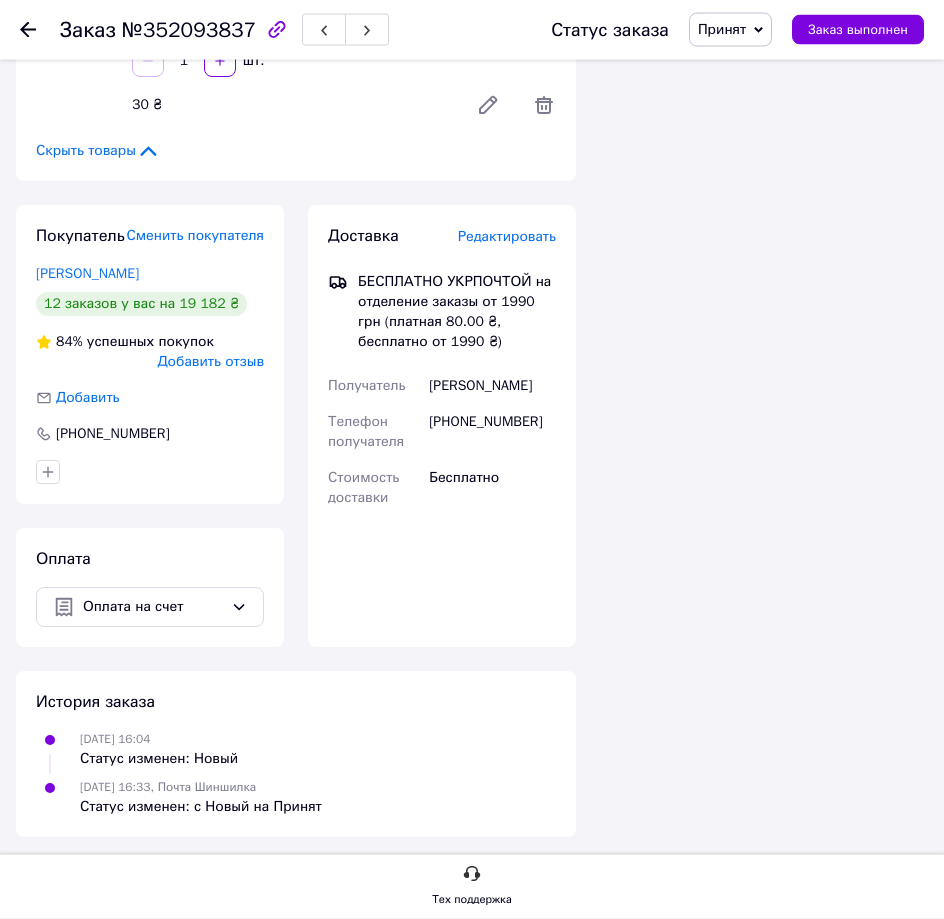 scroll, scrollTop: 1742, scrollLeft: 0, axis: vertical 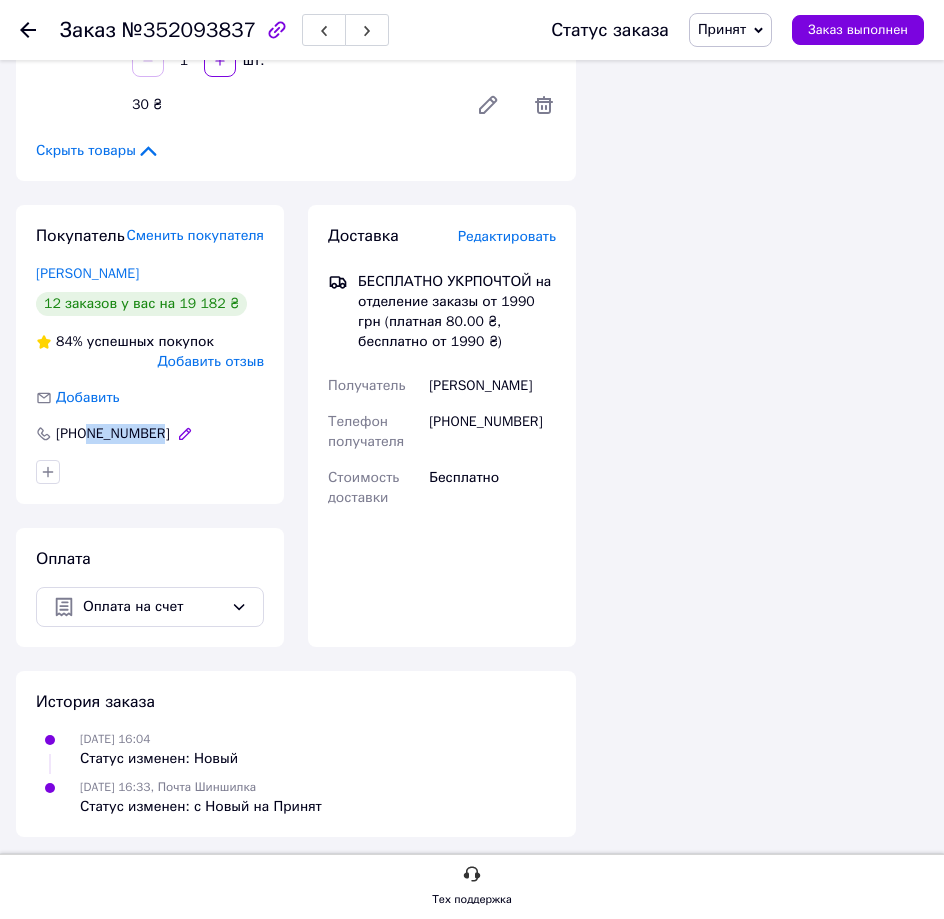 drag, startPoint x: 177, startPoint y: 420, endPoint x: 99, endPoint y: 421, distance: 78.00641 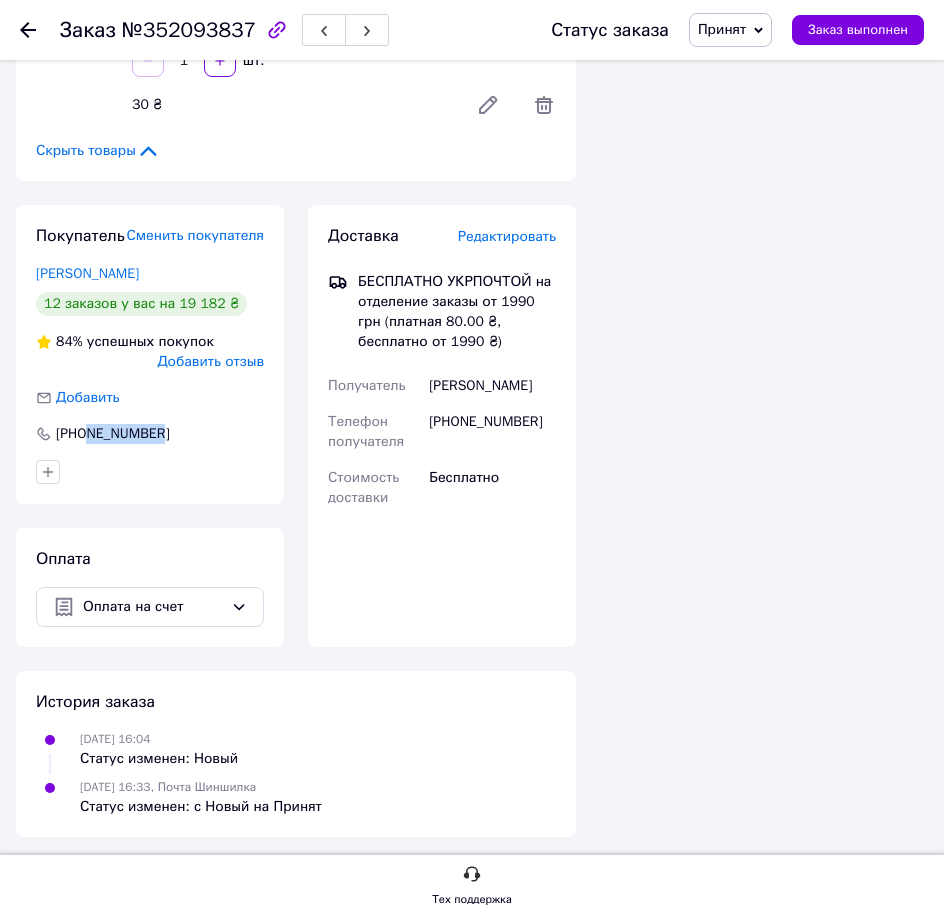 click on "Скрыть товары" at bounding box center (296, 151) 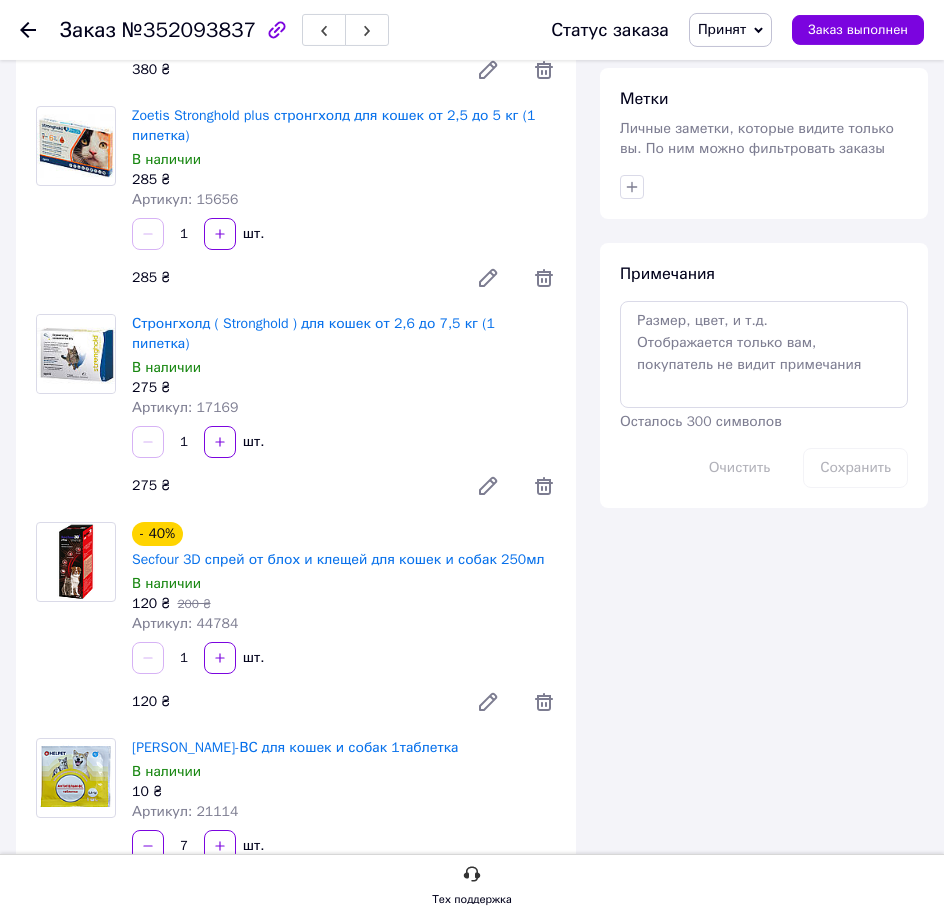 scroll, scrollTop: 314, scrollLeft: 0, axis: vertical 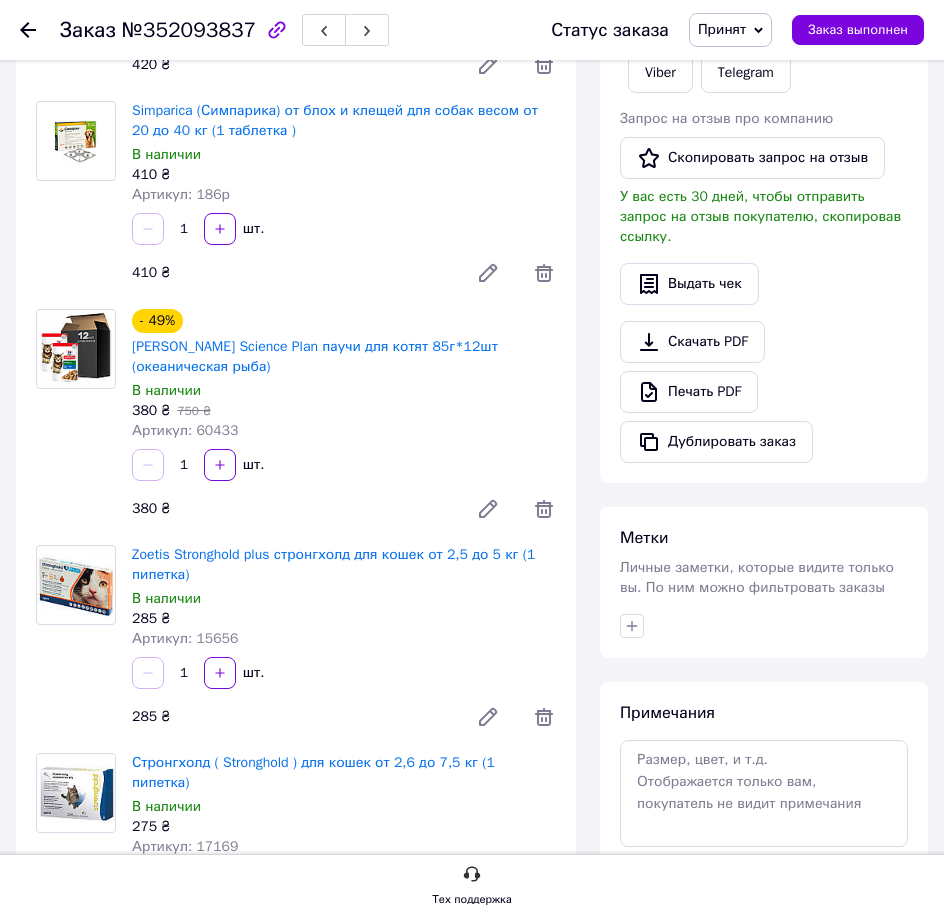 click on "Артикул: 60433" at bounding box center [344, 431] 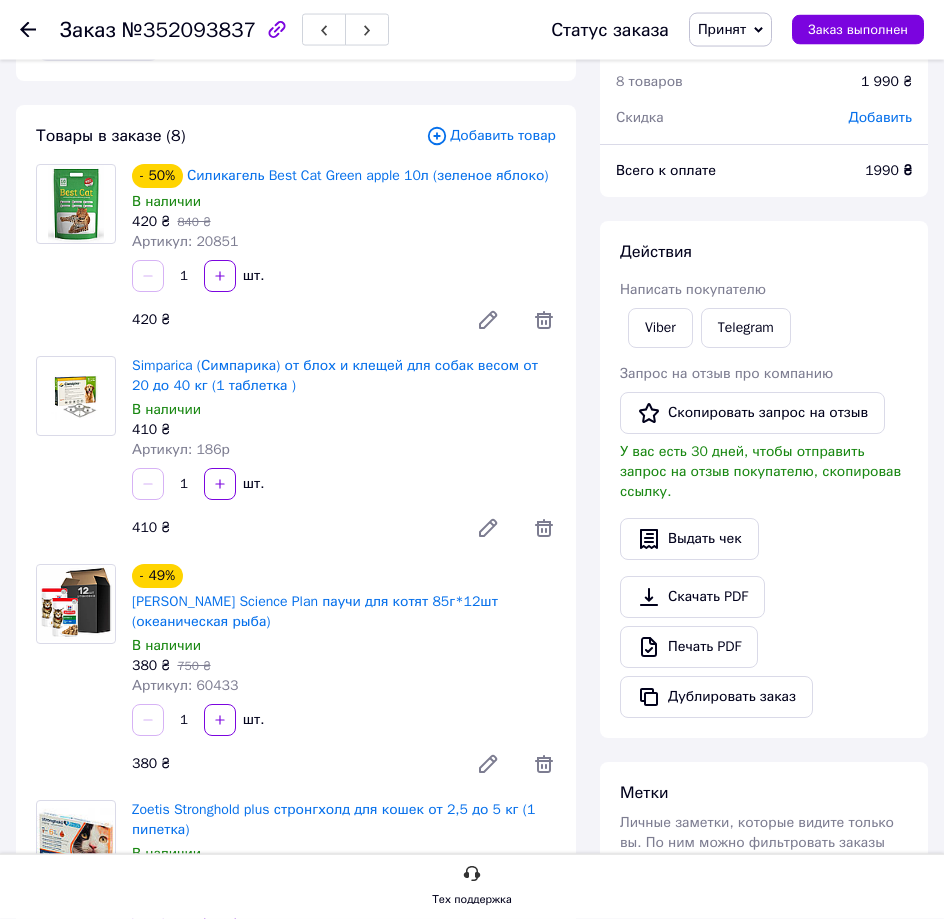 scroll, scrollTop: 102, scrollLeft: 0, axis: vertical 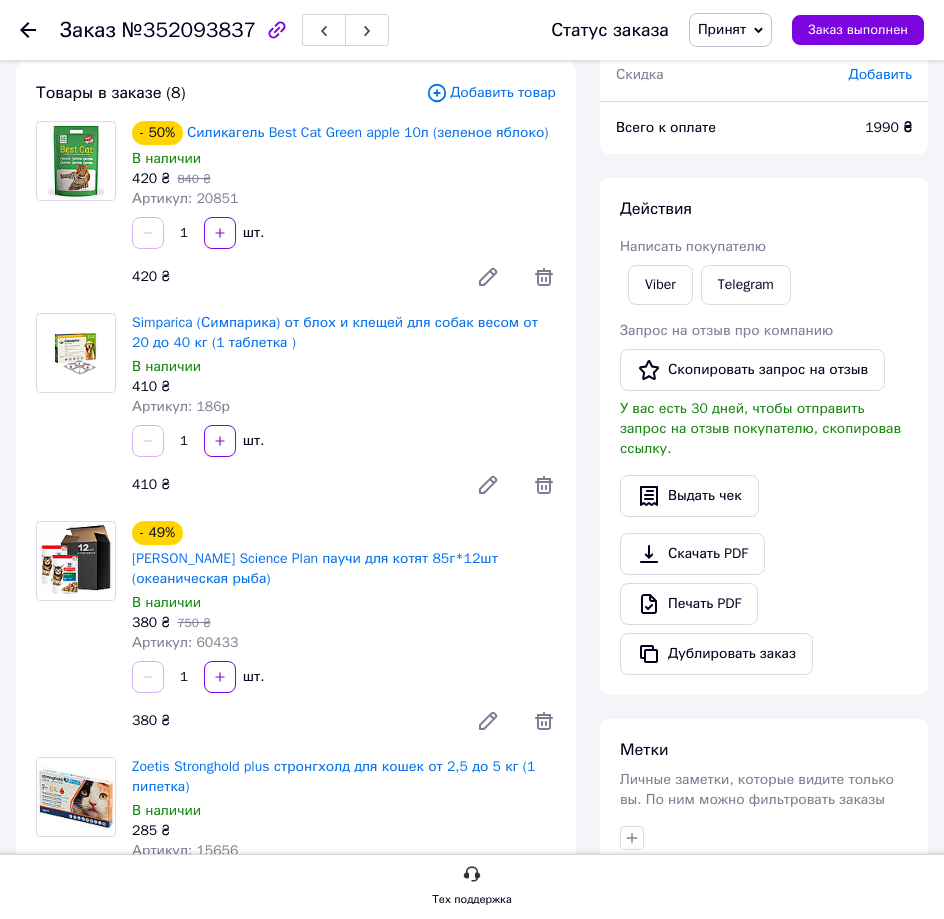click on "410 ₴" at bounding box center [344, 387] 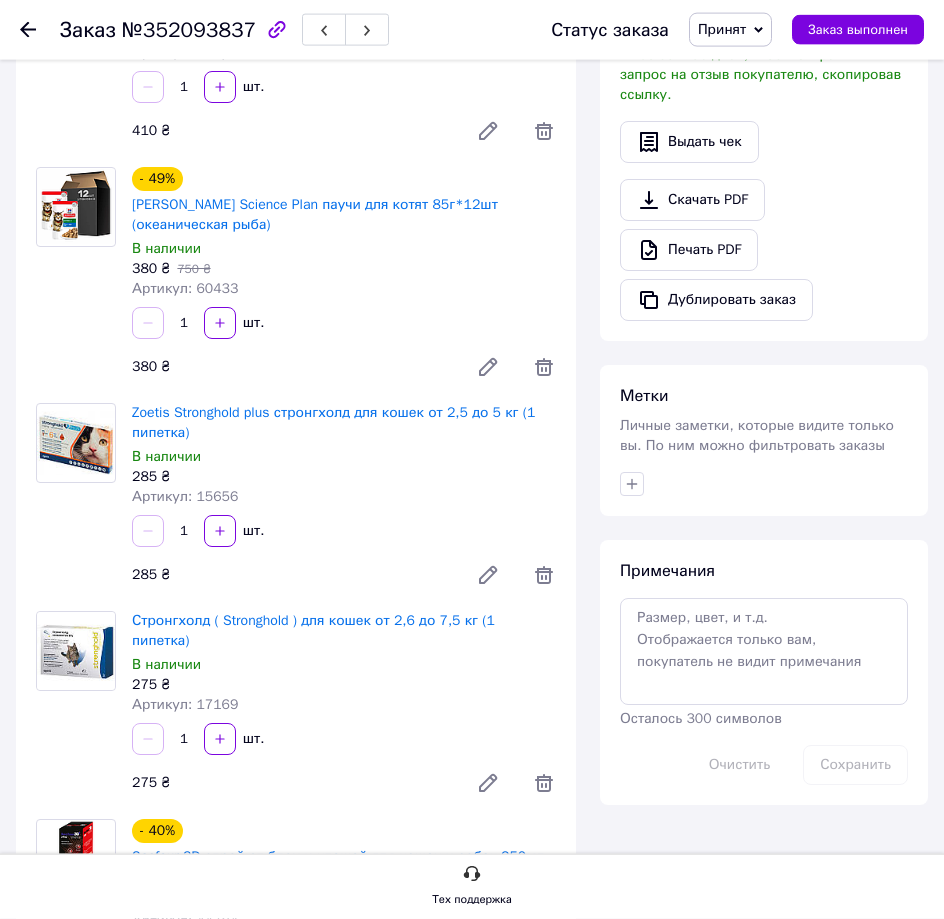 scroll, scrollTop: 510, scrollLeft: 0, axis: vertical 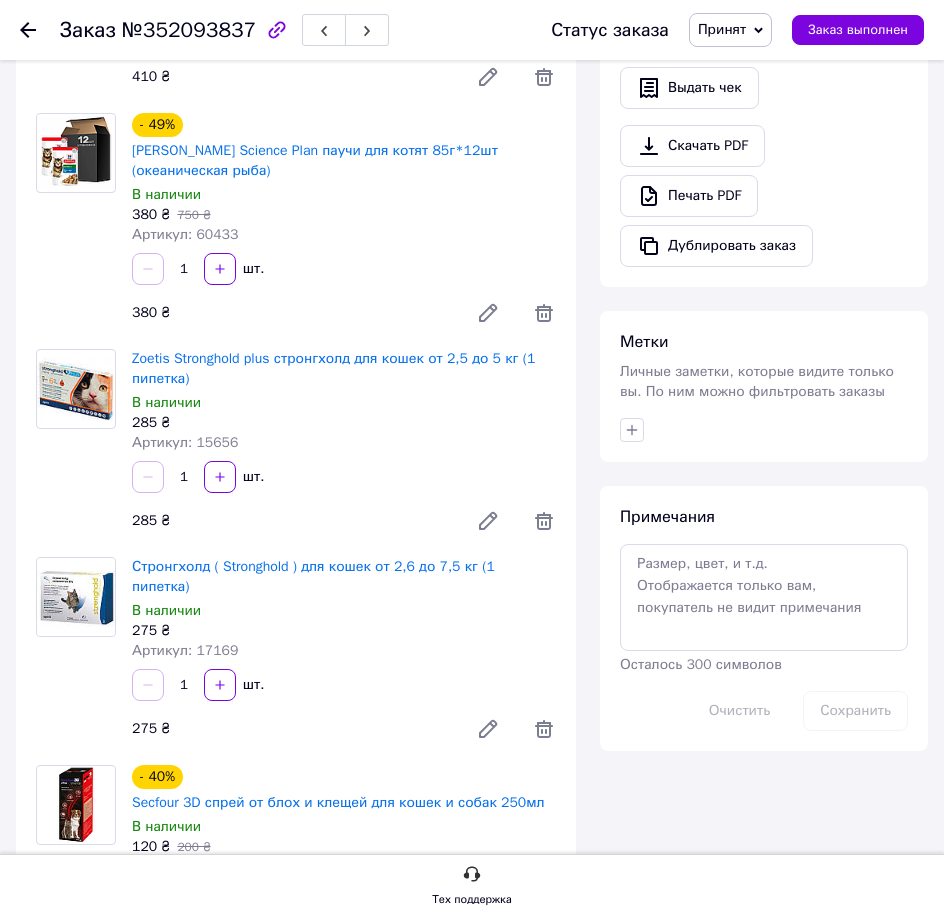 click on "- 49% Hill's Science Plan паучи для котят 85г*12шт (океаническая рыба) В наличии 380 ₴   750 ₴ Артикул: 60433 1   шт. 380 ₴" at bounding box center (344, 223) 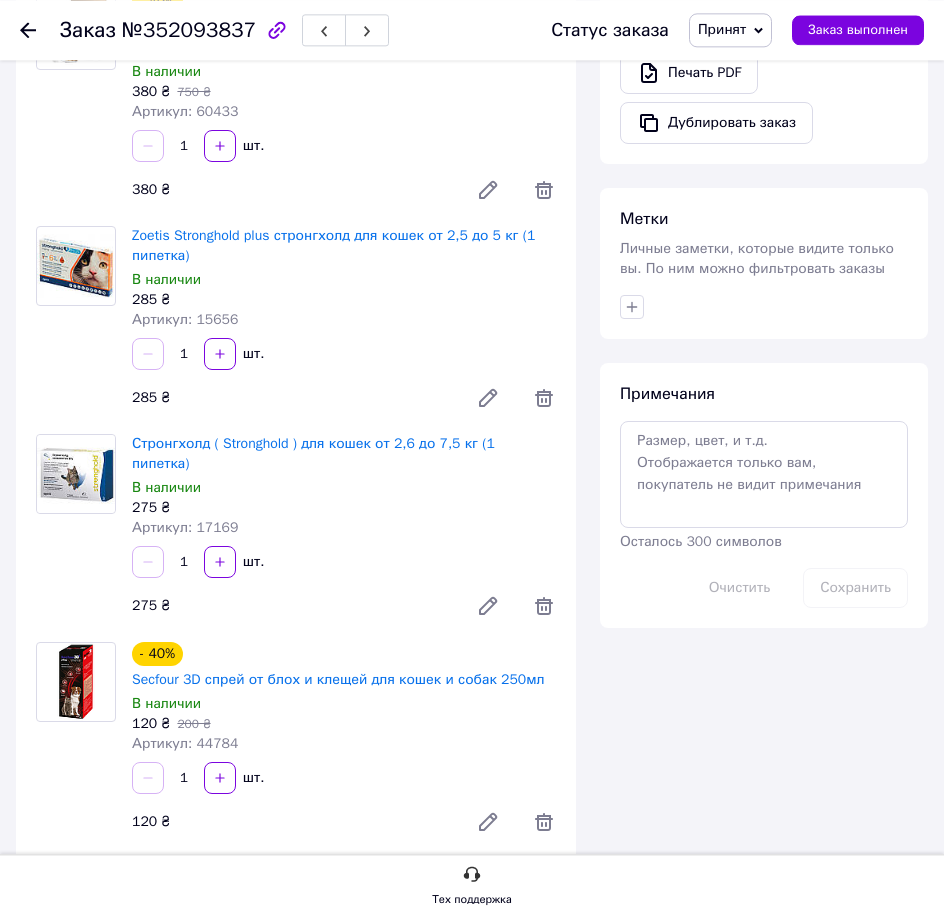 scroll, scrollTop: 714, scrollLeft: 0, axis: vertical 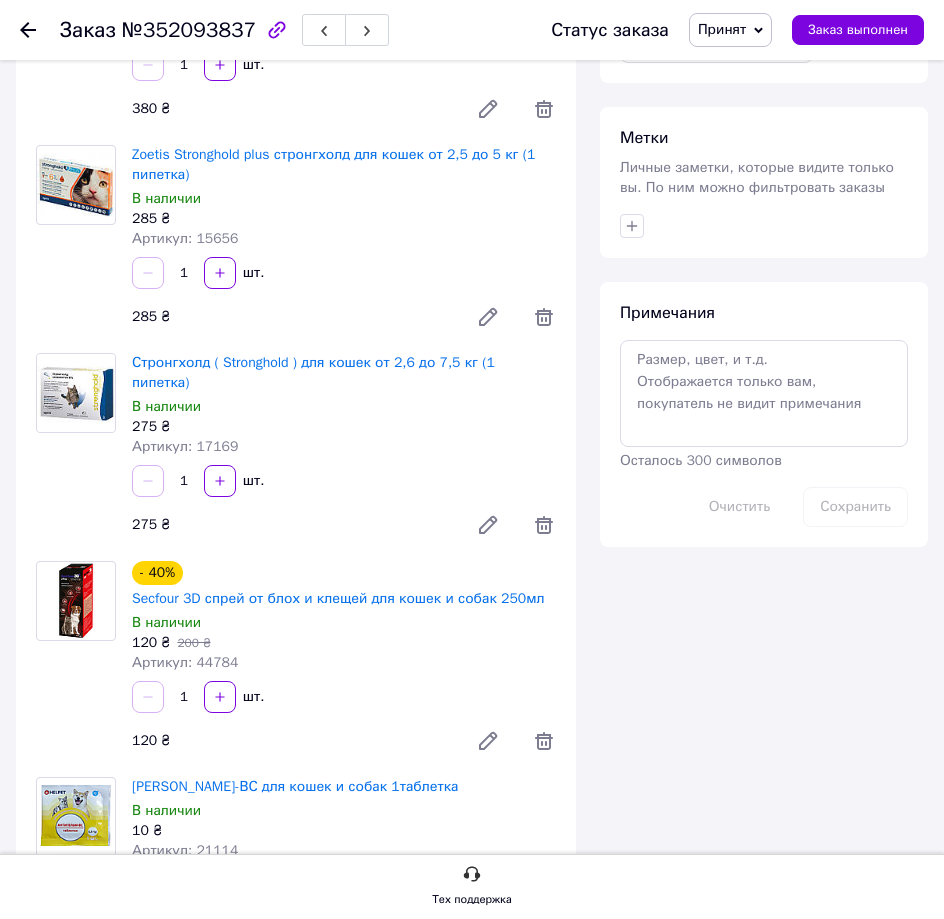 click on "Артикул: 15656" at bounding box center [344, 239] 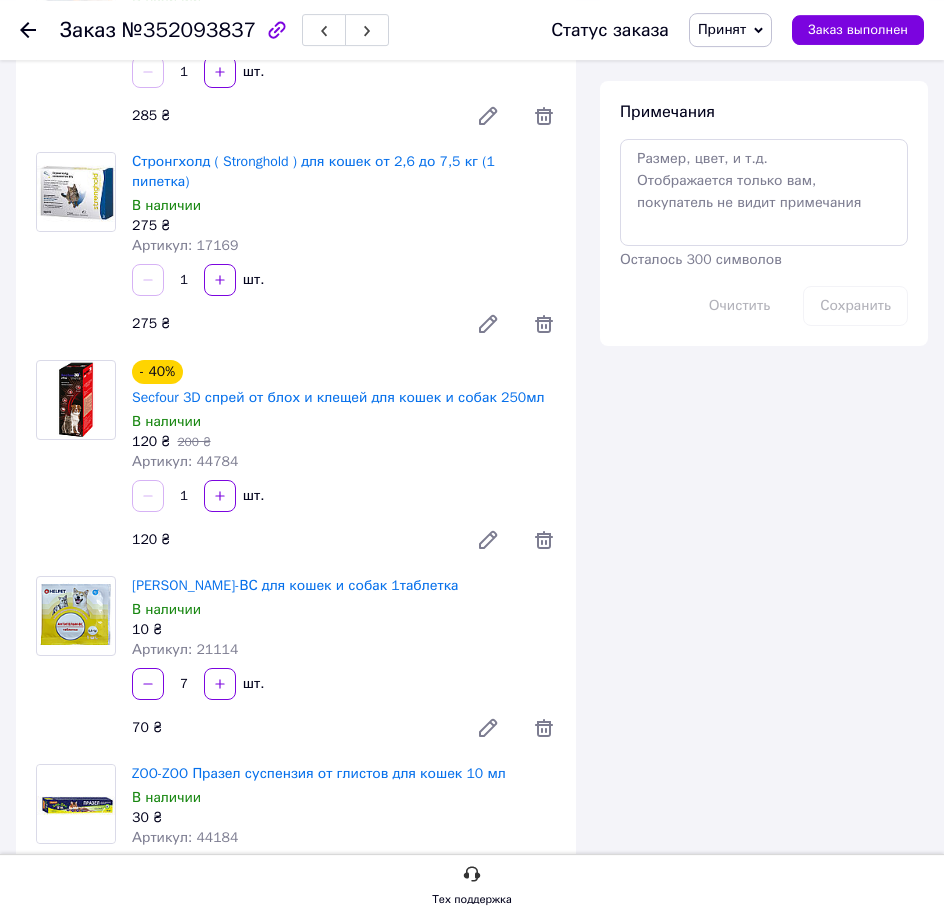 scroll, scrollTop: 918, scrollLeft: 0, axis: vertical 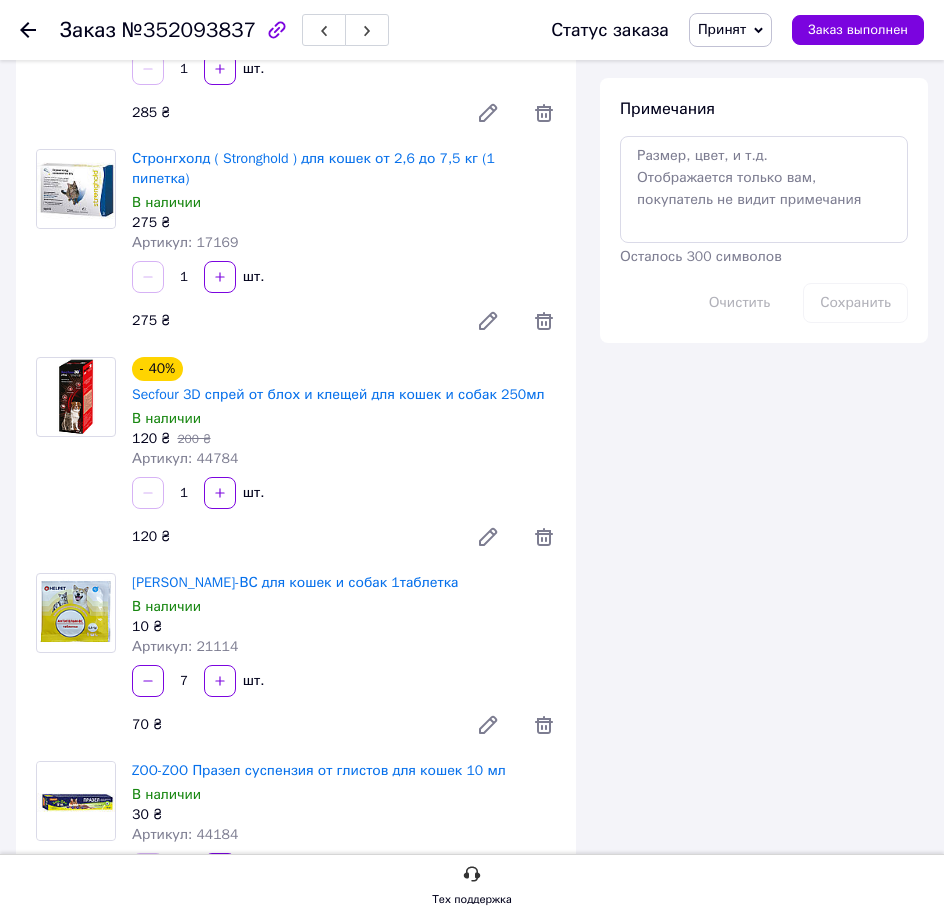 click on "Артикул: 44784" at bounding box center [344, 459] 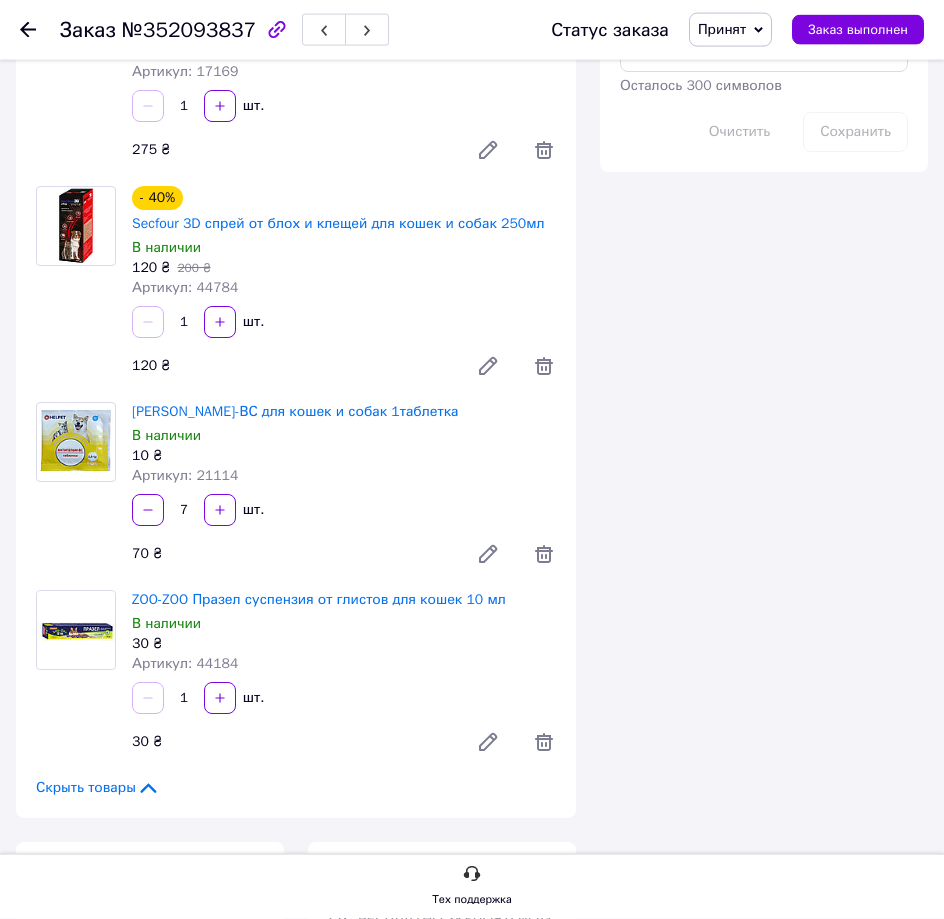 scroll, scrollTop: 1122, scrollLeft: 0, axis: vertical 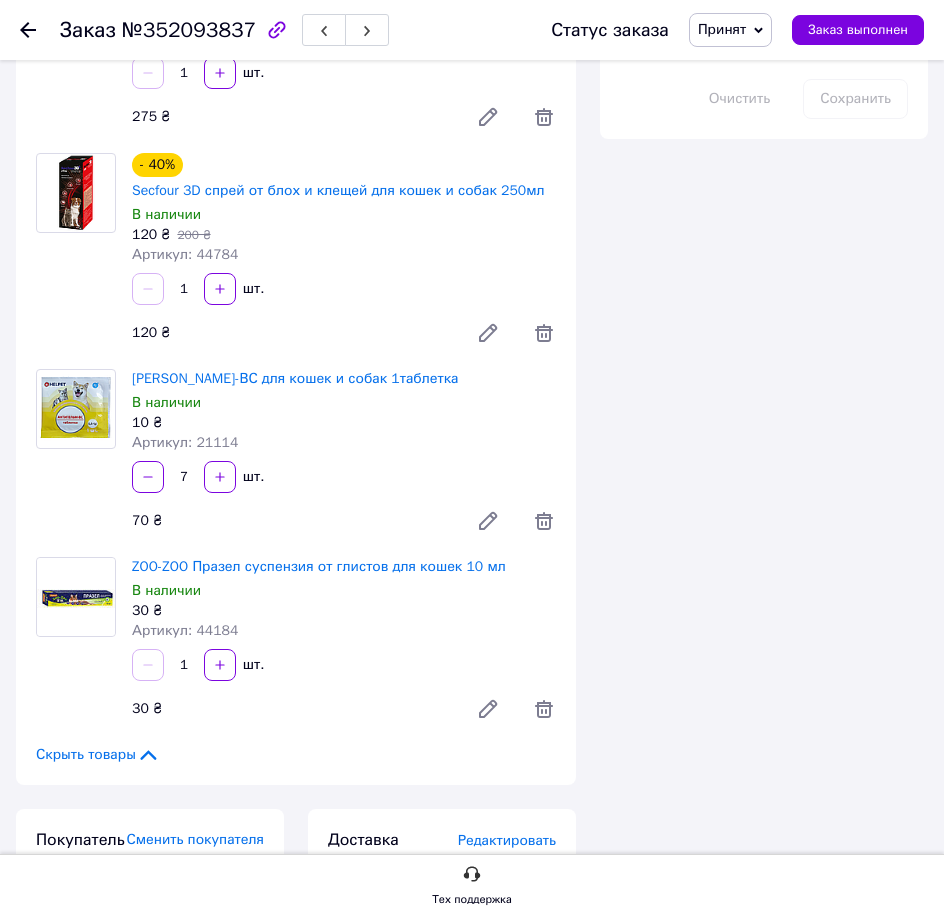 click on "- 40% Secfour 3D спрей от блох и клещей для кошек и собак 250мл В наличии 120 ₴   200 ₴ Артикул: 44784 1   шт. 120 ₴" at bounding box center [344, 253] 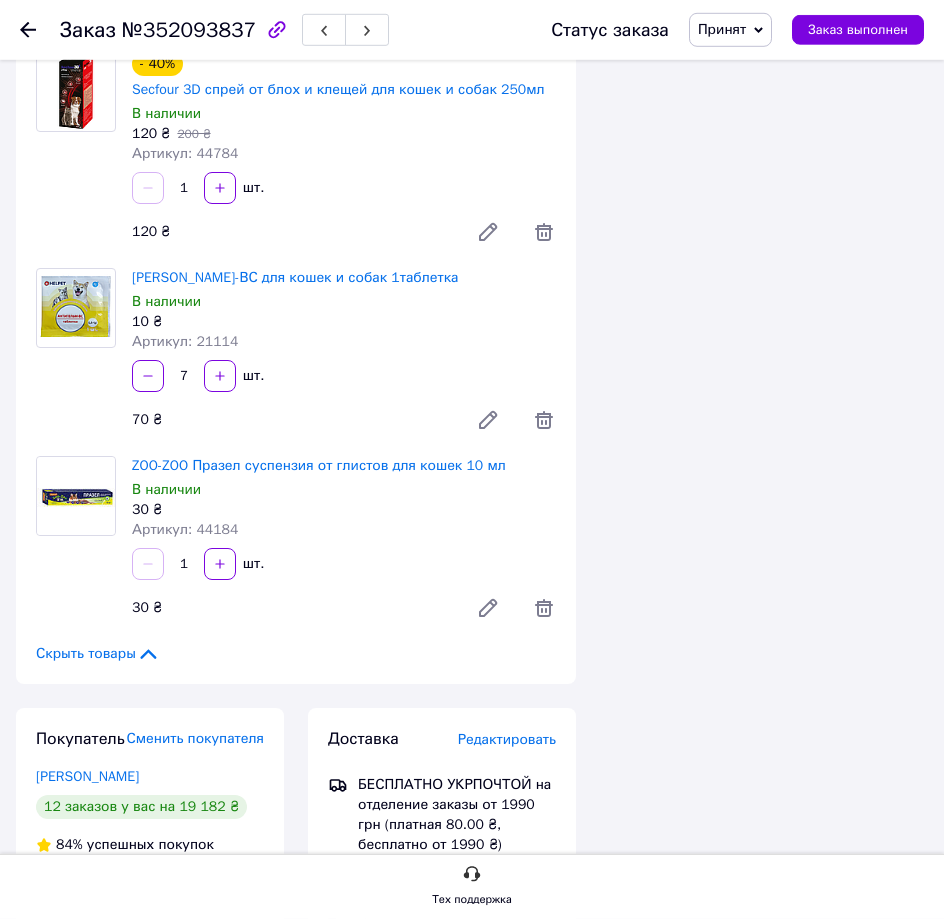 scroll, scrollTop: 1224, scrollLeft: 0, axis: vertical 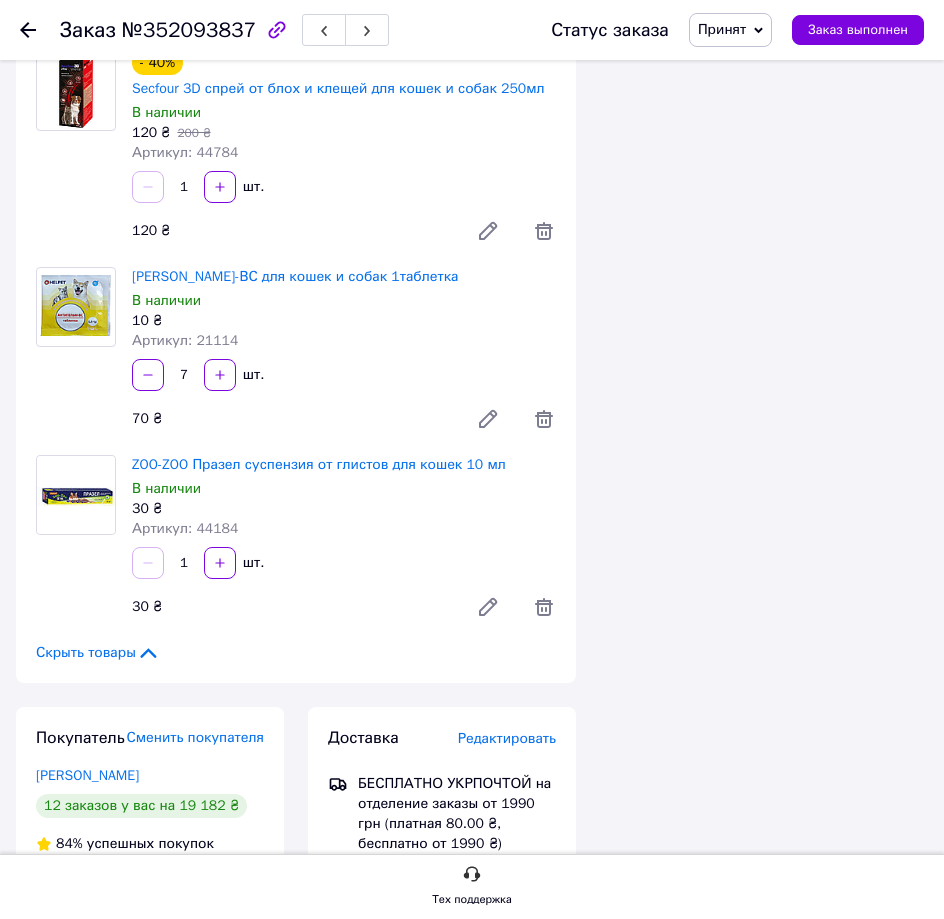 click on "10 ₴" at bounding box center [344, 321] 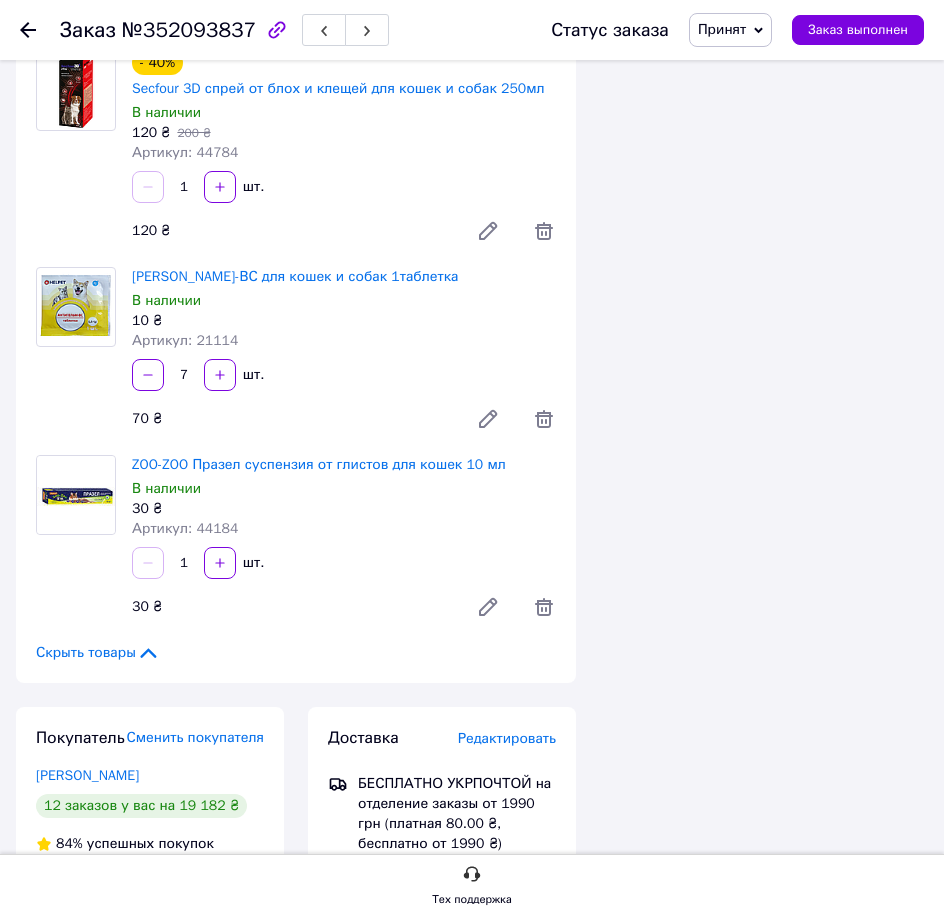 click on "10 ₴" at bounding box center (344, 321) 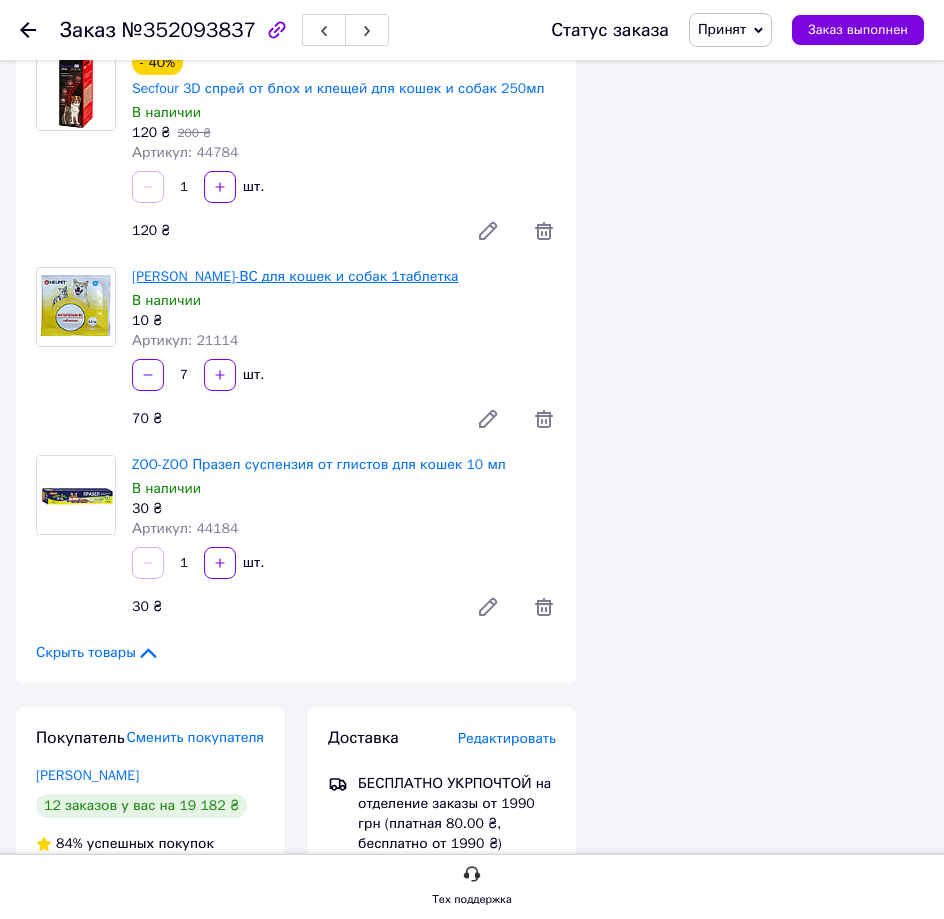 click on "Антигельм-ВС  для кошек и собак 1таблетка" at bounding box center (295, 276) 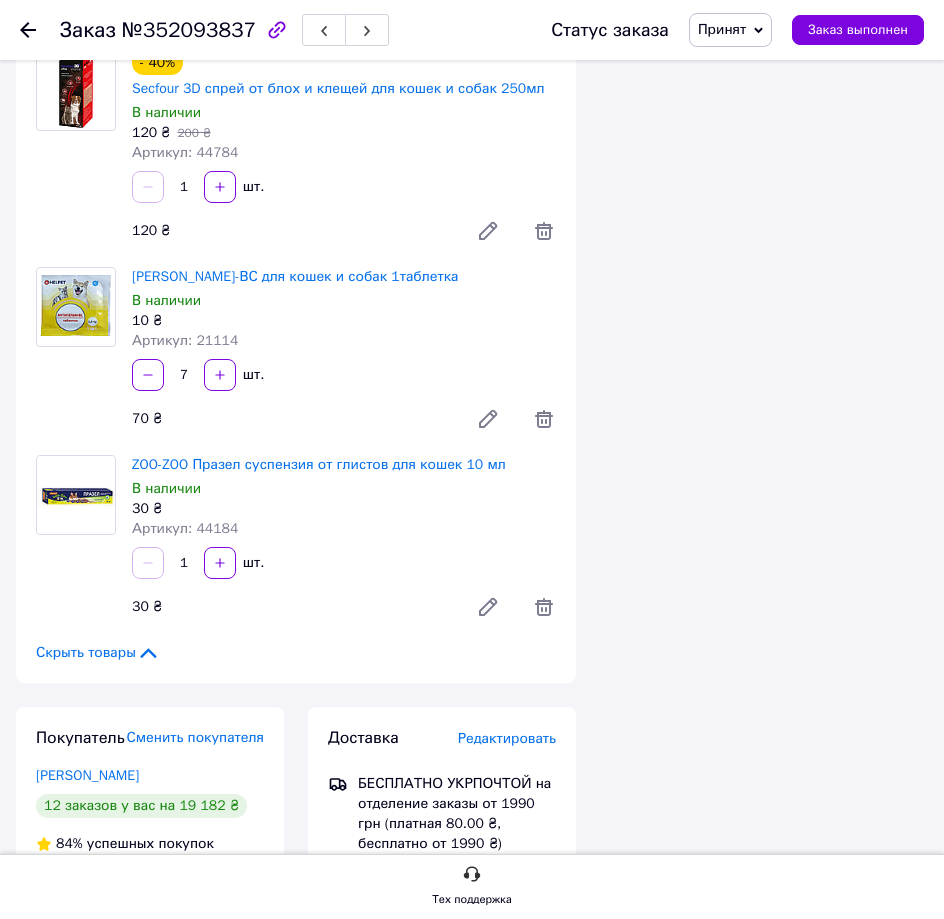 click on "Артикул: 21114" at bounding box center (344, 341) 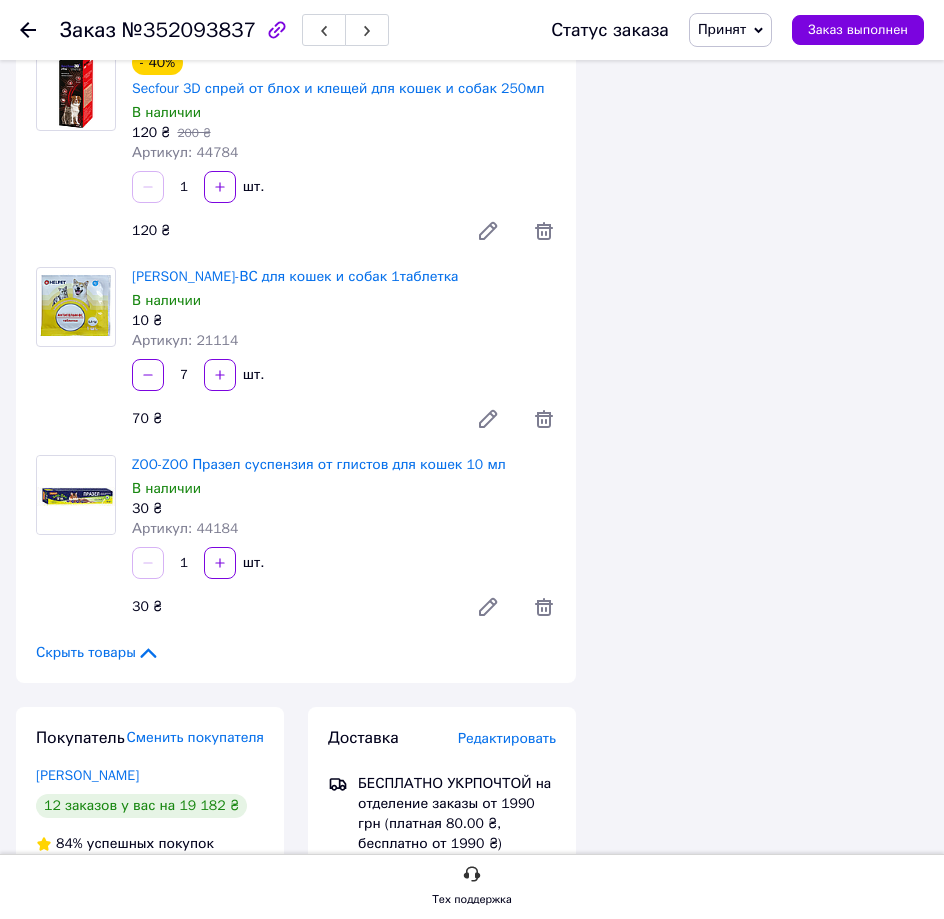 click on "Артикул: 21114" at bounding box center [344, 341] 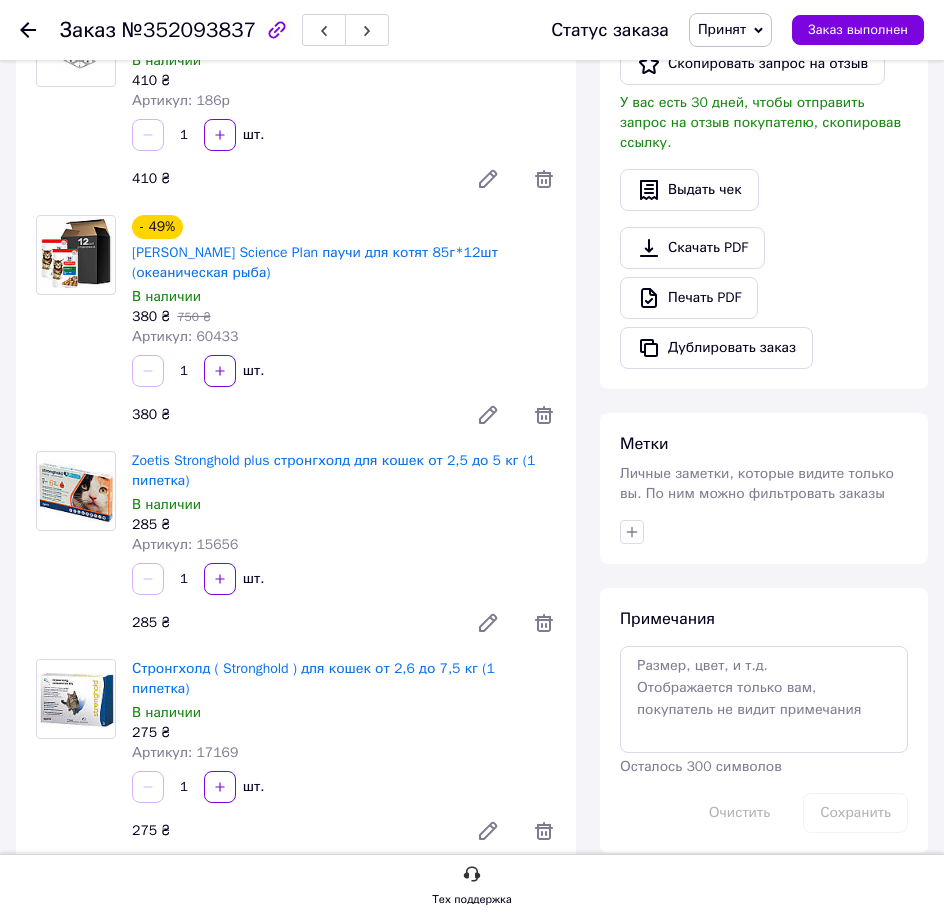 click on "- 49% Hill's Science Plan паучи для котят 85г*12шт (океаническая рыба) В наличии 380 ₴   750 ₴ Артикул: 60433" at bounding box center (344, 281) 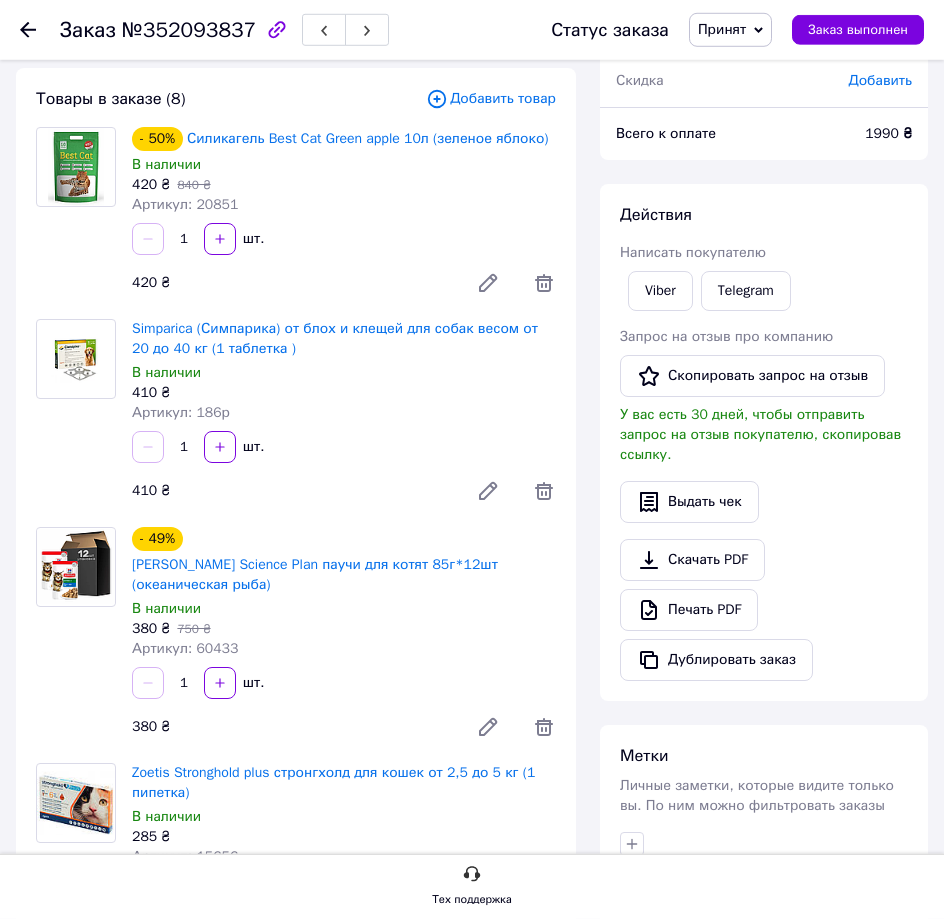 scroll, scrollTop: 204, scrollLeft: 0, axis: vertical 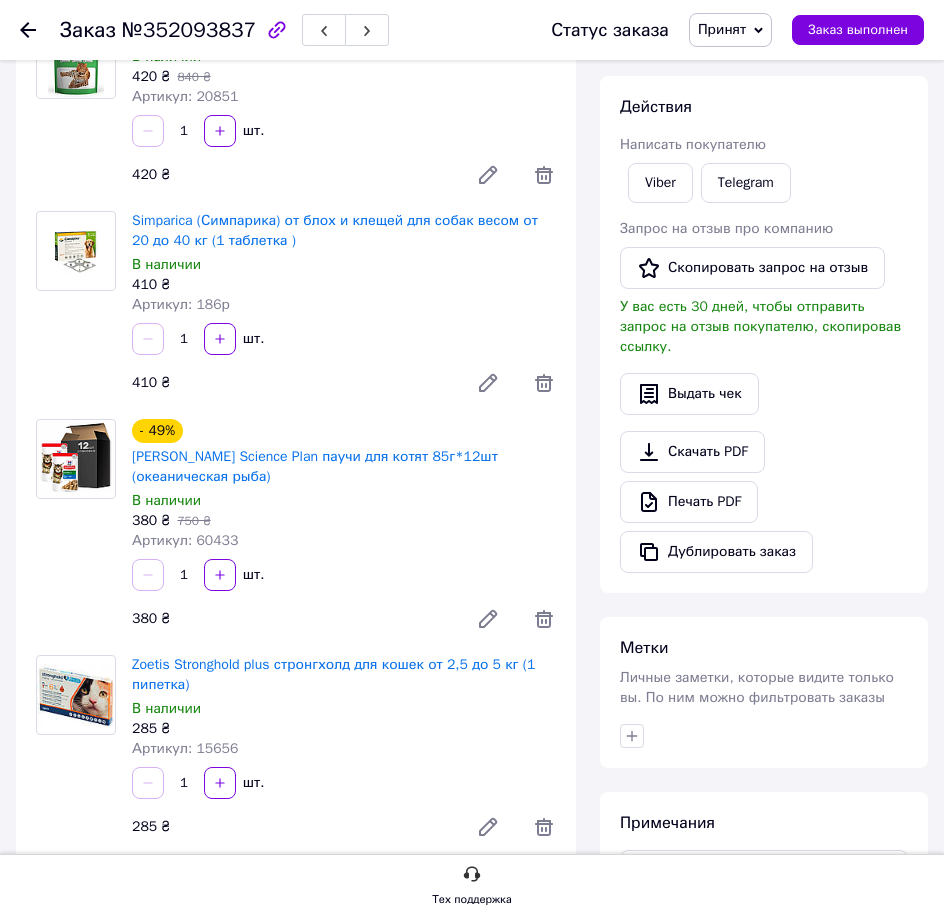click on "1   шт." at bounding box center [344, 339] 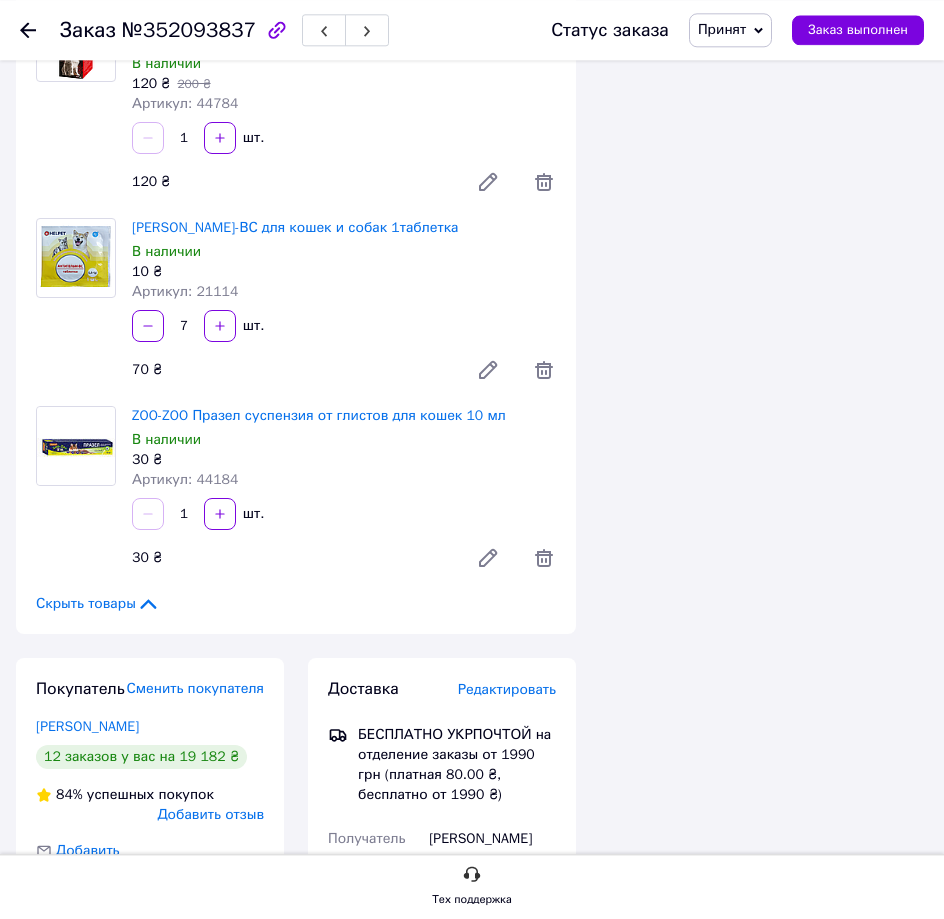 scroll, scrollTop: 1530, scrollLeft: 0, axis: vertical 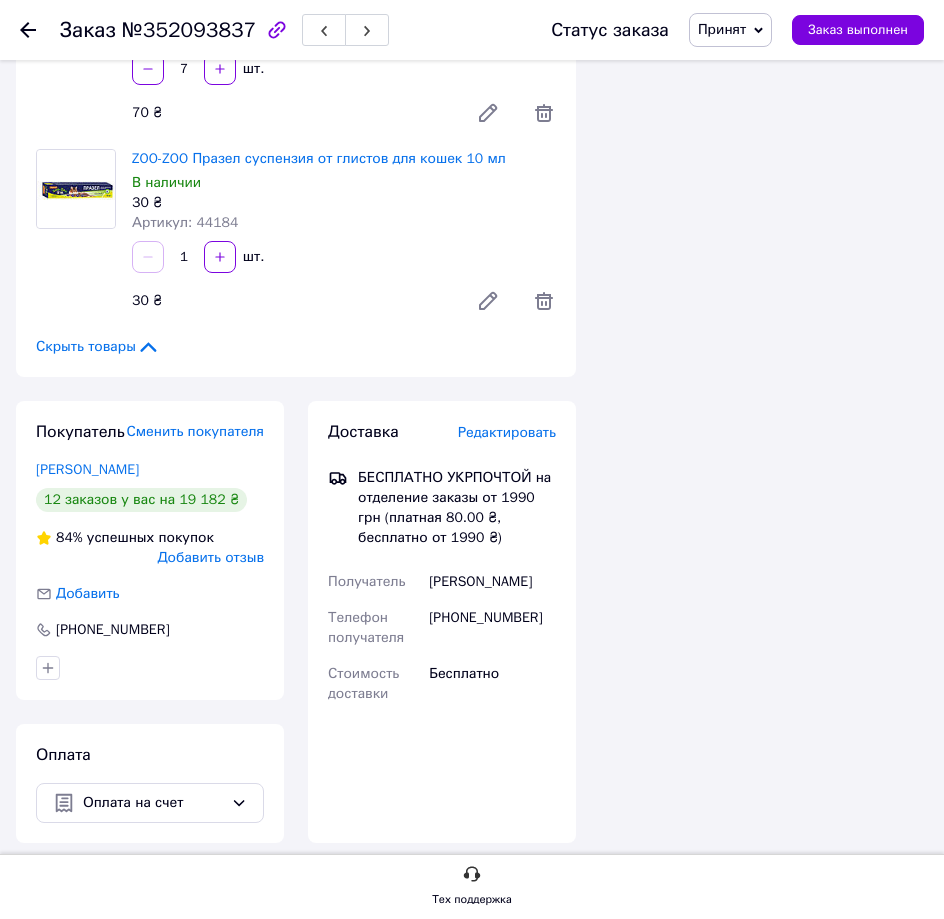 click at bounding box center [150, 668] 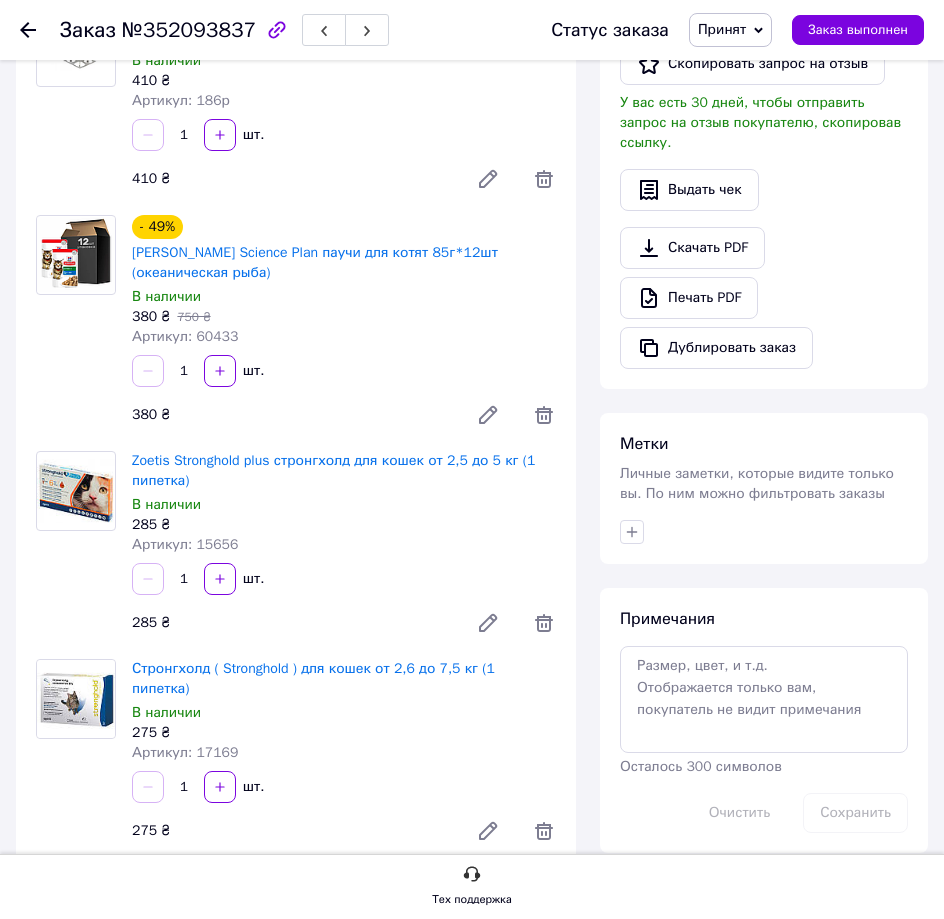 scroll, scrollTop: 0, scrollLeft: 0, axis: both 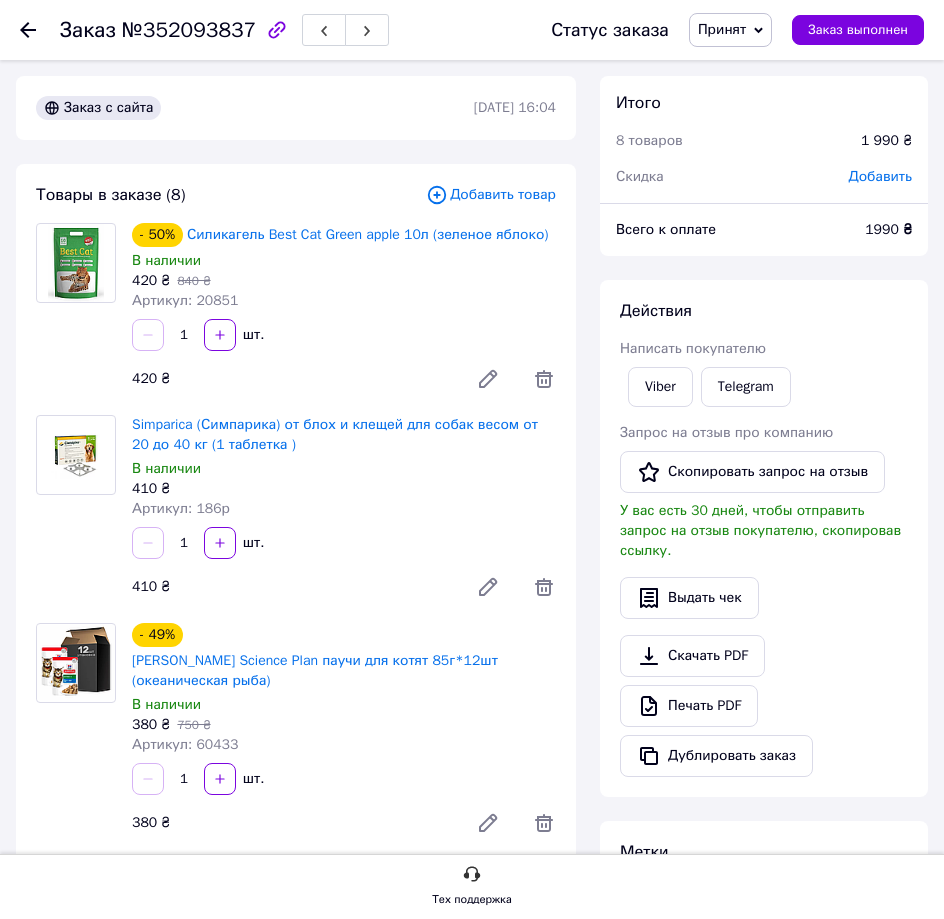 click on "1   шт." at bounding box center (344, 543) 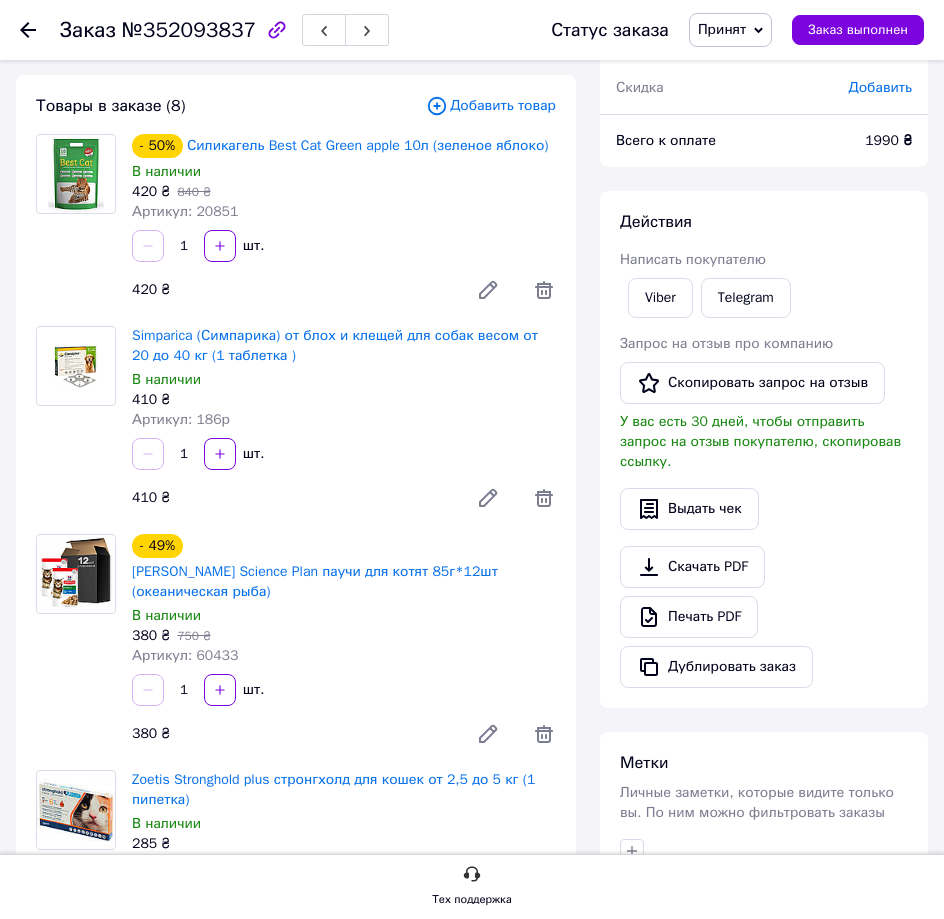 scroll, scrollTop: 204, scrollLeft: 0, axis: vertical 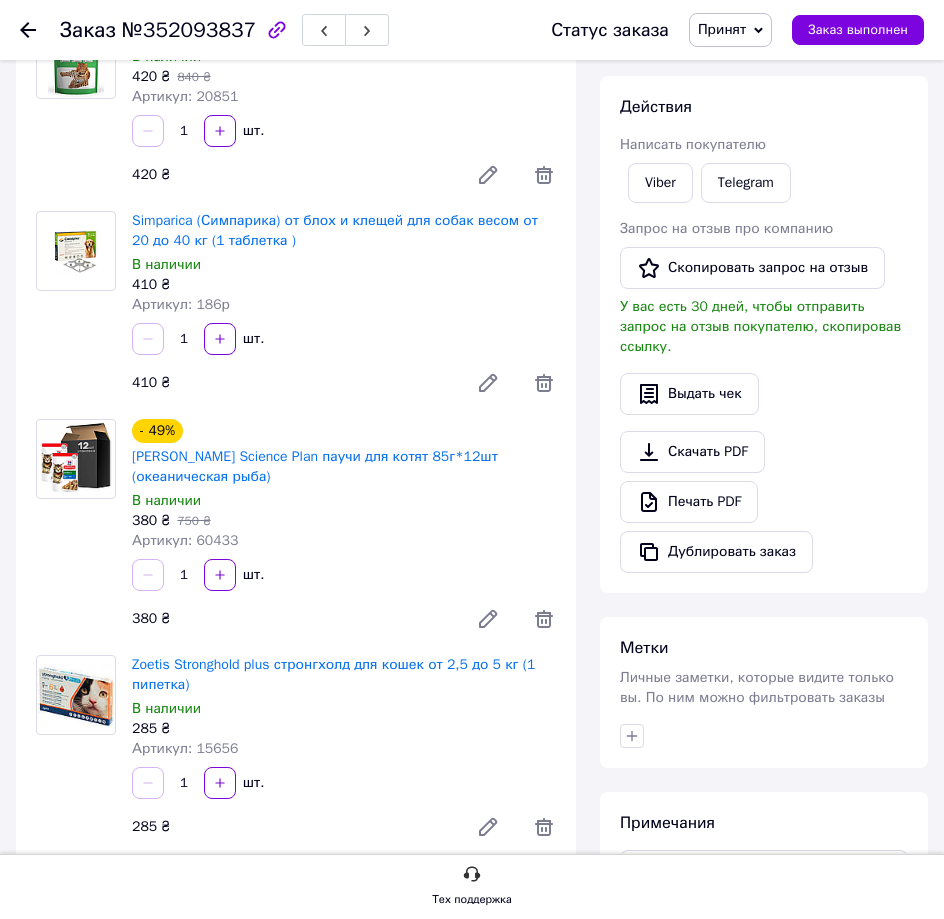 click on "Simparica (Симпарика) от блох и клещей для собак весом от 20 до 40 кг (1 таблетка ) В наличии 410 ₴ Артикул: 186р 1   шт. 410 ₴" at bounding box center (344, 307) 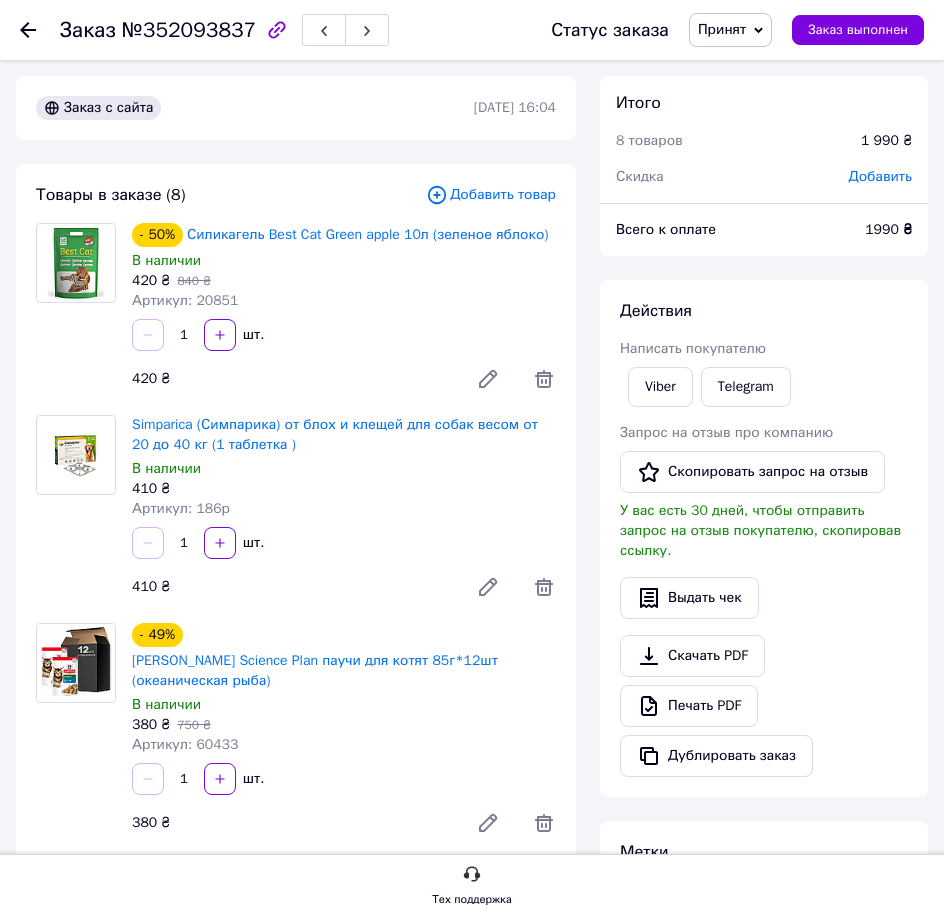 scroll, scrollTop: 306, scrollLeft: 0, axis: vertical 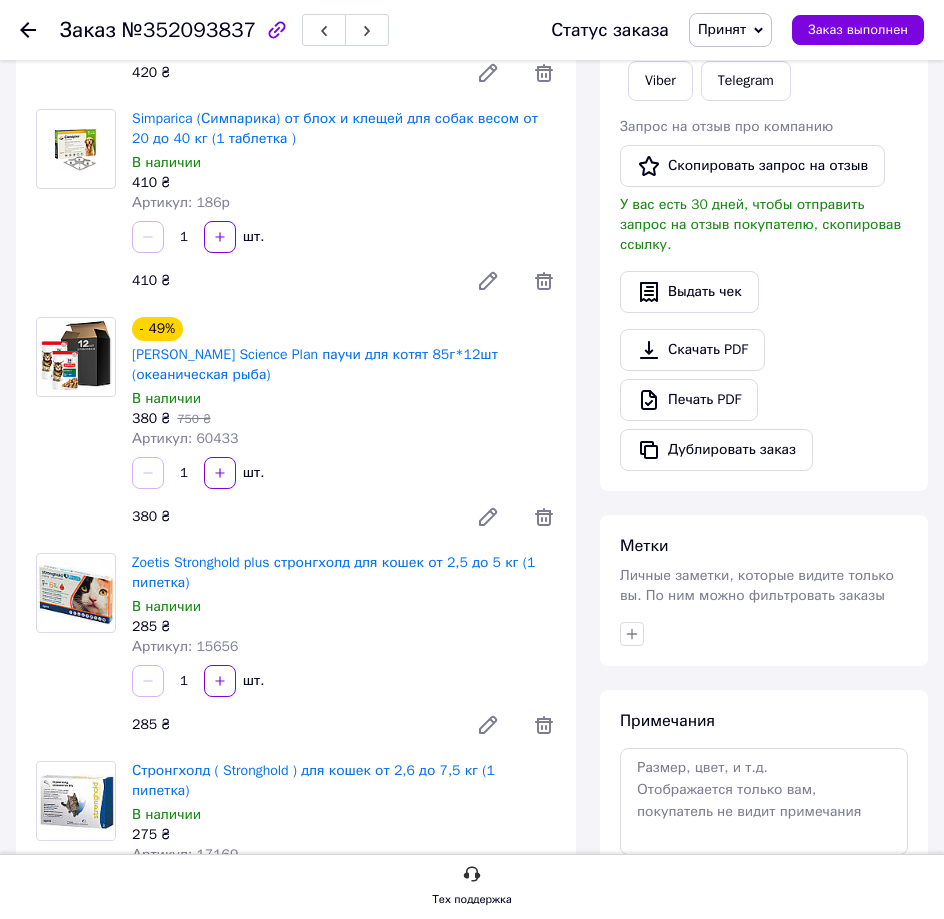 click on "1   шт." at bounding box center [344, 473] 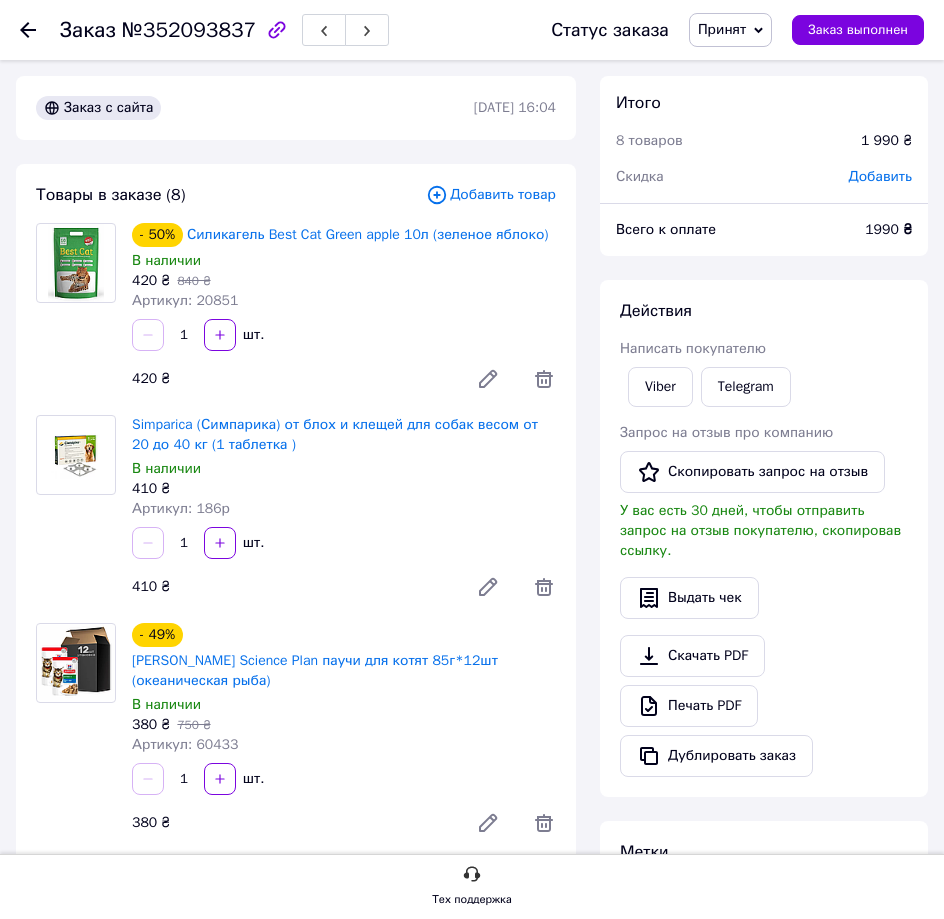 click 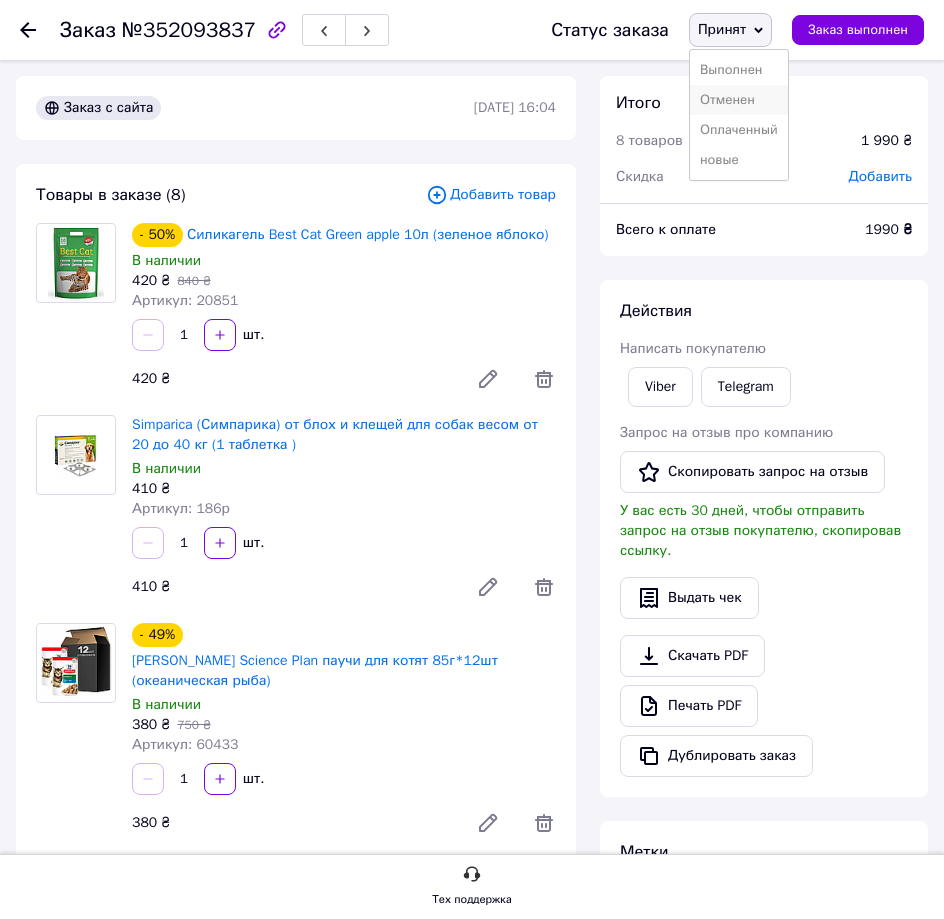 click on "Отменен" at bounding box center [739, 100] 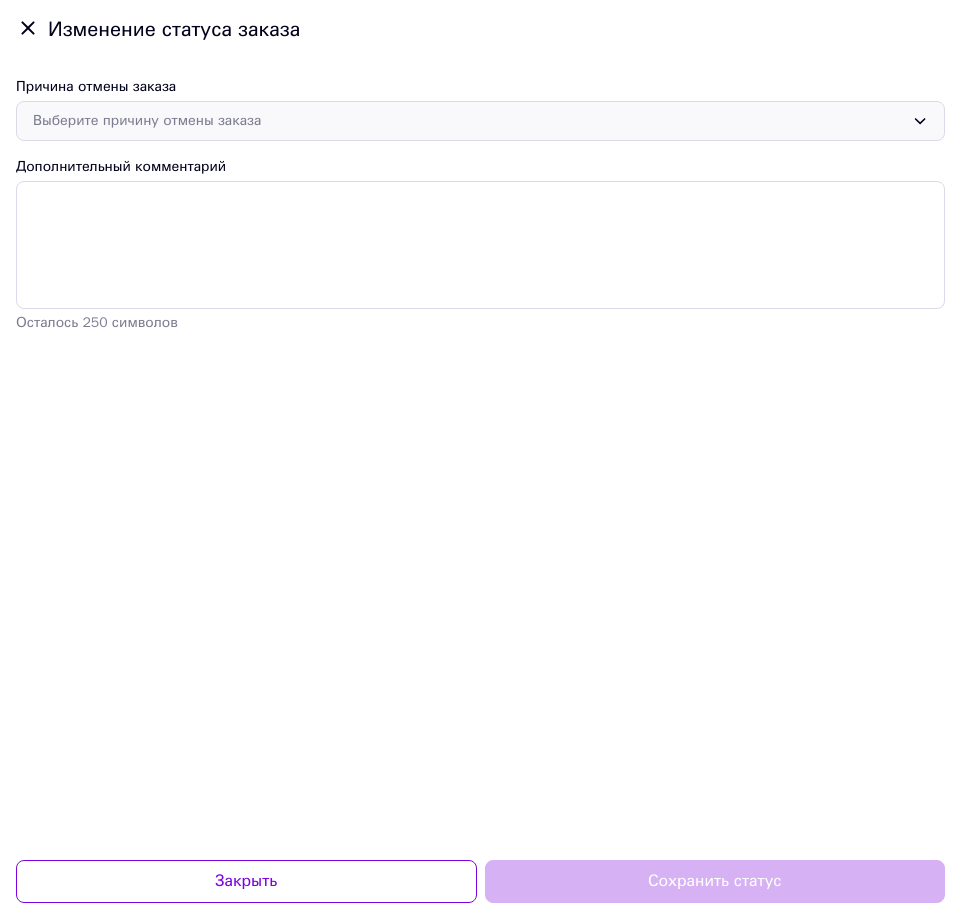click on "Выберите причину отмены заказа" at bounding box center (480, 121) 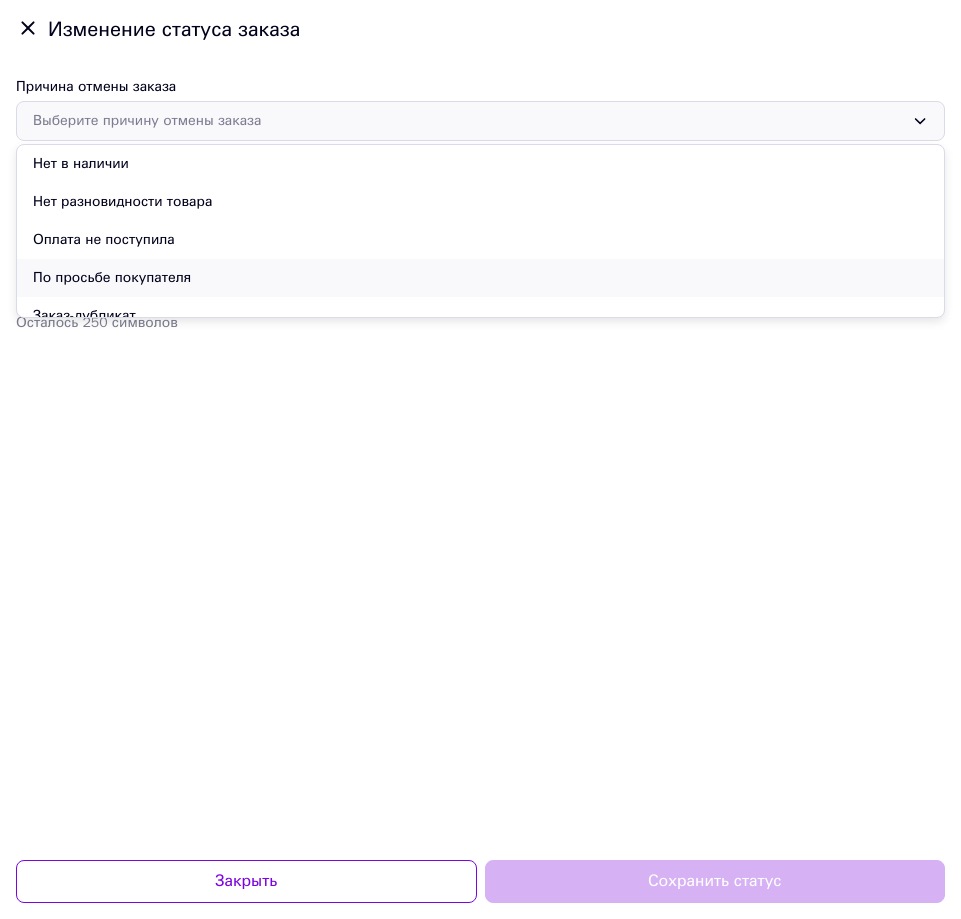 click on "По просьбе покупателя" at bounding box center [480, 278] 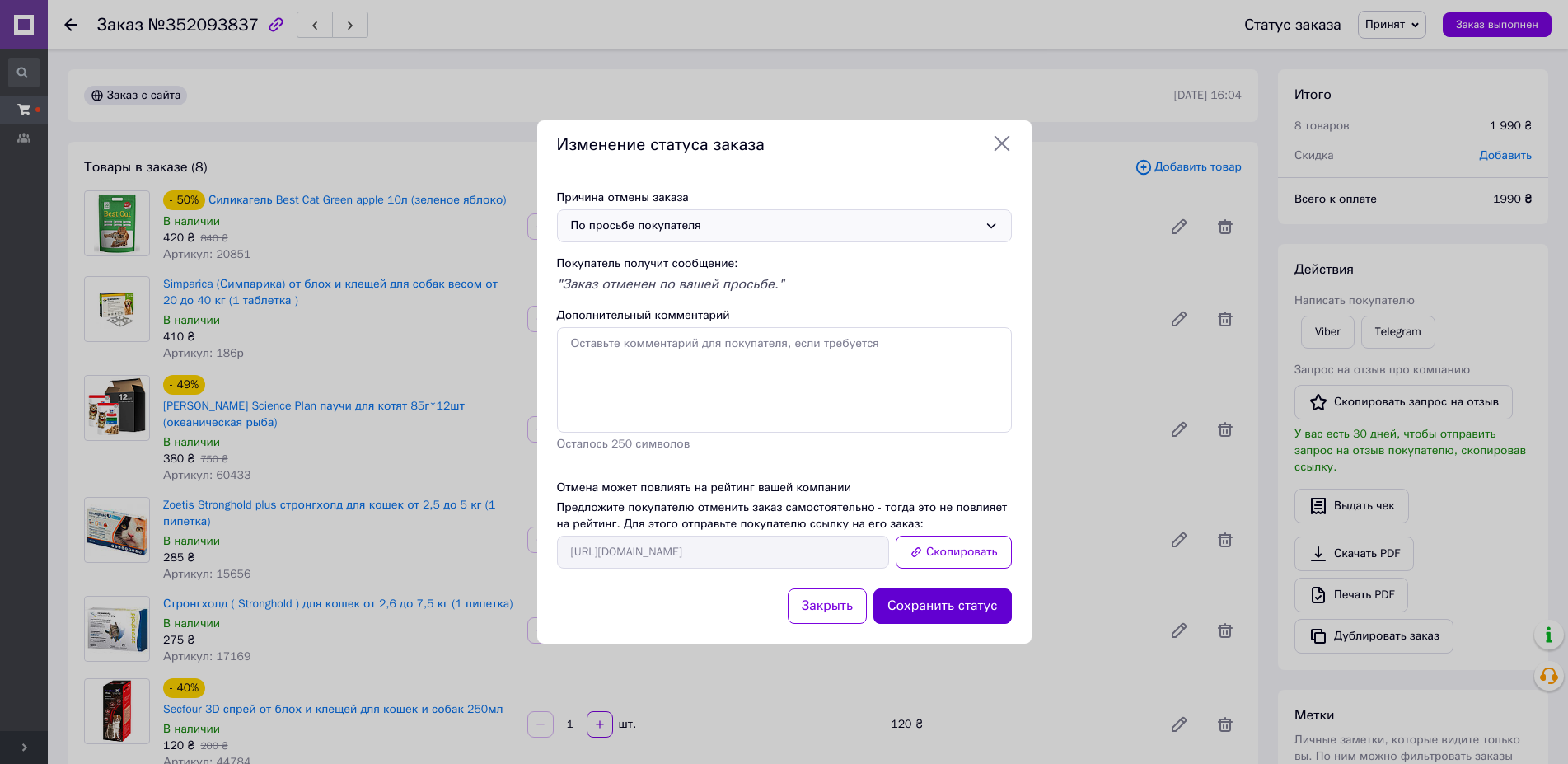 click on "Сохранить статус" at bounding box center (943, 606) 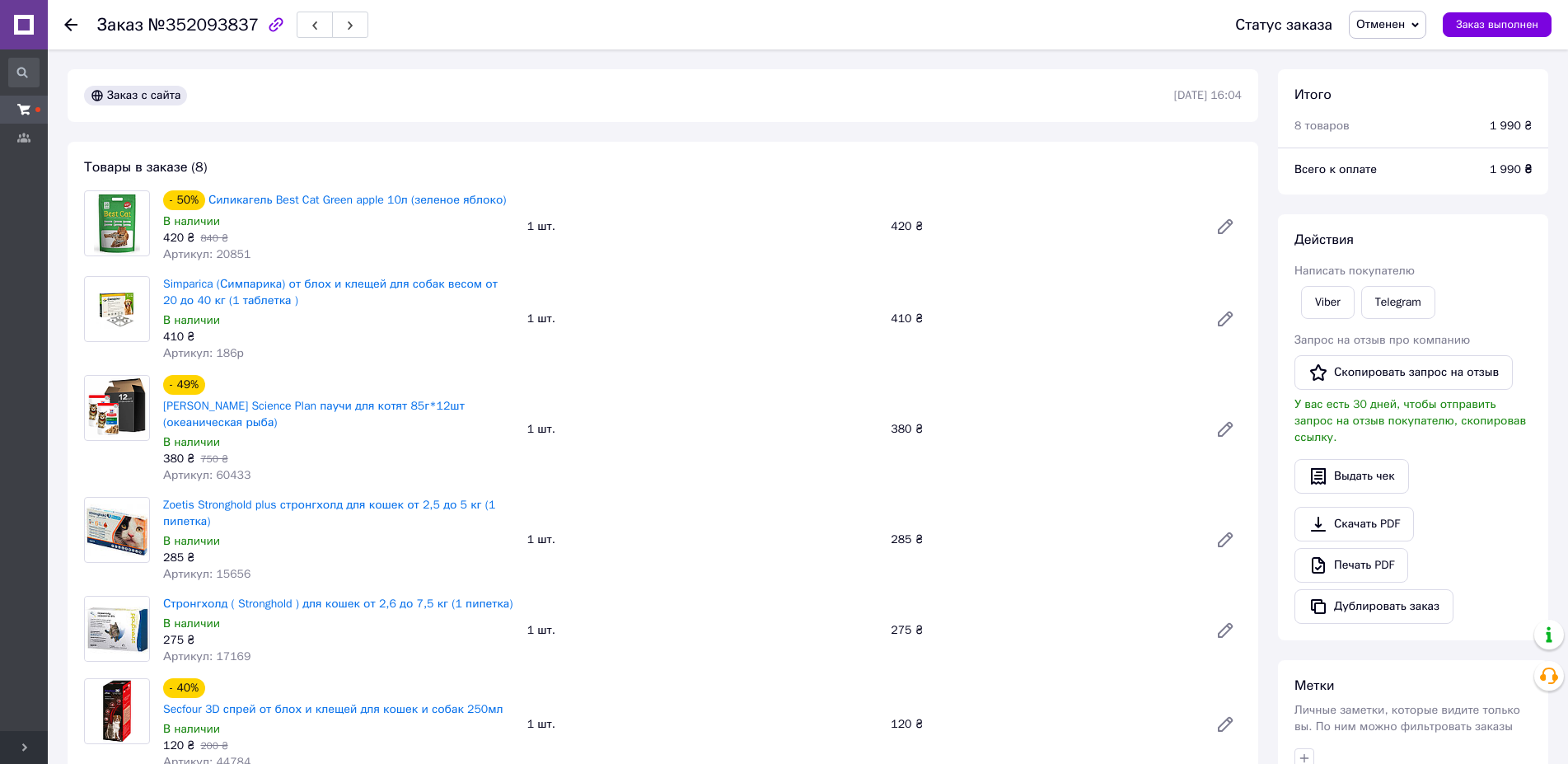 click 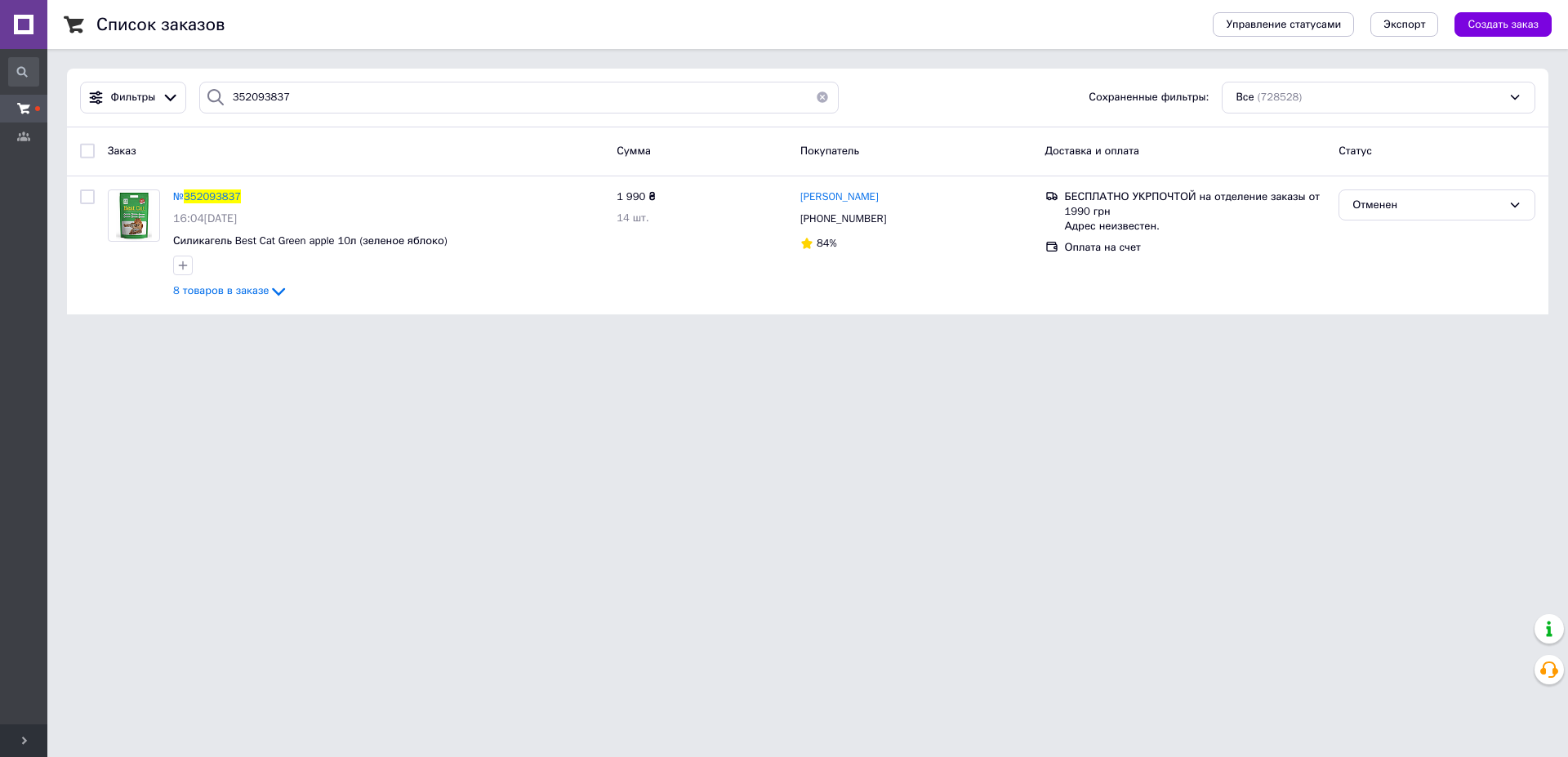 drag, startPoint x: 372, startPoint y: 87, endPoint x: 289, endPoint y: 96, distance: 83.48653 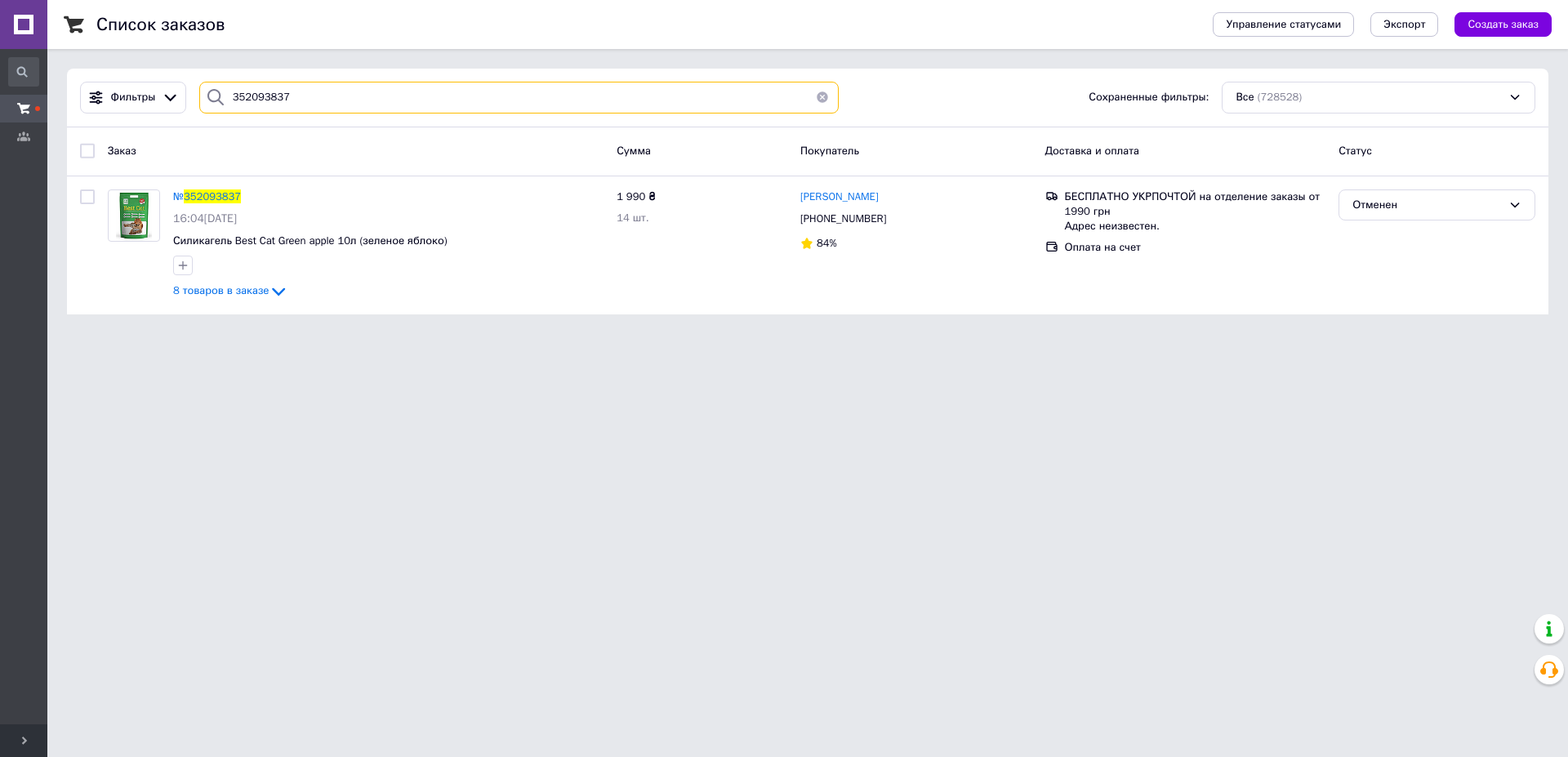 drag, startPoint x: 289, startPoint y: 96, endPoint x: 191, endPoint y: 100, distance: 98.0816 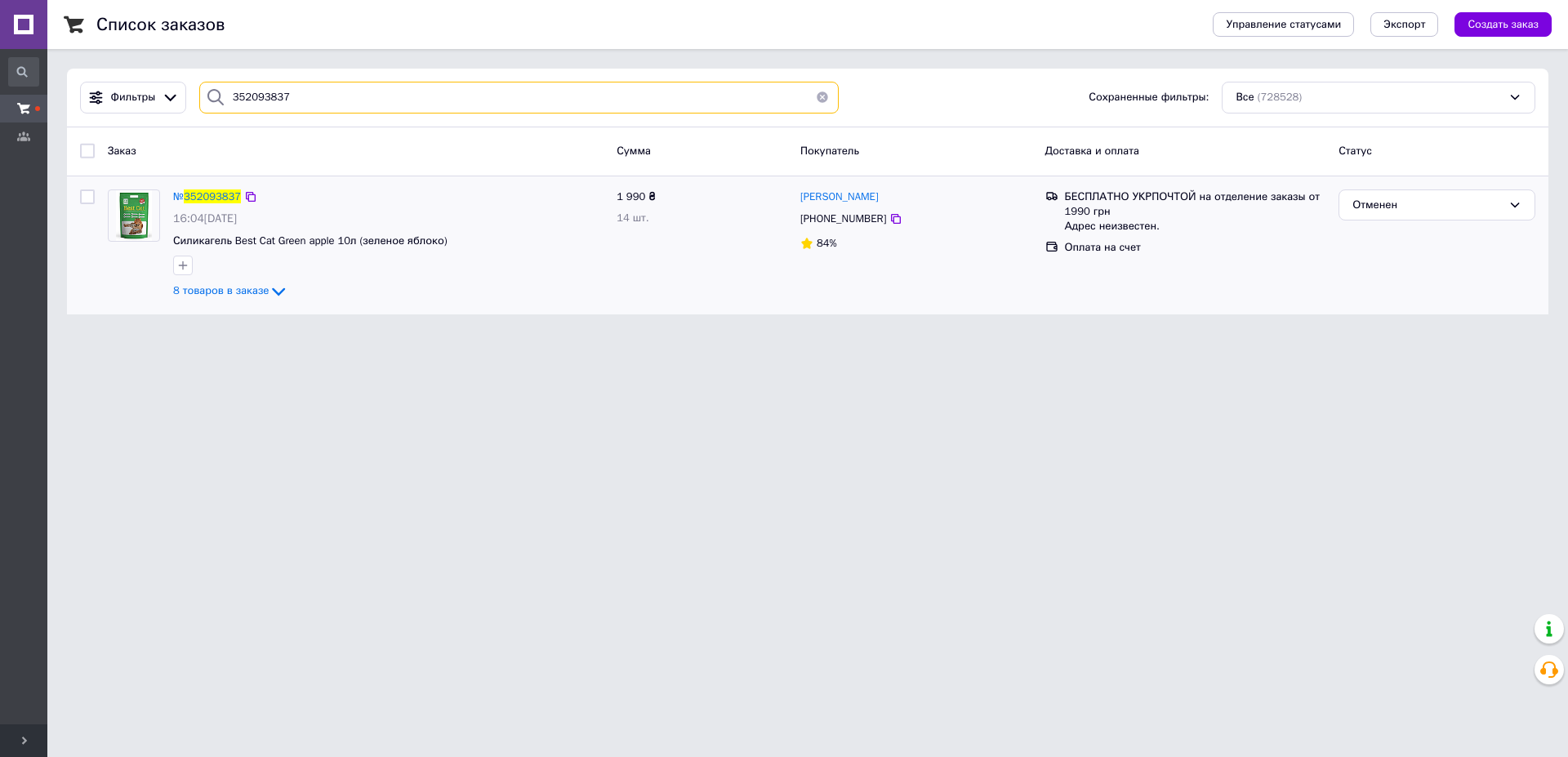paste on "66917927" 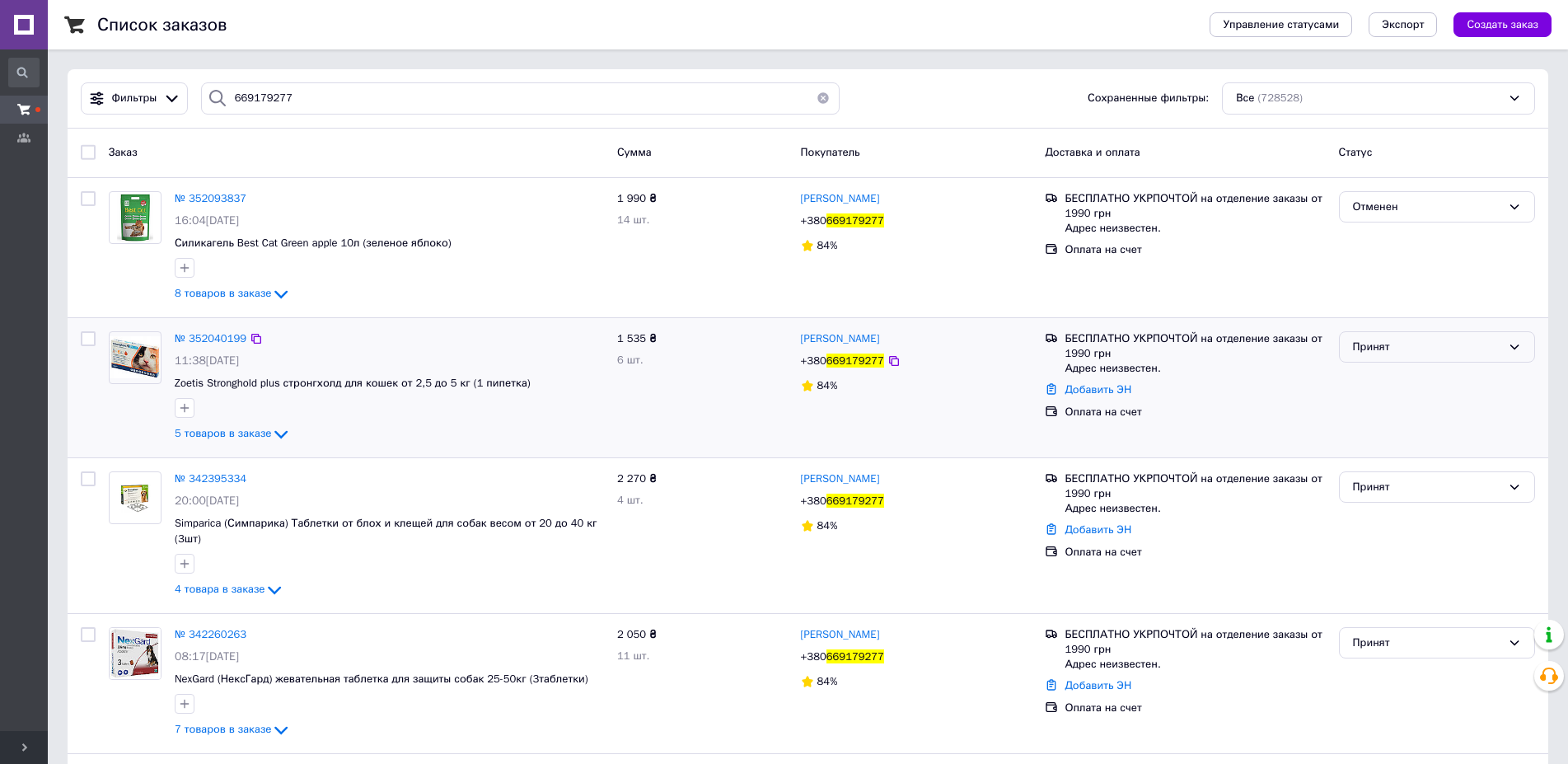 click 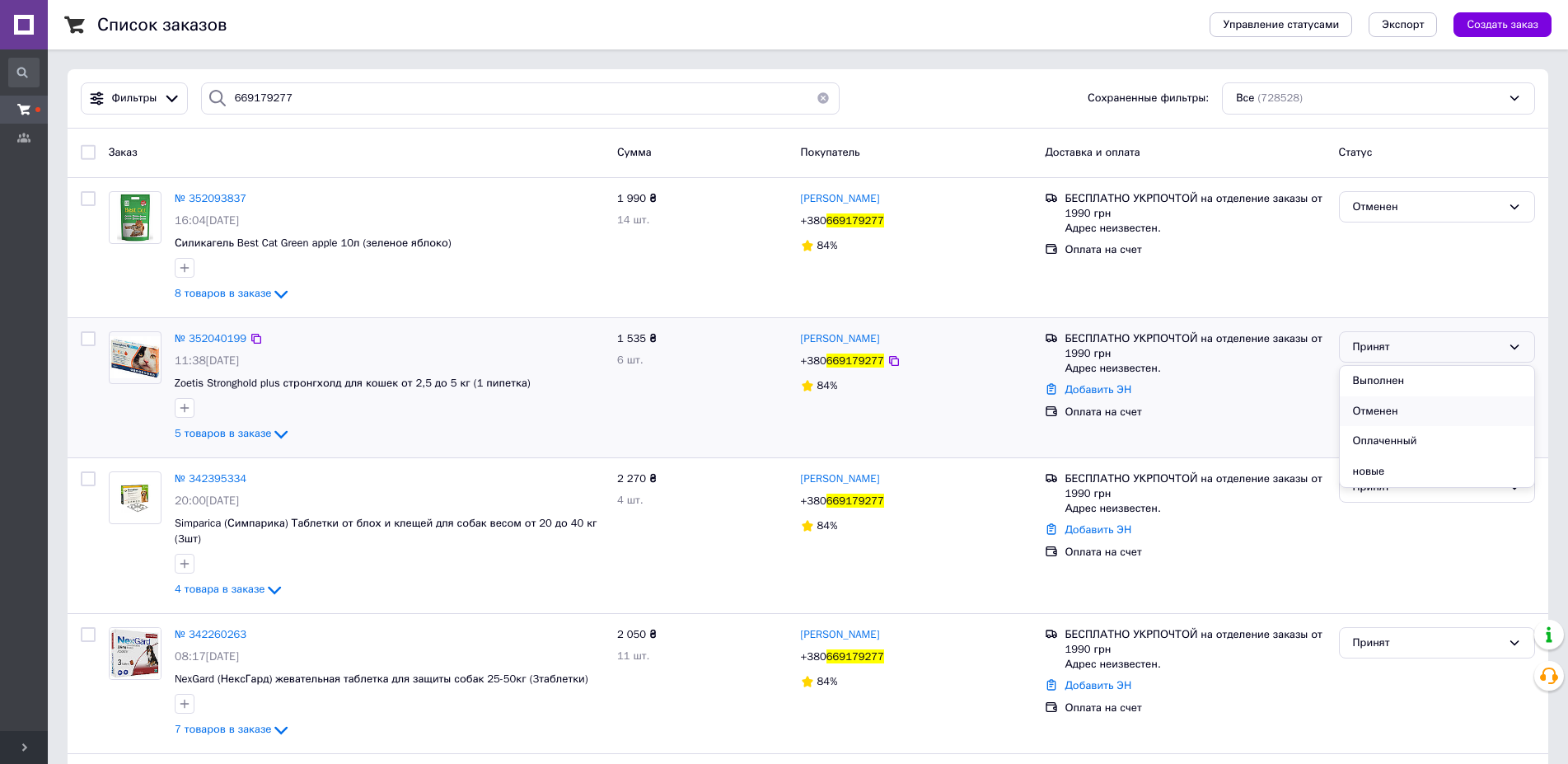 click on "Отменен" at bounding box center (1437, 411) 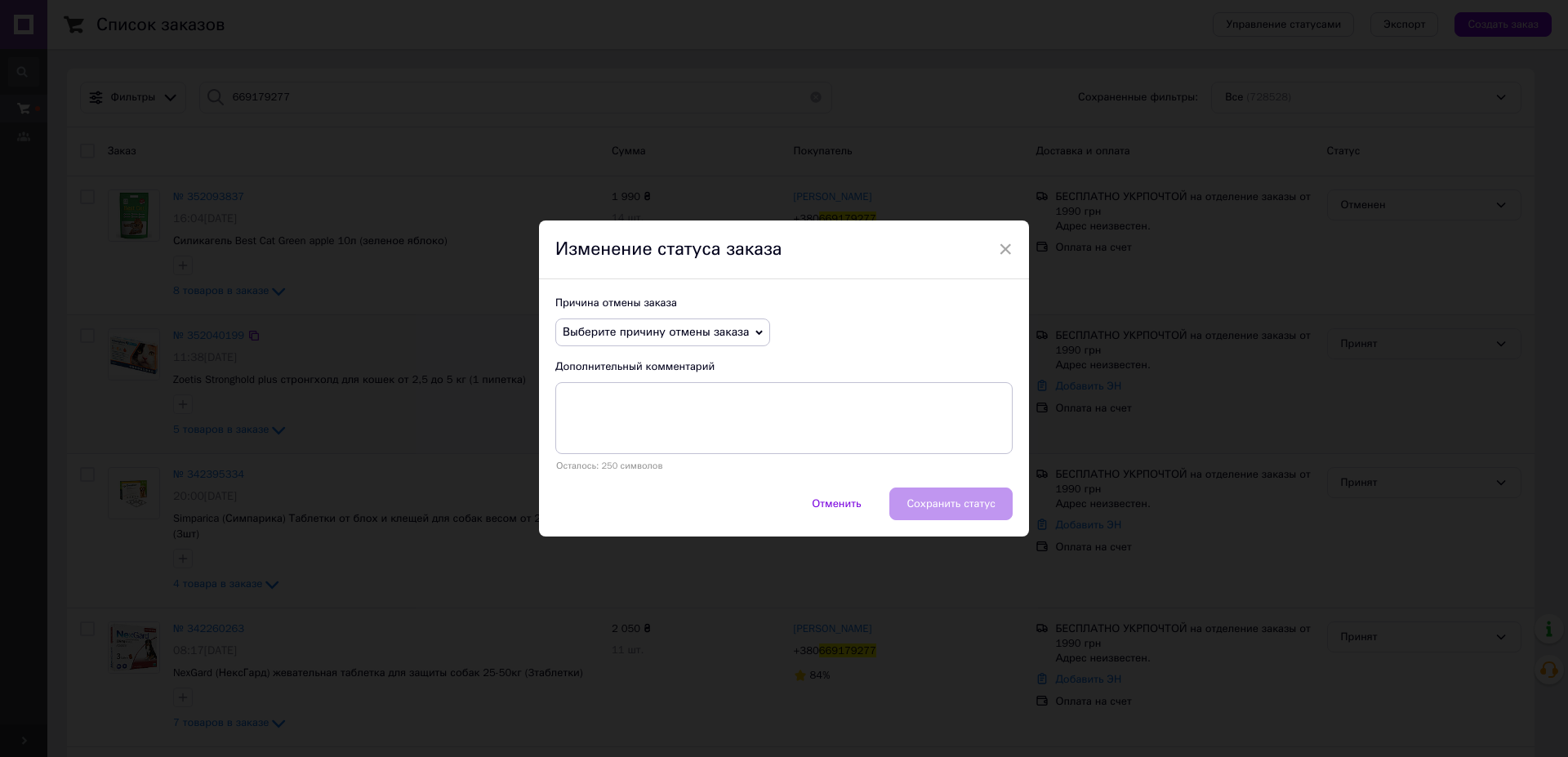 click on "Выберите причину отмены заказа" at bounding box center (662, 332) 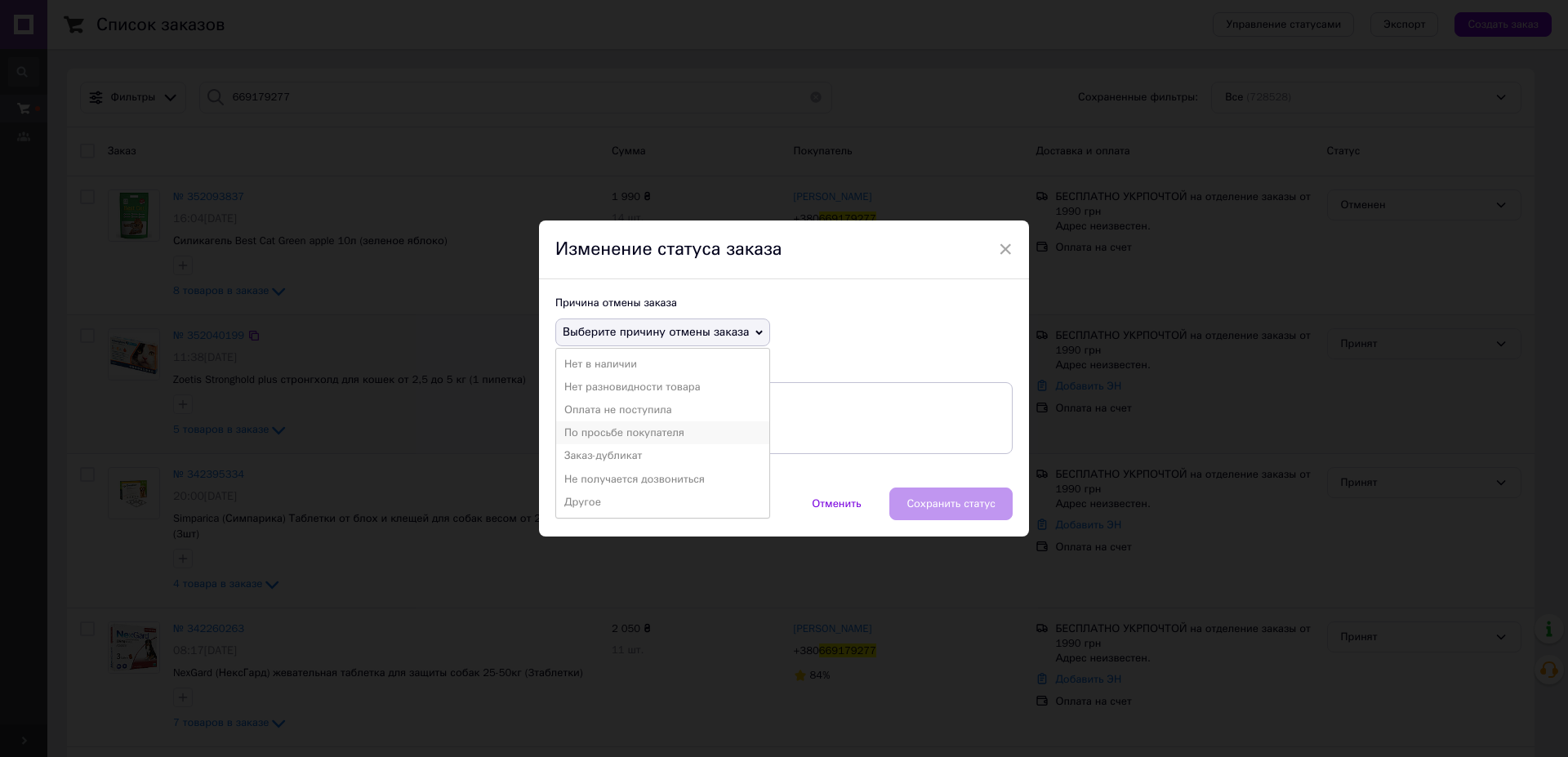 click on "По просьбе покупателя" at bounding box center (662, 433) 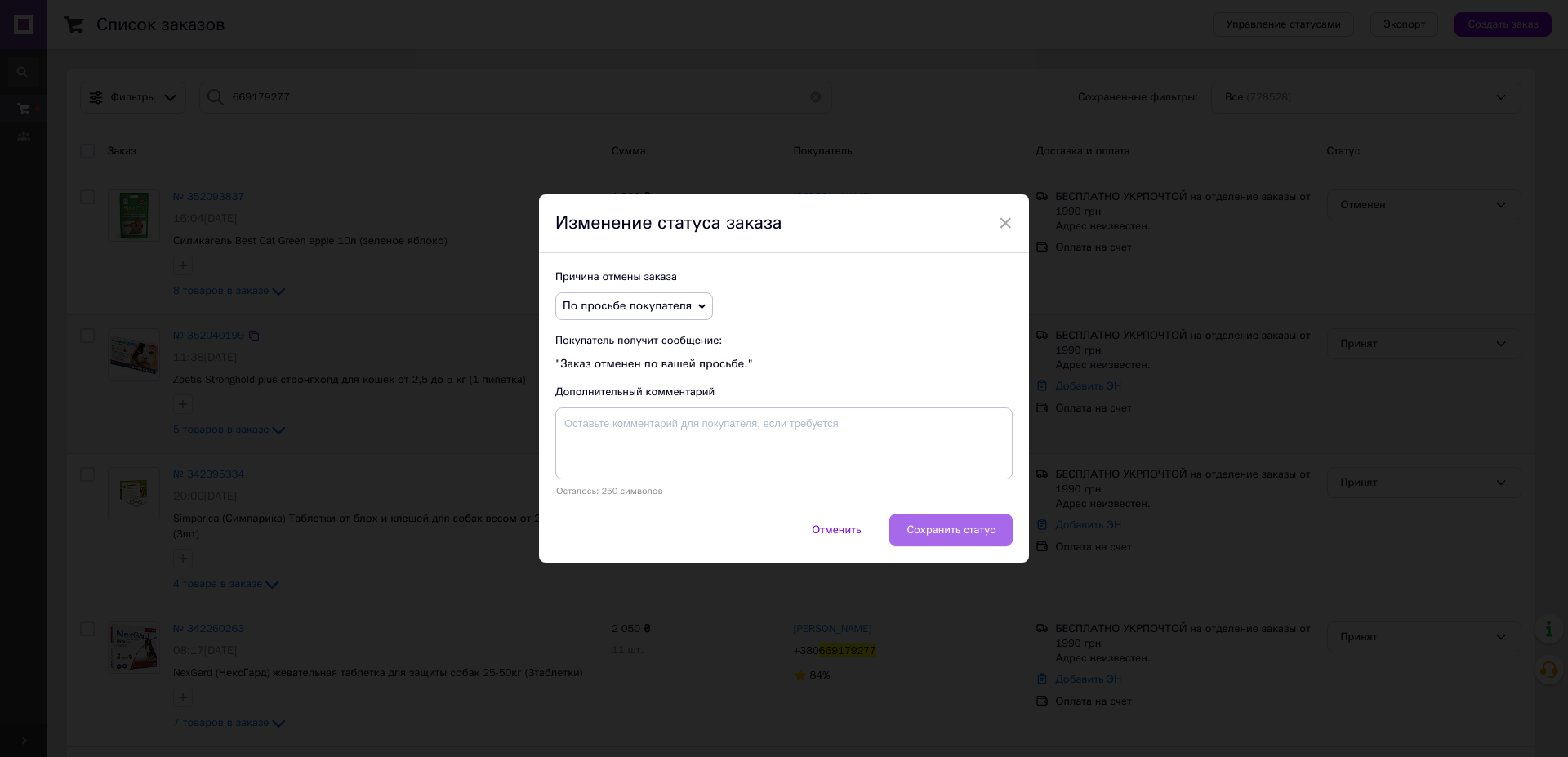 click on "Сохранить статус" at bounding box center (951, 530) 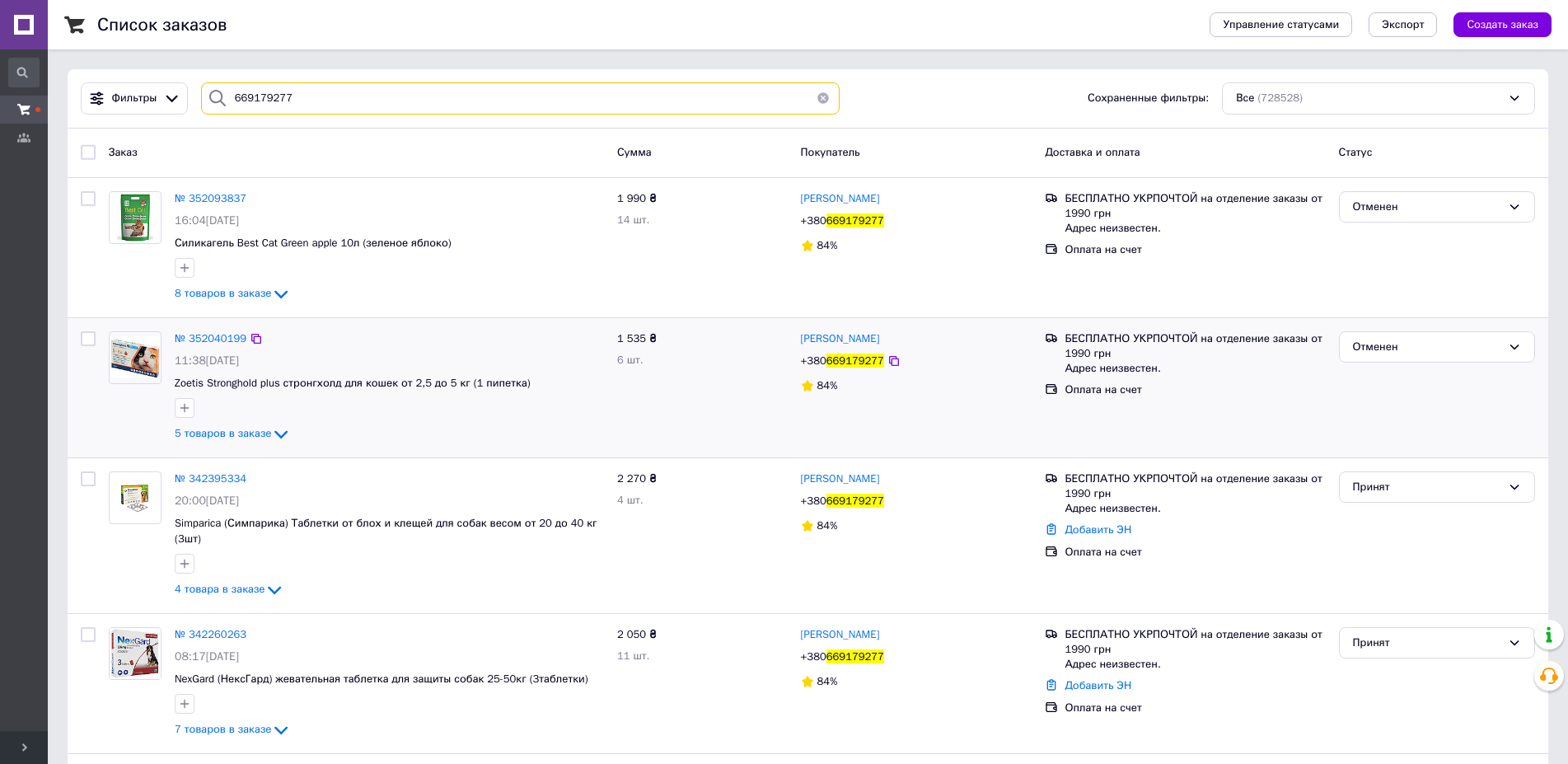 drag, startPoint x: 295, startPoint y: 92, endPoint x: 212, endPoint y: 93, distance: 83.00602 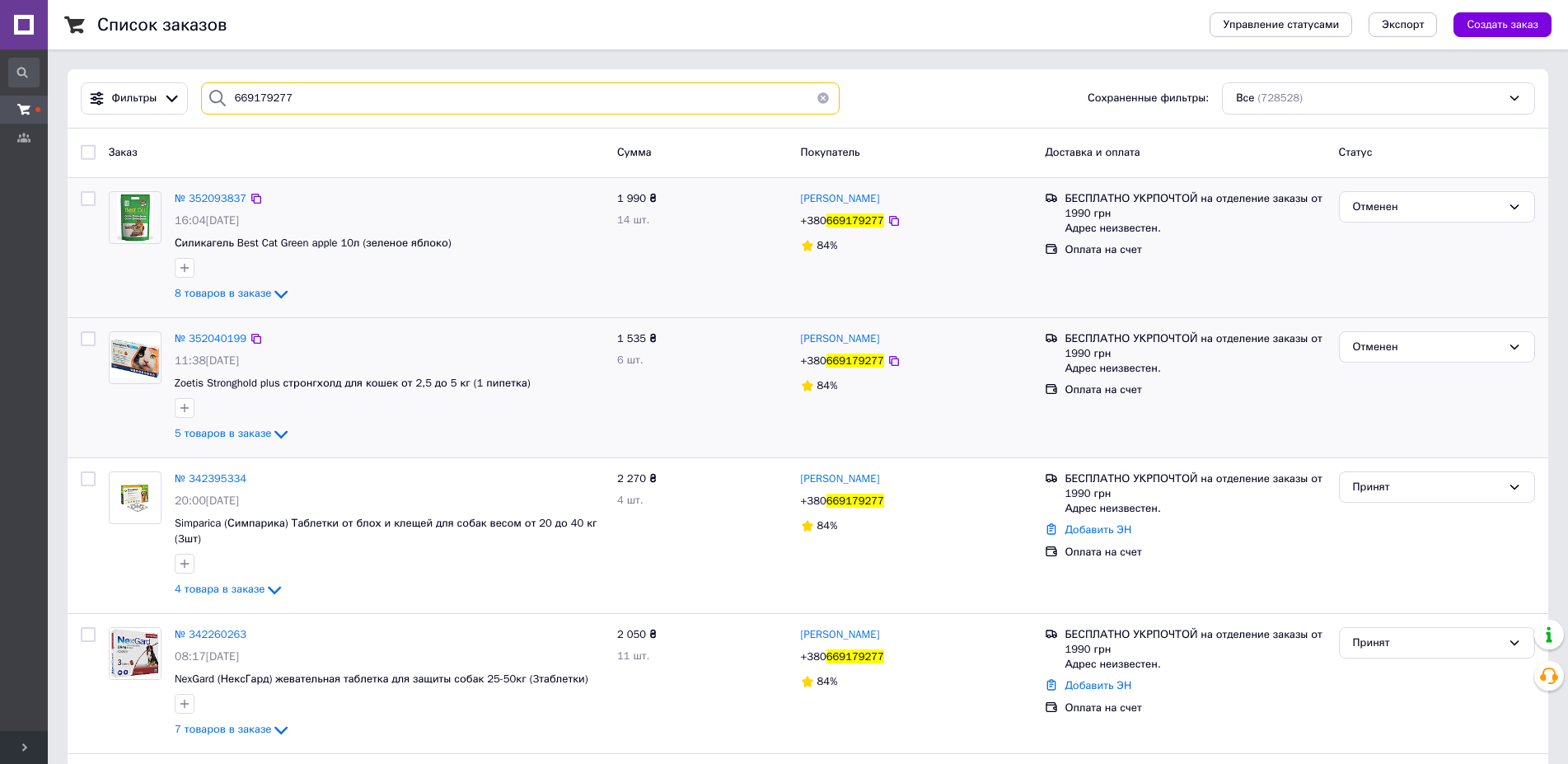 paste on "35209450" 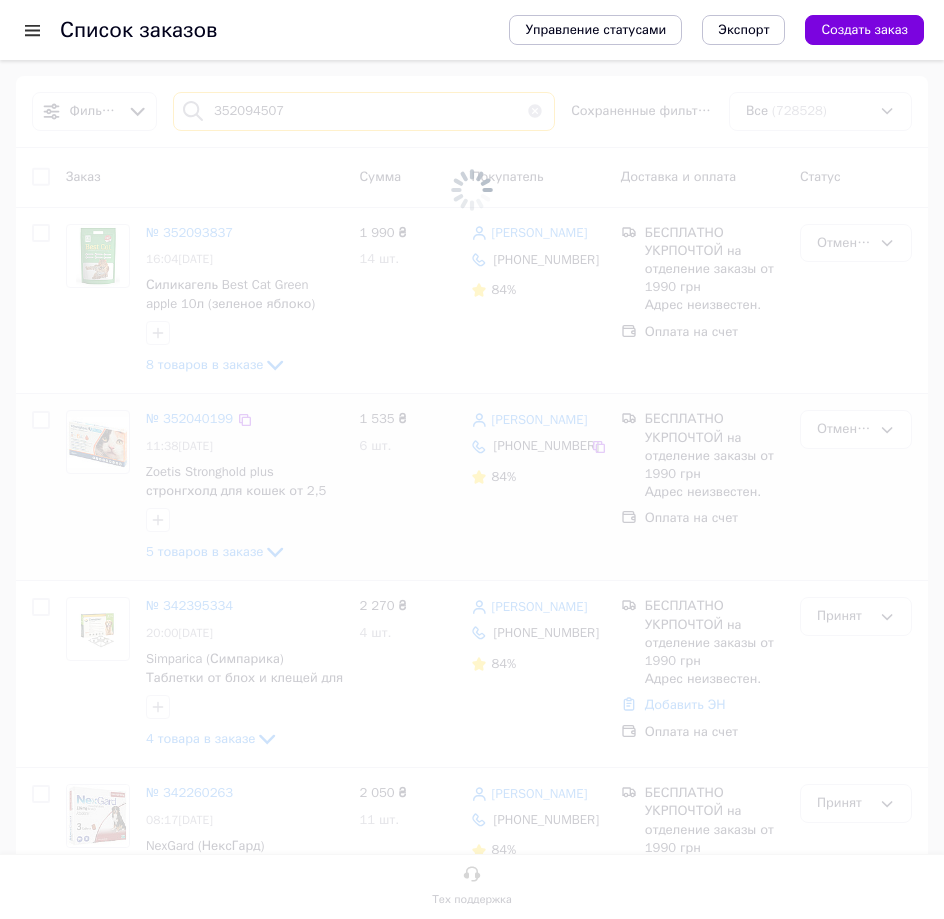 type on "352094507" 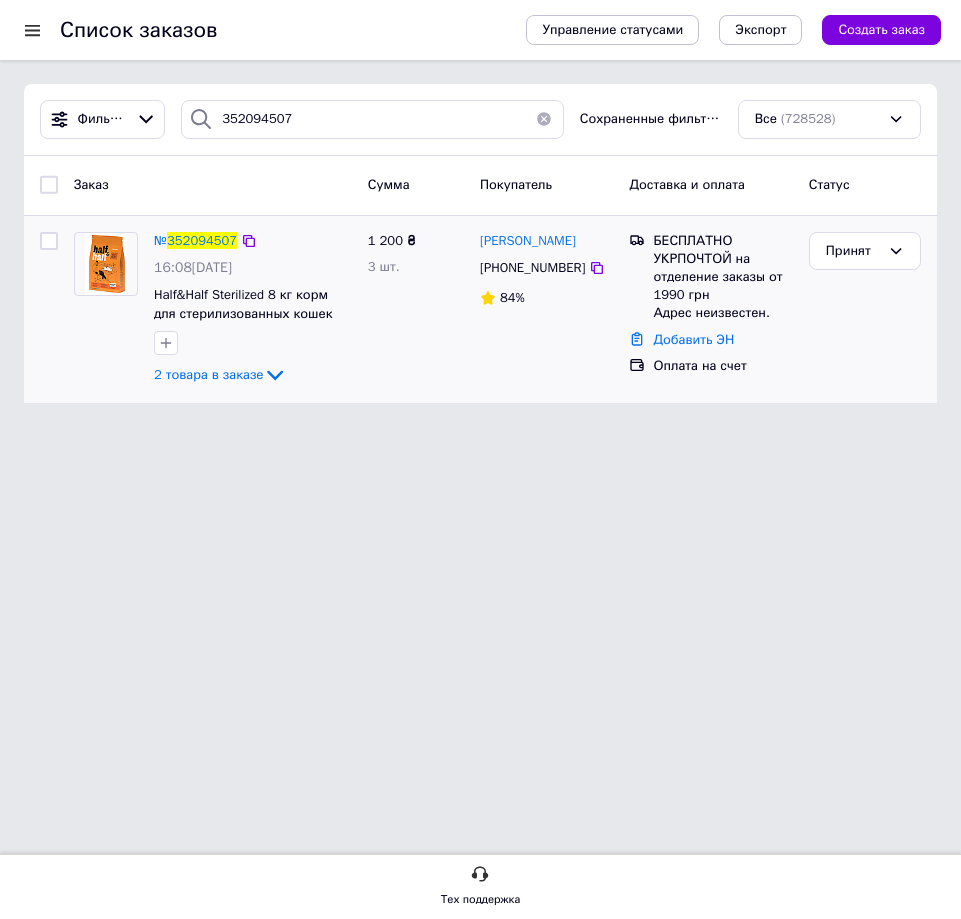 drag, startPoint x: 432, startPoint y: 509, endPoint x: 237, endPoint y: 227, distance: 342.8542 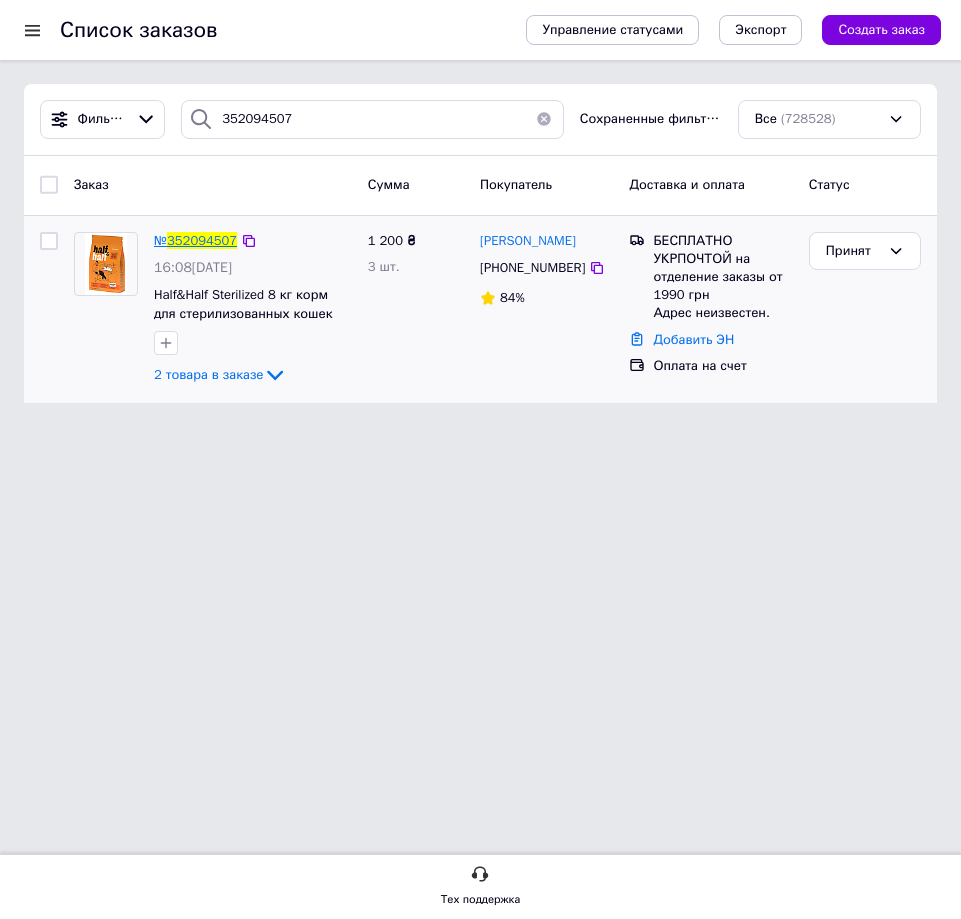 click on "352094507" at bounding box center [202, 240] 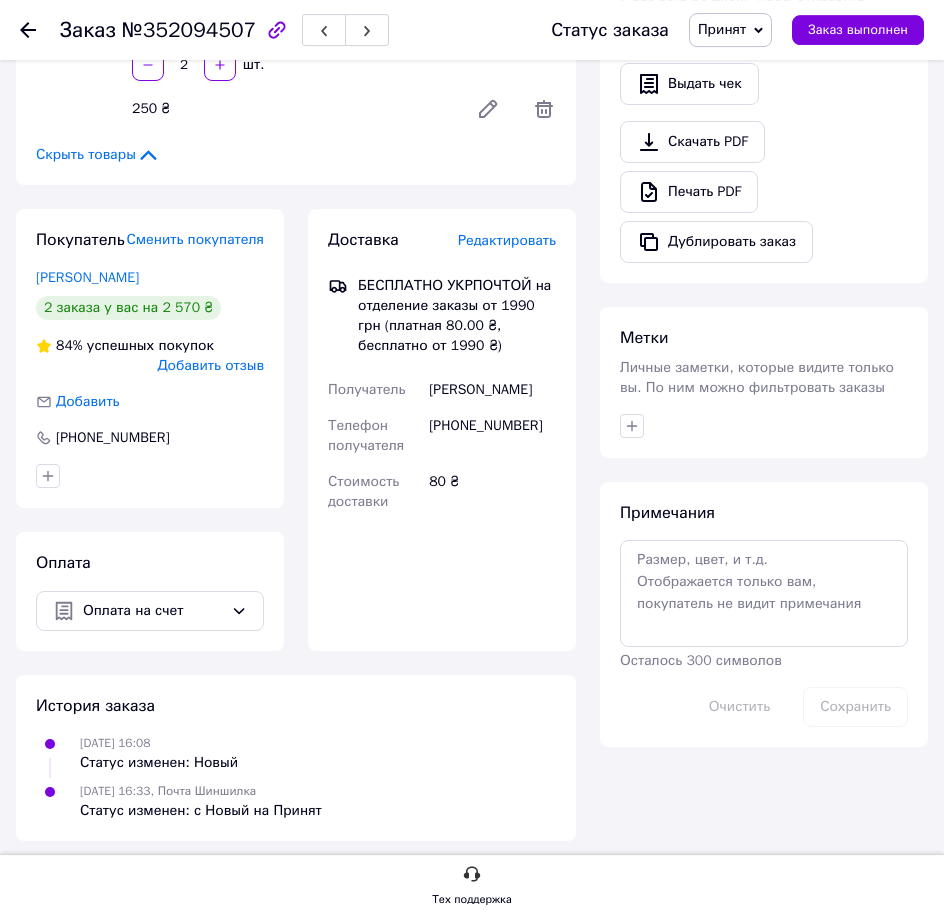 scroll, scrollTop: 590, scrollLeft: 0, axis: vertical 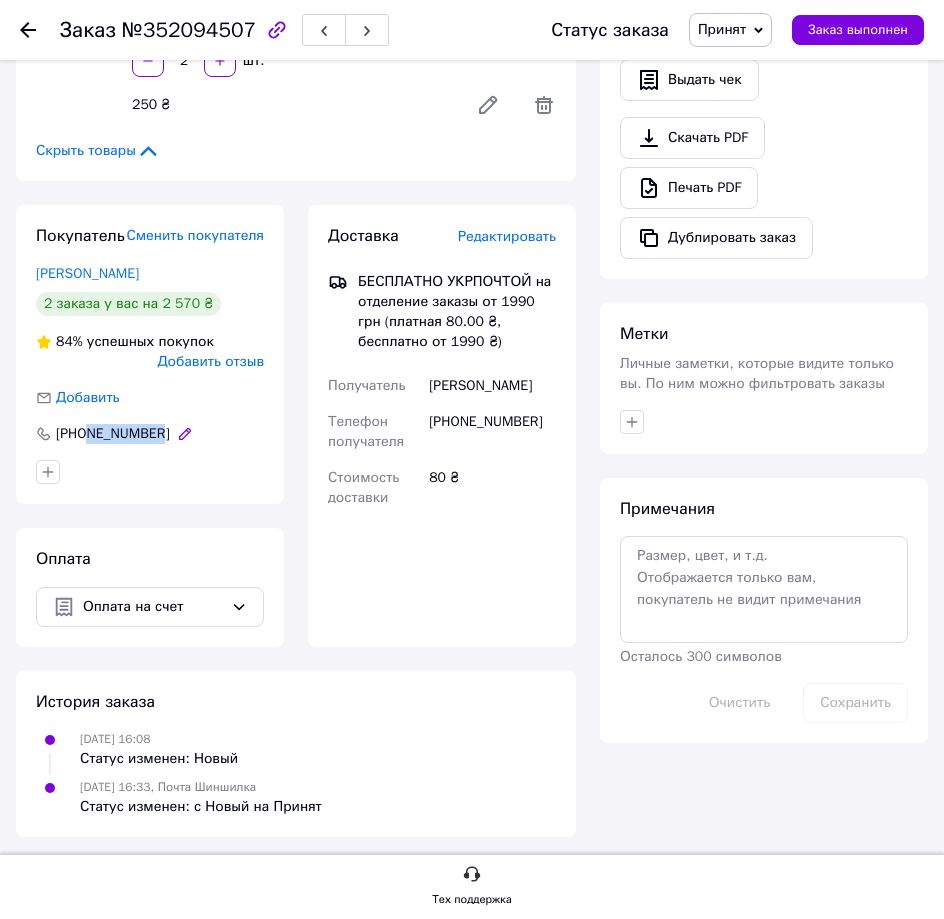 drag, startPoint x: 187, startPoint y: 418, endPoint x: 96, endPoint y: 431, distance: 91.92388 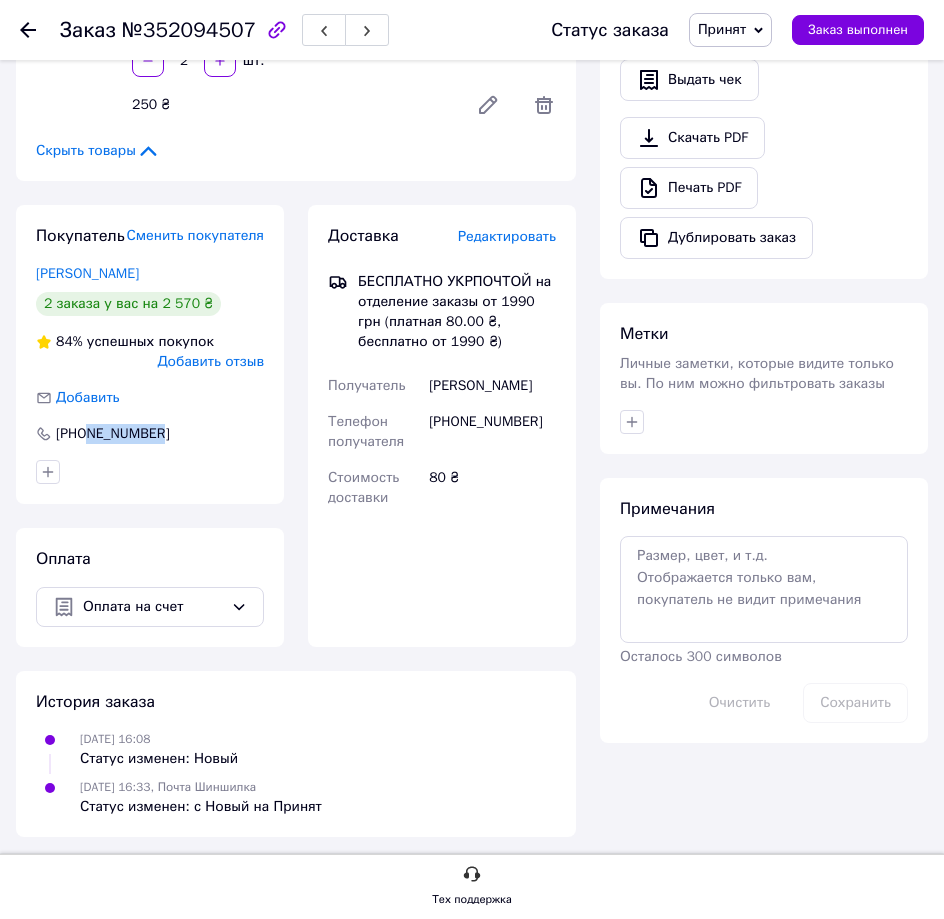 click on "Скрыть товары" at bounding box center (296, 151) 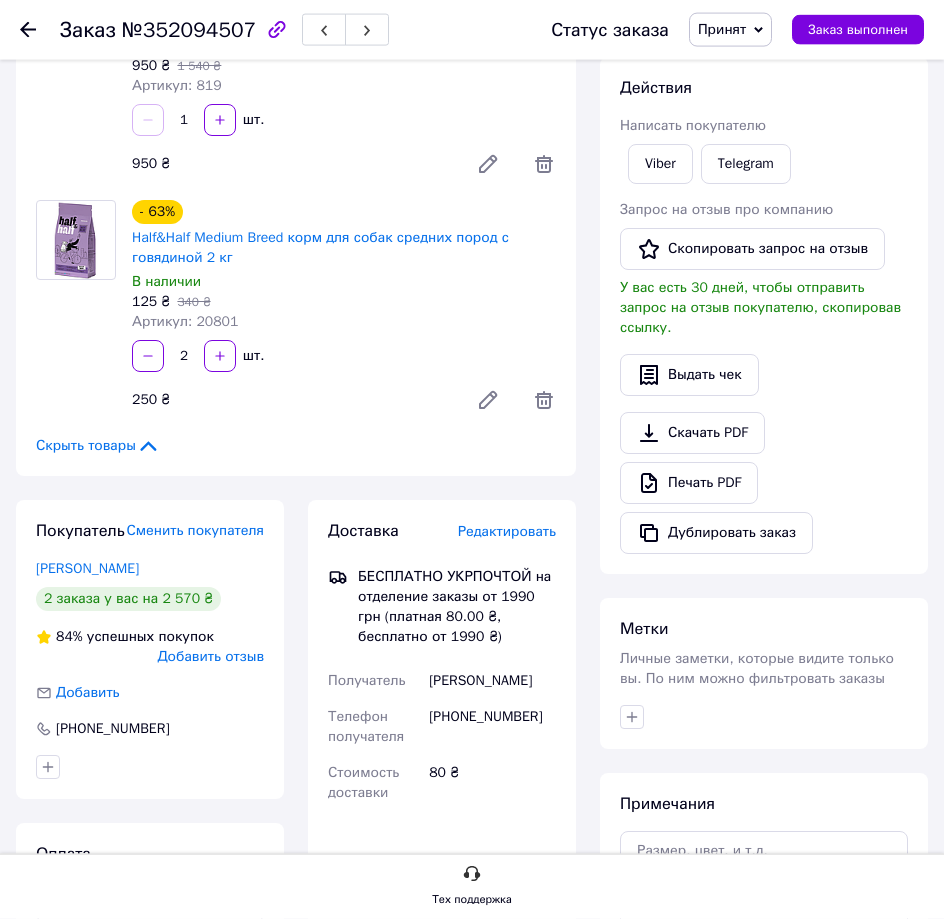 scroll, scrollTop: 0, scrollLeft: 0, axis: both 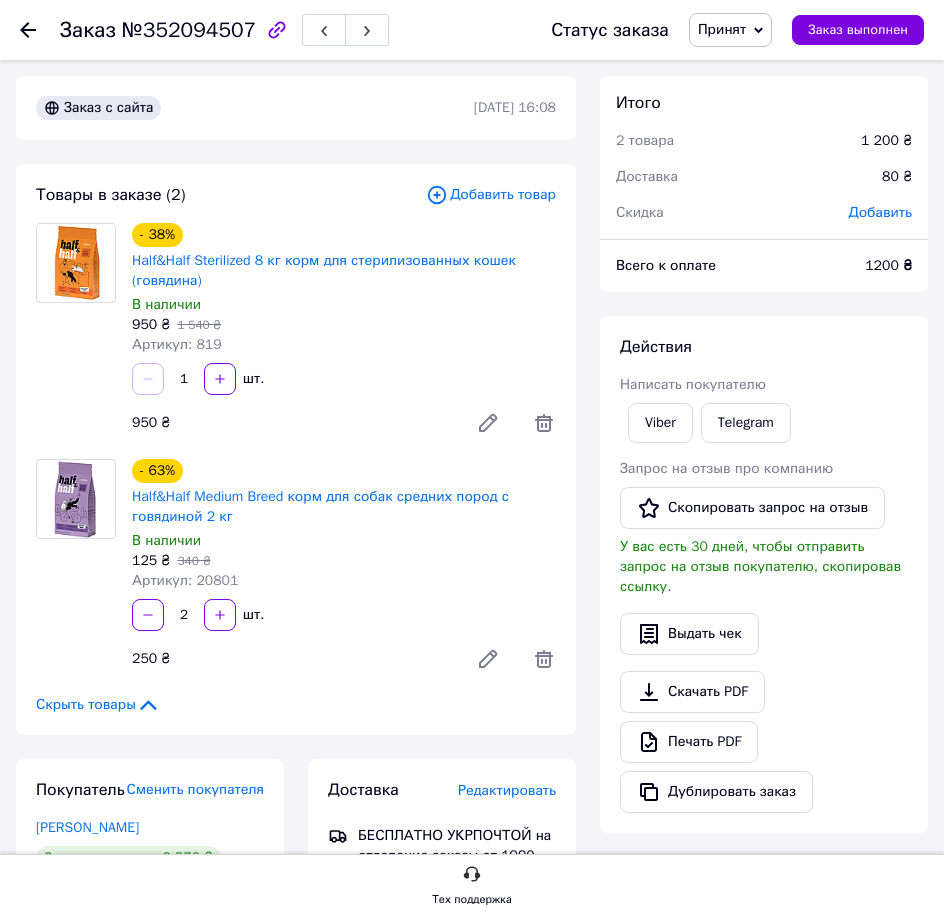 drag, startPoint x: 287, startPoint y: 354, endPoint x: 230, endPoint y: 299, distance: 79.20859 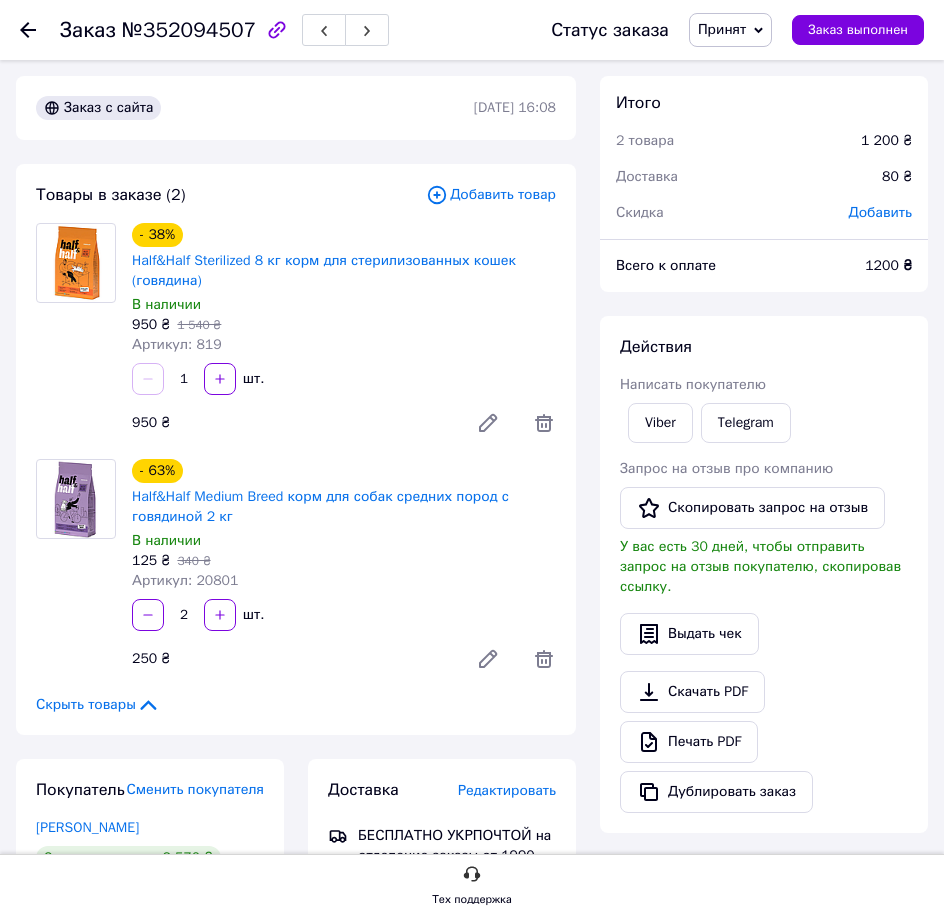 click on "1   шт." at bounding box center (344, 379) 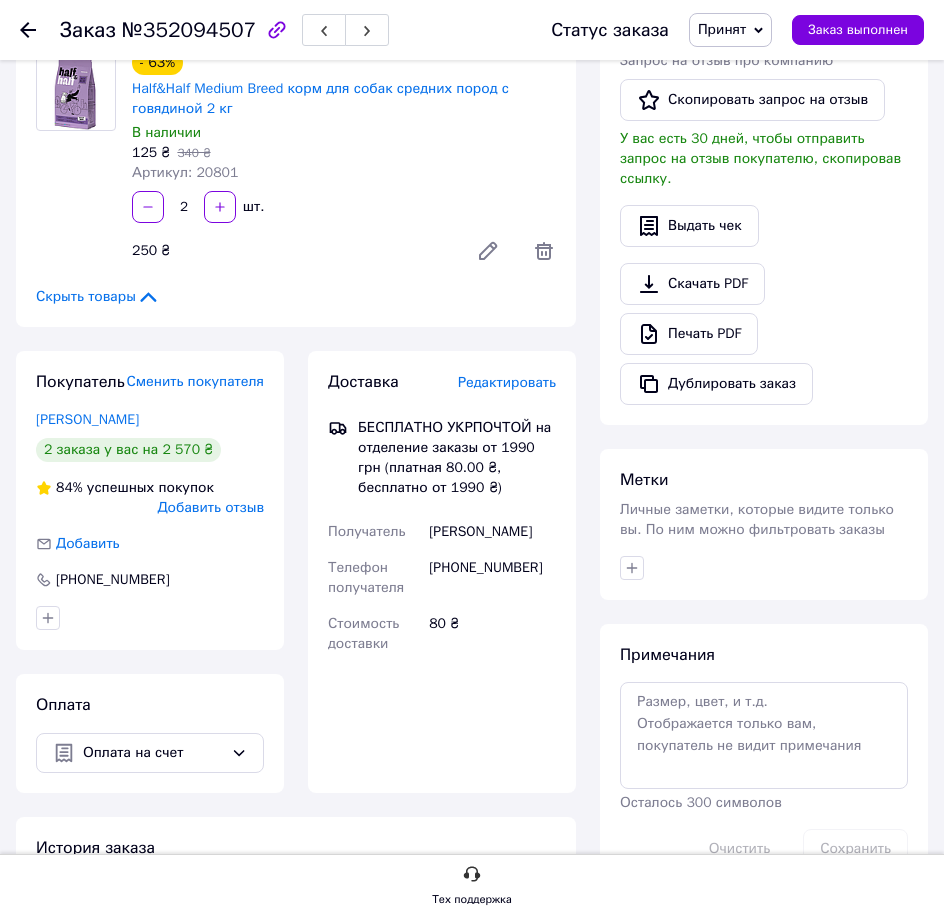 click on "Артикул: 20801" at bounding box center [344, 173] 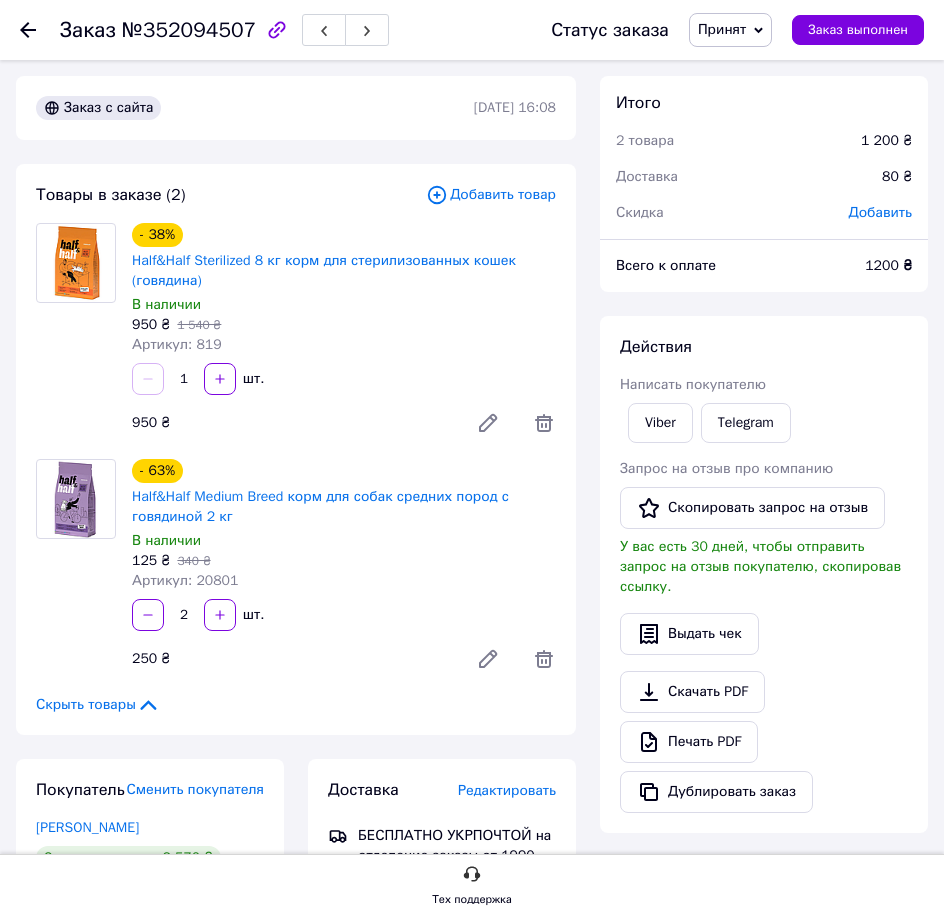 click on "1   шт." at bounding box center (344, 379) 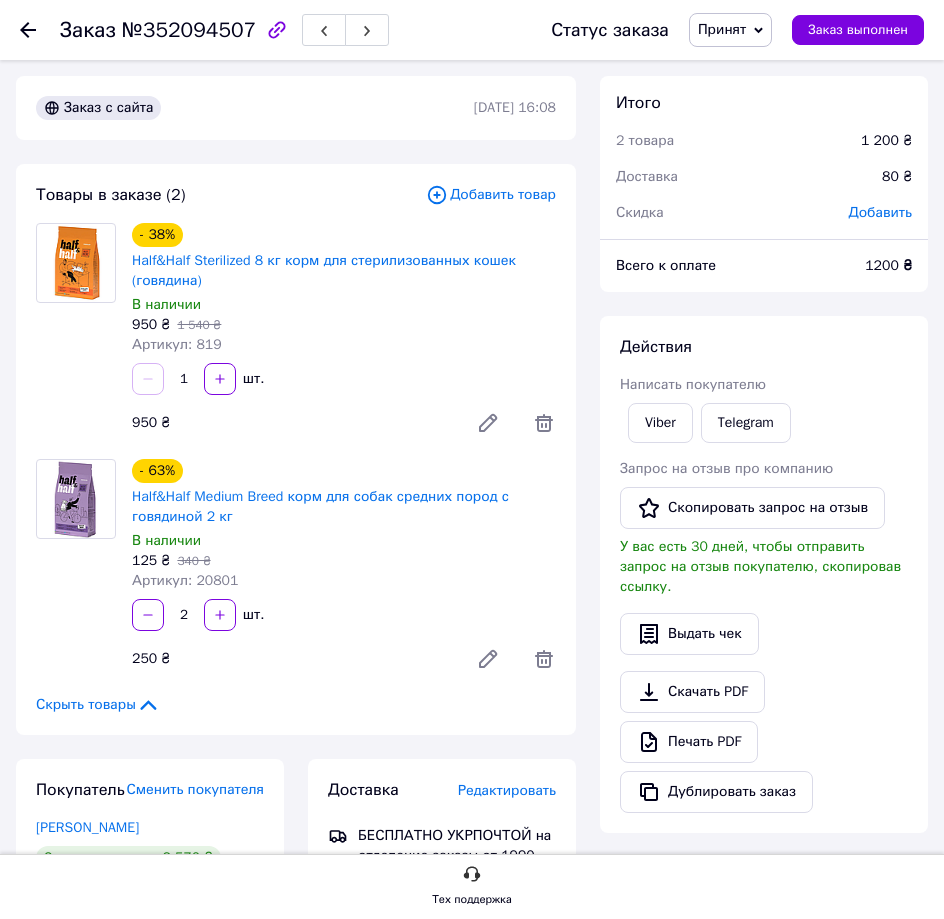 drag, startPoint x: 360, startPoint y: 394, endPoint x: 349, endPoint y: 385, distance: 14.21267 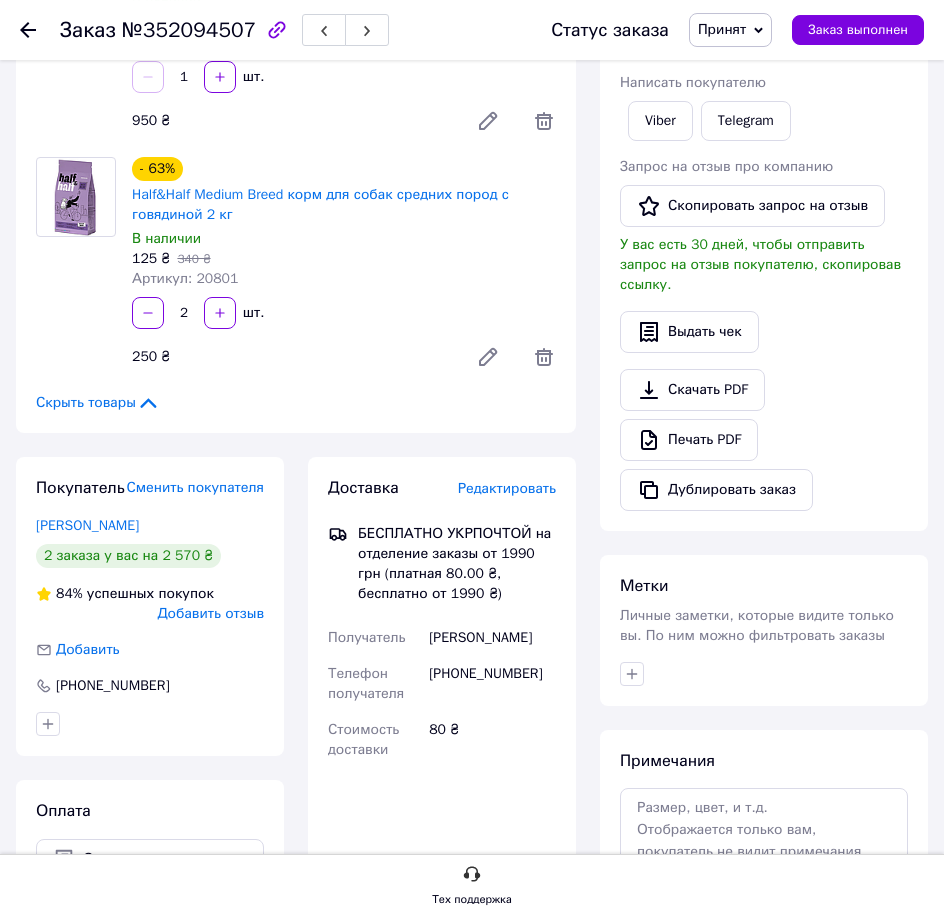 scroll, scrollTop: 306, scrollLeft: 0, axis: vertical 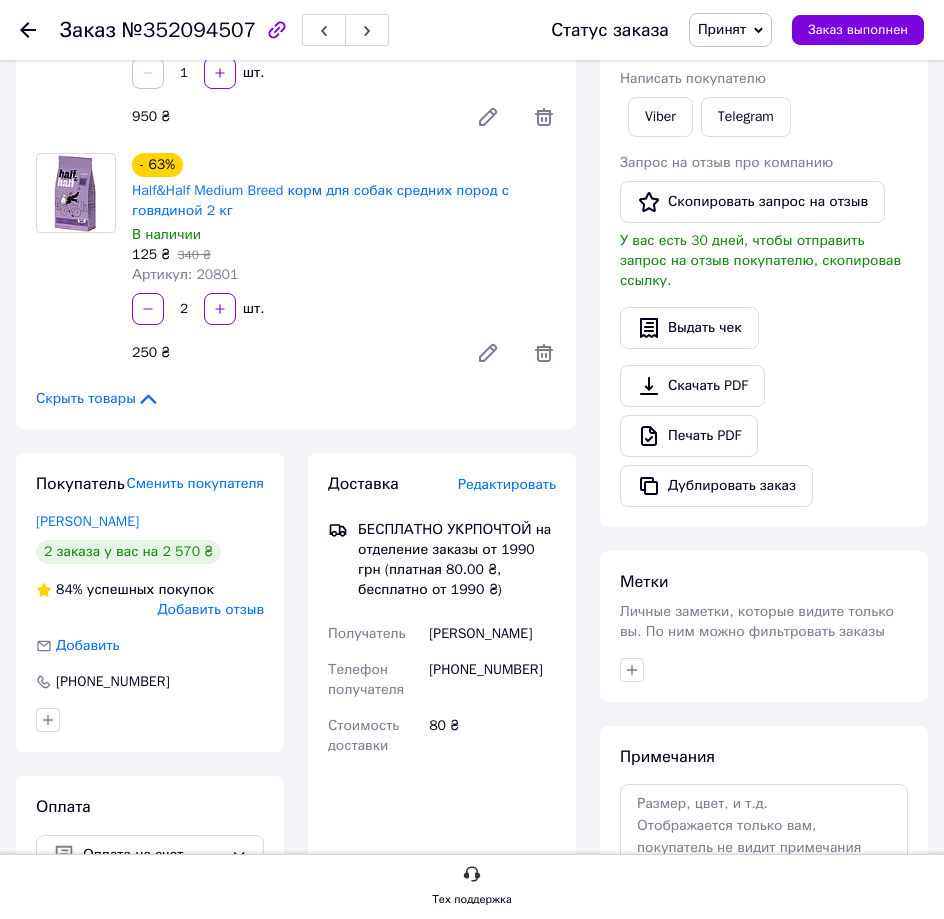 click on "Товары в заказе (2) Добавить товар - 38% Half&Half Sterilized 8 кг корм для стерилизованных кошек (говядина) В наличии 950 ₴   1 540 ₴ Артикул: 819 1   шт. 950 ₴ - 63% Half&Half Medium Breed корм для собак средних пород с говядиной 2 кг В наличии 125 ₴   340 ₴ Артикул: 20801 2   шт. 250 ₴ Скрыть товары" at bounding box center [296, 143] 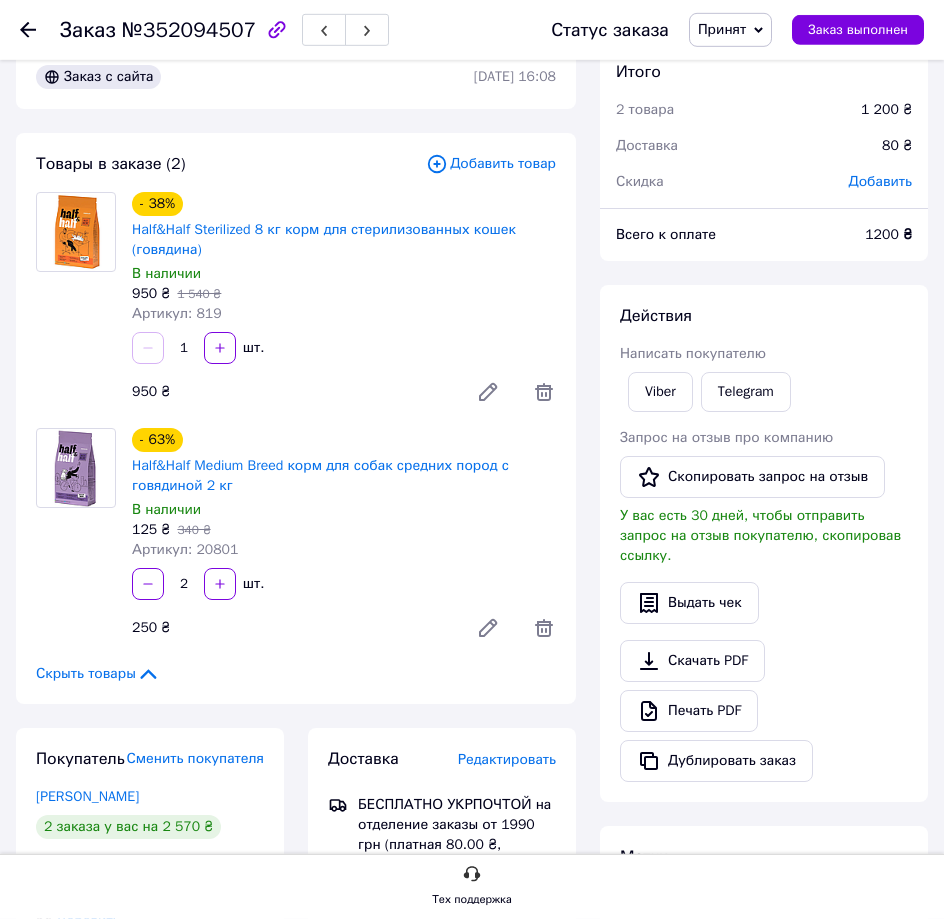 scroll, scrollTop: 0, scrollLeft: 0, axis: both 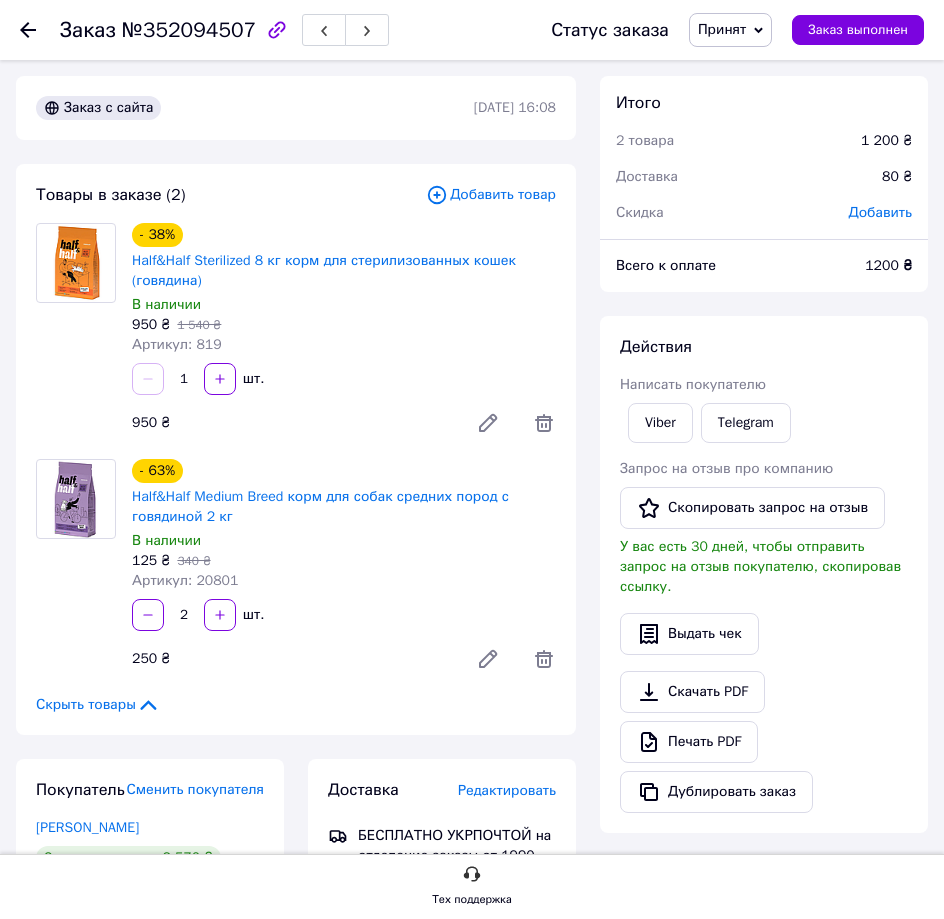 click on "950 ₴   1 540 ₴" at bounding box center [344, 325] 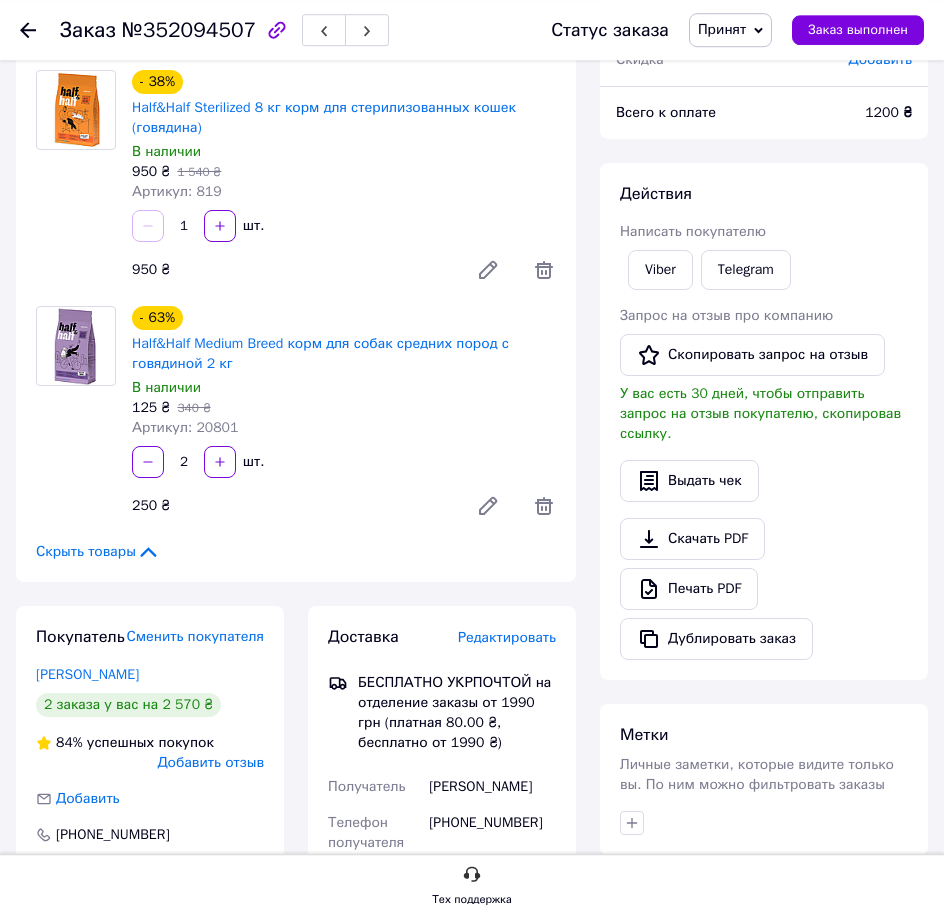 scroll, scrollTop: 306, scrollLeft: 0, axis: vertical 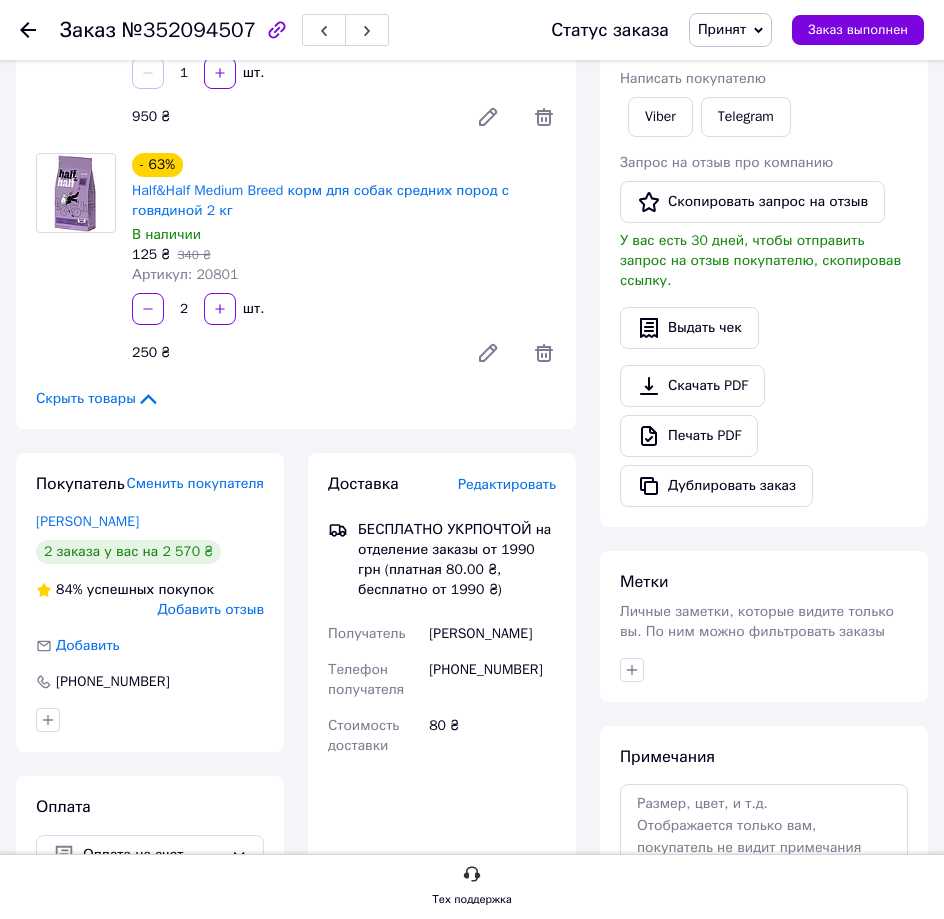 click on "Товары в заказе (2) Добавить товар - 38% Half&Half Sterilized 8 кг корм для стерилизованных кошек (говядина) В наличии 950 ₴   1 540 ₴ Артикул: 819 1   шт. 950 ₴ - 63% Half&Half Medium Breed корм для собак средних пород с говядиной 2 кг В наличии 125 ₴   340 ₴ Артикул: 20801 2   шт. 250 ₴ Скрыть товары" at bounding box center [296, 143] 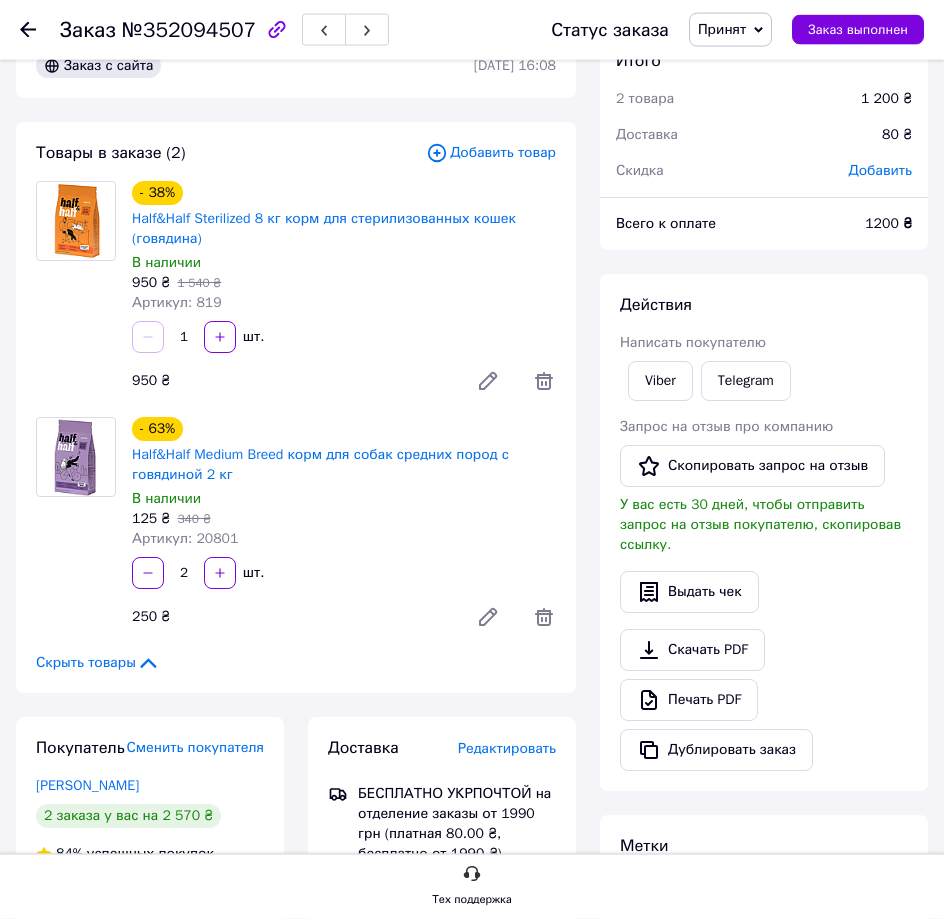 scroll, scrollTop: 0, scrollLeft: 0, axis: both 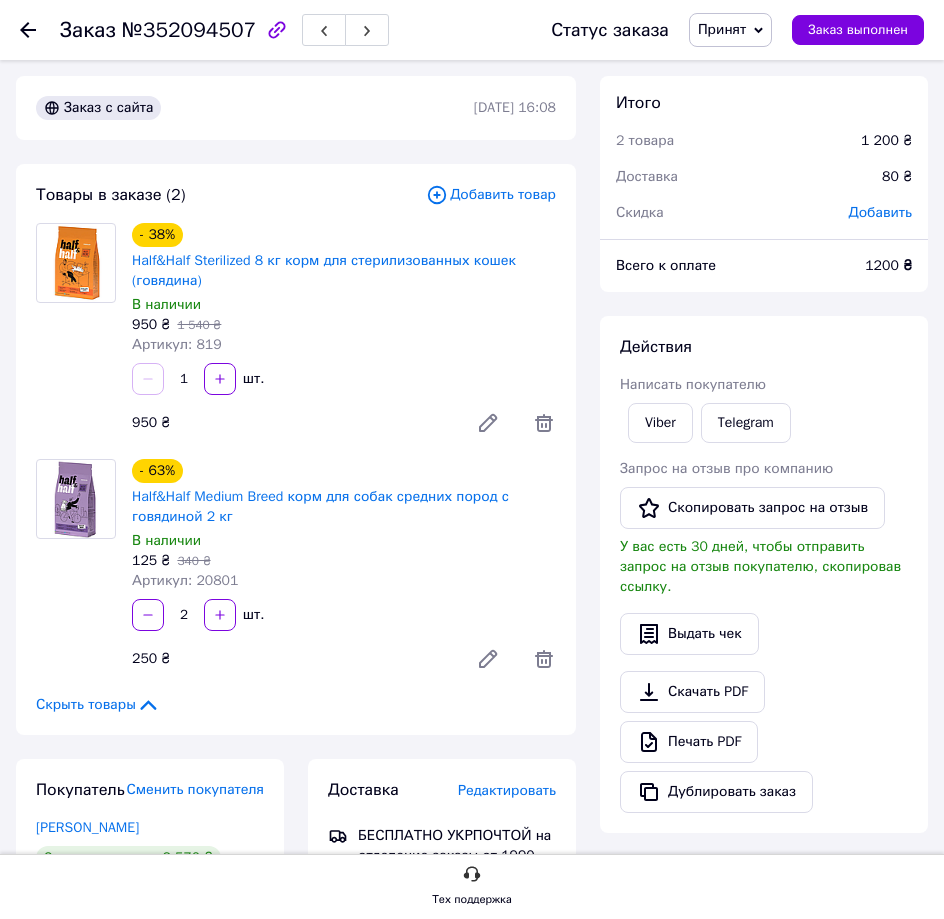 click on "1   шт." at bounding box center (344, 379) 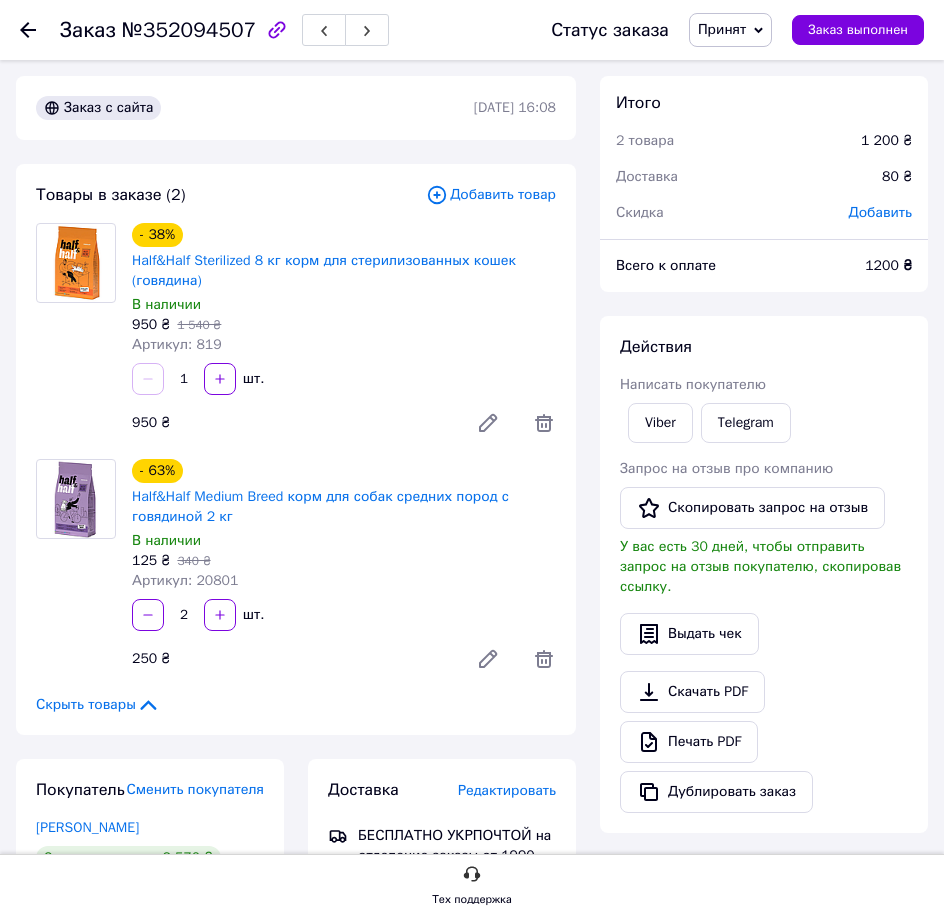 click on "1   шт." at bounding box center (344, 379) 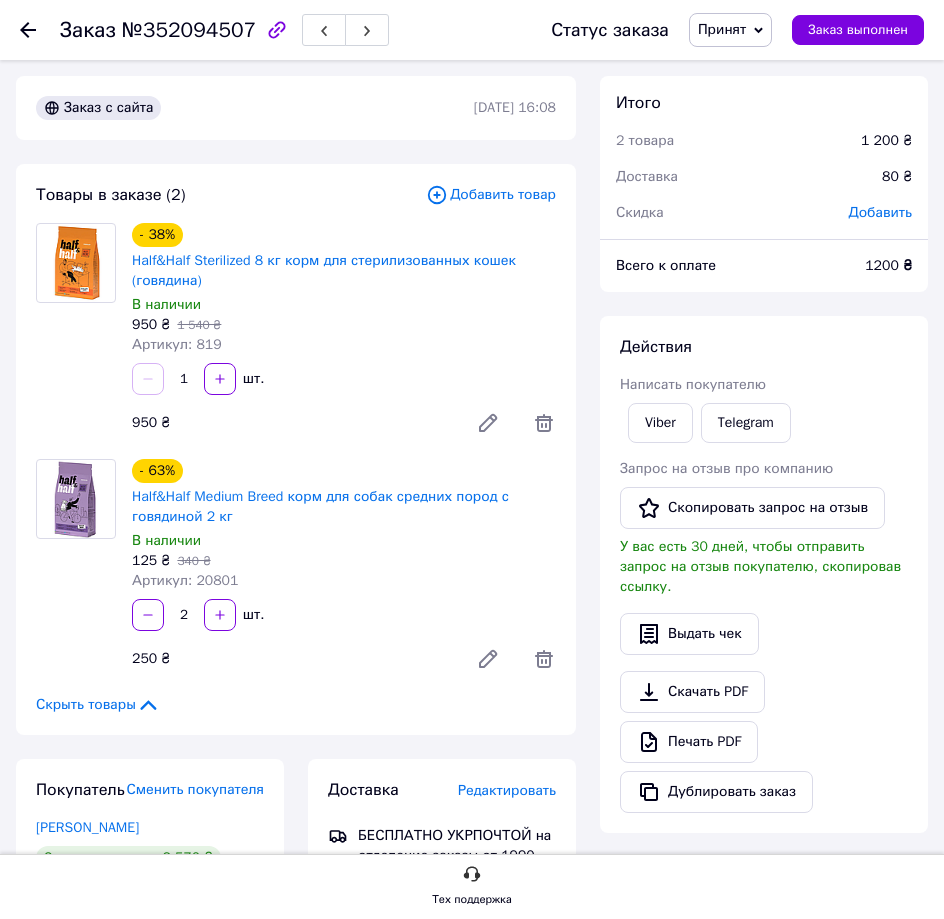 click on "950 ₴   1 540 ₴" at bounding box center [344, 325] 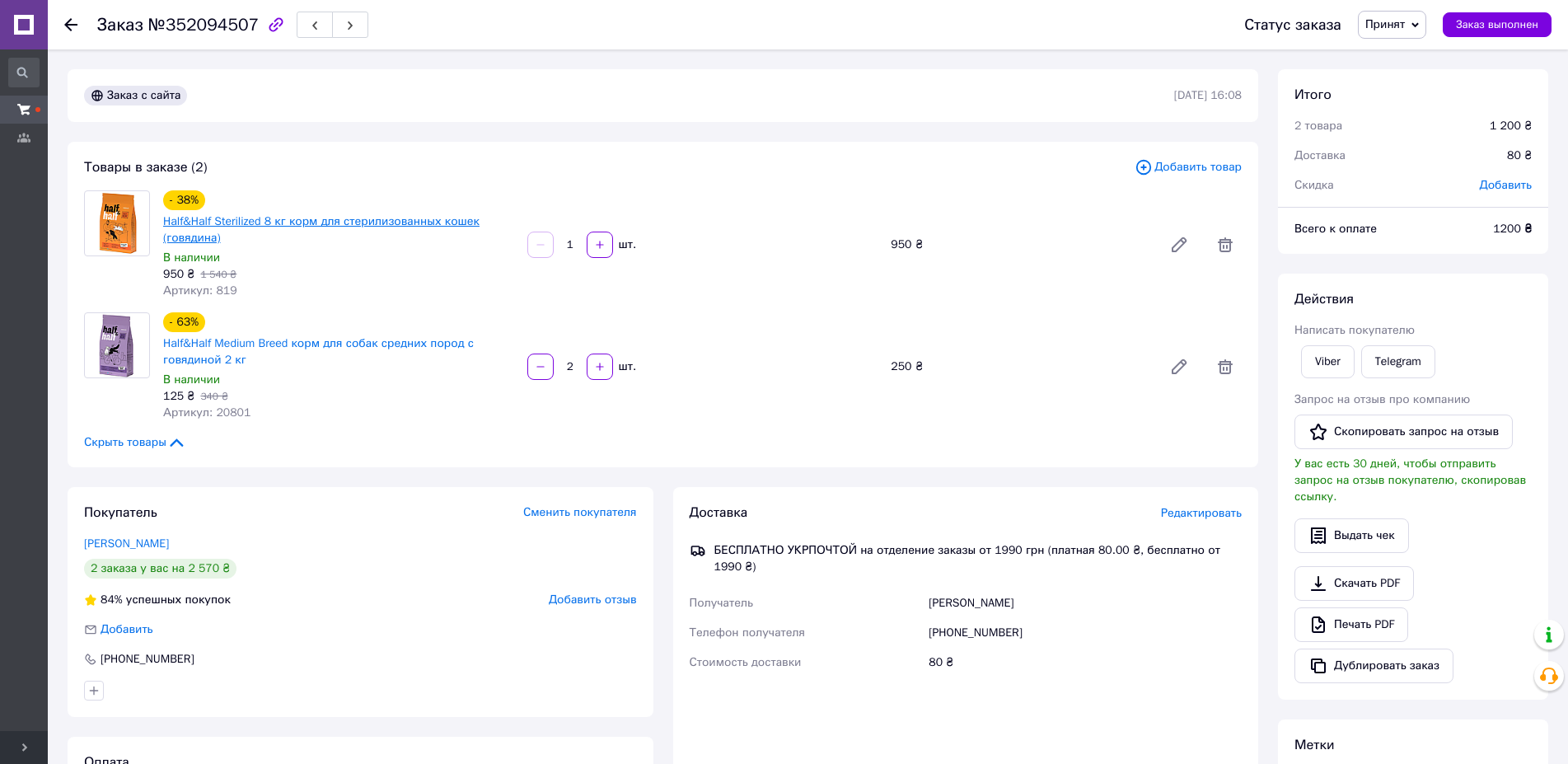 click on "Half&Half Sterilized 8 кг корм для стерилизованных кошек (говядина)" at bounding box center (321, 229) 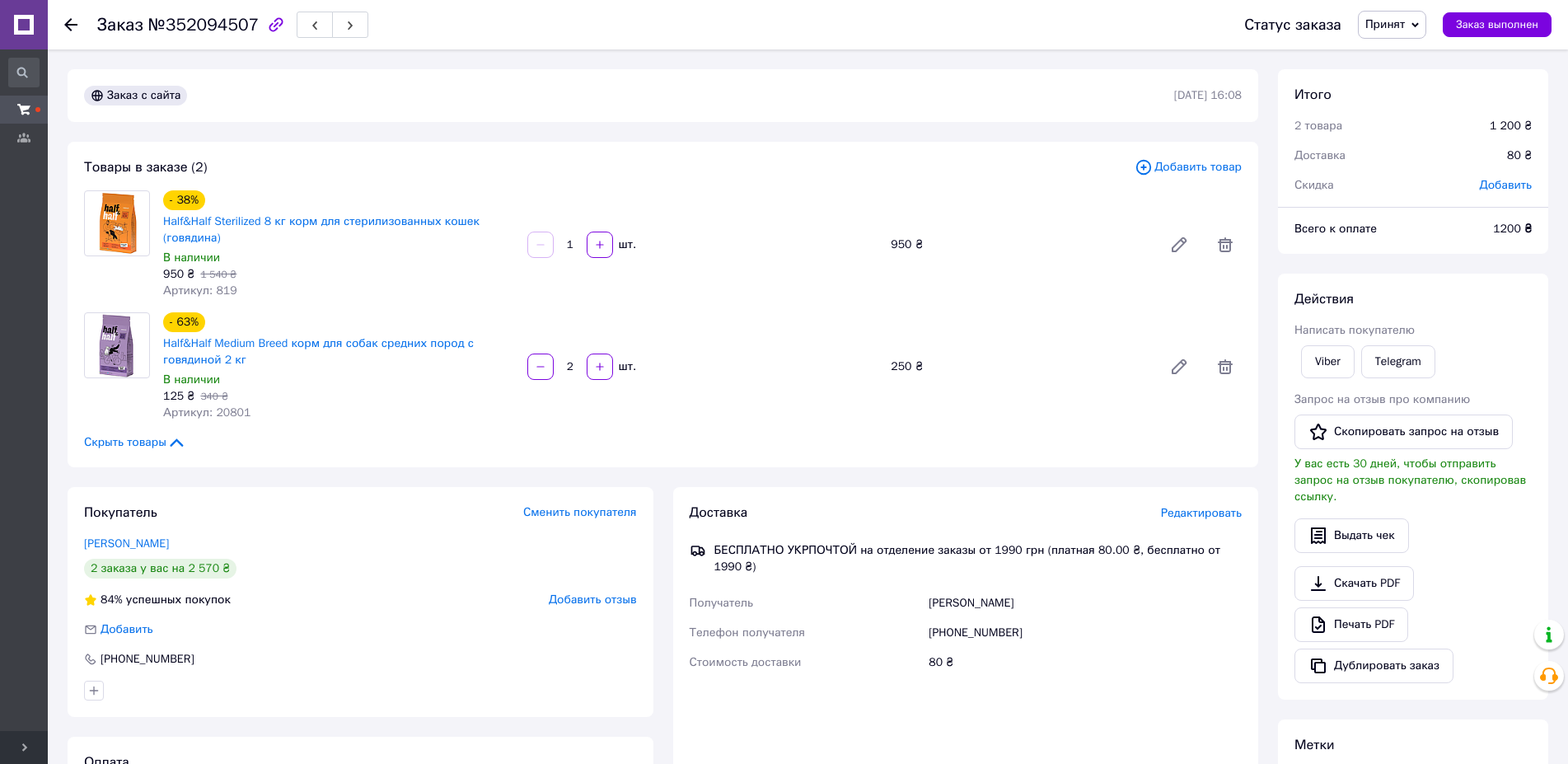 click 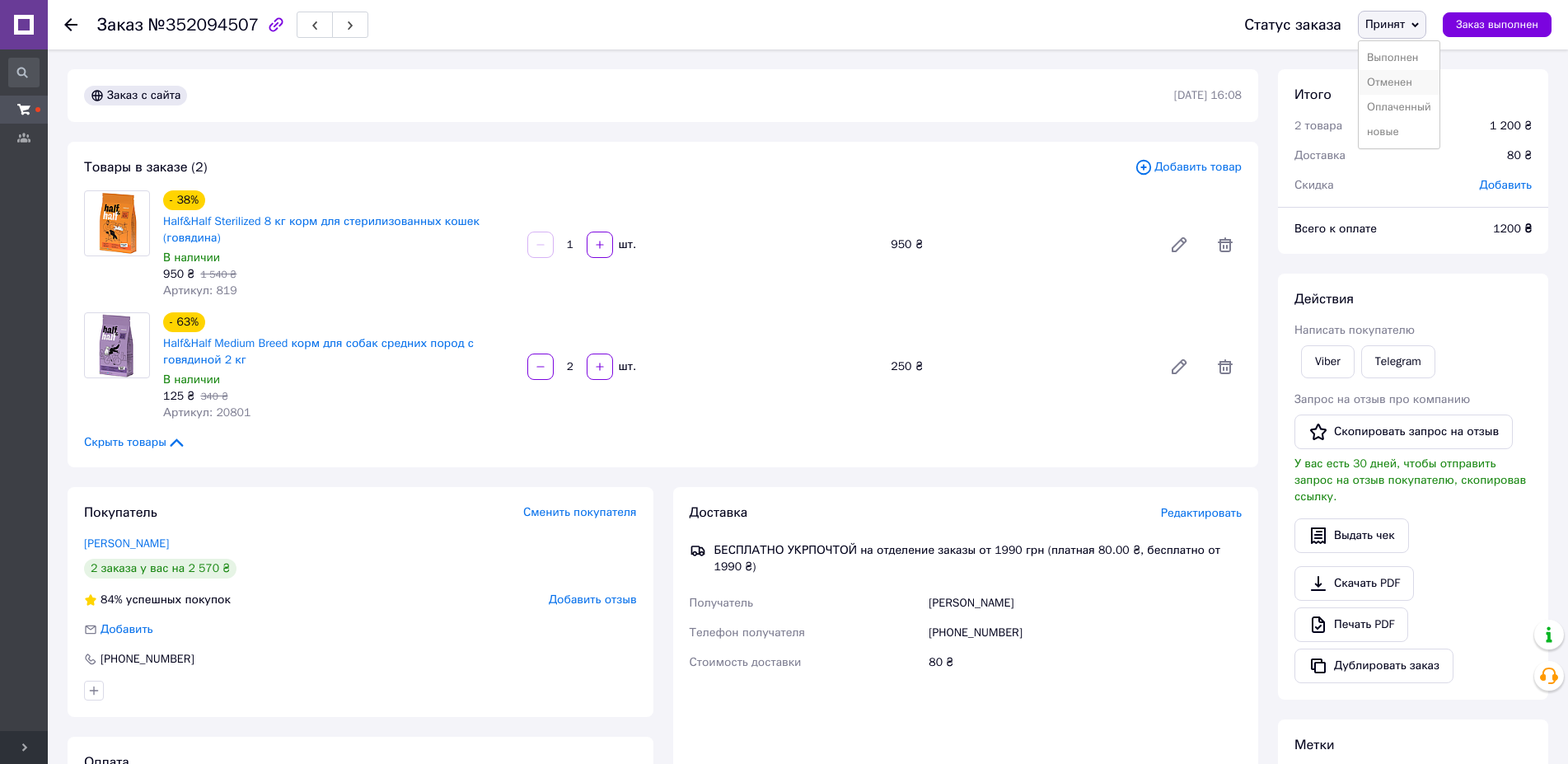 click on "Отменен" at bounding box center (1399, 82) 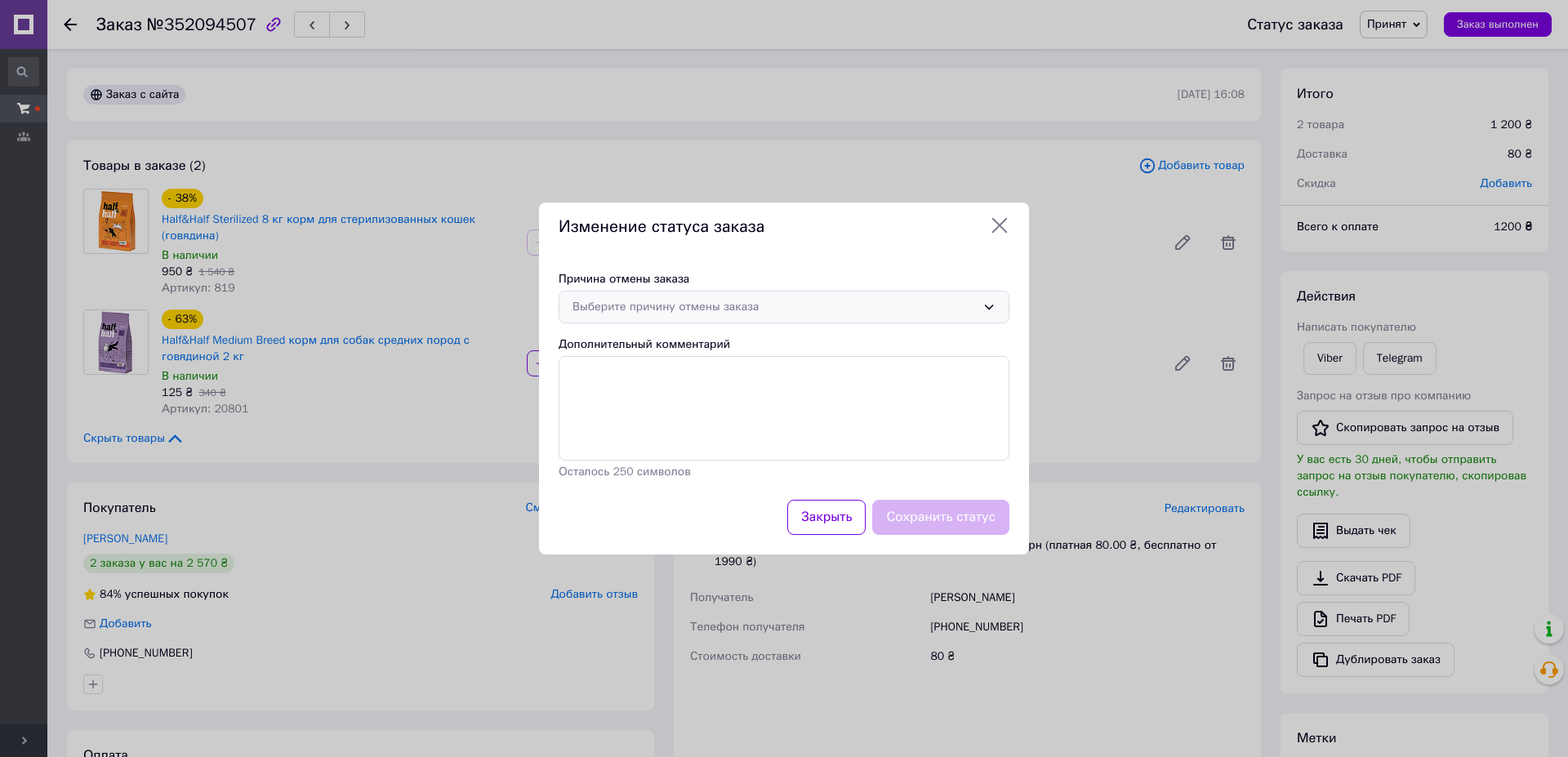 click 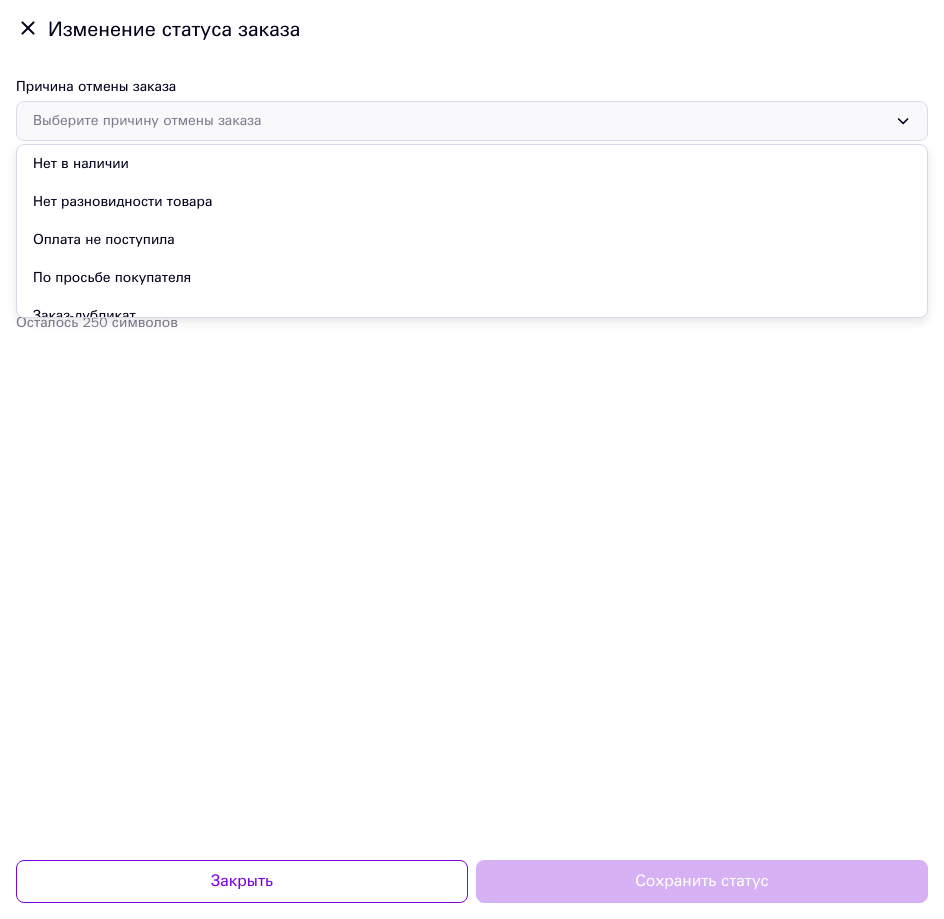 drag, startPoint x: 702, startPoint y: 352, endPoint x: 683, endPoint y: 358, distance: 19.924858 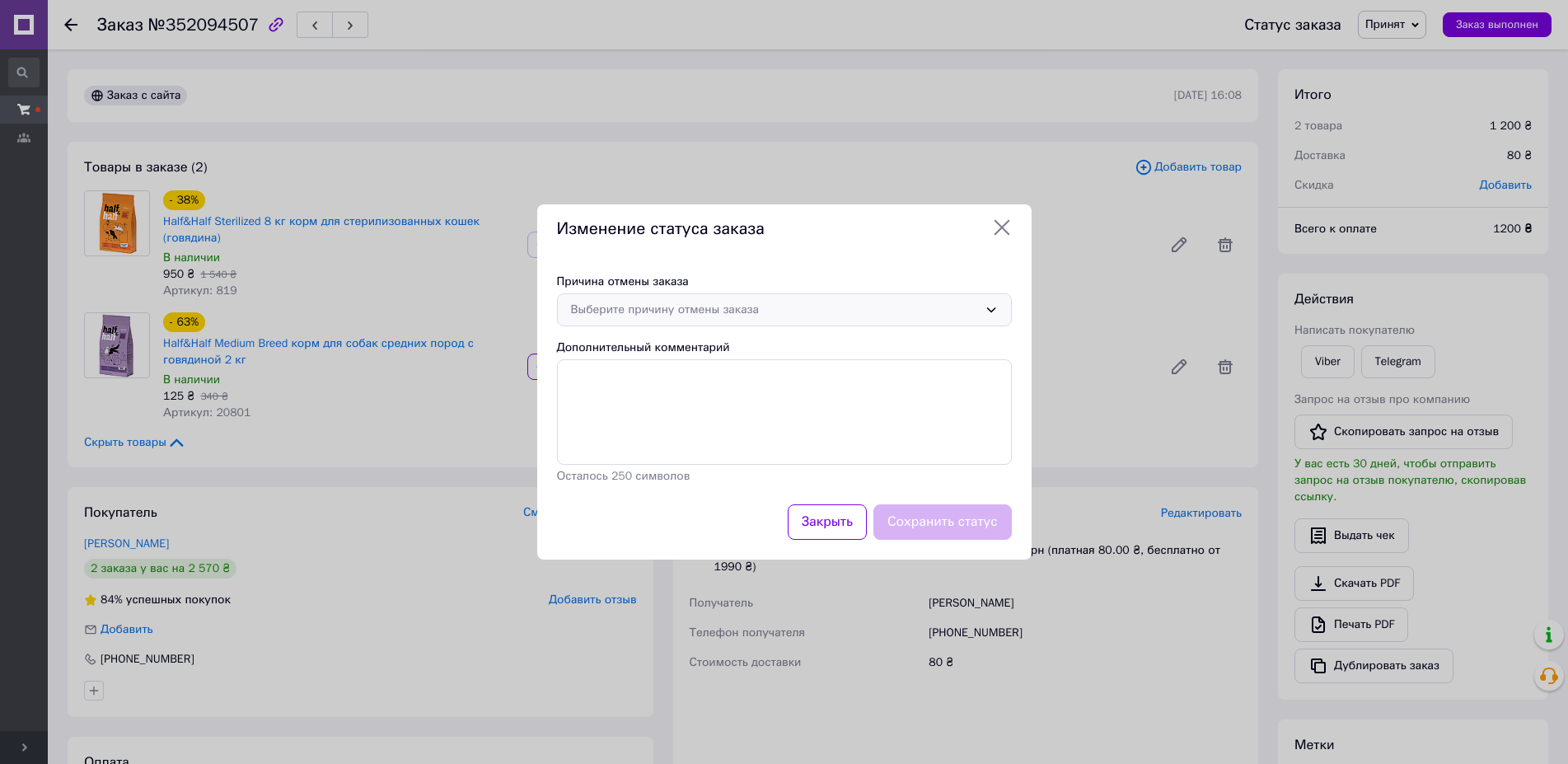 click 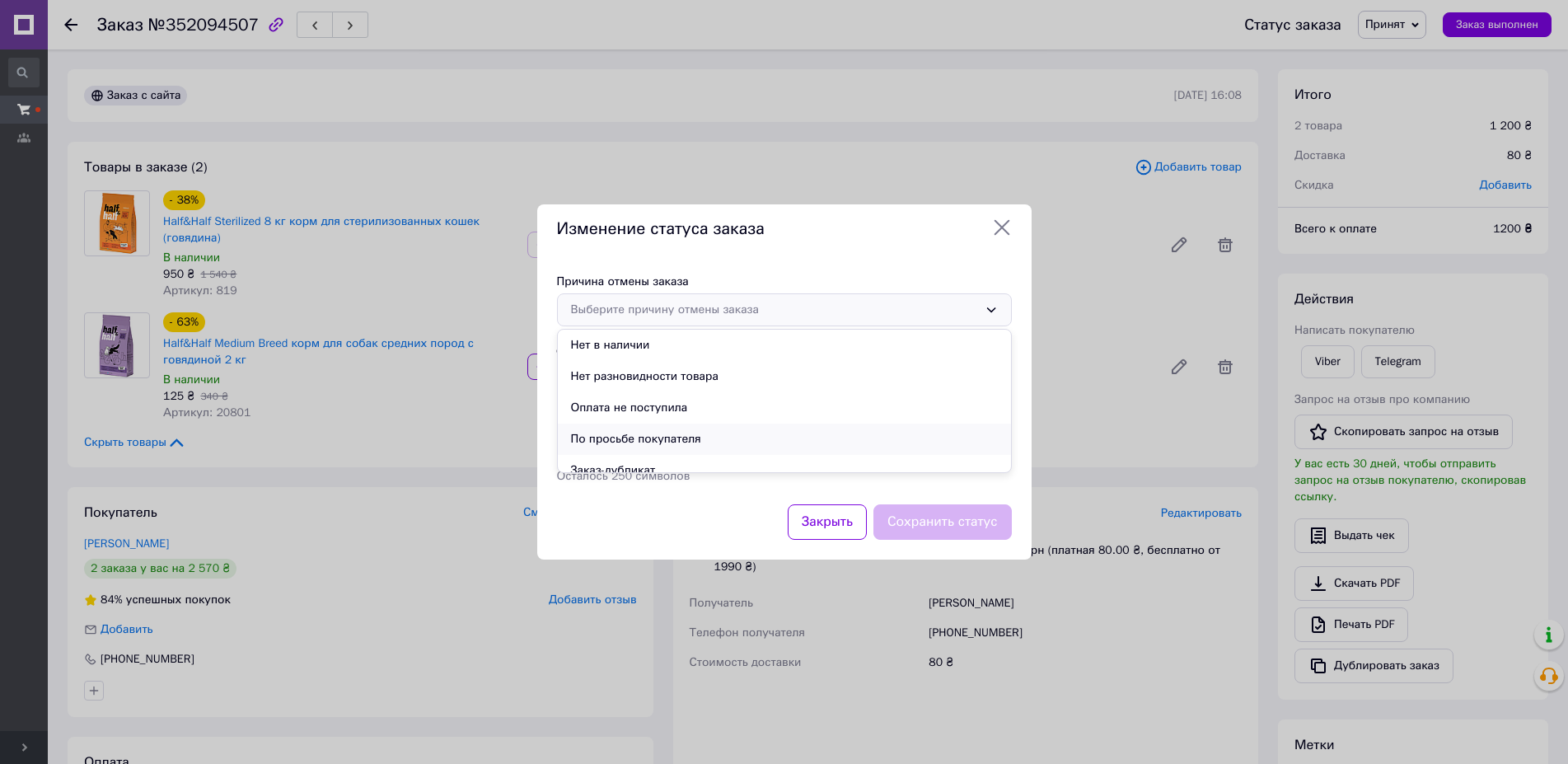click on "По просьбе покупателя" at bounding box center (784, 439) 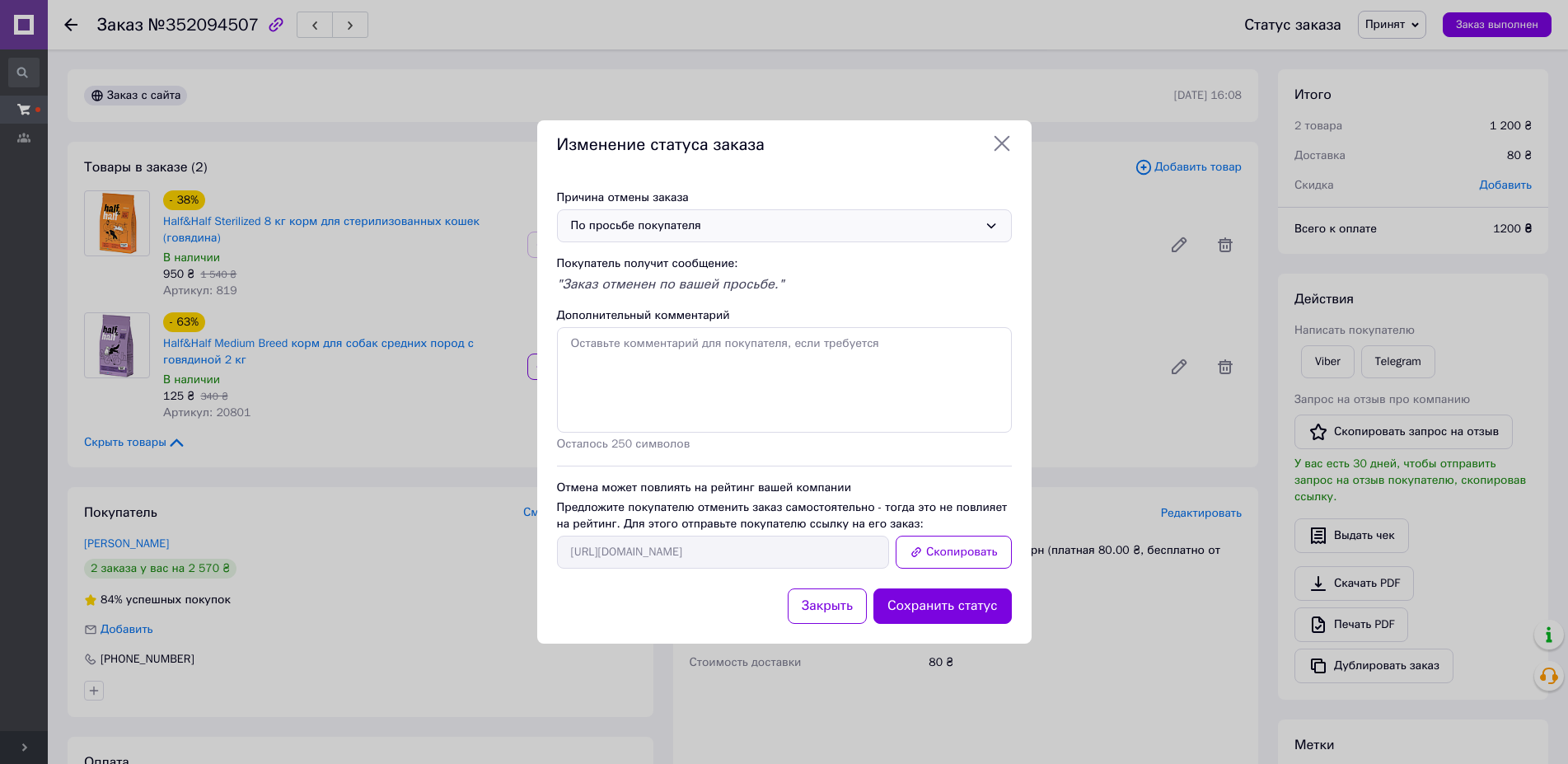 click on "Сохранить статус" at bounding box center (943, 606) 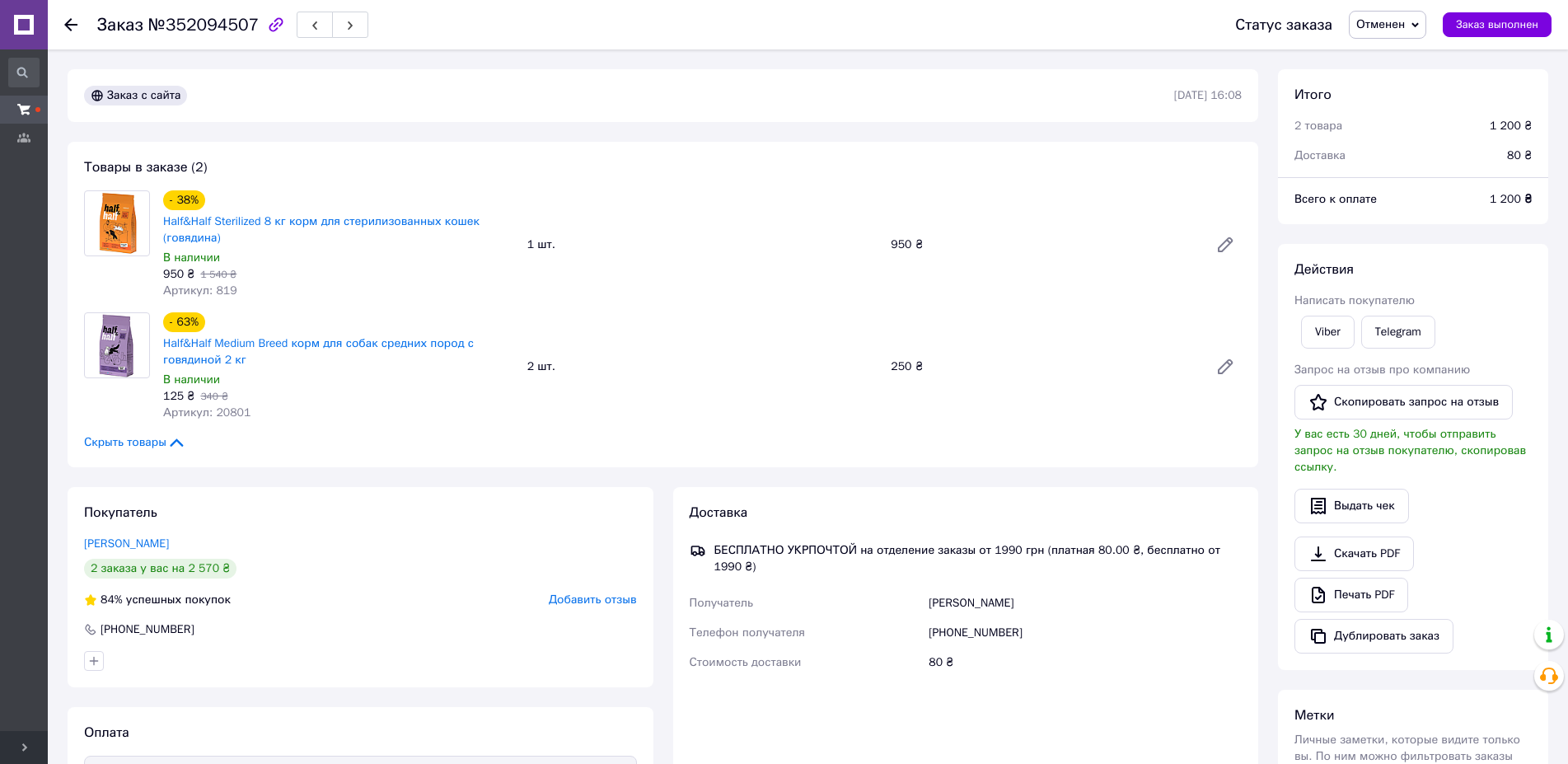 click 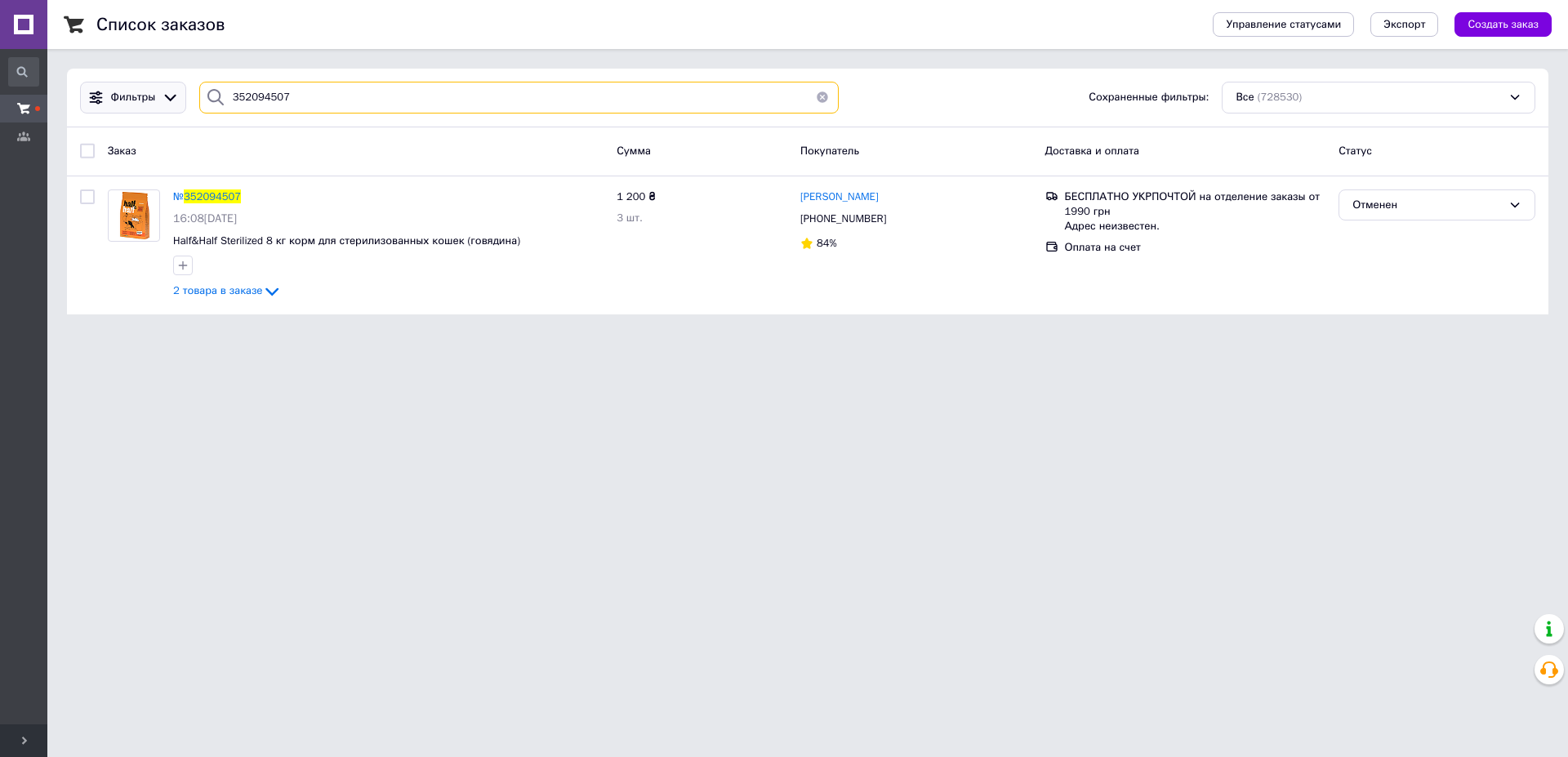 drag, startPoint x: 283, startPoint y: 106, endPoint x: 152, endPoint y: 91, distance: 131.85598 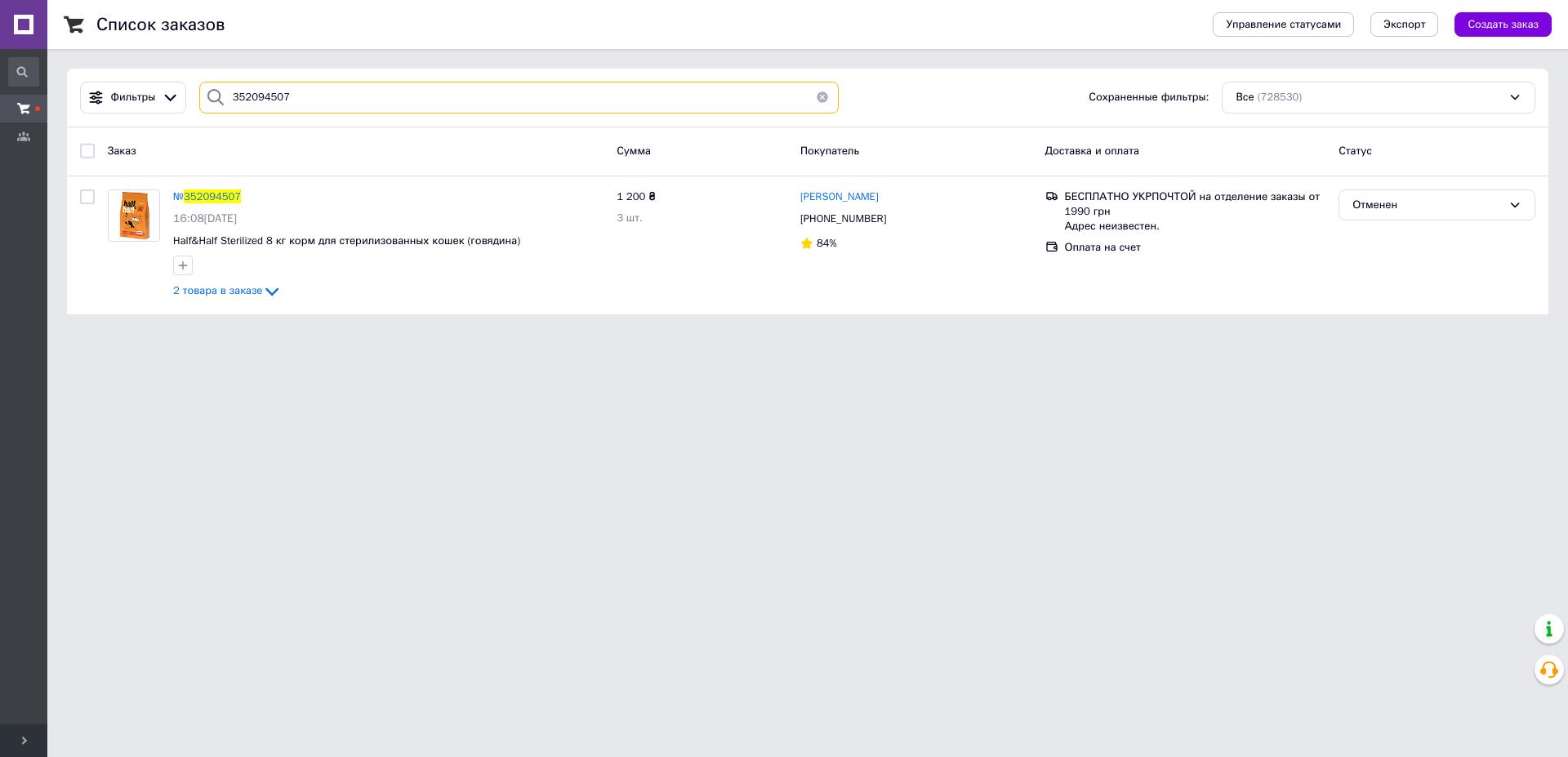 paste on "8379" 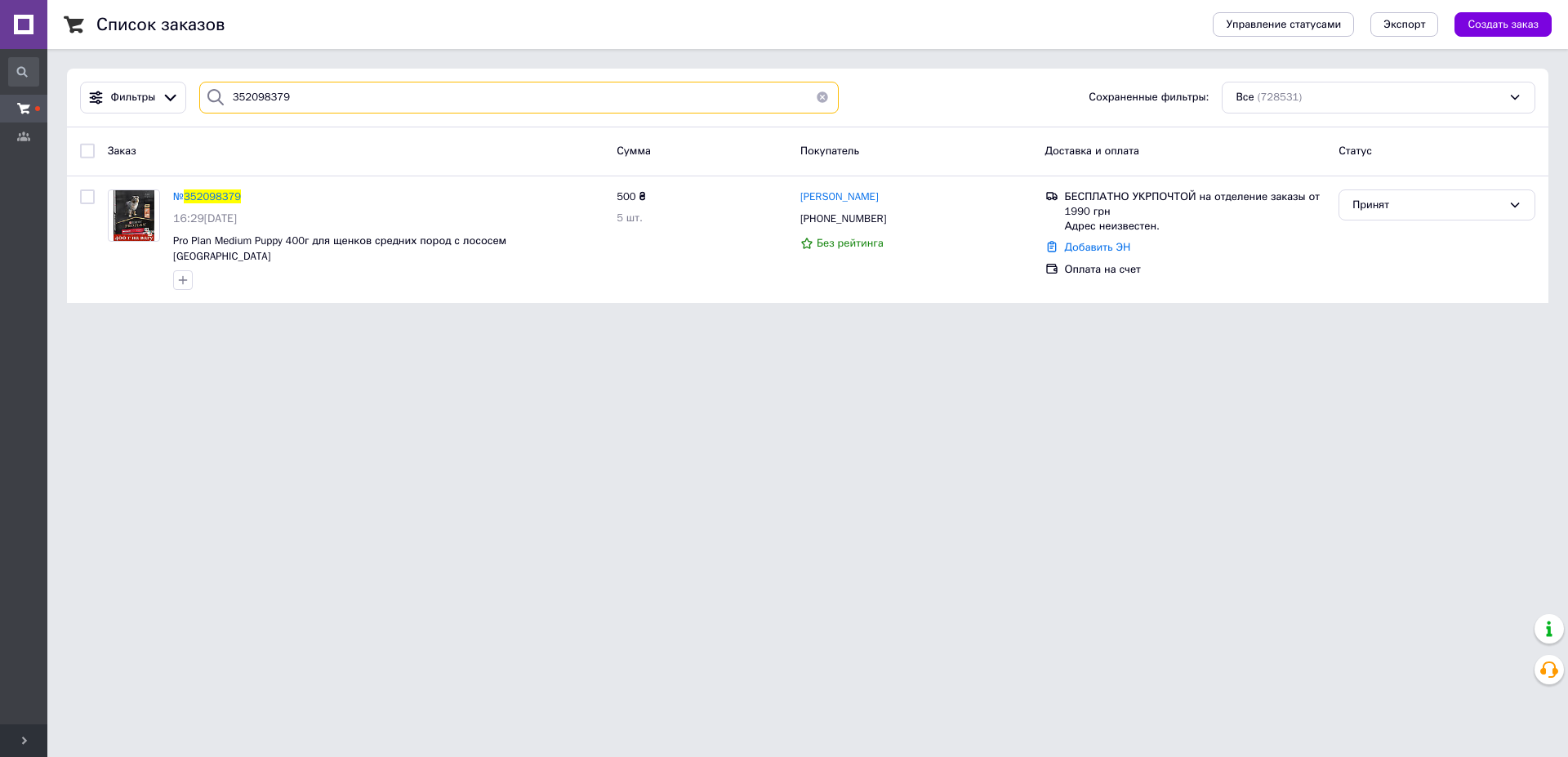 type on "352098379" 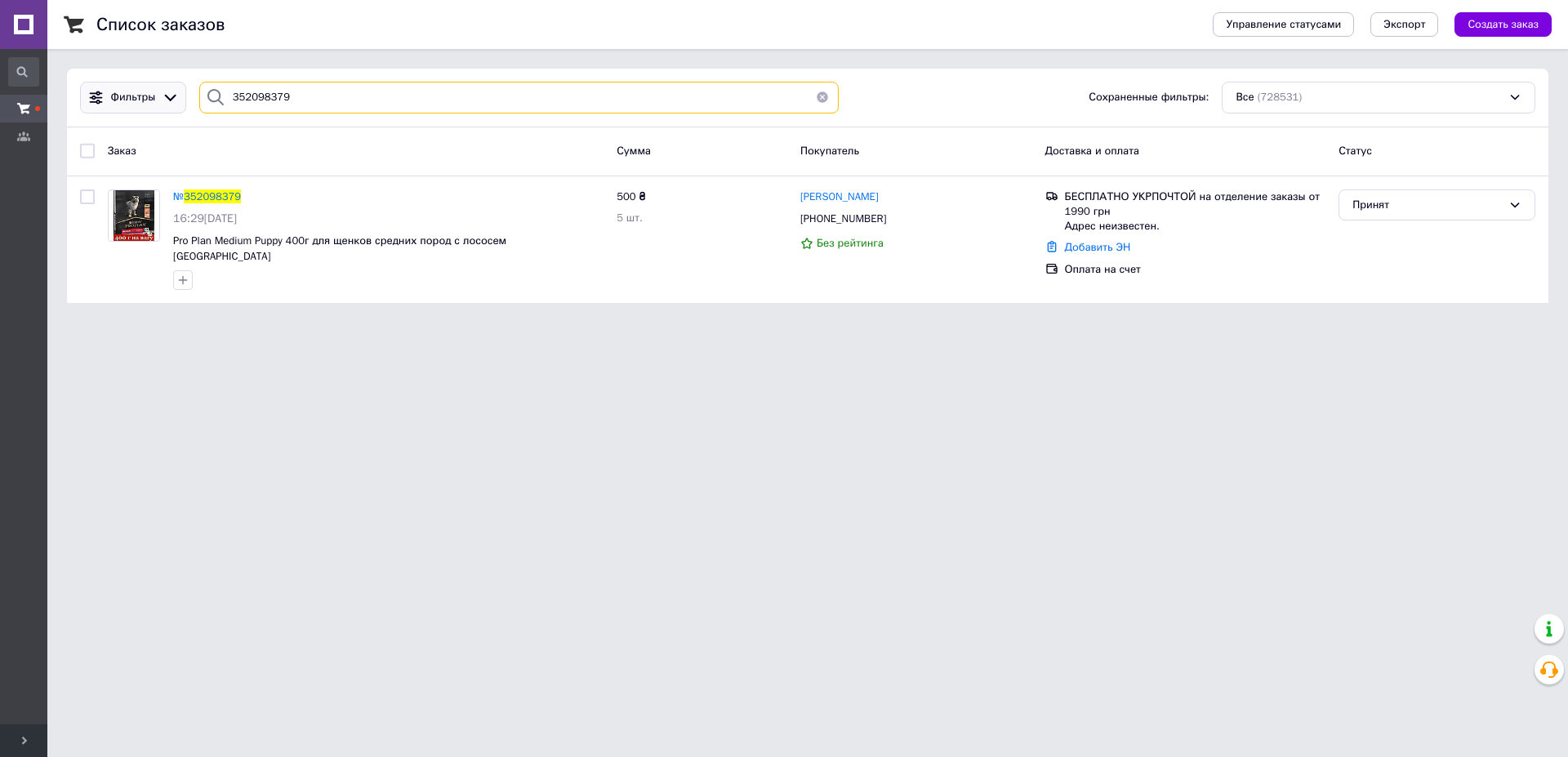 drag, startPoint x: 304, startPoint y: 99, endPoint x: 172, endPoint y: 97, distance: 132.01515 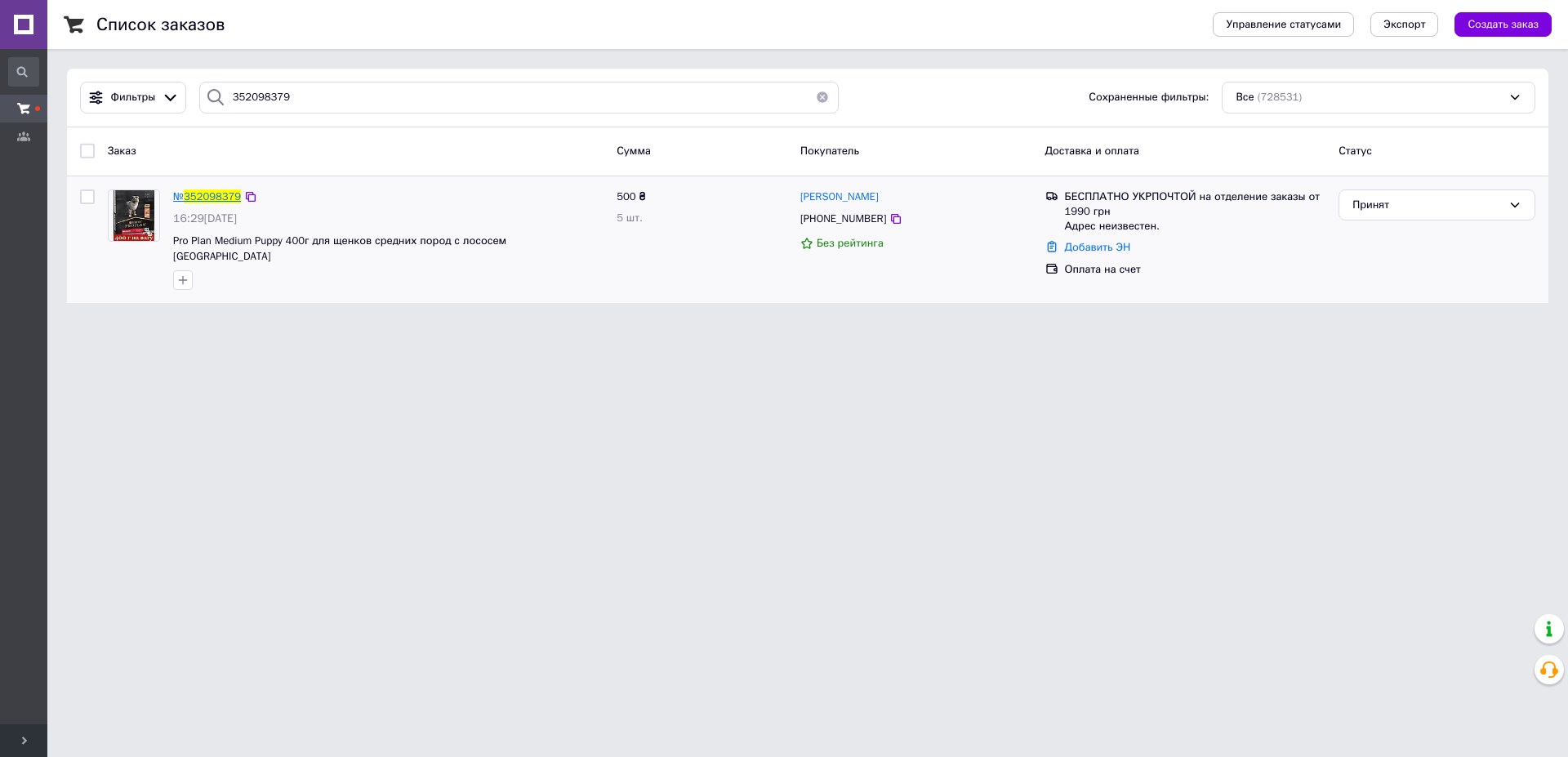 click on "352098379" at bounding box center (212, 196) 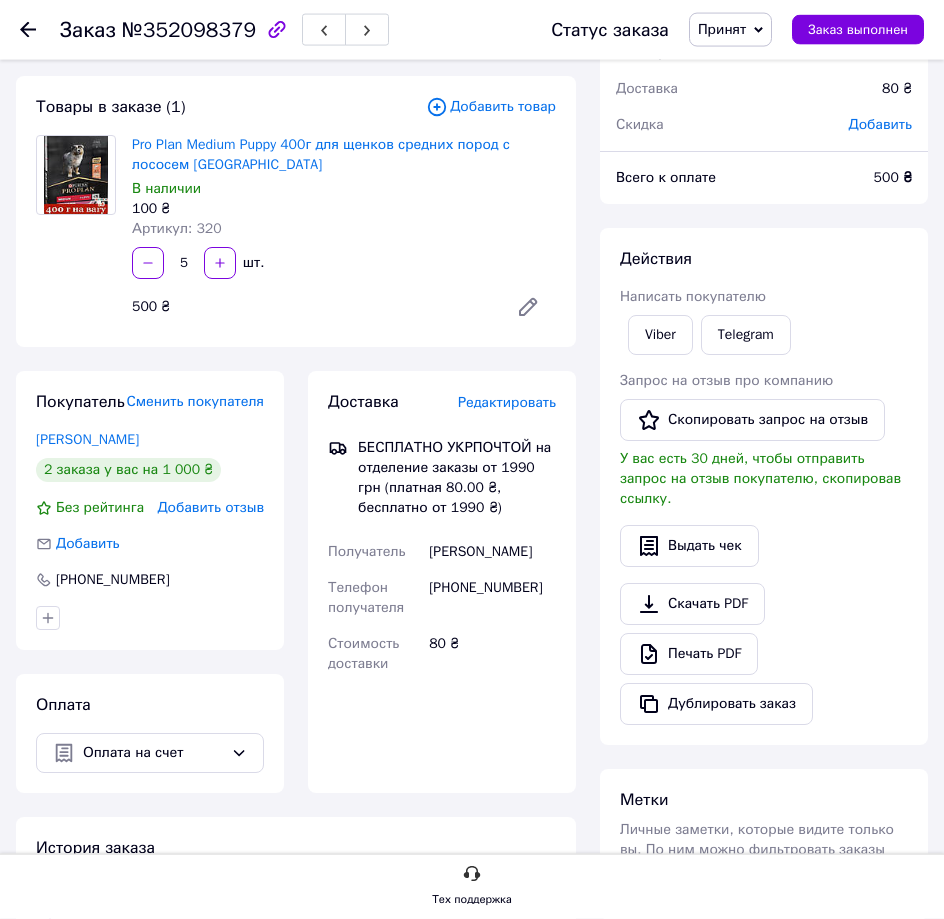 scroll, scrollTop: 204, scrollLeft: 0, axis: vertical 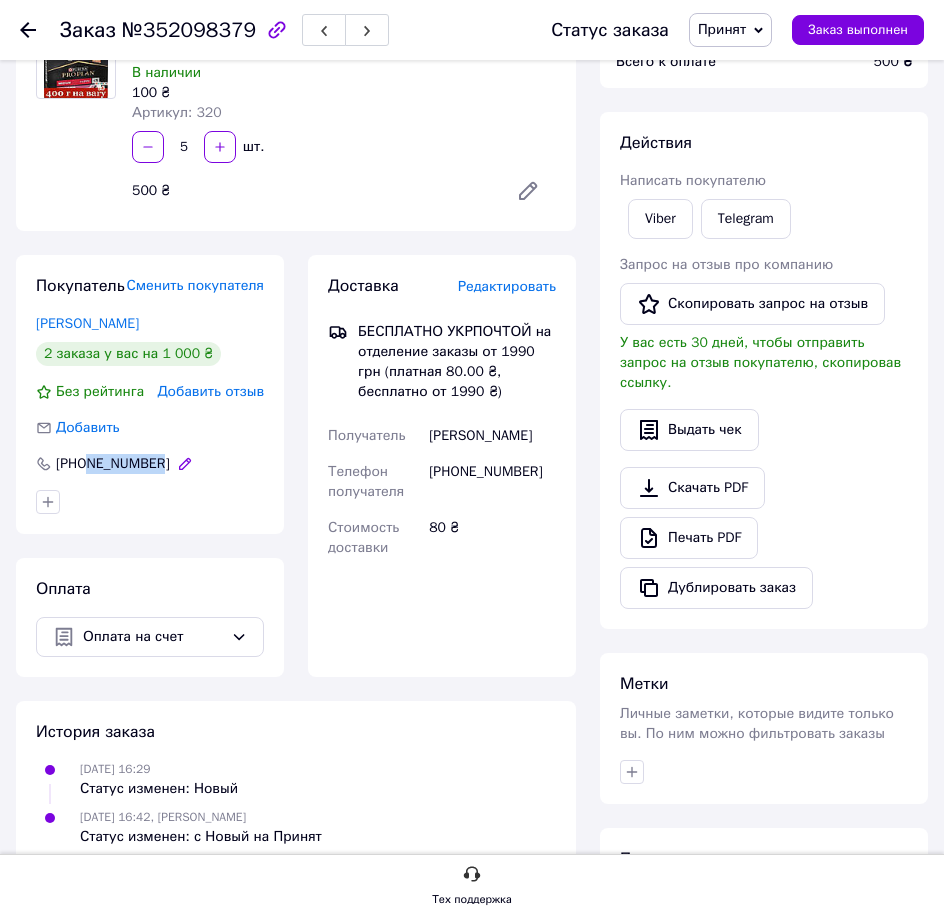 drag, startPoint x: 171, startPoint y: 495, endPoint x: 95, endPoint y: 496, distance: 76.00658 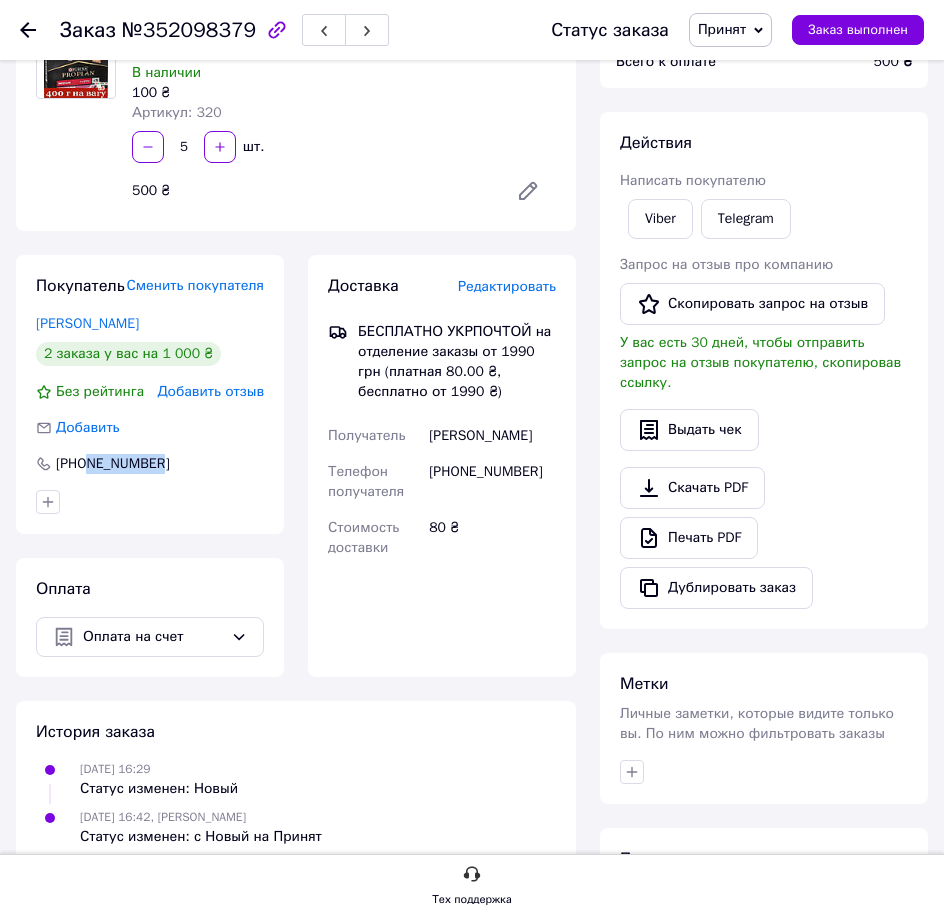 click on "Pro Plan Medium Puppy 400г для щенков средних пород с лососем Франция В наличии 100 ₴ Артикул: 320 5   шт. 500 ₴" at bounding box center (344, 115) 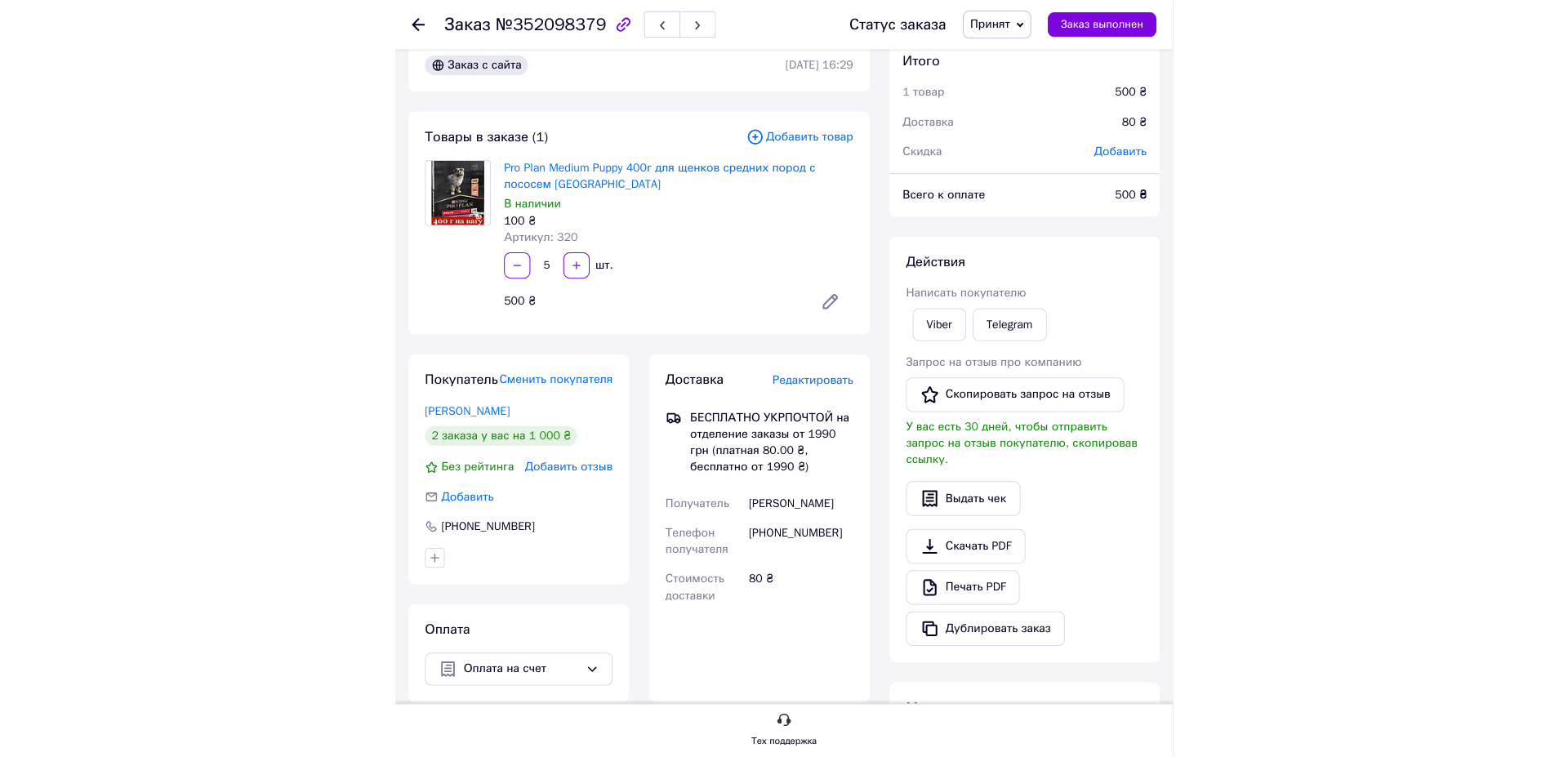 scroll, scrollTop: 0, scrollLeft: 0, axis: both 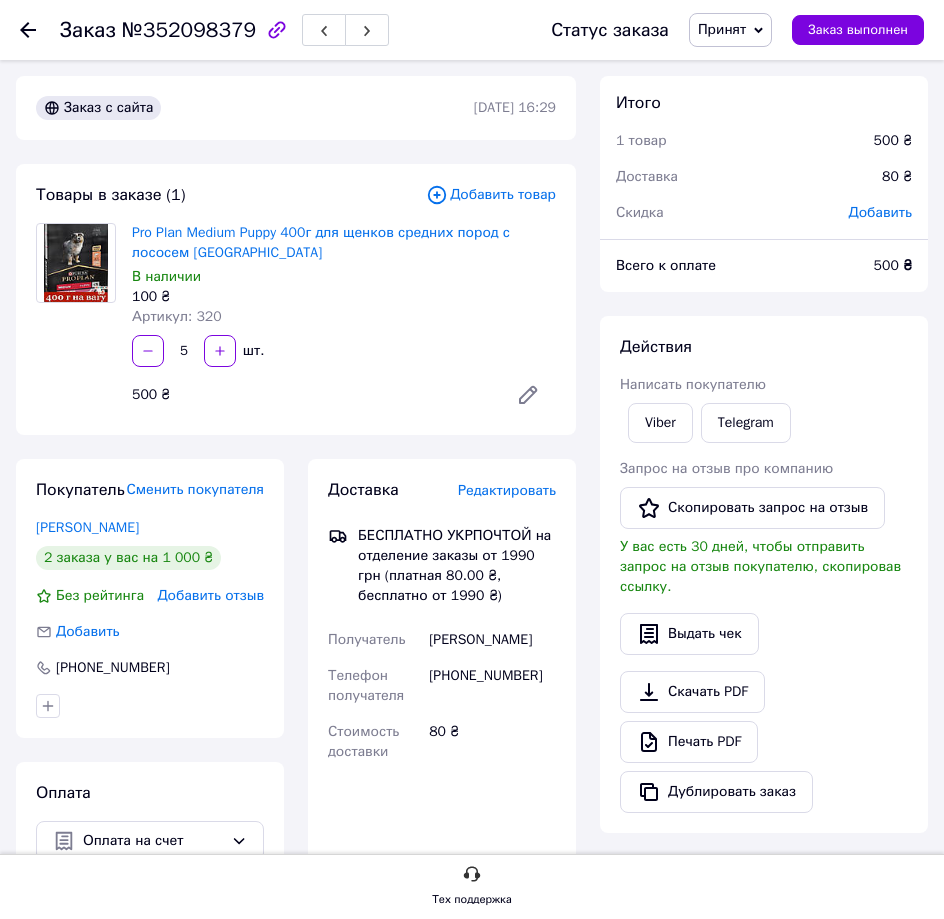 click on "5   шт." at bounding box center [344, 351] 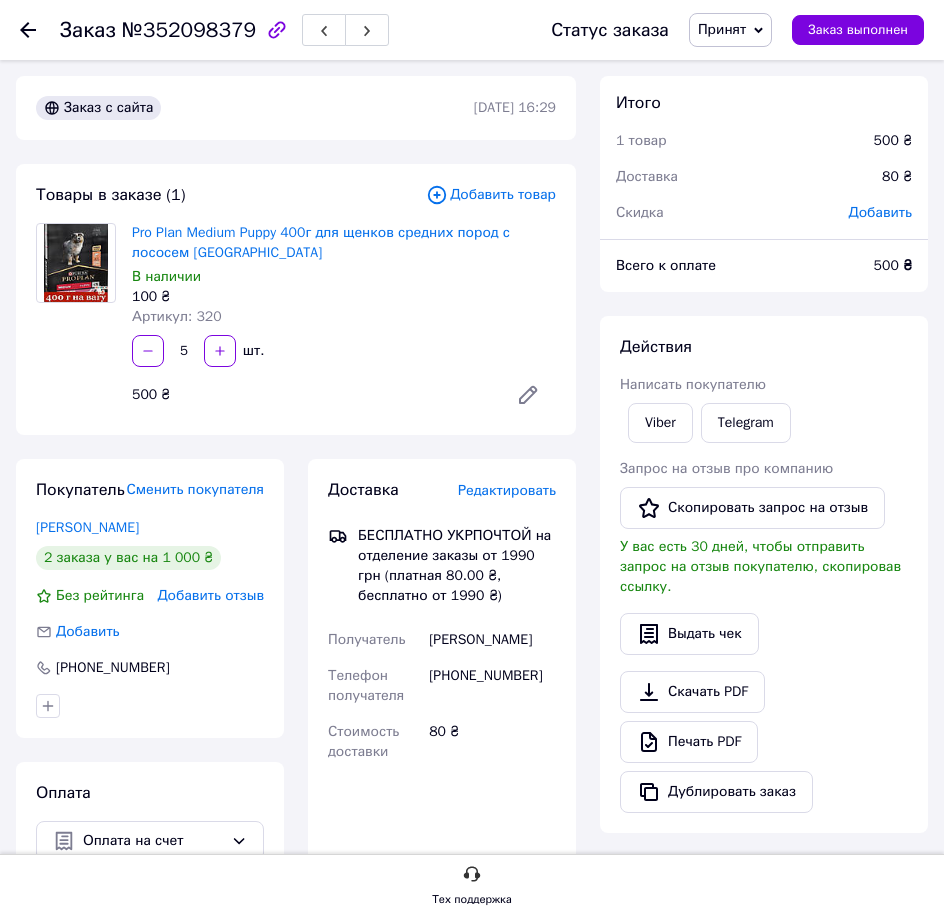 click on "5   шт." at bounding box center (344, 351) 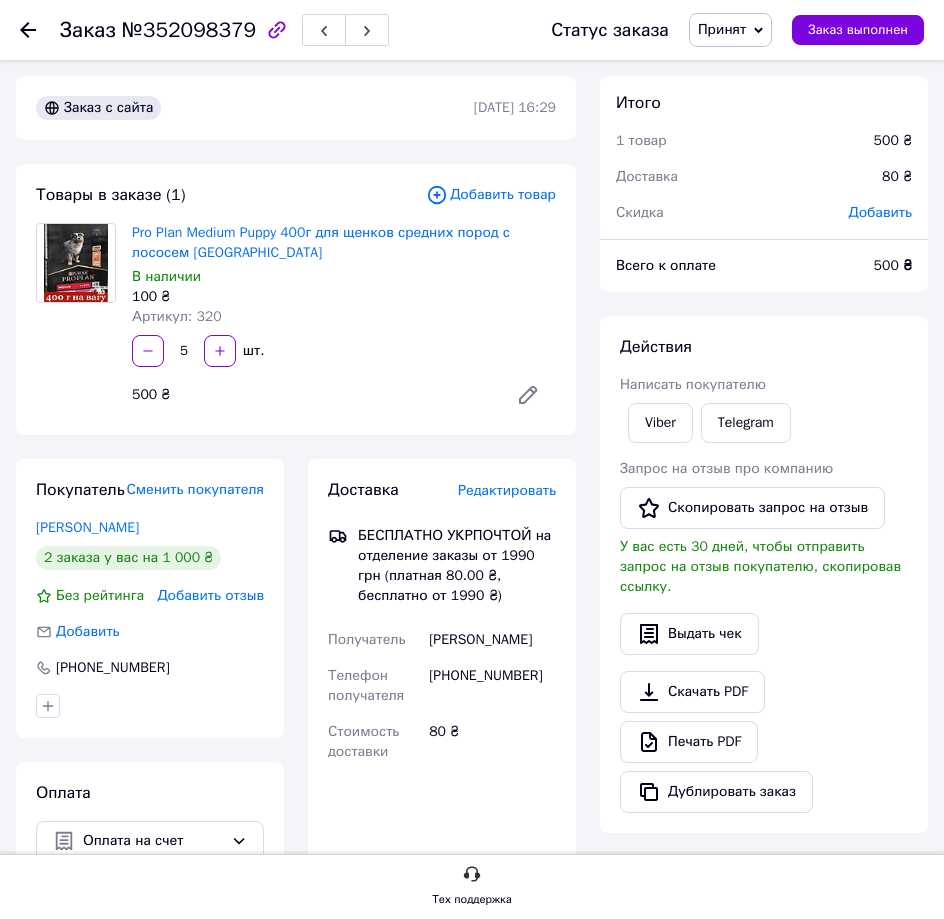 click on "100 ₴" at bounding box center [344, 297] 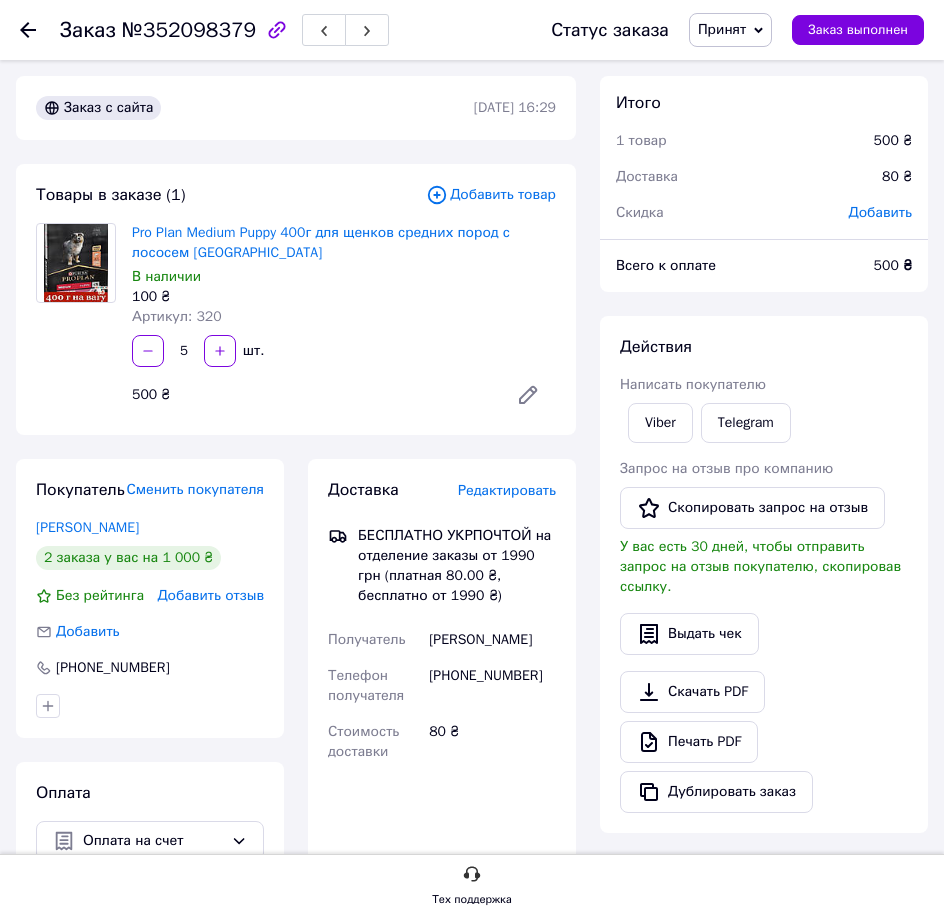 click on "Pro Plan Medium Puppy 400г для щенков средних пород с лососем Франция В наличии 100 ₴ Артикул: 320" at bounding box center [344, 275] 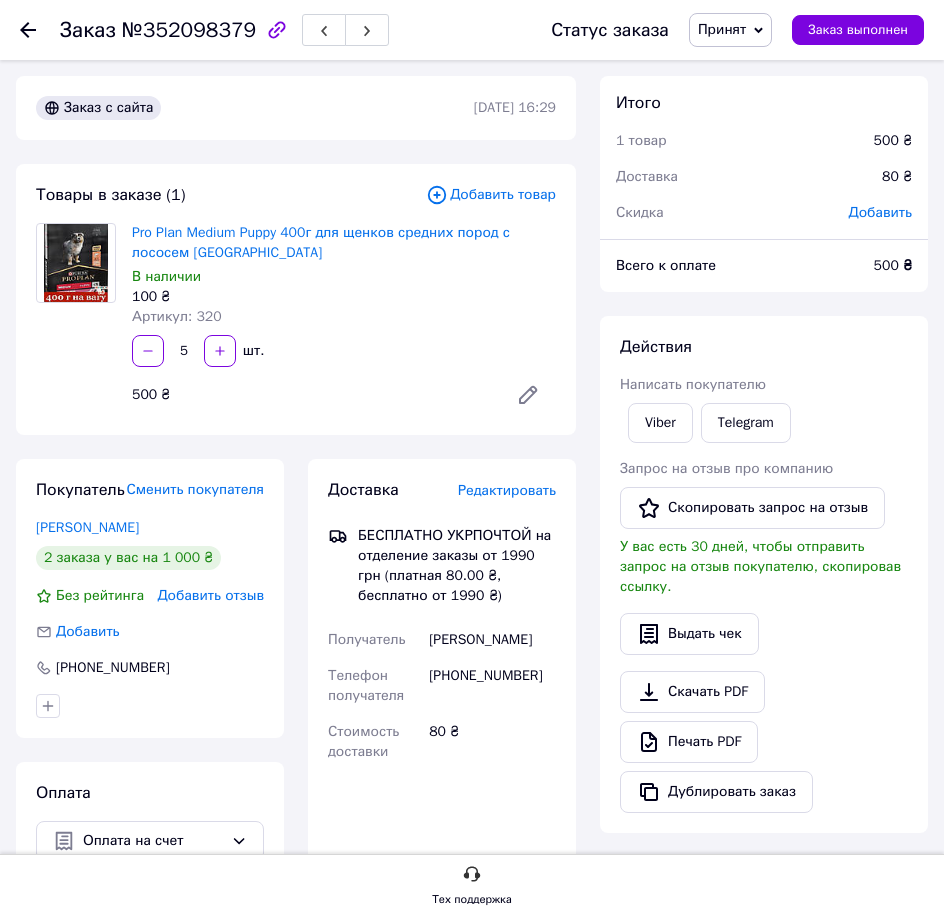 click on "5   шт." at bounding box center (344, 351) 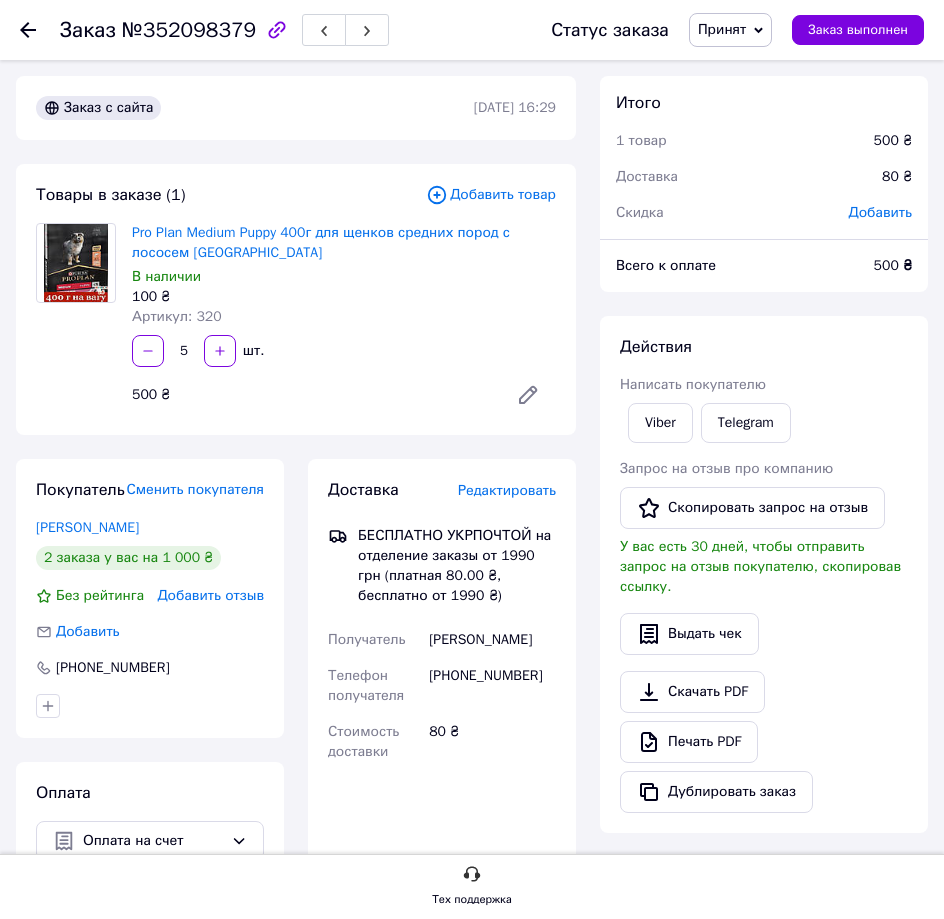 click on "В наличии" at bounding box center [344, 277] 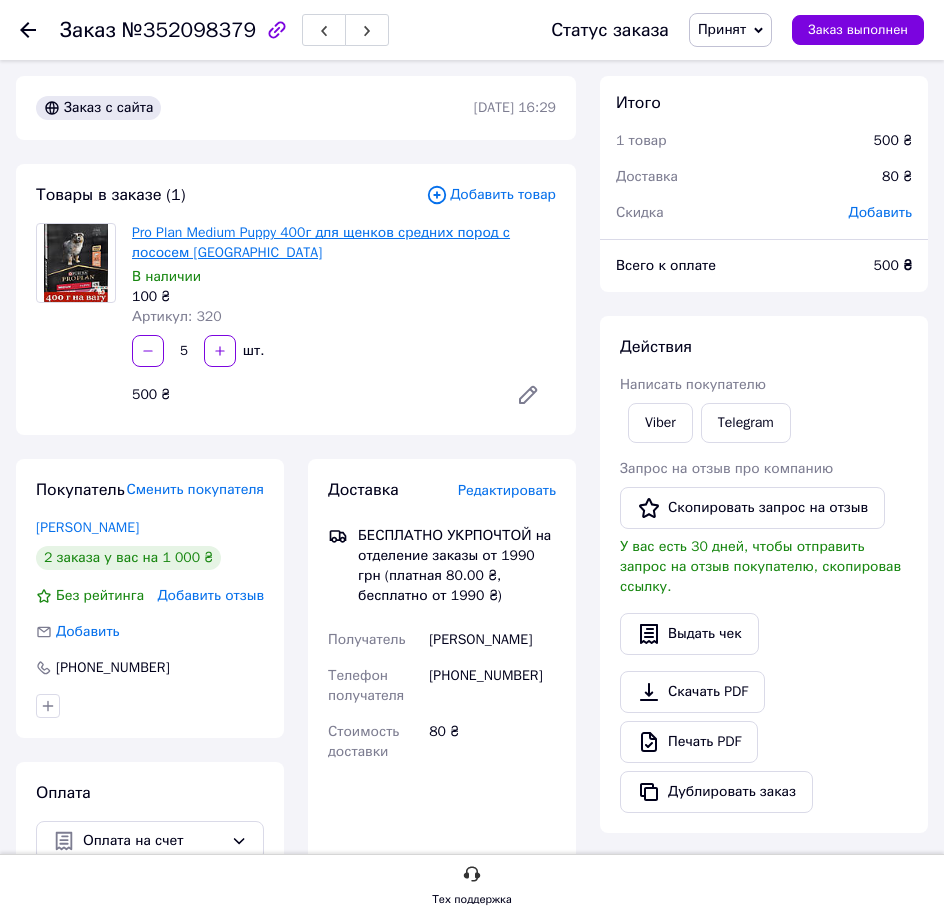 click on "Pro Plan Medium Puppy 400г для щенков средних пород с лососем Франция" at bounding box center (321, 242) 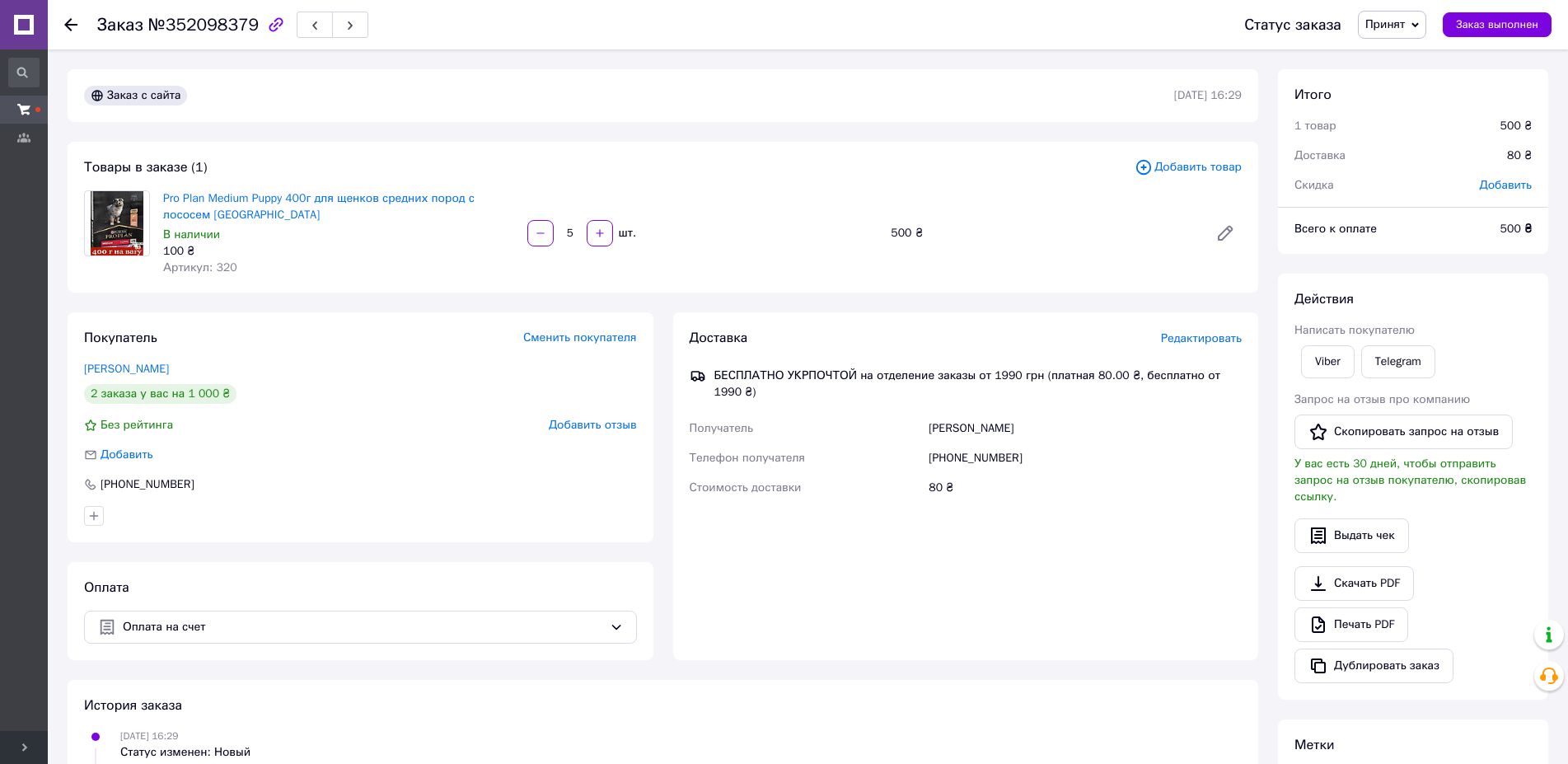 click on "Принят" at bounding box center (1392, 25) 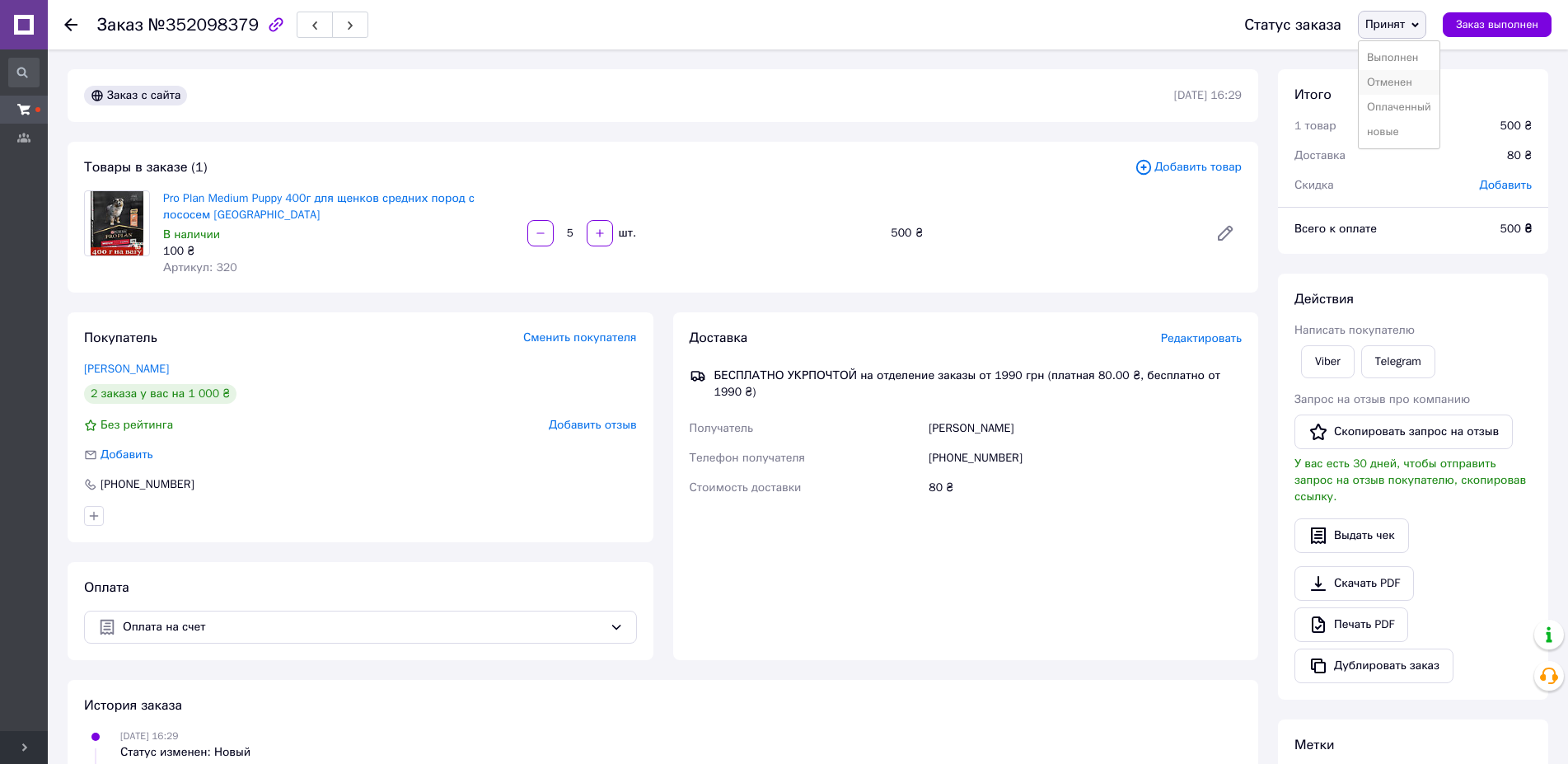 click on "Отменен" at bounding box center (1399, 82) 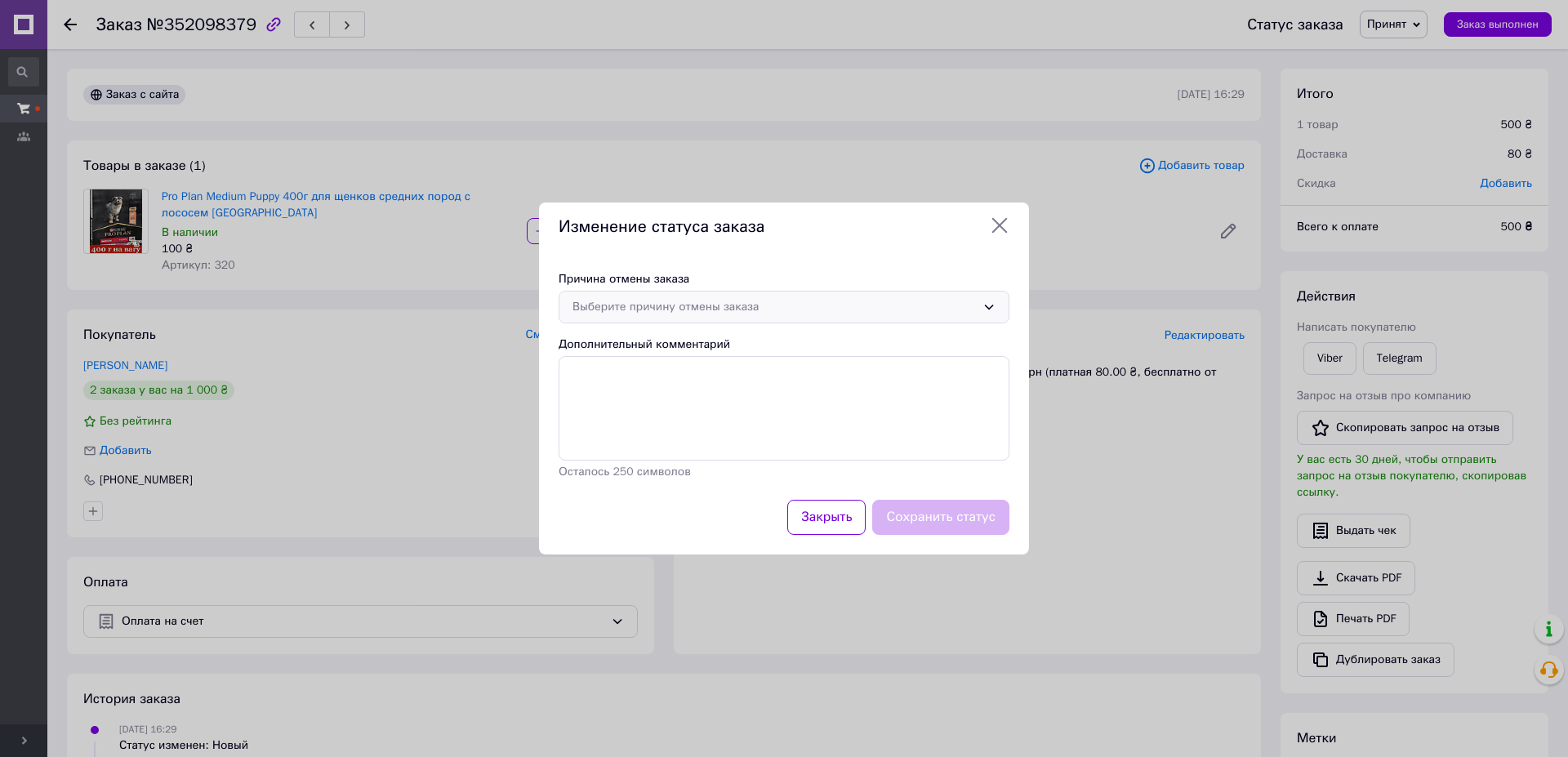 click on "Выберите причину отмены заказа" at bounding box center (784, 307) 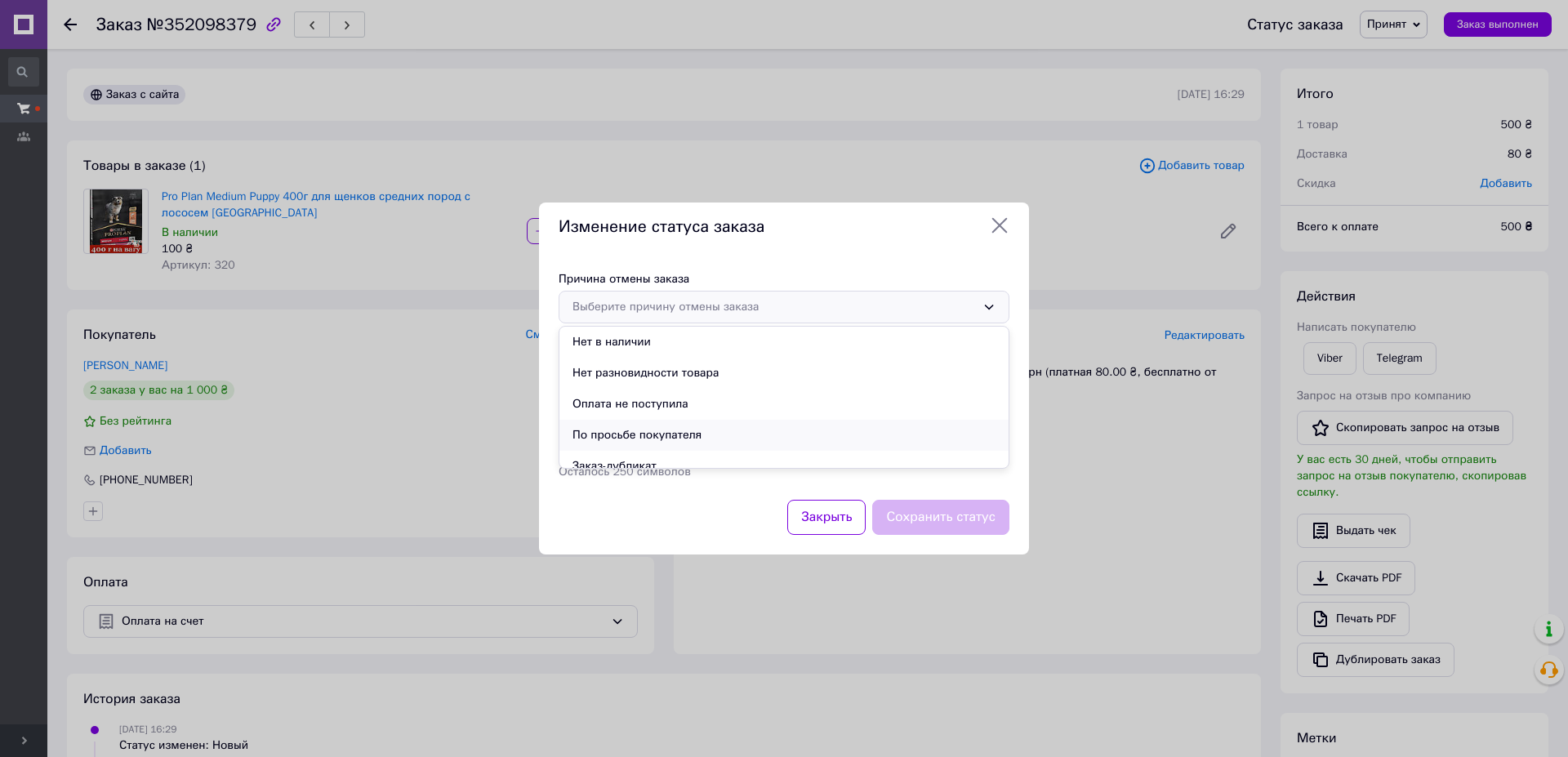 click on "По просьбе покупателя" at bounding box center [784, 435] 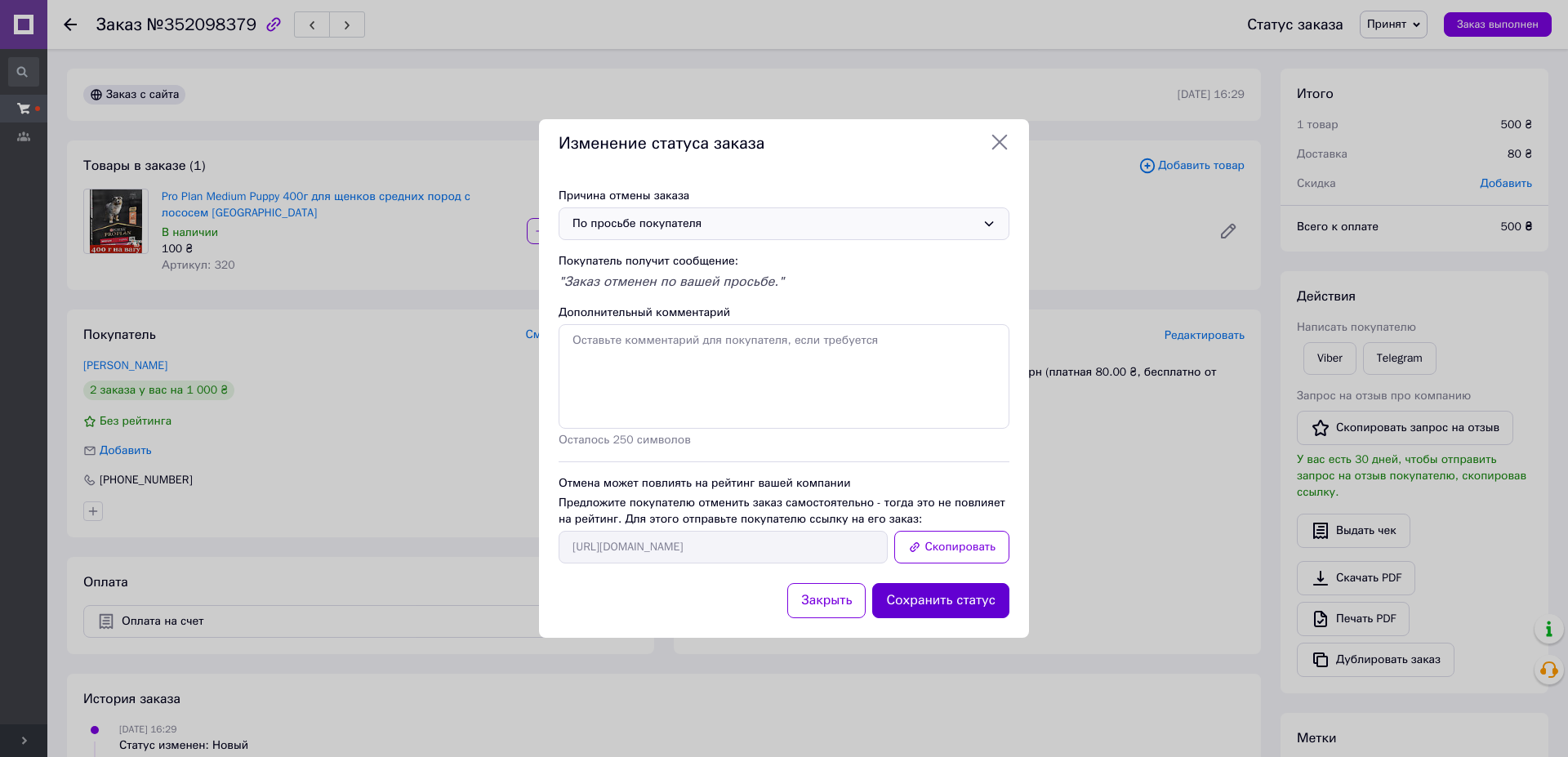 click on "Сохранить статус" at bounding box center (941, 600) 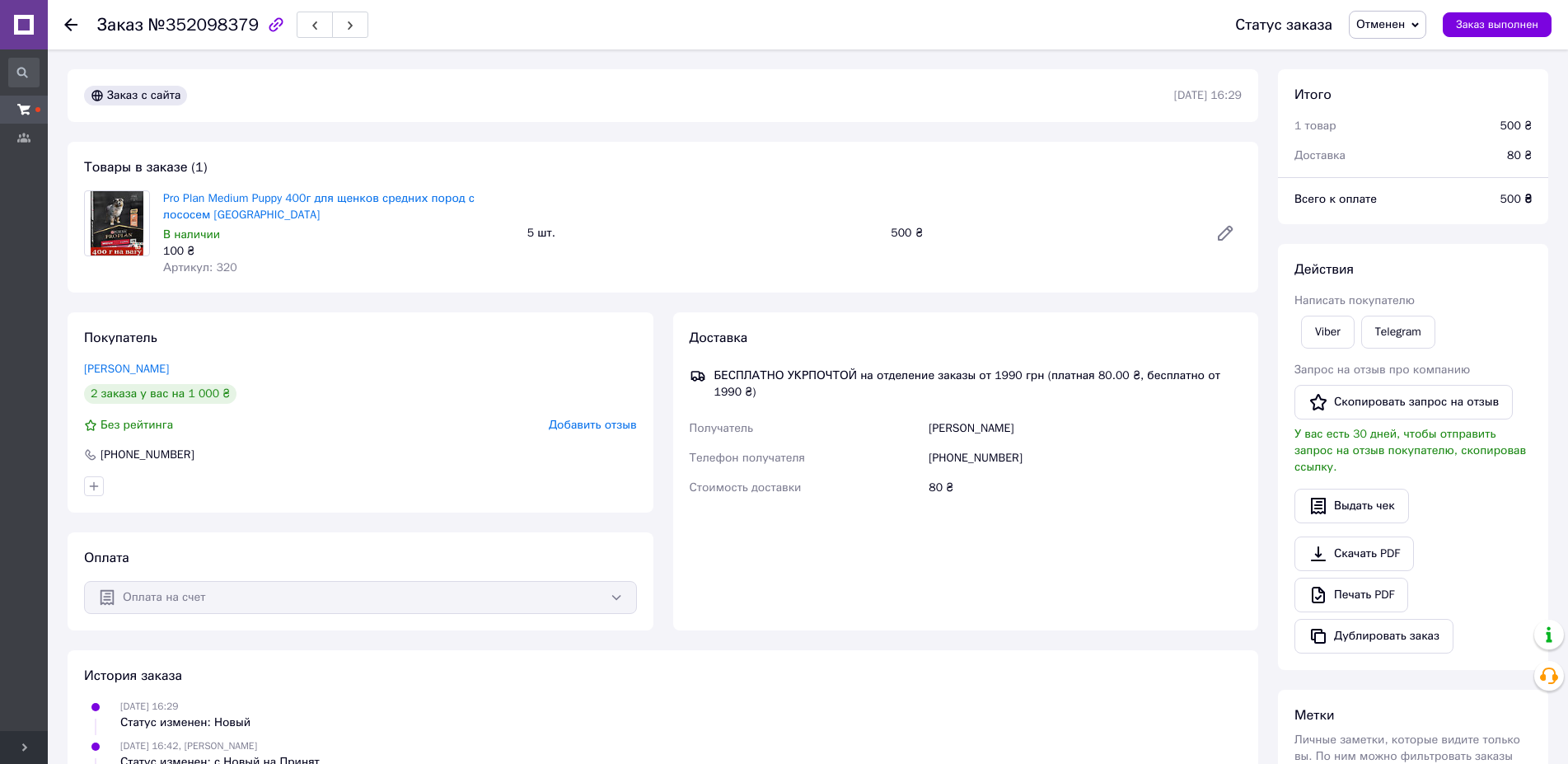 click on "Молотилова Вікторія" at bounding box center [360, 369] 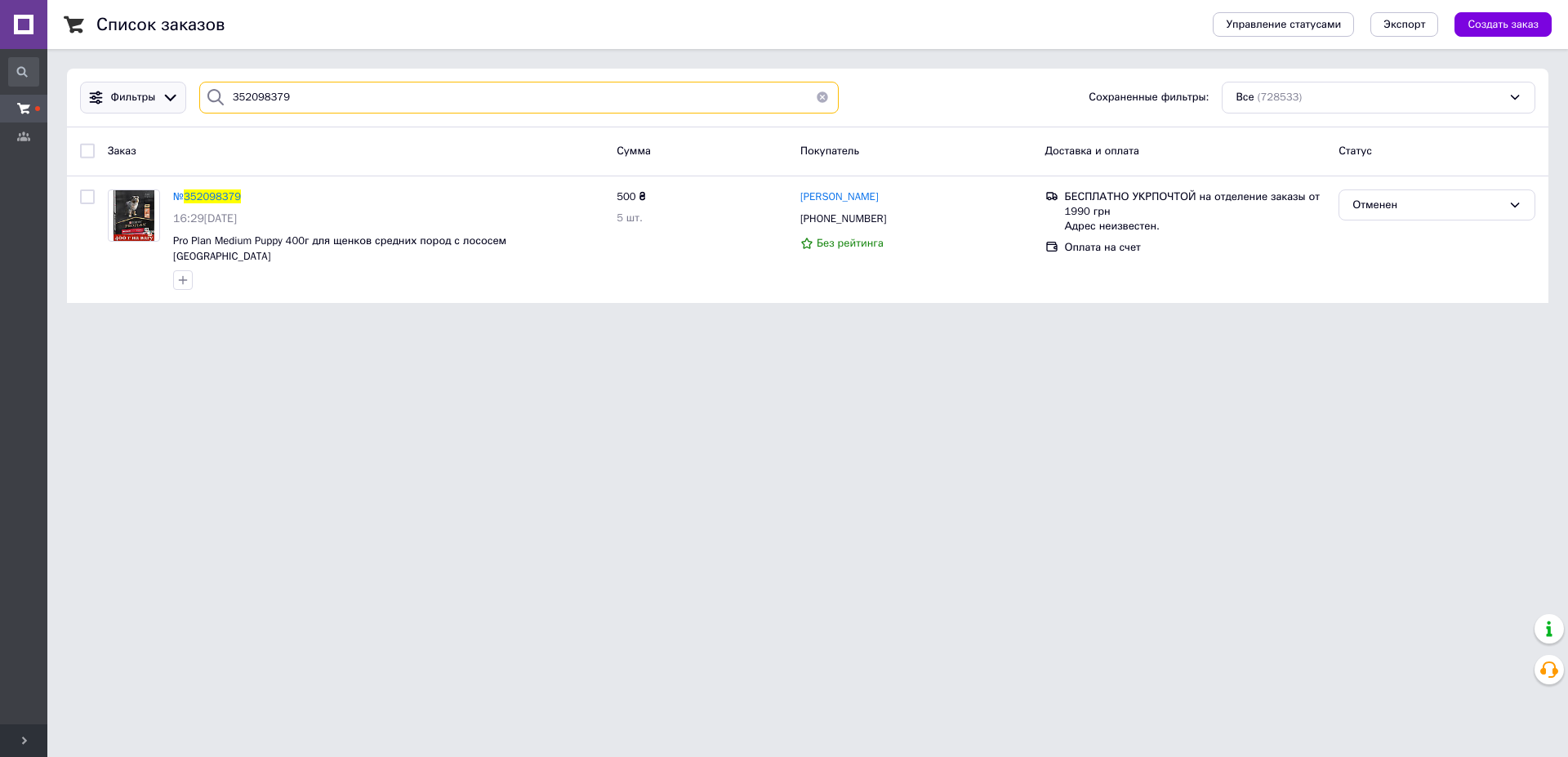 drag, startPoint x: 359, startPoint y: 100, endPoint x: 132, endPoint y: 87, distance: 227.37194 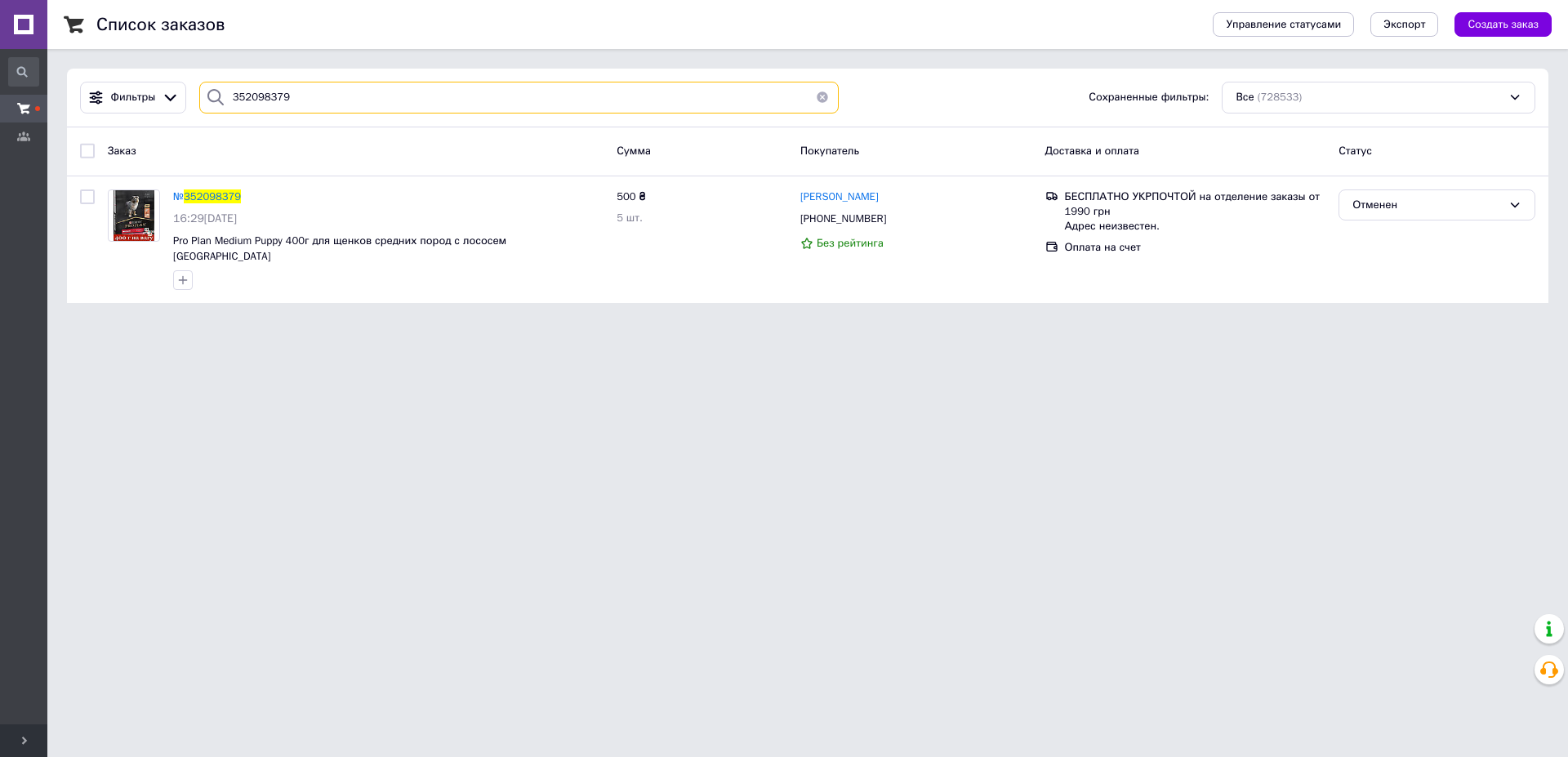 paste on "7002" 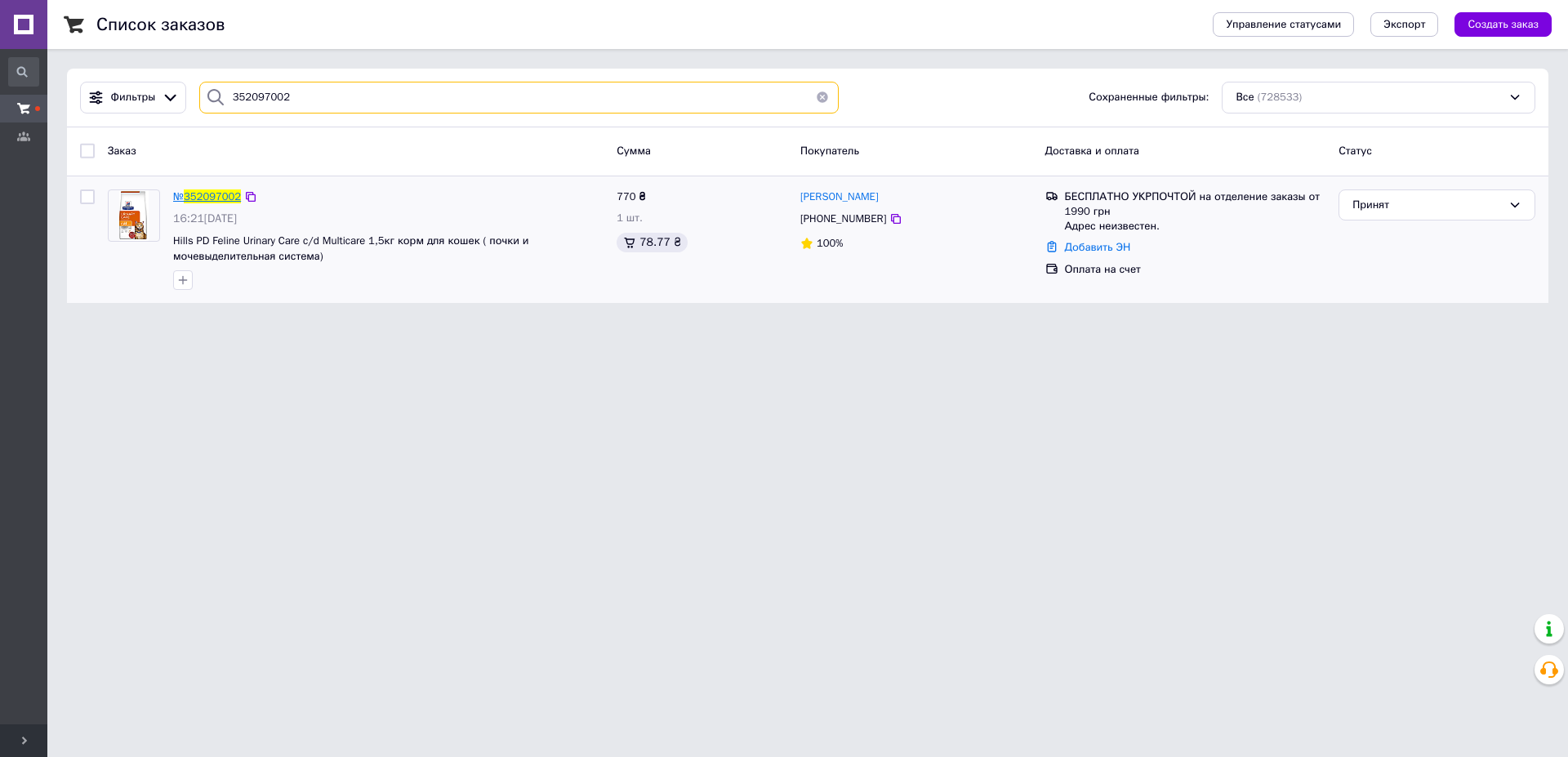 type on "352097002" 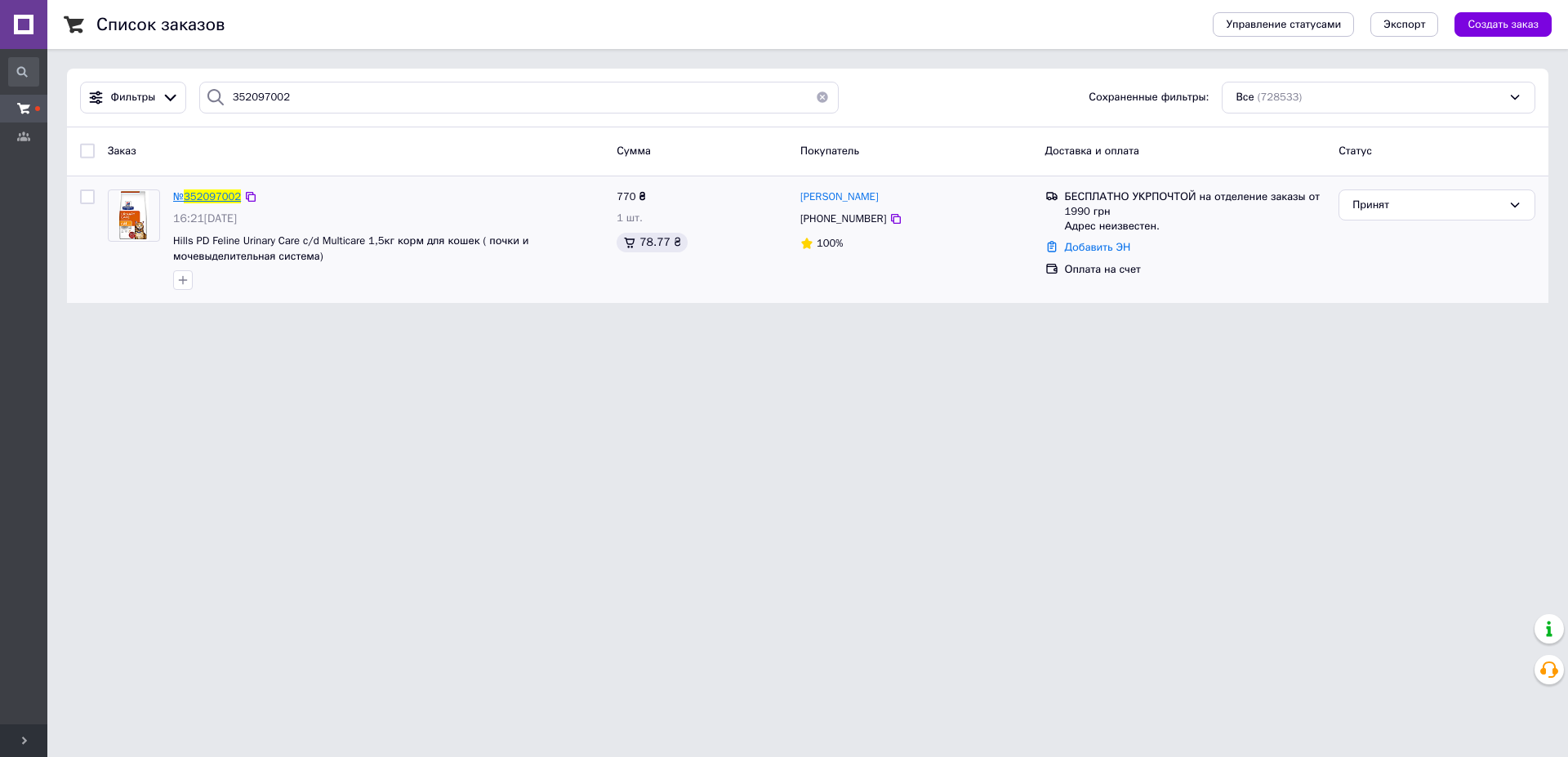 click on "352097002" at bounding box center [212, 196] 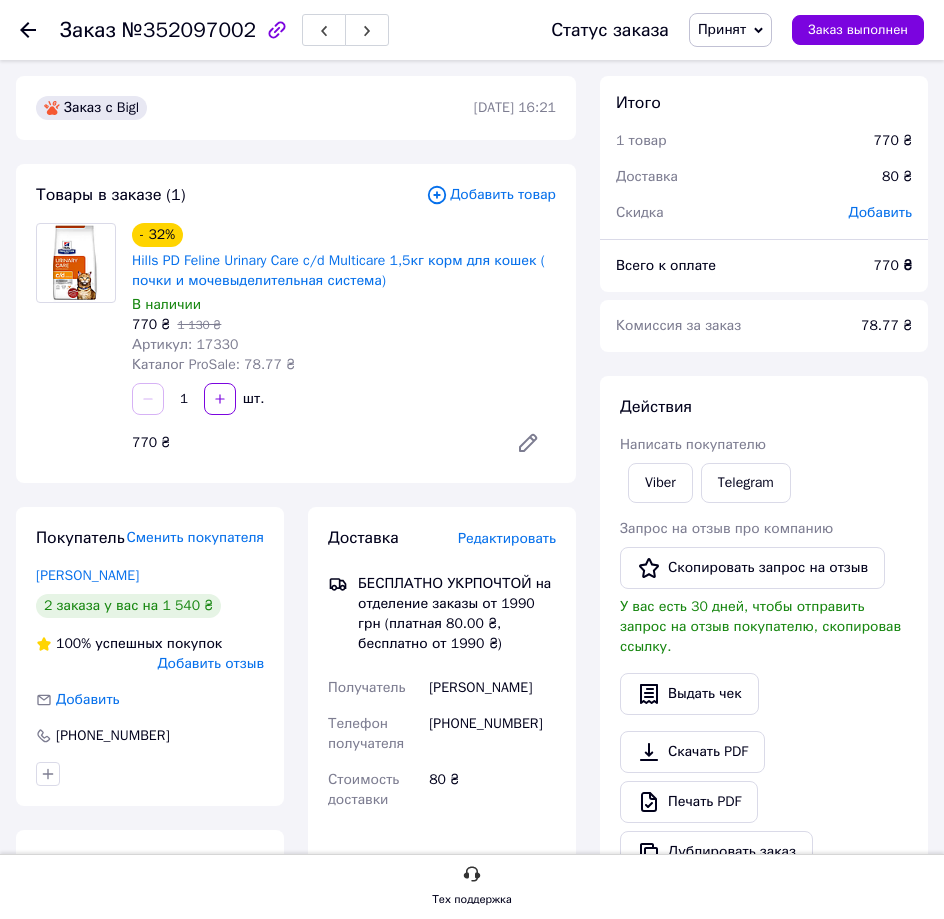 click on "Товары в заказе (1)" at bounding box center (231, 195) 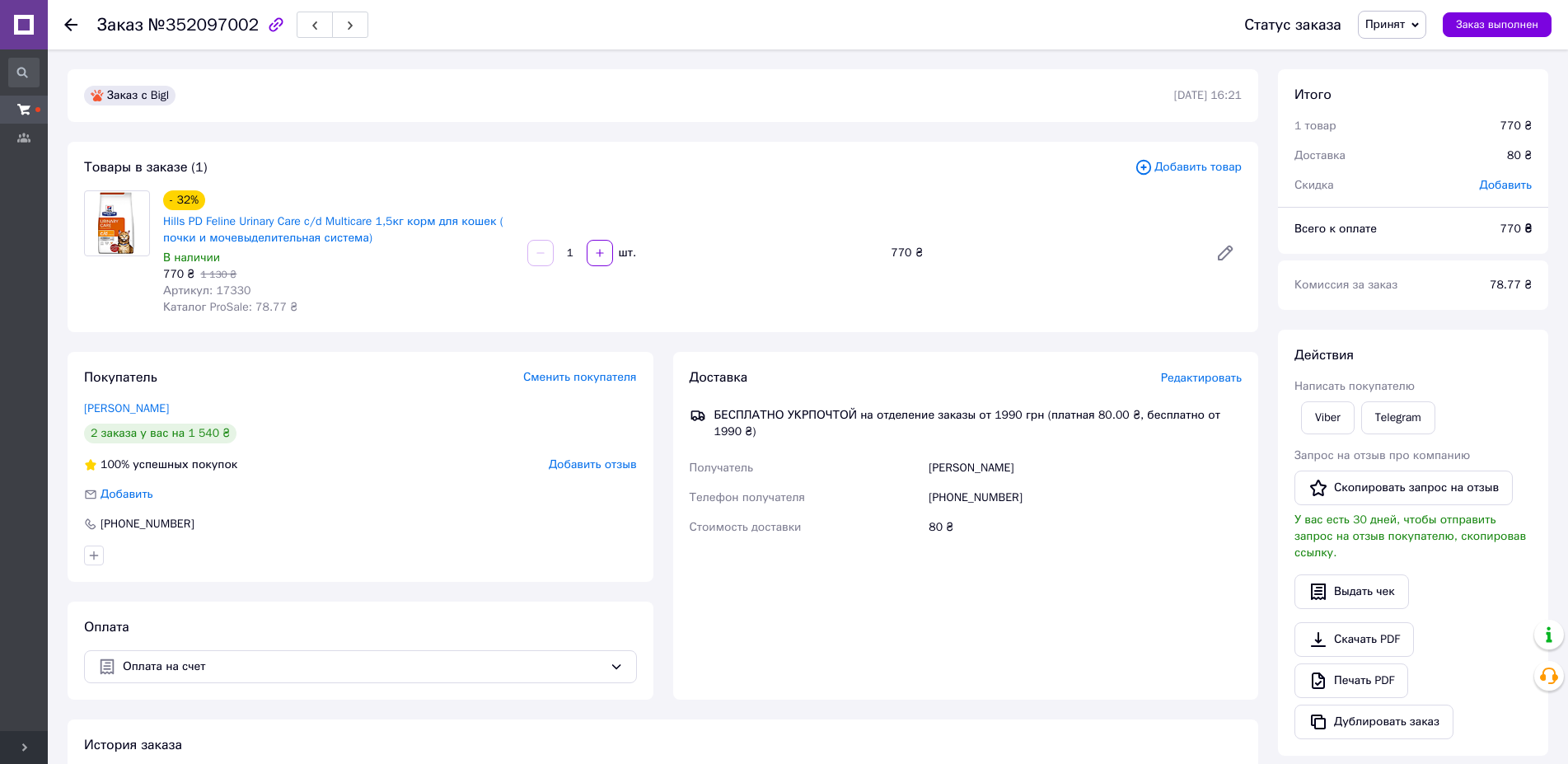 click 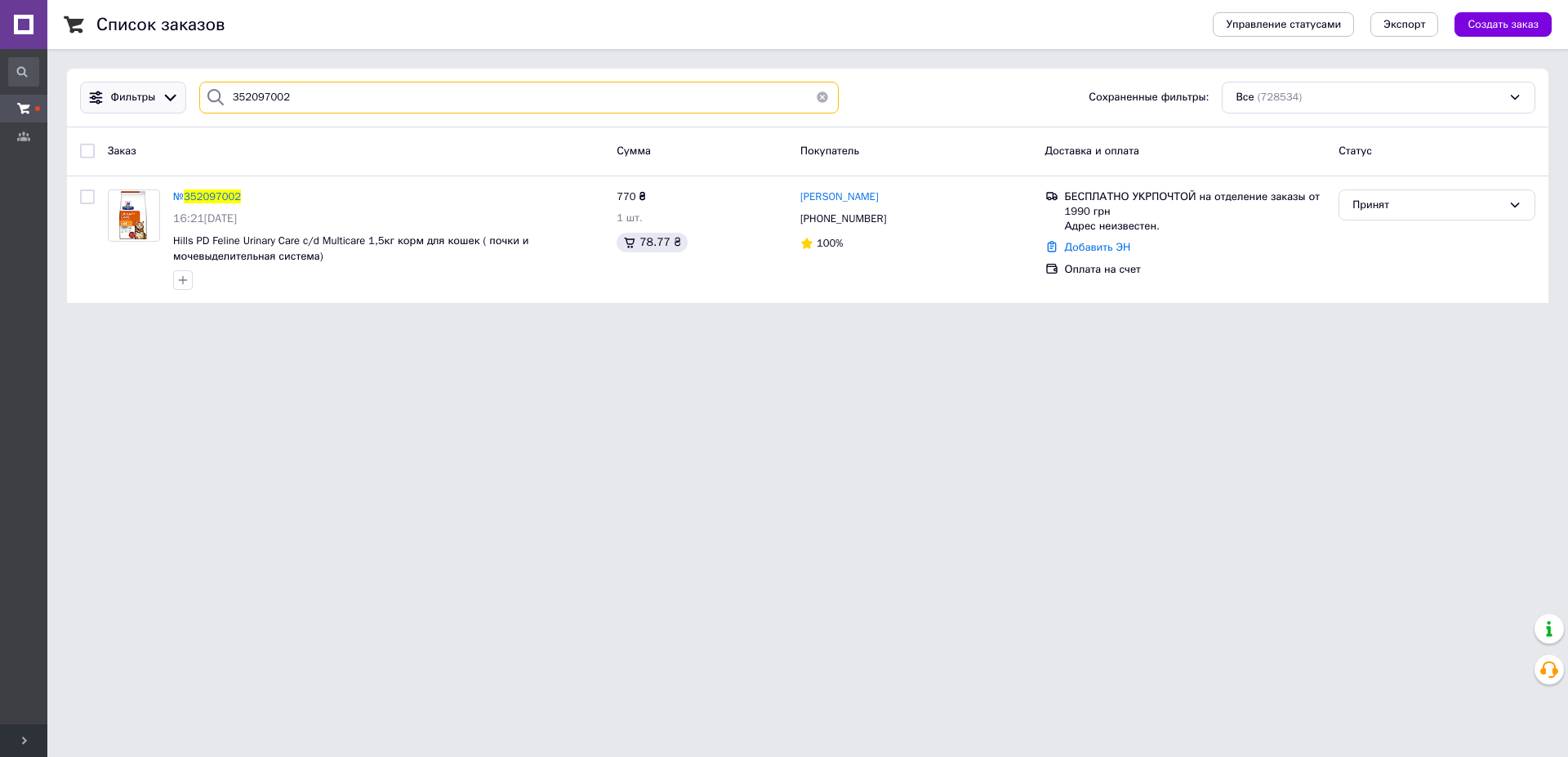 drag, startPoint x: 386, startPoint y: 105, endPoint x: 122, endPoint y: 92, distance: 264.31988 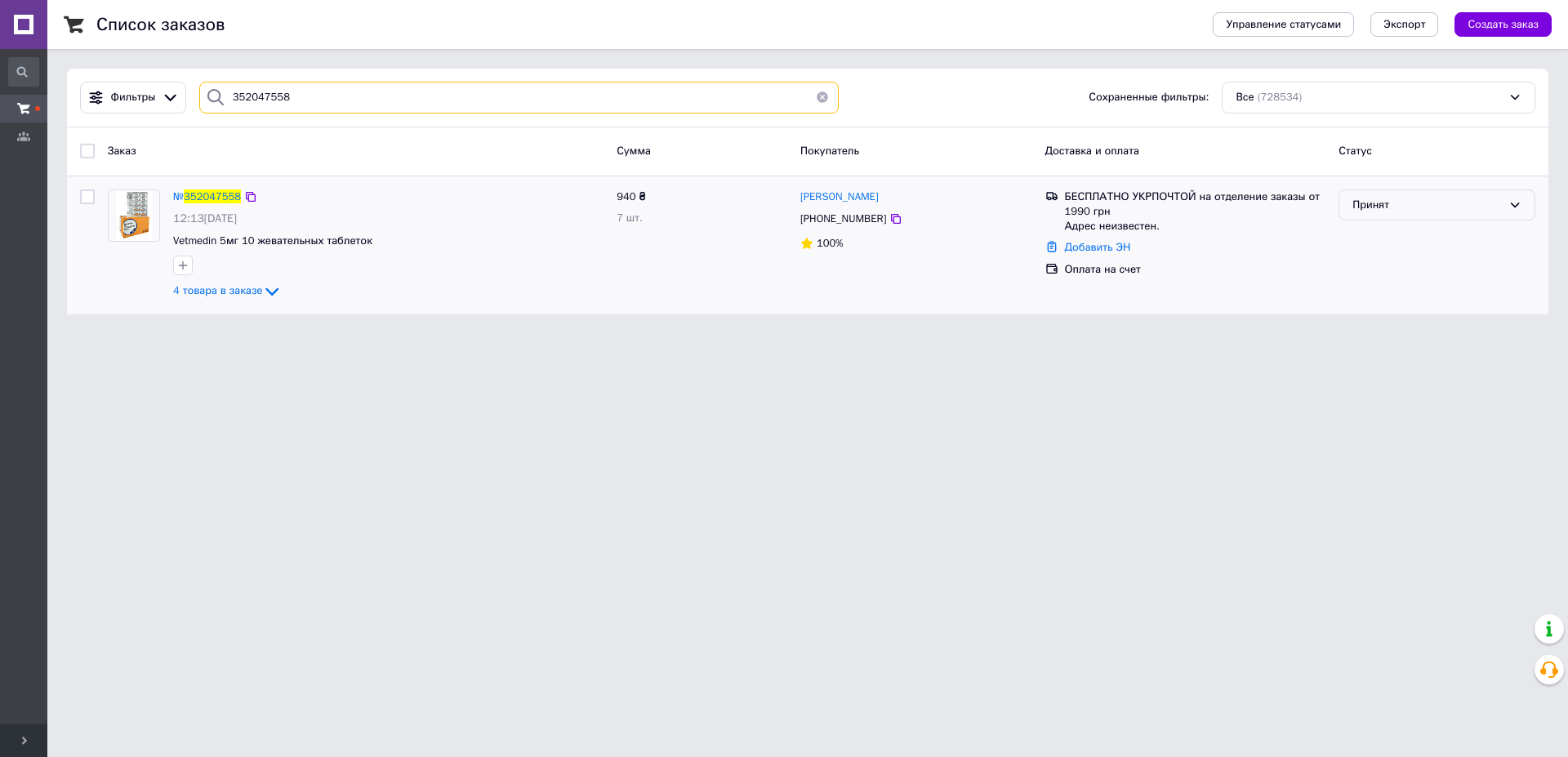 type on "352047558" 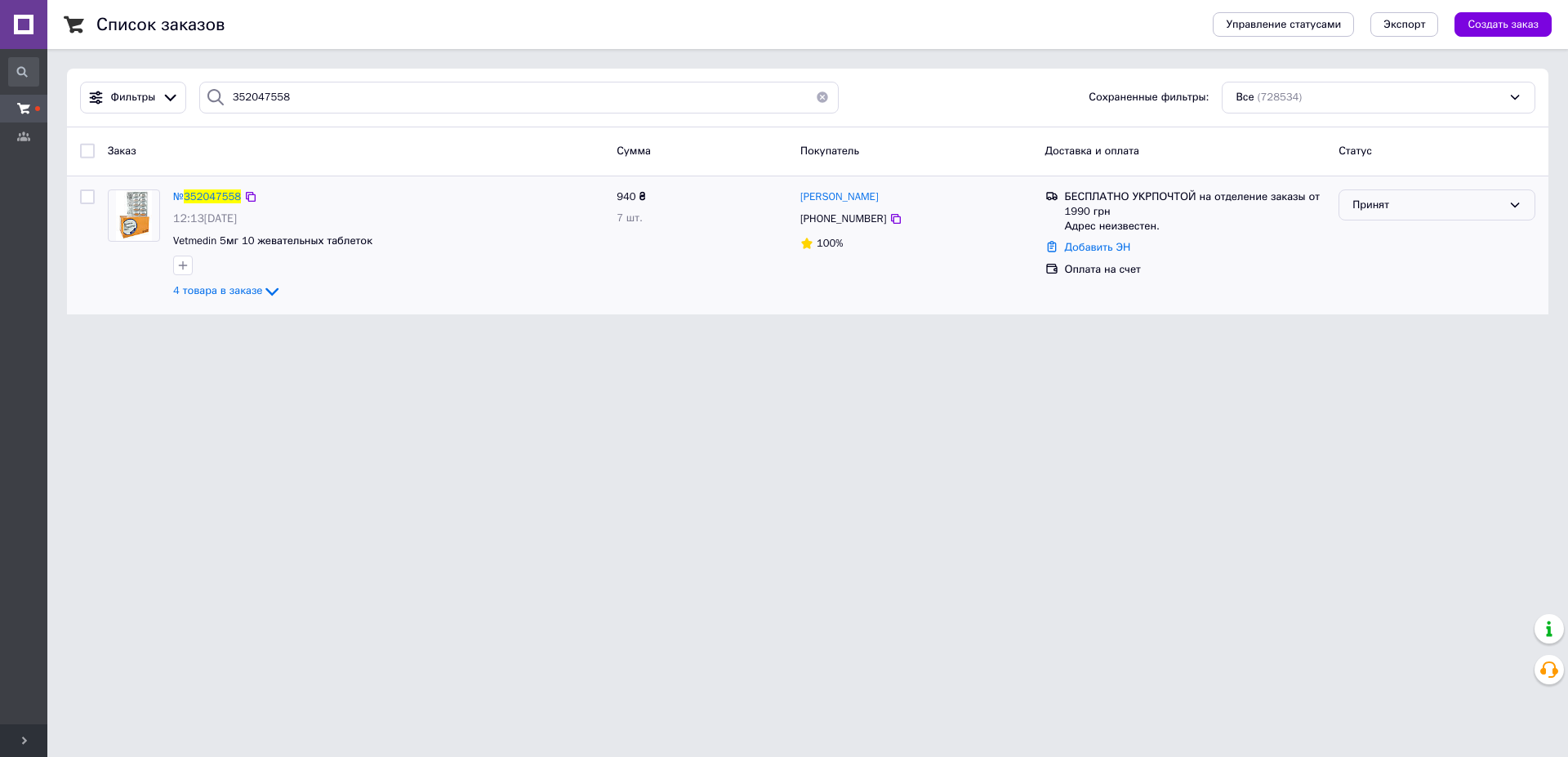 click 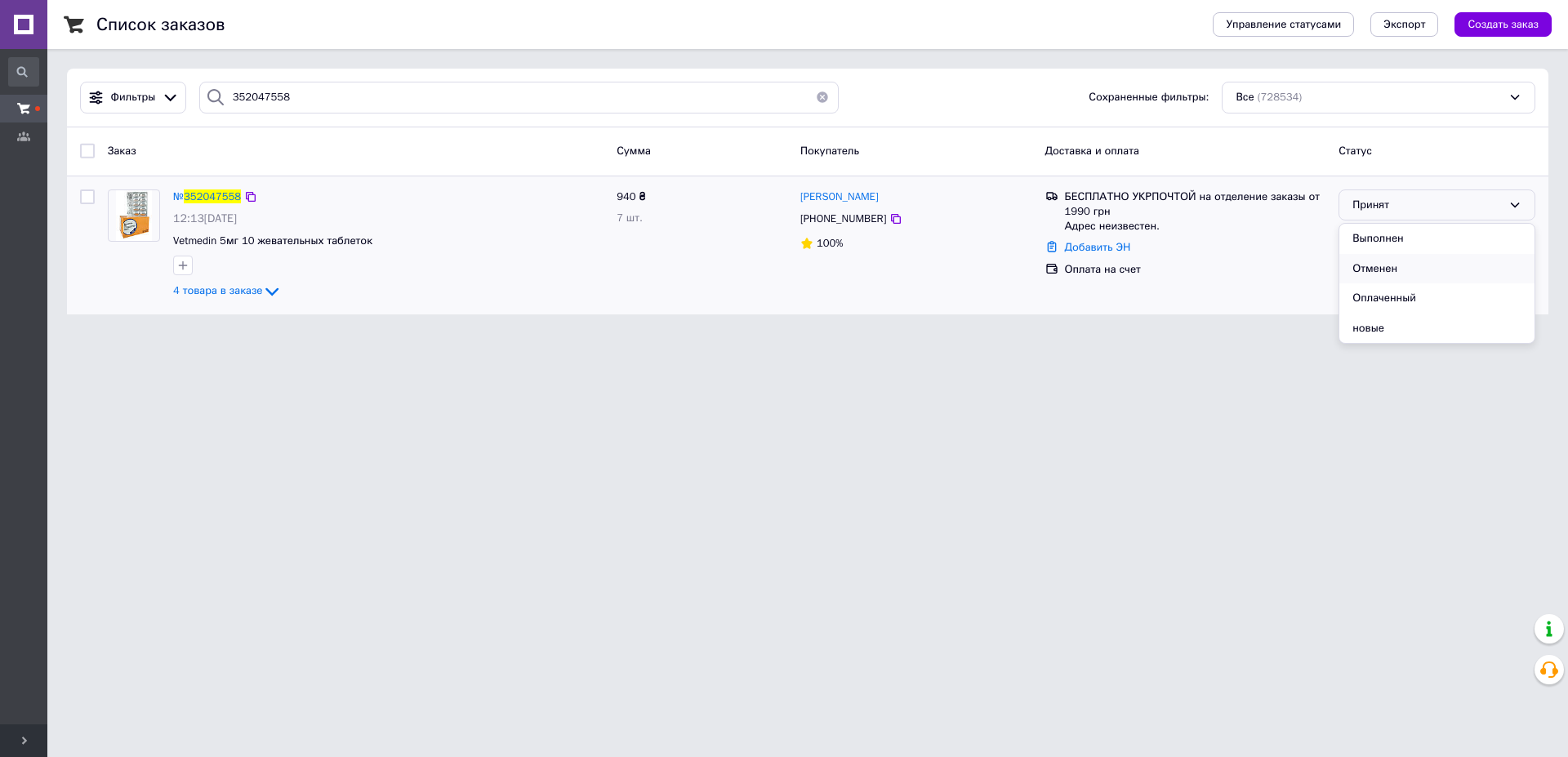 click on "Отменен" at bounding box center (1437, 269) 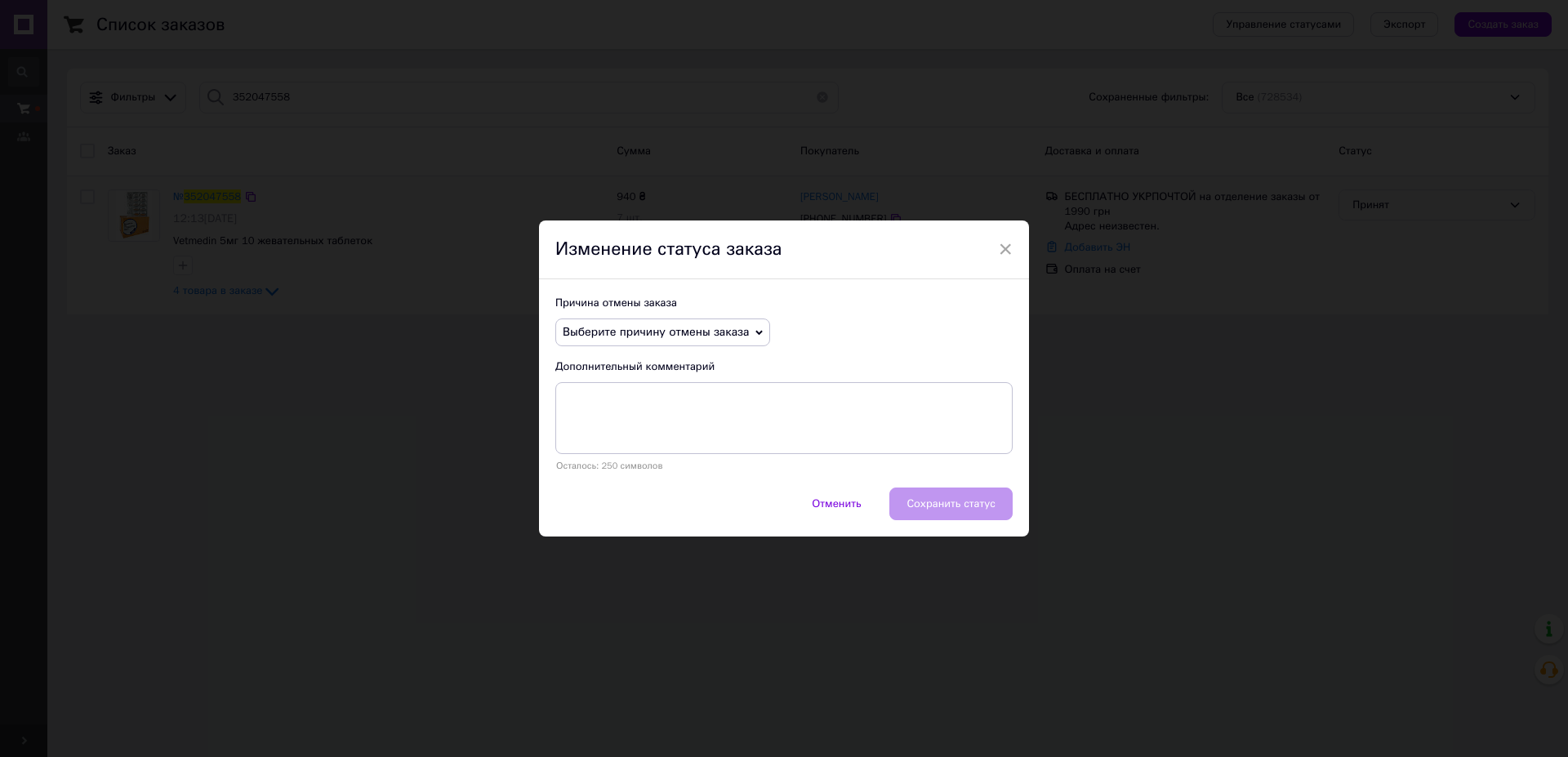 click 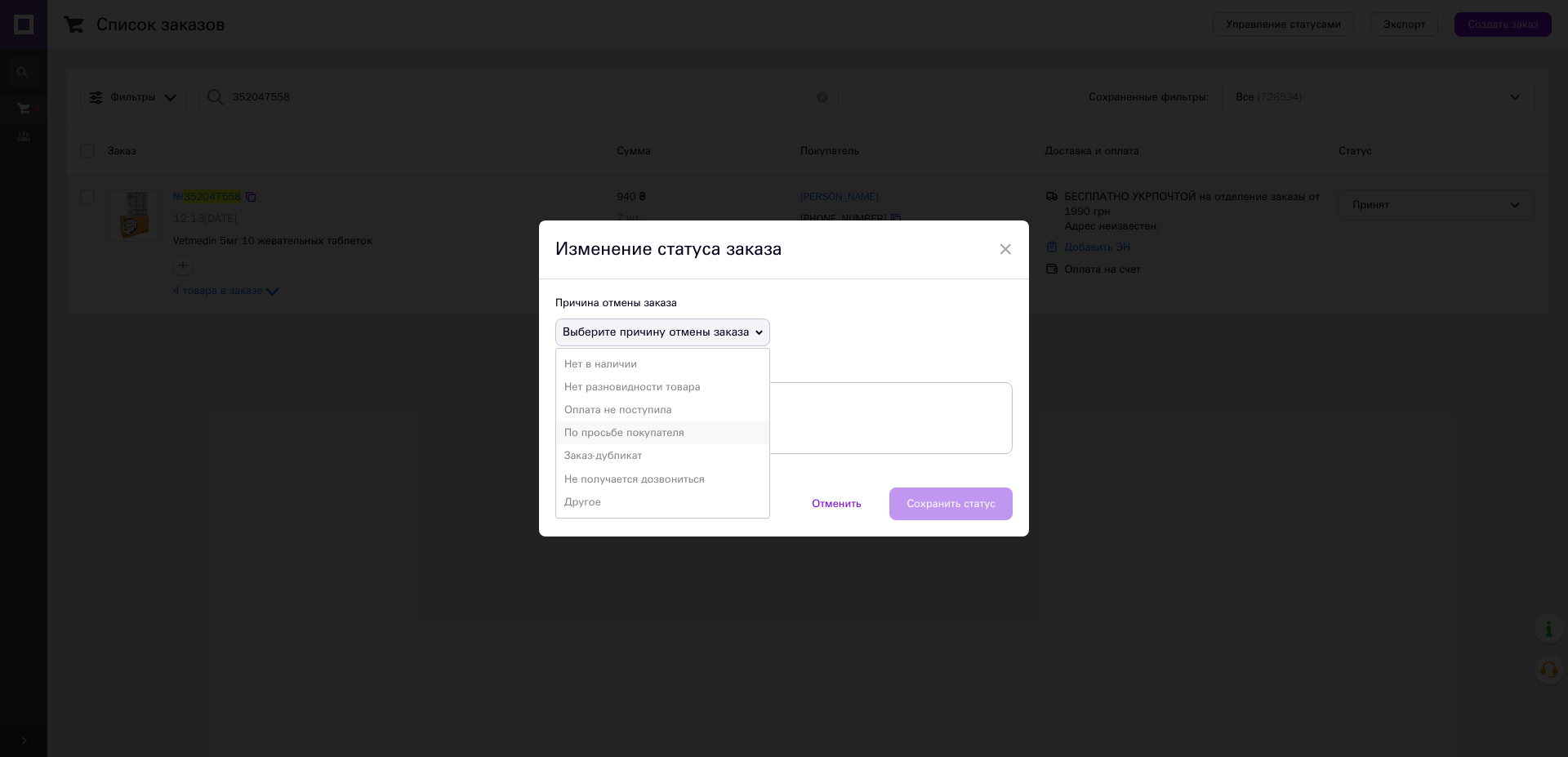 click on "По просьбе покупателя" at bounding box center [662, 433] 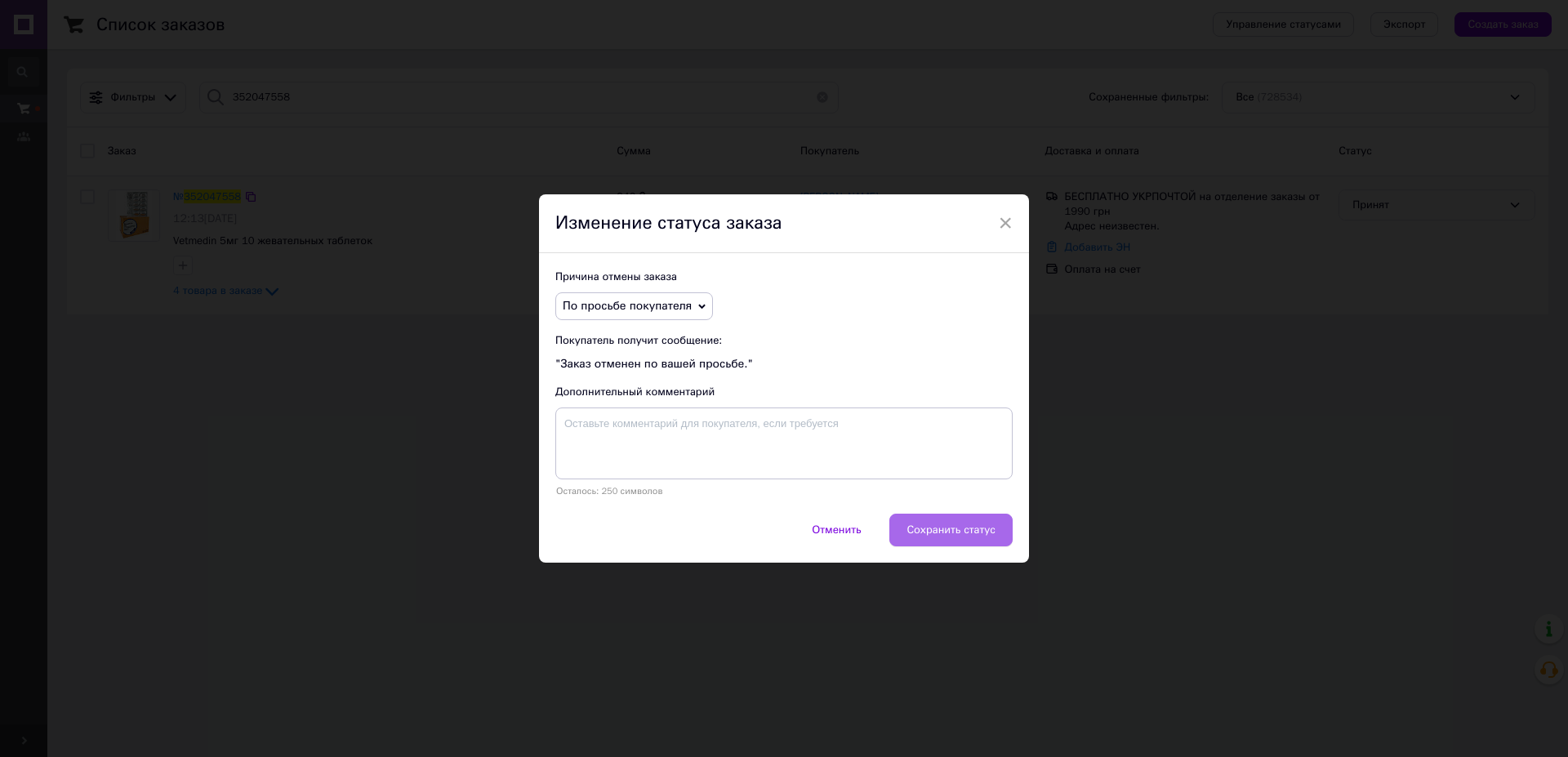 click on "Сохранить статус" at bounding box center (951, 530) 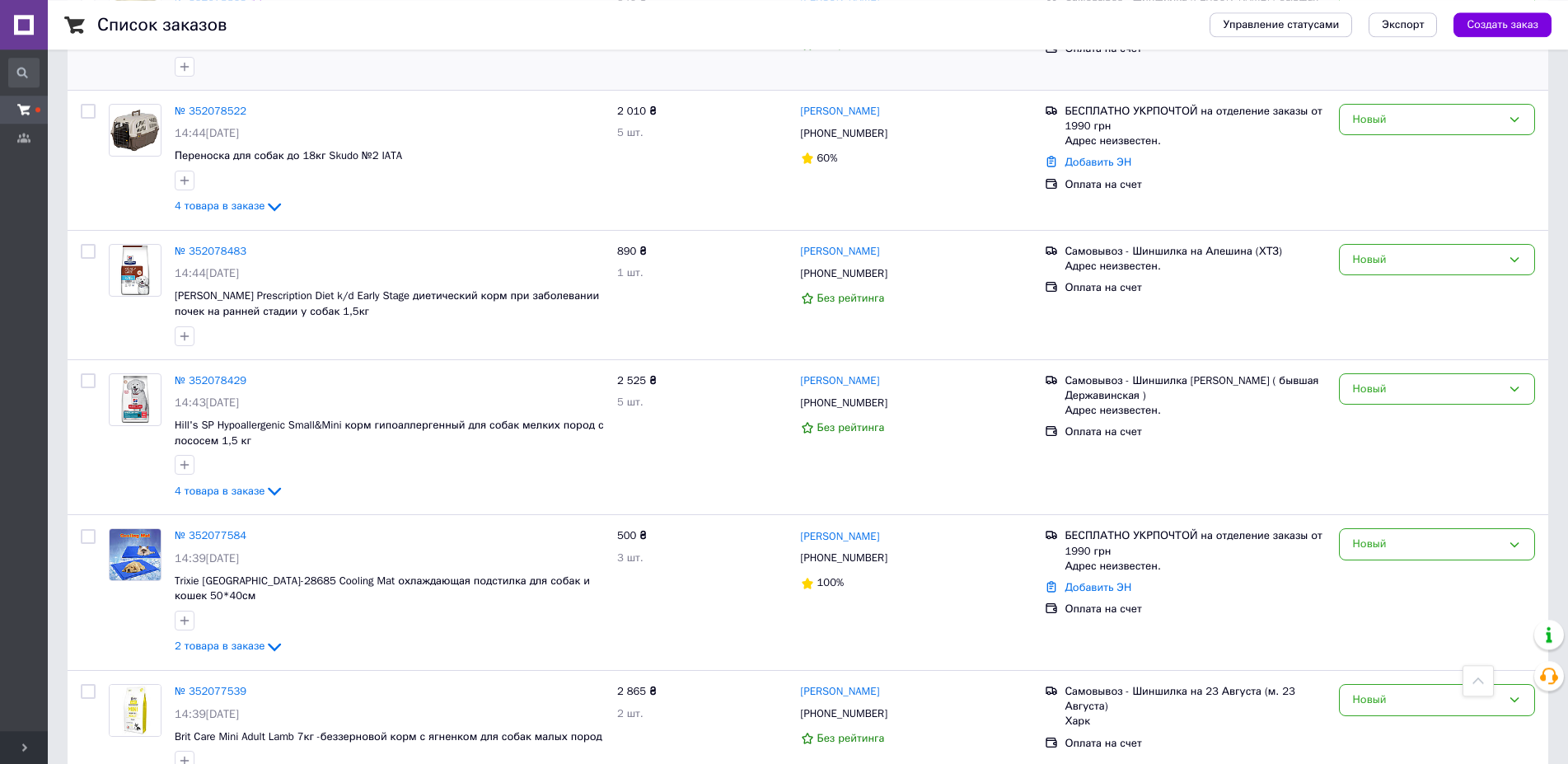 scroll, scrollTop: 0, scrollLeft: 0, axis: both 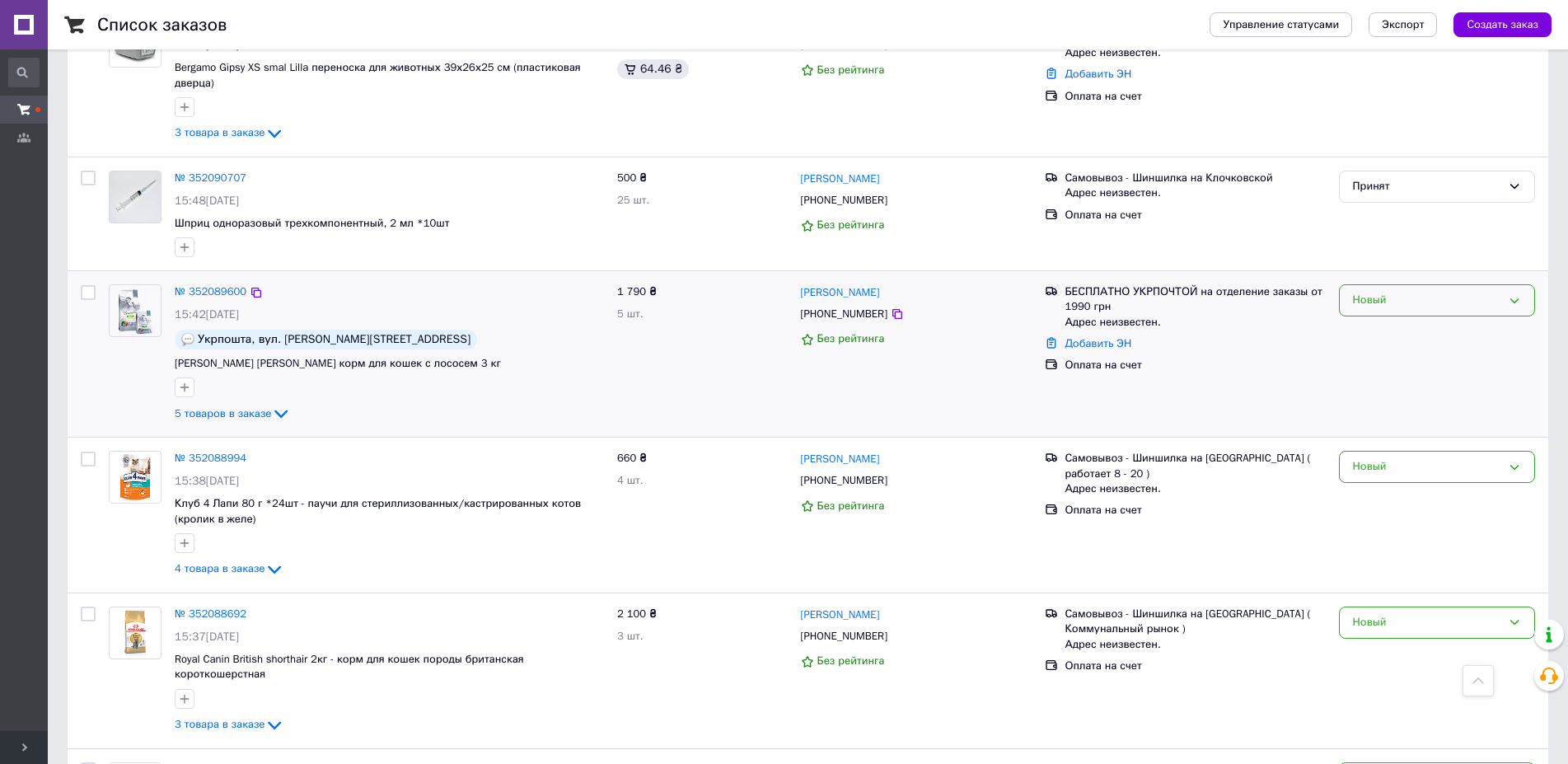click 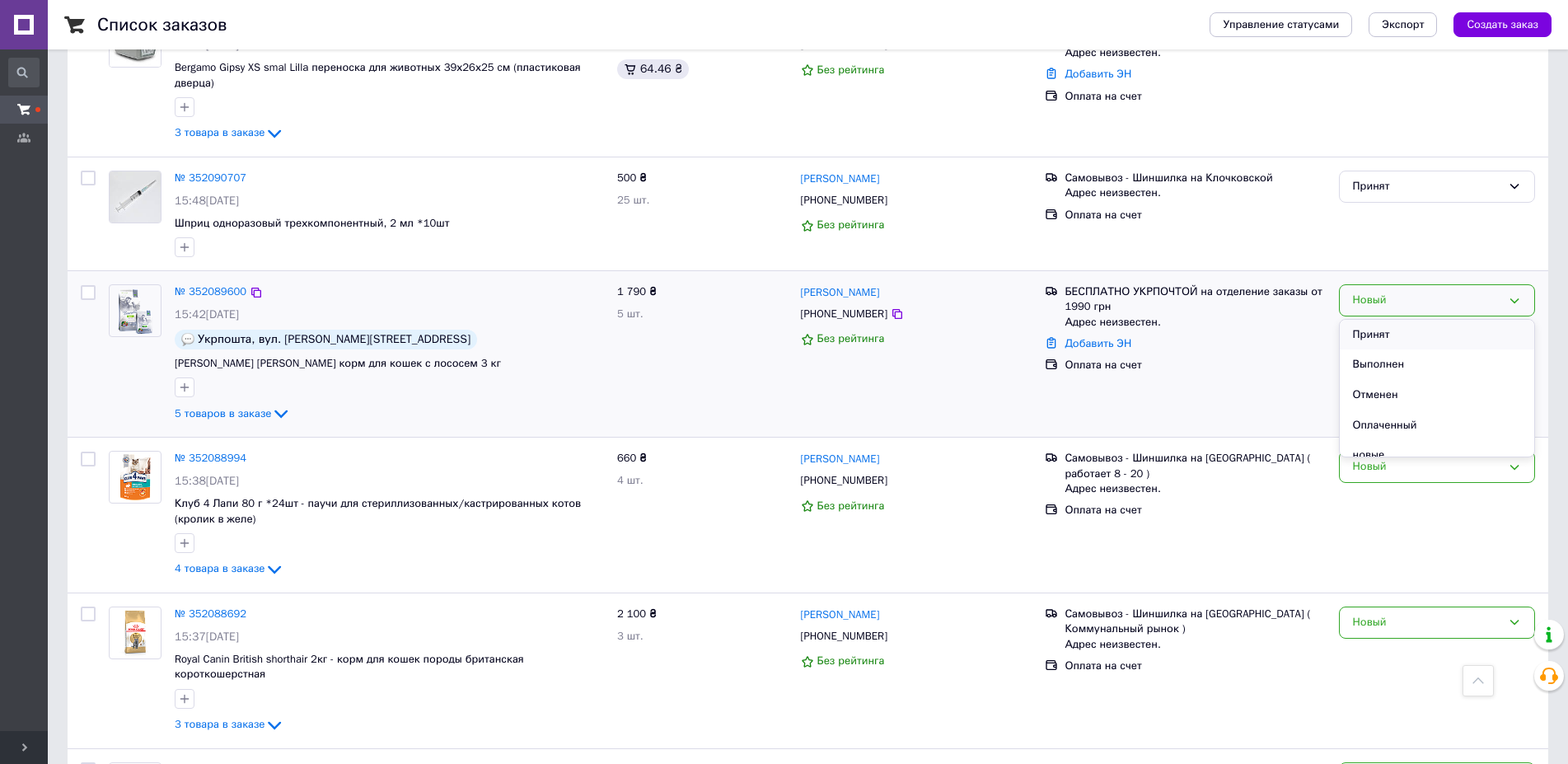 click on "Принят" at bounding box center [1437, 335] 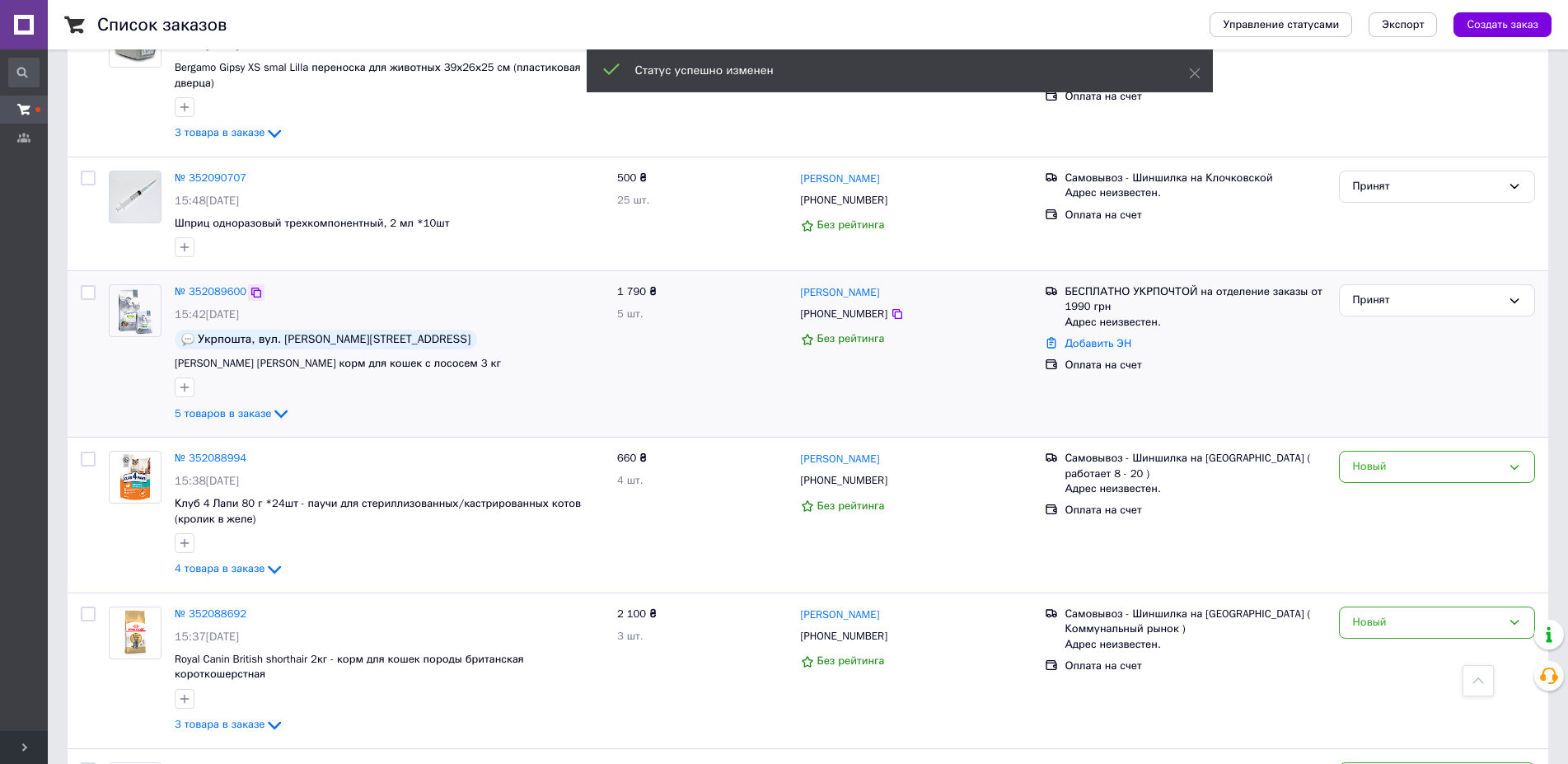 click 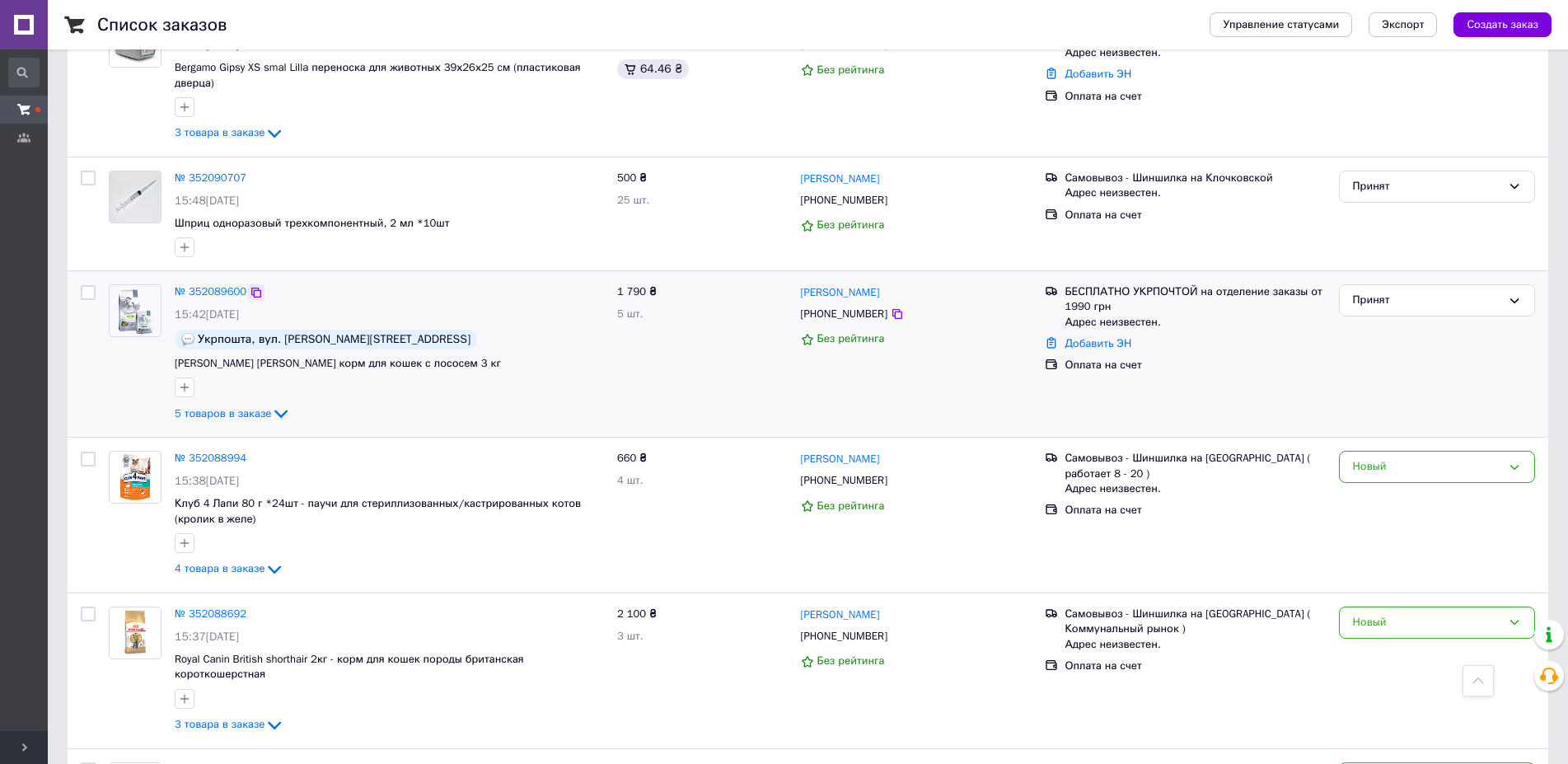 click 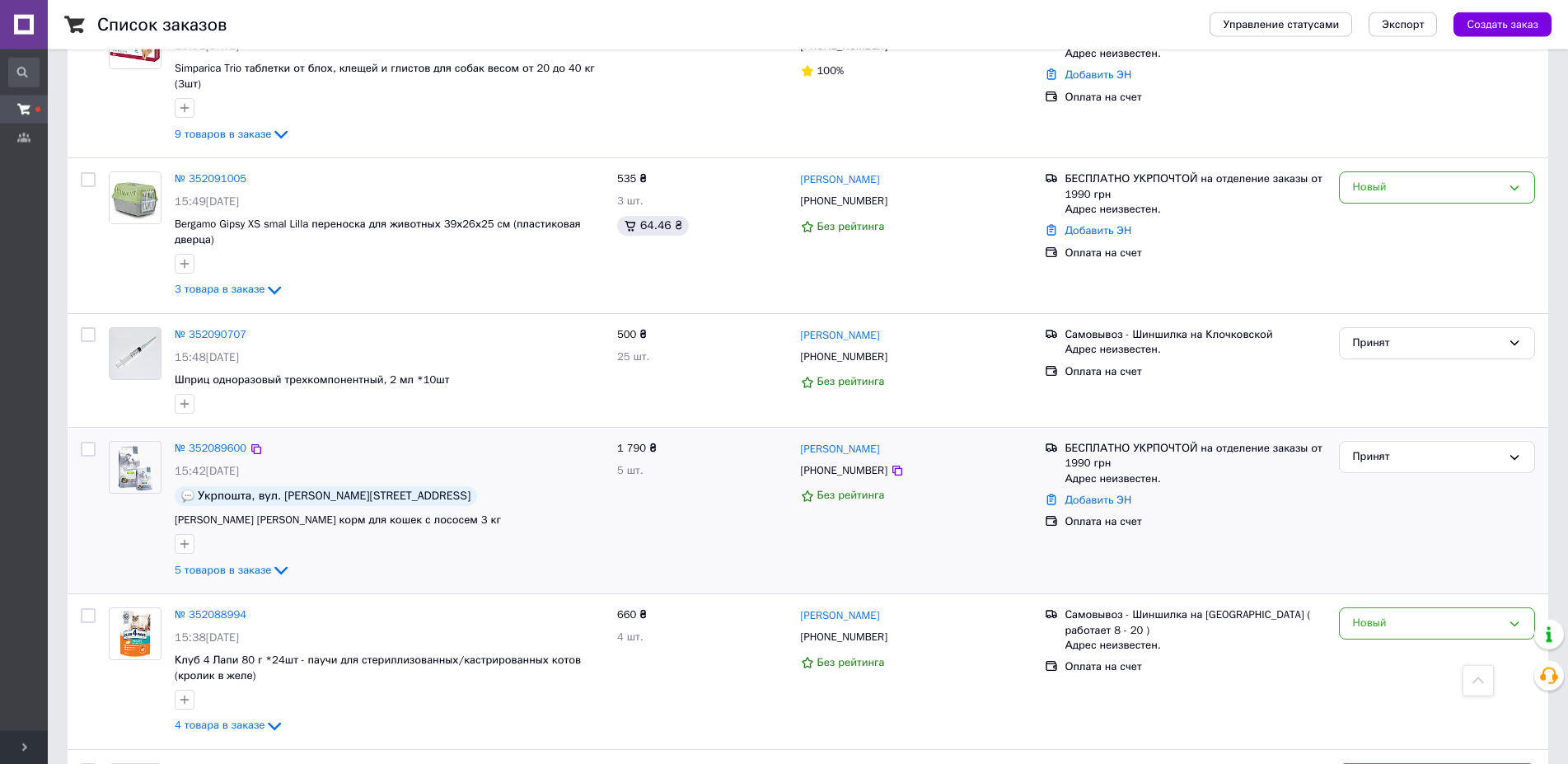 scroll, scrollTop: 2102, scrollLeft: 0, axis: vertical 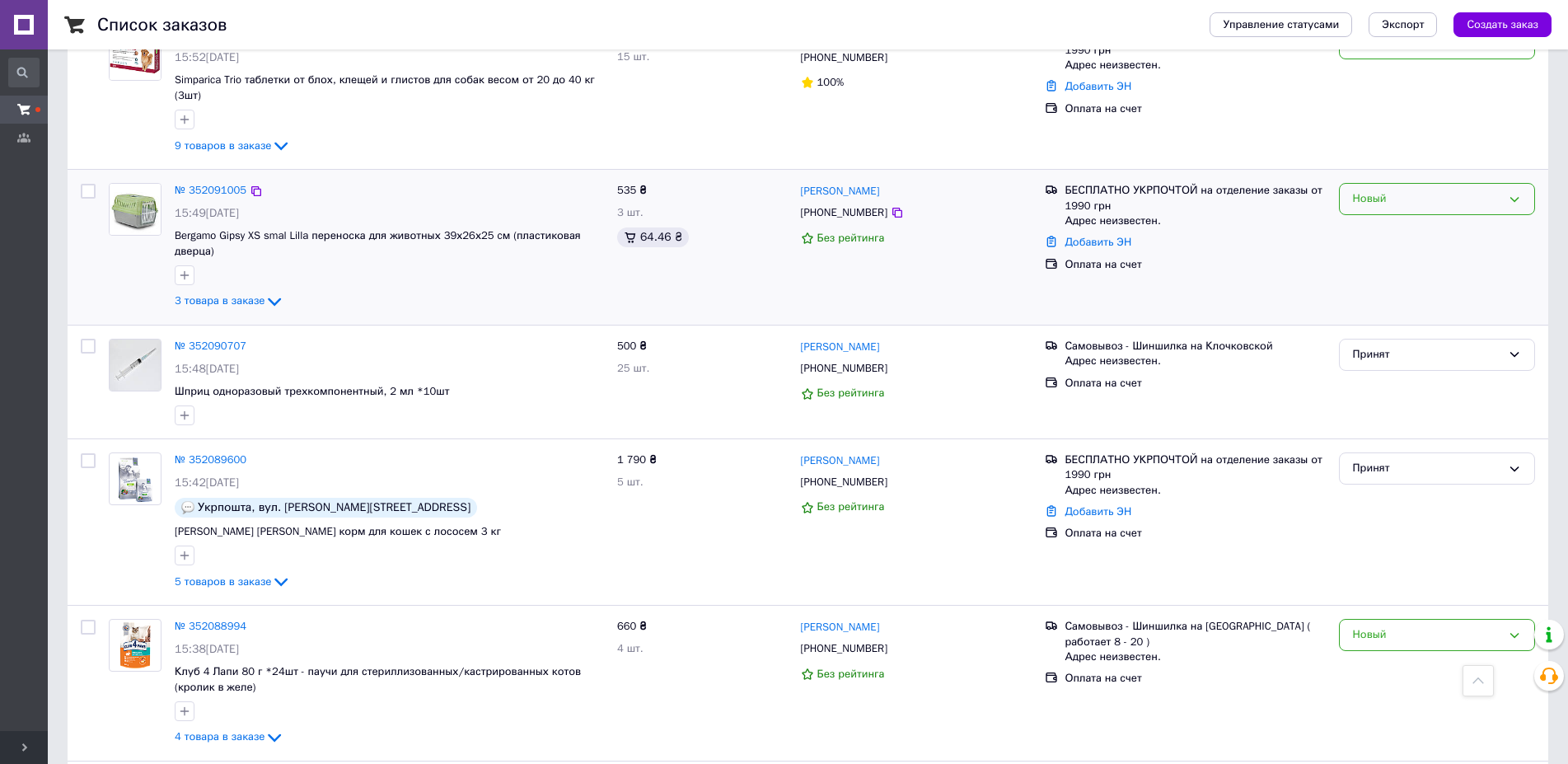 click 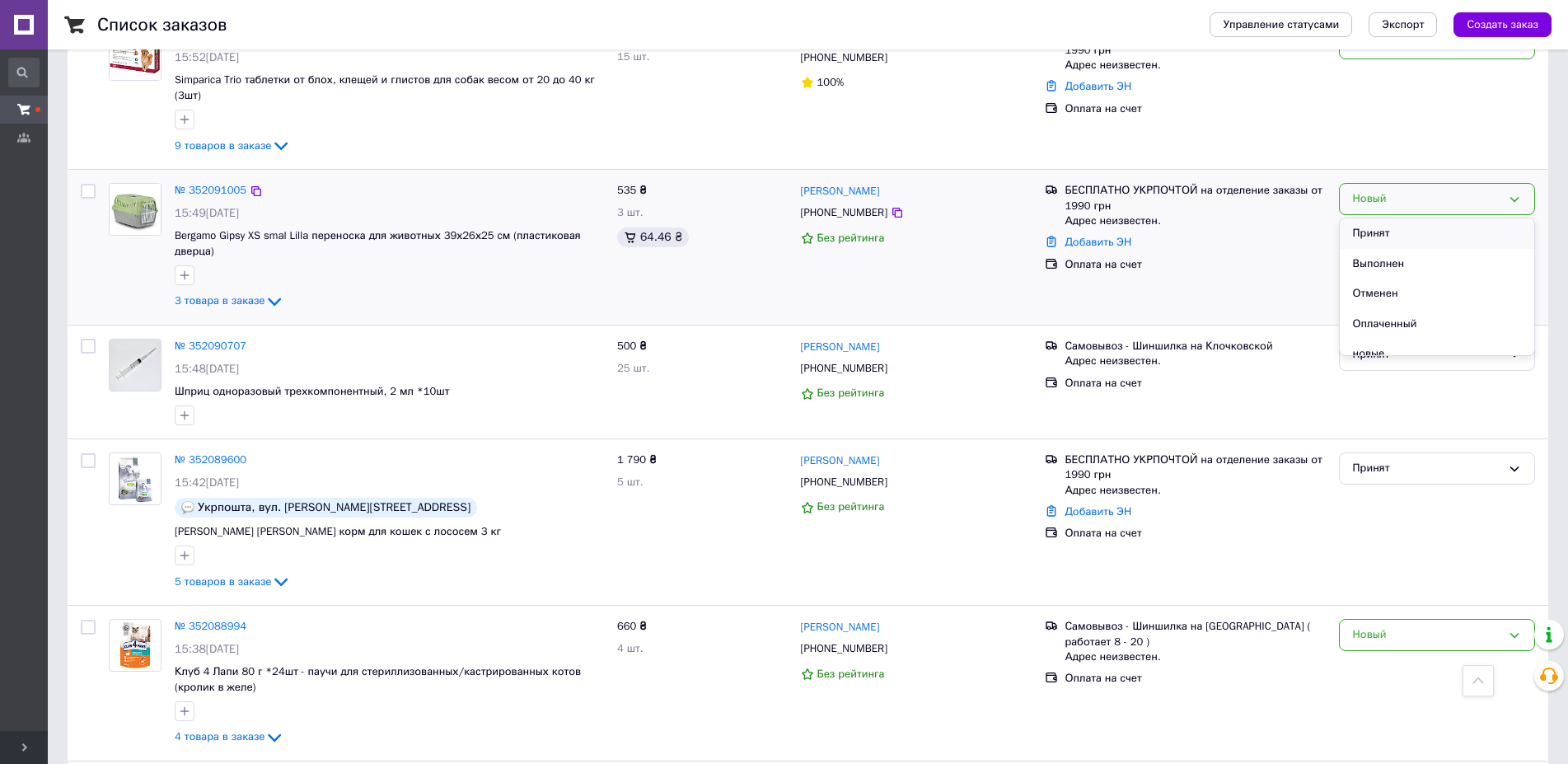 click on "Принят" at bounding box center (1437, 233) 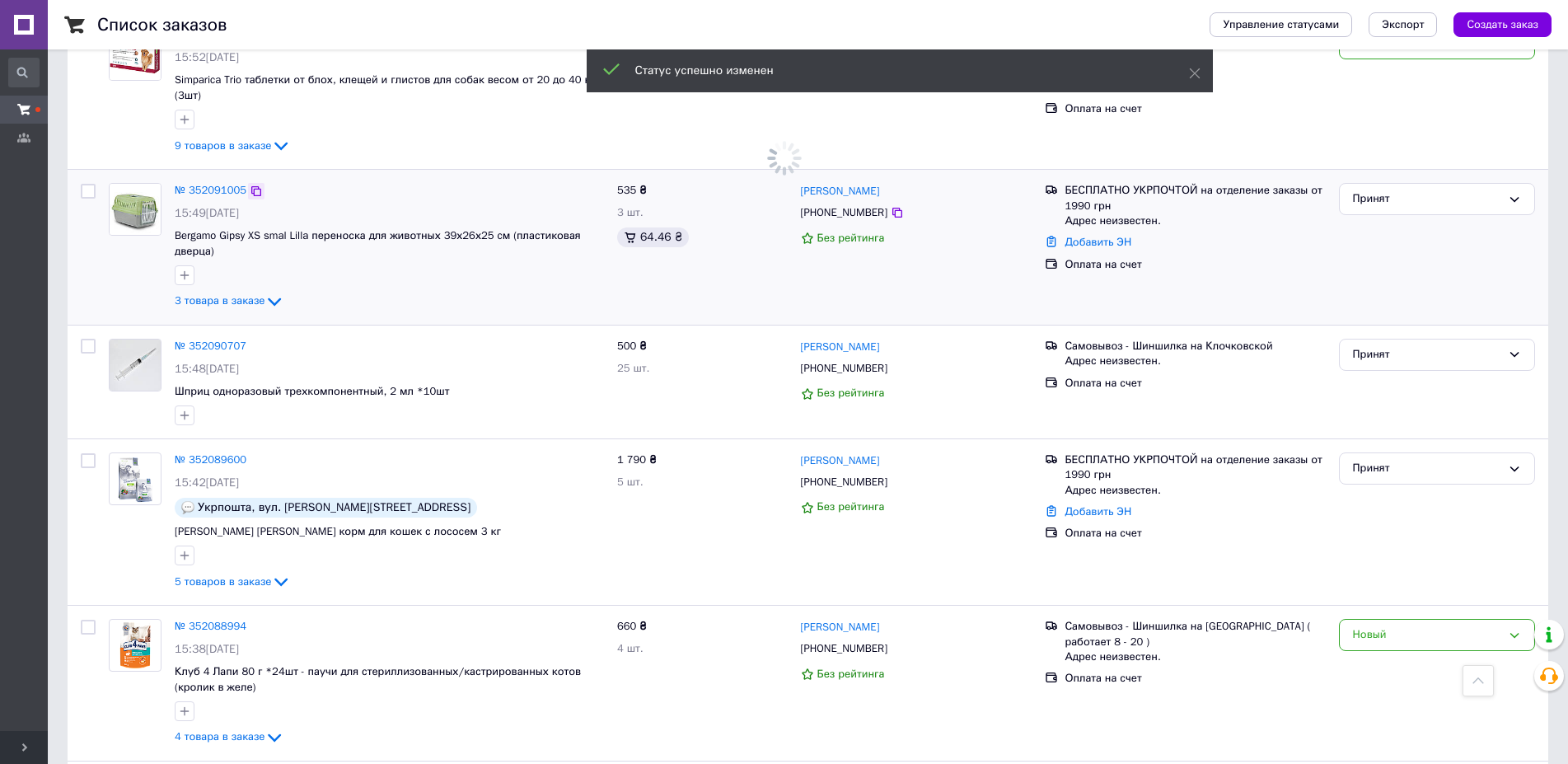 click 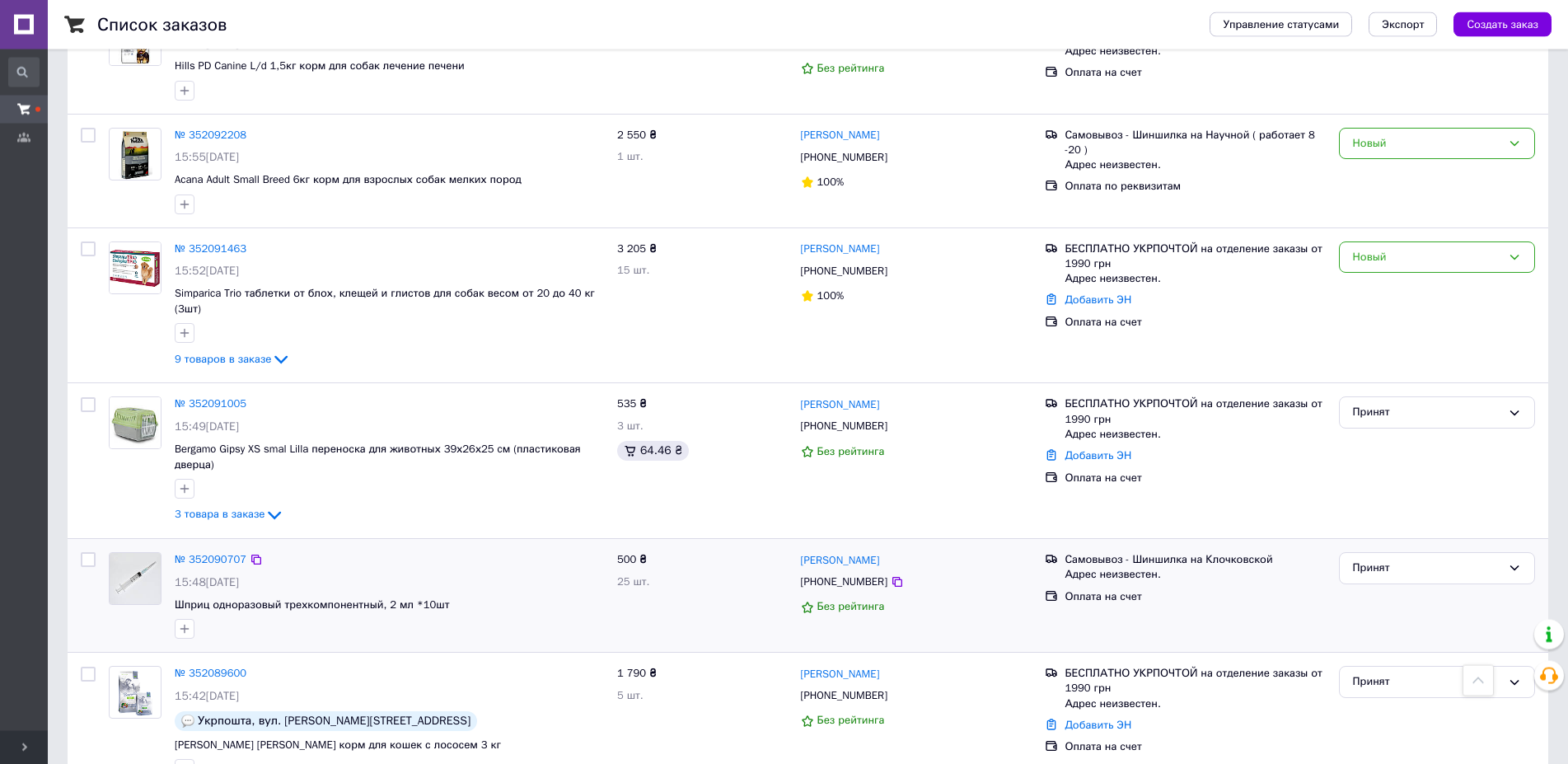 scroll, scrollTop: 1849, scrollLeft: 0, axis: vertical 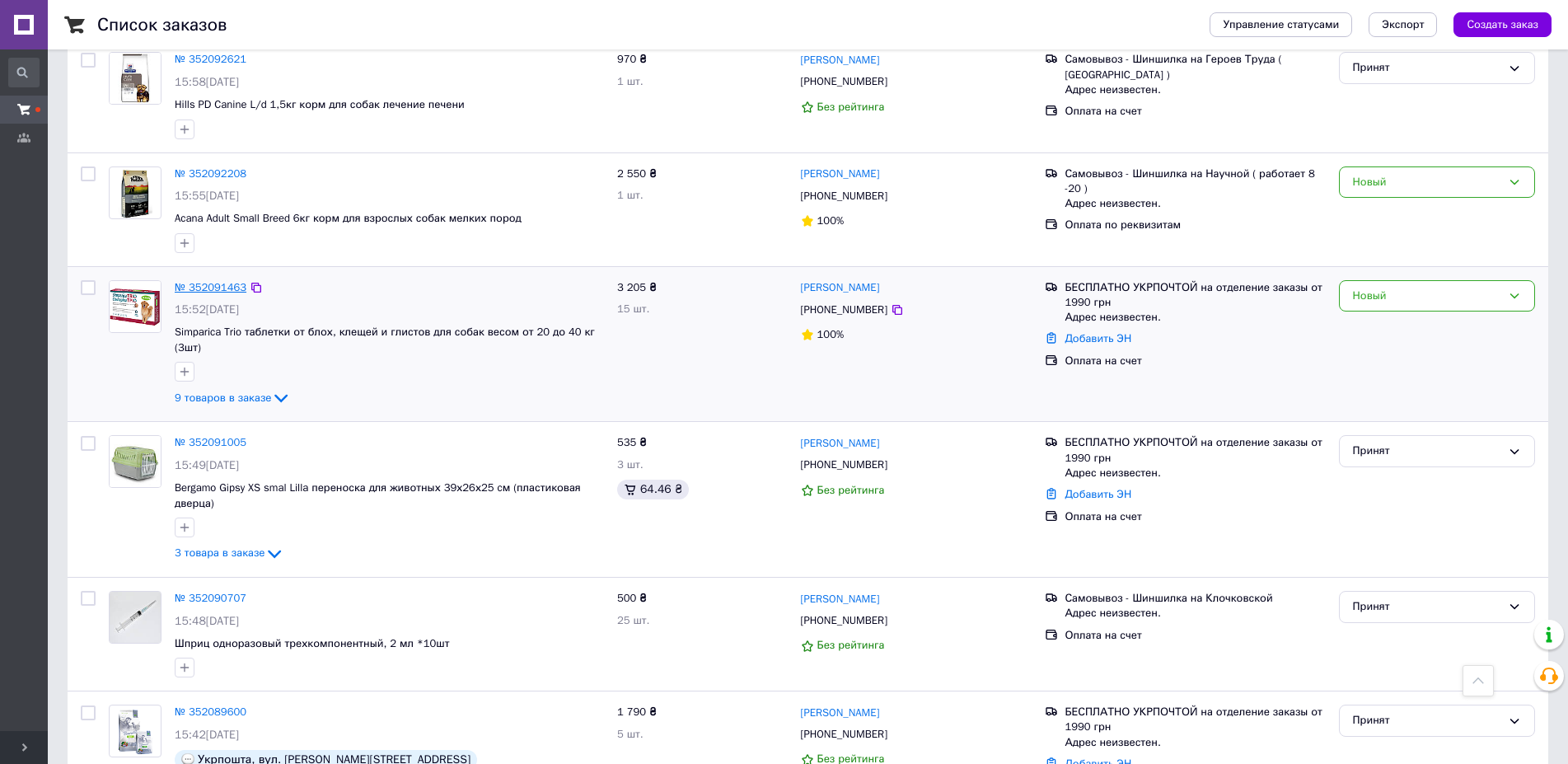 click on "№ 352091463" at bounding box center (210, 287) 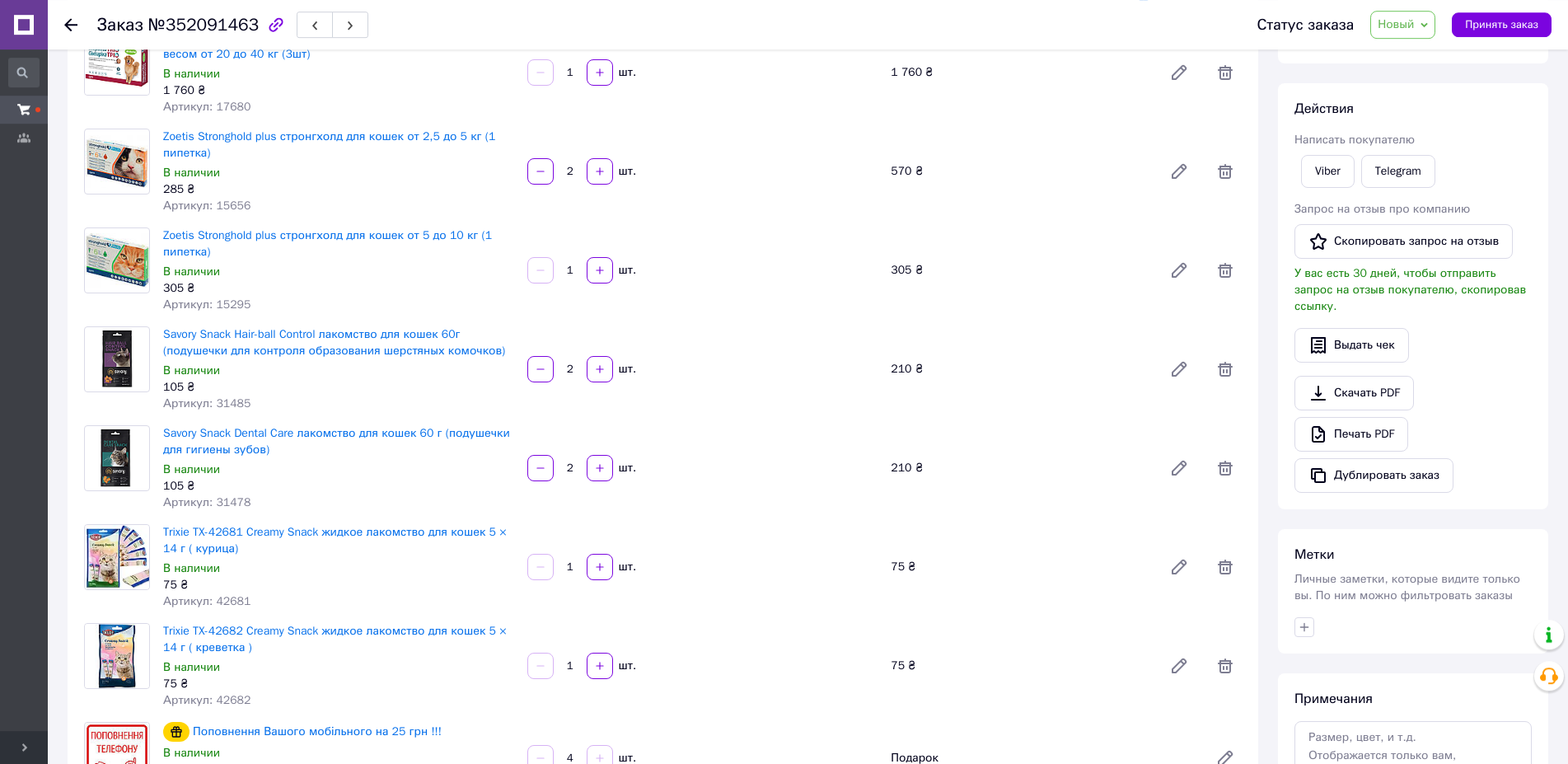 scroll, scrollTop: 168, scrollLeft: 0, axis: vertical 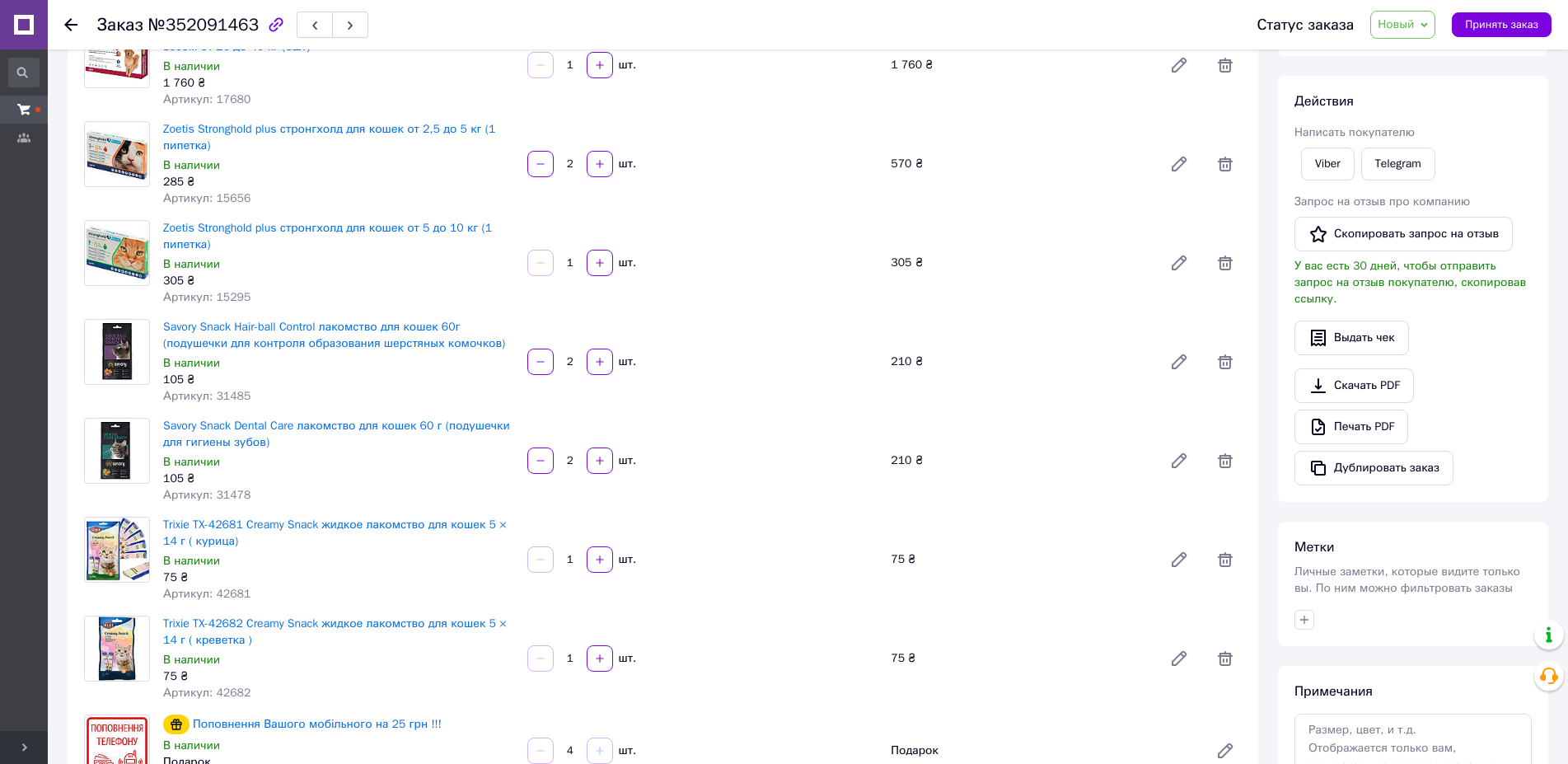 click 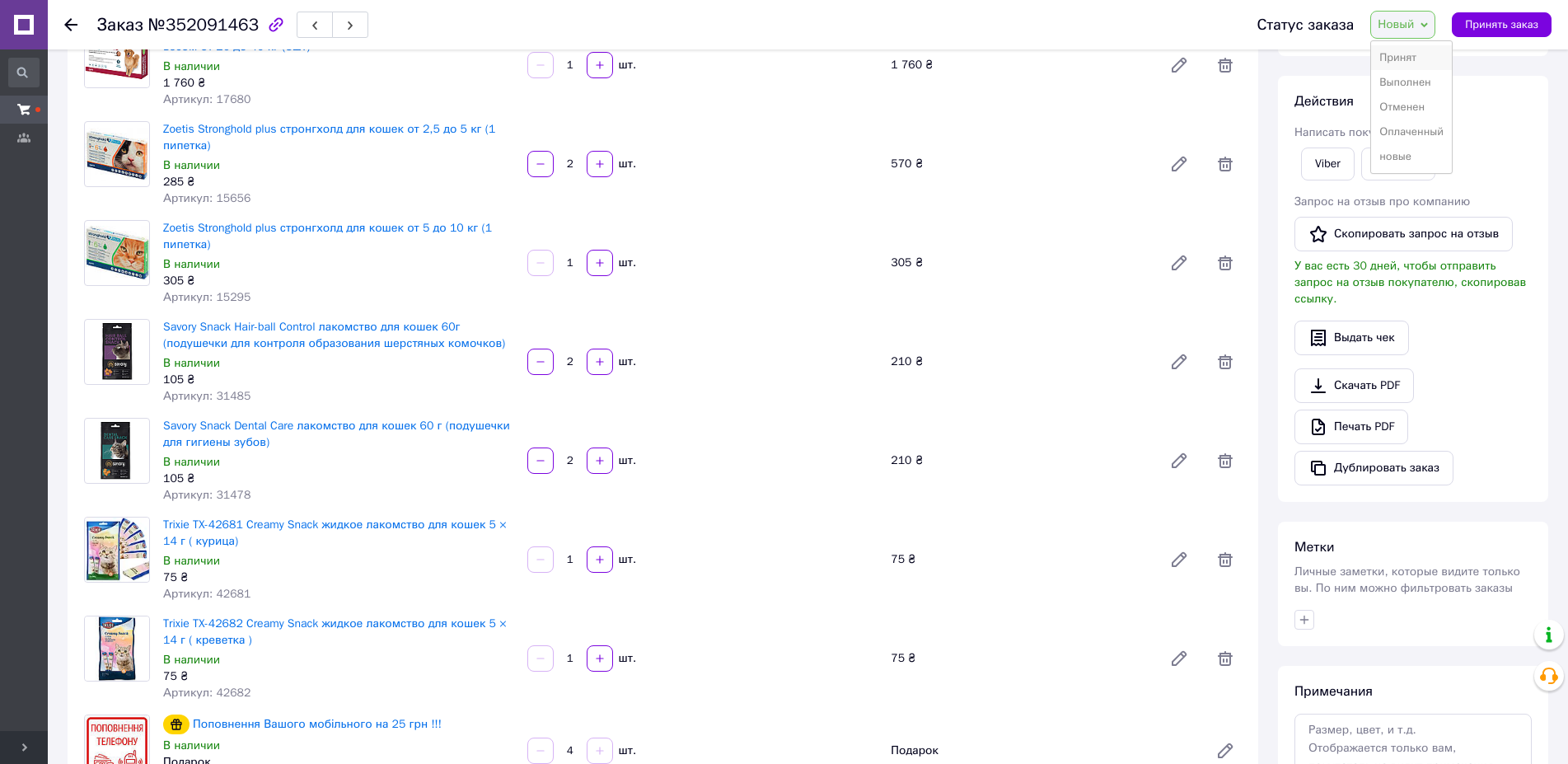click on "Принят" at bounding box center (1411, 58) 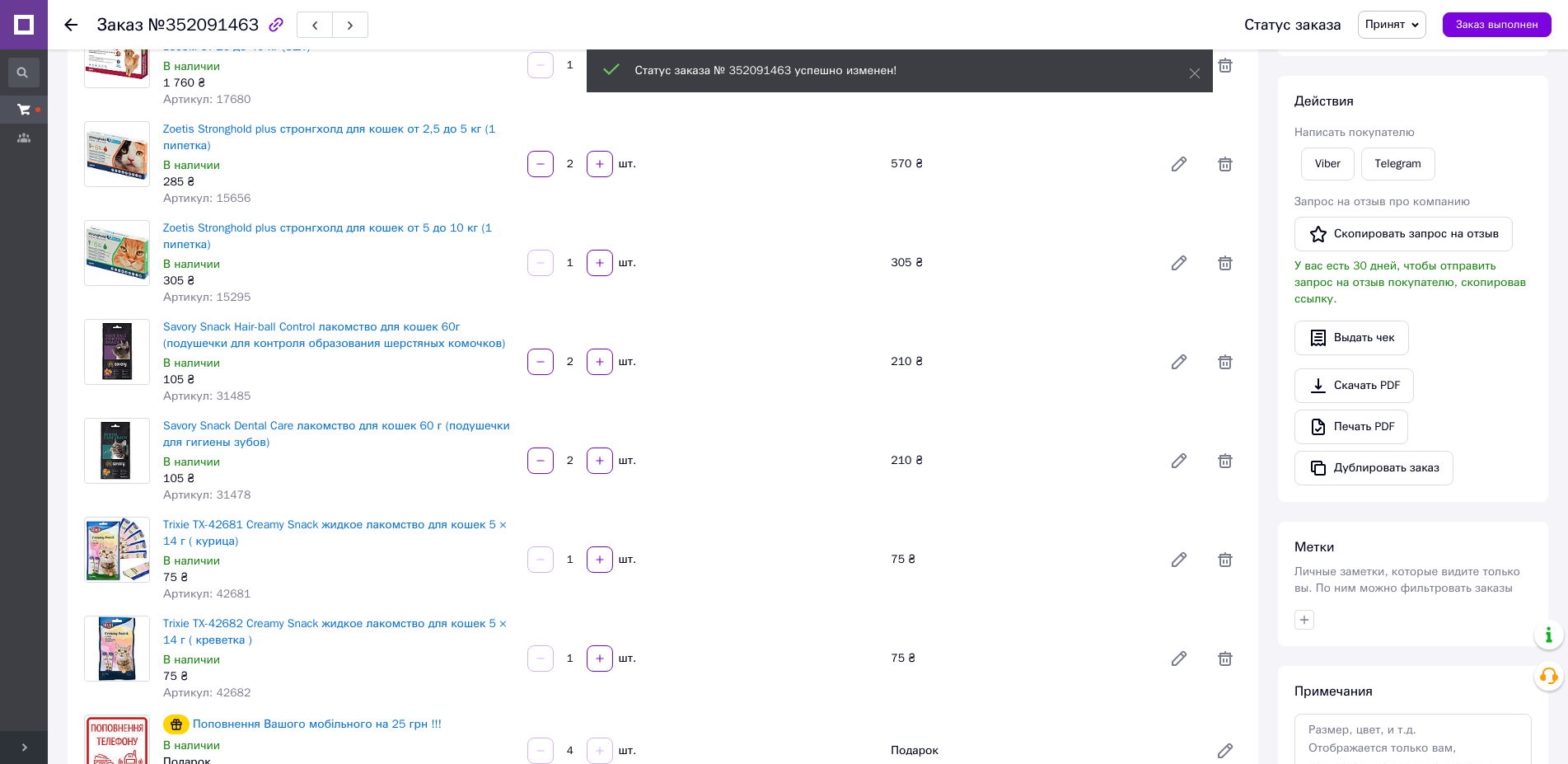click 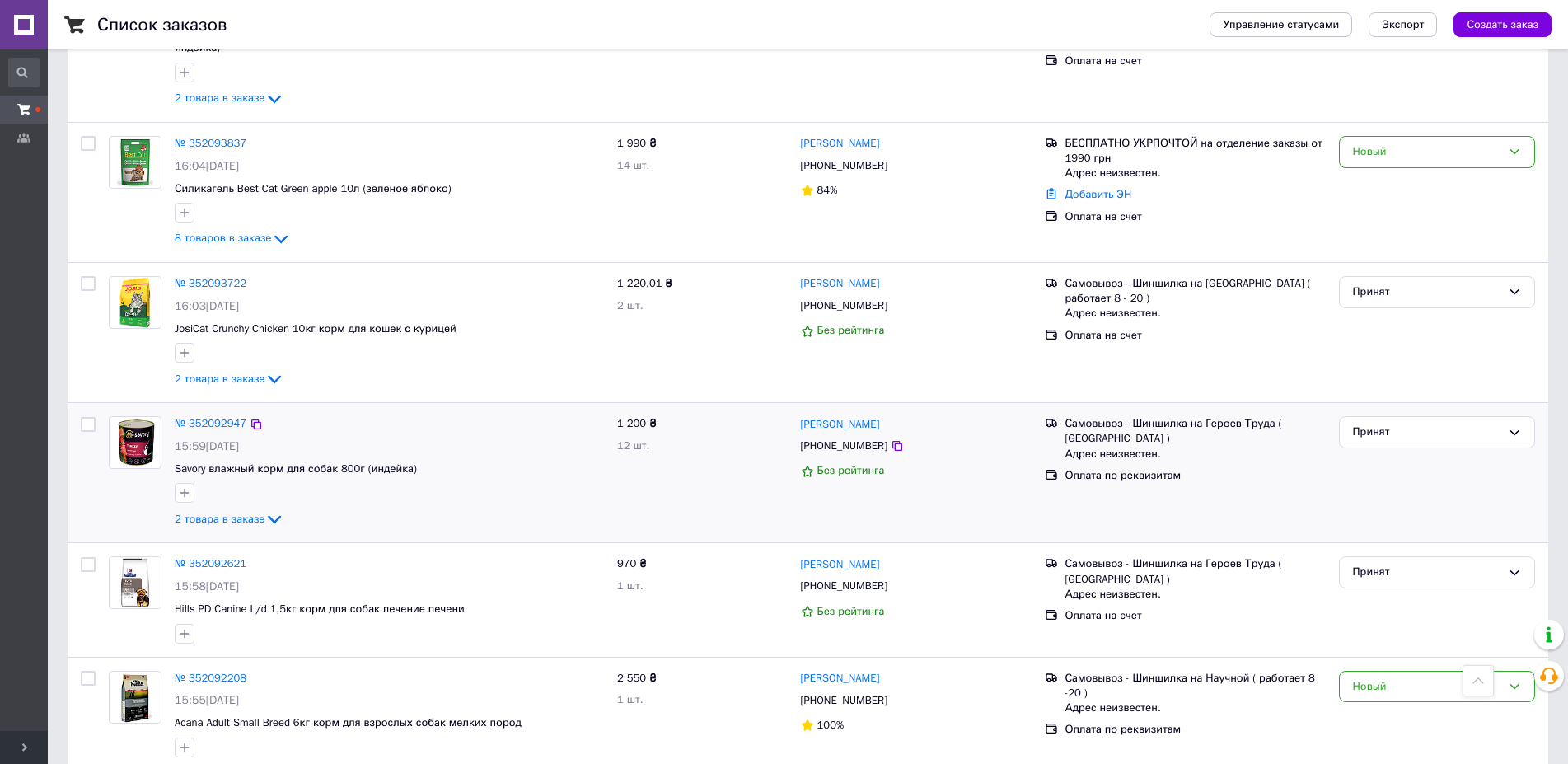 scroll, scrollTop: 1597, scrollLeft: 0, axis: vertical 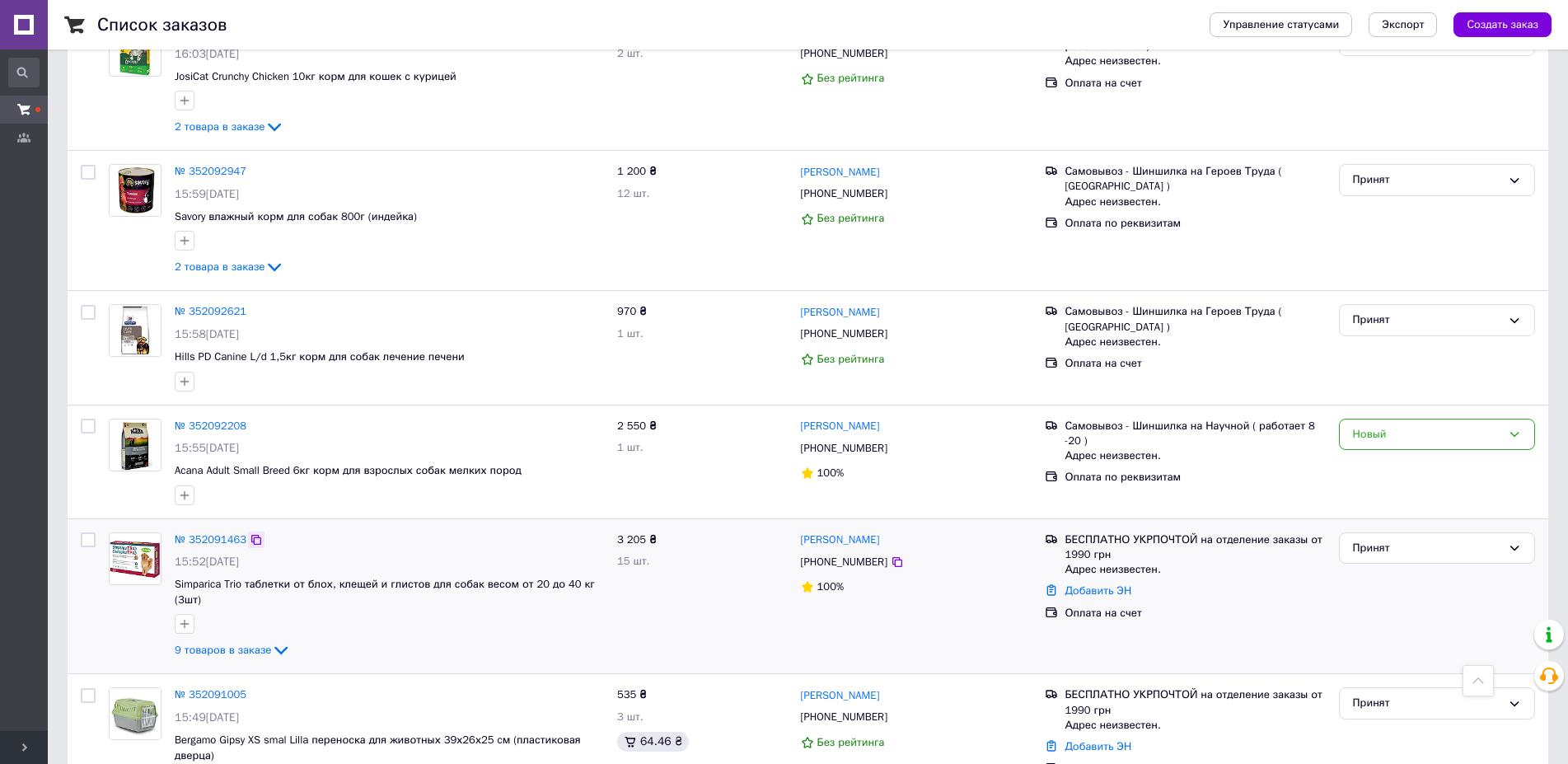 click 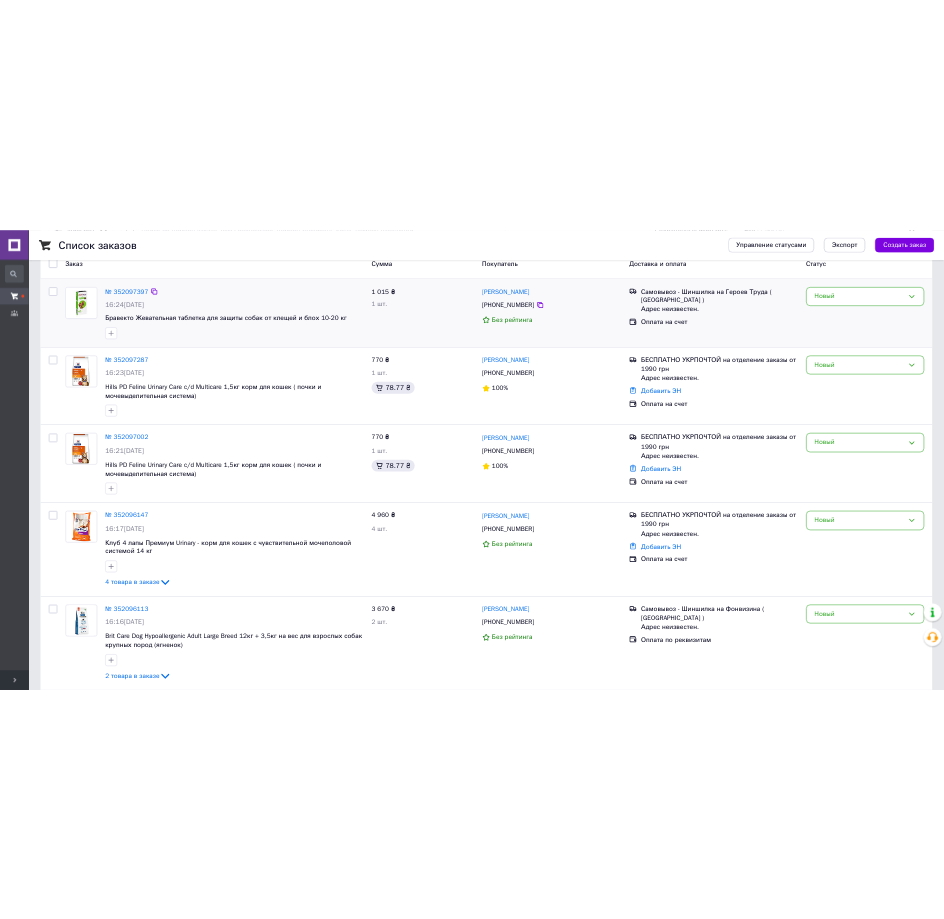 scroll, scrollTop: 0, scrollLeft: 0, axis: both 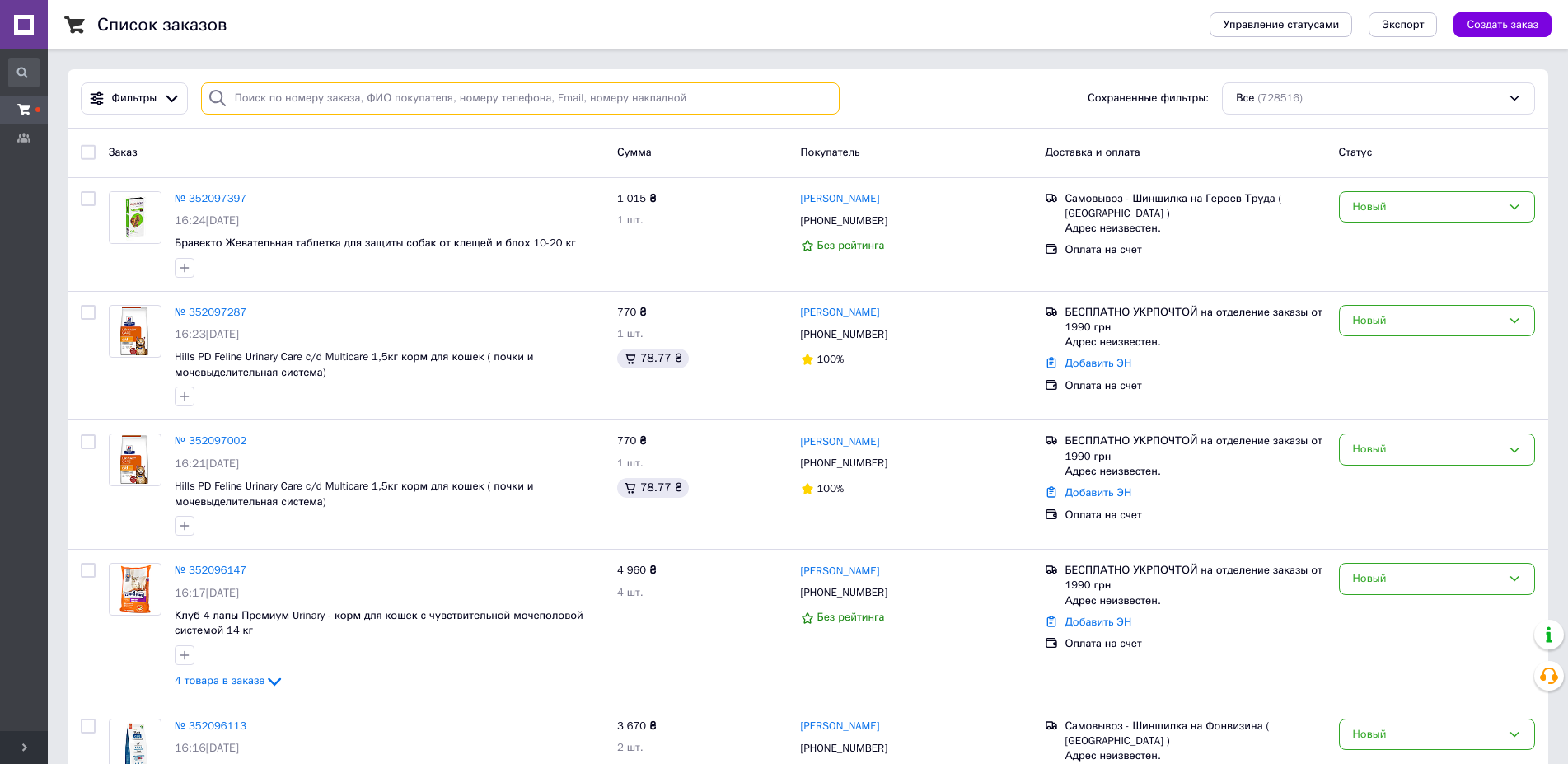 click at bounding box center [521, 98] 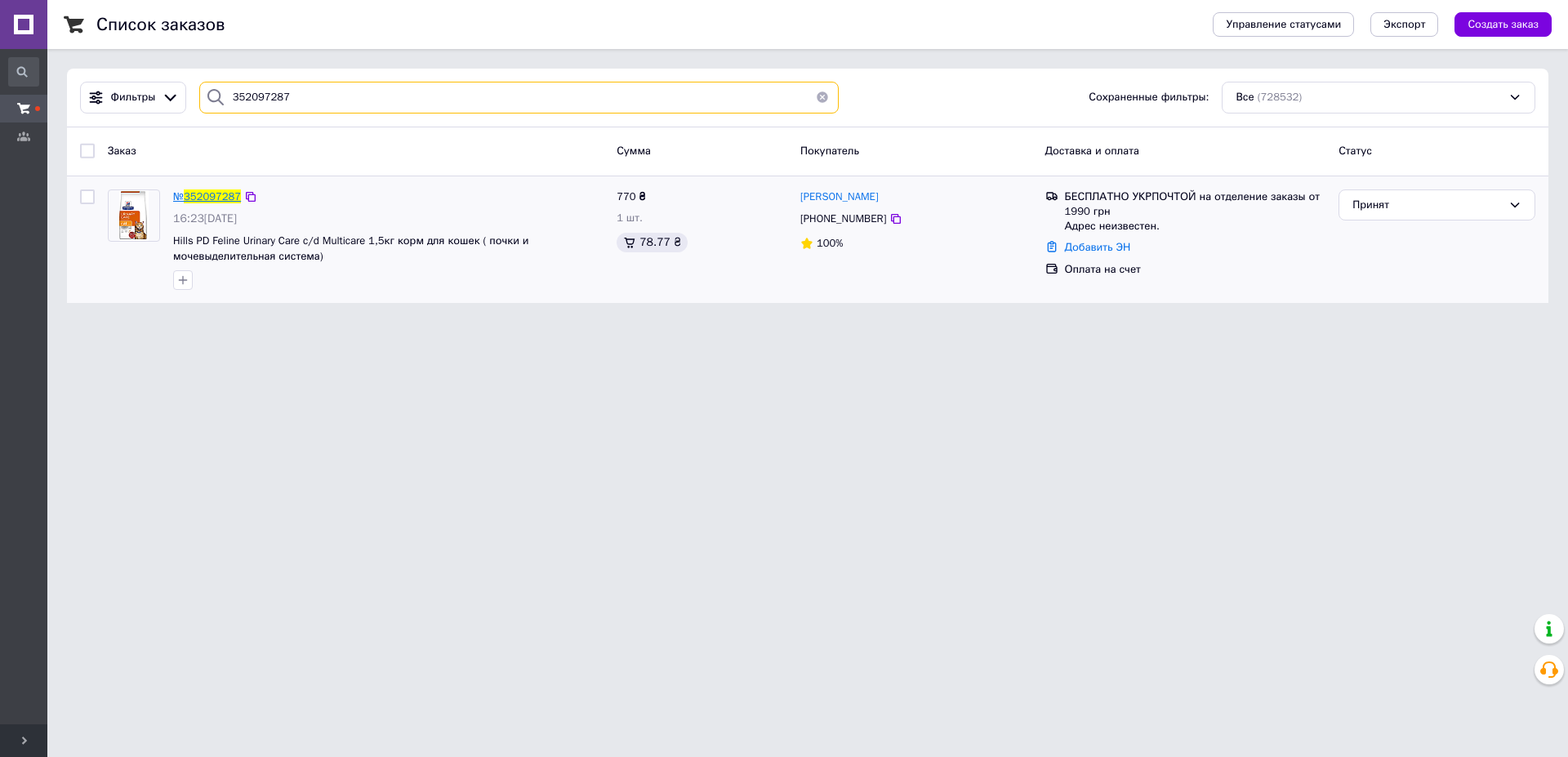 type on "352097287" 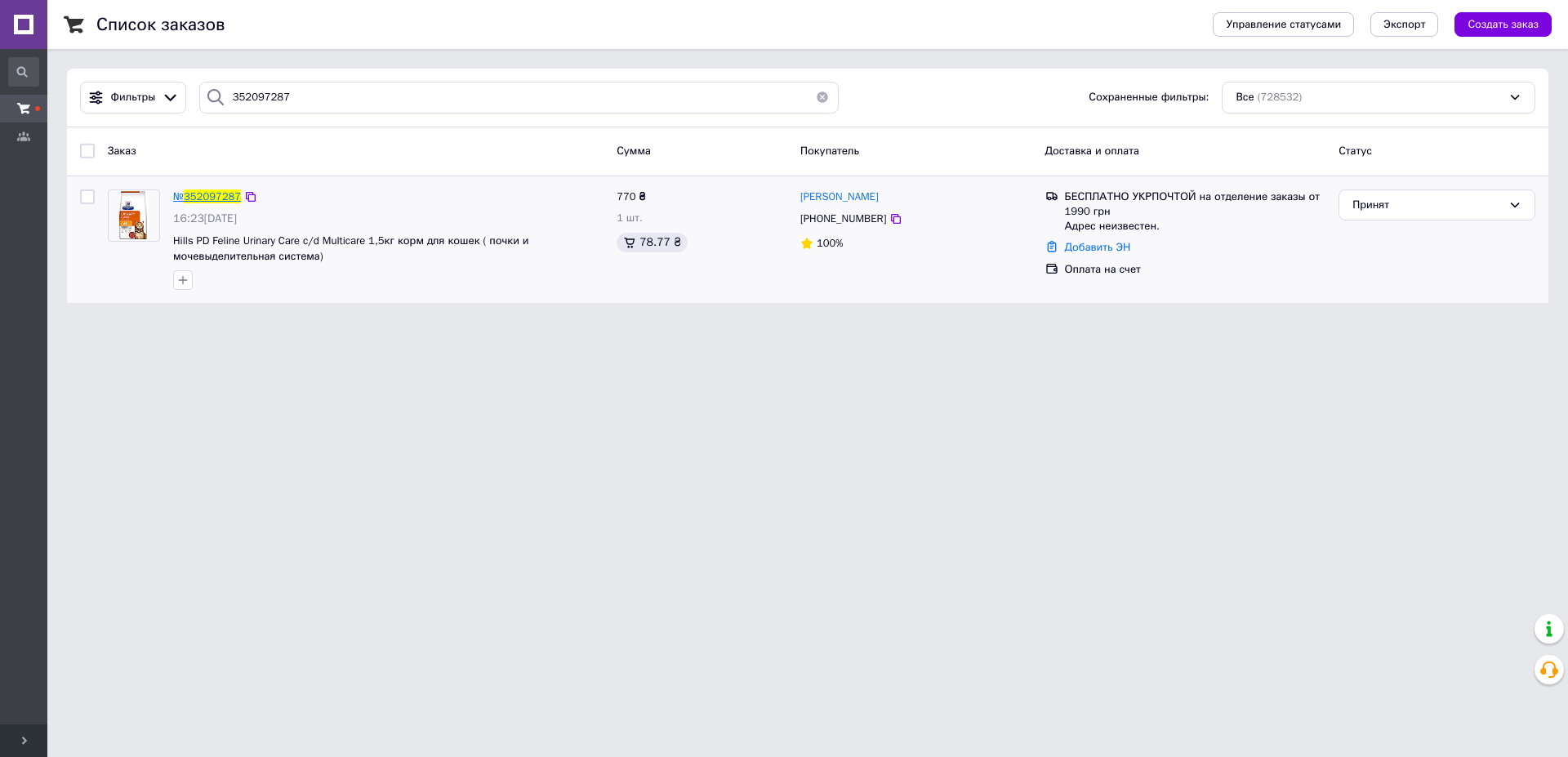 click on "352097287" at bounding box center [212, 196] 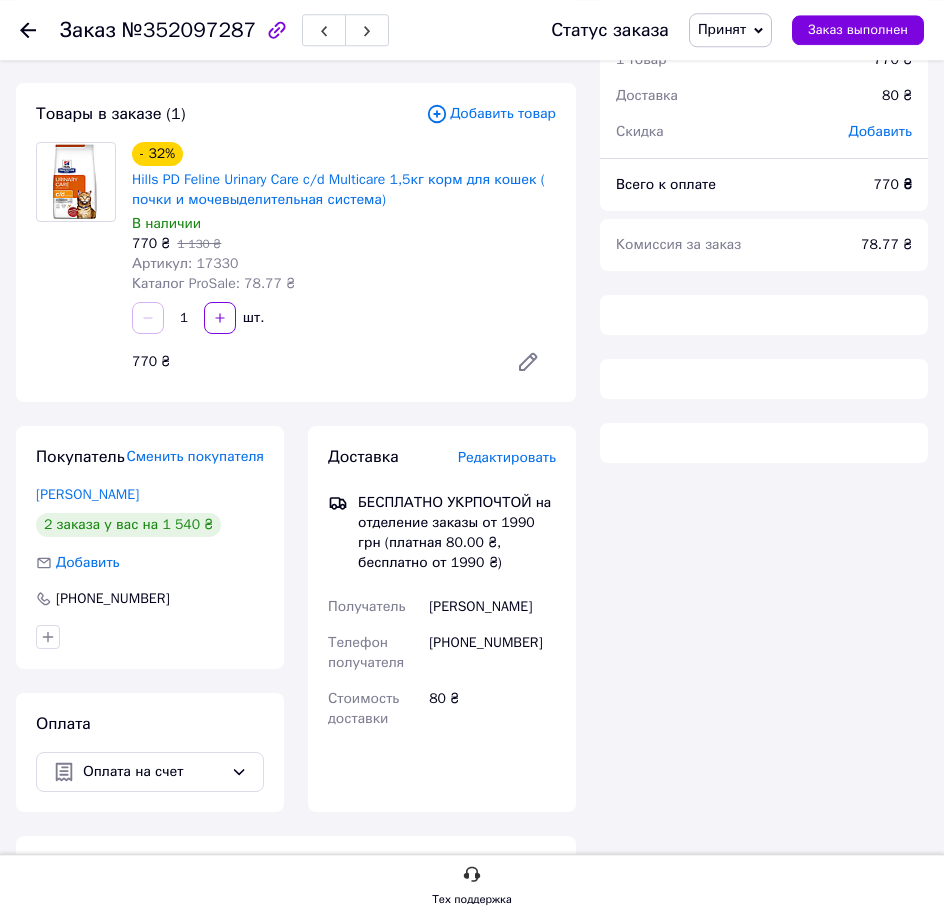 scroll, scrollTop: 156, scrollLeft: 0, axis: vertical 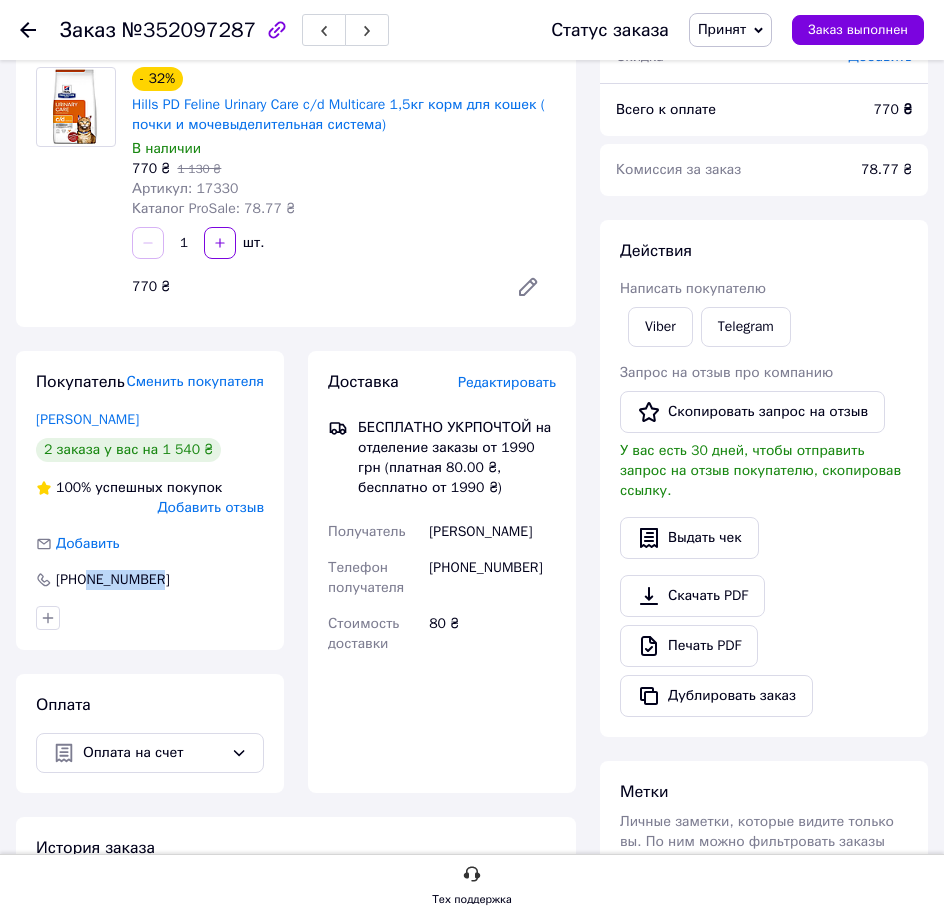 drag, startPoint x: 174, startPoint y: 601, endPoint x: 125, endPoint y: 597, distance: 49.162994 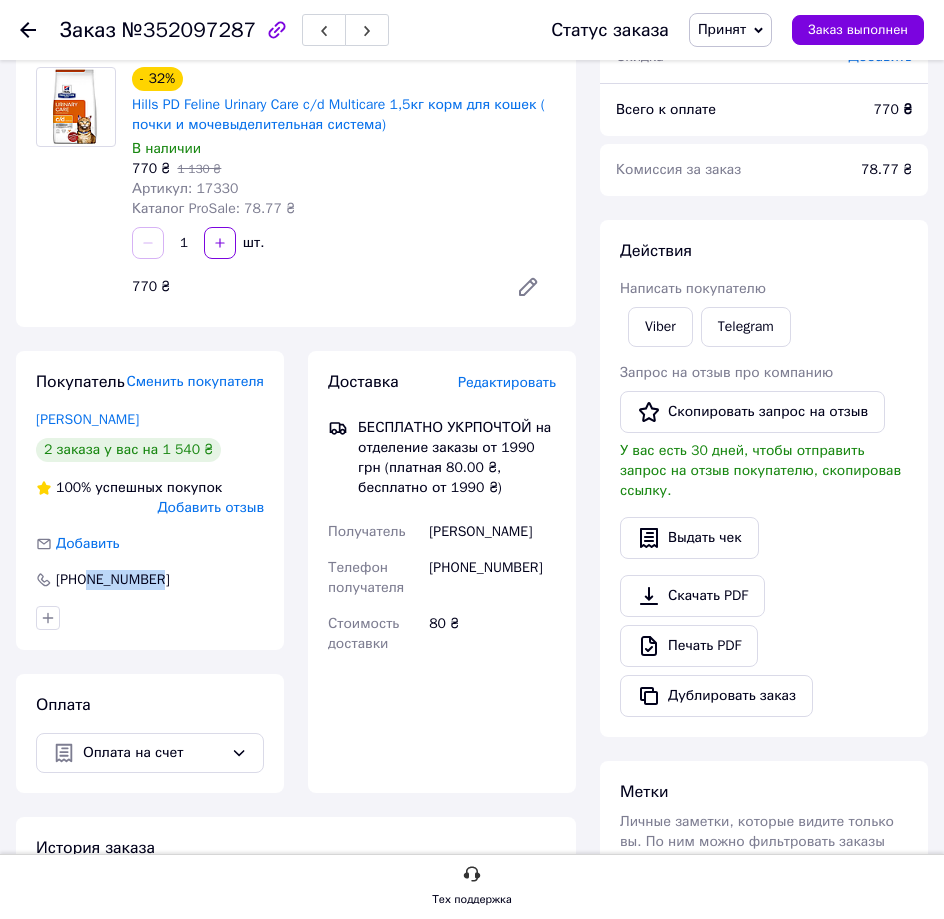 drag, startPoint x: 94, startPoint y: 448, endPoint x: 14, endPoint y: 430, distance: 82 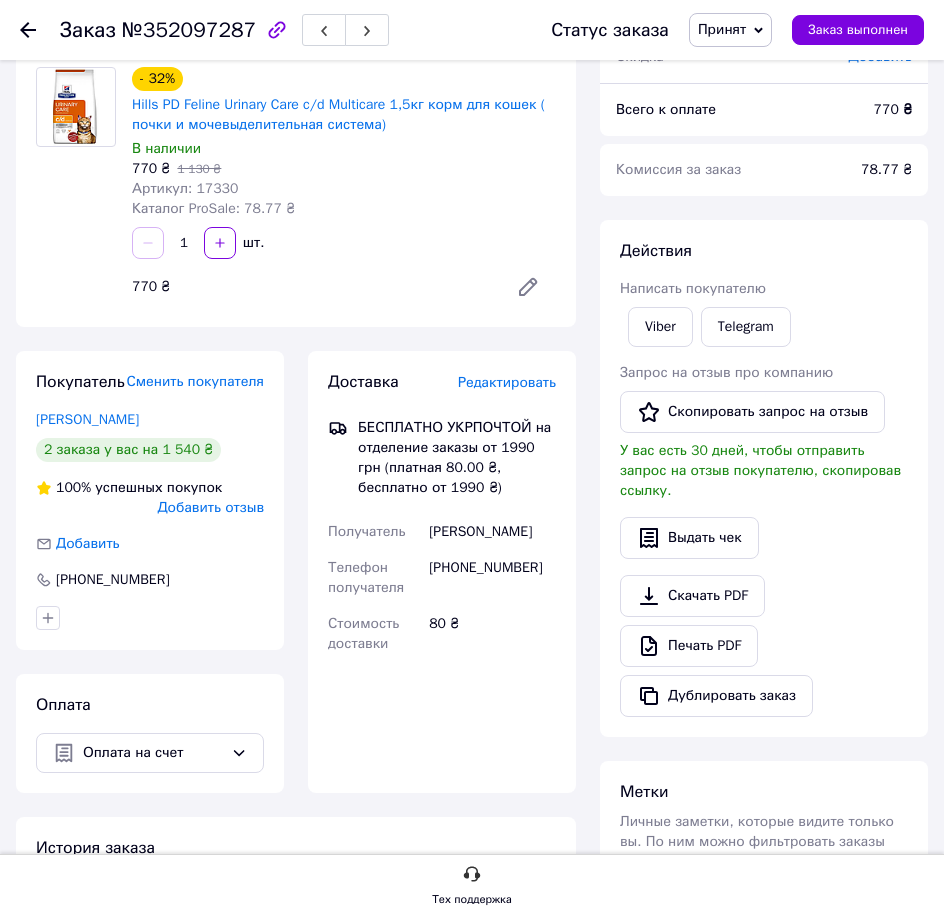 click on "Товары в заказе (1) Добавить товар - 32% Hills PD Feline Urinary Care c/d Multicare 1,5кг корм для кошек ( почки и мочевыделительная система) В наличии 770 ₴   1 130 ₴ Артикул: 17330 Каталог ProSale: 78.77 ₴  1   шт. 770 ₴" at bounding box center [296, 167] 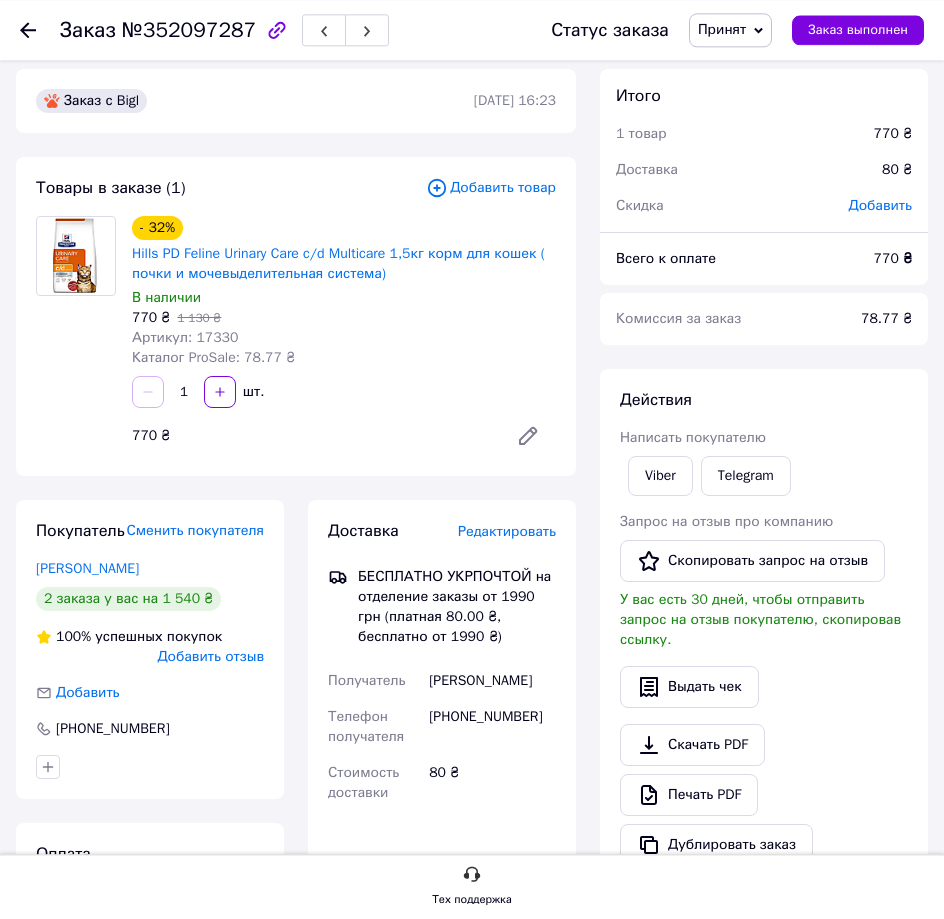 scroll, scrollTop: 0, scrollLeft: 0, axis: both 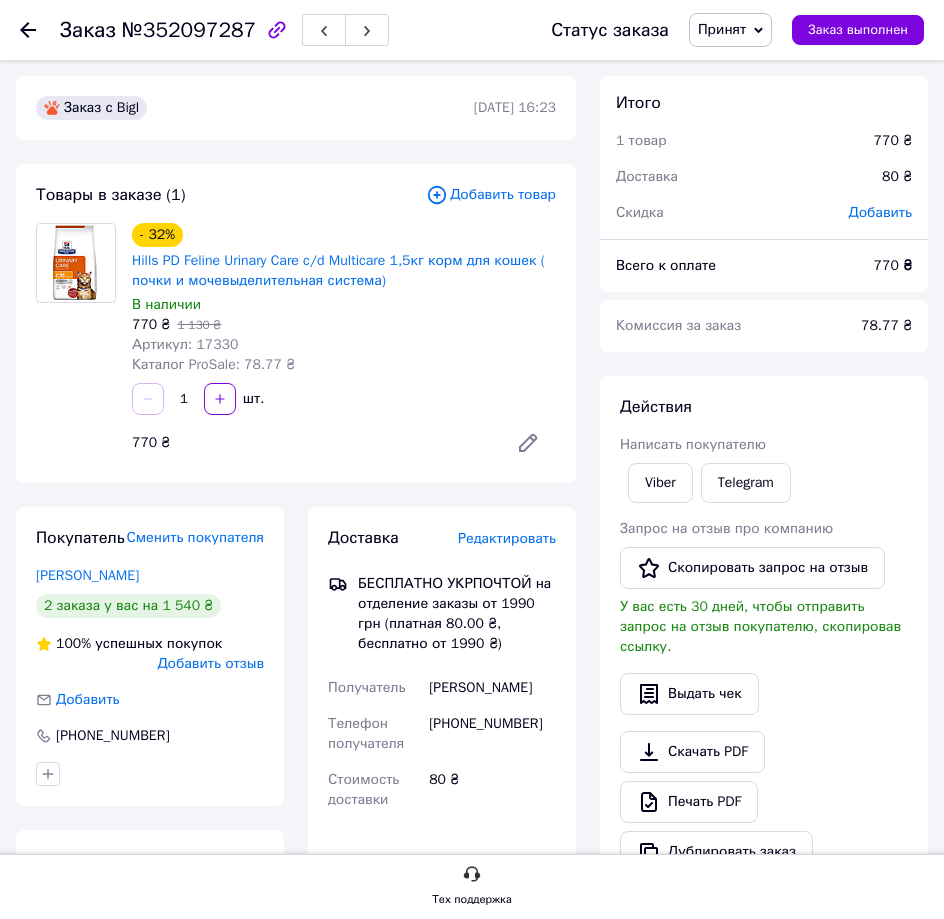 click on "- 32% Hills PD Feline Urinary Care c/d Multicare 1,5кг корм для кошек ( почки и мочевыделительная система) В наличии 770 ₴   1 130 ₴ Артикул: 17330 Каталог ProSale: 78.77 ₴" at bounding box center (344, 299) 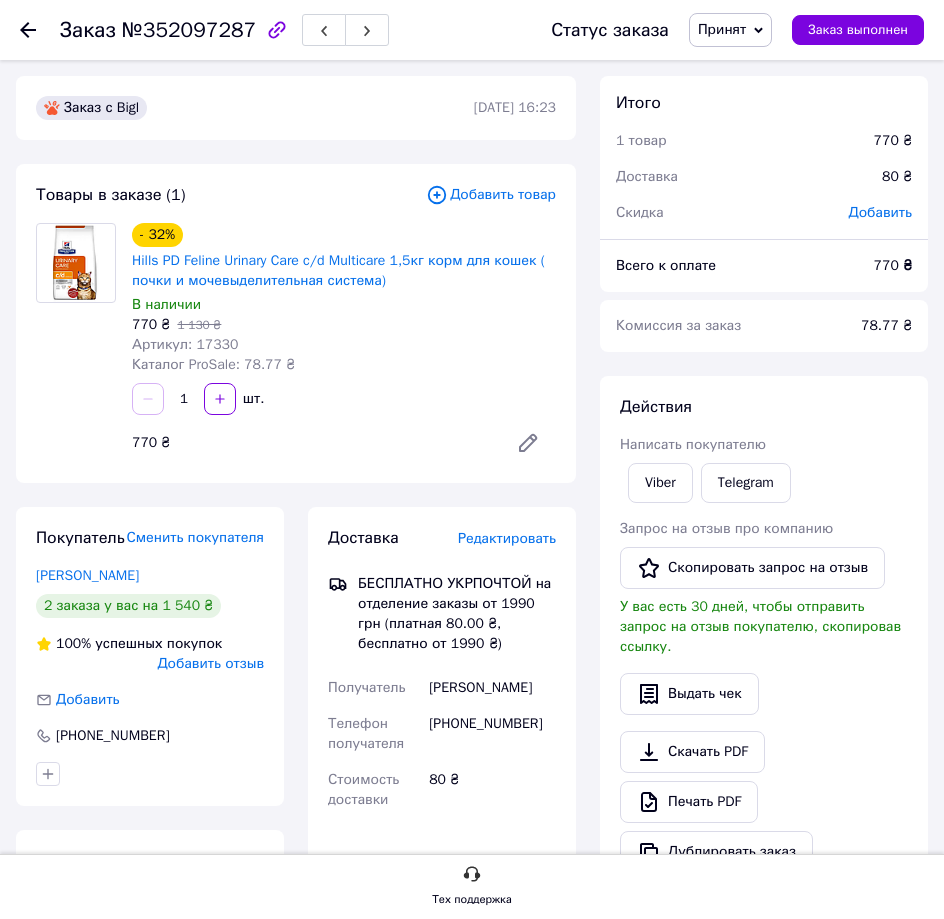 click on "Артикул: 17330" at bounding box center [344, 345] 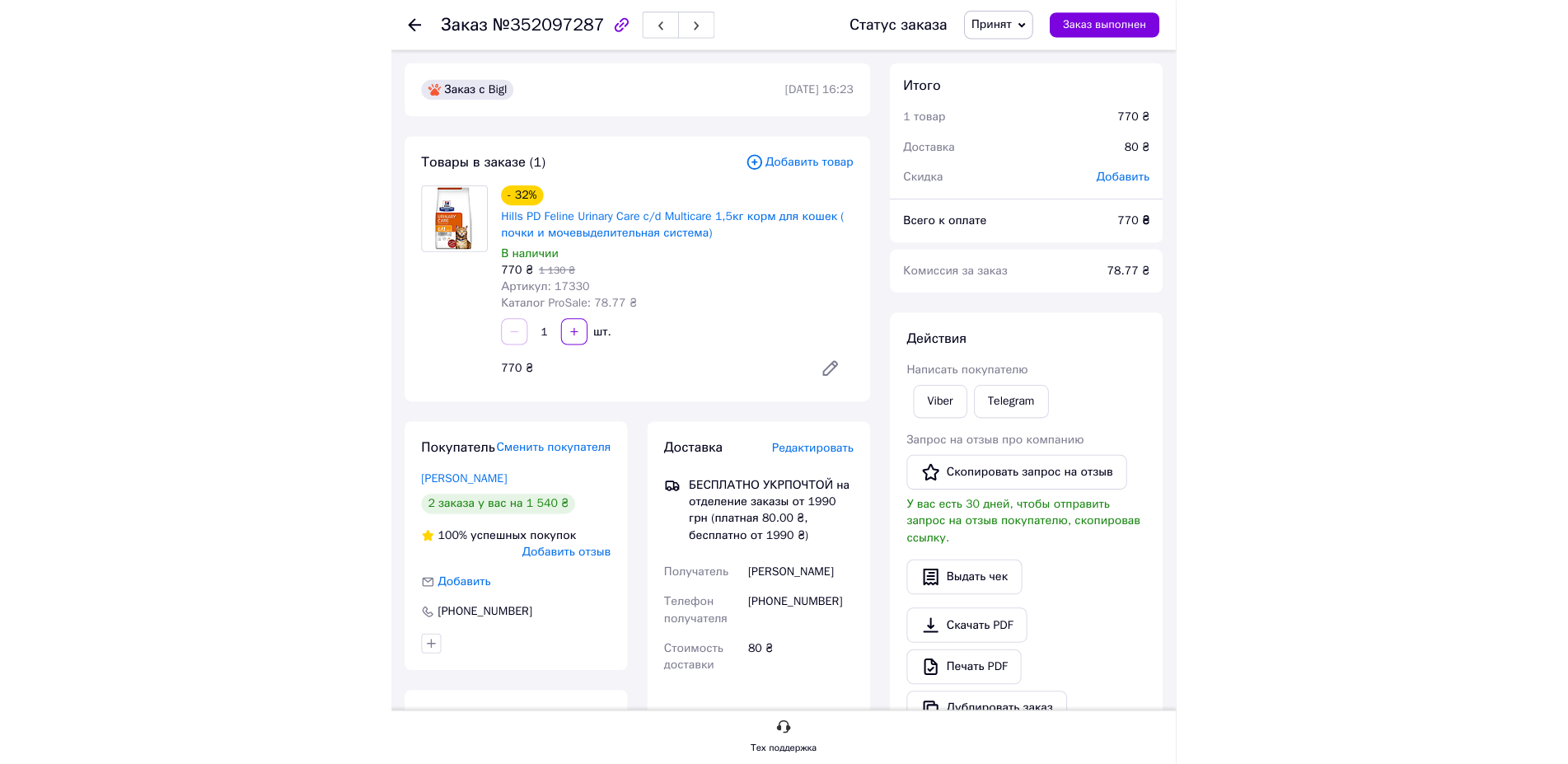 scroll, scrollTop: 336, scrollLeft: 0, axis: vertical 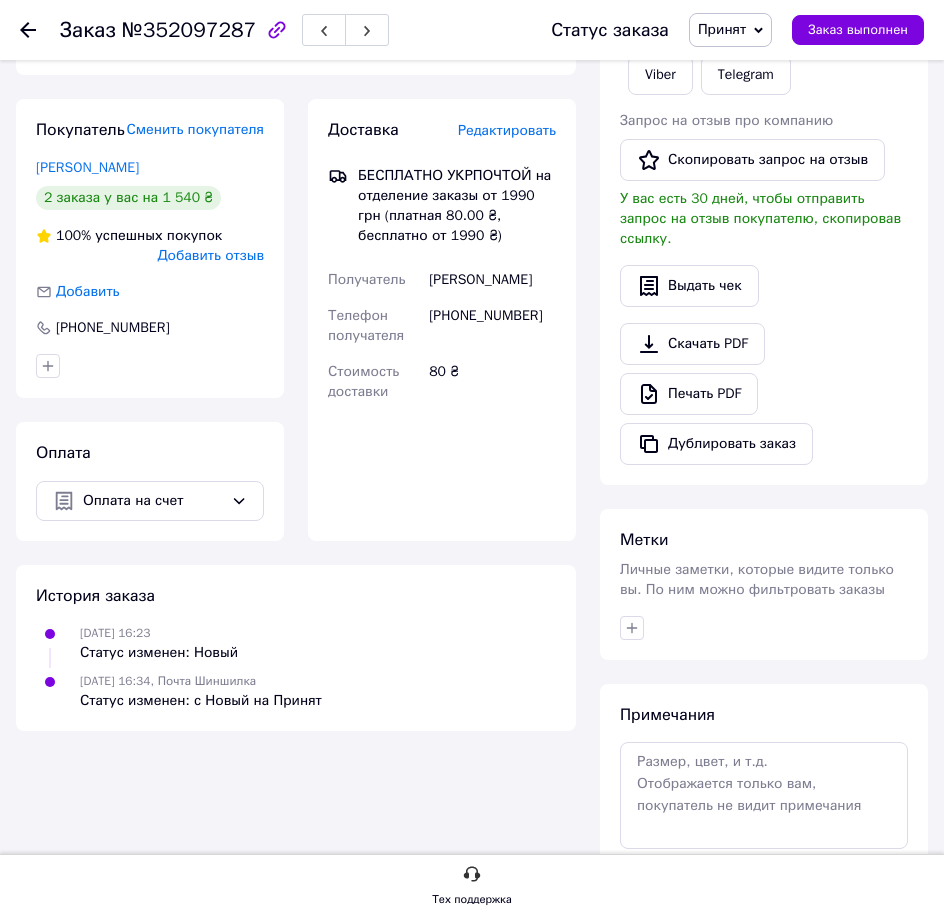 click on "Доставка Редактировать БЕСПЛАТНО УКРПОЧТОЙ на отделение заказы от 1990 грн (платная 80.00 ₴, бесплатно от 1990 ₴) Получатель [PERSON_NAME] Телефон получателя [PHONE_NUMBER] Стоимость доставки 80 ₴ Фамилия получателя [PERSON_NAME] Имя получателя   * [PERSON_NAME] Отчество получателя Телефон получателя   * [PHONE_NUMBER] Регион Выберите регион Город Улица Номер дома Квартира Почтовый индекс Номер накладной" at bounding box center (442, 320) 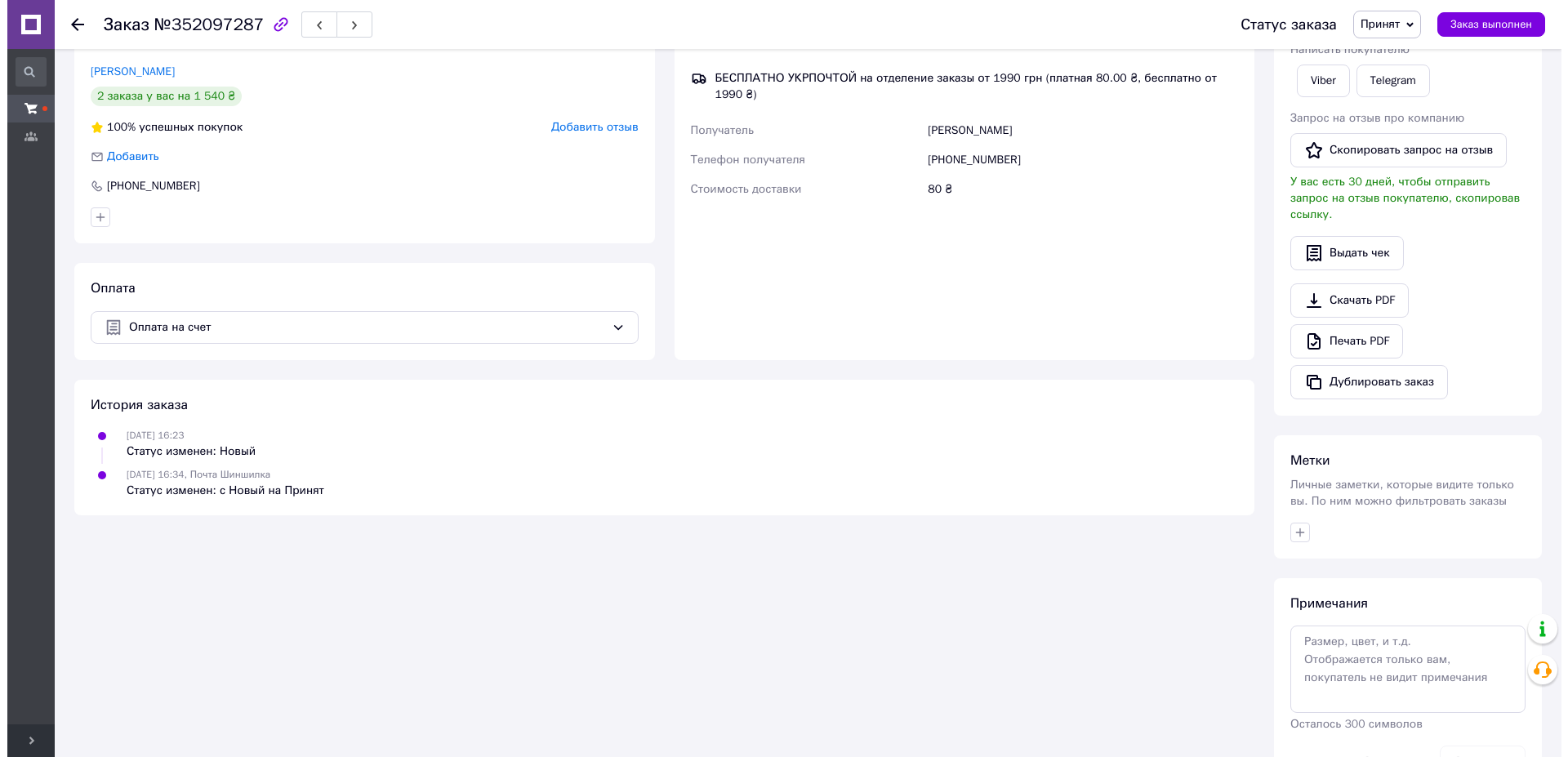 scroll, scrollTop: 0, scrollLeft: 0, axis: both 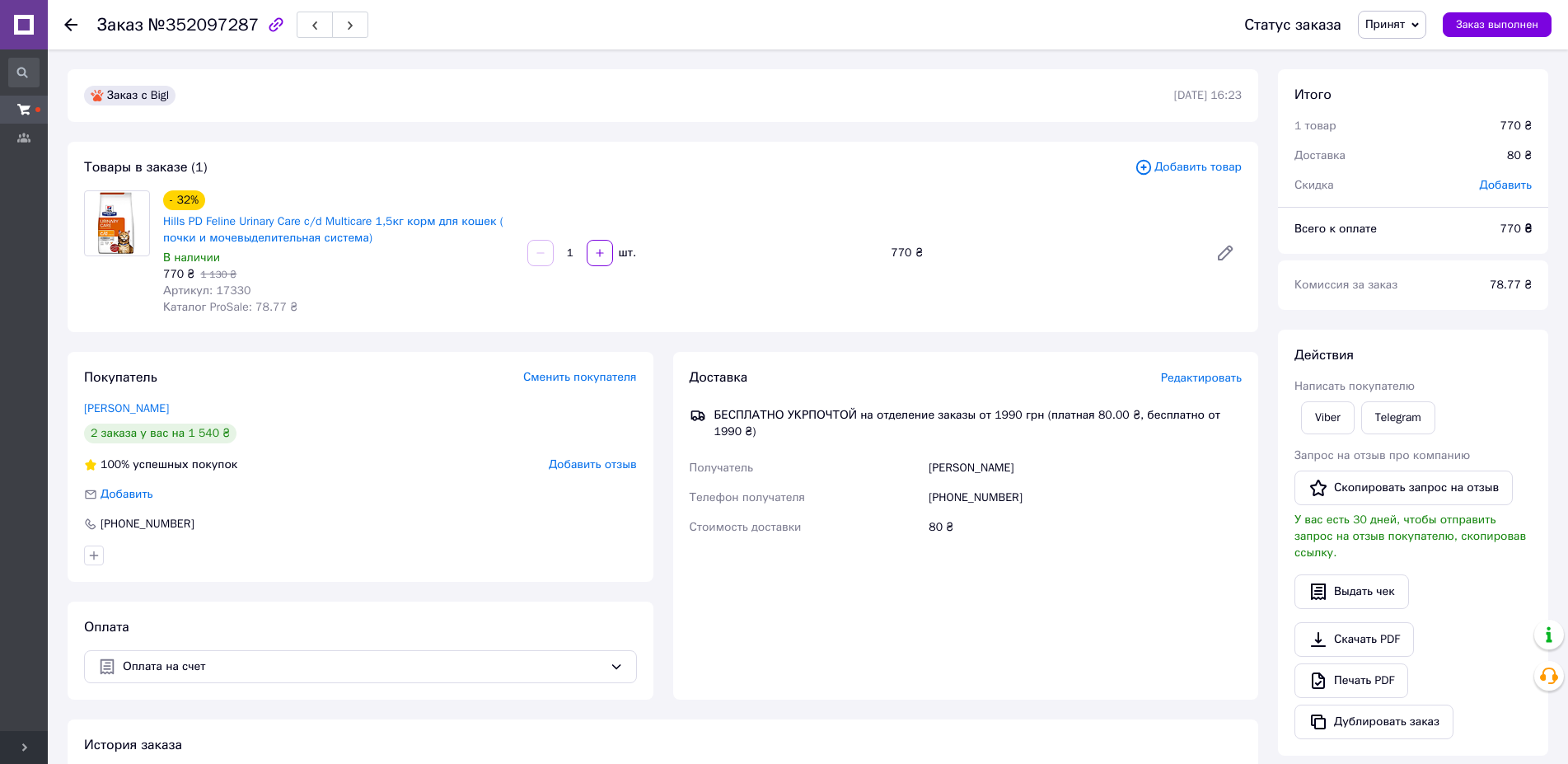 click 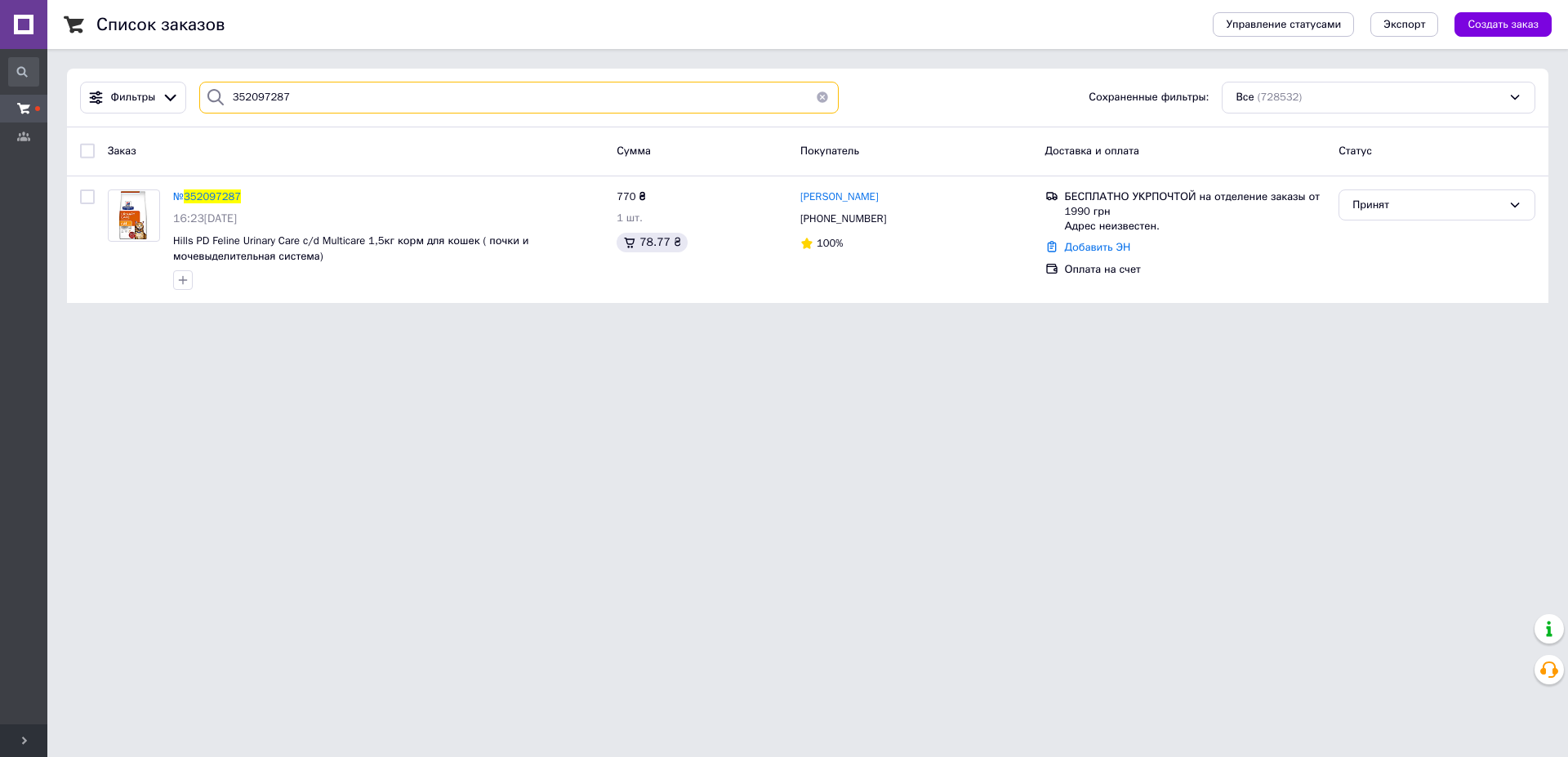 drag, startPoint x: 314, startPoint y: 100, endPoint x: 181, endPoint y: 100, distance: 133 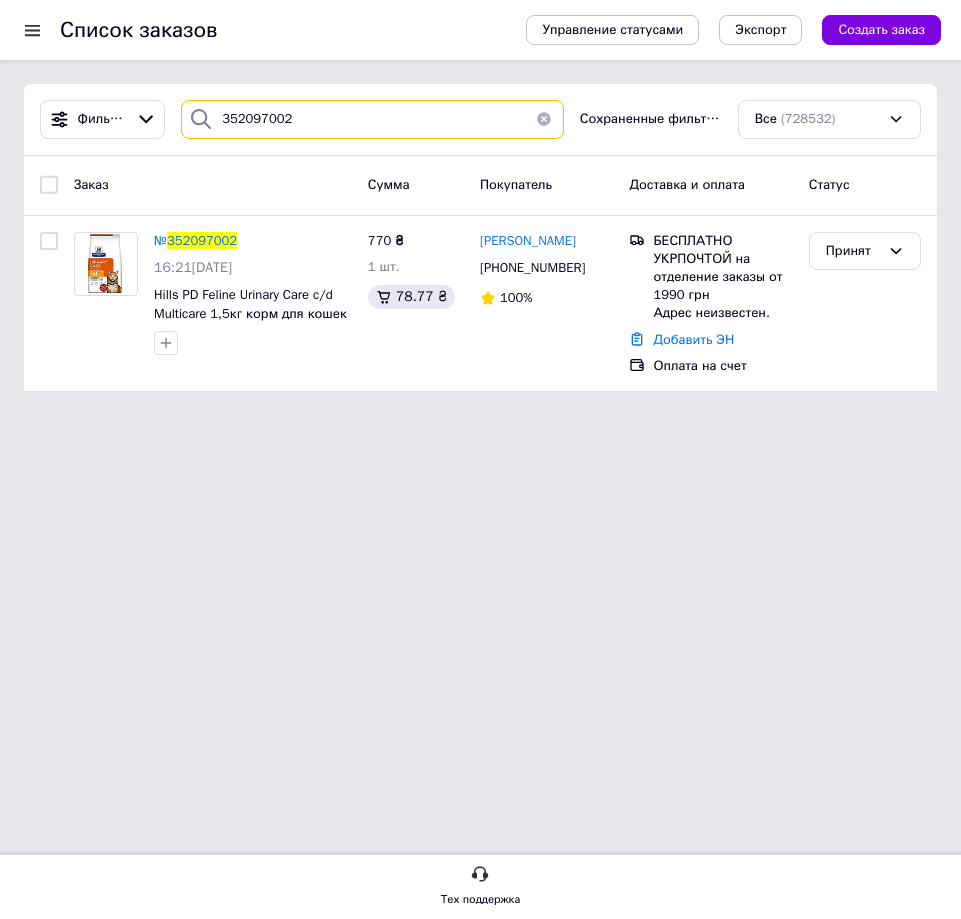 type on "352097002" 